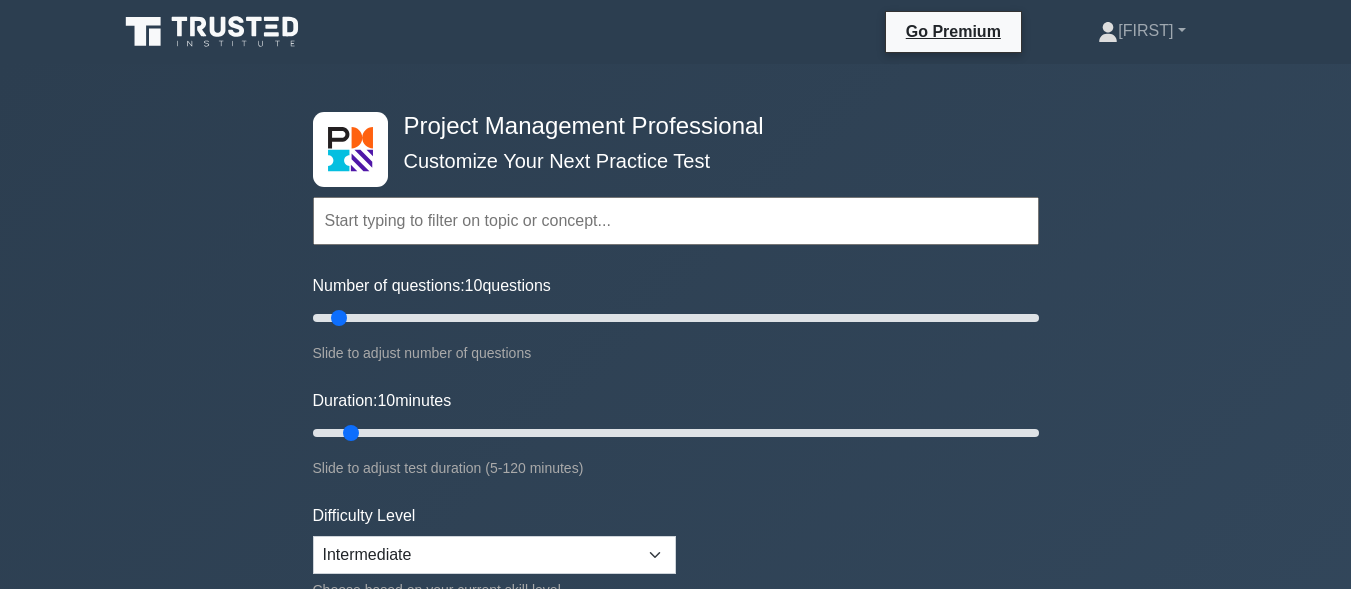 scroll, scrollTop: 2900, scrollLeft: 0, axis: vertical 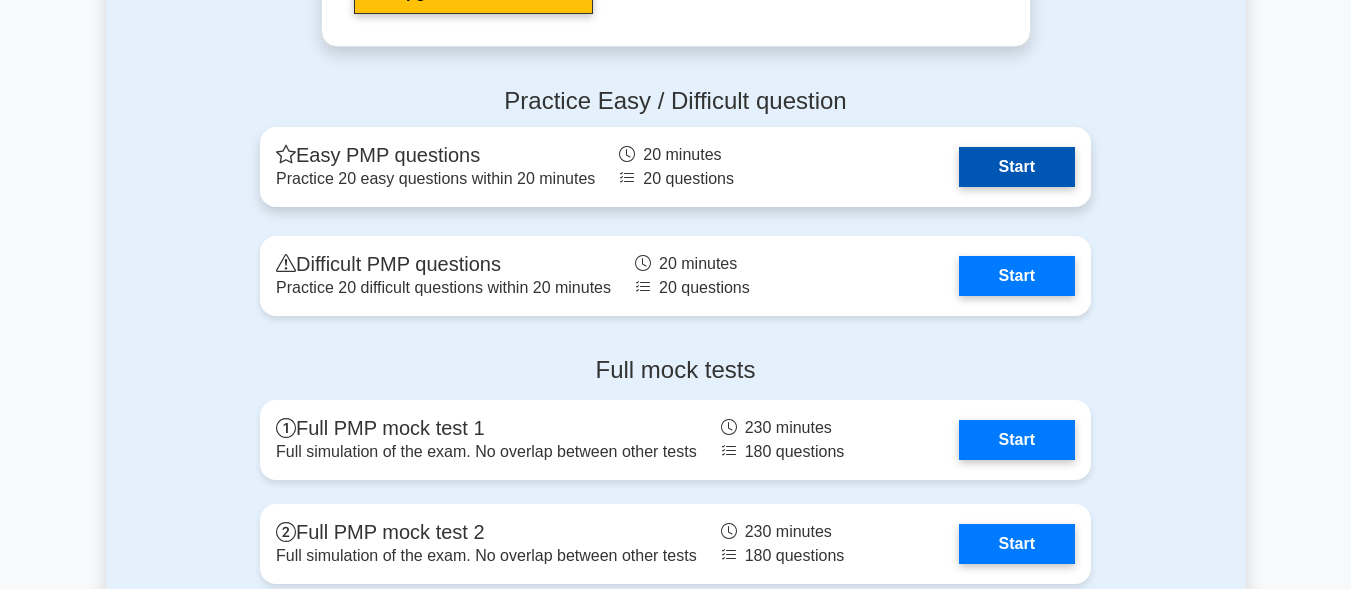 click on "Start" at bounding box center (1017, 167) 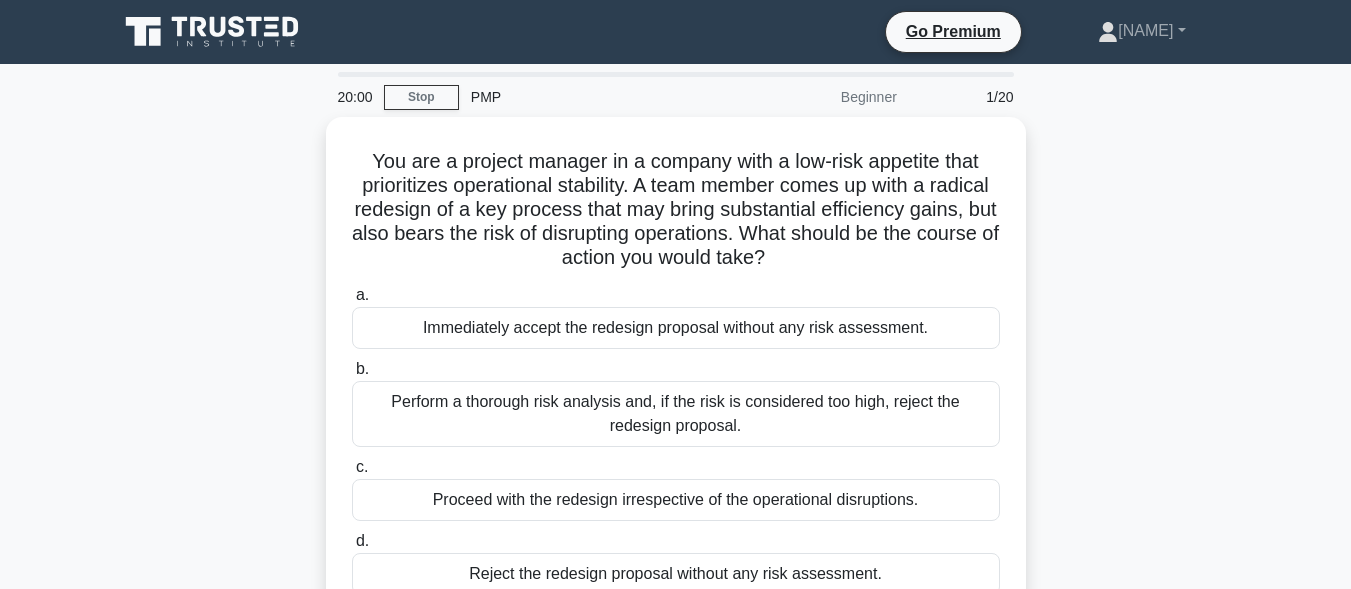 scroll, scrollTop: 0, scrollLeft: 0, axis: both 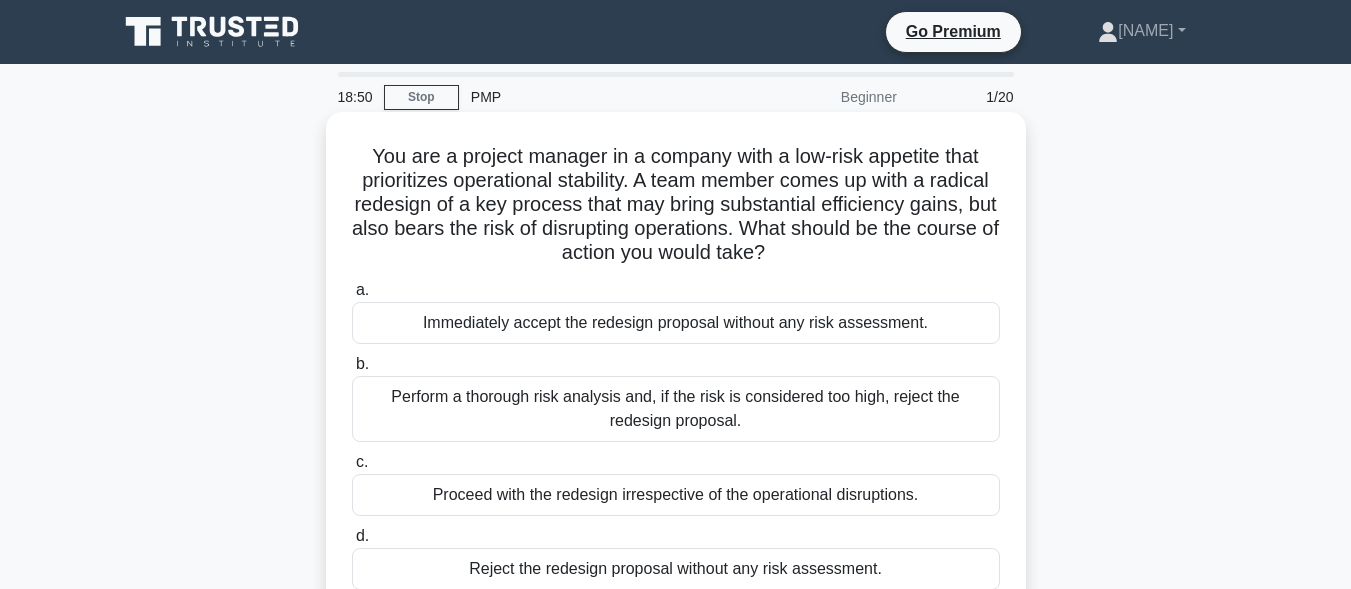 click on "Perform a thorough risk analysis and, if the risk is considered too high, reject the redesign proposal." at bounding box center (676, 409) 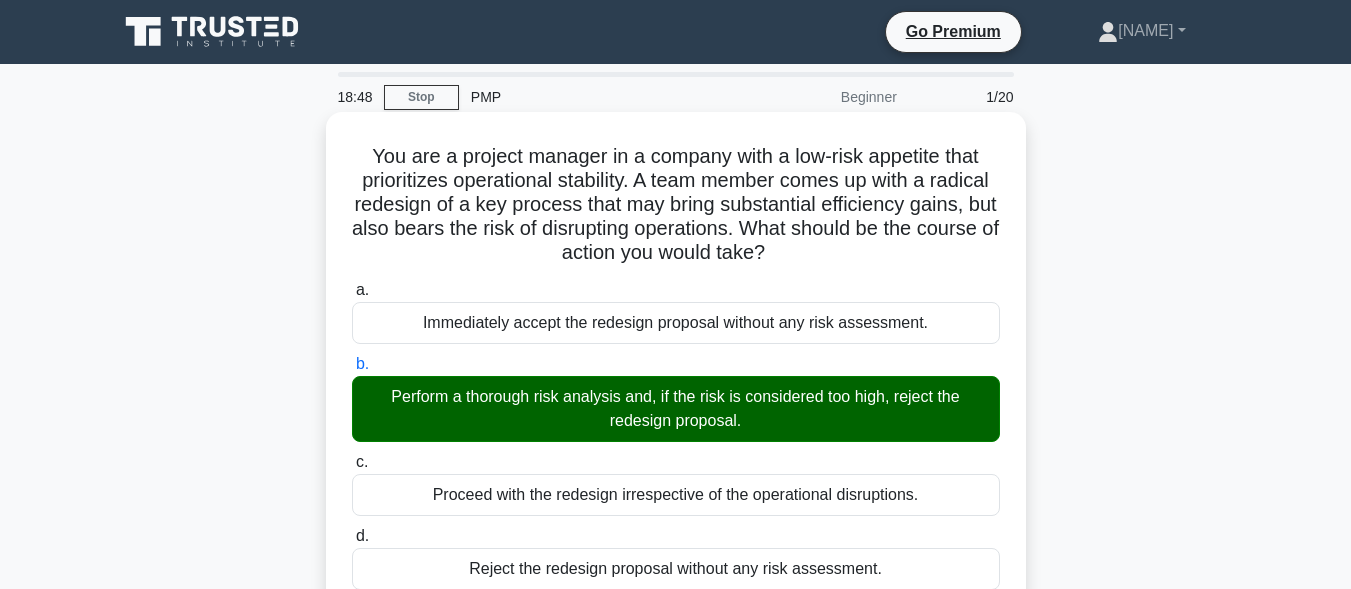 scroll, scrollTop: 500, scrollLeft: 0, axis: vertical 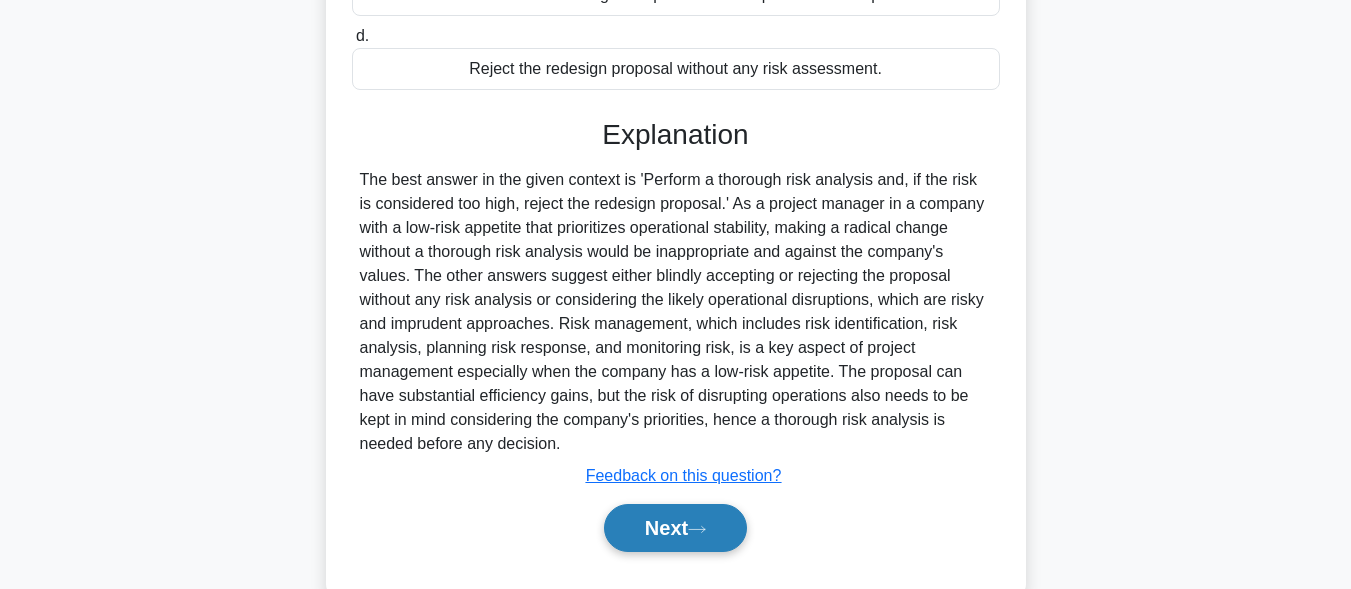 click on "Next" at bounding box center [675, 528] 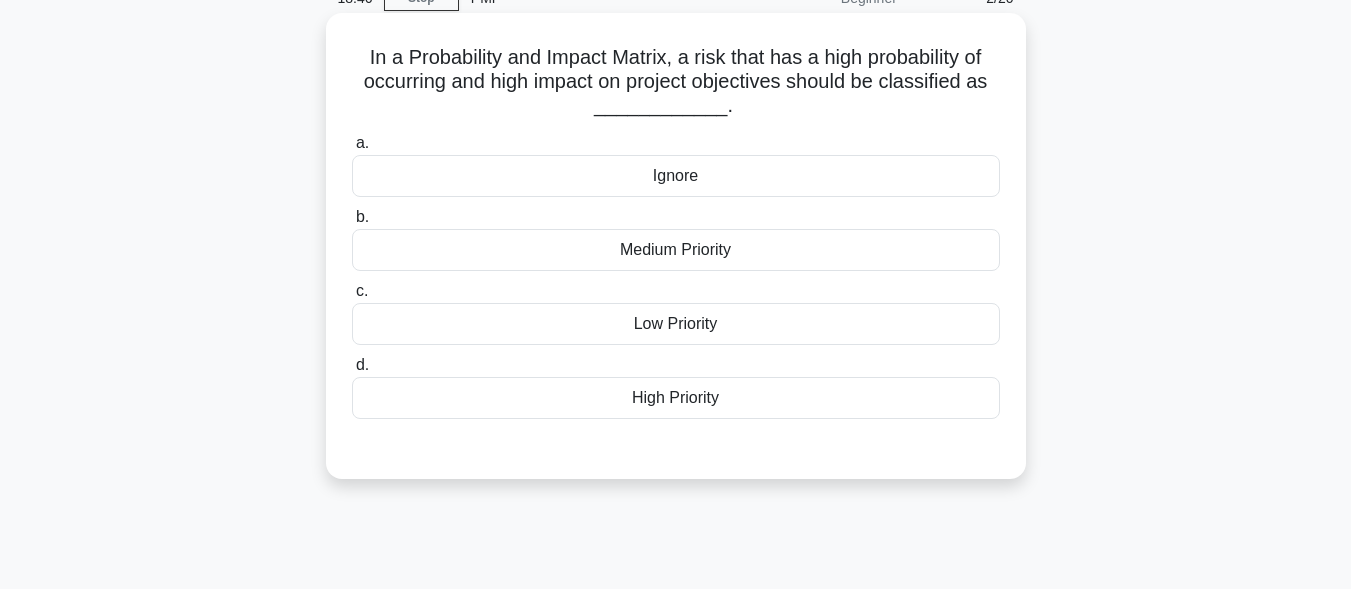 scroll, scrollTop: 0, scrollLeft: 0, axis: both 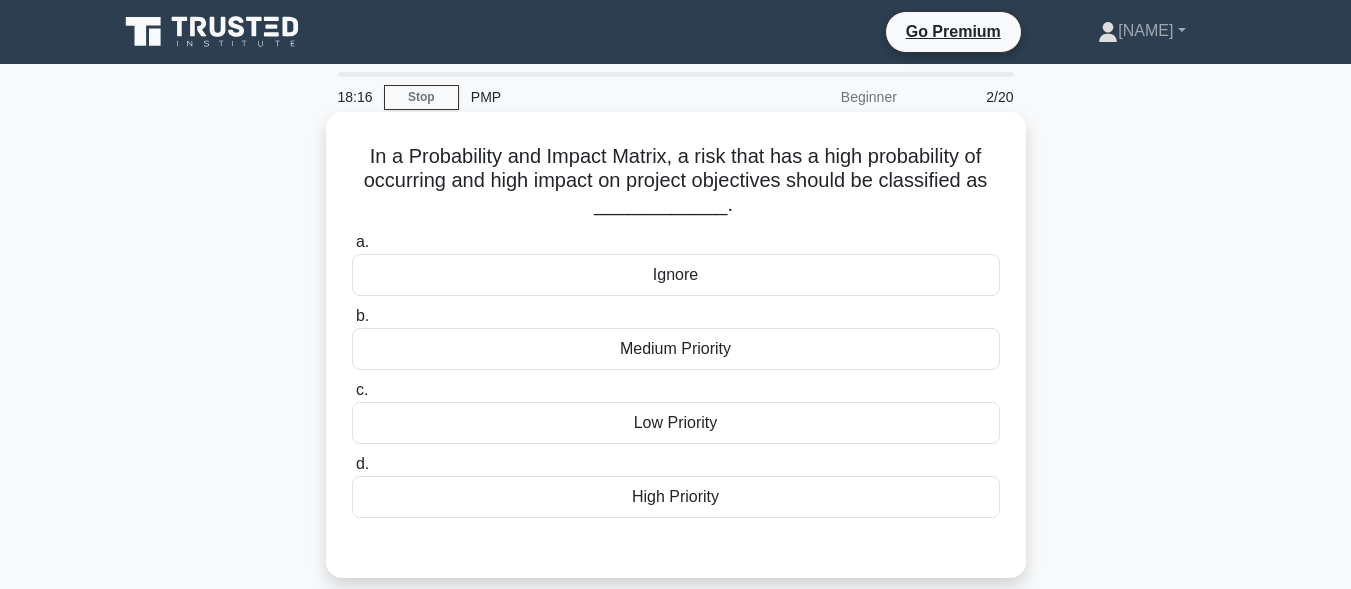 click on "Medium Priority" at bounding box center (676, 349) 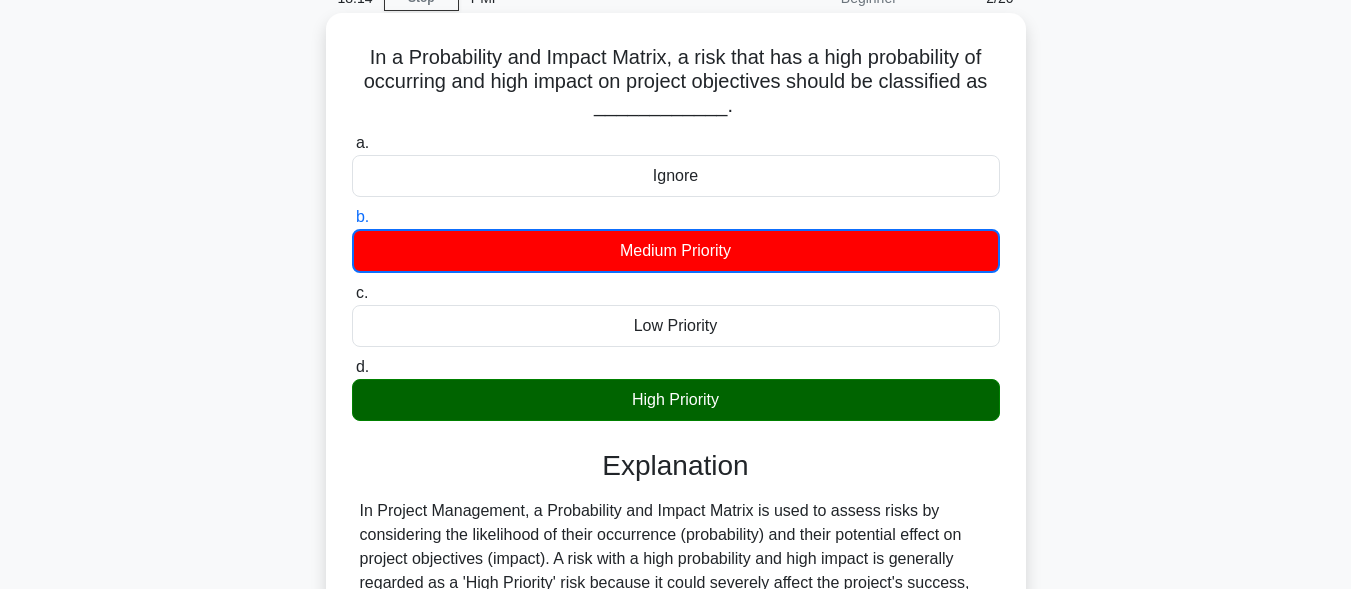 scroll, scrollTop: 491, scrollLeft: 0, axis: vertical 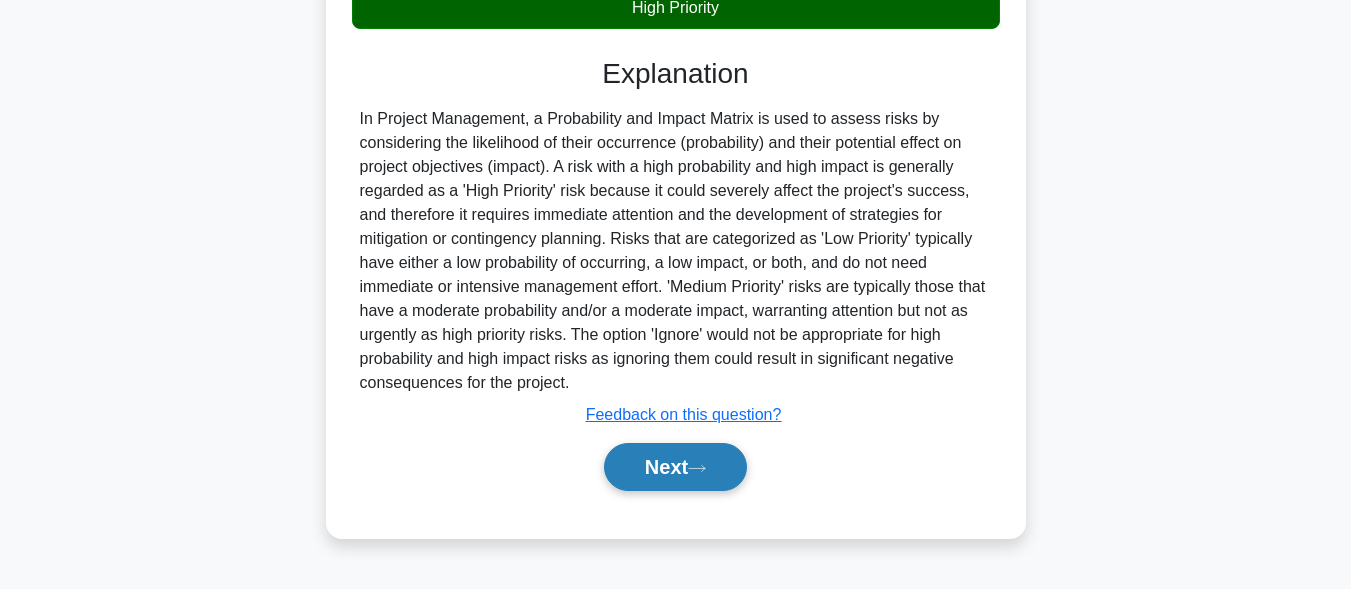 click 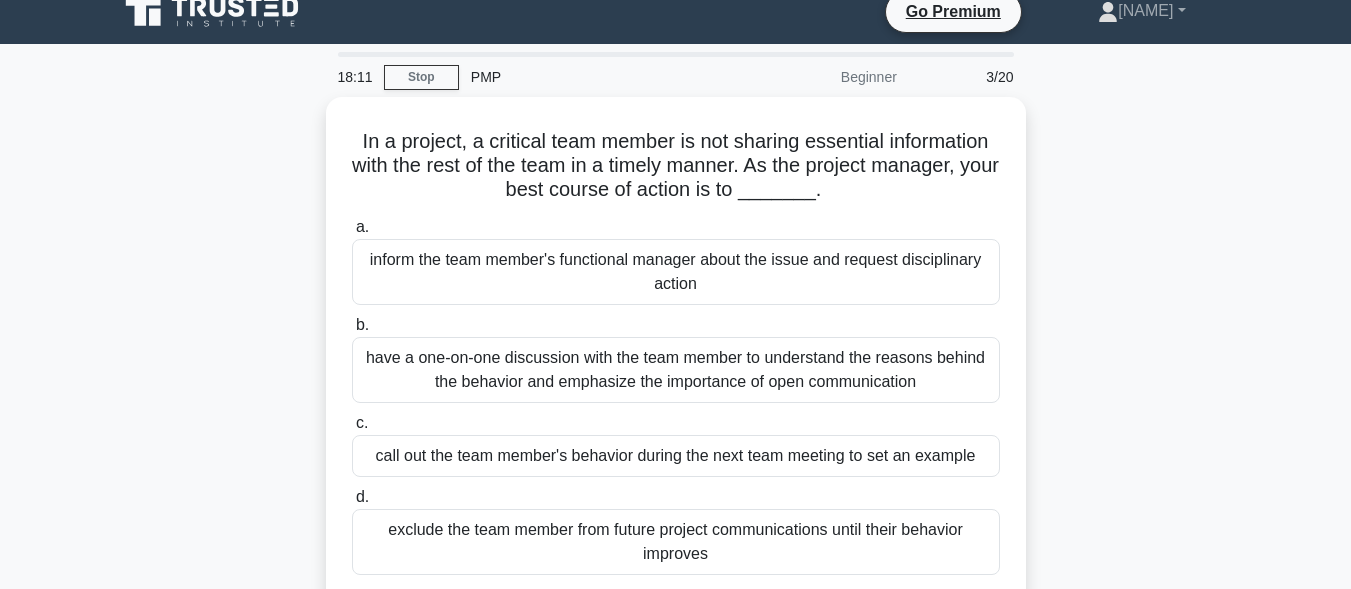 scroll, scrollTop: 0, scrollLeft: 0, axis: both 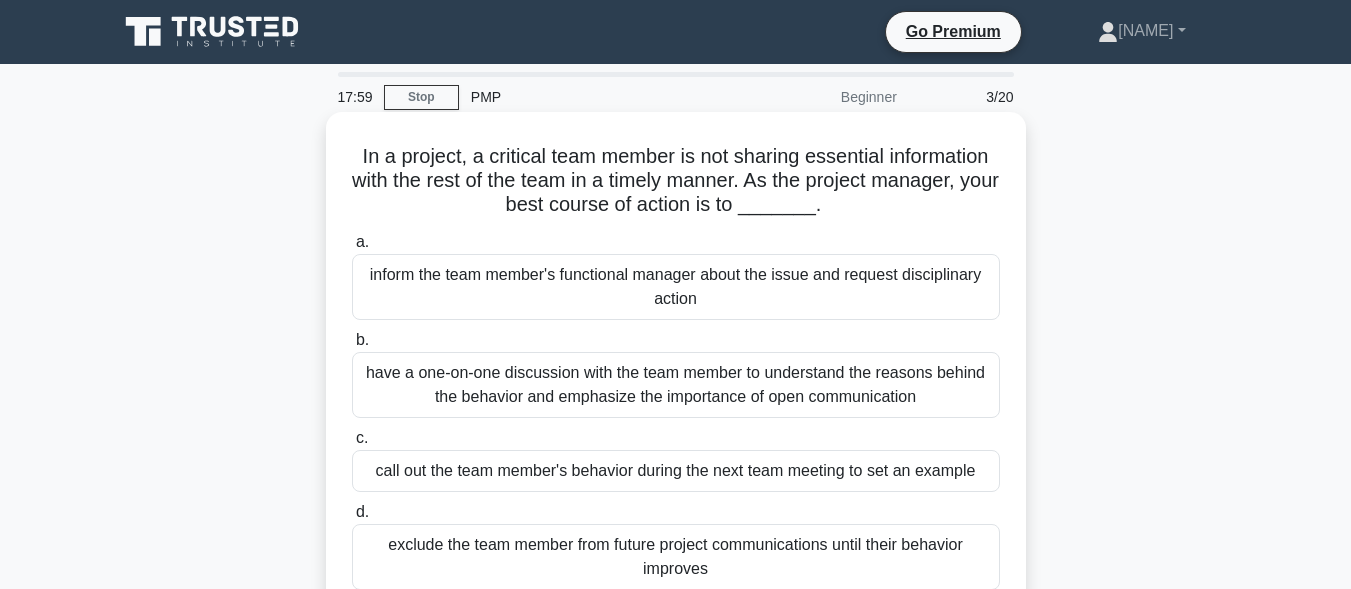 click on "have a one-on-one discussion with the team member to understand the reasons behind the behavior and emphasize the importance of open communication" at bounding box center [676, 385] 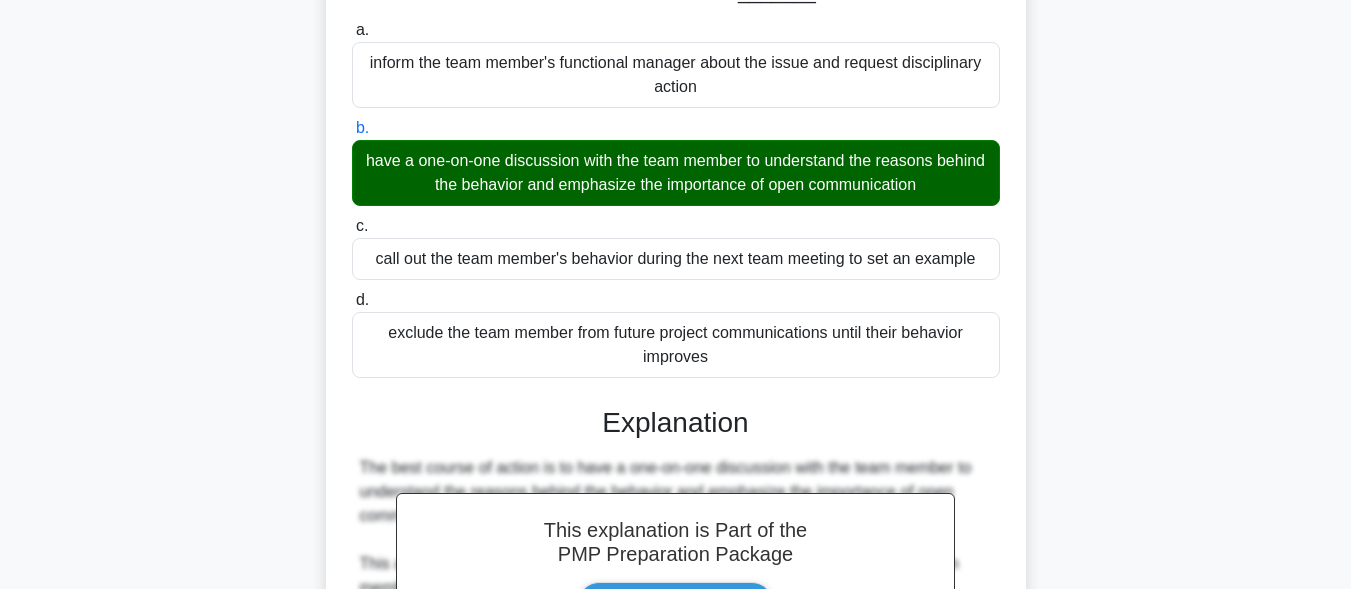 scroll, scrollTop: 700, scrollLeft: 0, axis: vertical 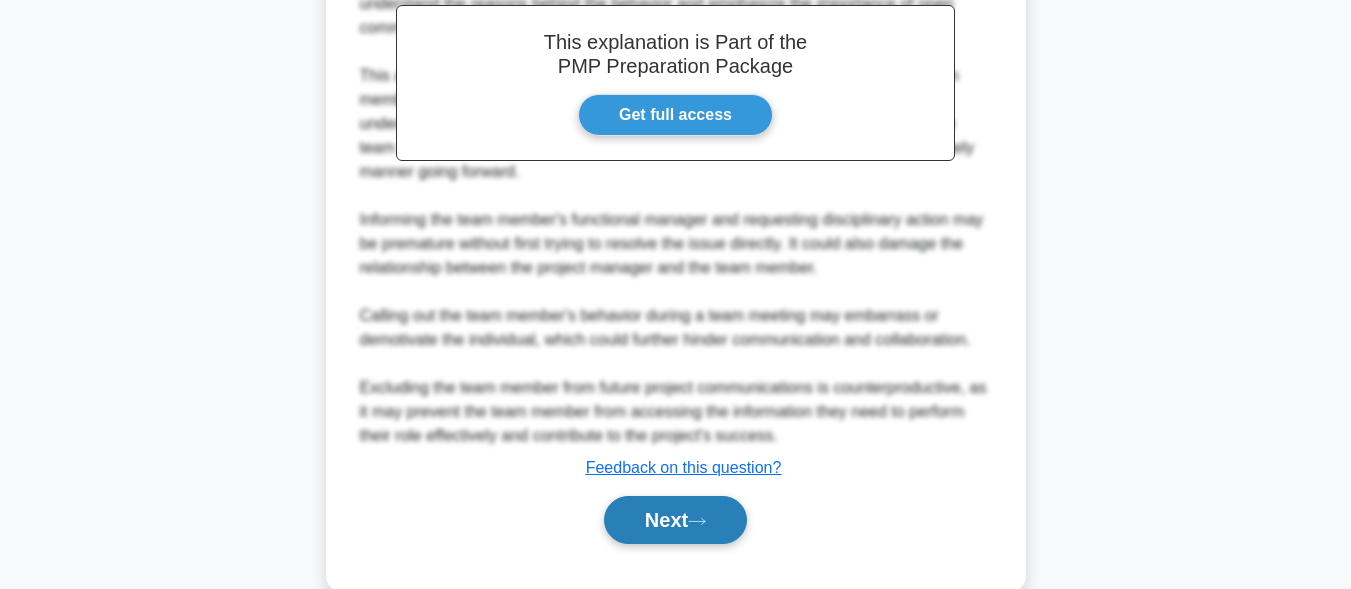 click on "Next" at bounding box center (675, 520) 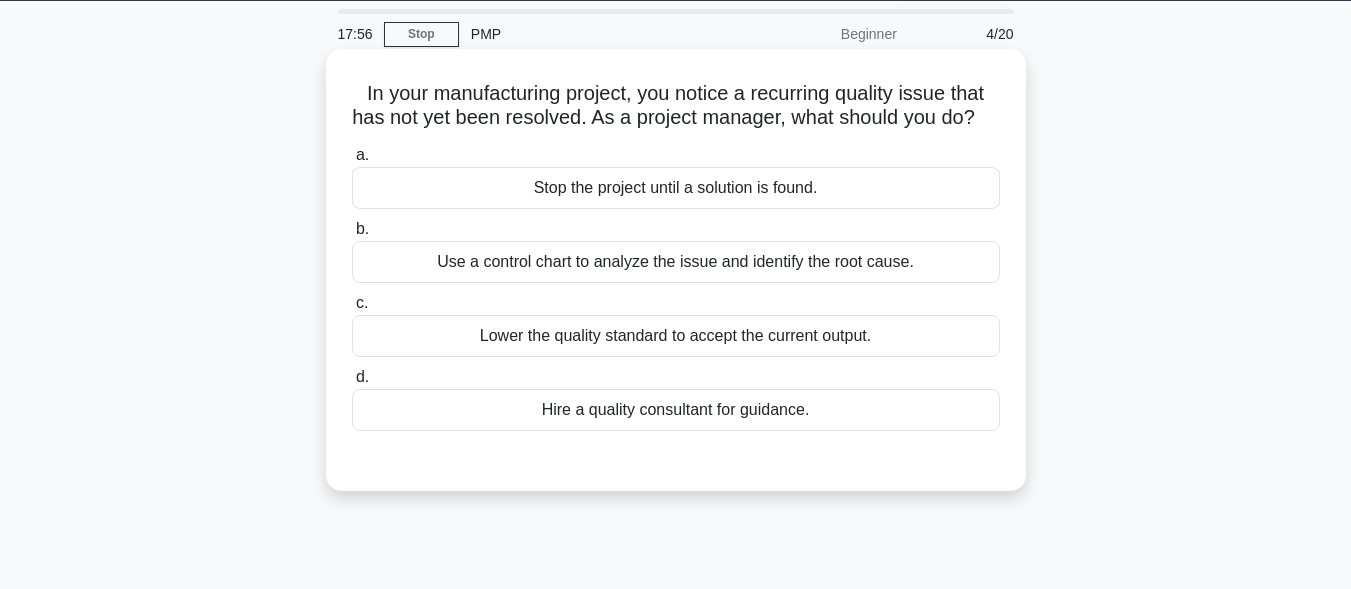 scroll, scrollTop: 0, scrollLeft: 0, axis: both 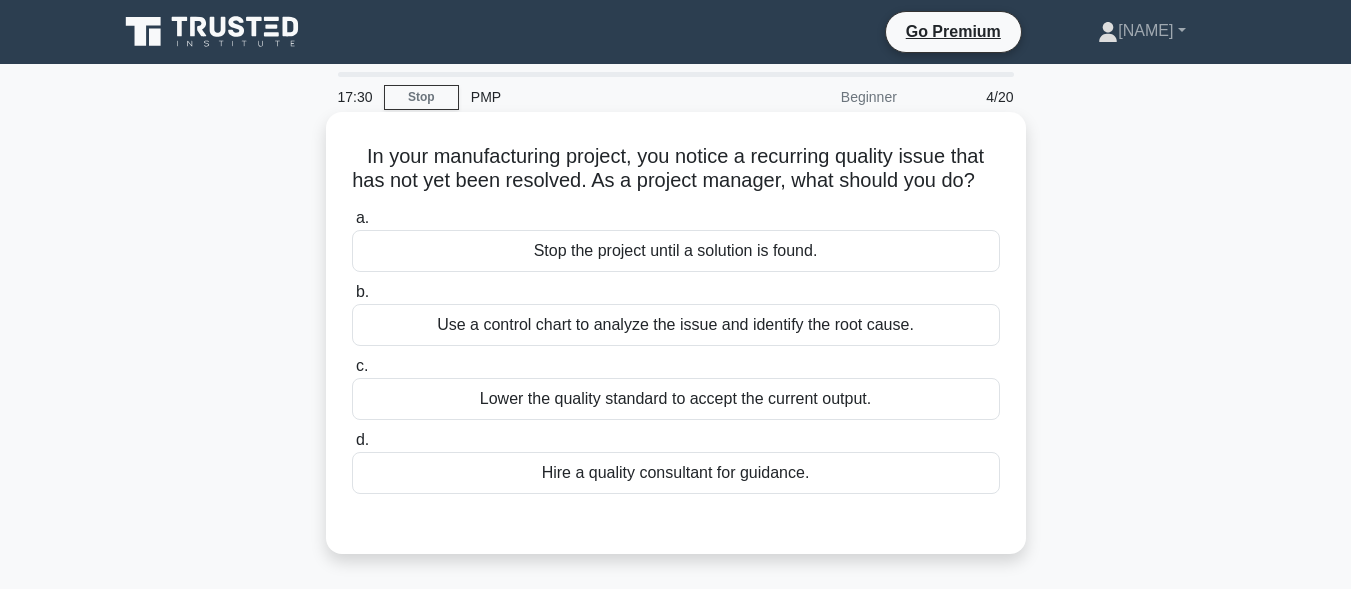 click on "Use a control chart to analyze the issue and identify the root cause." at bounding box center [676, 325] 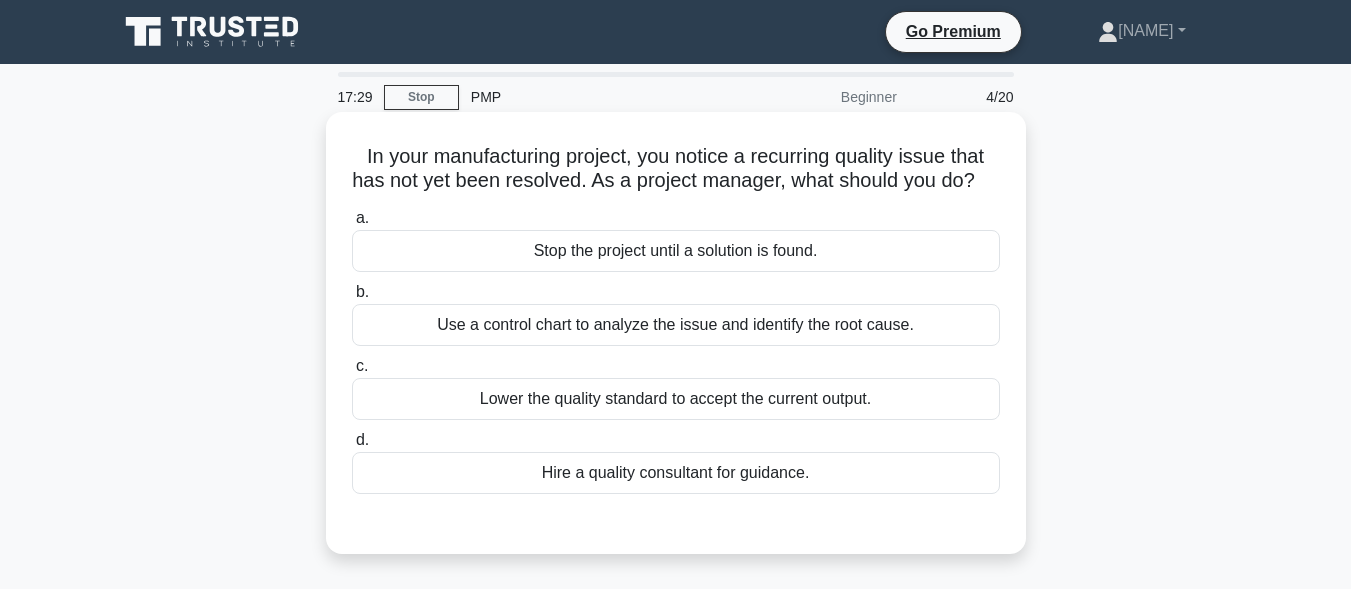 click on "Use a control chart to analyze the issue and identify the root cause." at bounding box center (676, 325) 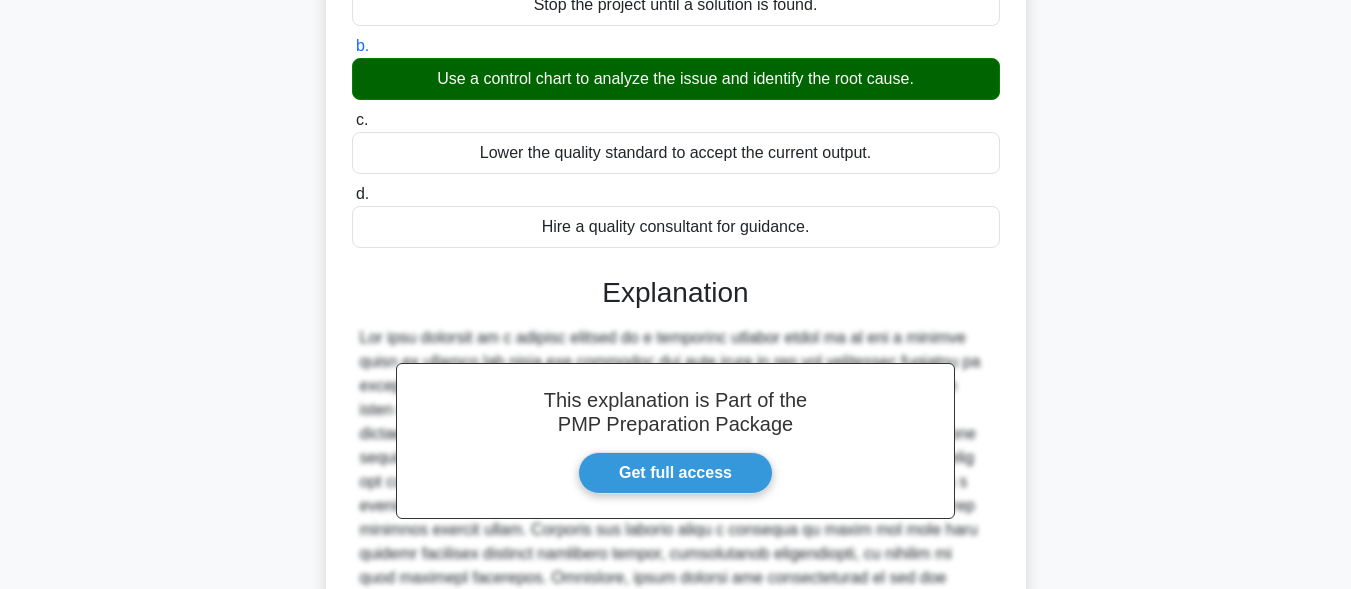 scroll, scrollTop: 491, scrollLeft: 0, axis: vertical 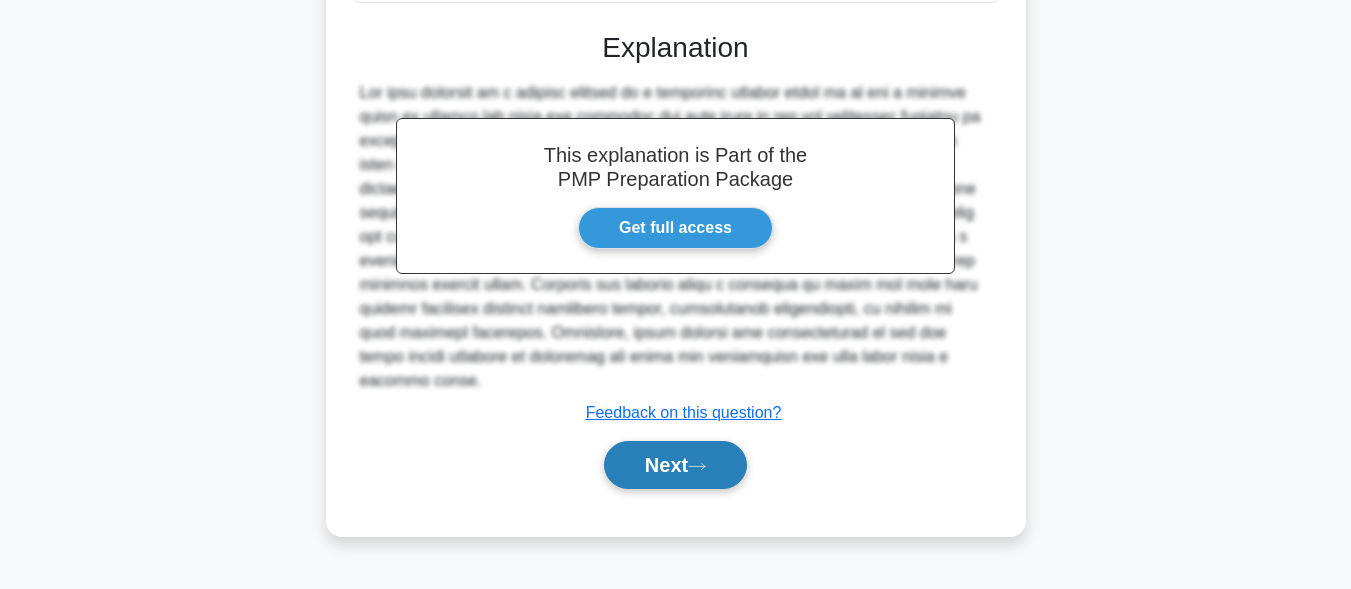 drag, startPoint x: 683, startPoint y: 470, endPoint x: 675, endPoint y: 454, distance: 17.888544 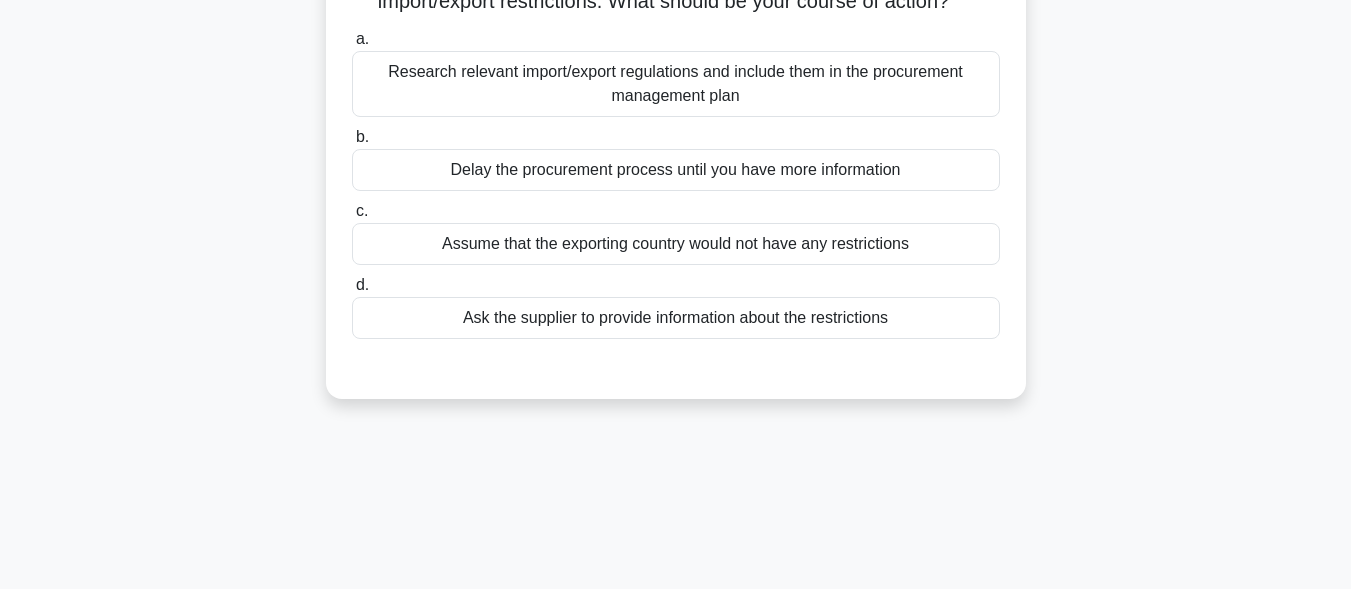 scroll, scrollTop: 0, scrollLeft: 0, axis: both 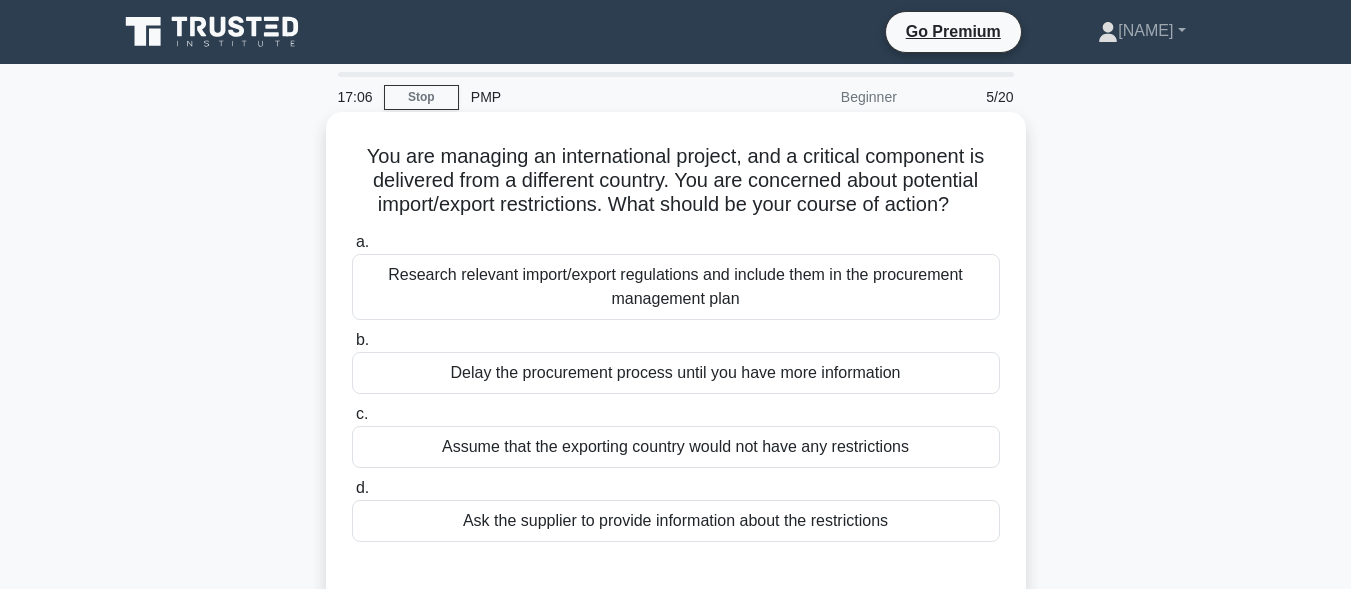 click on "Research relevant import/export regulations and include them in the procurement management plan" at bounding box center [676, 287] 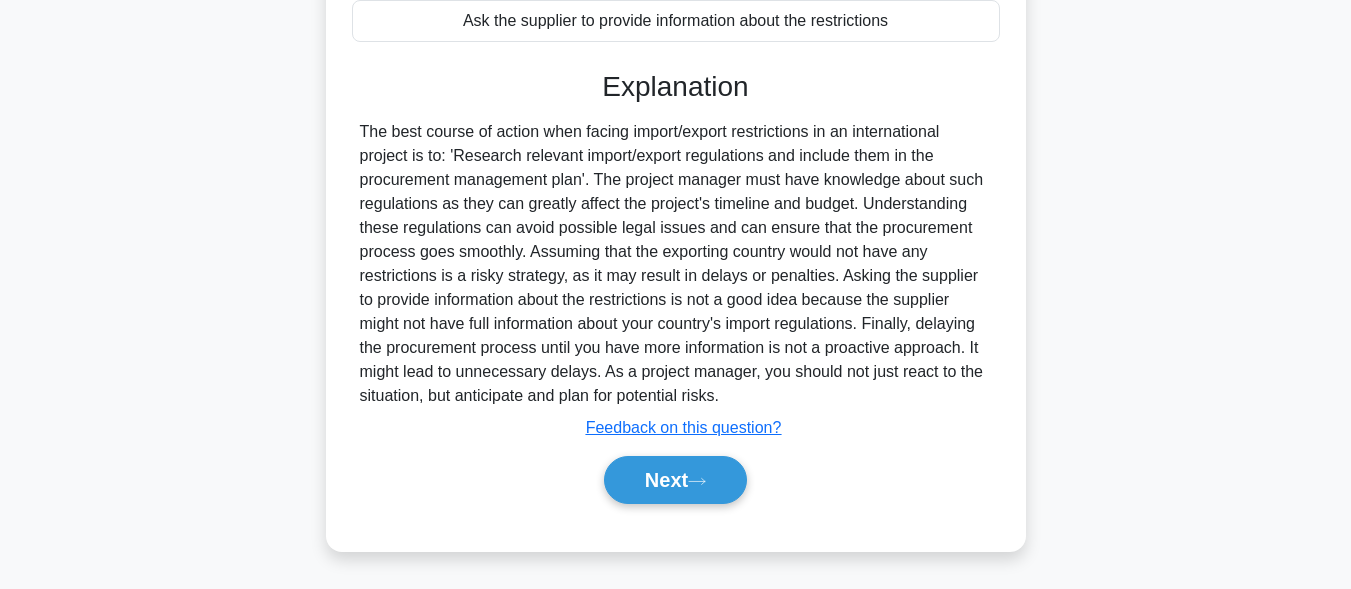 scroll, scrollTop: 501, scrollLeft: 0, axis: vertical 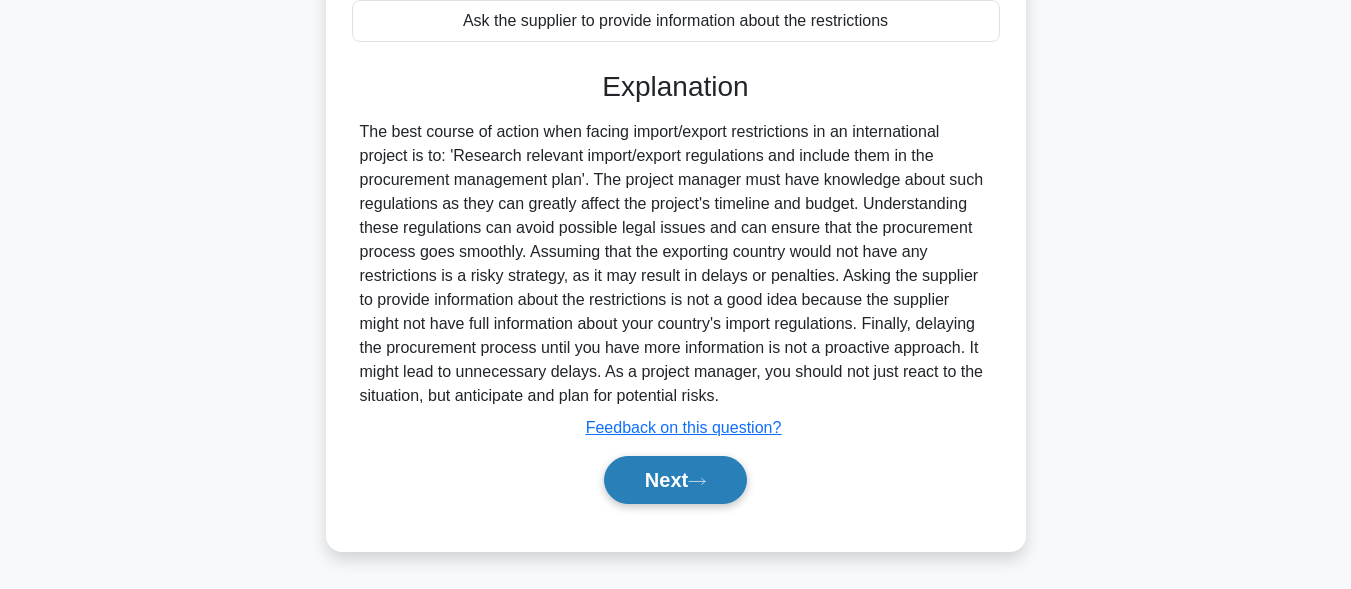 click on "Next" at bounding box center (675, 480) 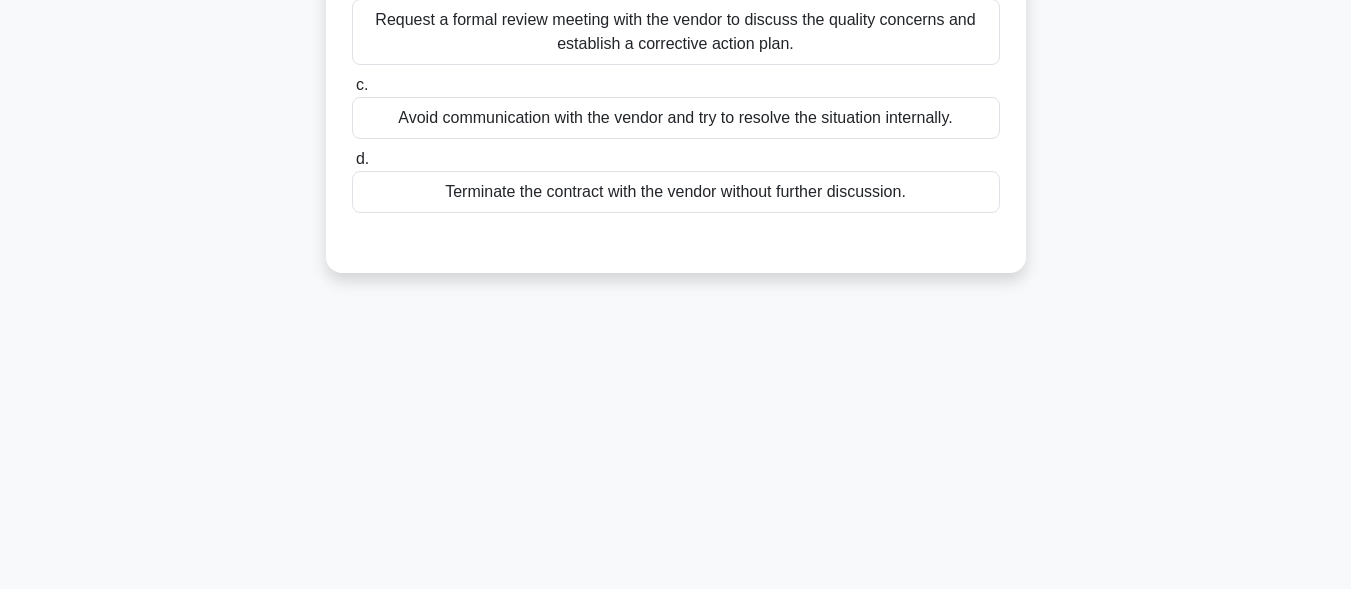 scroll, scrollTop: 0, scrollLeft: 0, axis: both 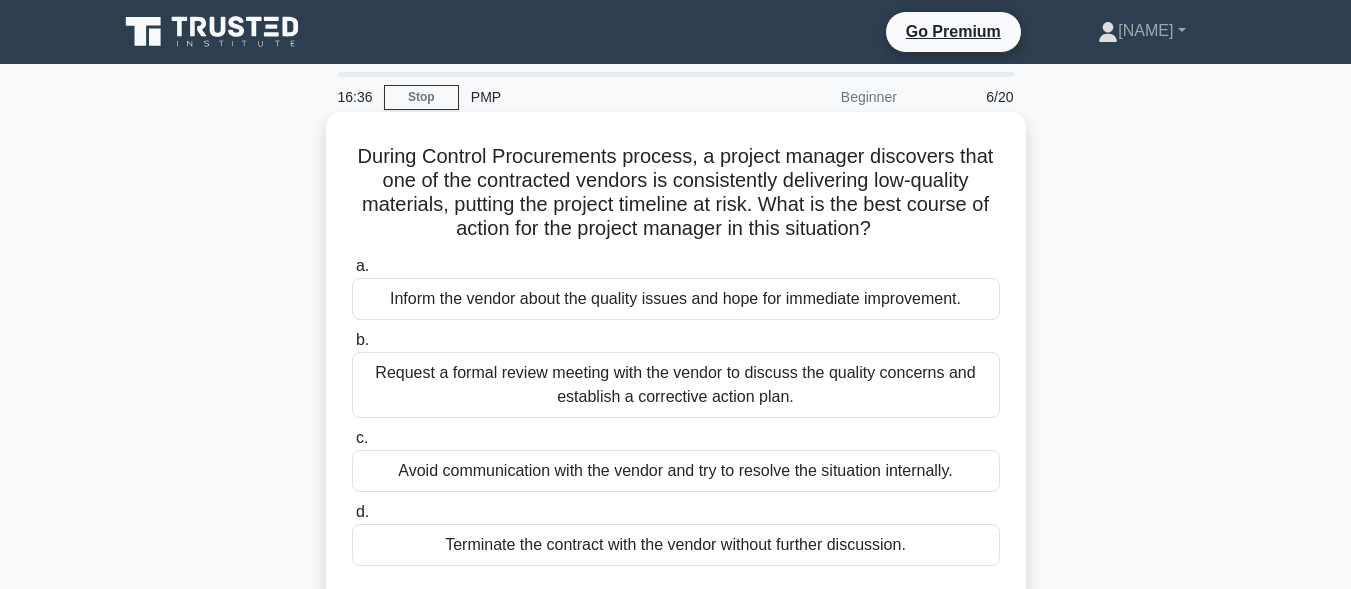 click on "Inform the vendor about the quality issues and hope for immediate improvement." at bounding box center [676, 299] 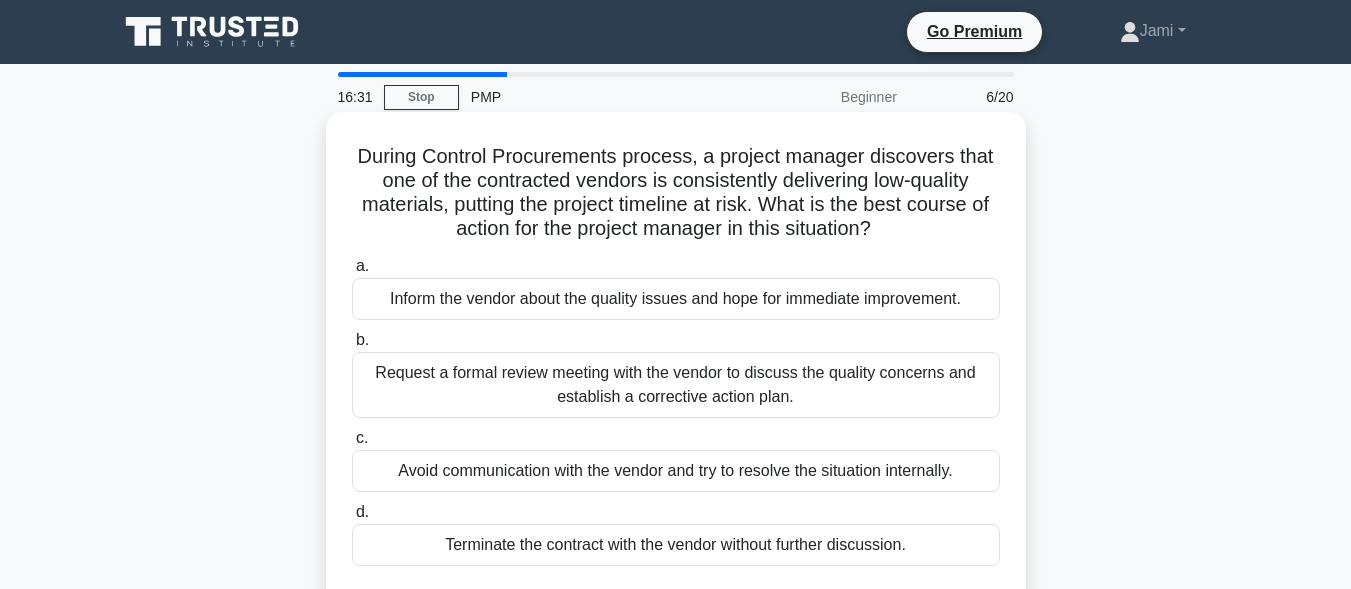 scroll, scrollTop: 0, scrollLeft: 0, axis: both 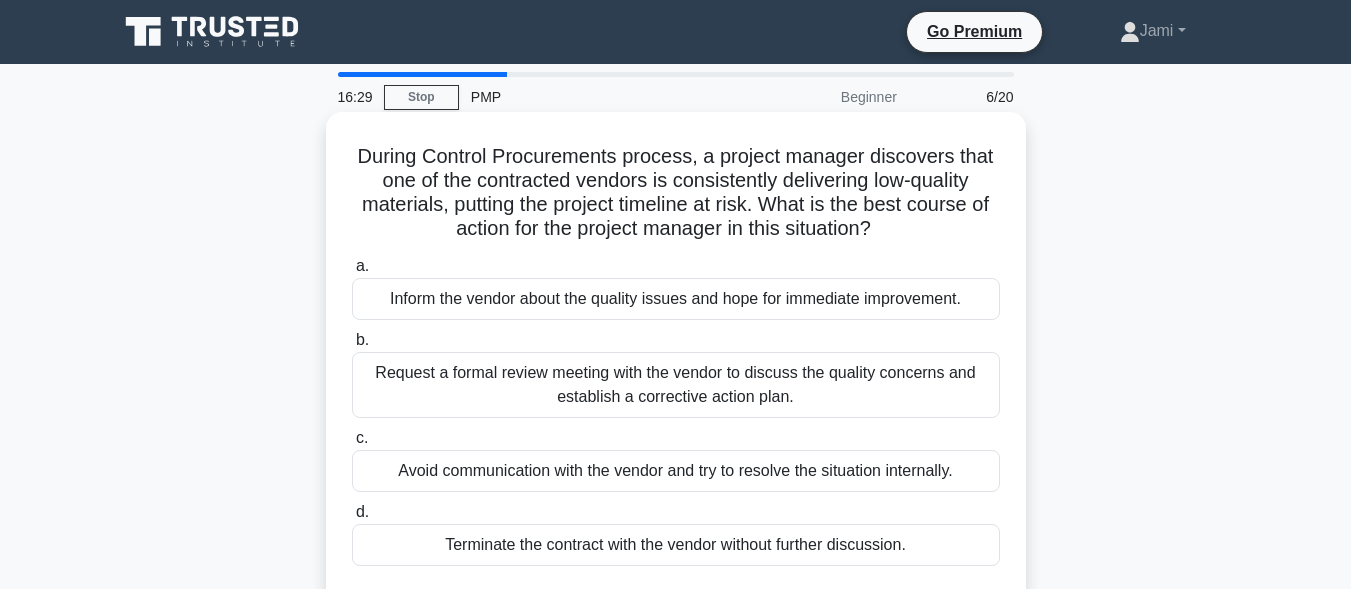 click on "Request a formal review meeting with the vendor to discuss the quality concerns and establish a corrective action plan." at bounding box center [676, 385] 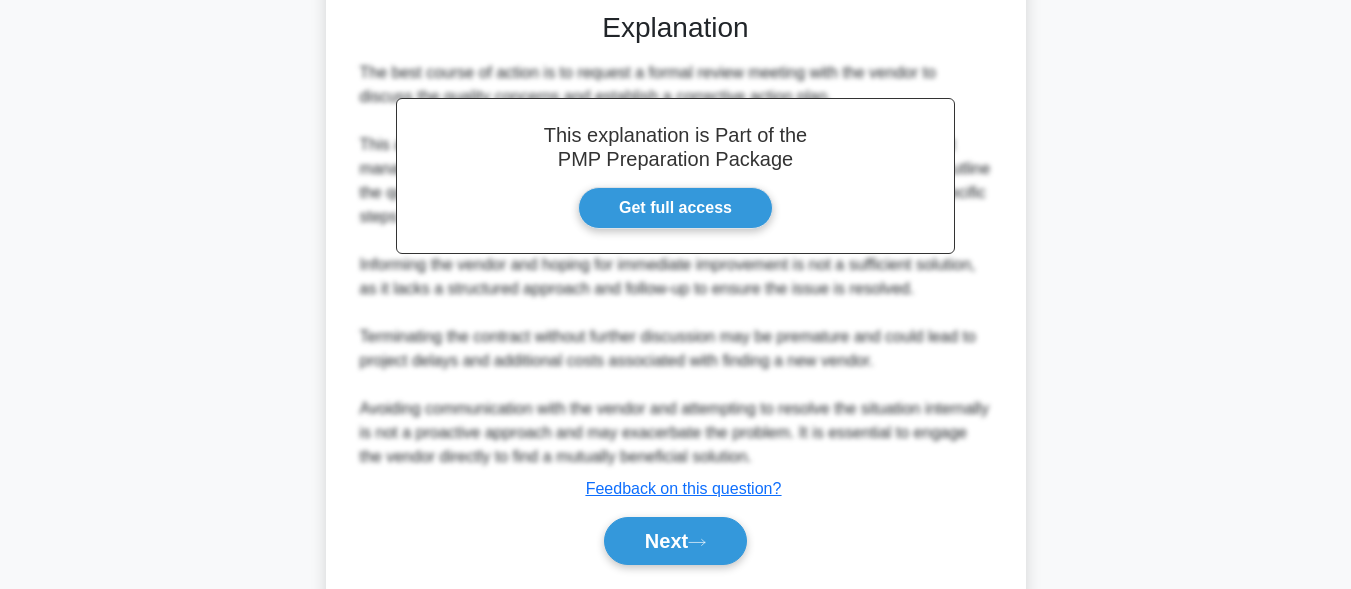 scroll, scrollTop: 645, scrollLeft: 0, axis: vertical 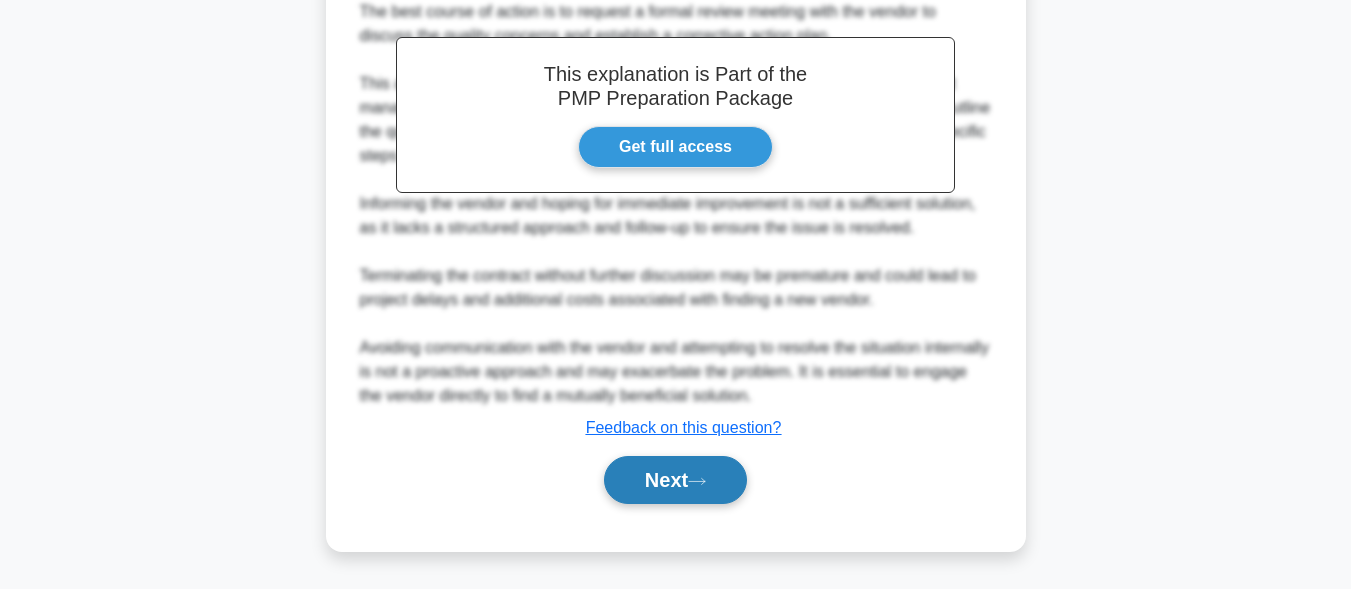 click on "Next" at bounding box center [675, 480] 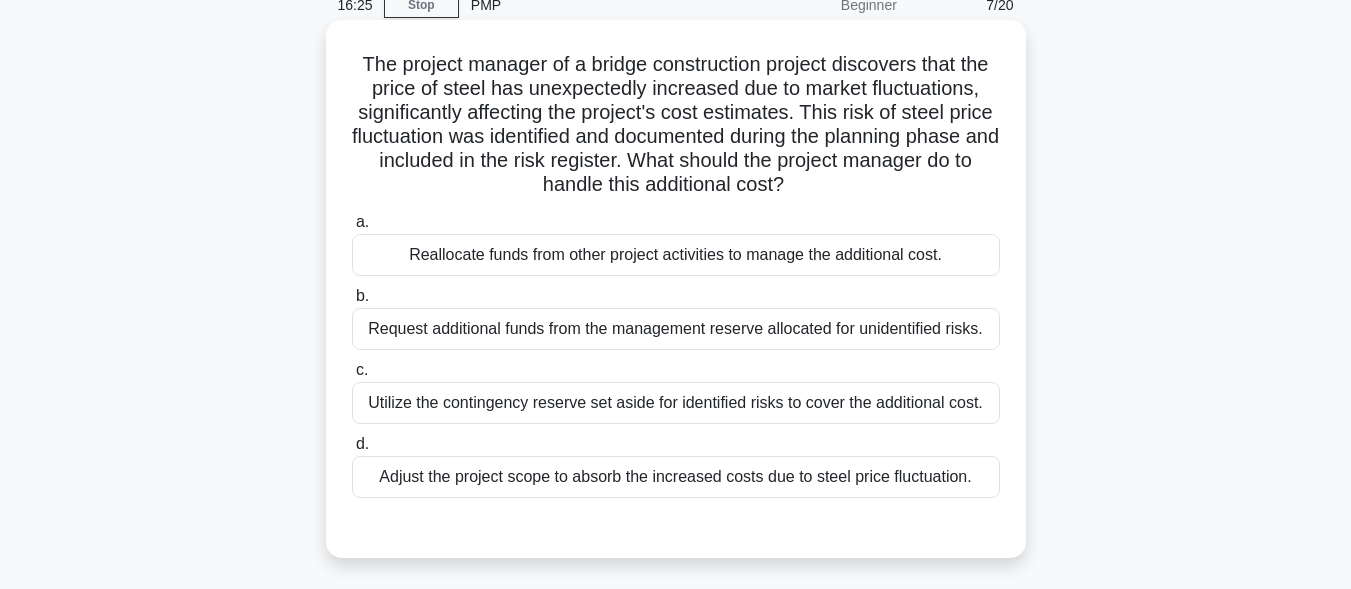 scroll, scrollTop: 91, scrollLeft: 0, axis: vertical 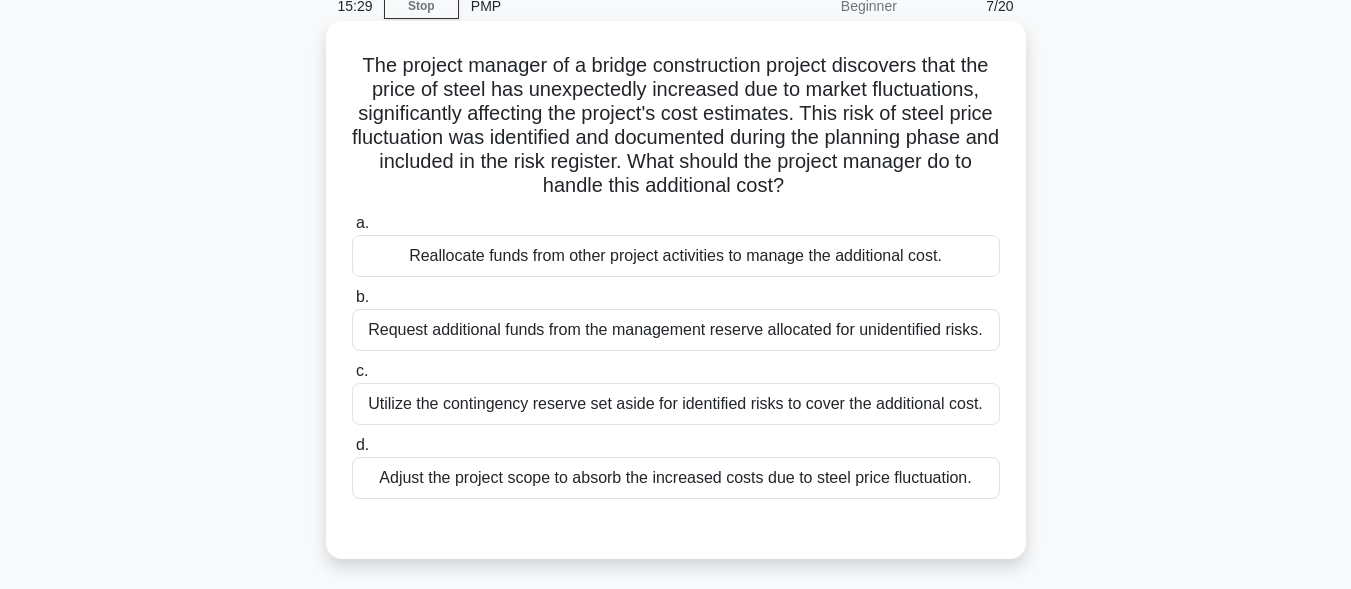 click on "Request additional funds from the management reserve allocated for unidentified risks." at bounding box center (676, 330) 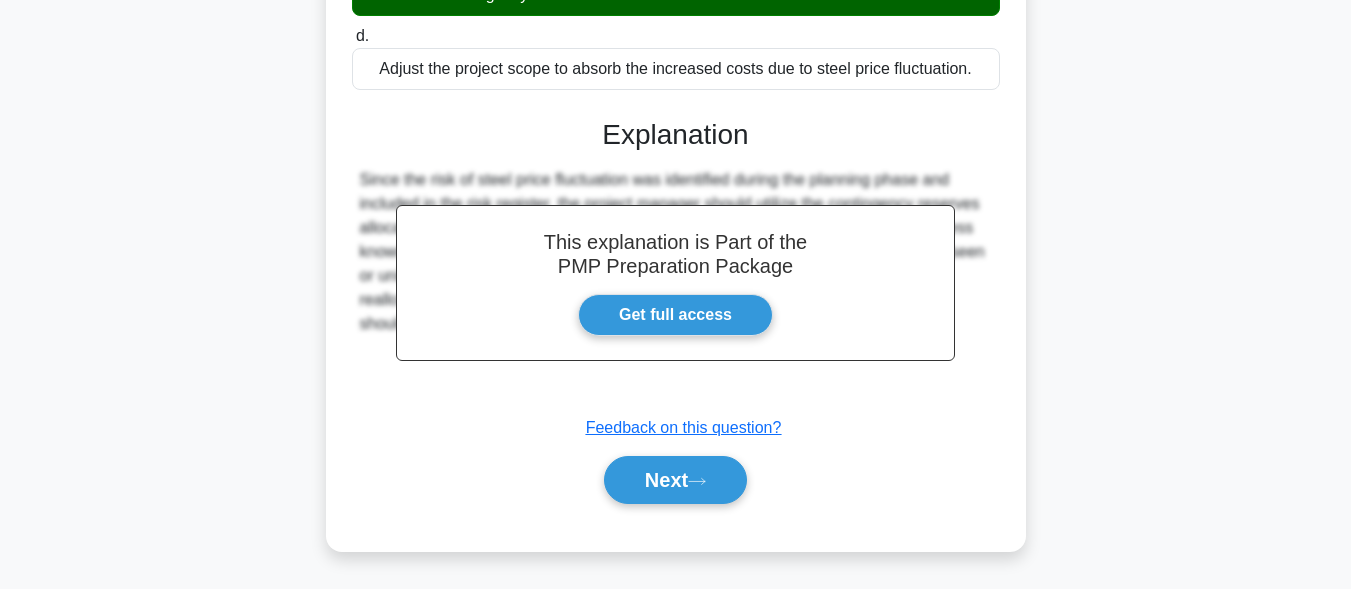 scroll, scrollTop: 551, scrollLeft: 0, axis: vertical 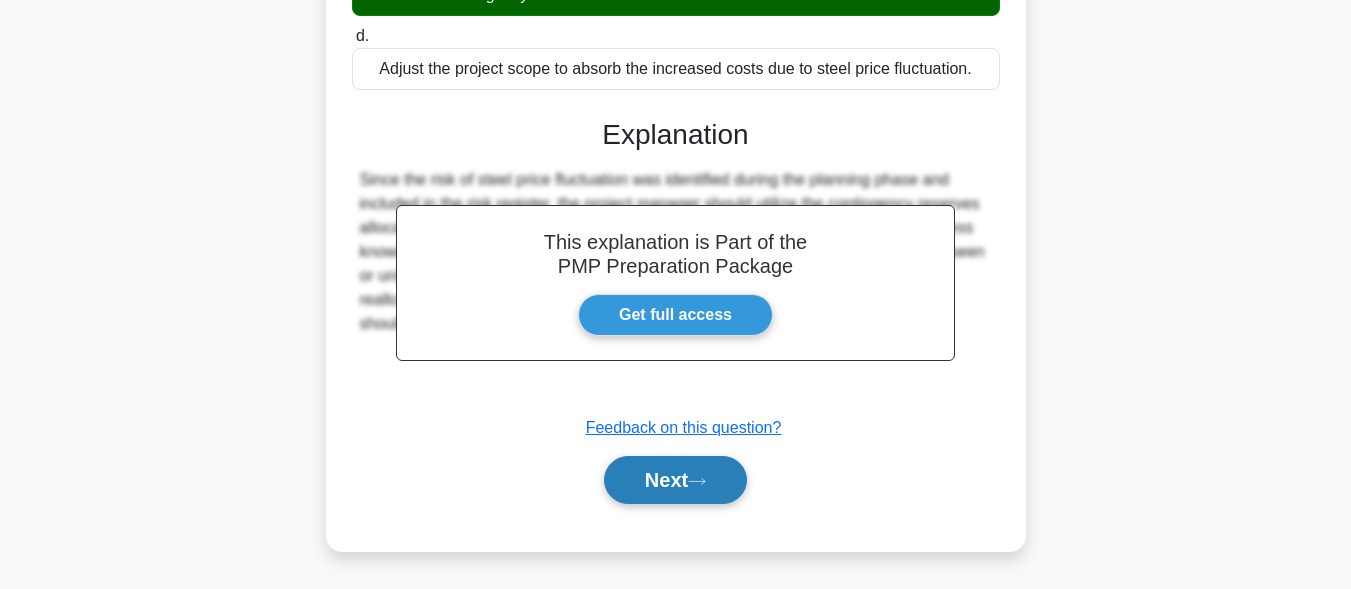 click on "Next" at bounding box center [675, 480] 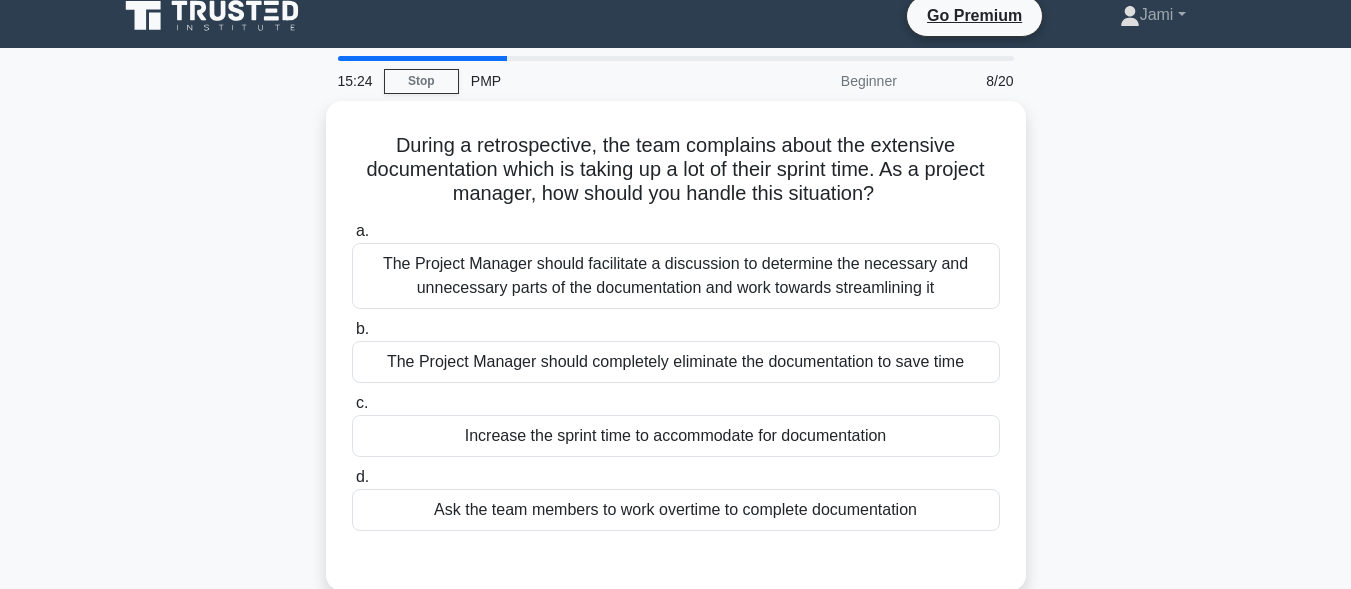 scroll, scrollTop: 0, scrollLeft: 0, axis: both 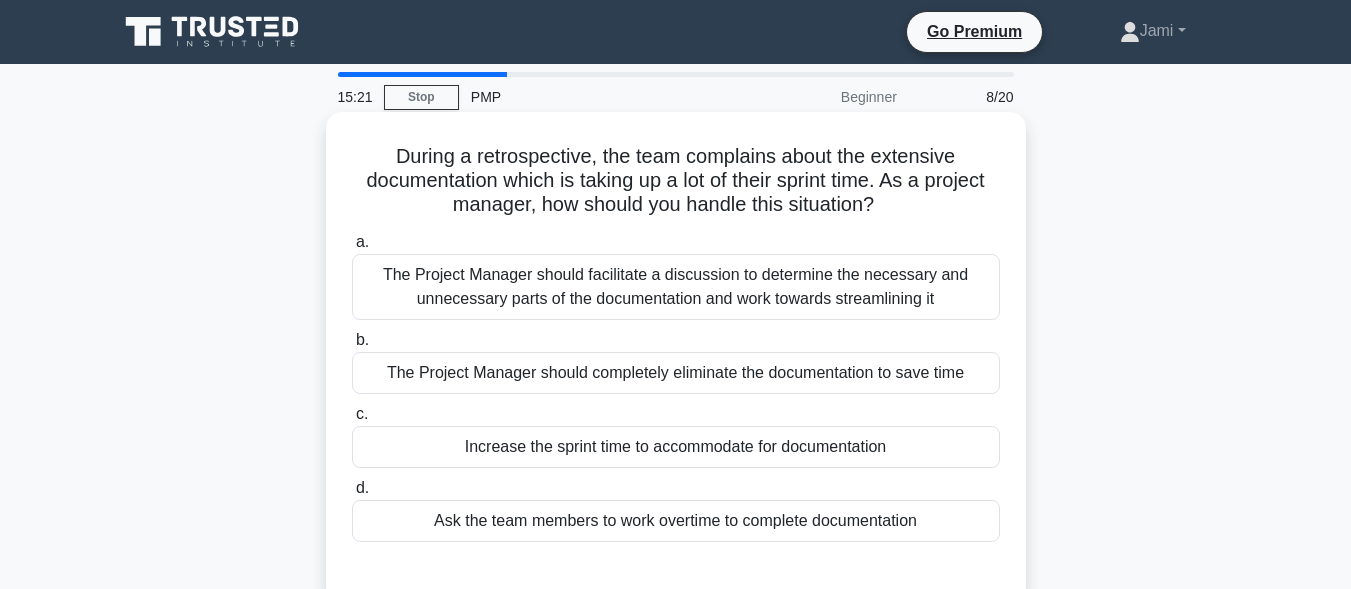 click on "The Project Manager should facilitate a discussion to determine the necessary and unnecessary parts of the documentation and work towards streamlining it" at bounding box center [676, 287] 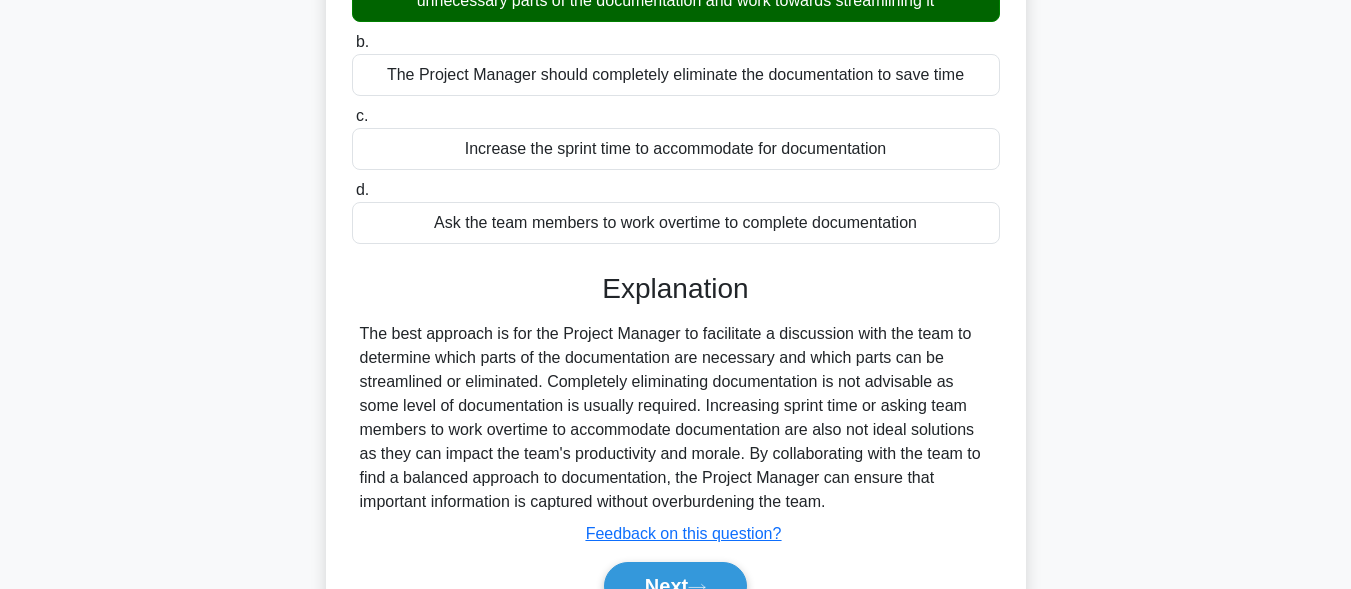 scroll, scrollTop: 491, scrollLeft: 0, axis: vertical 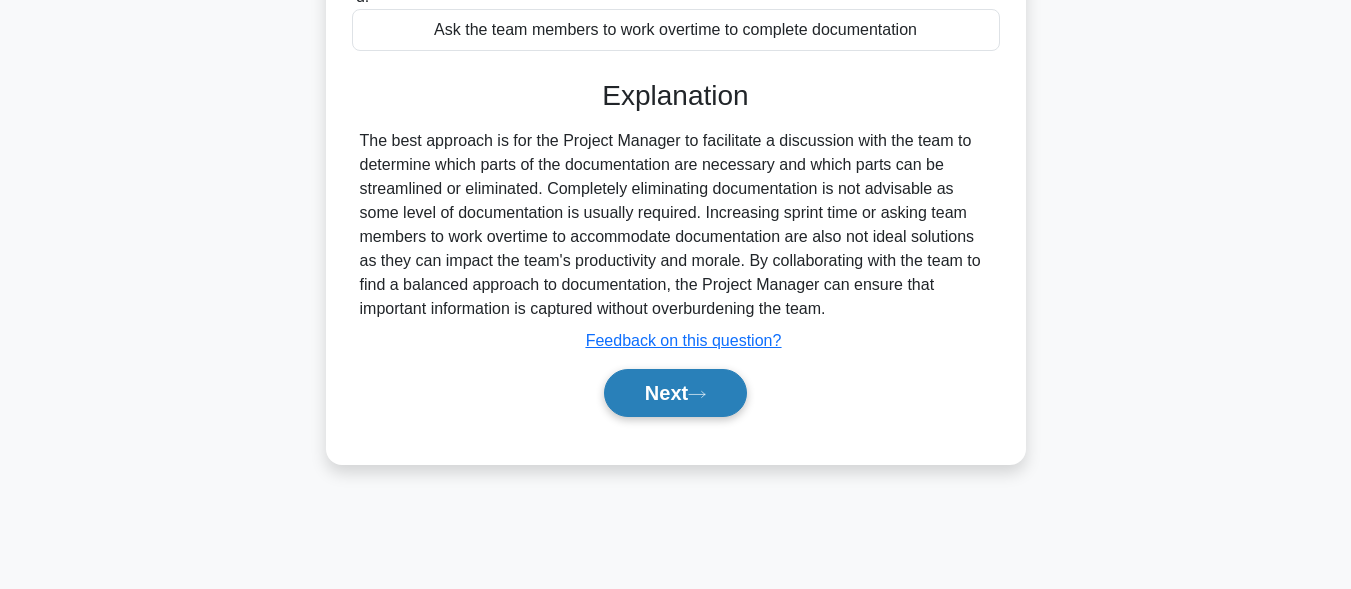click on "Next" at bounding box center [675, 393] 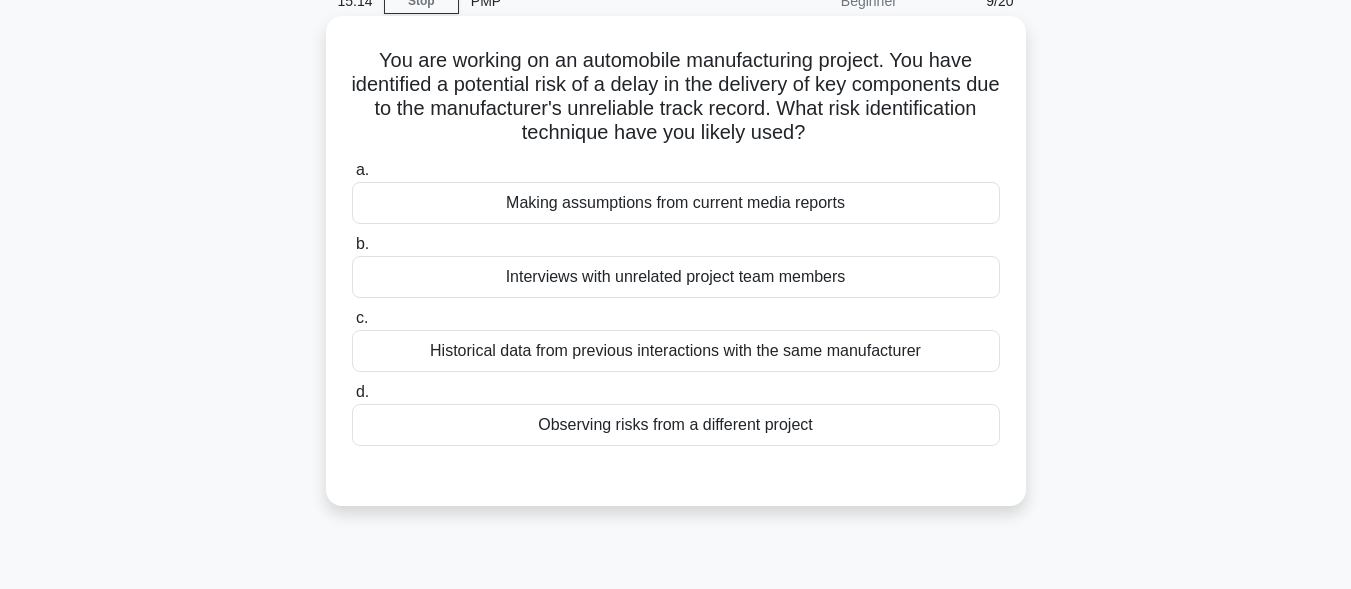 scroll, scrollTop: 91, scrollLeft: 0, axis: vertical 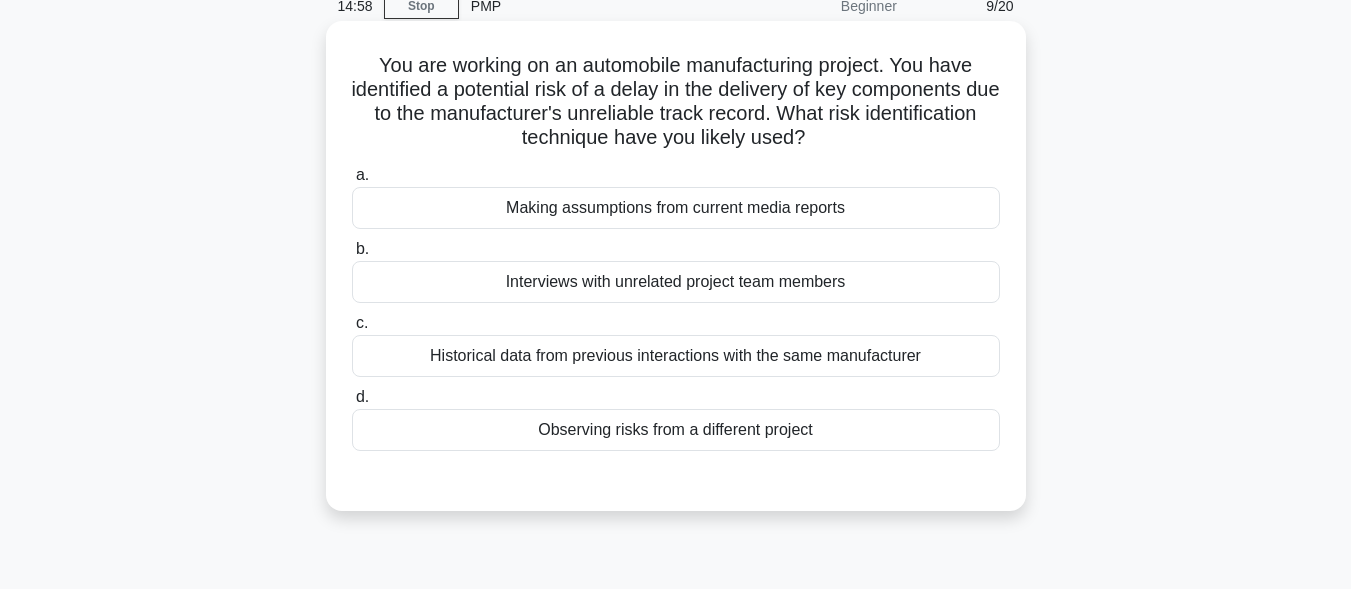 click on "Historical data from previous interactions with the same manufacturer" at bounding box center (676, 356) 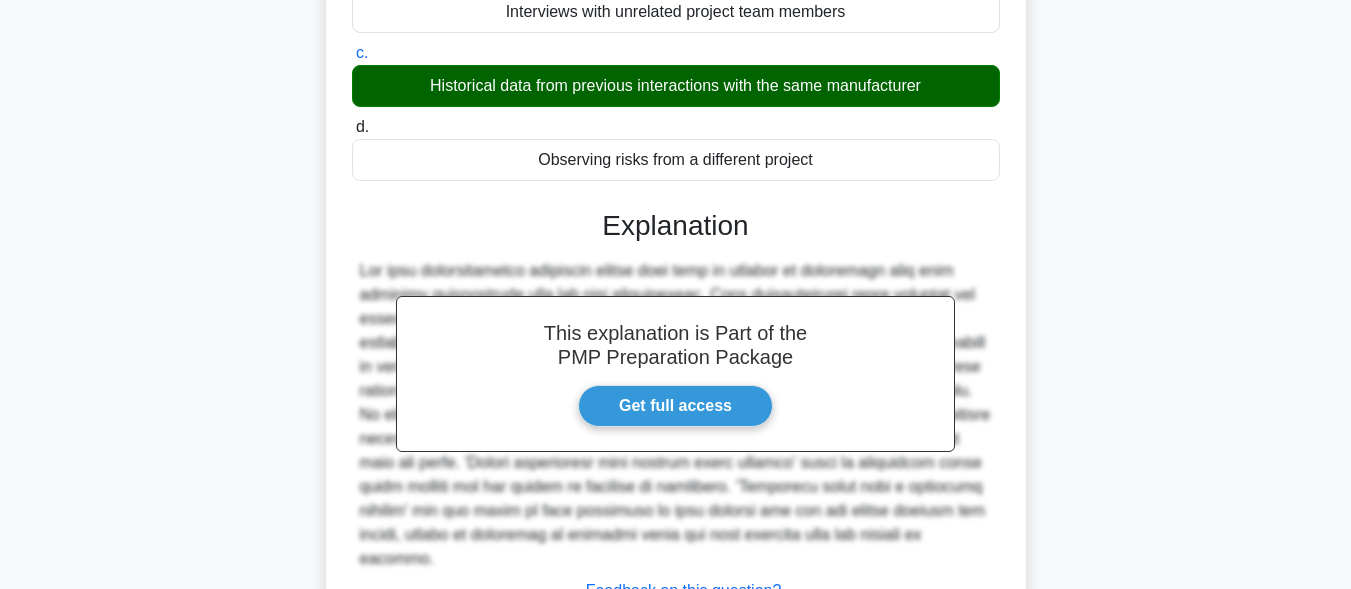 scroll, scrollTop: 501, scrollLeft: 0, axis: vertical 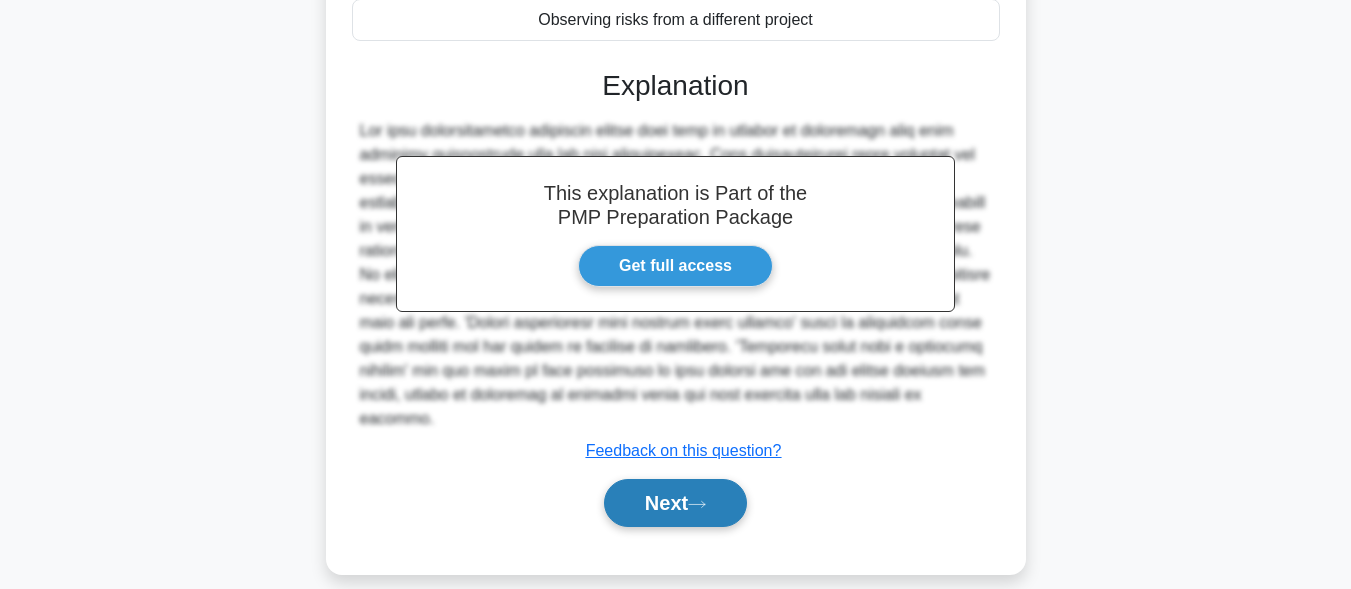 click on "Next" at bounding box center [675, 503] 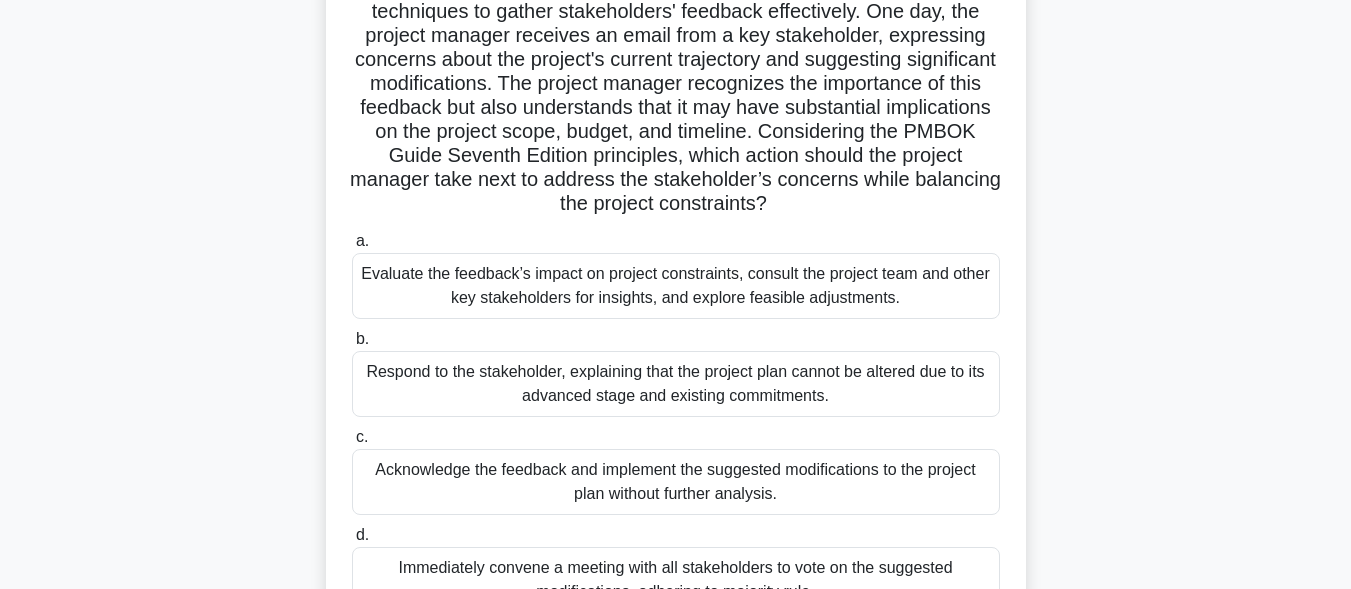 scroll, scrollTop: 300, scrollLeft: 0, axis: vertical 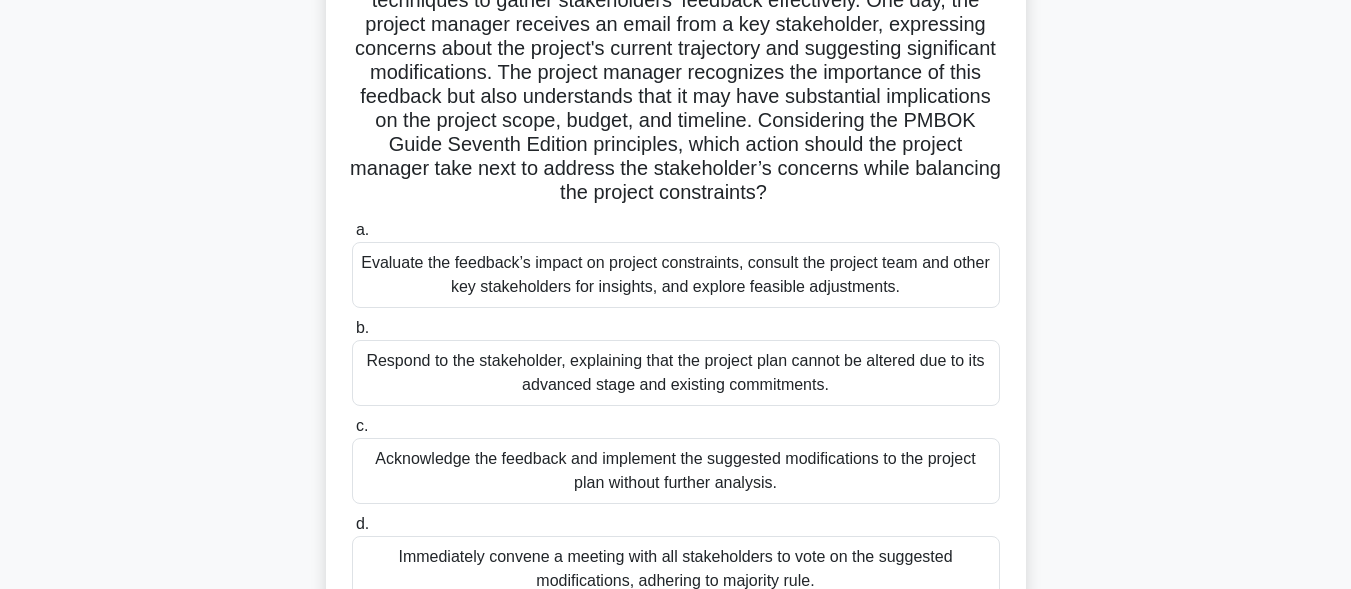 click on "Respond to the stakeholder, explaining that the project plan cannot be altered due to its advanced stage and existing commitments." at bounding box center [676, 373] 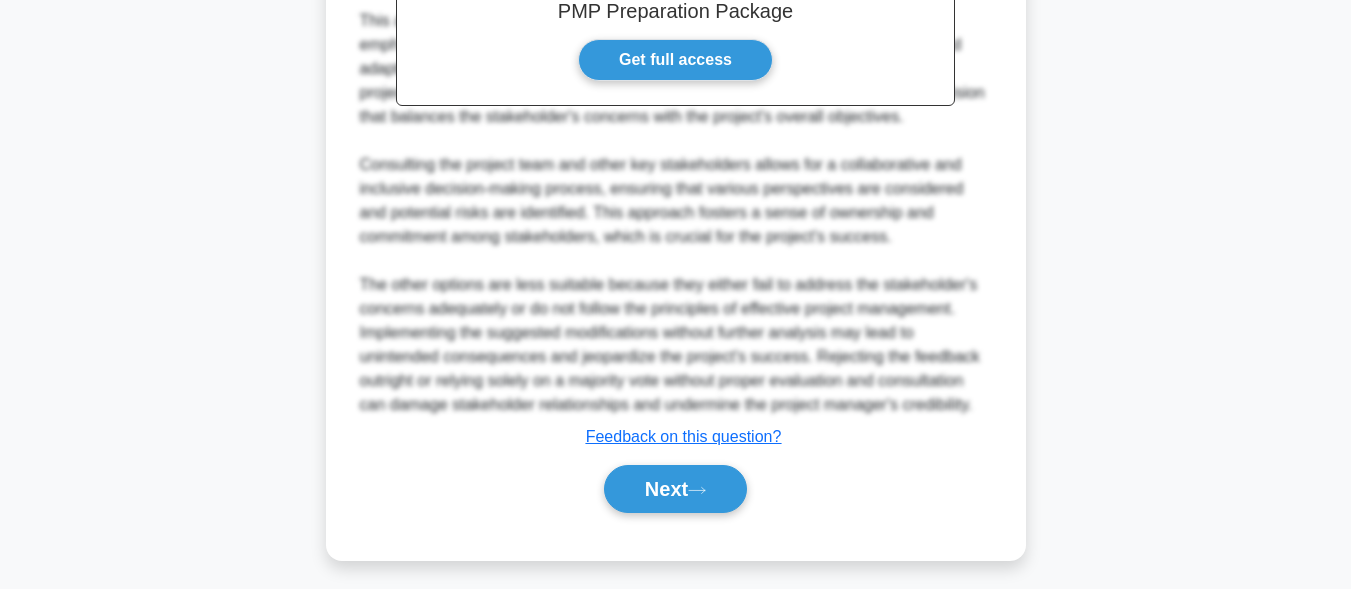scroll, scrollTop: 1079, scrollLeft: 0, axis: vertical 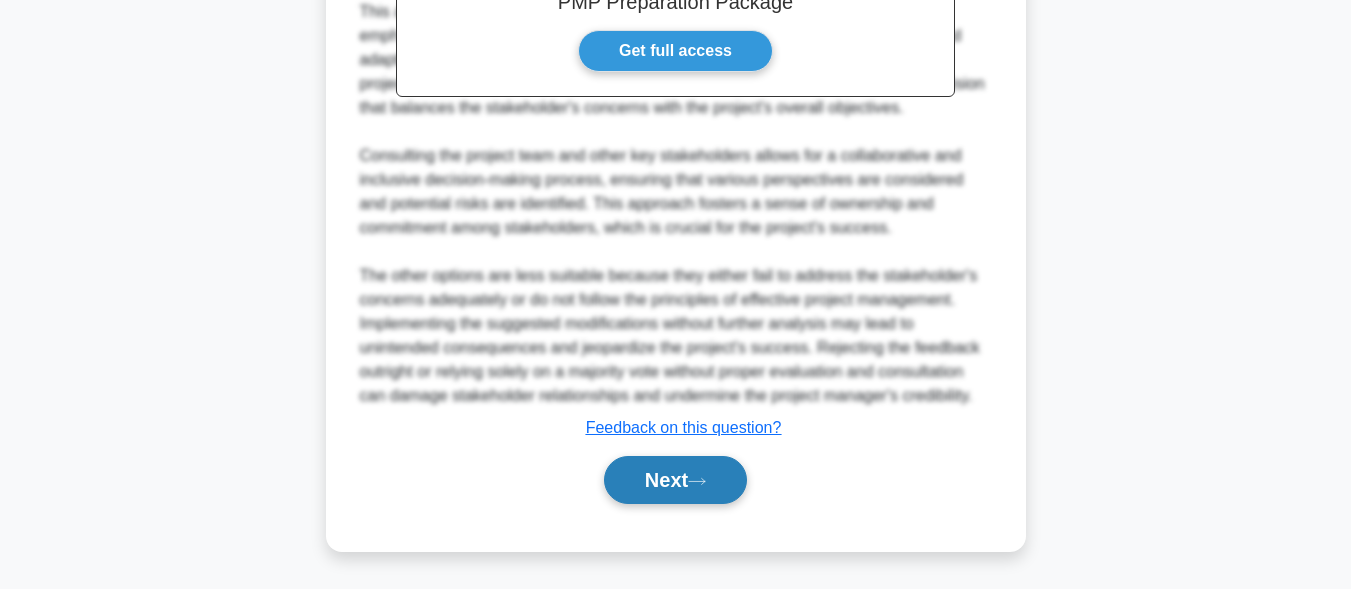 click on "Next" at bounding box center [675, 480] 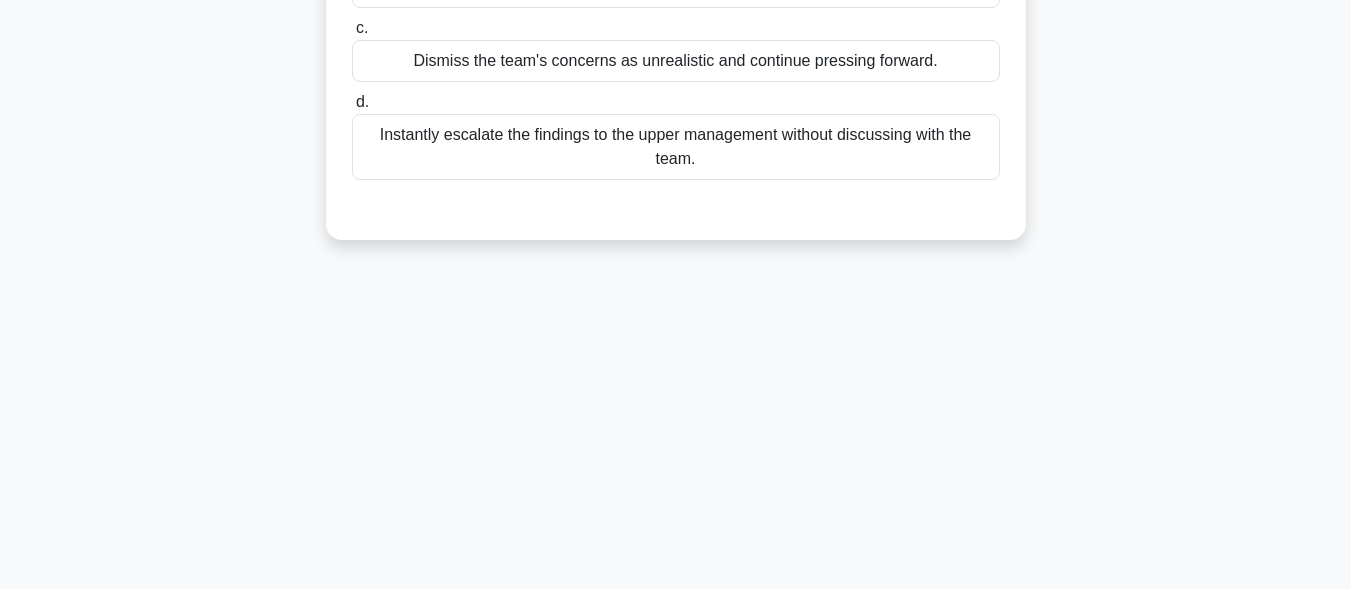 scroll, scrollTop: 0, scrollLeft: 0, axis: both 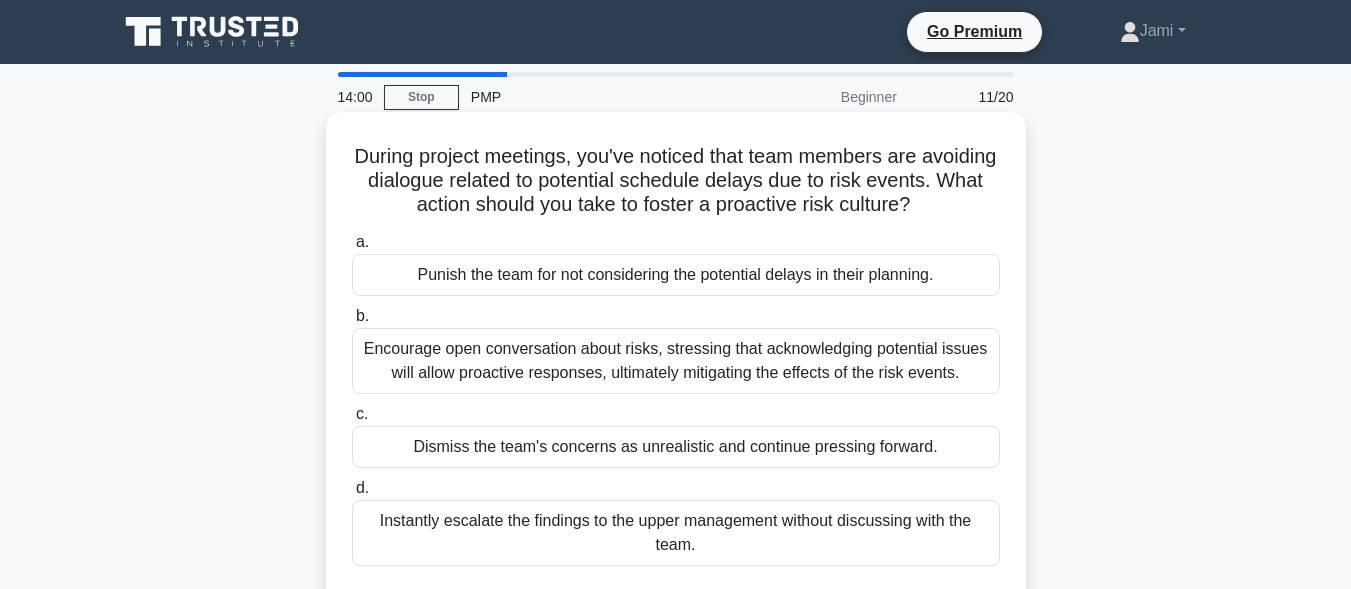 click on "Encourage open conversation about risks, stressing that acknowledging potential issues will allow proactive responses, ultimately mitigating the effects of the risk events." at bounding box center (676, 361) 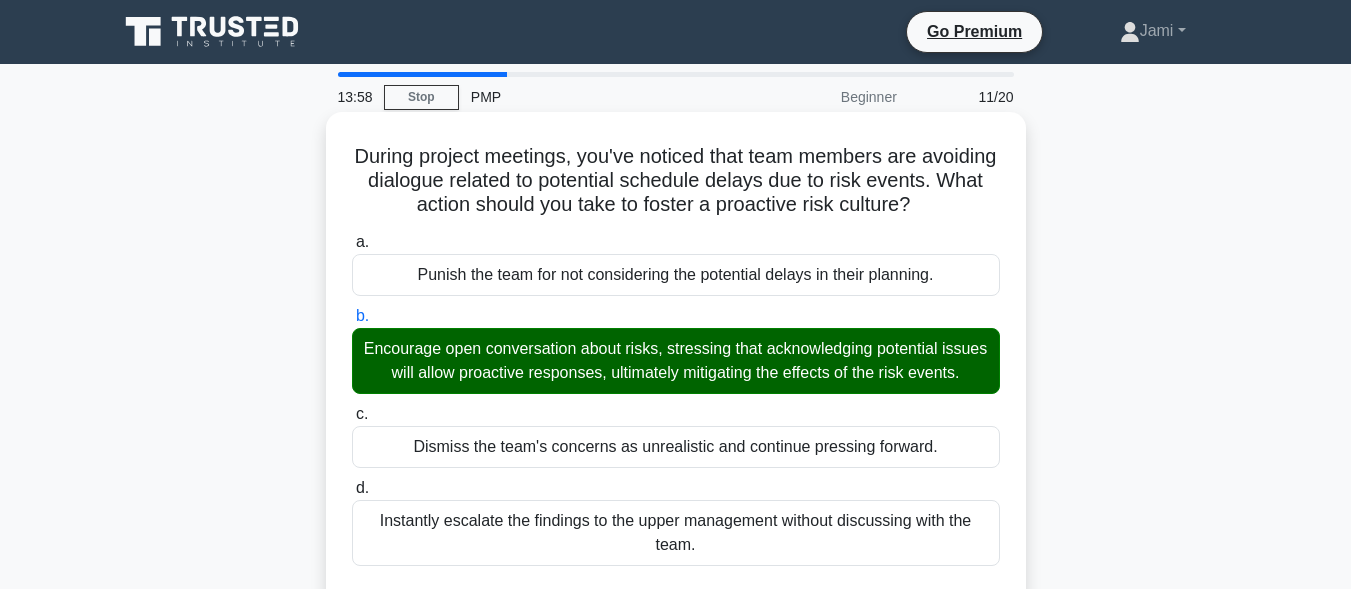 scroll, scrollTop: 600, scrollLeft: 0, axis: vertical 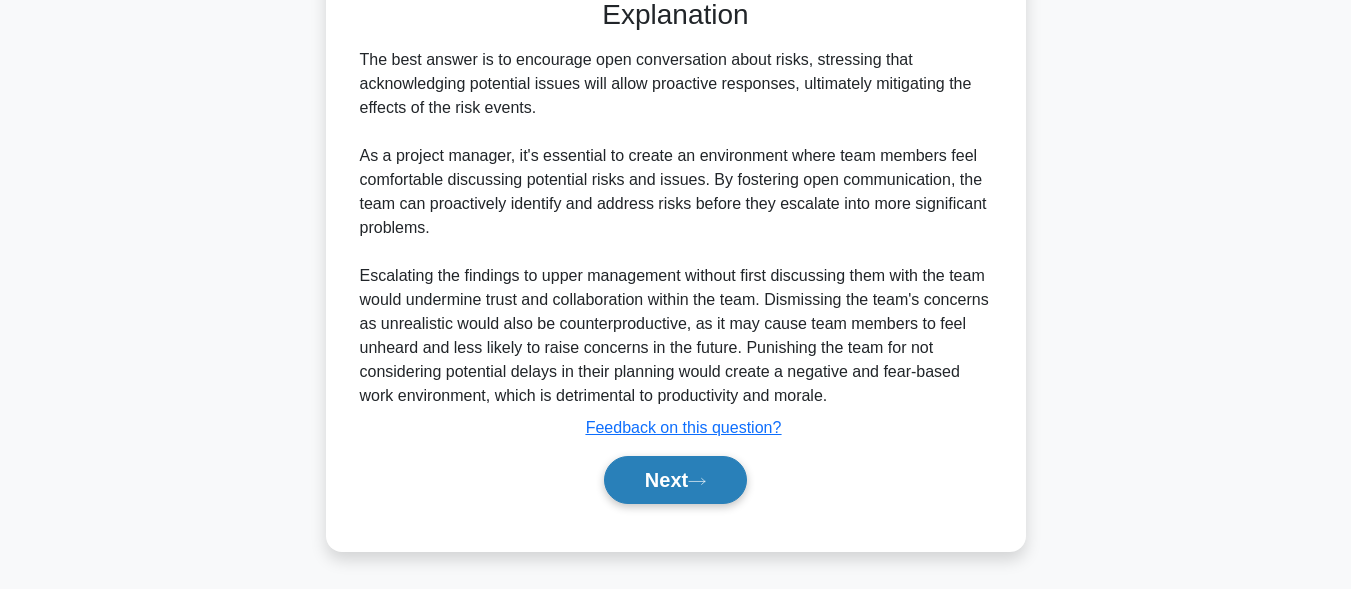 click on "Next" at bounding box center (675, 480) 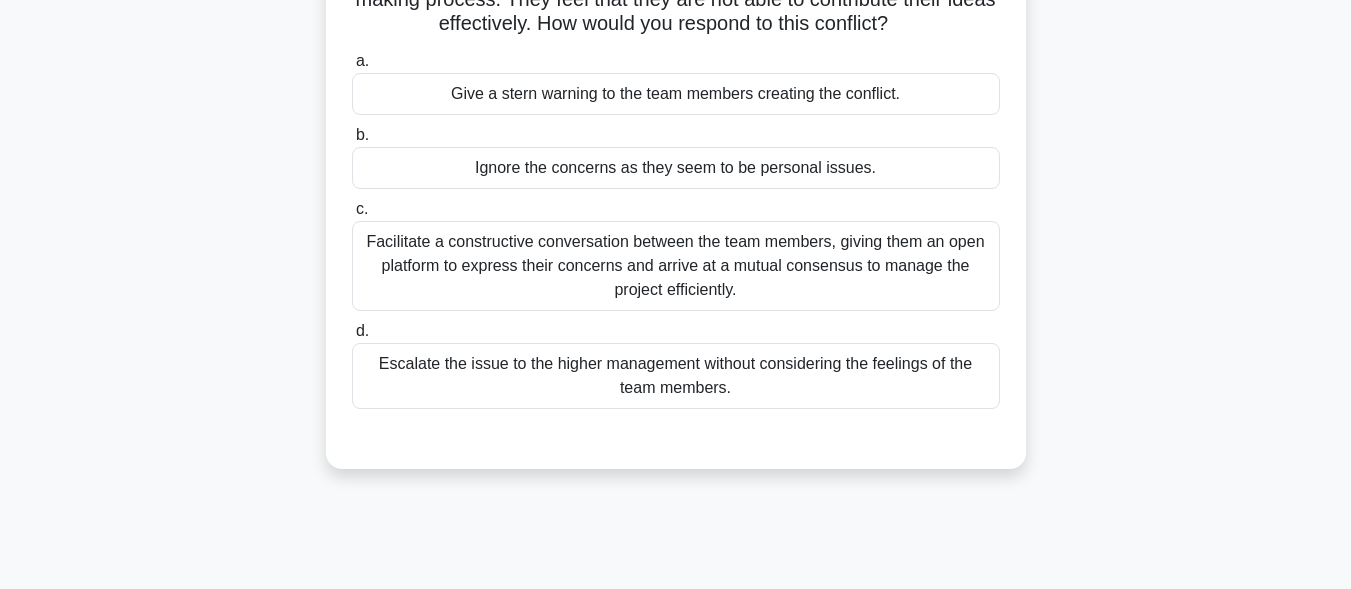 scroll, scrollTop: 191, scrollLeft: 0, axis: vertical 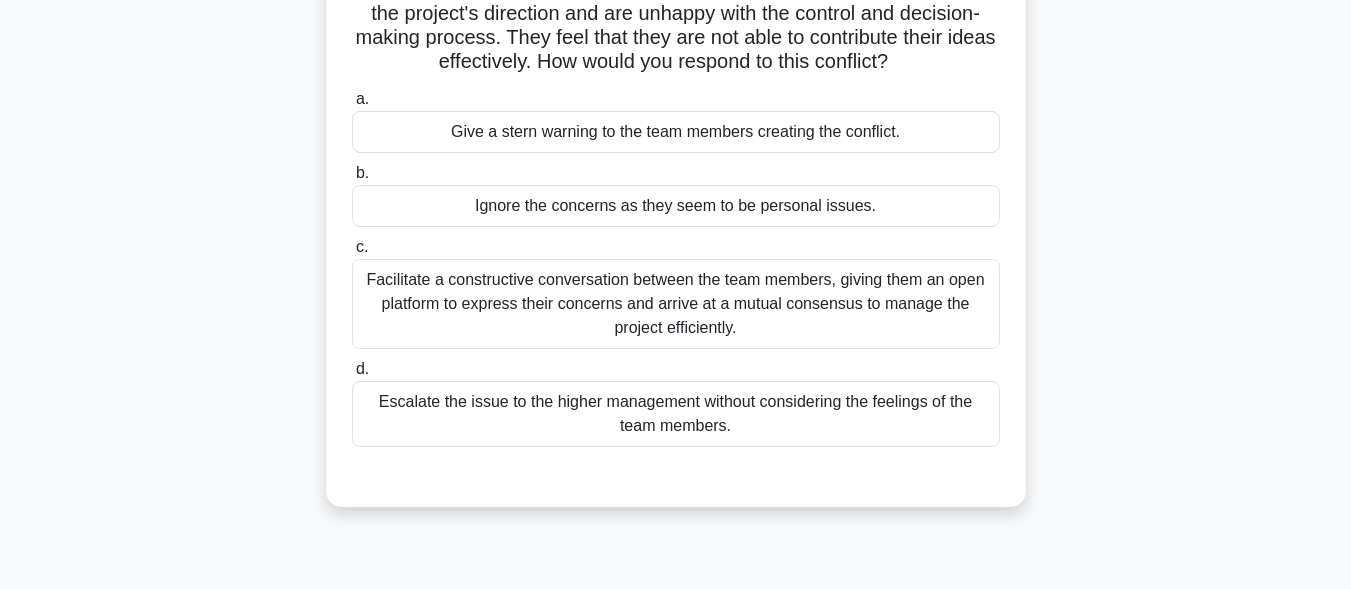 click on "Facilitate a constructive conversation between the team members, giving them an open platform to express their concerns and arrive at a mutual consensus to manage the project efficiently." at bounding box center (676, 304) 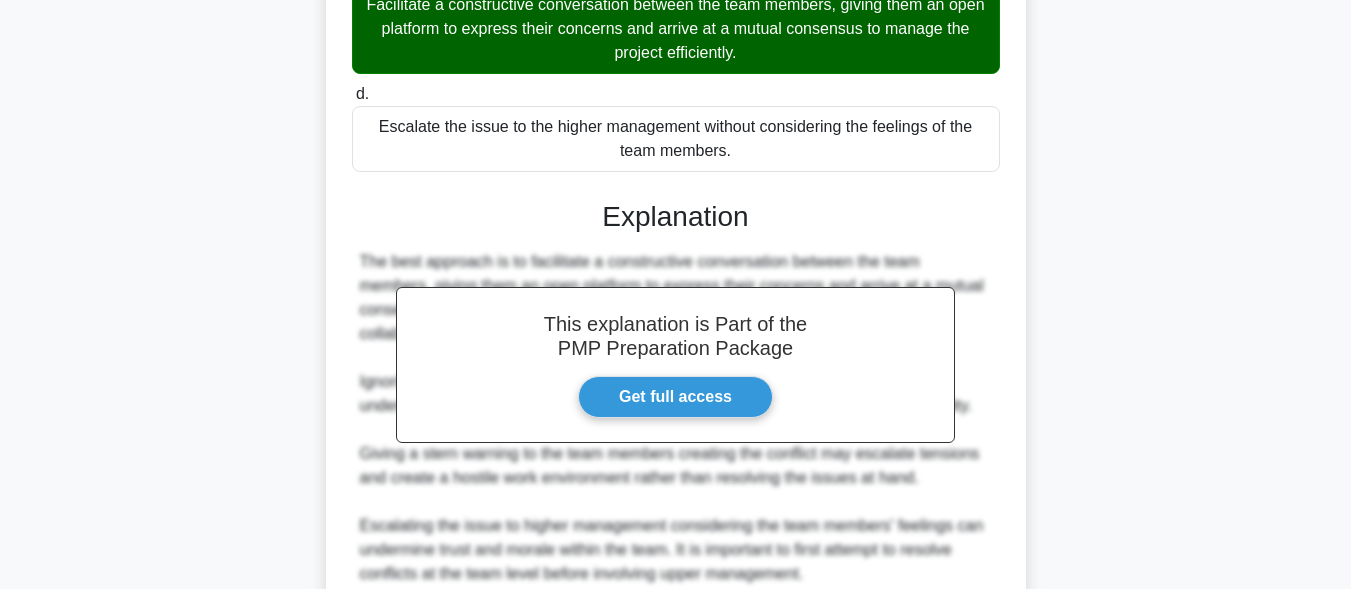 scroll, scrollTop: 645, scrollLeft: 0, axis: vertical 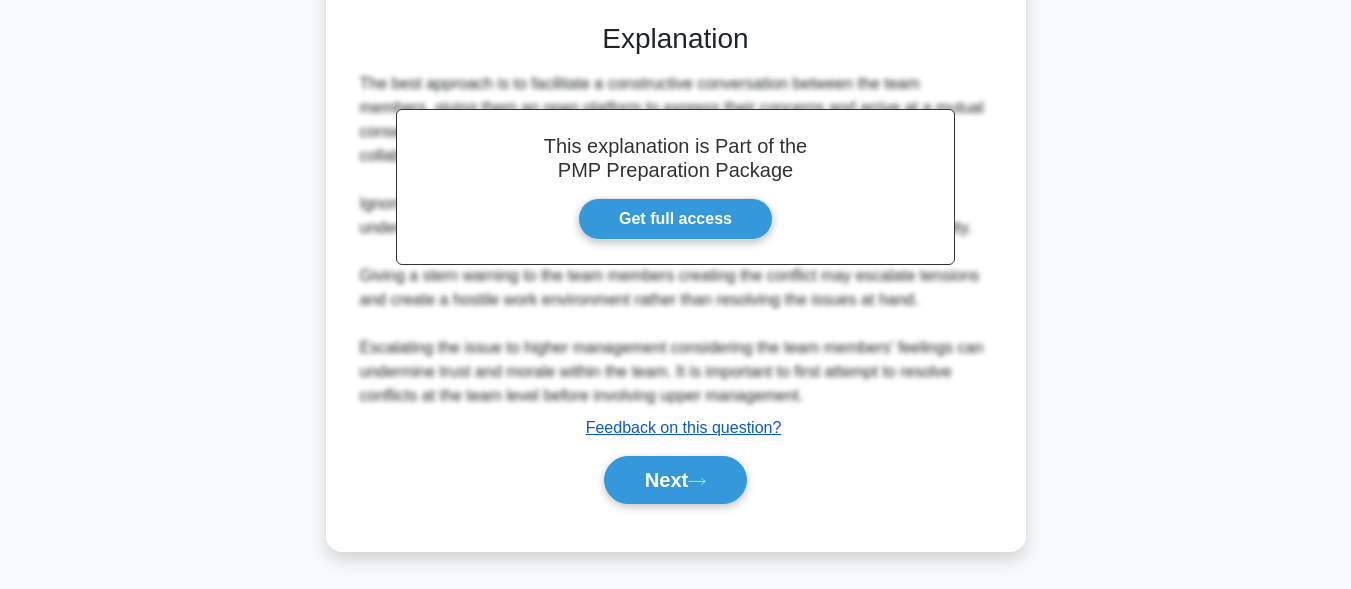 drag, startPoint x: 688, startPoint y: 457, endPoint x: 687, endPoint y: 432, distance: 25.019993 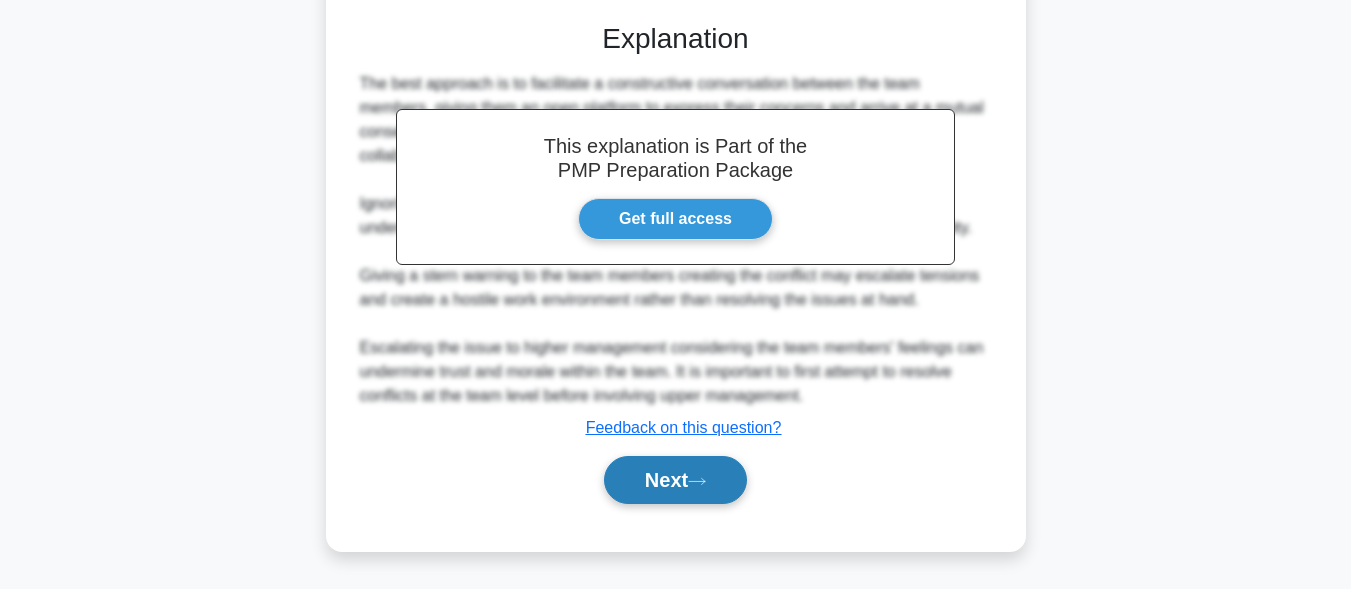 click on "Next" at bounding box center (675, 480) 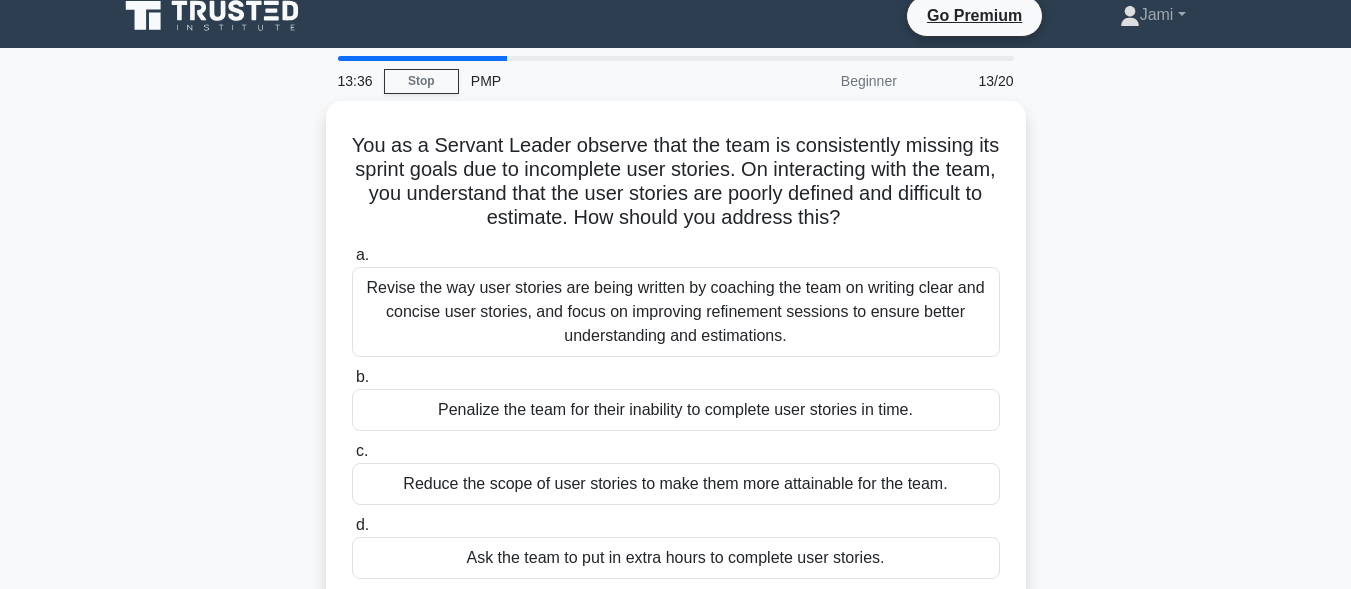 scroll, scrollTop: 0, scrollLeft: 0, axis: both 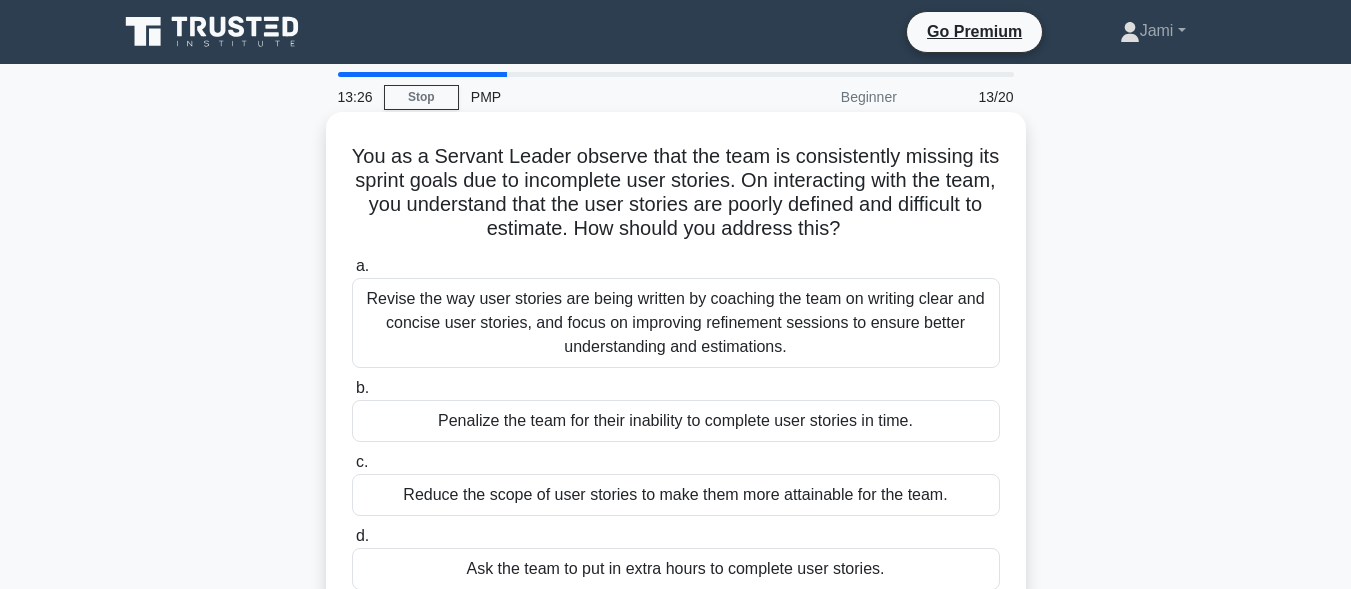 click on "Revise the way user stories are being written by coaching the team on writing clear and concise user stories, and focus on improving refinement sessions to ensure better understanding and estimations." at bounding box center (676, 323) 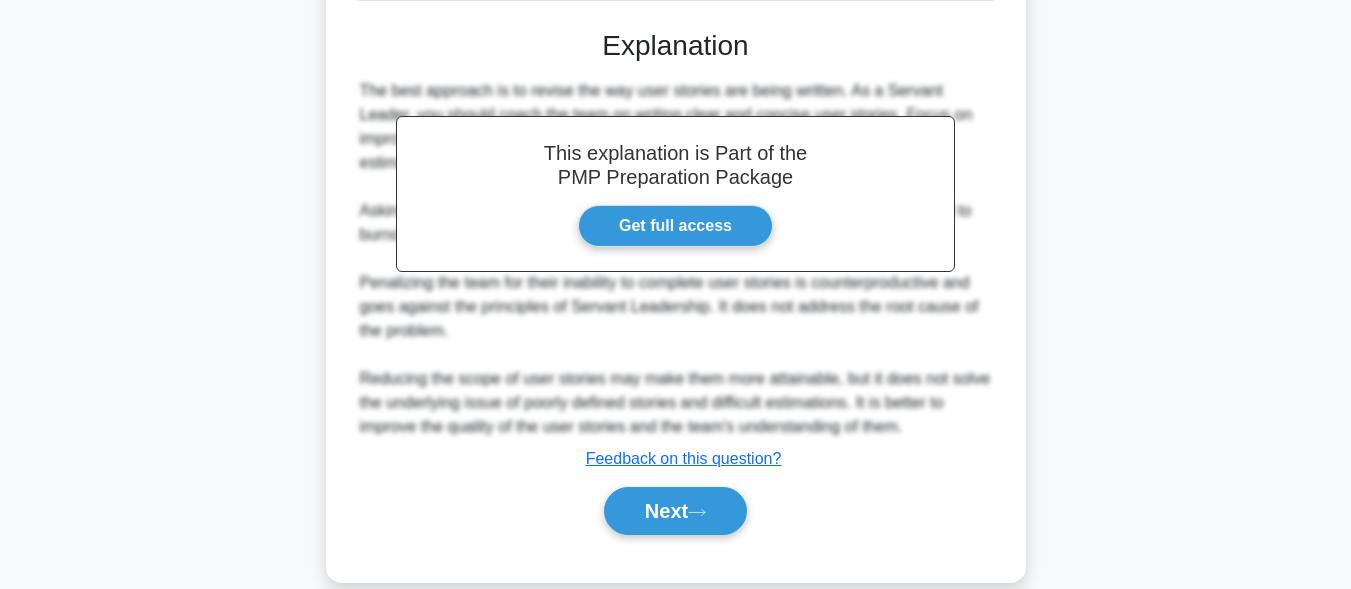 scroll, scrollTop: 597, scrollLeft: 0, axis: vertical 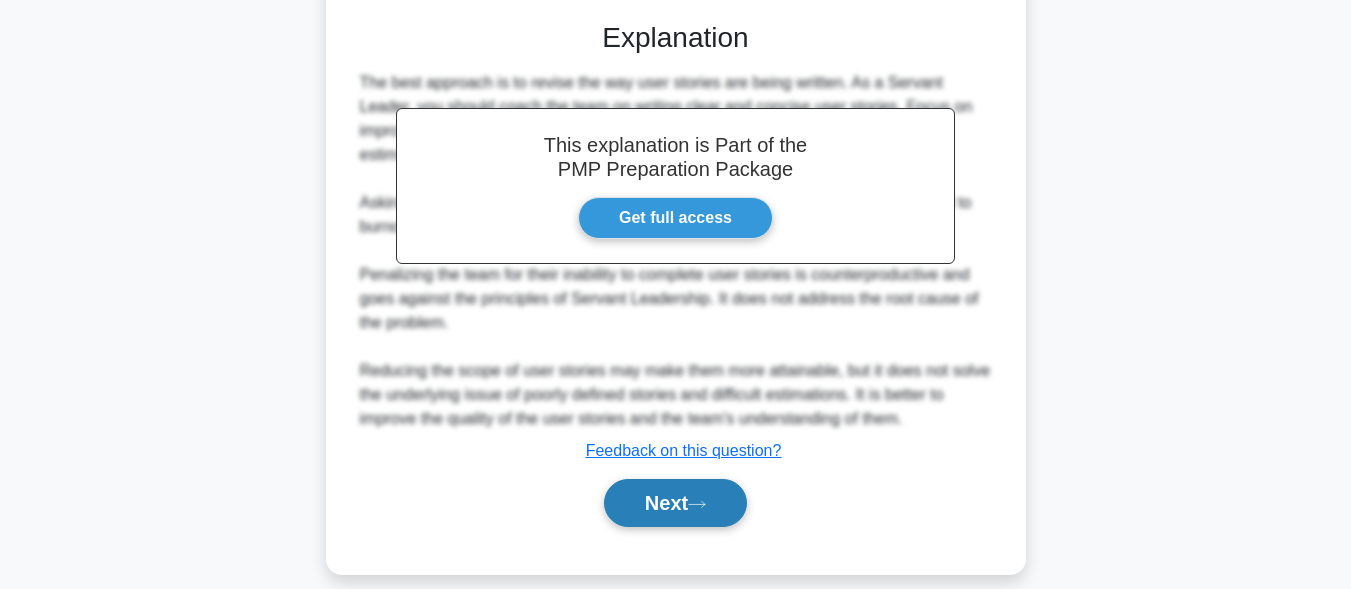click on "Next" at bounding box center (675, 503) 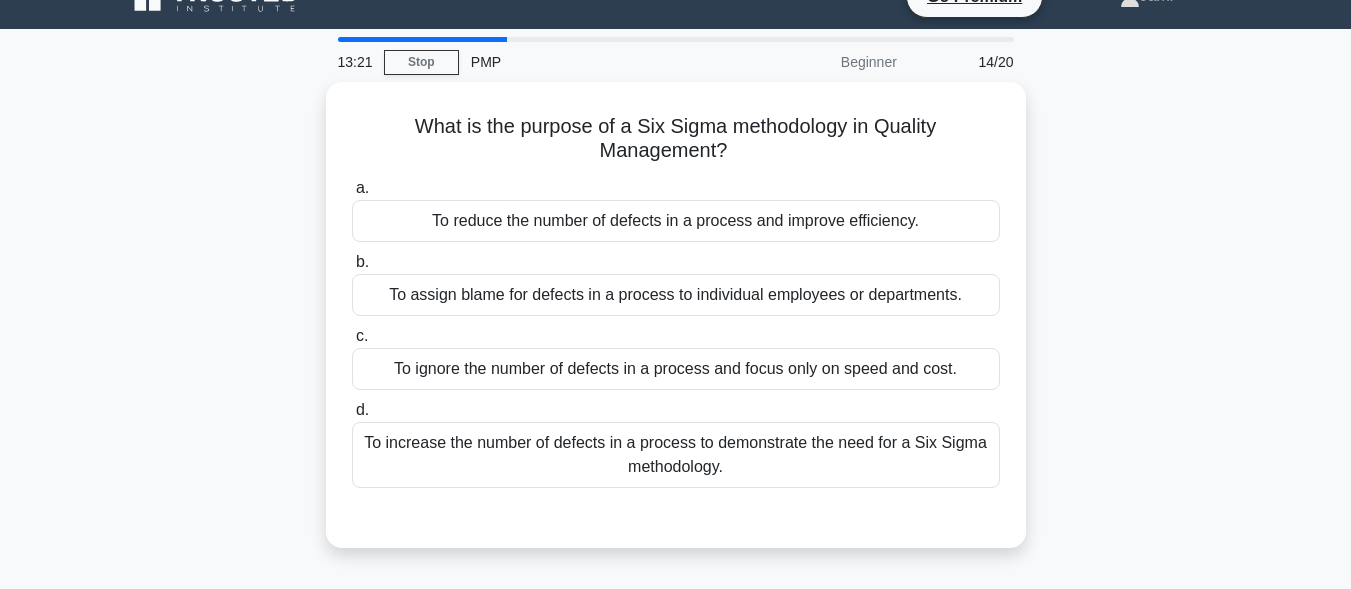 scroll, scrollTop: 0, scrollLeft: 0, axis: both 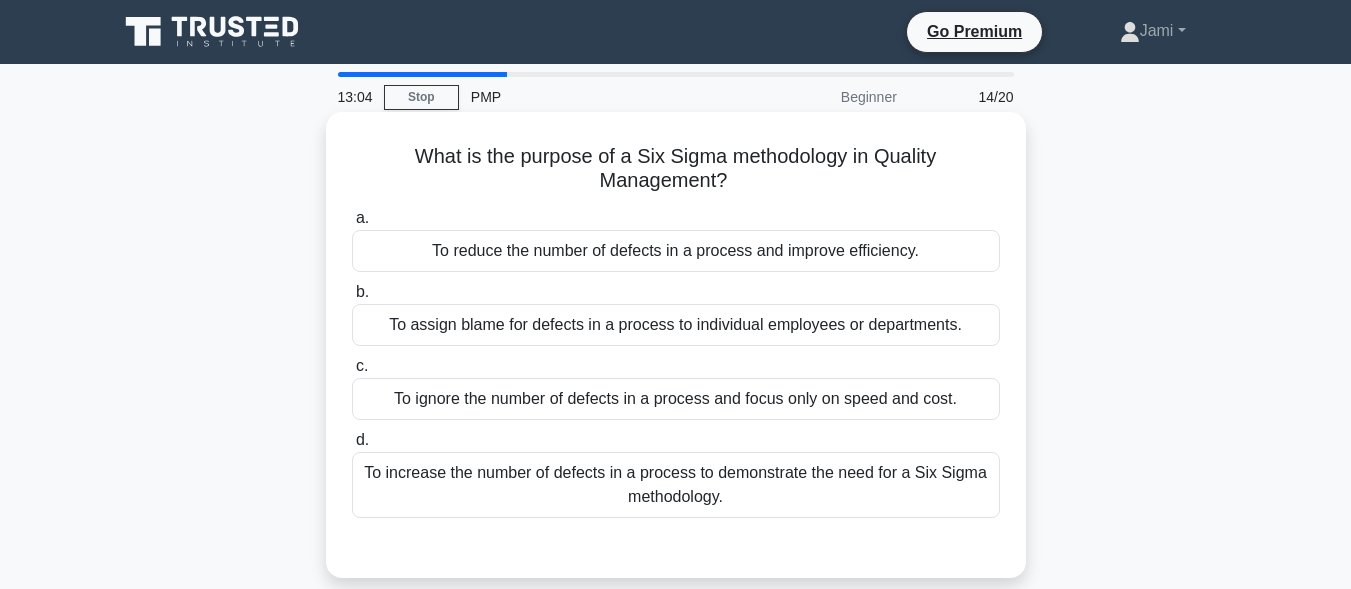 click on "To increase the number of defects in a process to demonstrate the need for a Six Sigma methodology." at bounding box center (676, 485) 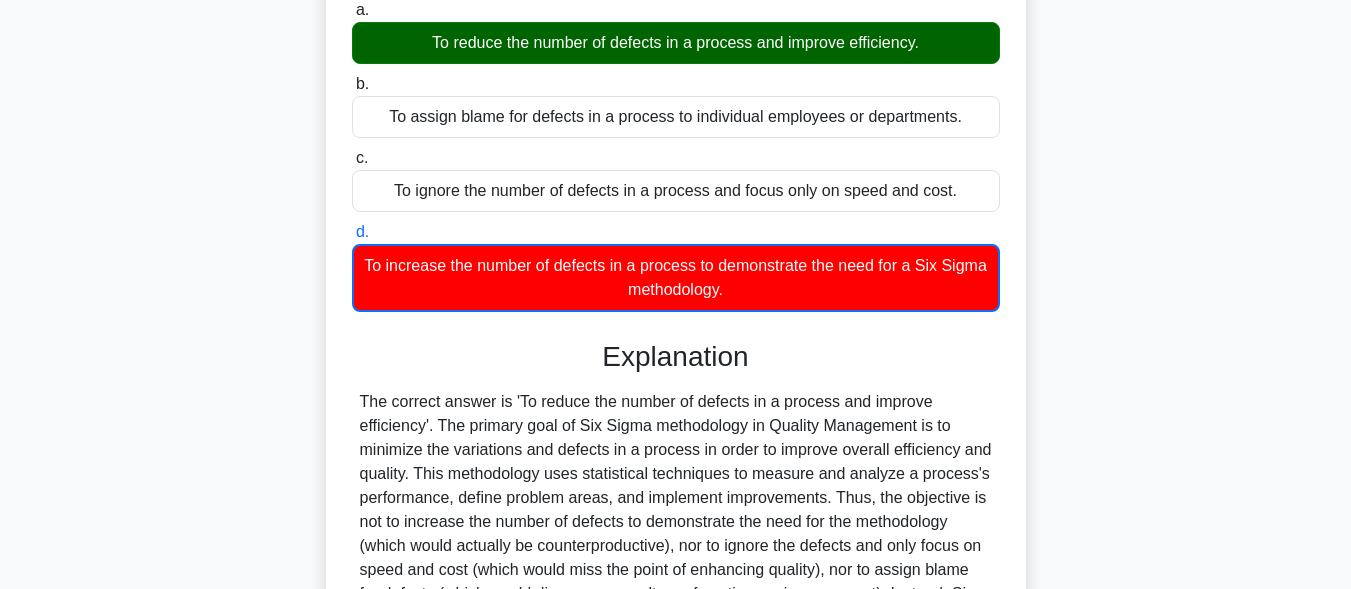 scroll, scrollTop: 491, scrollLeft: 0, axis: vertical 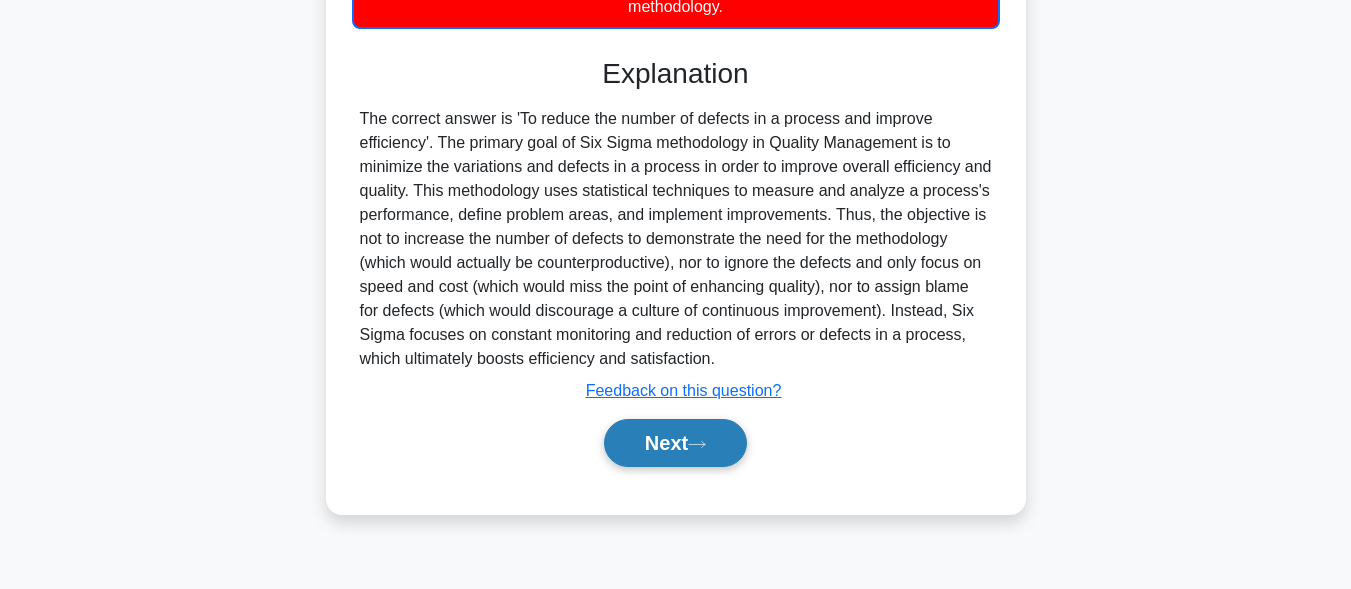 click on "Next" at bounding box center [675, 443] 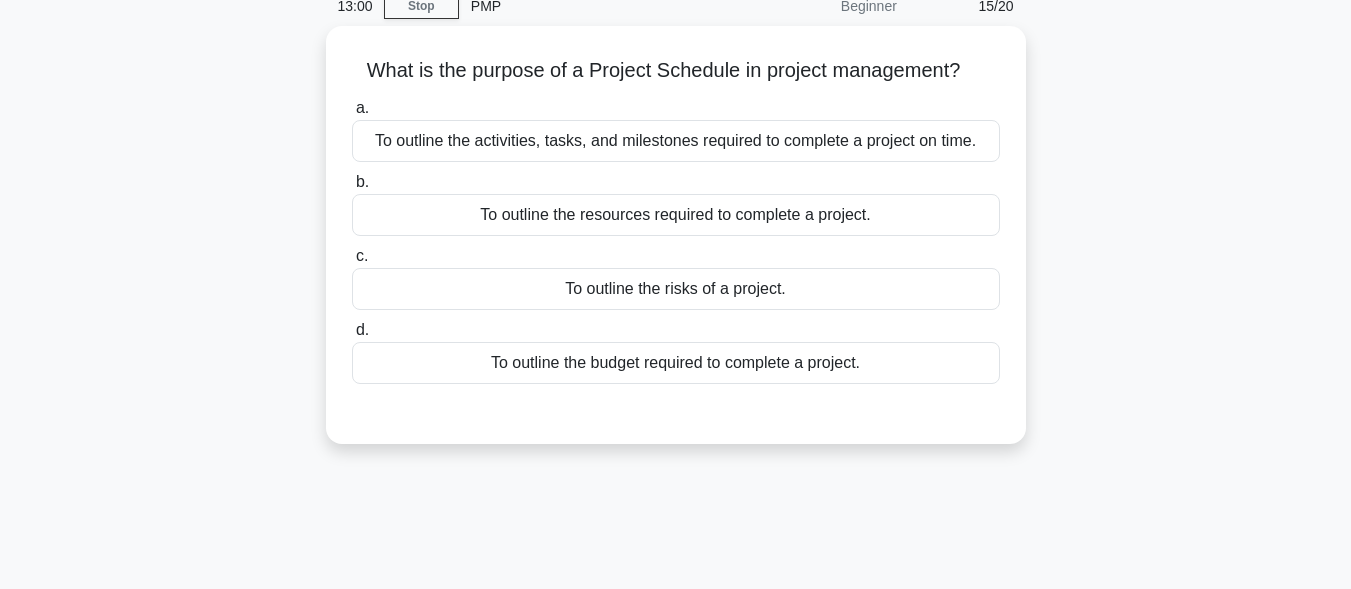scroll, scrollTop: 0, scrollLeft: 0, axis: both 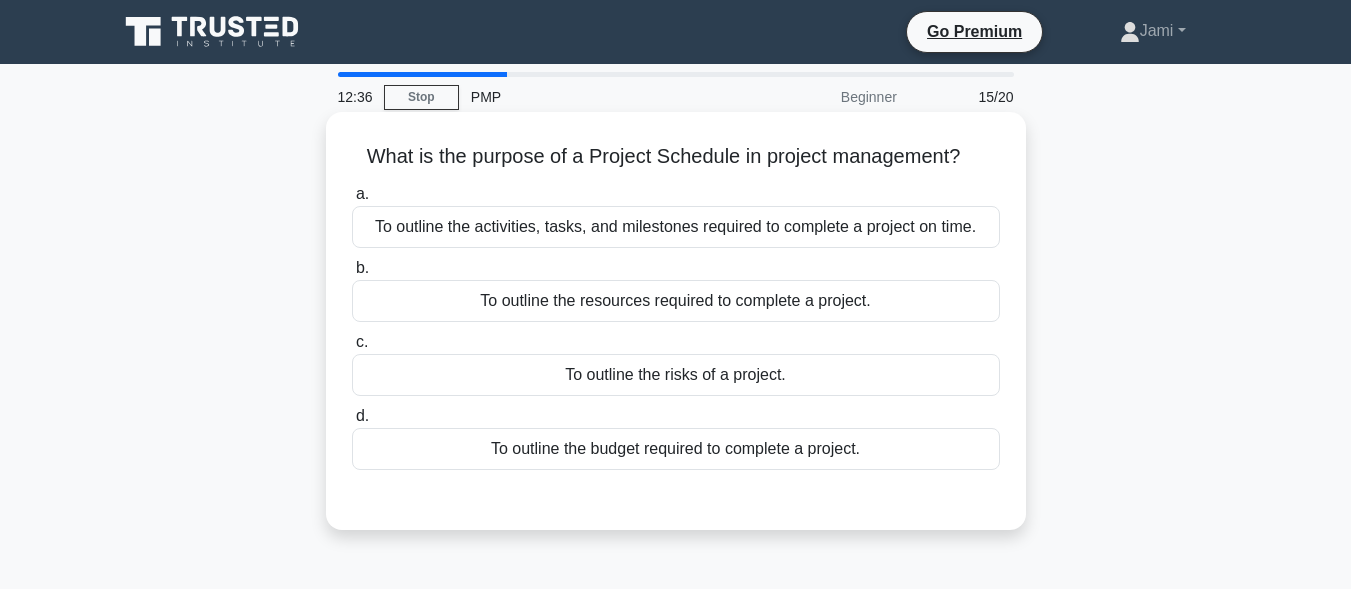 click on "To outline the activities, tasks, and milestones required to complete a project on time." at bounding box center [676, 227] 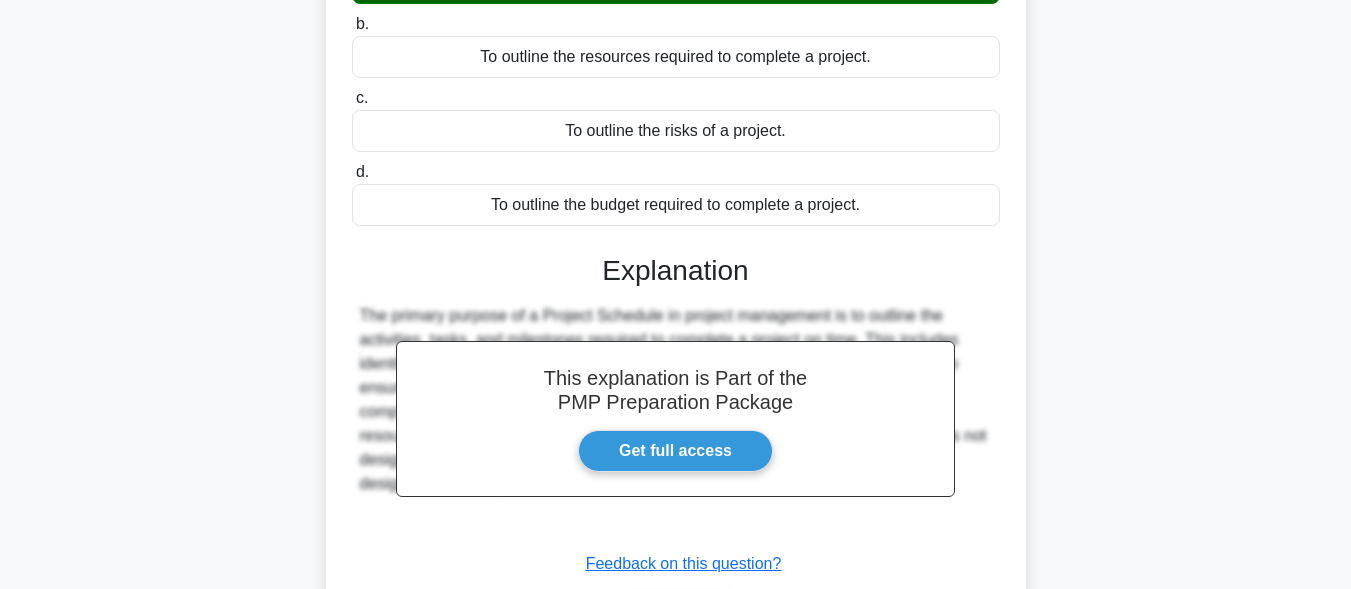 scroll, scrollTop: 491, scrollLeft: 0, axis: vertical 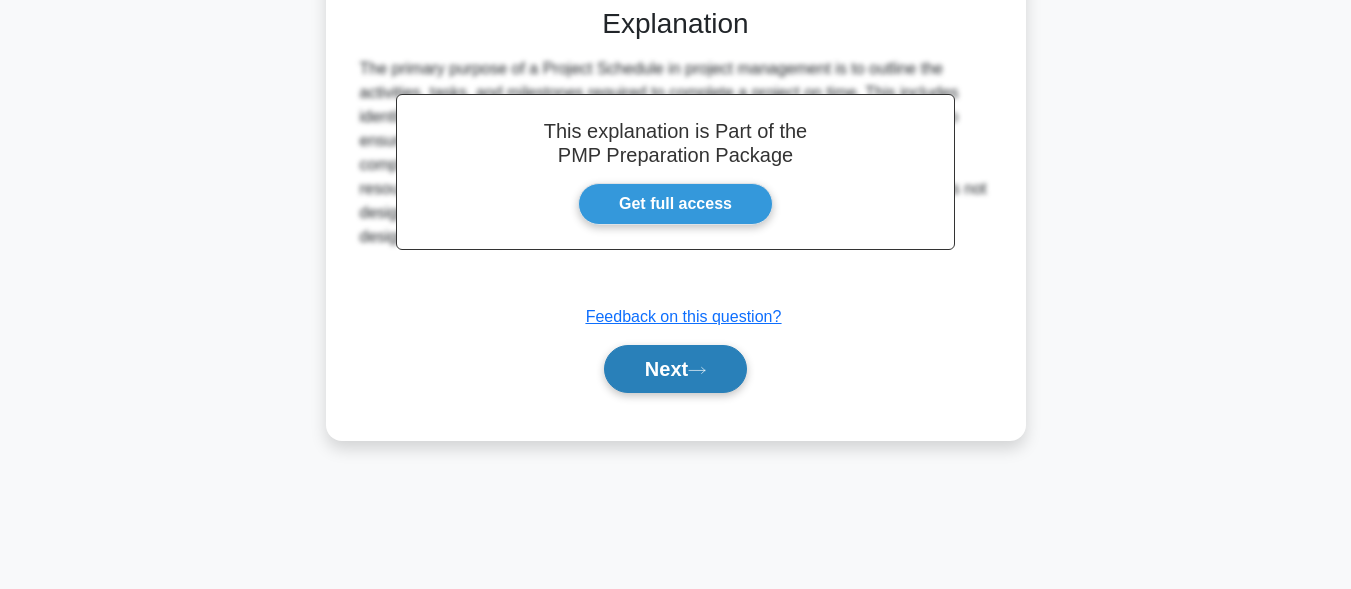 click on "Next" at bounding box center (675, 369) 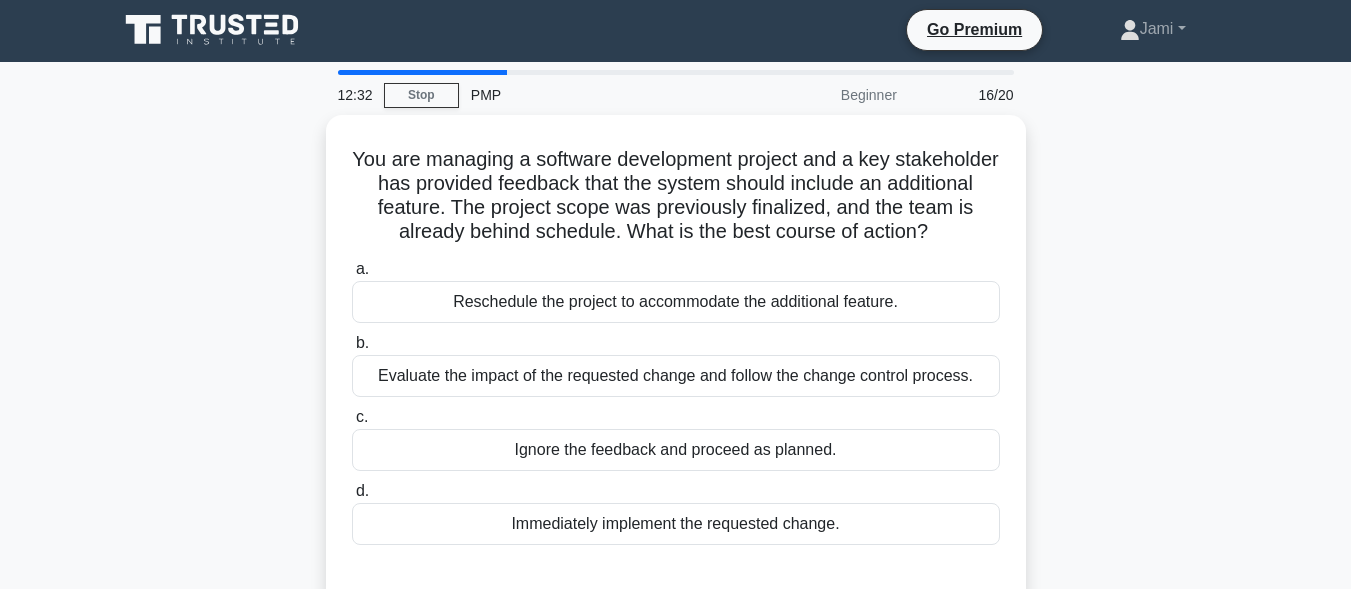 scroll, scrollTop: 0, scrollLeft: 0, axis: both 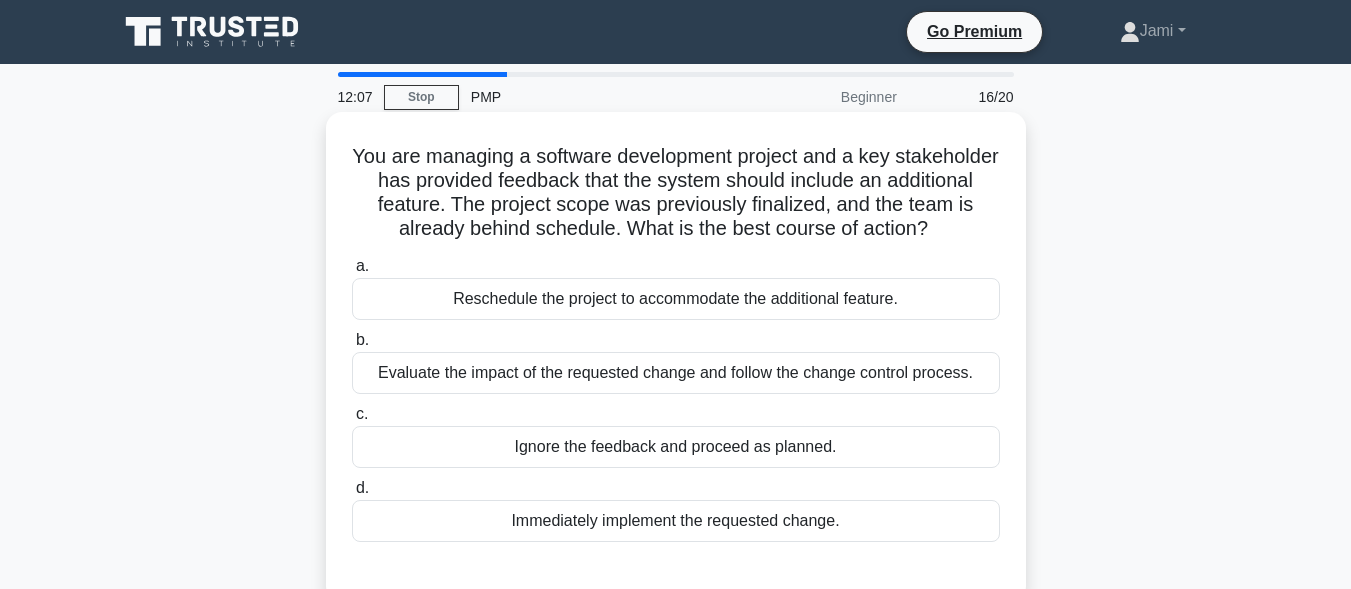click on "b.
Evaluate the impact of the requested change and follow the change control process." at bounding box center [352, 340] 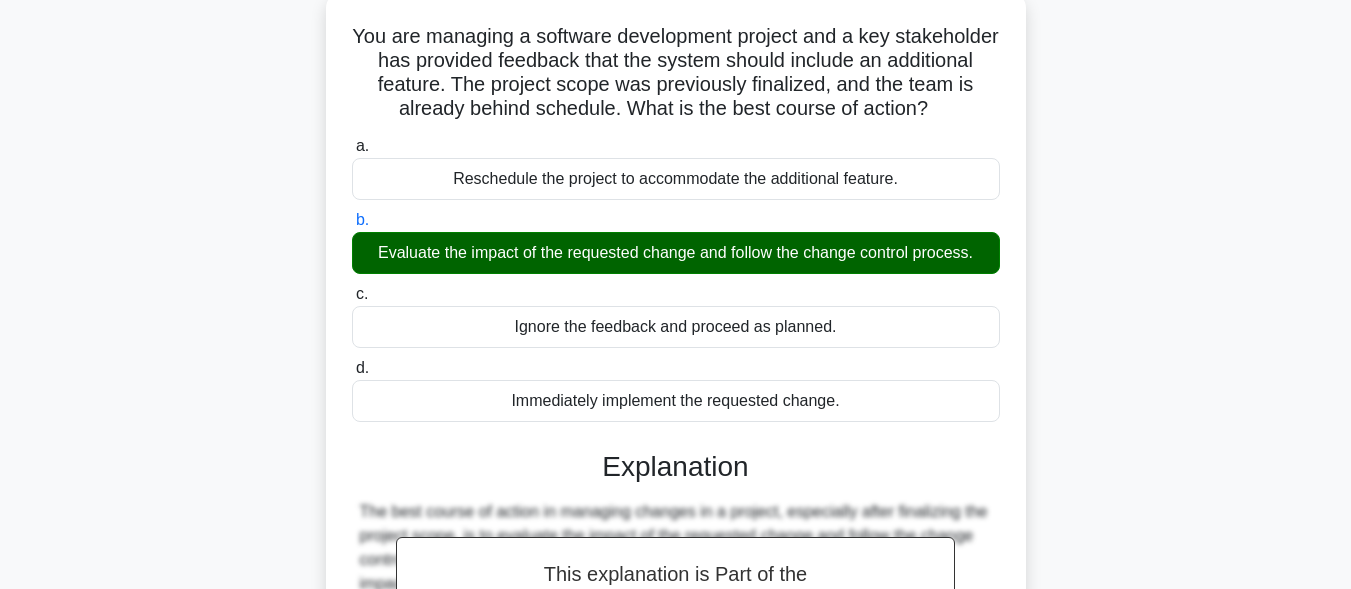 scroll, scrollTop: 491, scrollLeft: 0, axis: vertical 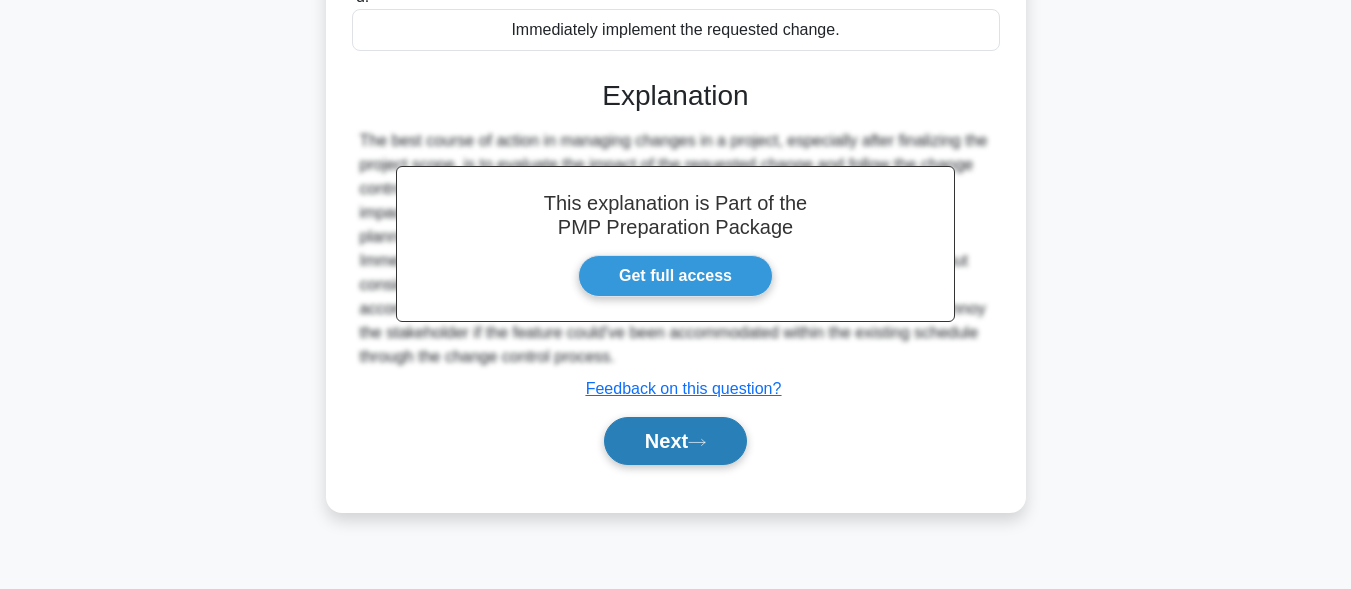 click on "Next" at bounding box center [675, 441] 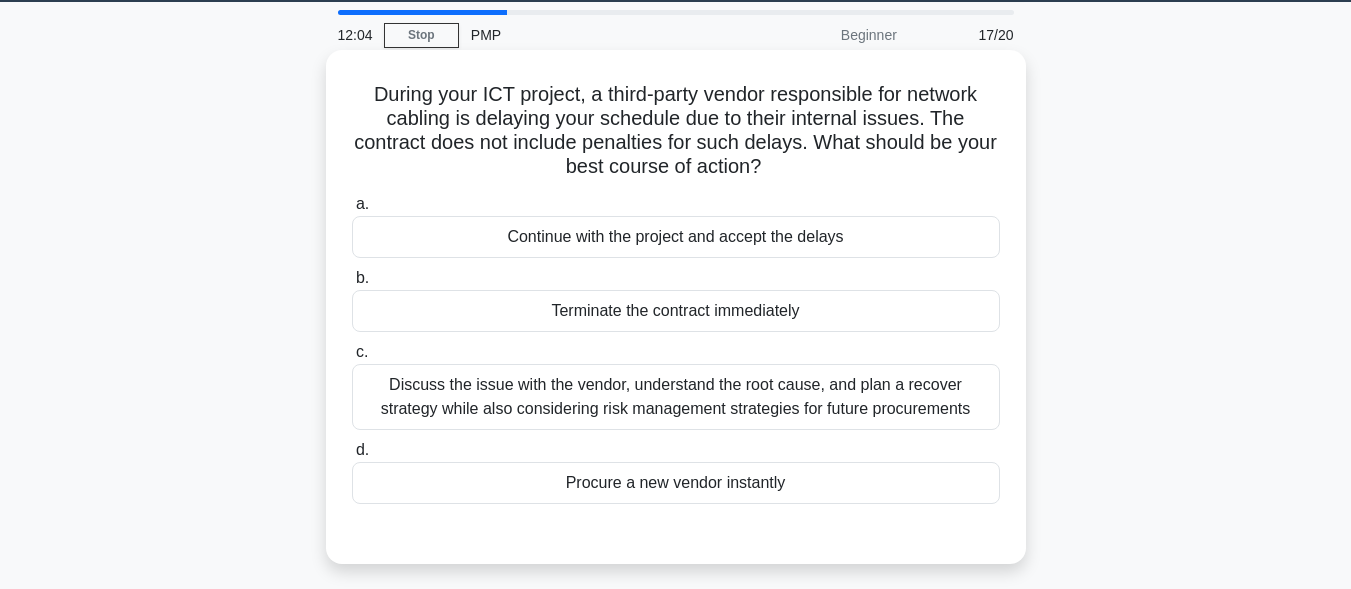 scroll, scrollTop: 0, scrollLeft: 0, axis: both 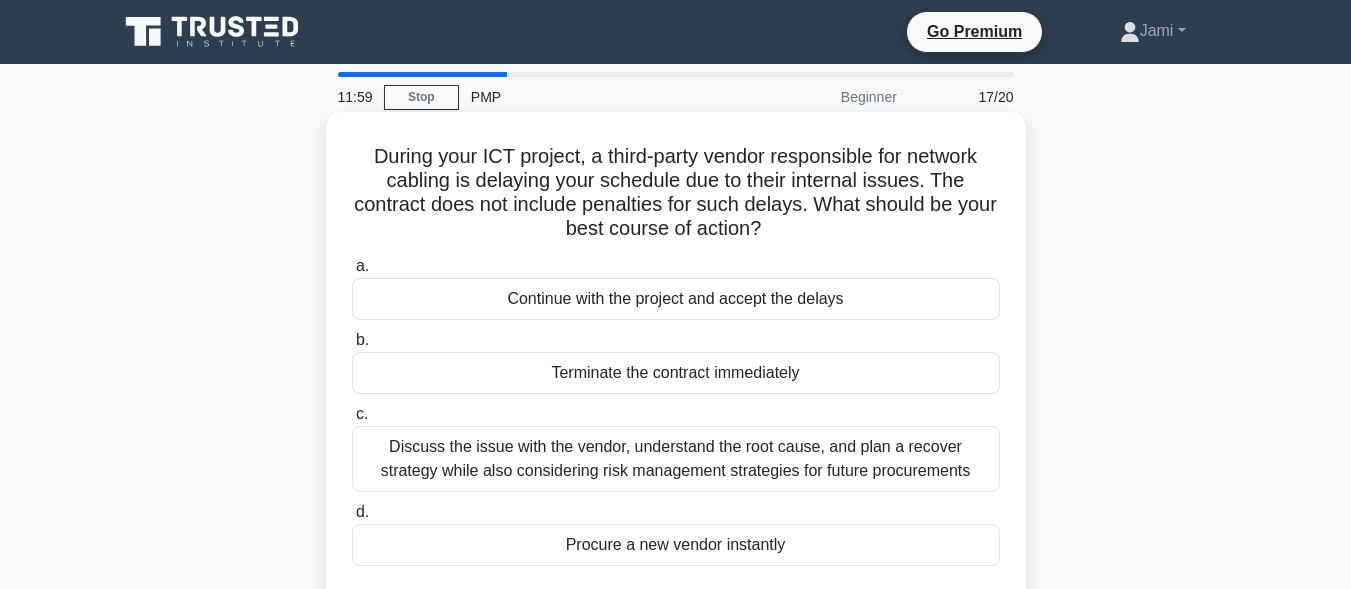 click on "c.
Discuss the issue with the vendor, understand the root cause, and plan a recover strategy while also considering risk management strategies for future procurements" at bounding box center (676, 447) 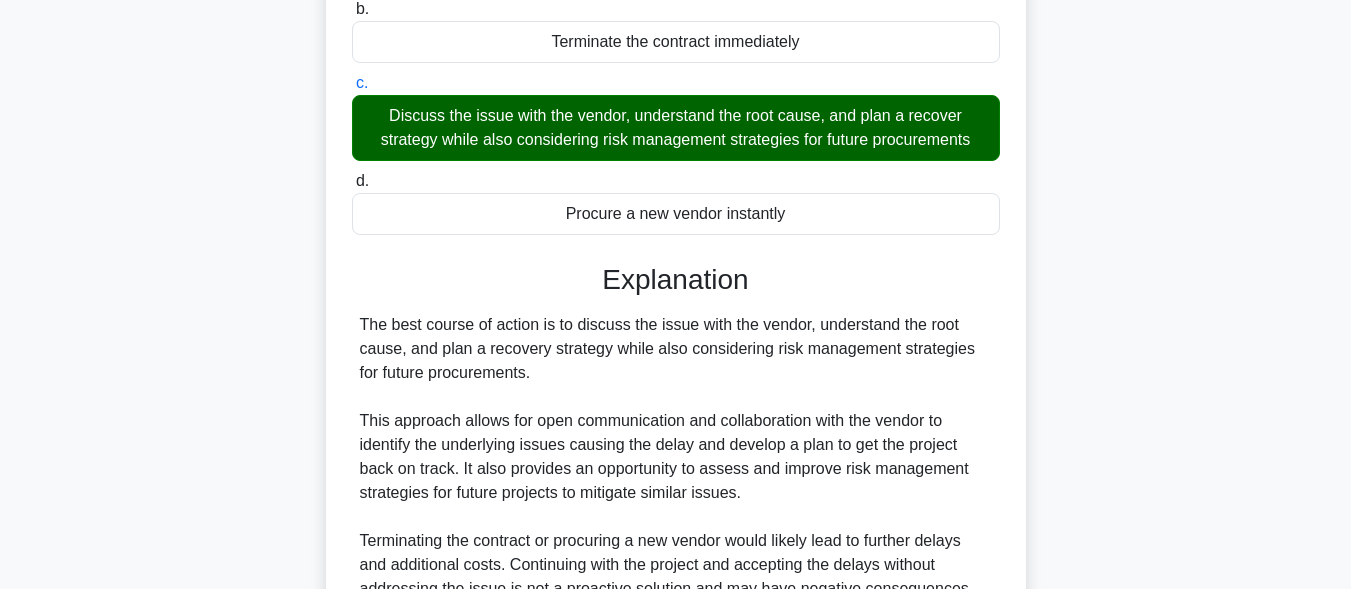 scroll, scrollTop: 549, scrollLeft: 0, axis: vertical 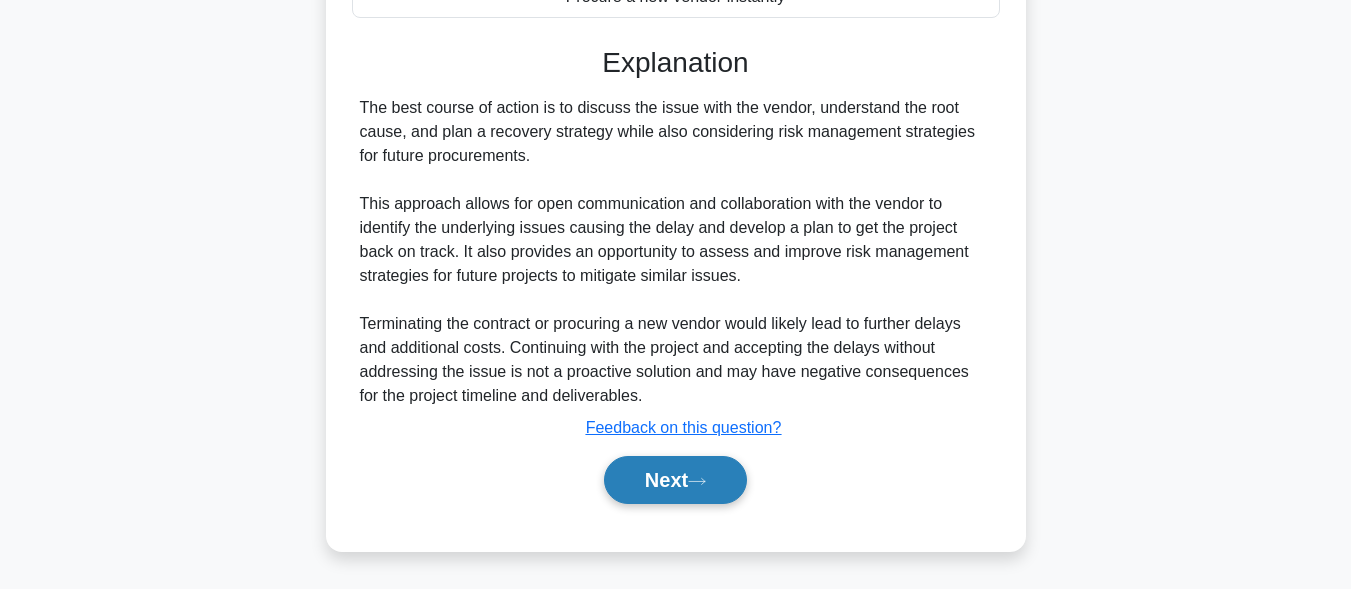 click on "Next" at bounding box center (675, 480) 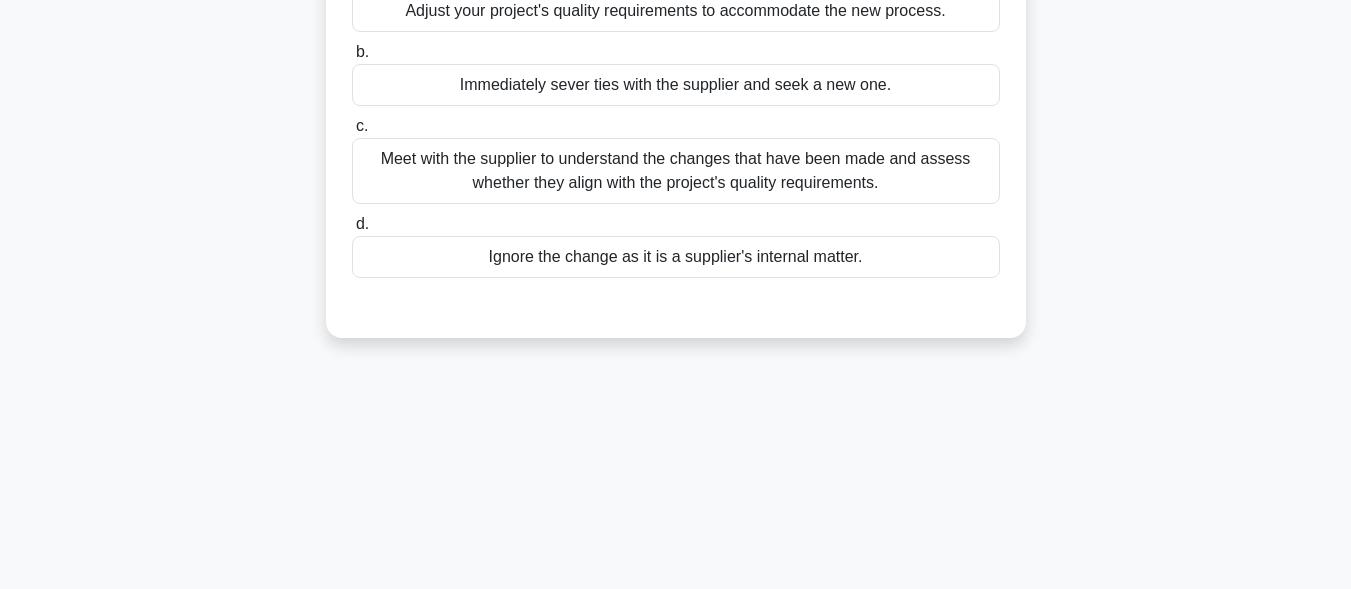 scroll, scrollTop: 0, scrollLeft: 0, axis: both 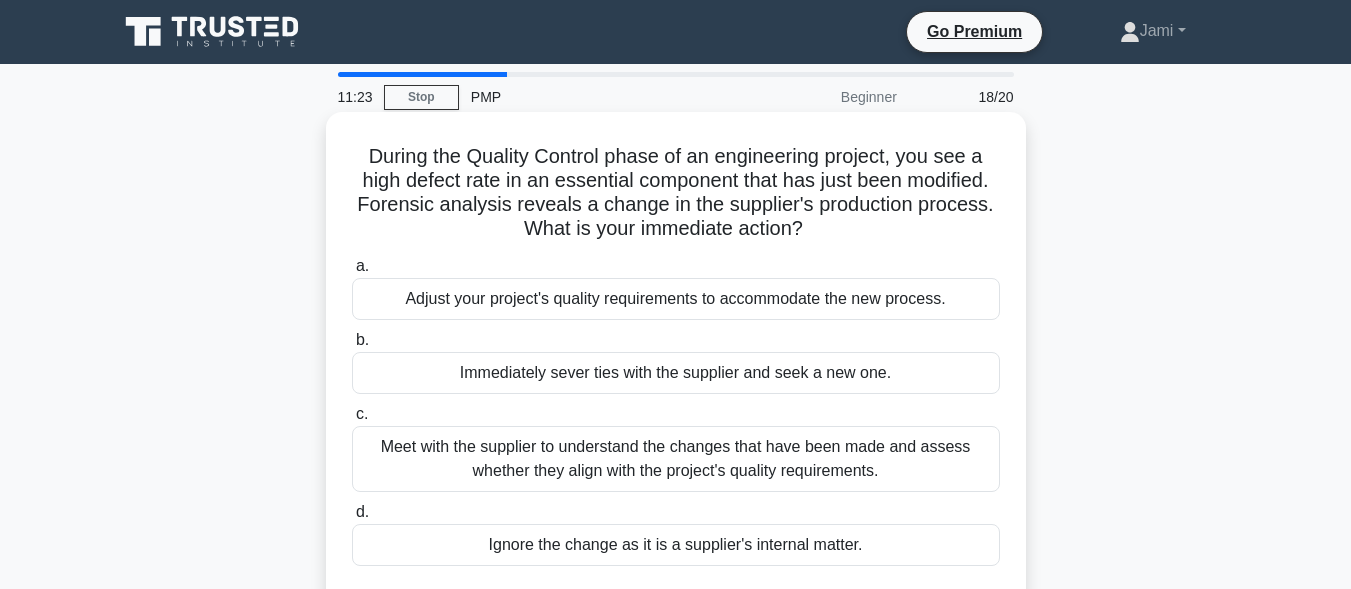click on "Meet with the supplier to understand the changes that have been made and assess whether they align with the project's quality requirements." at bounding box center [676, 459] 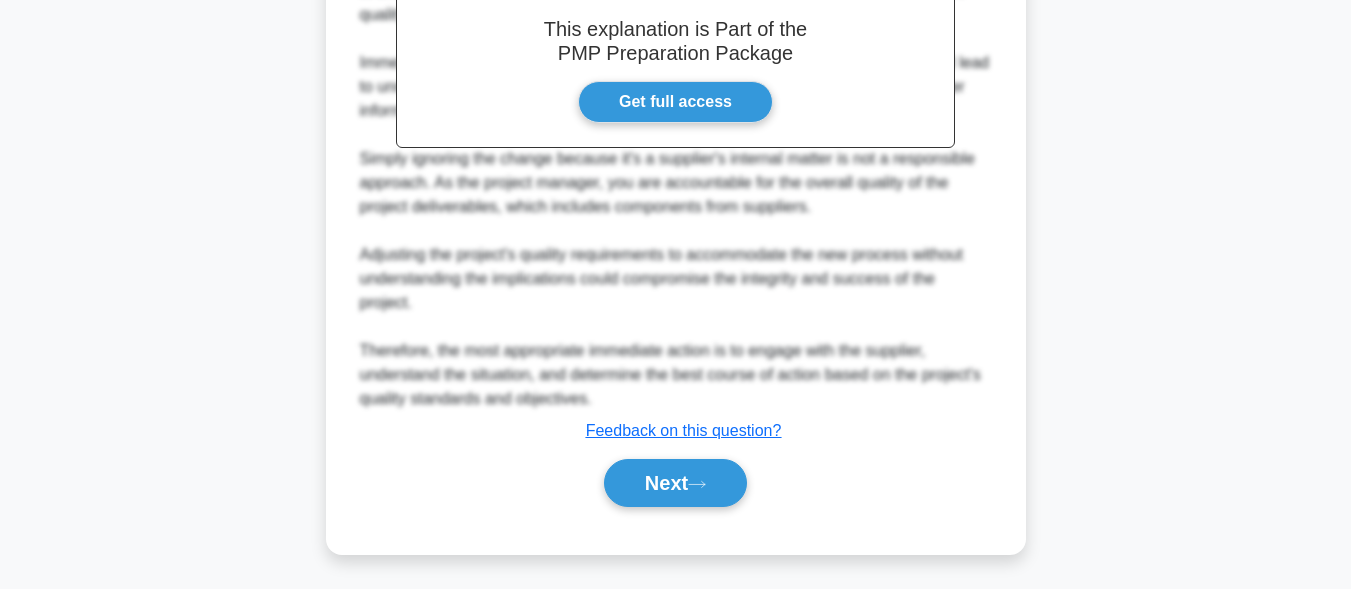scroll, scrollTop: 693, scrollLeft: 0, axis: vertical 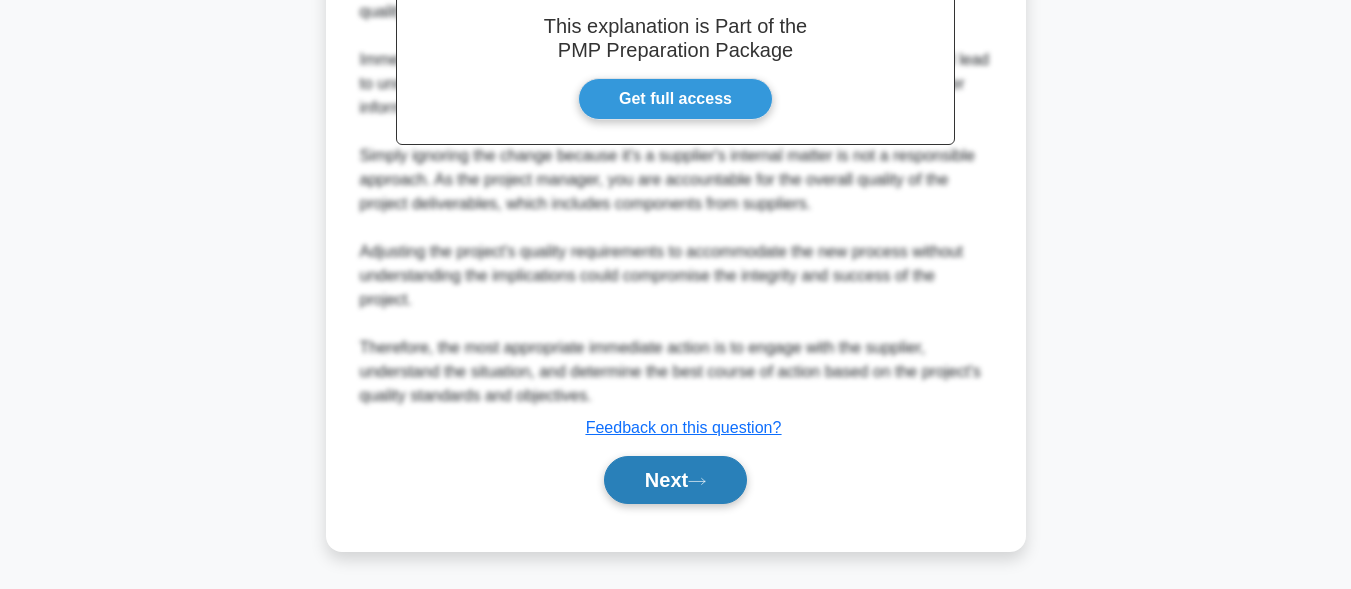 click on "Next" at bounding box center [675, 480] 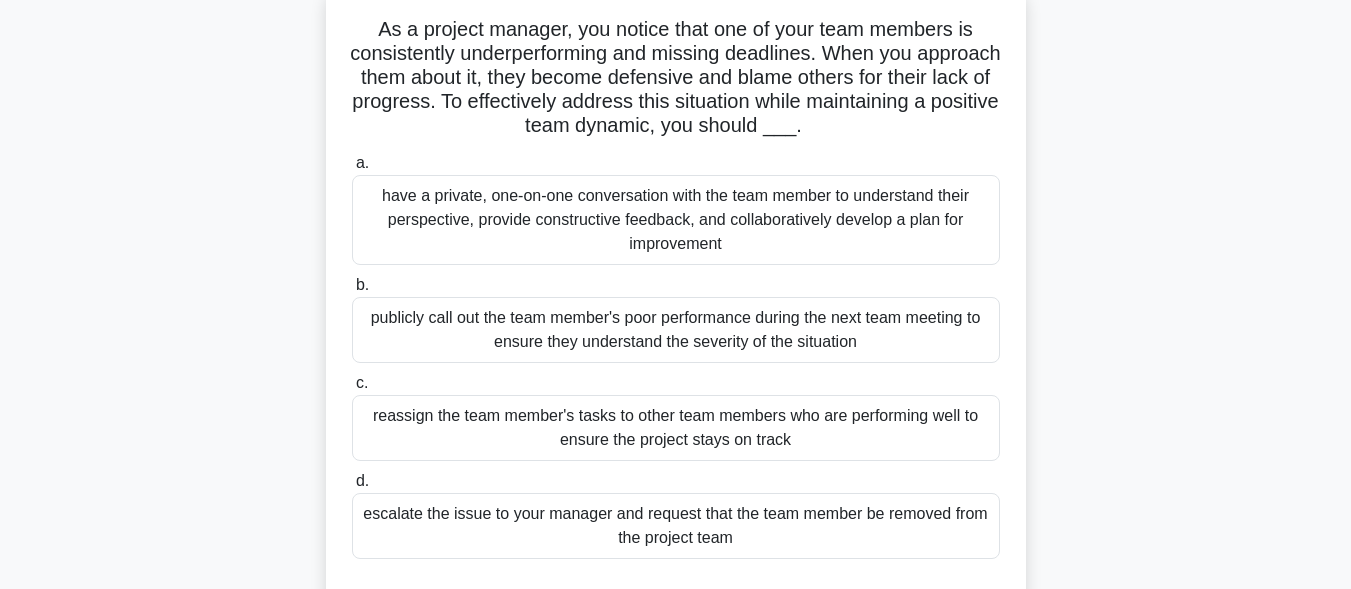 scroll, scrollTop: 91, scrollLeft: 0, axis: vertical 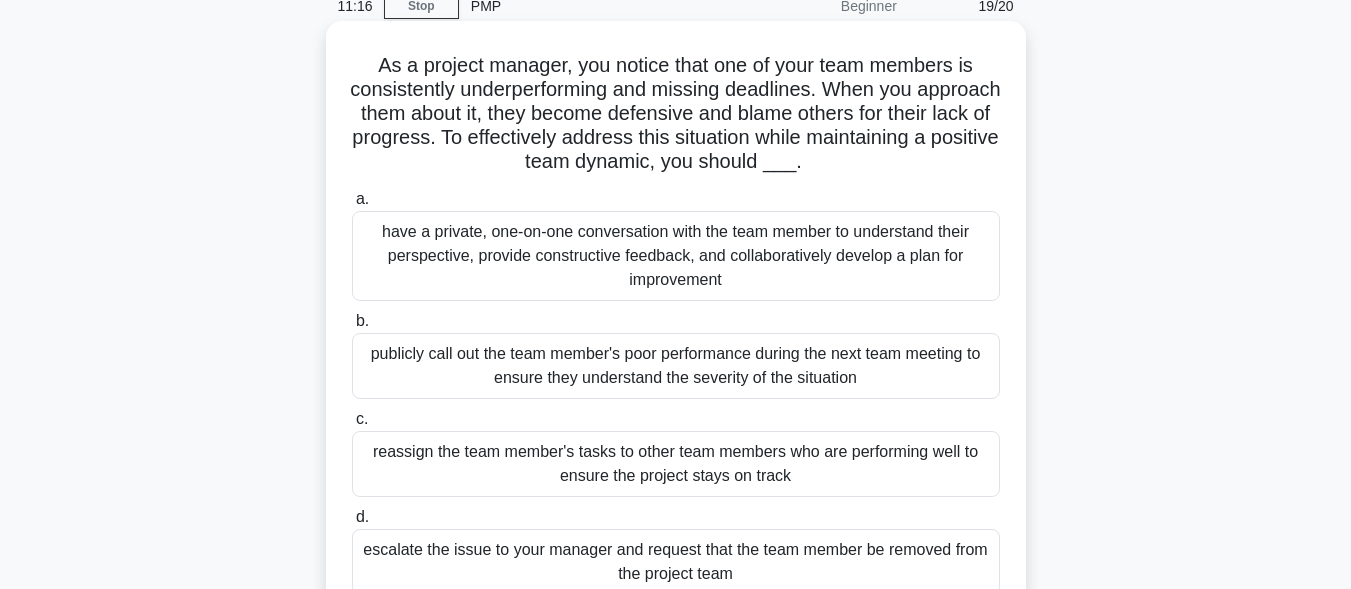 click on "publicly call out the team member's poor performance during the next team meeting to ensure they understand the severity of the situation" at bounding box center (676, 366) 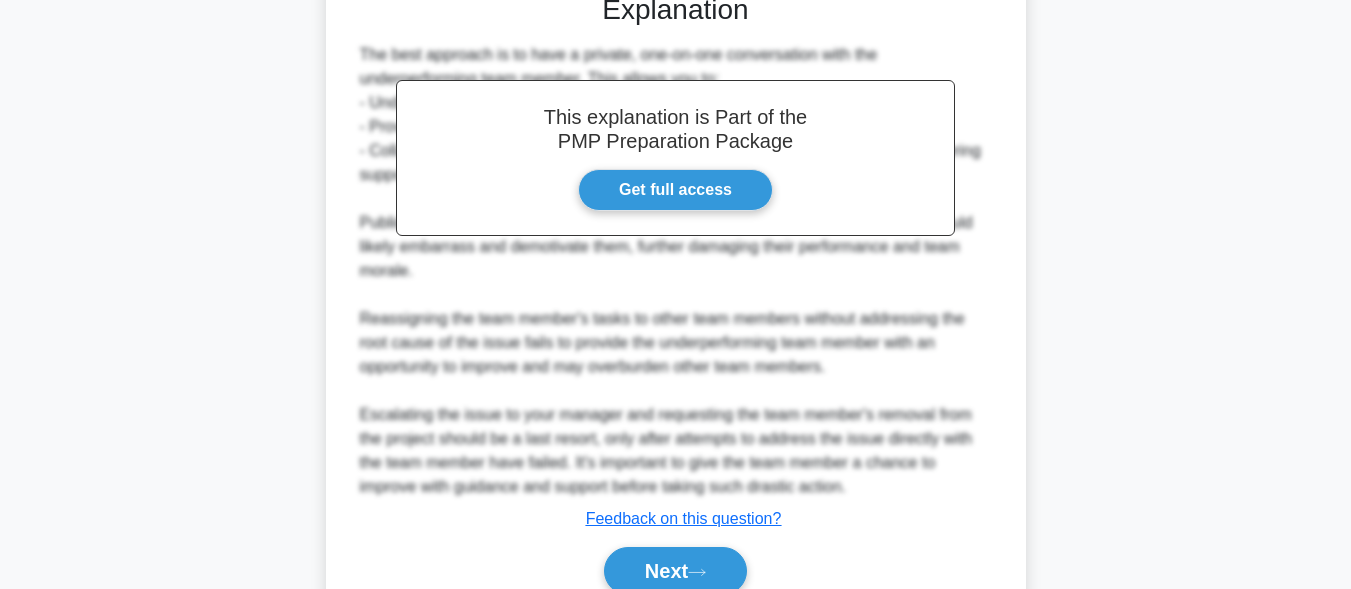scroll, scrollTop: 815, scrollLeft: 0, axis: vertical 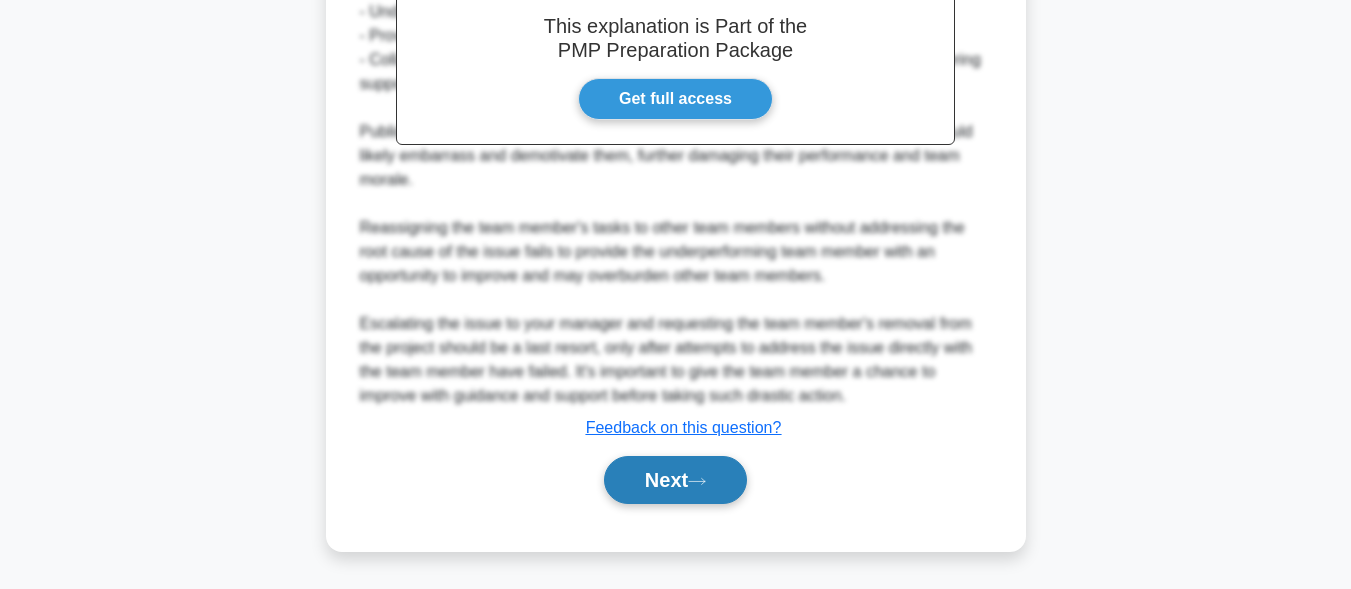 click on "Next" at bounding box center [675, 480] 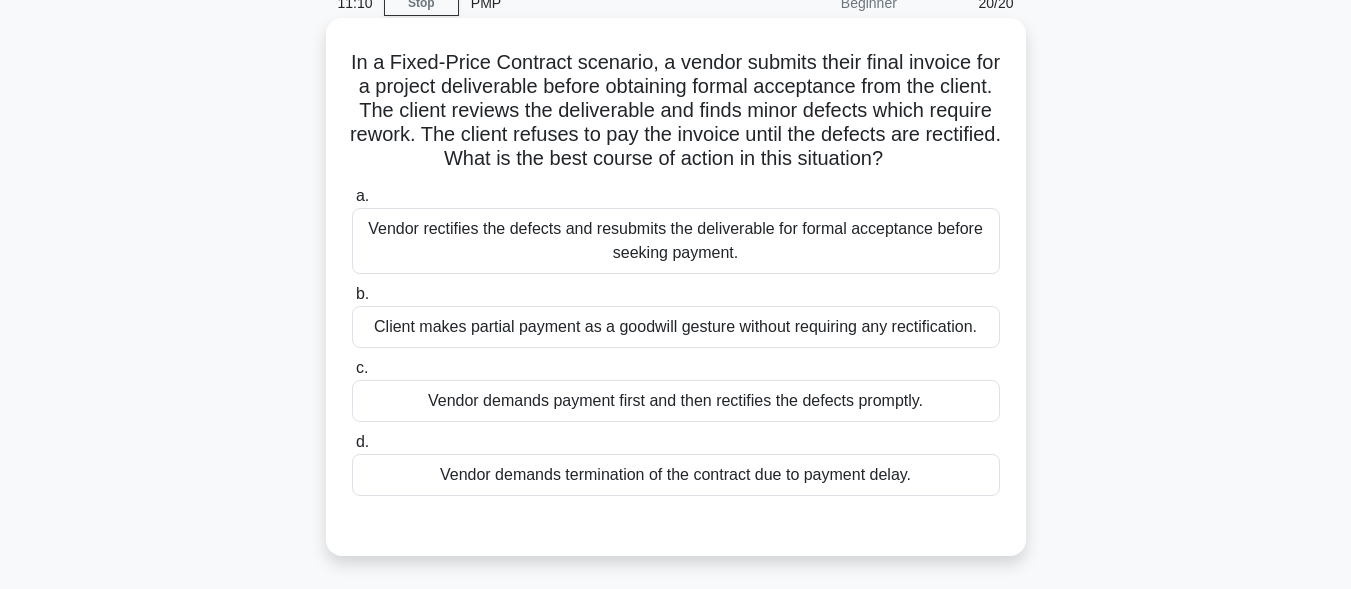 scroll, scrollTop: 0, scrollLeft: 0, axis: both 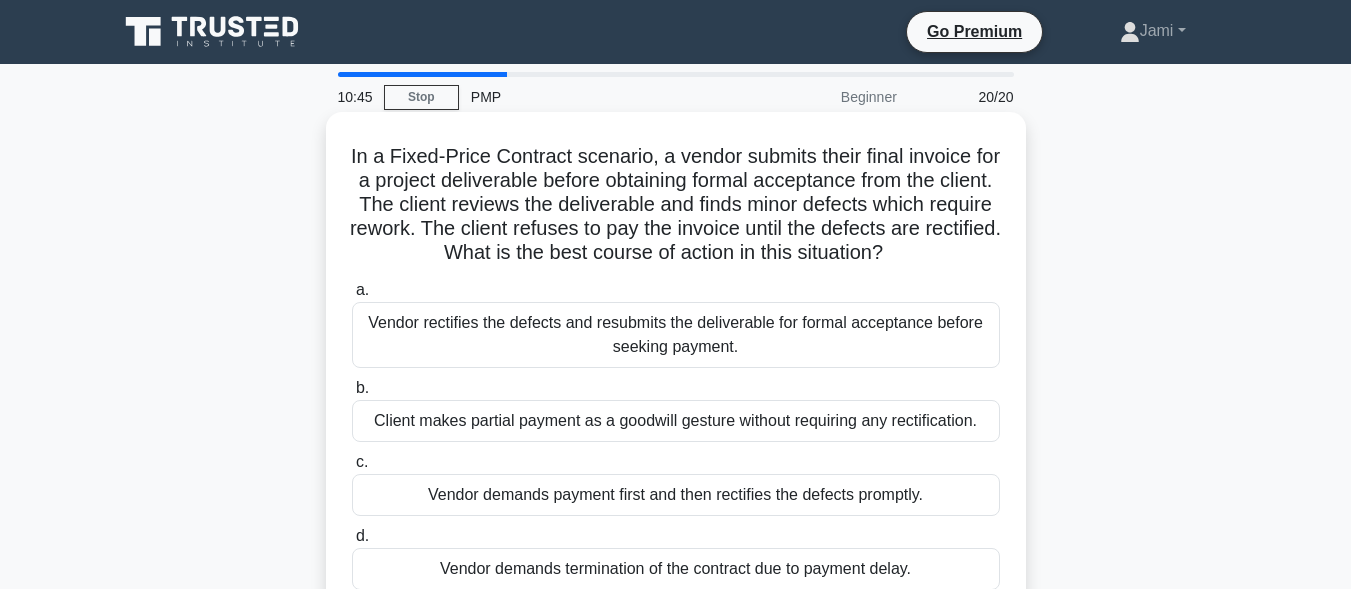 click on "b.
Client makes partial payment as a goodwill gesture without requiring any rectification." at bounding box center [676, 409] 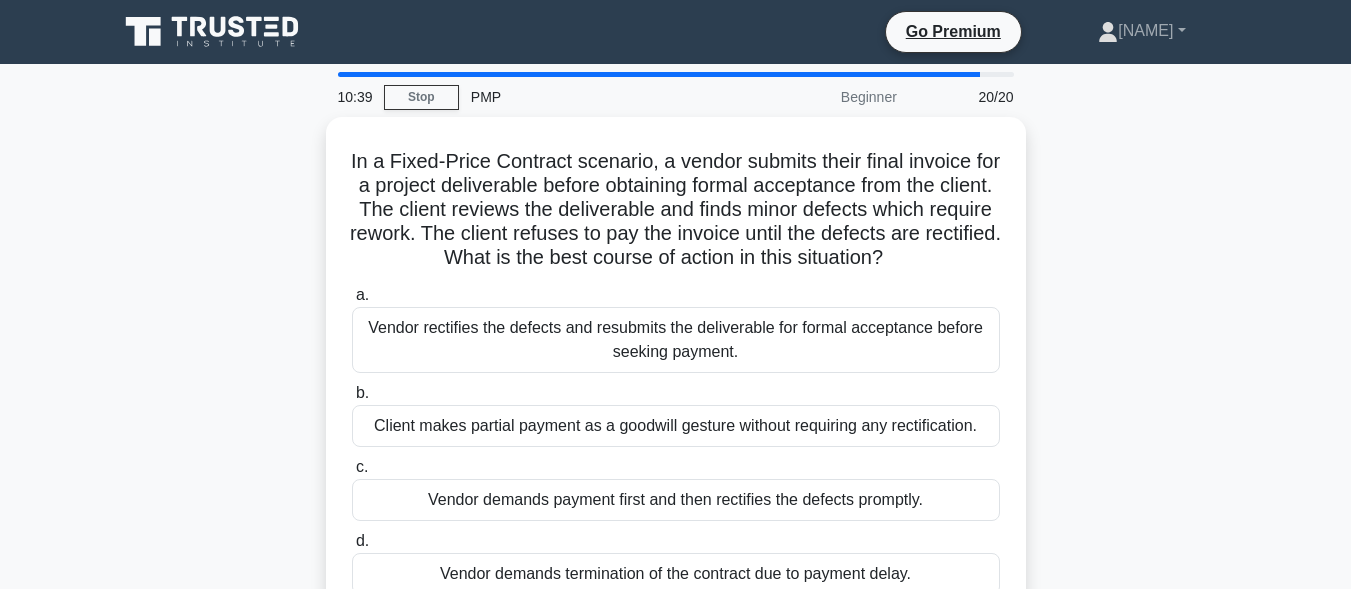 scroll, scrollTop: 0, scrollLeft: 0, axis: both 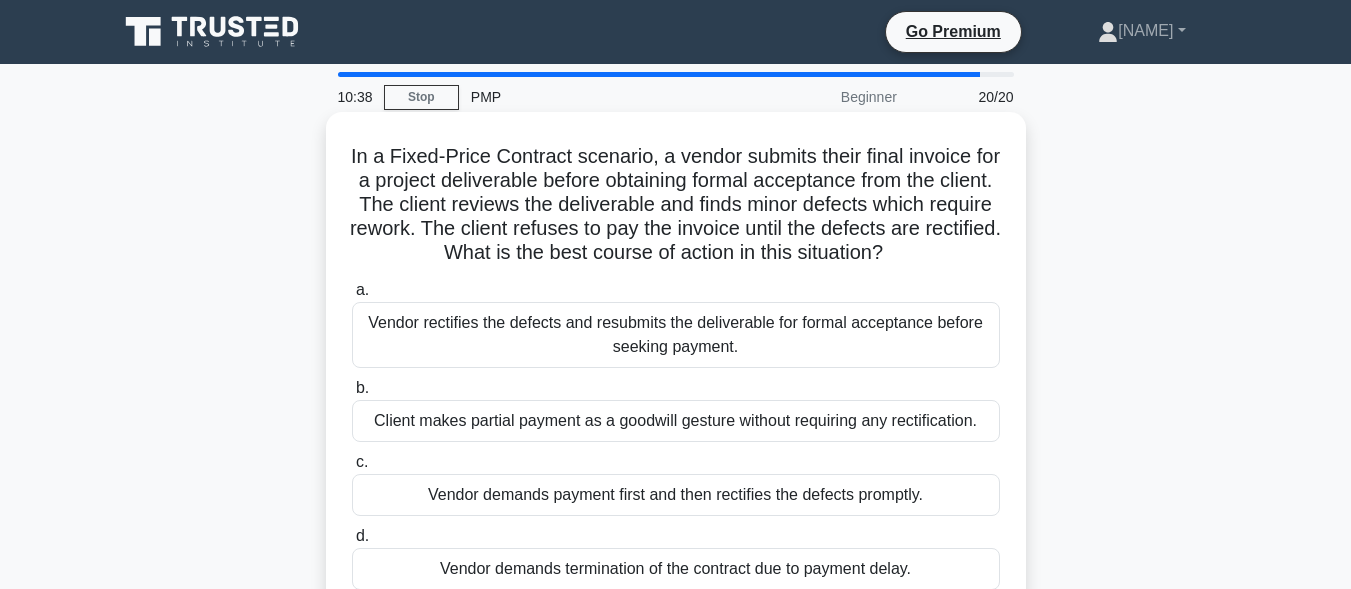 click on "Vendor rectifies the defects and resubmits the deliverable for formal acceptance before seeking payment." at bounding box center (676, 335) 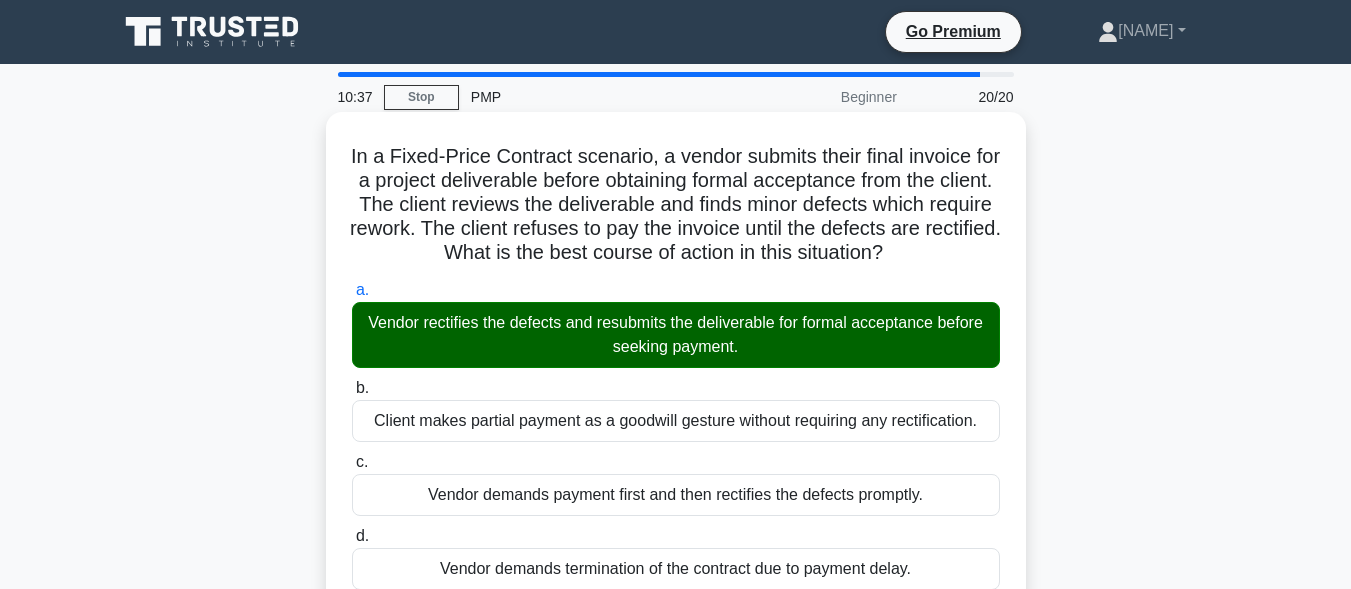 scroll, scrollTop: 645, scrollLeft: 0, axis: vertical 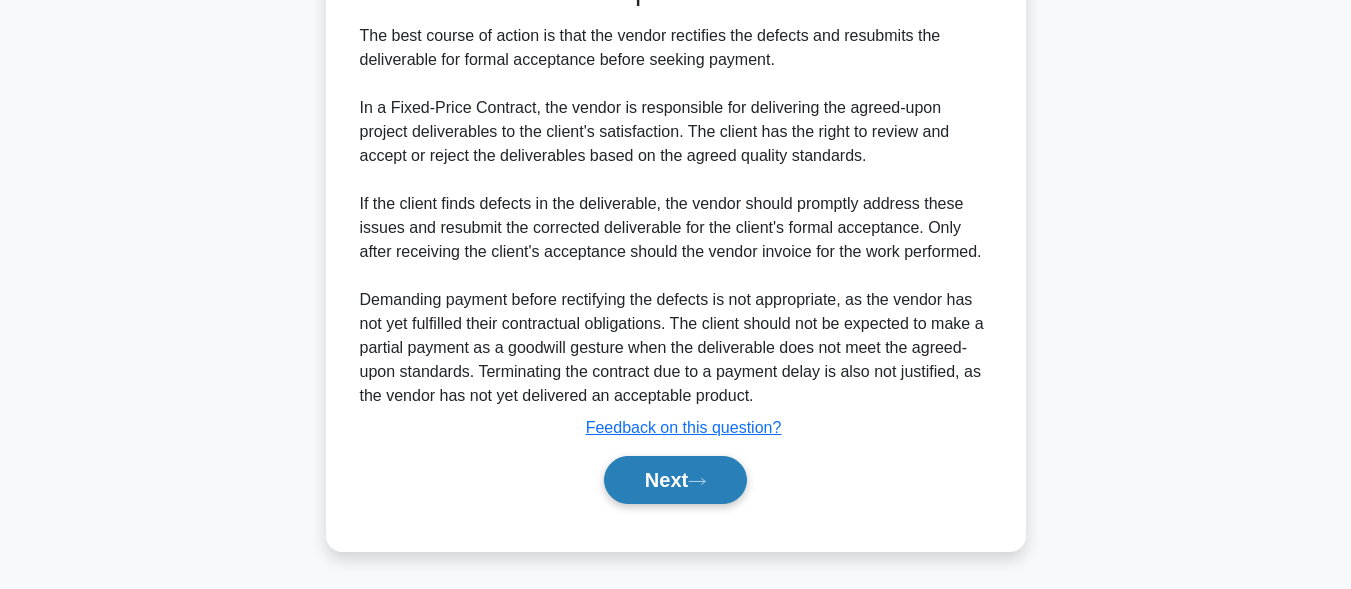 click on "Next" at bounding box center [675, 480] 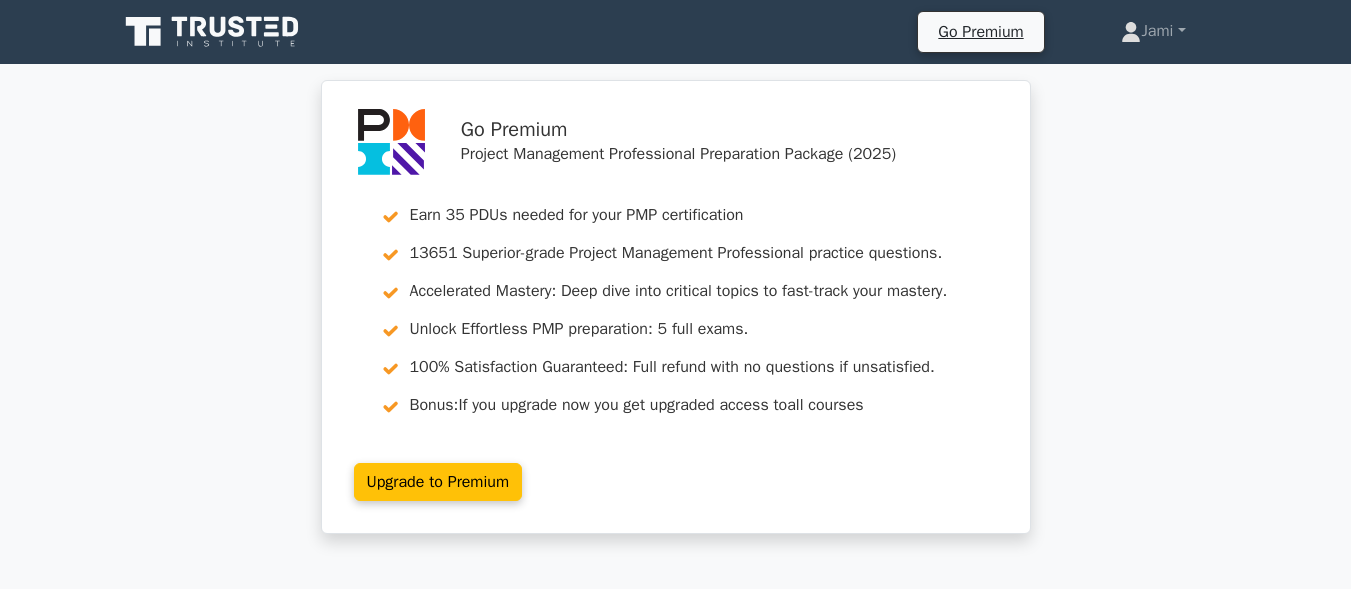 scroll, scrollTop: 0, scrollLeft: 0, axis: both 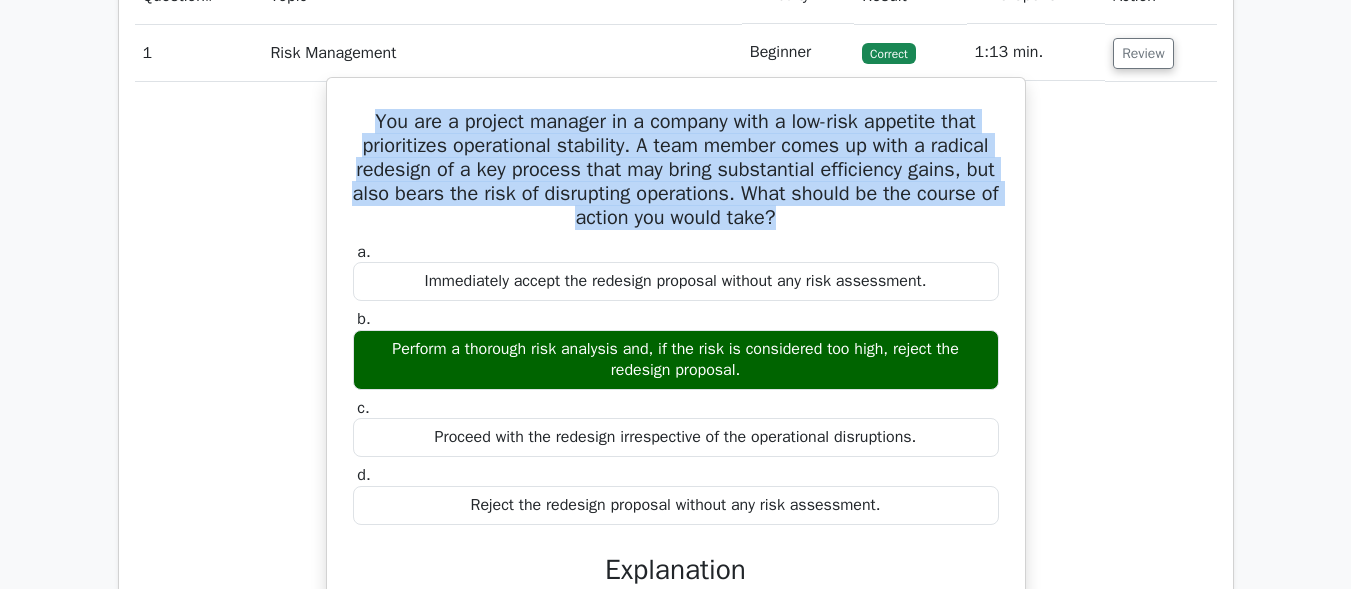 drag, startPoint x: 358, startPoint y: 121, endPoint x: 810, endPoint y: 196, distance: 458.18008 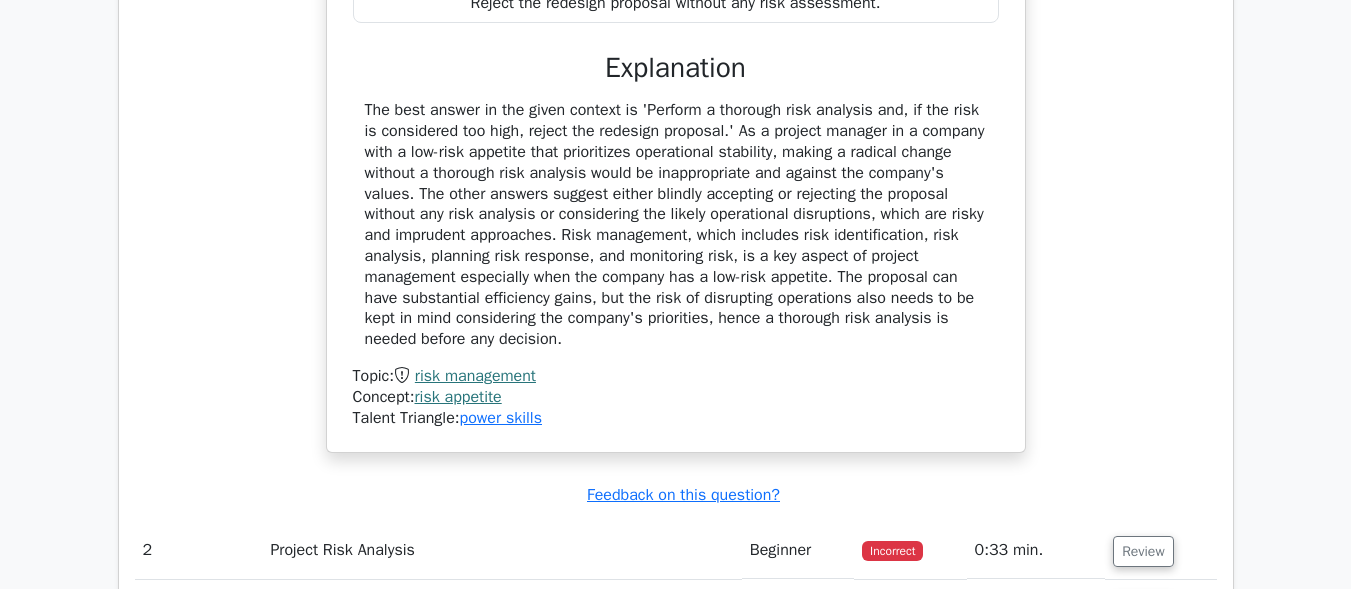 scroll, scrollTop: 2500, scrollLeft: 0, axis: vertical 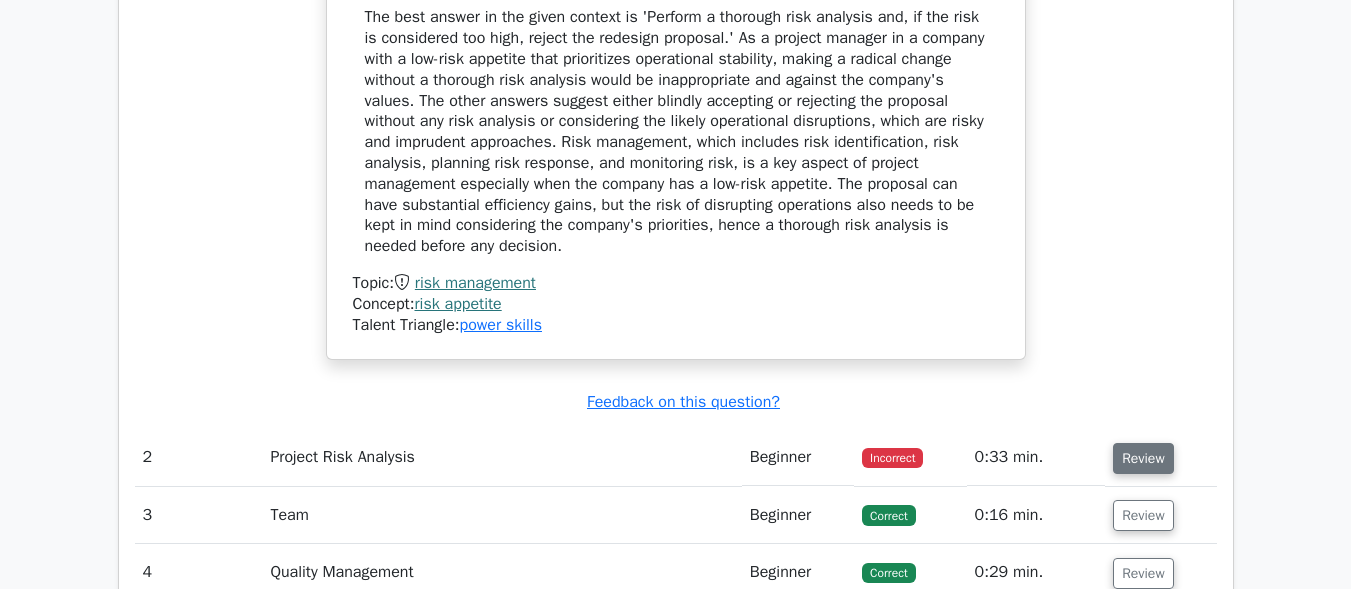 click on "Review" at bounding box center [1143, 458] 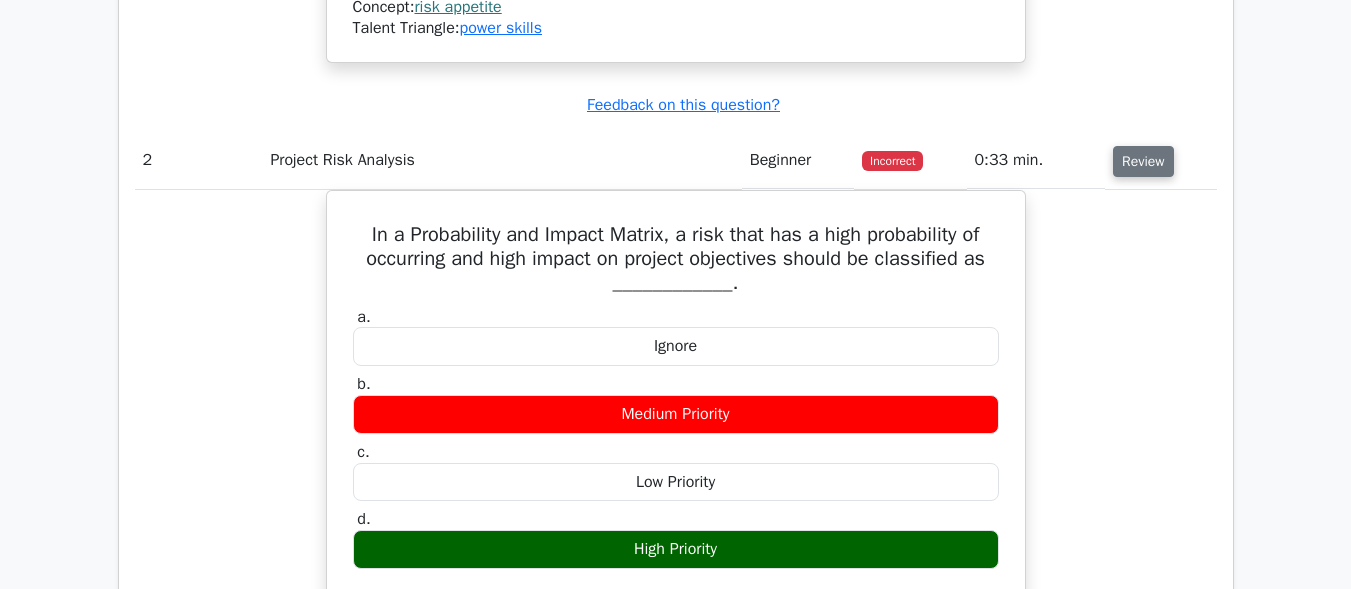 scroll, scrollTop: 2800, scrollLeft: 0, axis: vertical 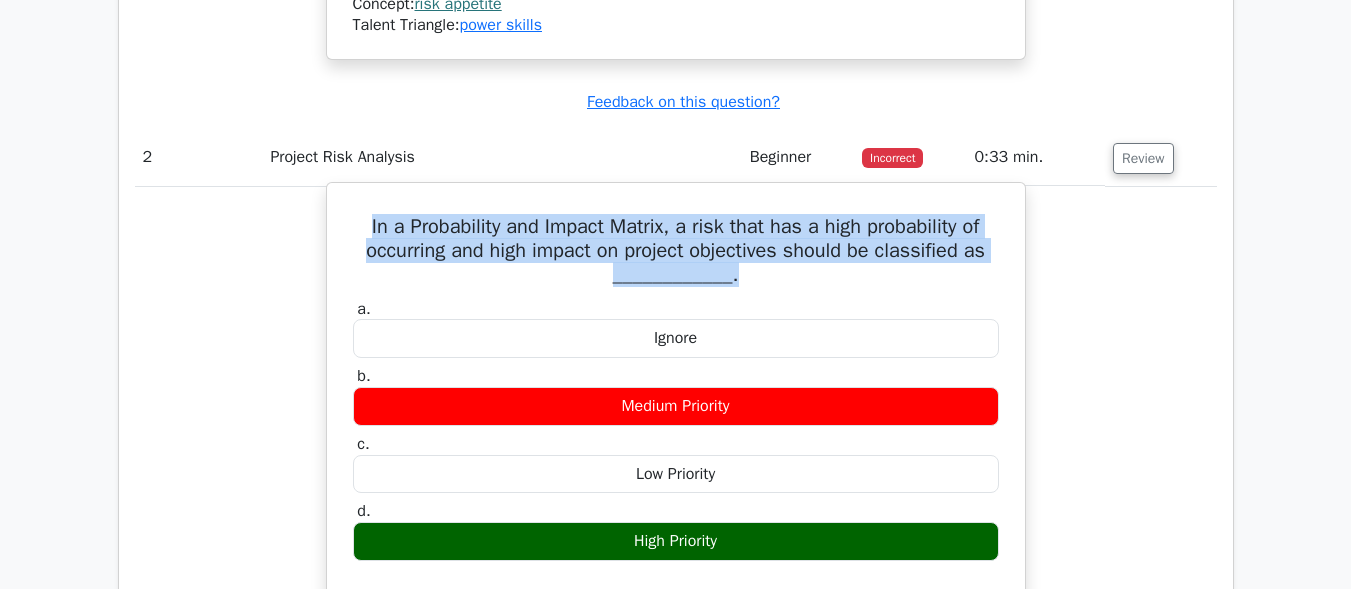 drag, startPoint x: 736, startPoint y: 277, endPoint x: 354, endPoint y: 216, distance: 386.83975 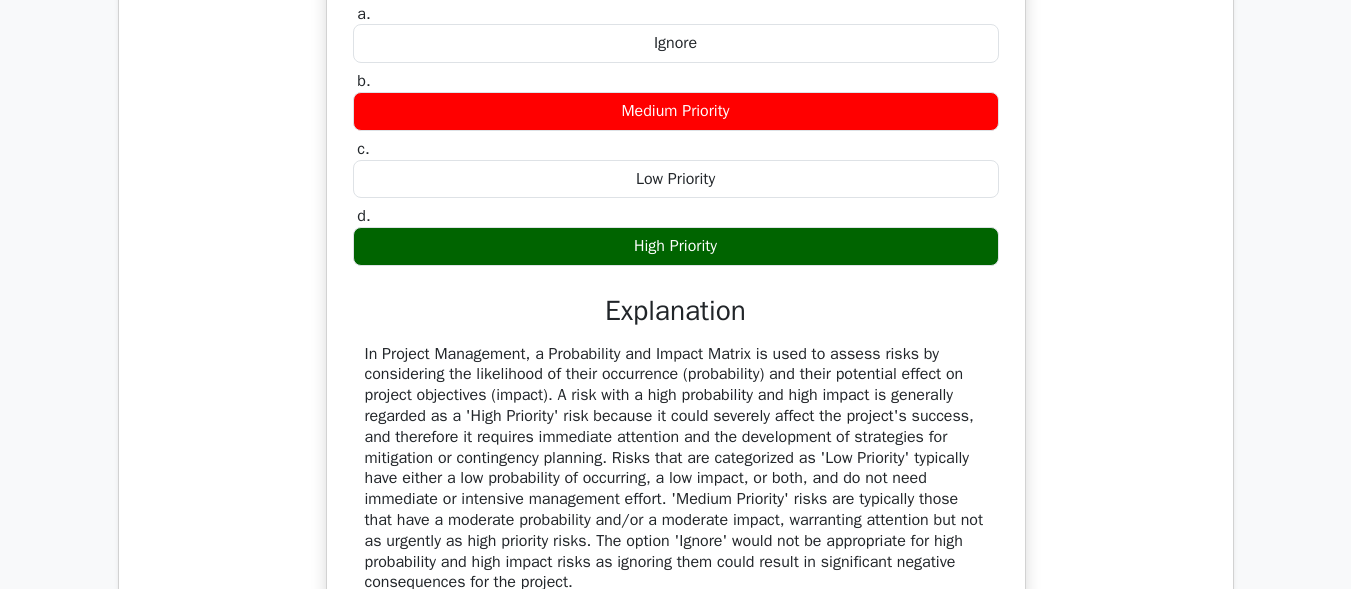 scroll, scrollTop: 3100, scrollLeft: 0, axis: vertical 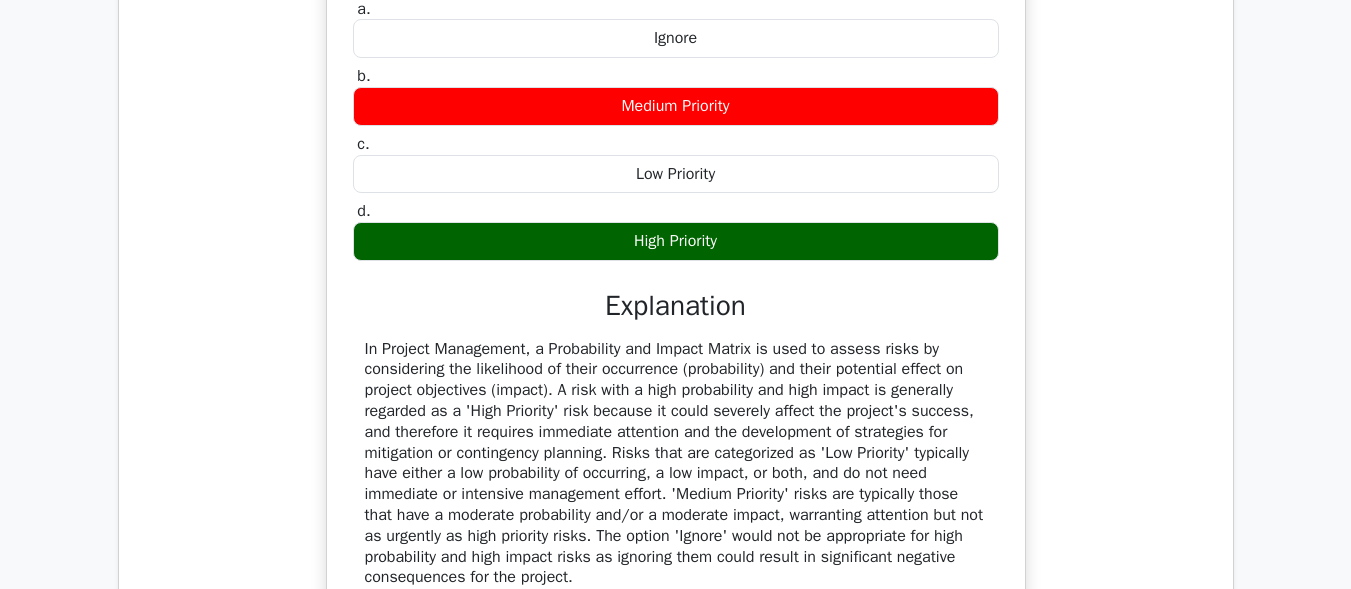 drag, startPoint x: 598, startPoint y: 240, endPoint x: 755, endPoint y: 242, distance: 157.01274 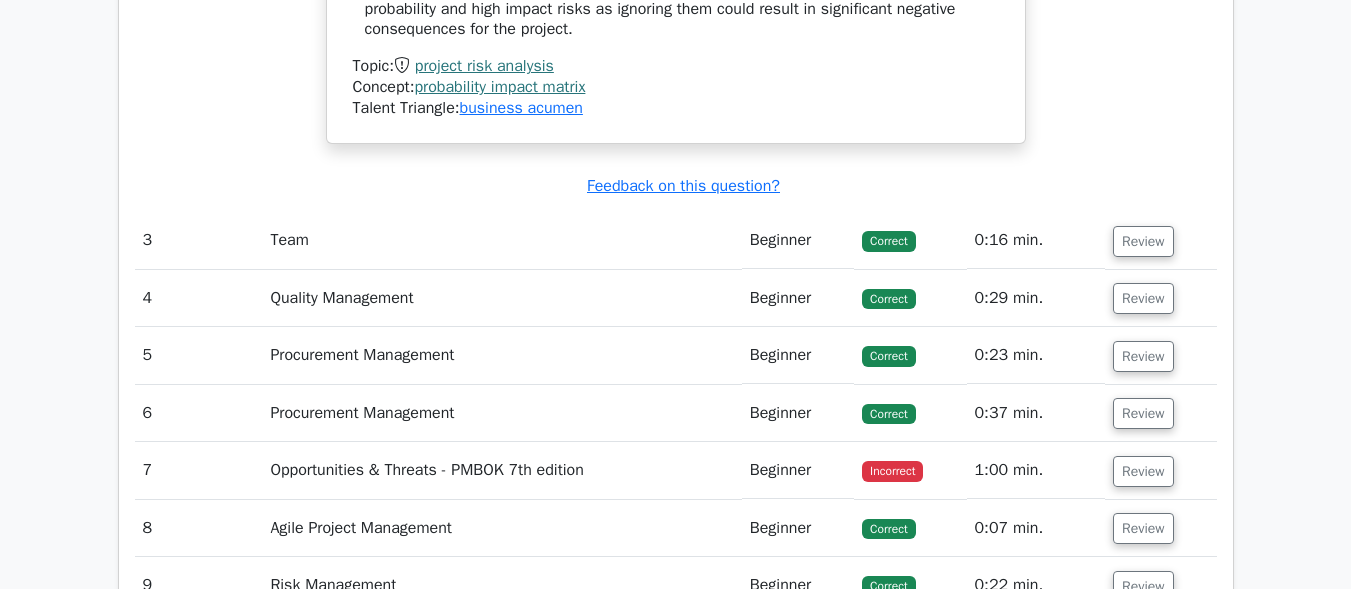 scroll, scrollTop: 3700, scrollLeft: 0, axis: vertical 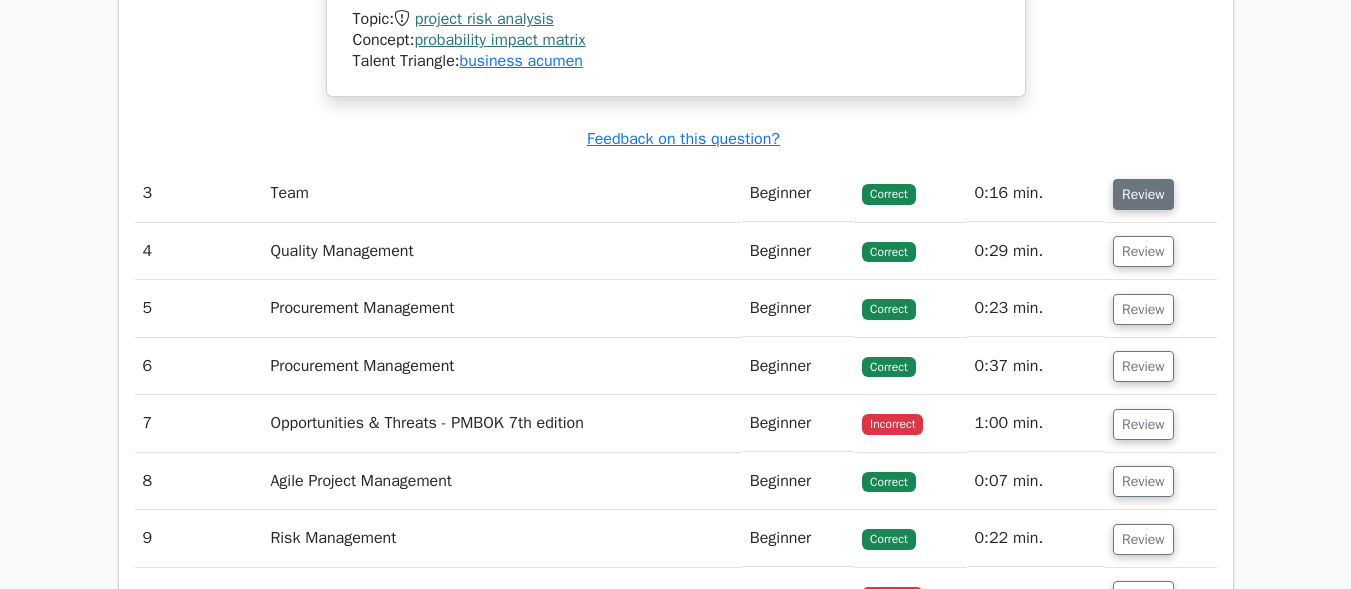 click on "Review" at bounding box center [1143, 194] 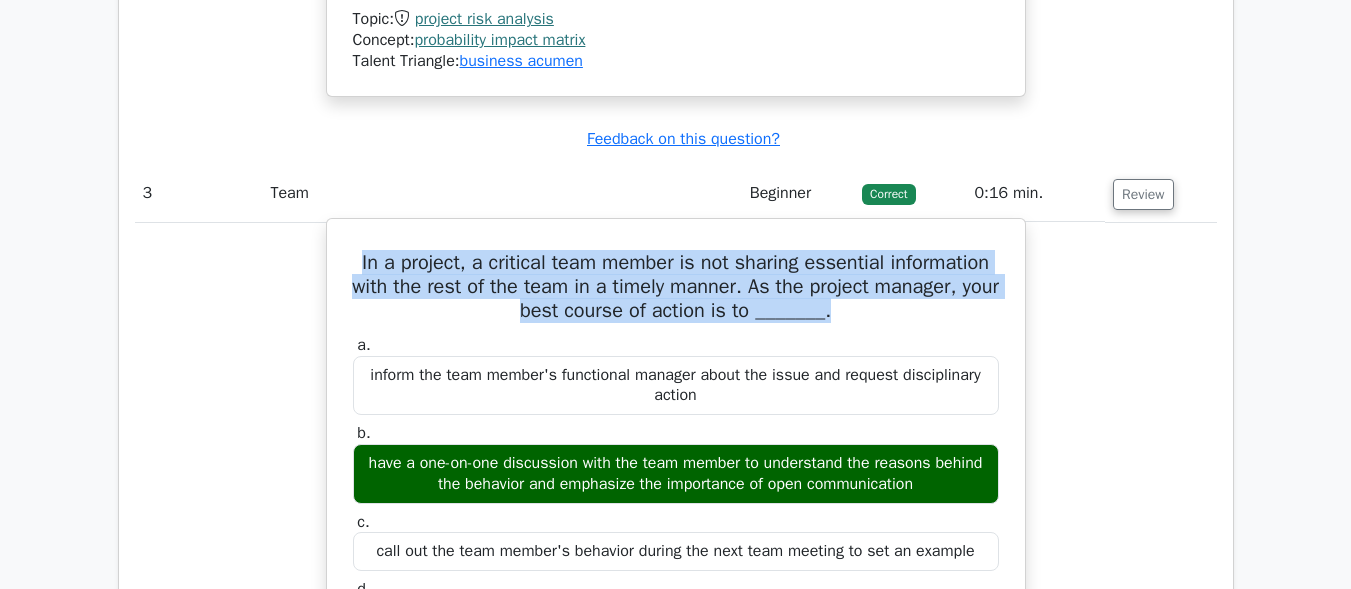drag, startPoint x: 860, startPoint y: 311, endPoint x: 334, endPoint y: 268, distance: 527.7547 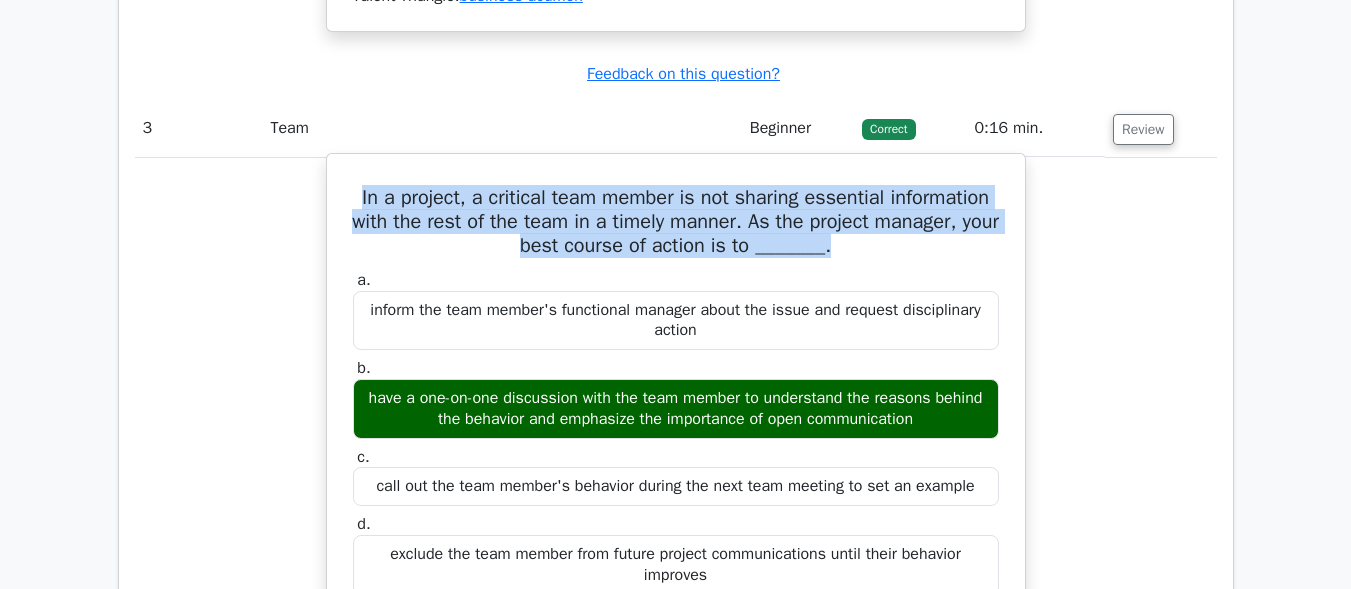 scroll, scrollTop: 3800, scrollLeft: 0, axis: vertical 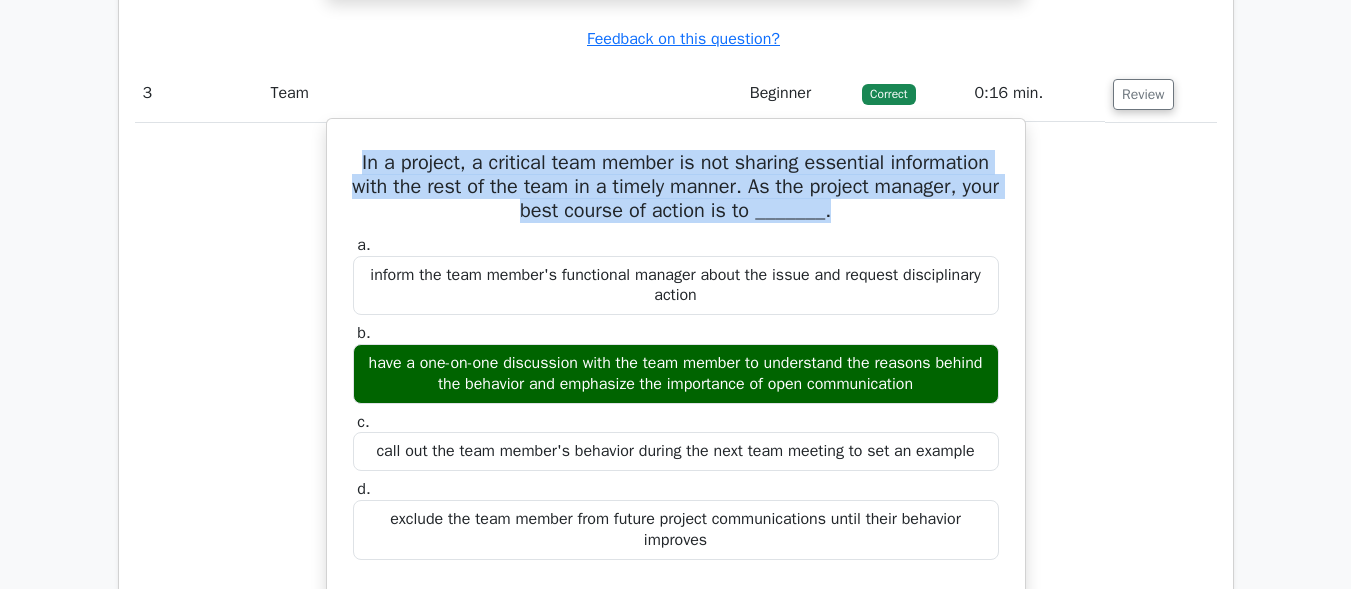 drag, startPoint x: 954, startPoint y: 381, endPoint x: 440, endPoint y: 331, distance: 516.4262 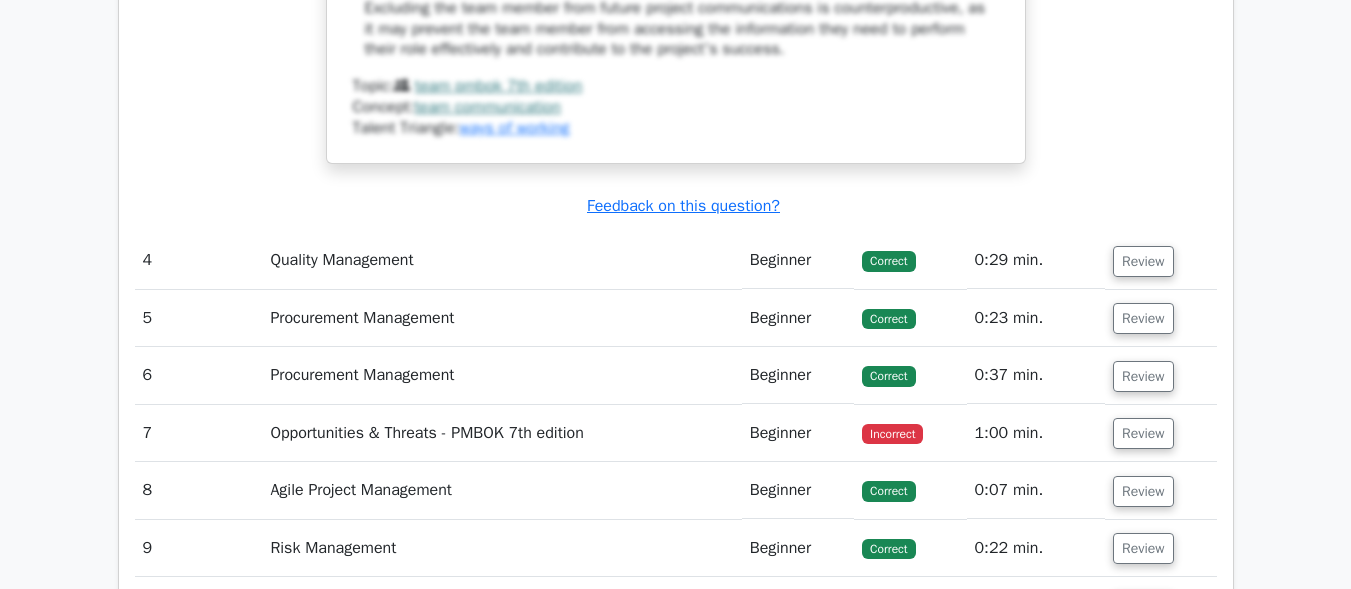 scroll, scrollTop: 4800, scrollLeft: 0, axis: vertical 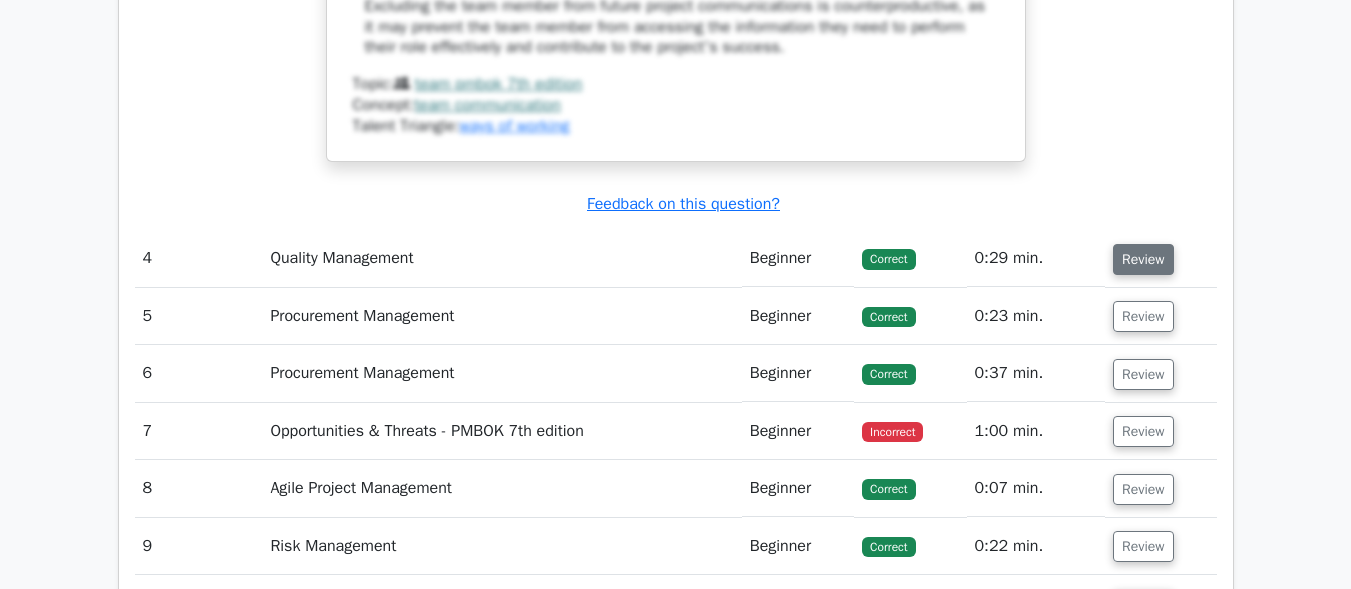 click on "Review" at bounding box center [1143, 259] 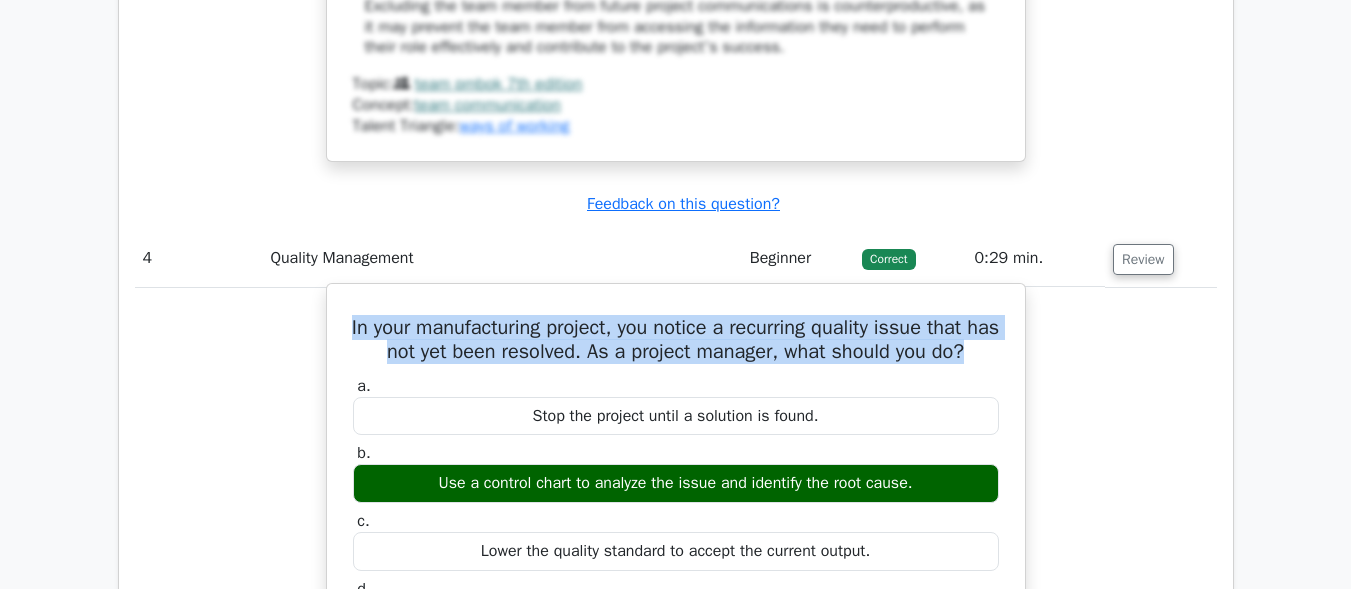 drag, startPoint x: 992, startPoint y: 353, endPoint x: 355, endPoint y: 311, distance: 638.3831 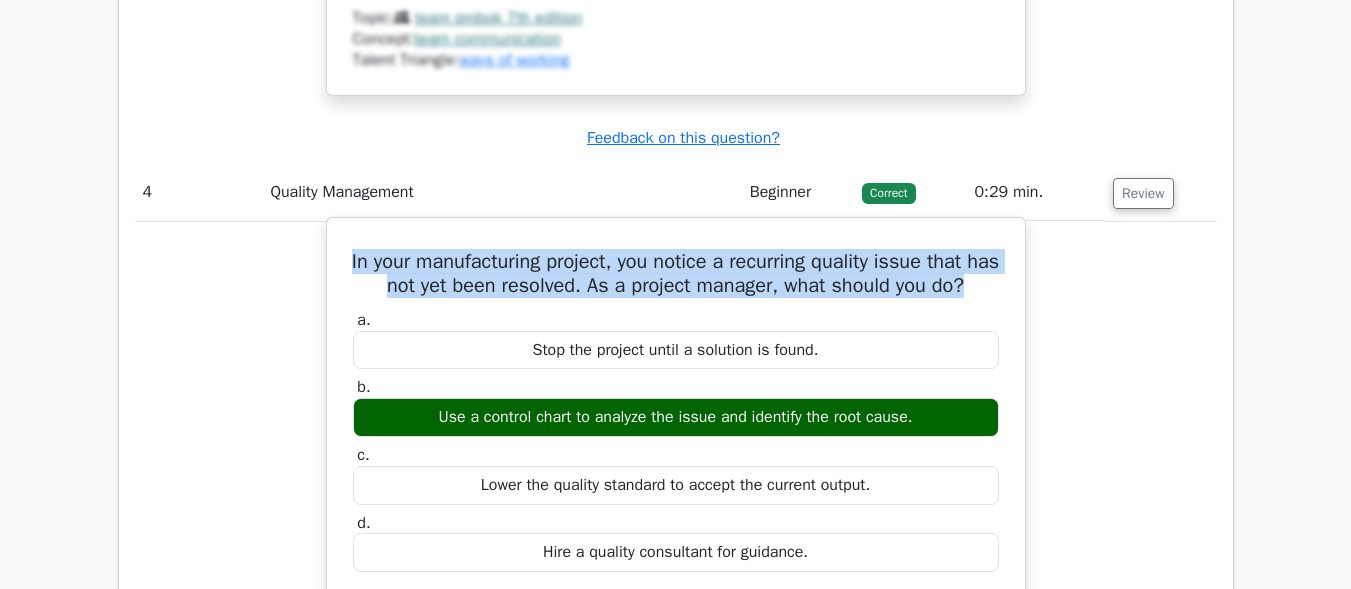 scroll, scrollTop: 4900, scrollLeft: 0, axis: vertical 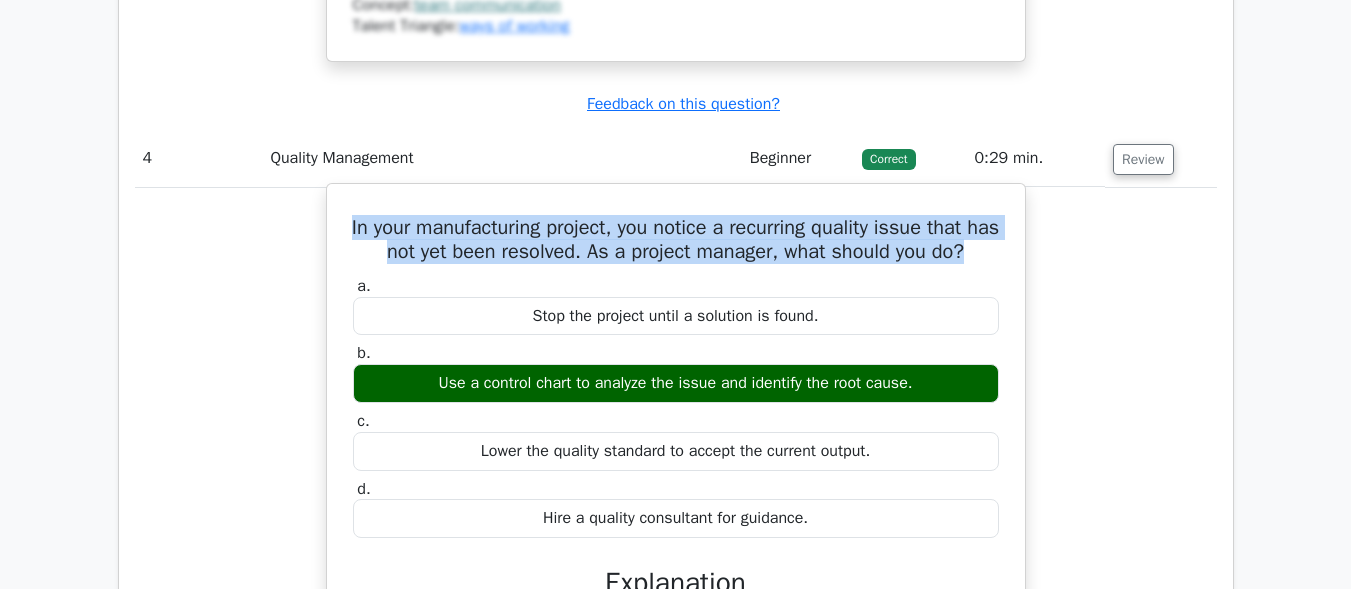 drag, startPoint x: 929, startPoint y: 378, endPoint x: 419, endPoint y: 370, distance: 510.06274 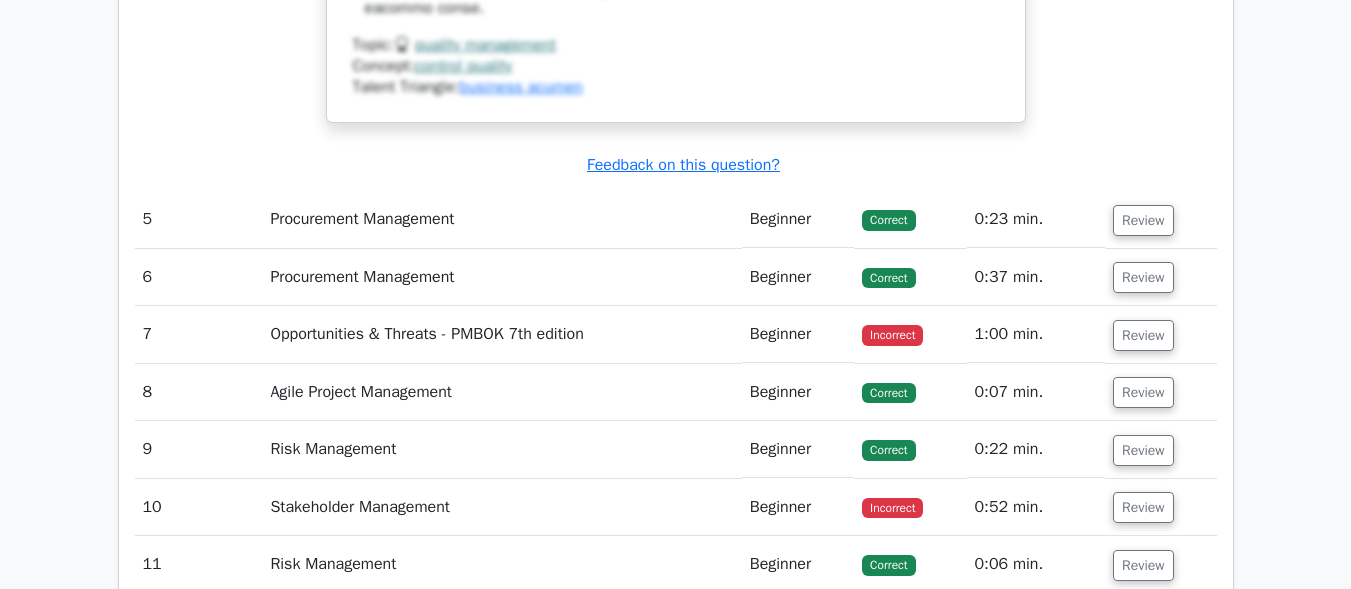 scroll, scrollTop: 5800, scrollLeft: 0, axis: vertical 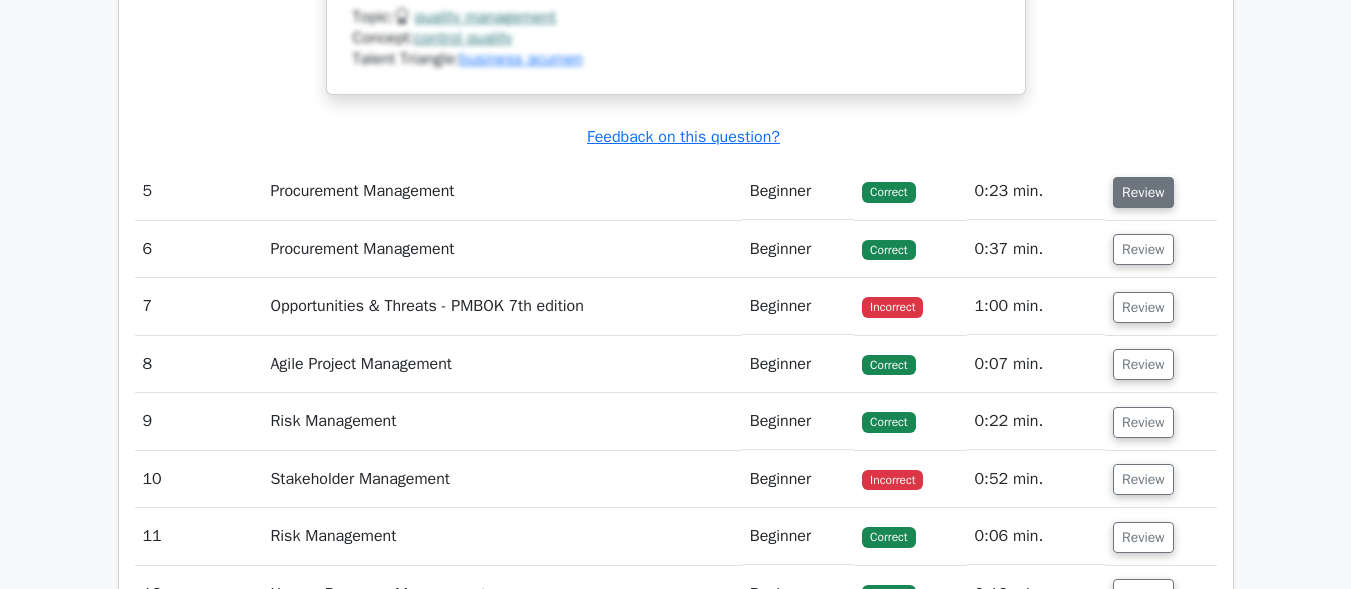 click on "Review" at bounding box center [1143, 192] 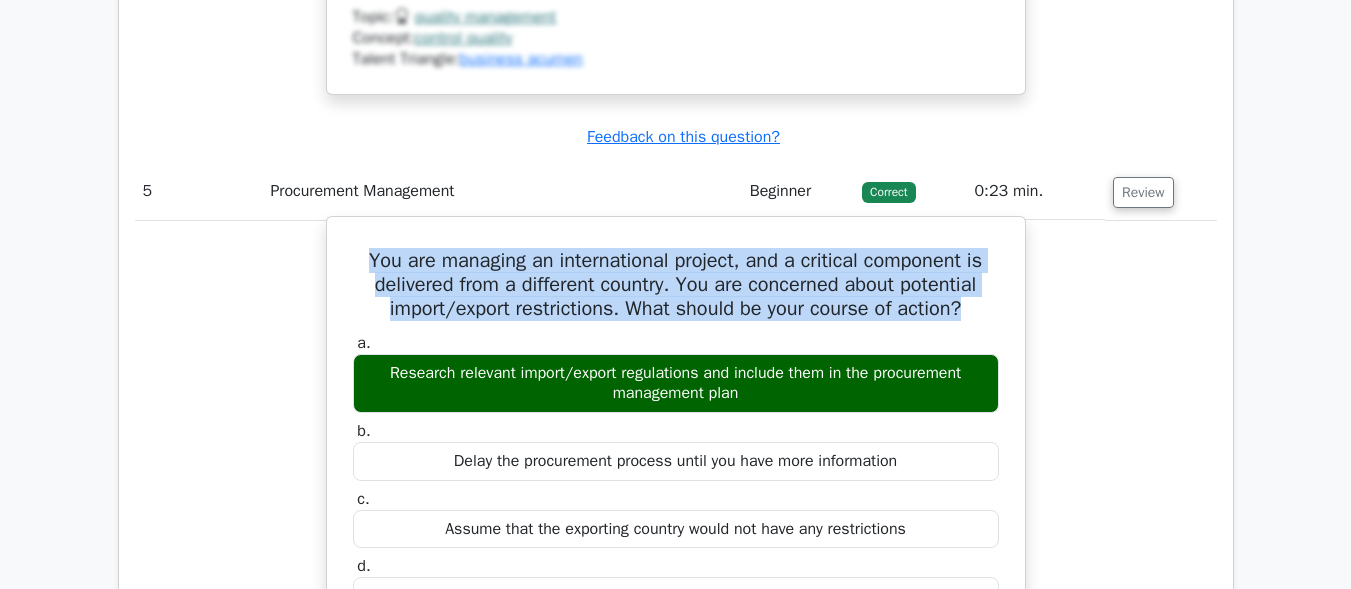 drag, startPoint x: 986, startPoint y: 288, endPoint x: 346, endPoint y: 243, distance: 641.5801 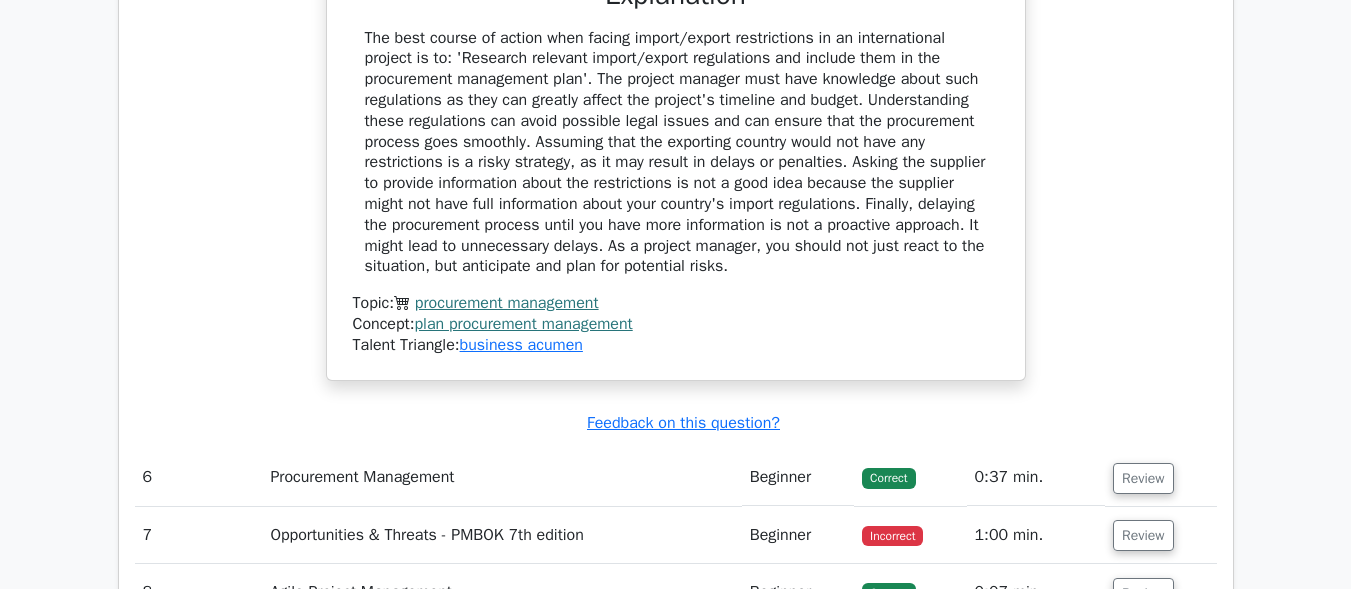 scroll, scrollTop: 6500, scrollLeft: 0, axis: vertical 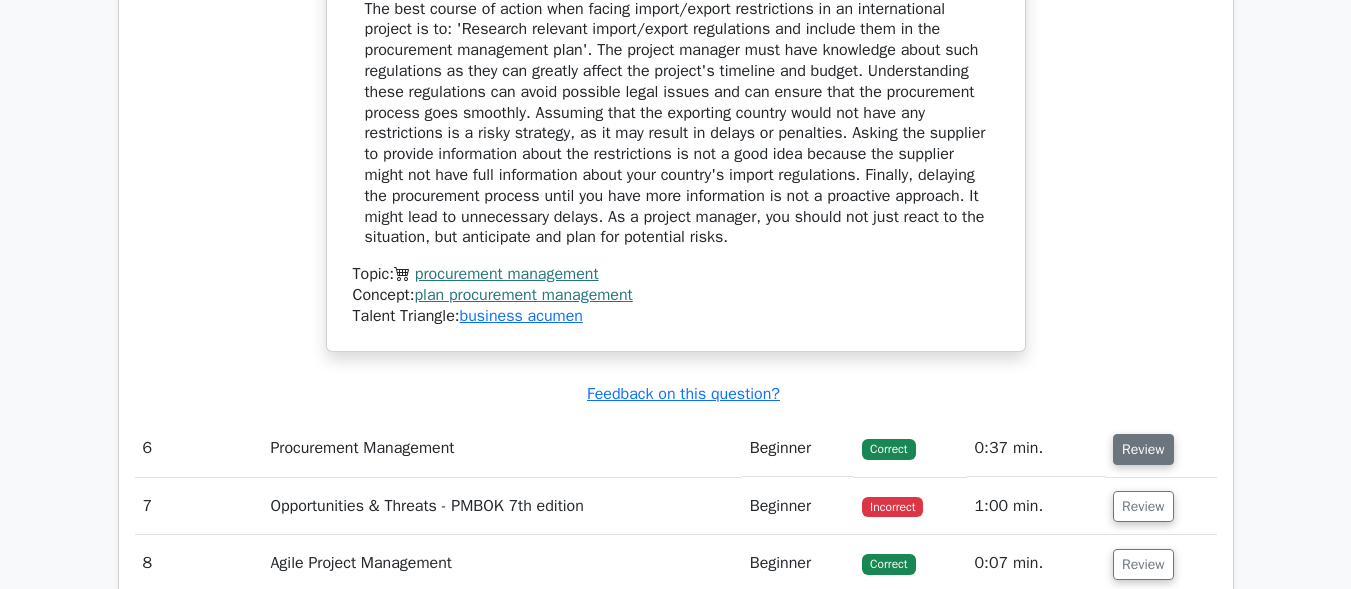 click on "Review" at bounding box center (1143, 449) 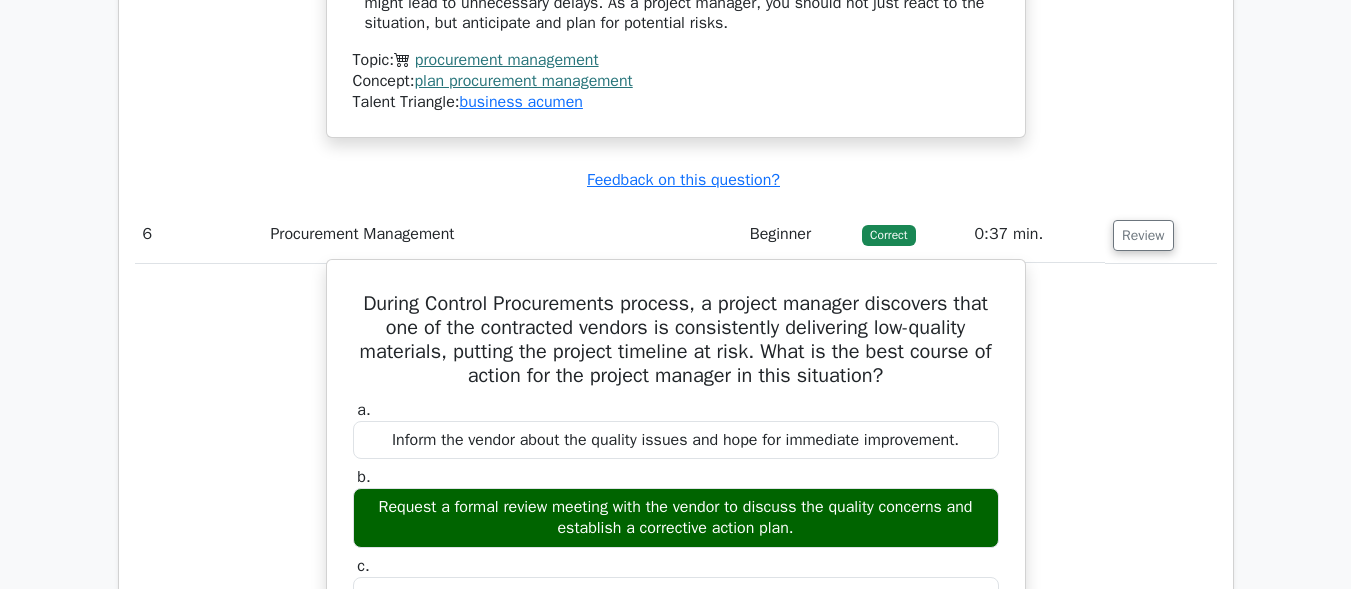 scroll, scrollTop: 6800, scrollLeft: 0, axis: vertical 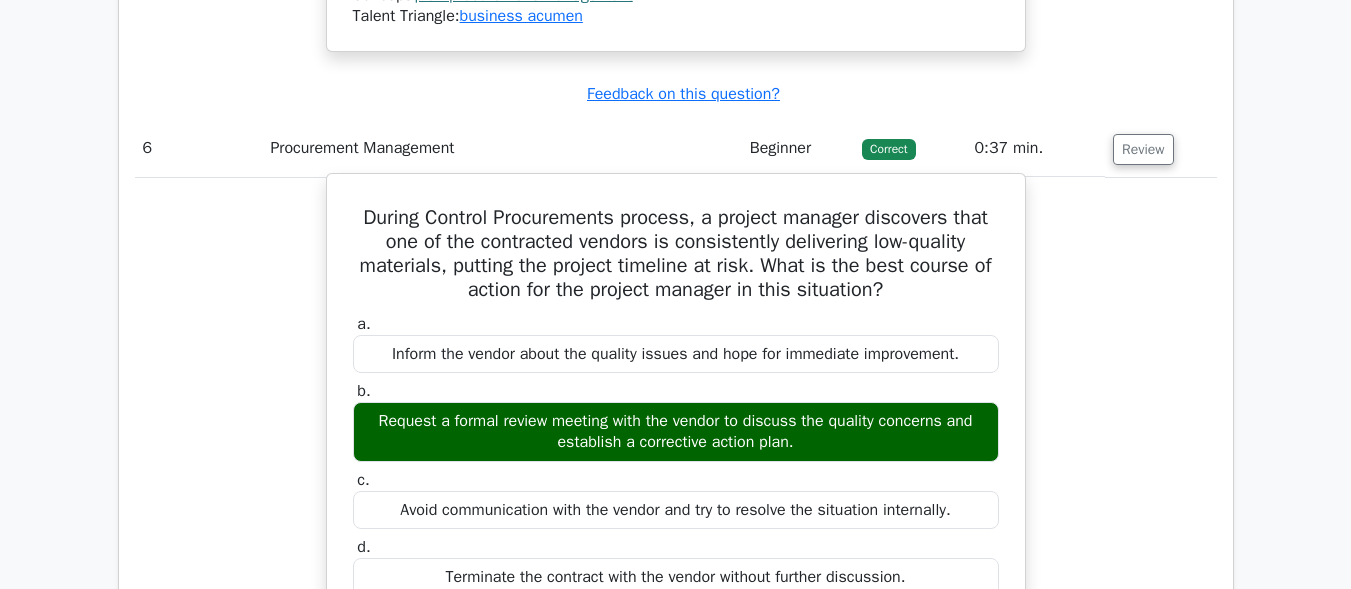 drag, startPoint x: 914, startPoint y: 279, endPoint x: 726, endPoint y: 286, distance: 188.13028 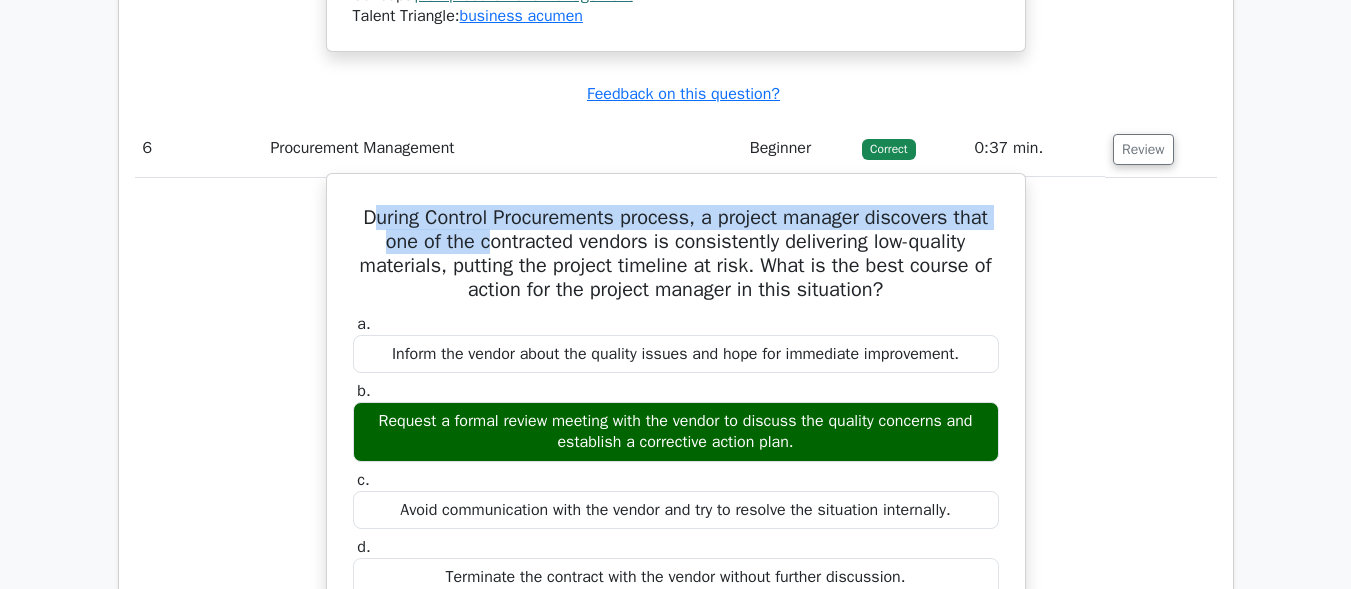 drag, startPoint x: 370, startPoint y: 198, endPoint x: 481, endPoint y: 216, distance: 112.44999 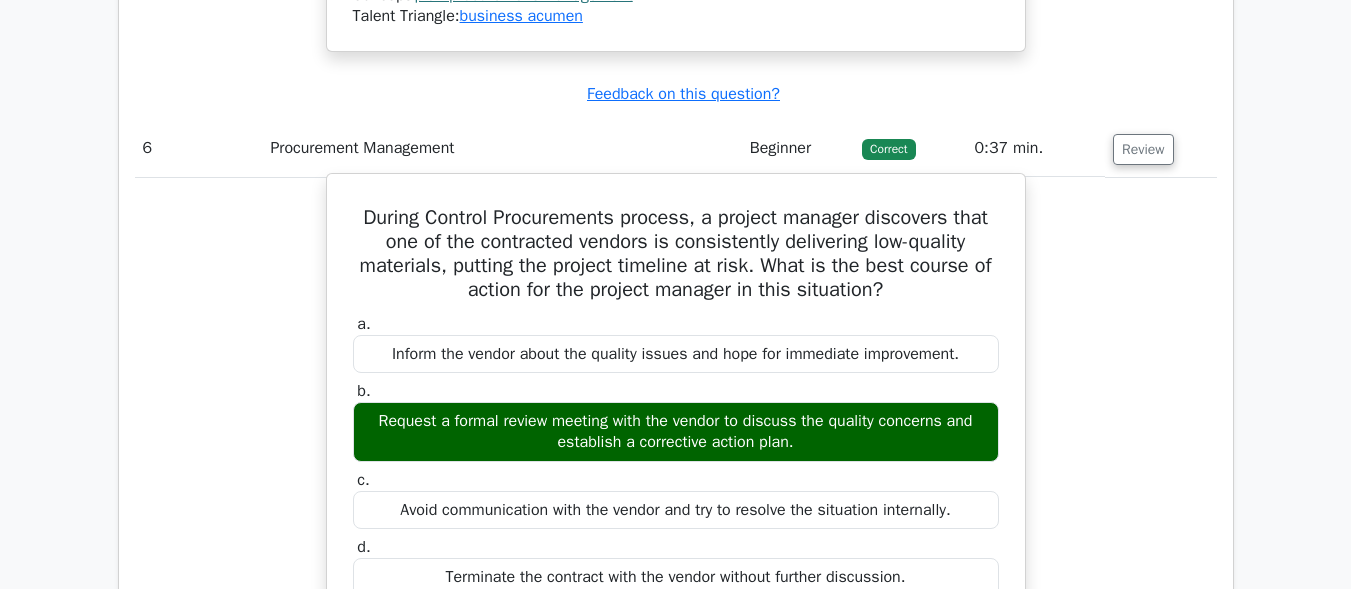 click on "During Control Procurements process, a project manager discovers that one of the contracted vendors is consistently delivering low-quality materials, putting the project timeline at risk. What is the best course of action for the project manager in this situation?
a.
Inform the vendor about the quality issues and hope for immediate improvement.
b. c. d." at bounding box center (676, 652) 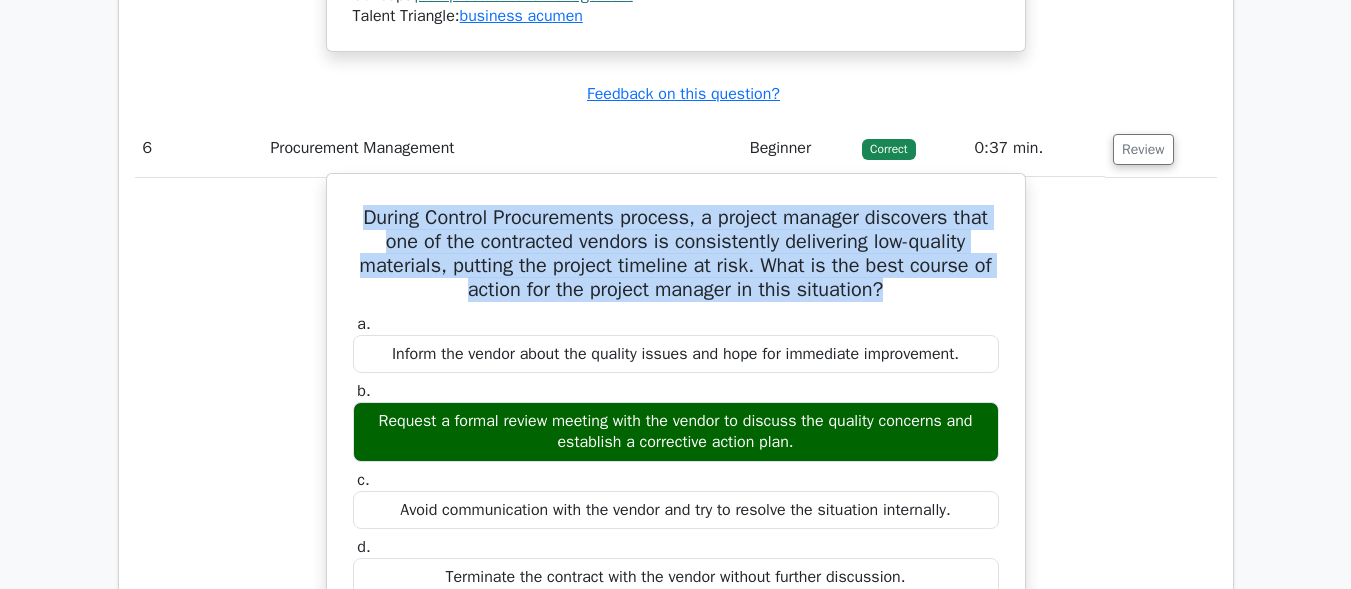 drag, startPoint x: 349, startPoint y: 199, endPoint x: 935, endPoint y: 282, distance: 591.8488 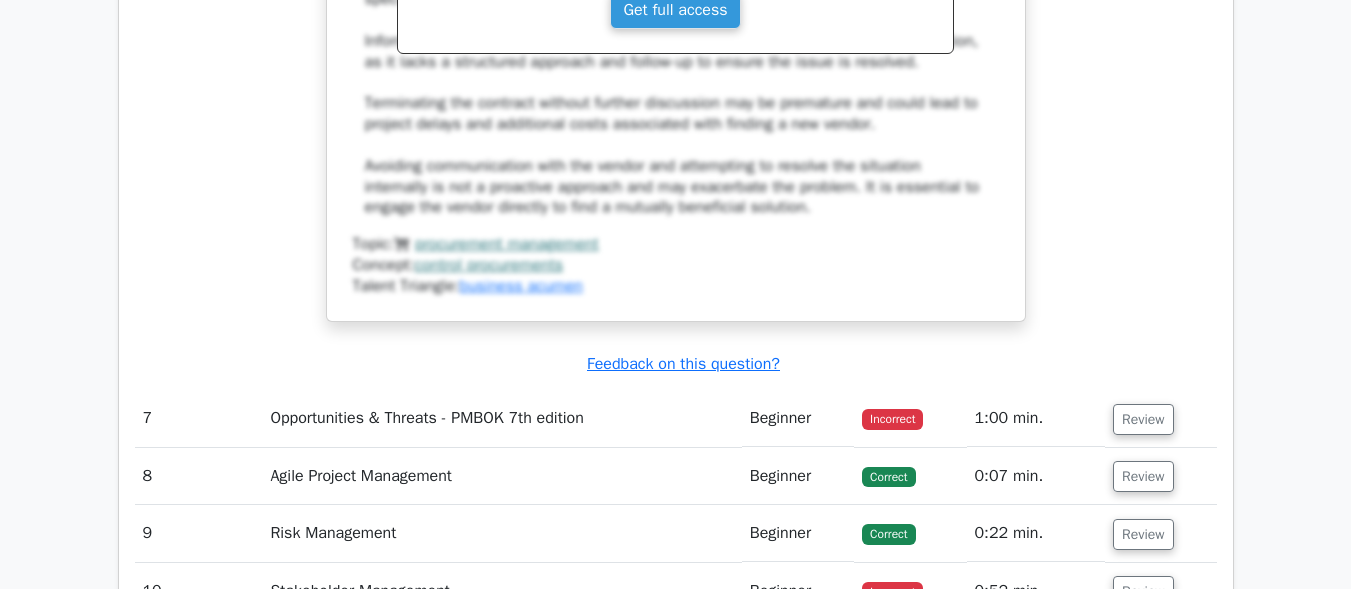 scroll, scrollTop: 7900, scrollLeft: 0, axis: vertical 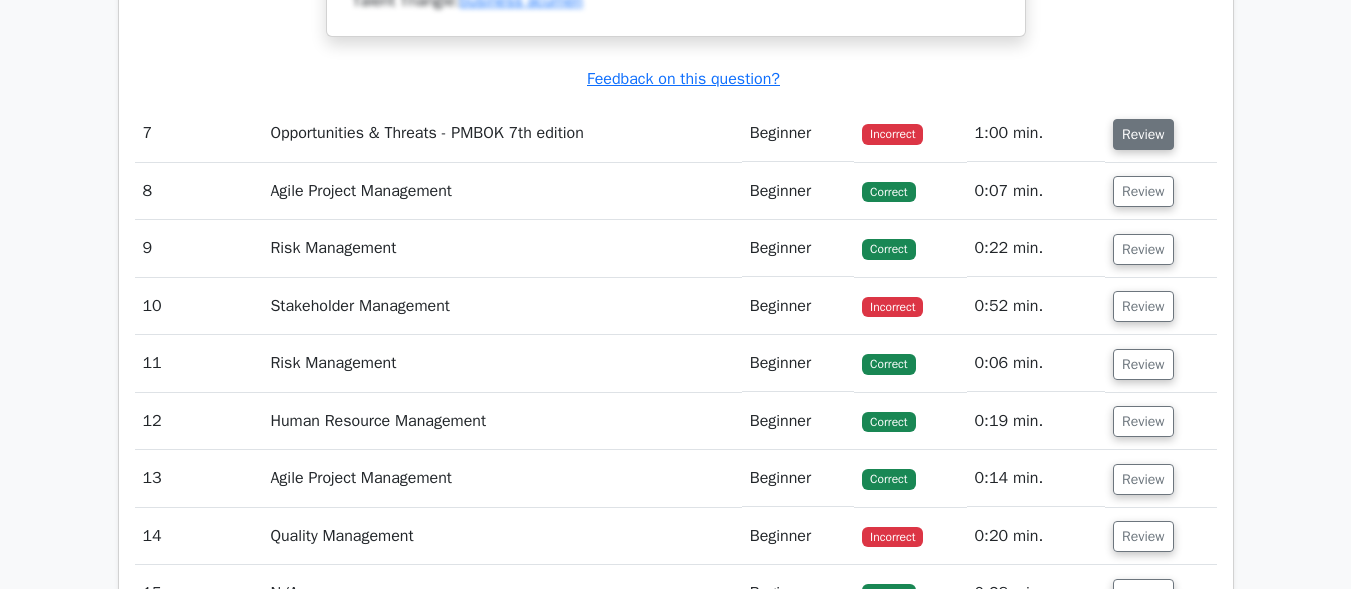 click on "Review" at bounding box center [1143, 134] 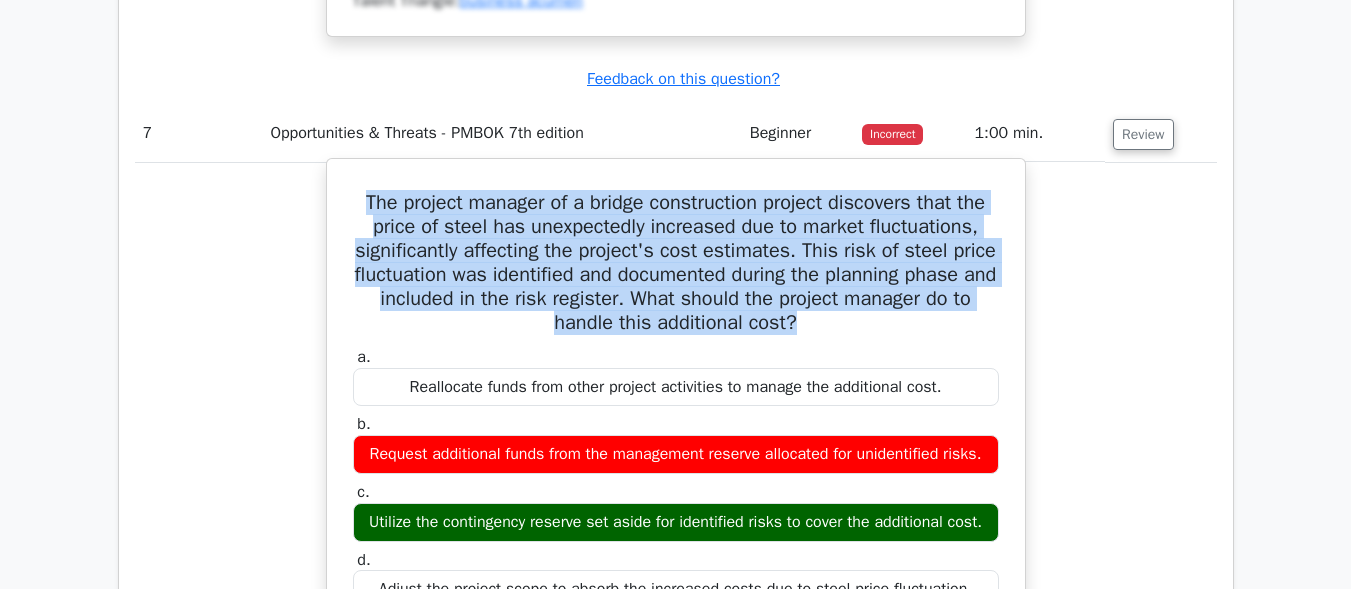 drag, startPoint x: 900, startPoint y: 300, endPoint x: 354, endPoint y: 164, distance: 562.68286 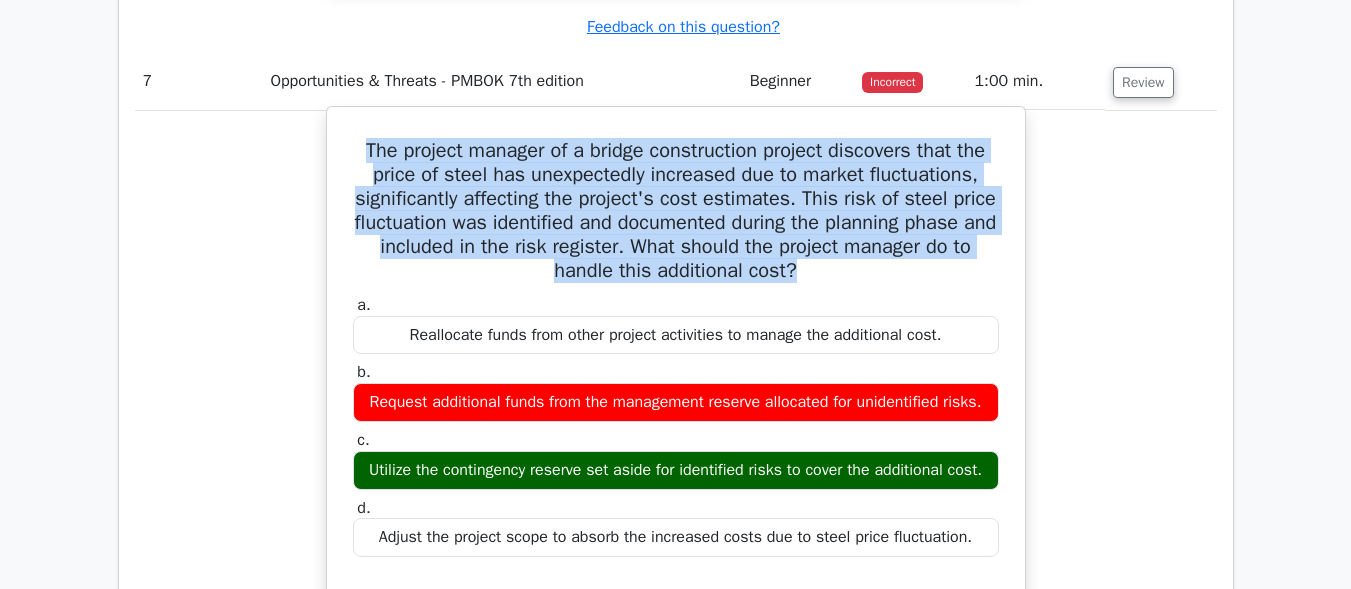 scroll, scrollTop: 8000, scrollLeft: 0, axis: vertical 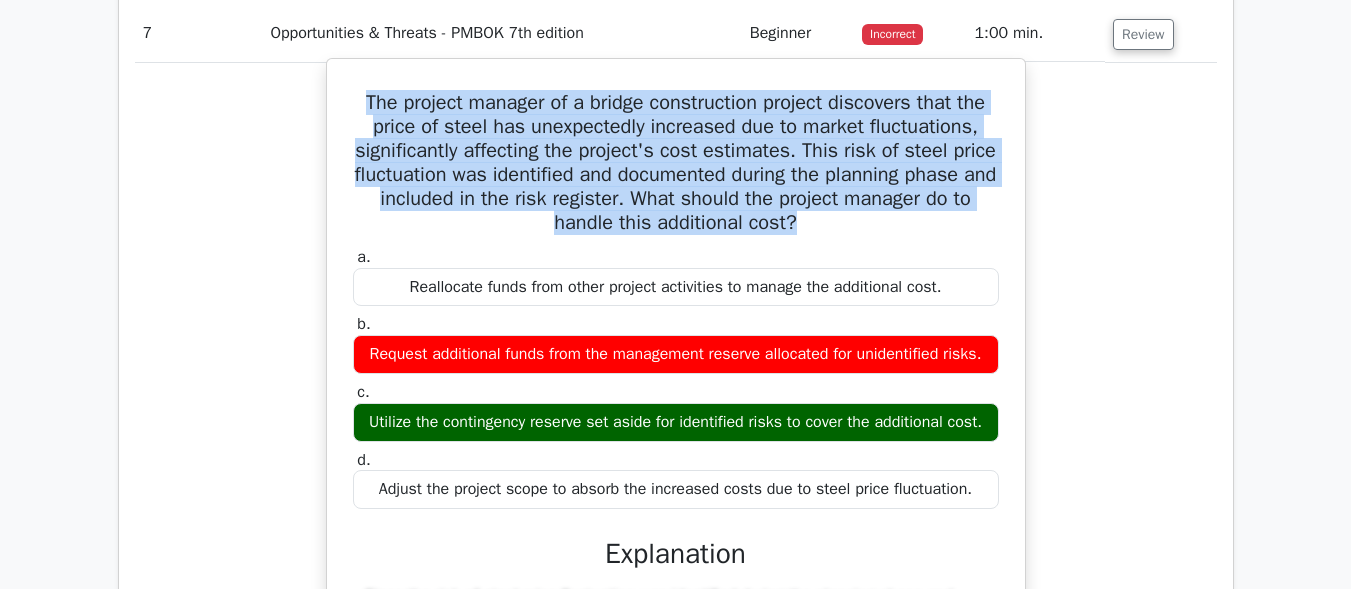 drag, startPoint x: 695, startPoint y: 439, endPoint x: 377, endPoint y: 418, distance: 318.69263 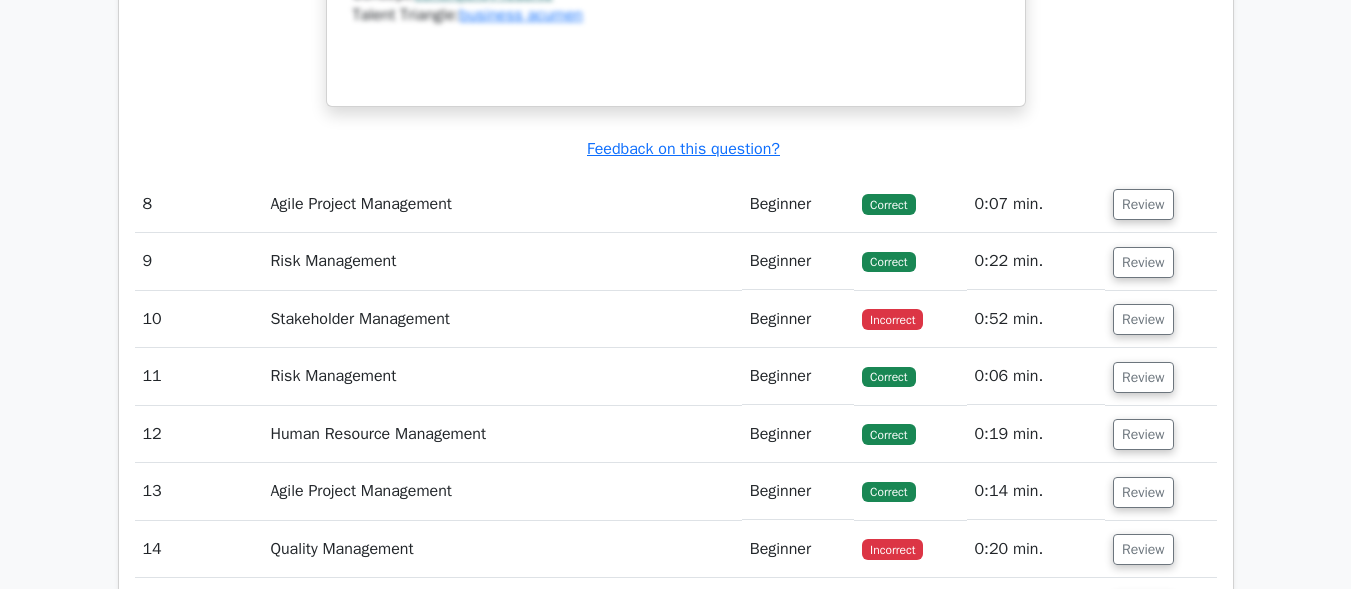scroll, scrollTop: 8800, scrollLeft: 0, axis: vertical 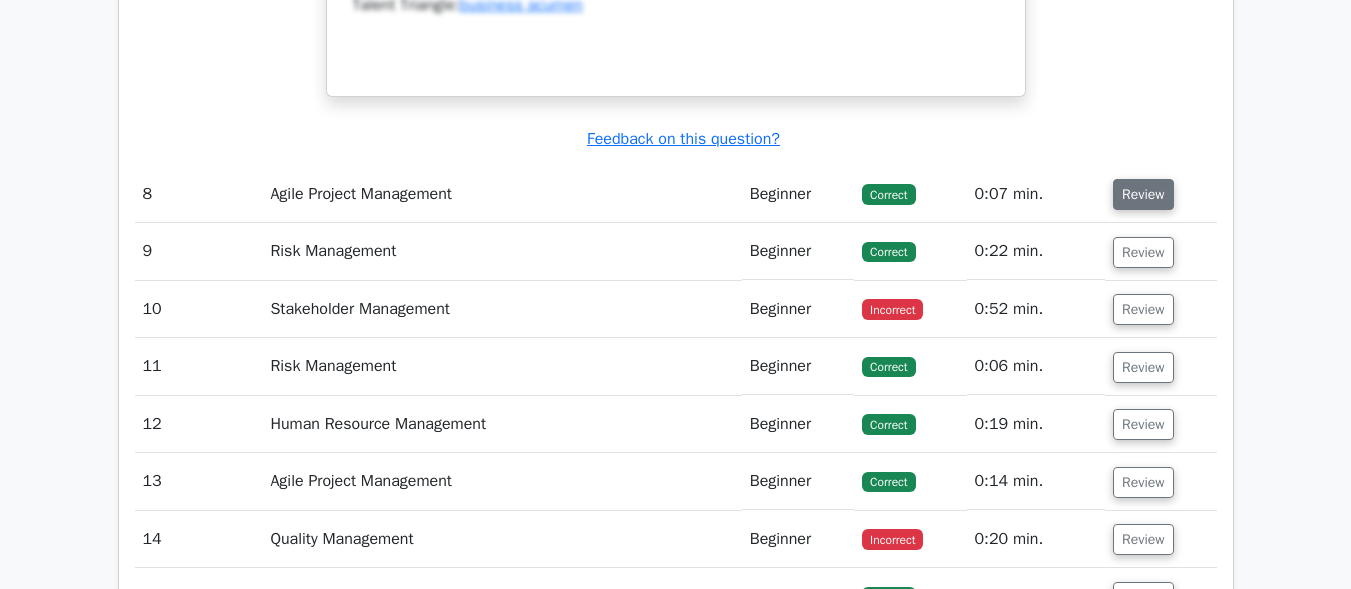 click on "Review" at bounding box center (1143, 194) 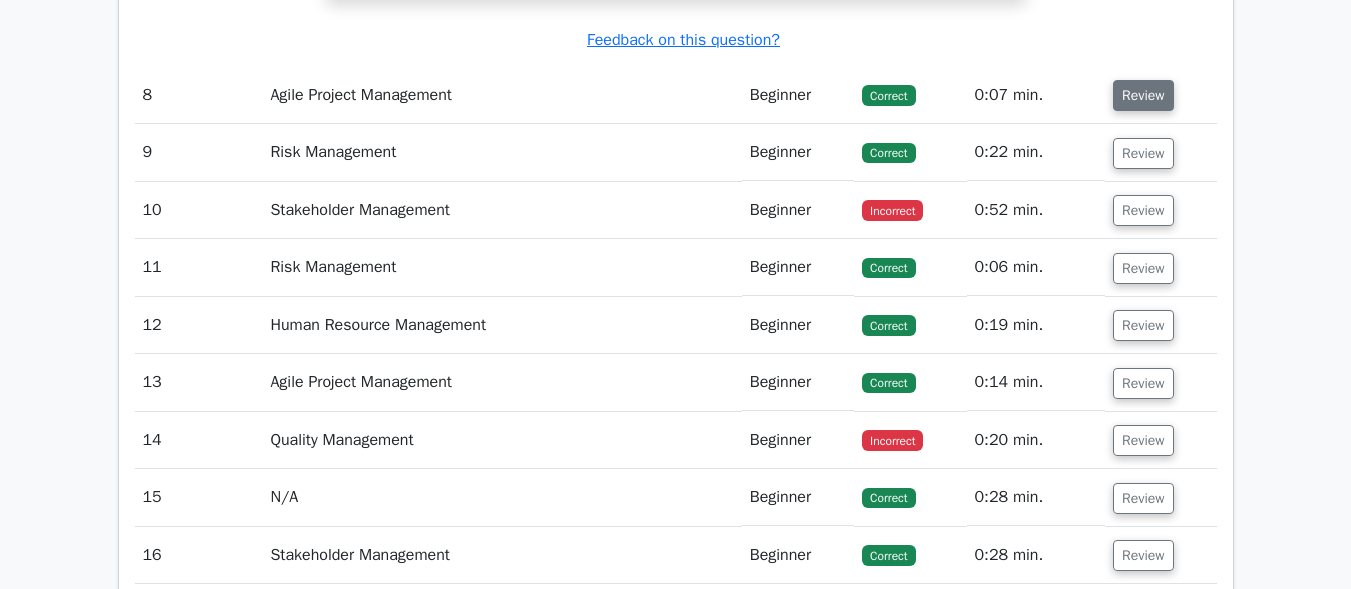 scroll, scrollTop: 8900, scrollLeft: 0, axis: vertical 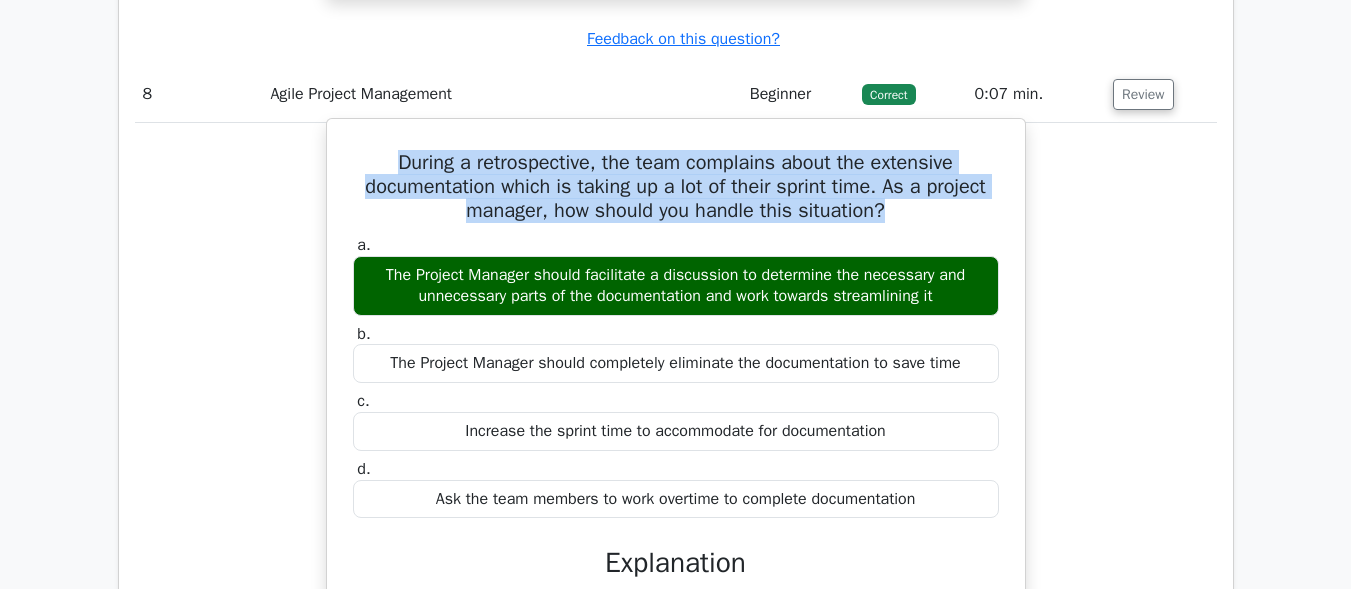 drag, startPoint x: 904, startPoint y: 227, endPoint x: 365, endPoint y: 174, distance: 541.5995 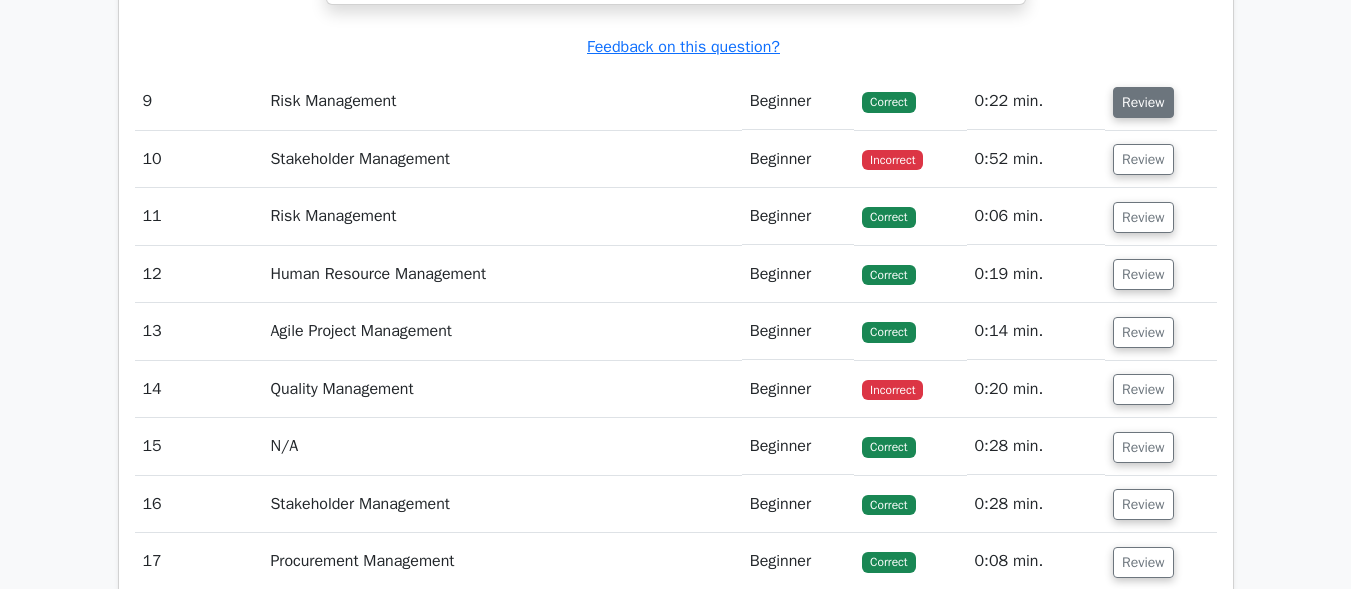 scroll, scrollTop: 9800, scrollLeft: 0, axis: vertical 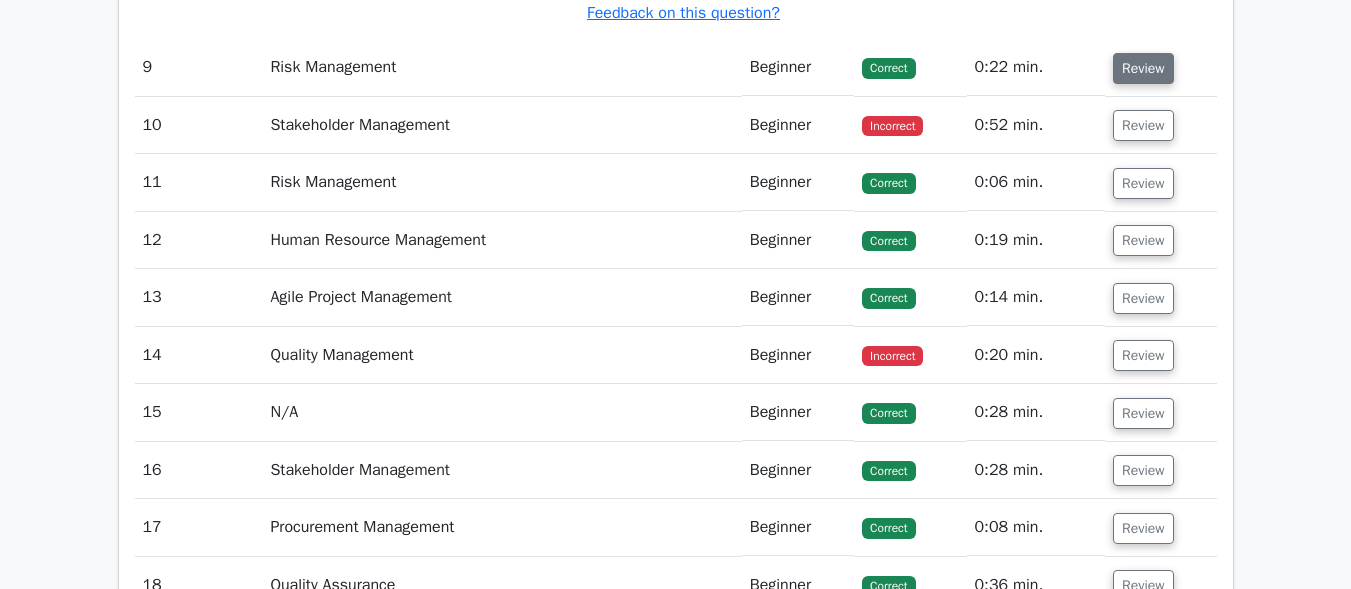 click on "Review" at bounding box center [1143, 68] 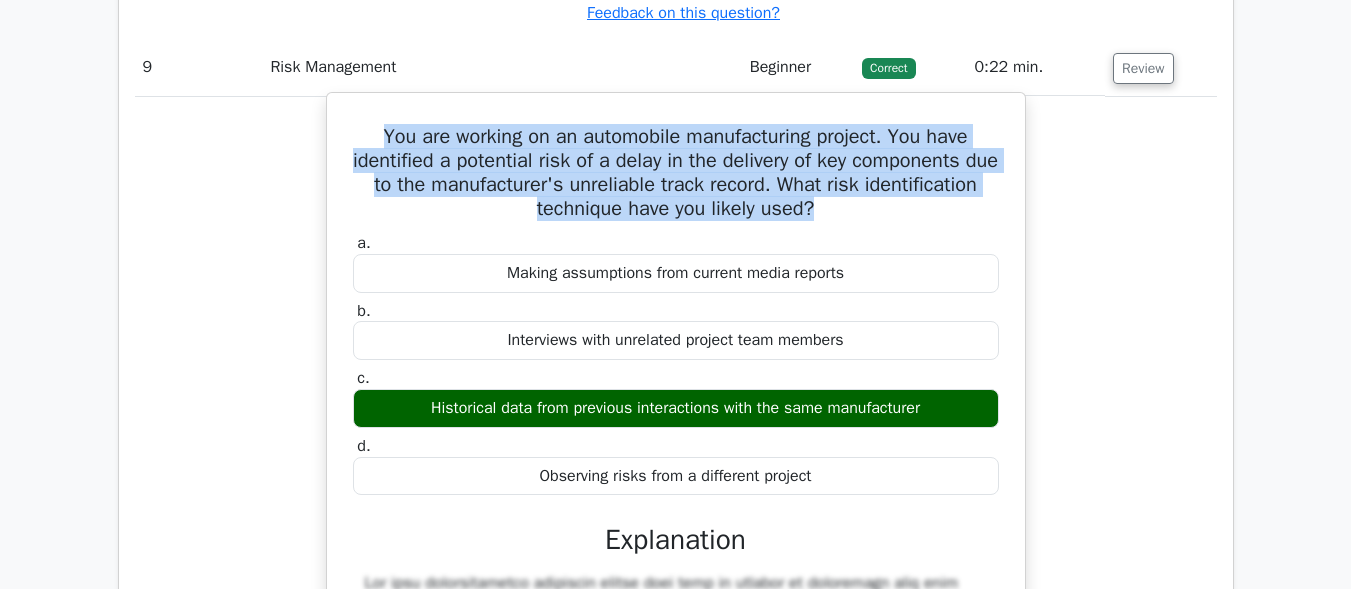 drag, startPoint x: 894, startPoint y: 229, endPoint x: 352, endPoint y: 162, distance: 546.1254 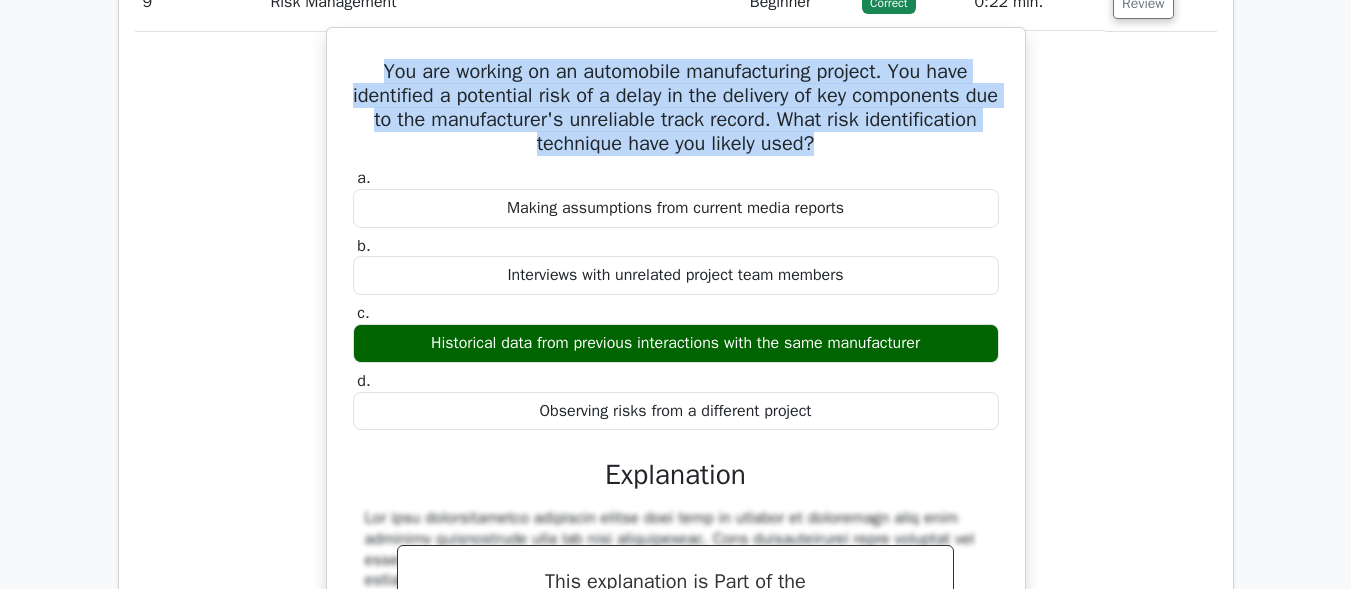 scroll, scrollTop: 9900, scrollLeft: 0, axis: vertical 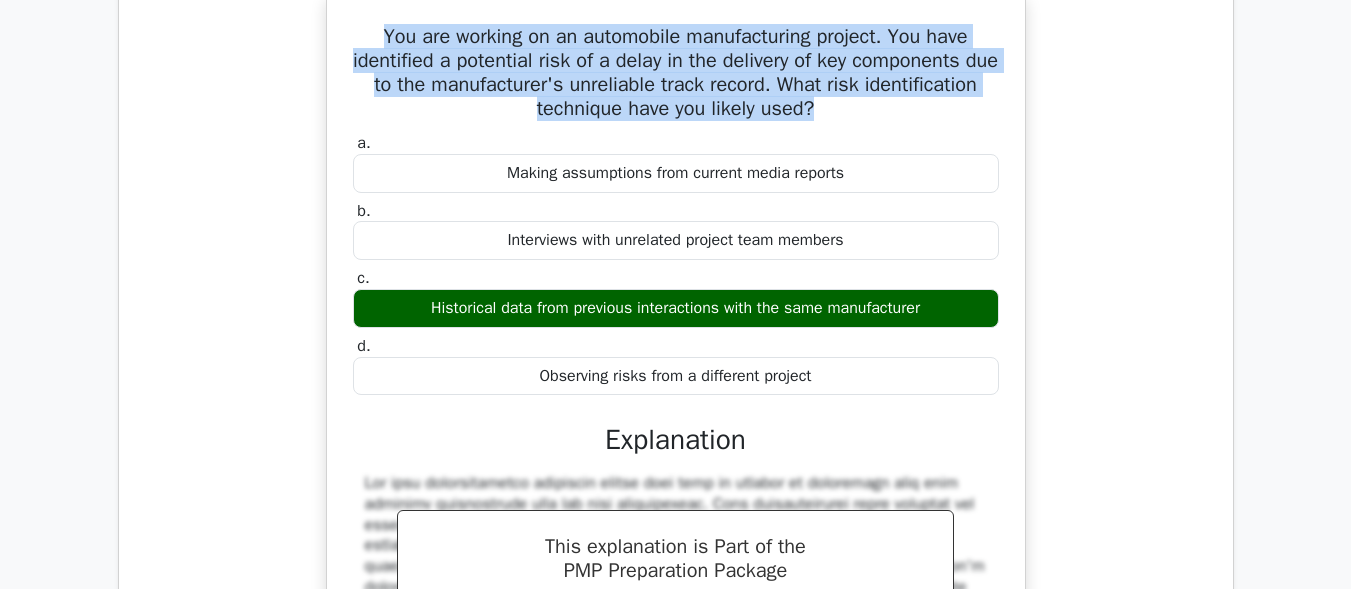 drag, startPoint x: 930, startPoint y: 326, endPoint x: 397, endPoint y: 337, distance: 533.1135 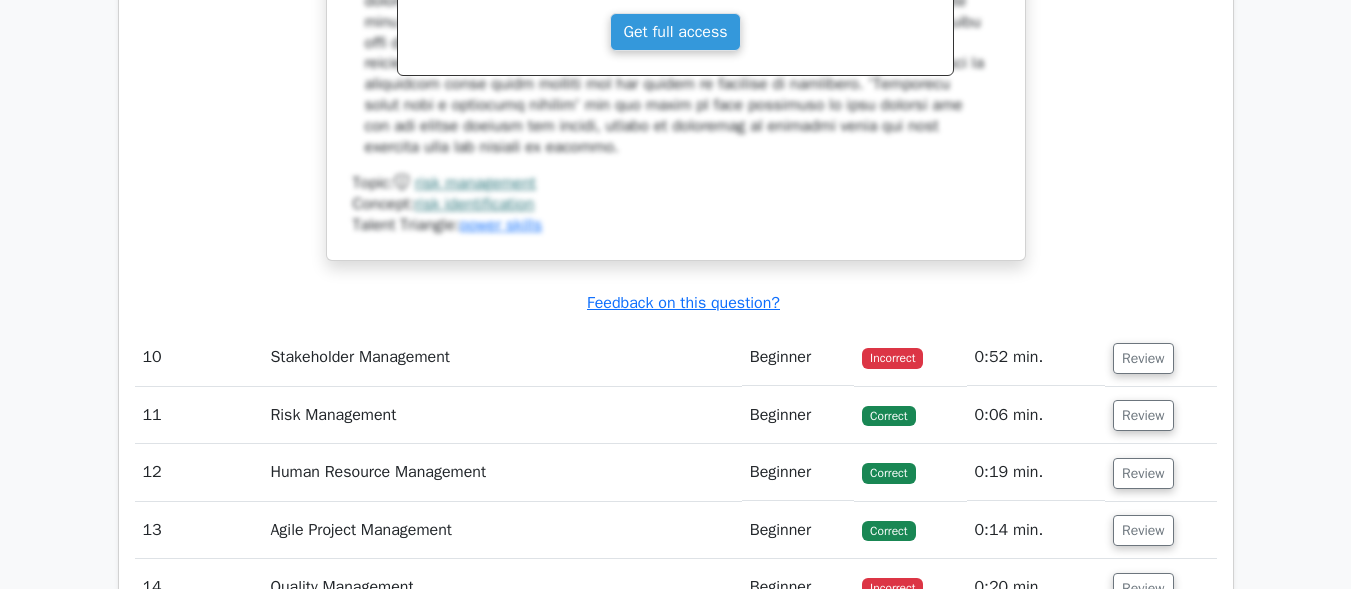 scroll, scrollTop: 10500, scrollLeft: 0, axis: vertical 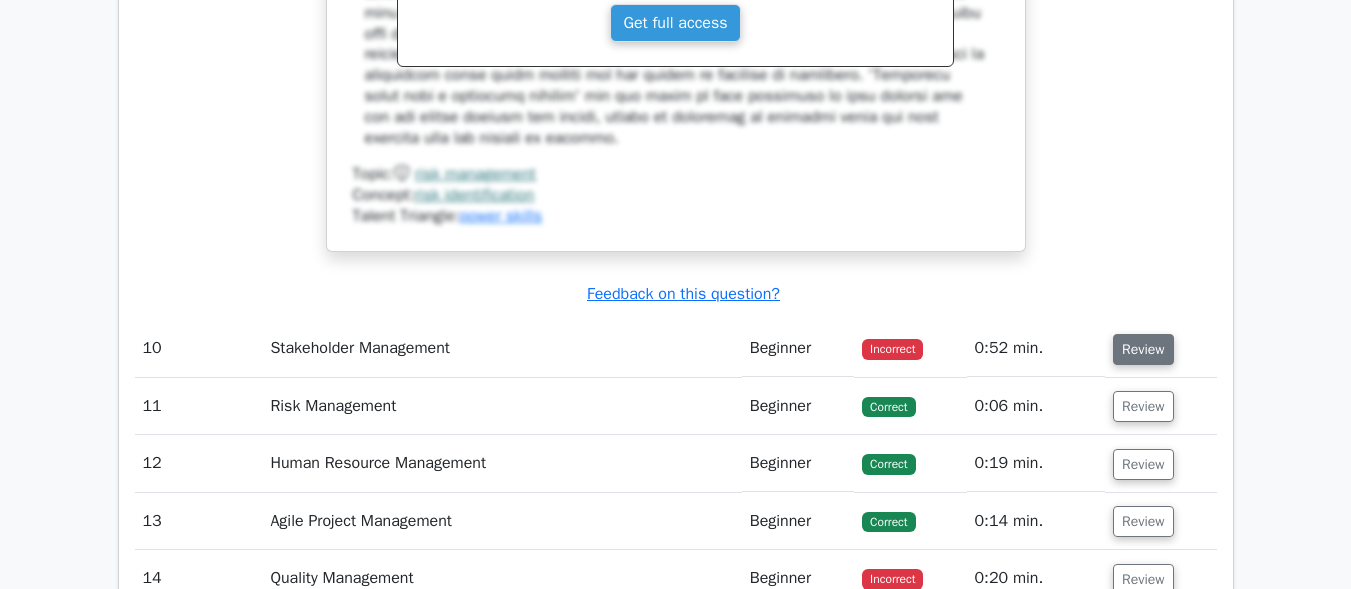 click on "Review" at bounding box center (1143, 349) 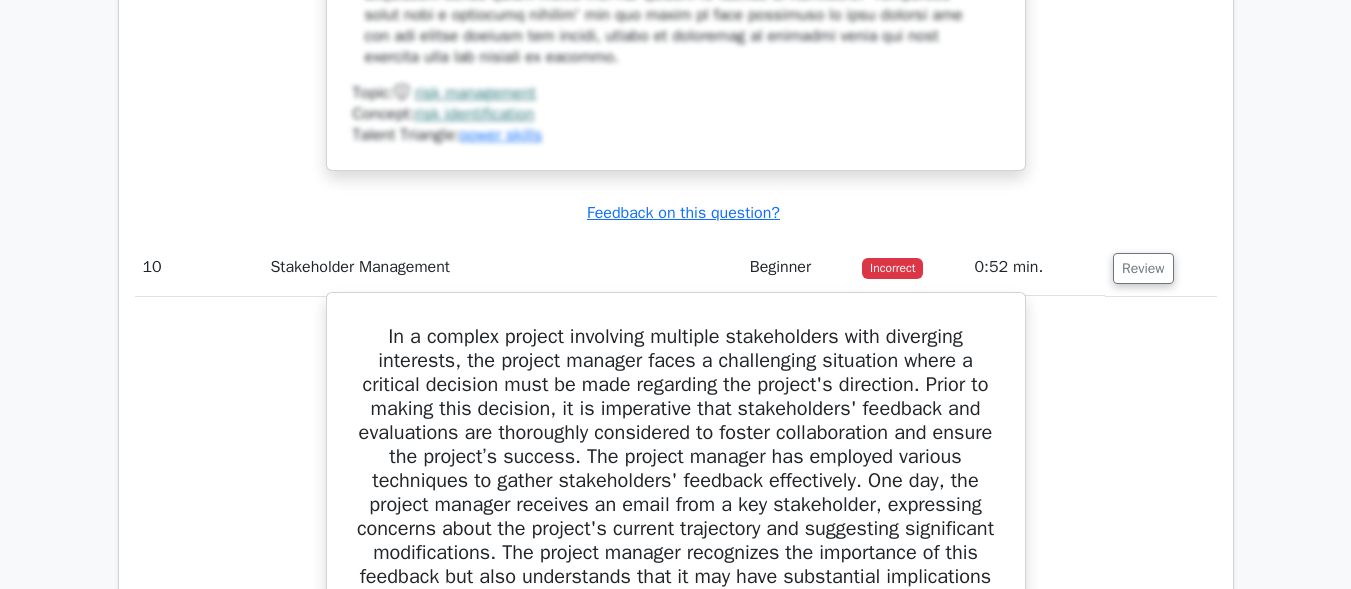 scroll, scrollTop: 10900, scrollLeft: 0, axis: vertical 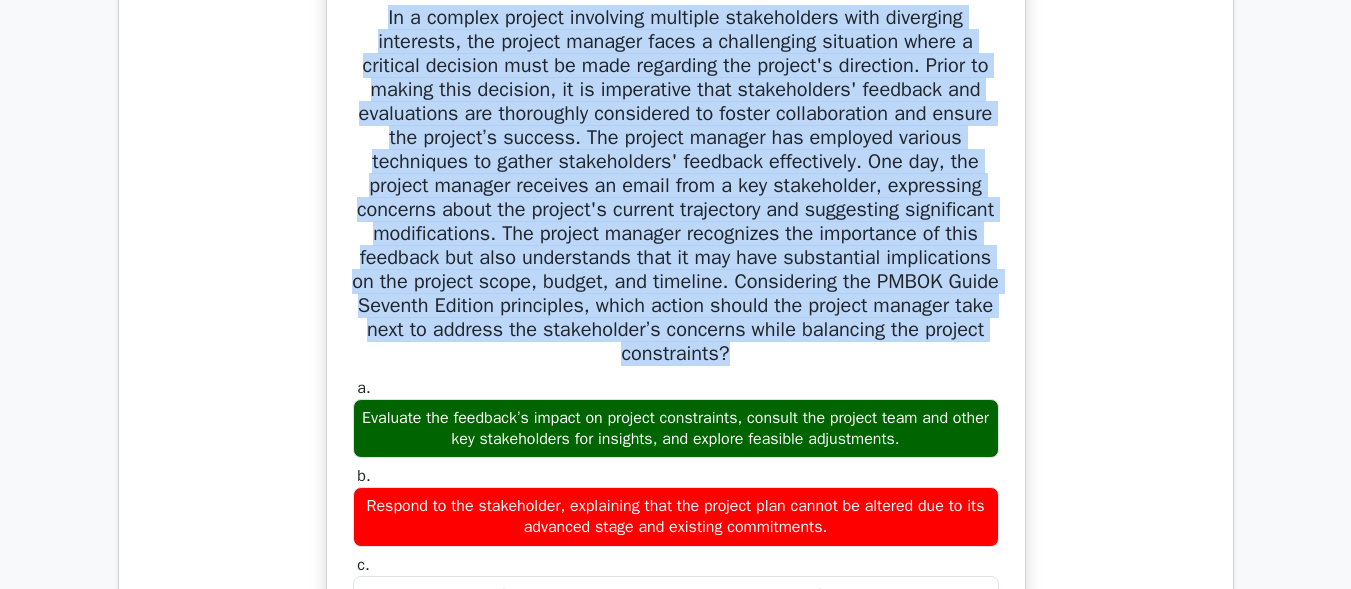 drag, startPoint x: 369, startPoint y: 20, endPoint x: 915, endPoint y: 365, distance: 645.86456 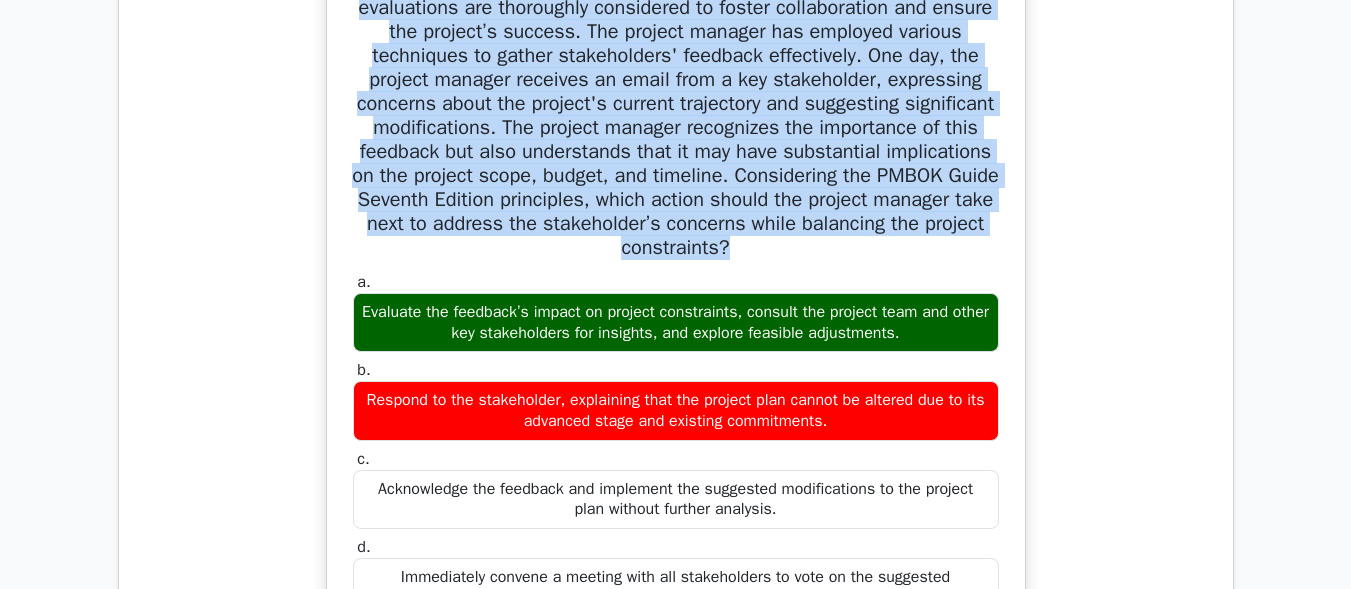 scroll, scrollTop: 11100, scrollLeft: 0, axis: vertical 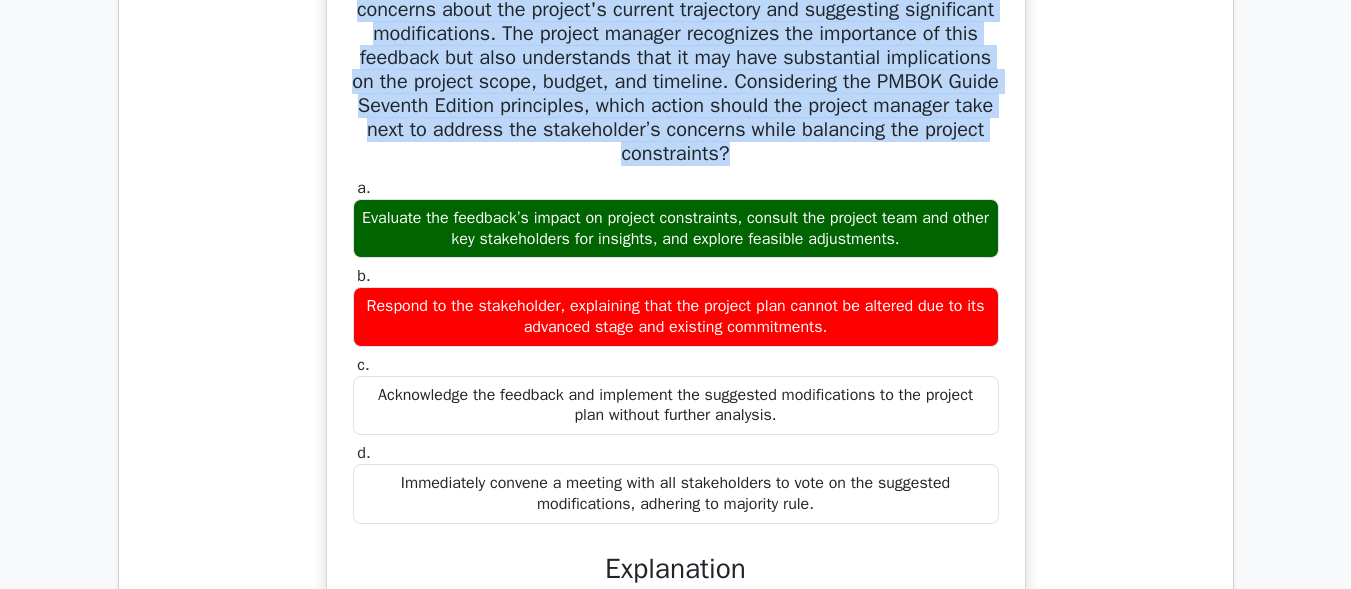 drag, startPoint x: 369, startPoint y: 219, endPoint x: 931, endPoint y: 245, distance: 562.6011 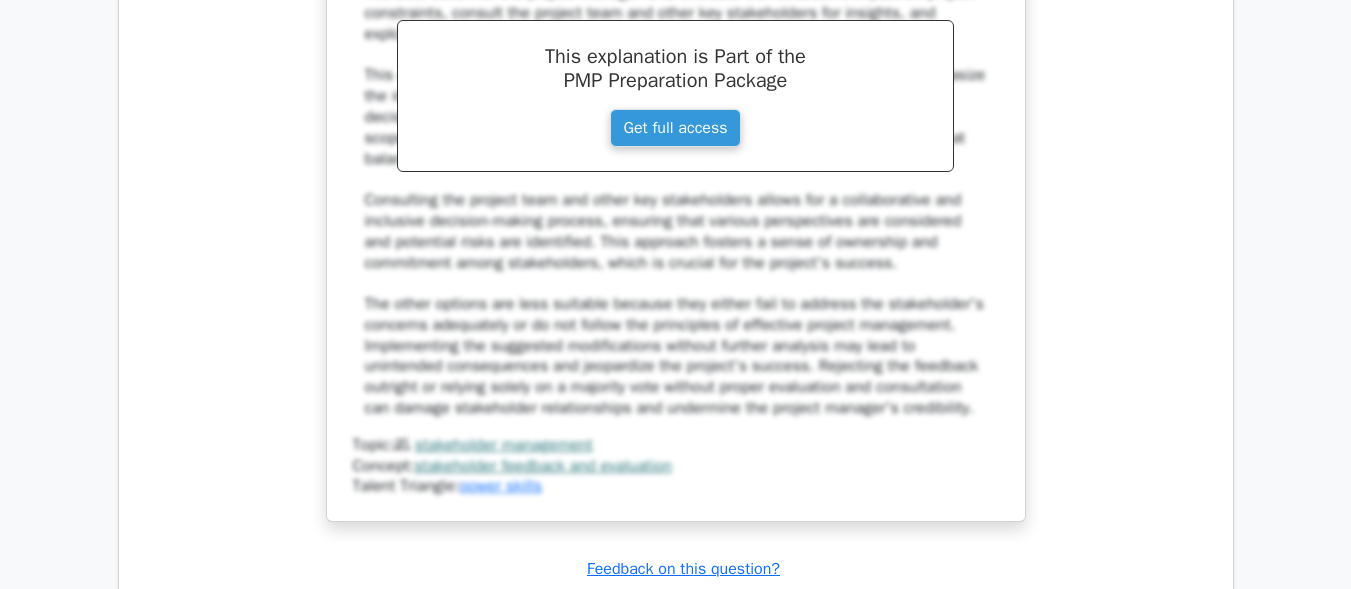 scroll, scrollTop: 11800, scrollLeft: 0, axis: vertical 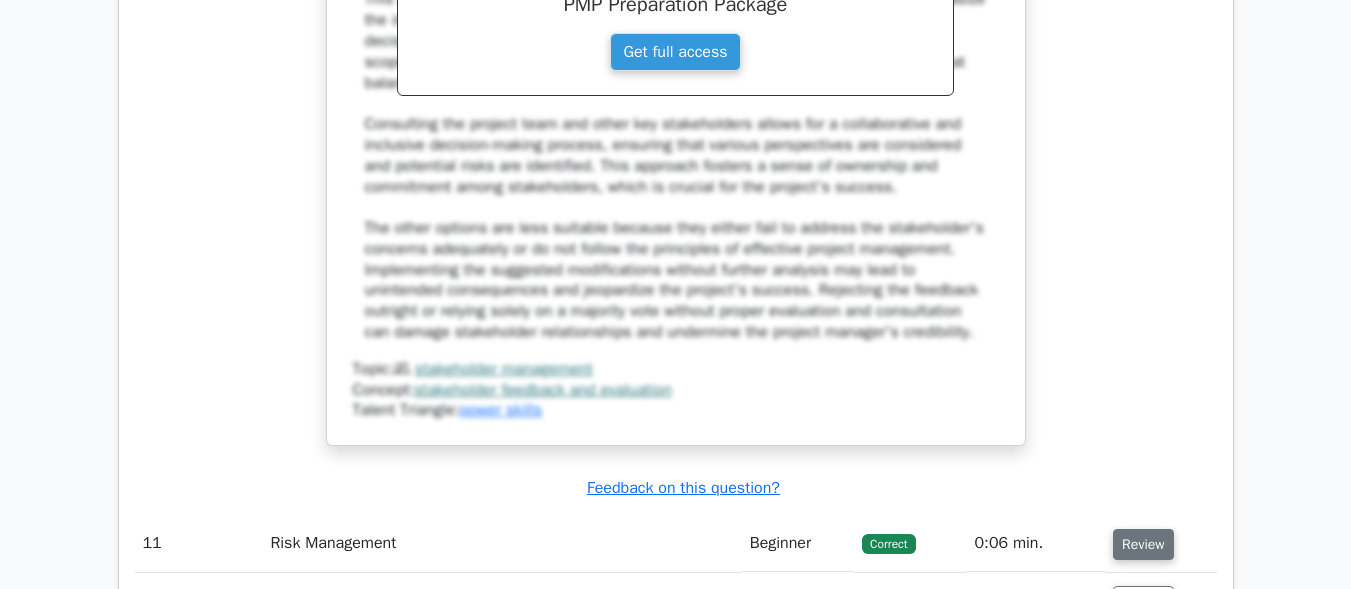 click on "Review" at bounding box center [1143, 544] 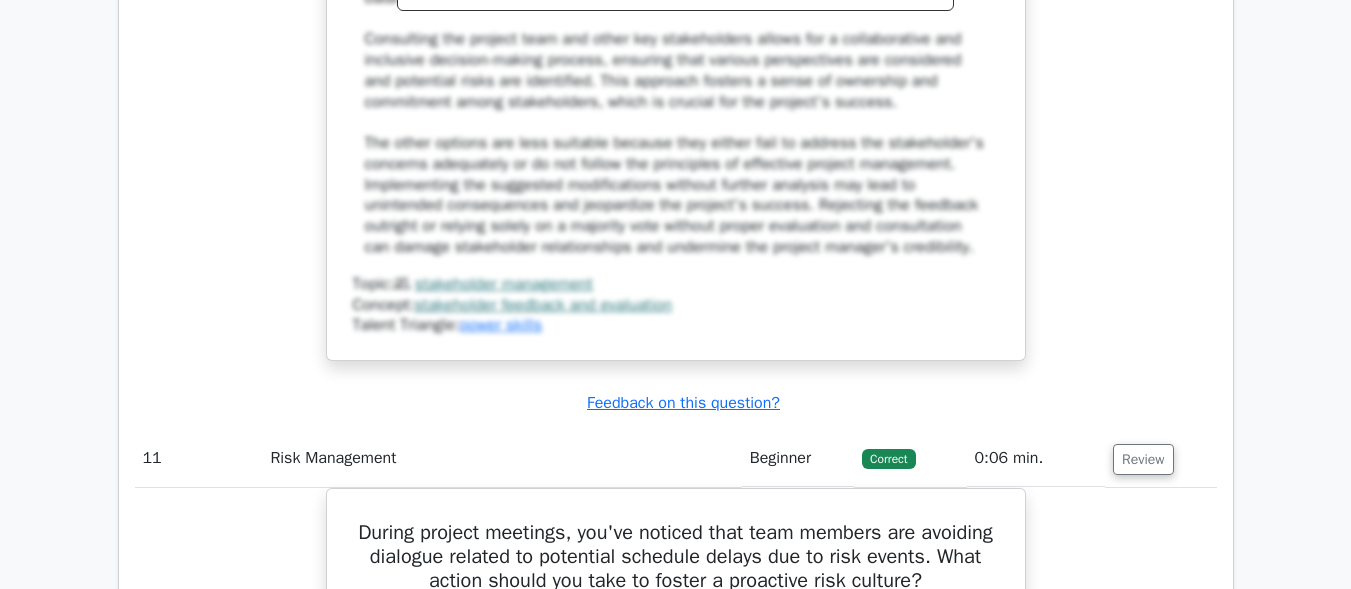 scroll, scrollTop: 12200, scrollLeft: 0, axis: vertical 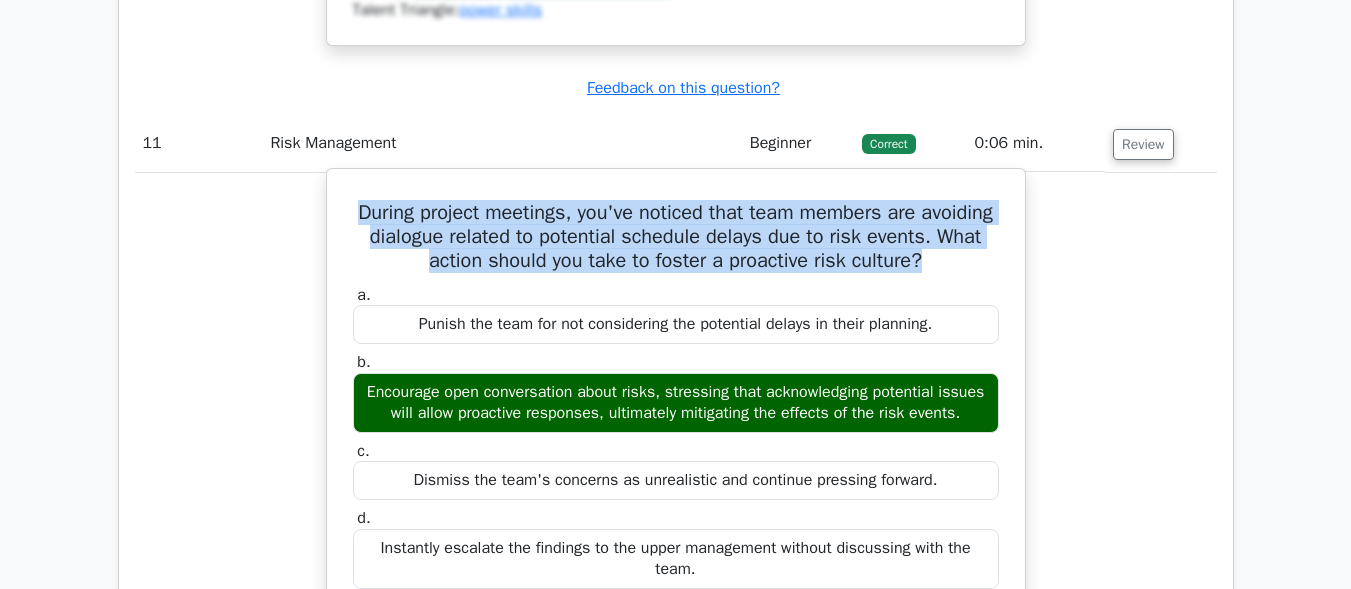 drag, startPoint x: 387, startPoint y: 213, endPoint x: 1009, endPoint y: 268, distance: 624.42694 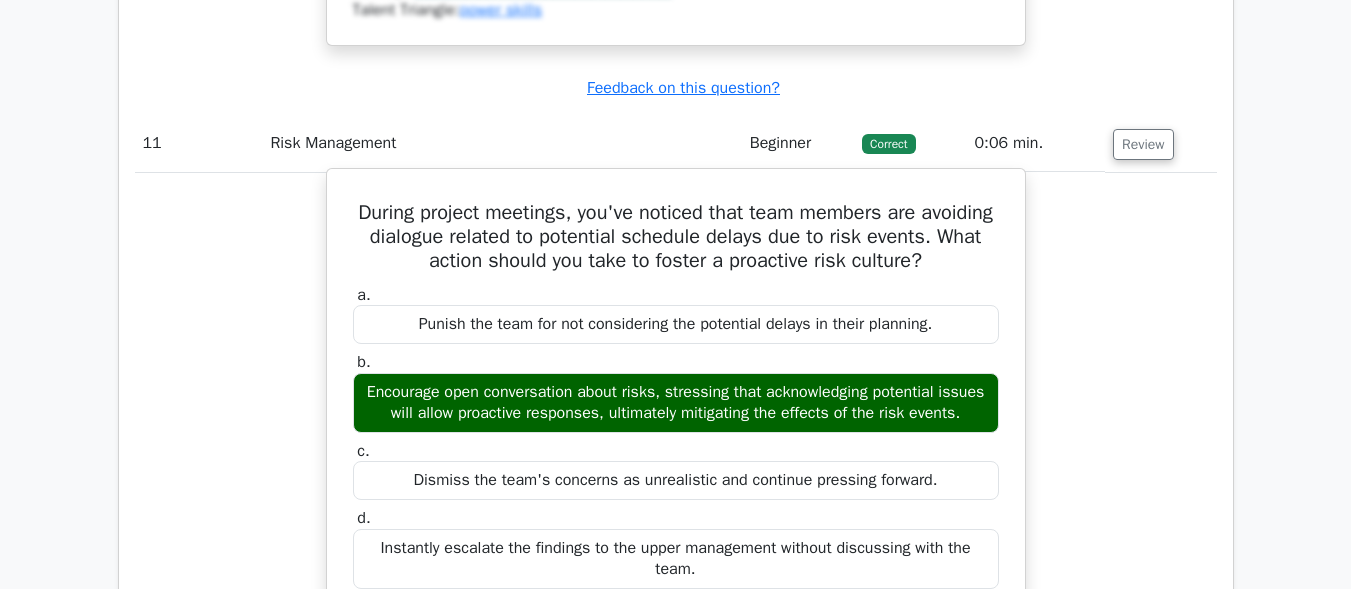 drag, startPoint x: 403, startPoint y: 390, endPoint x: 373, endPoint y: 389, distance: 30.016663 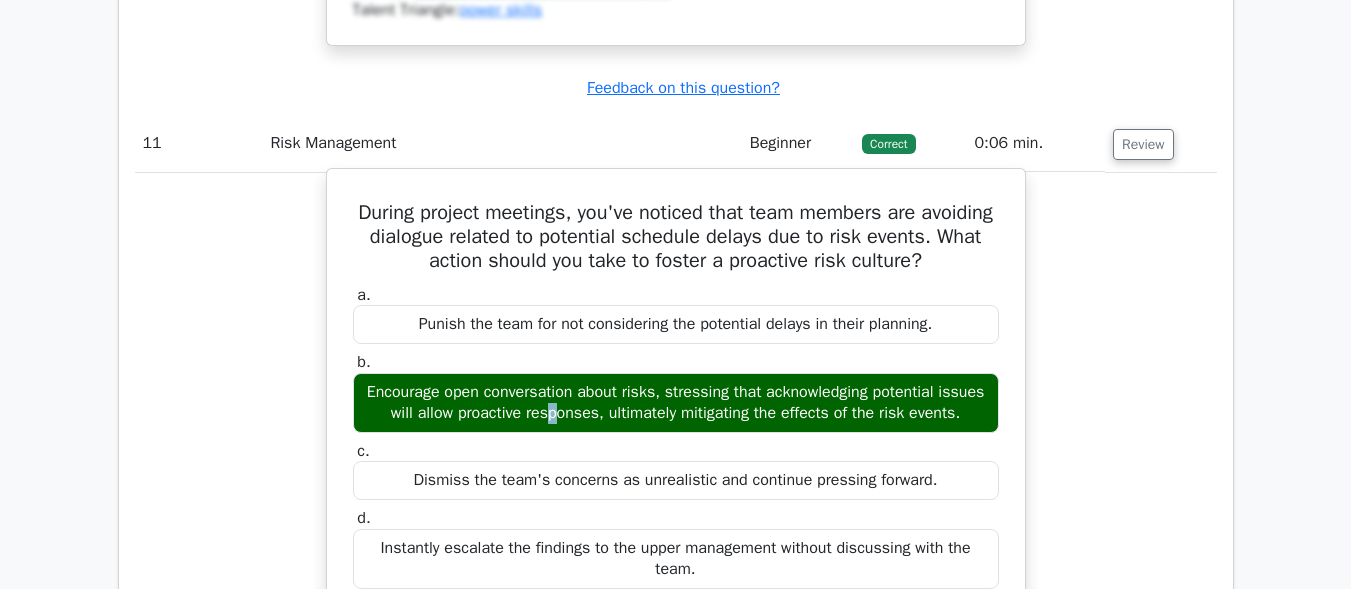 drag, startPoint x: 372, startPoint y: 389, endPoint x: 708, endPoint y: 429, distance: 338.3726 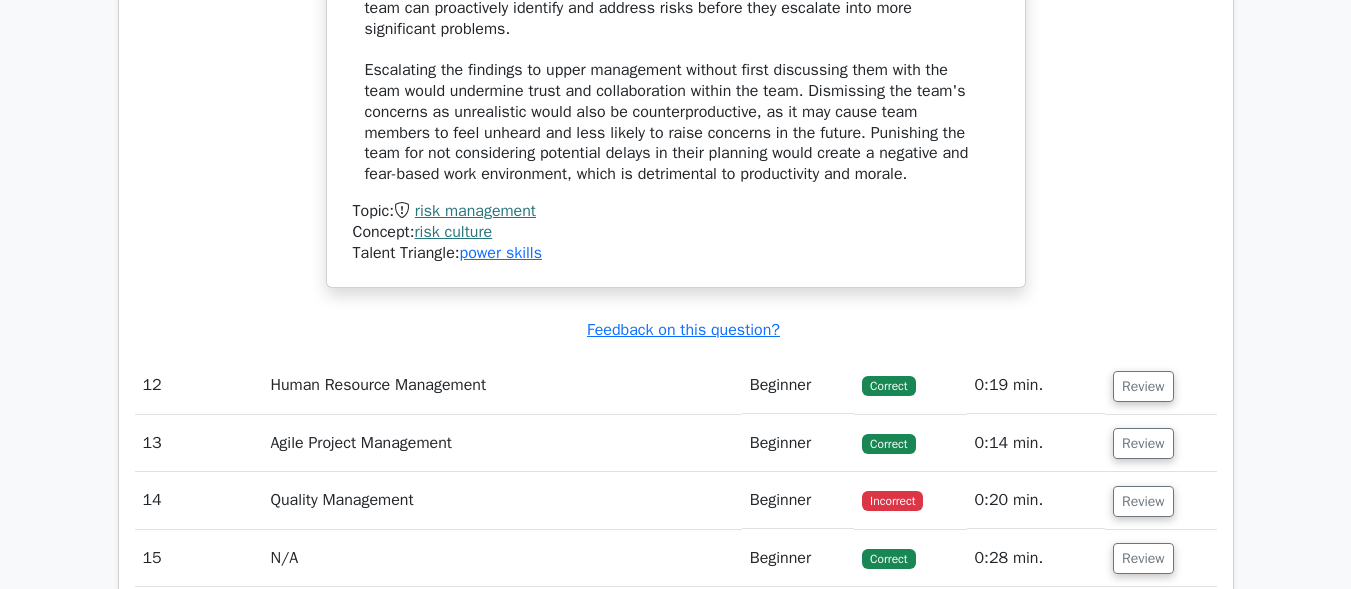 scroll, scrollTop: 13000, scrollLeft: 0, axis: vertical 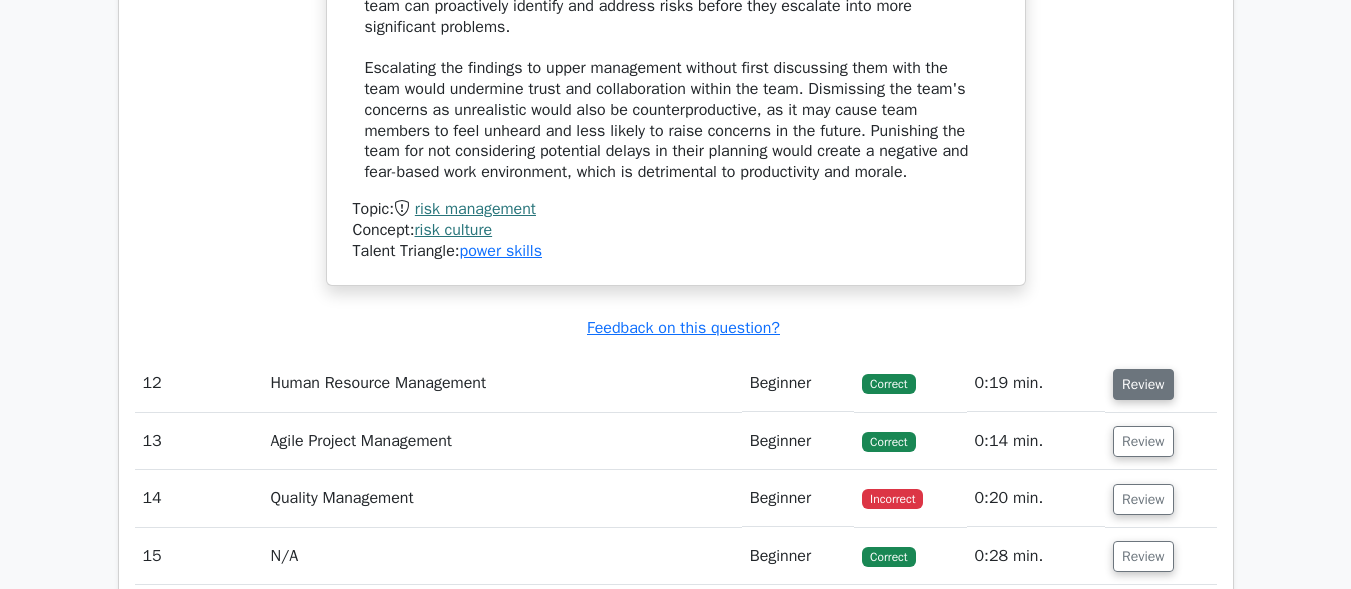 click on "Review" at bounding box center [1143, 384] 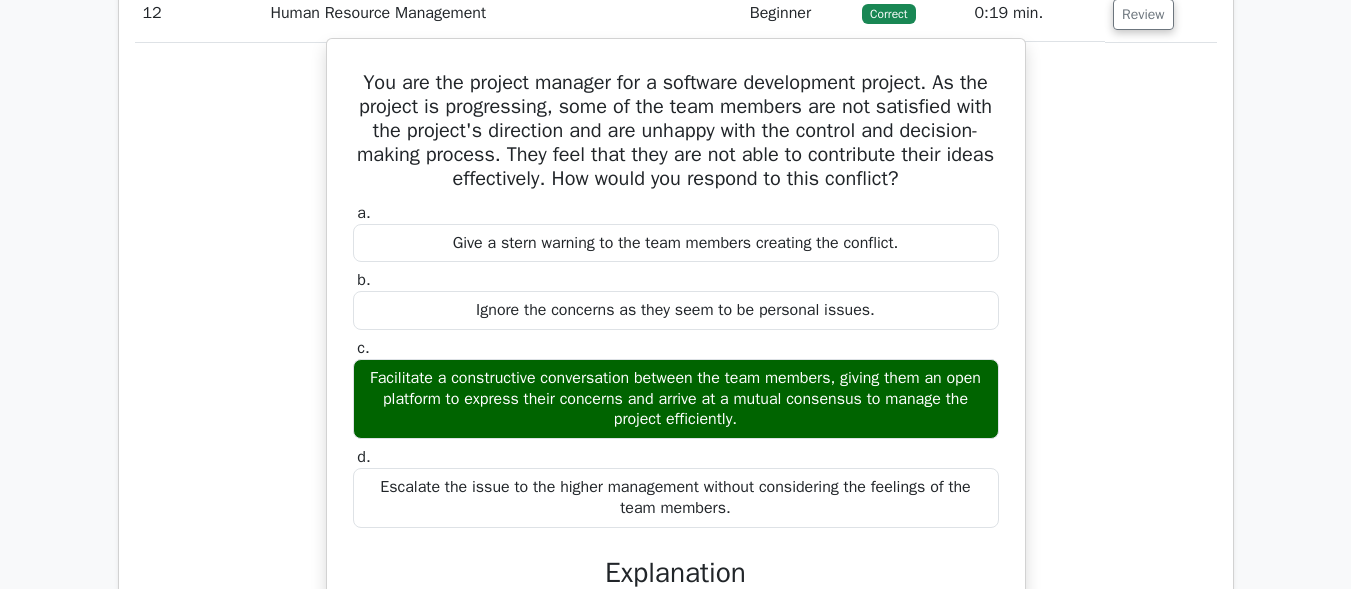 scroll, scrollTop: 13400, scrollLeft: 0, axis: vertical 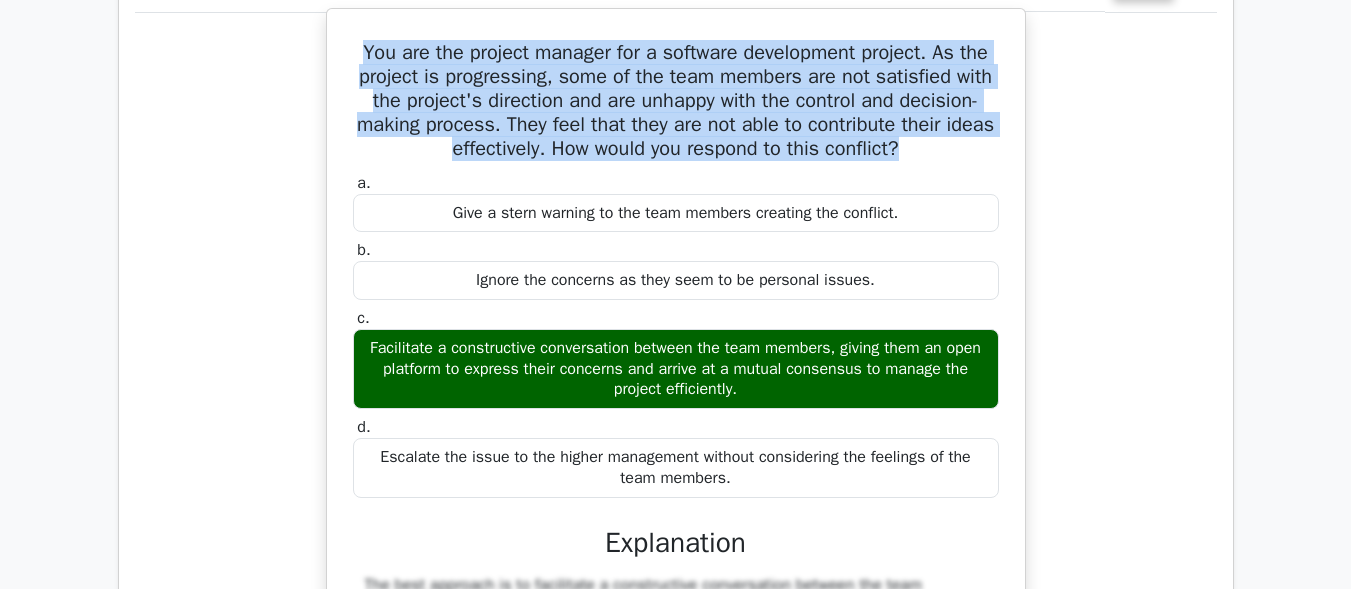 drag, startPoint x: 360, startPoint y: 75, endPoint x: 957, endPoint y: 166, distance: 603.8957 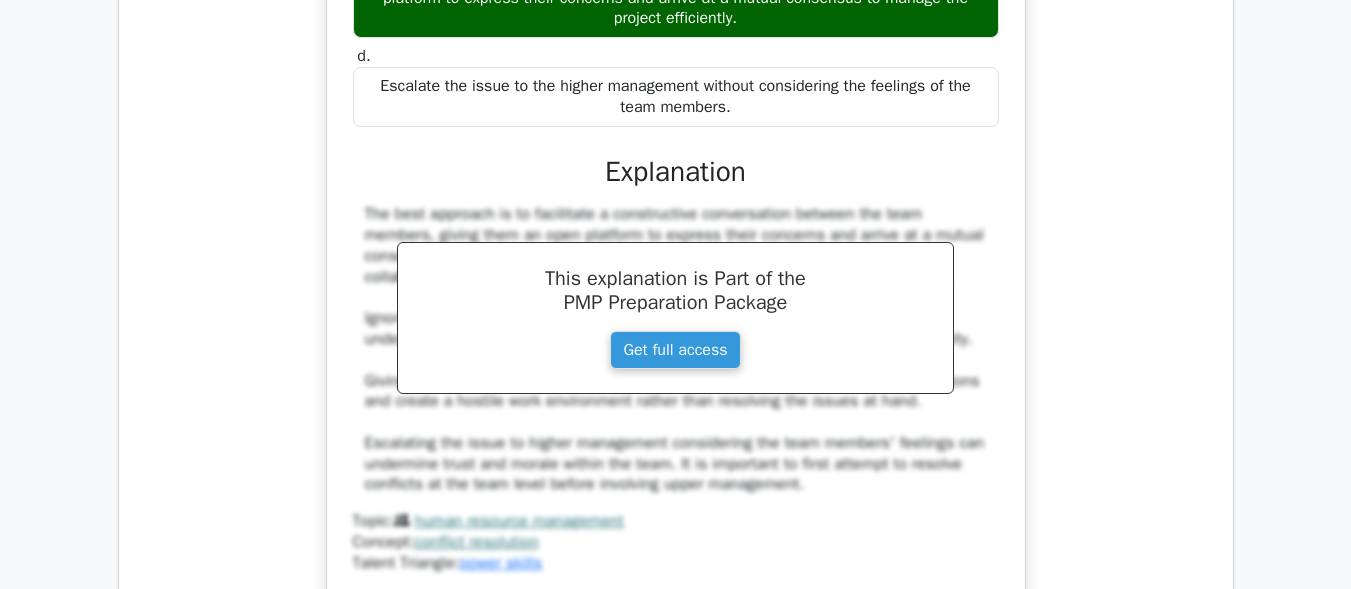 scroll, scrollTop: 14000, scrollLeft: 0, axis: vertical 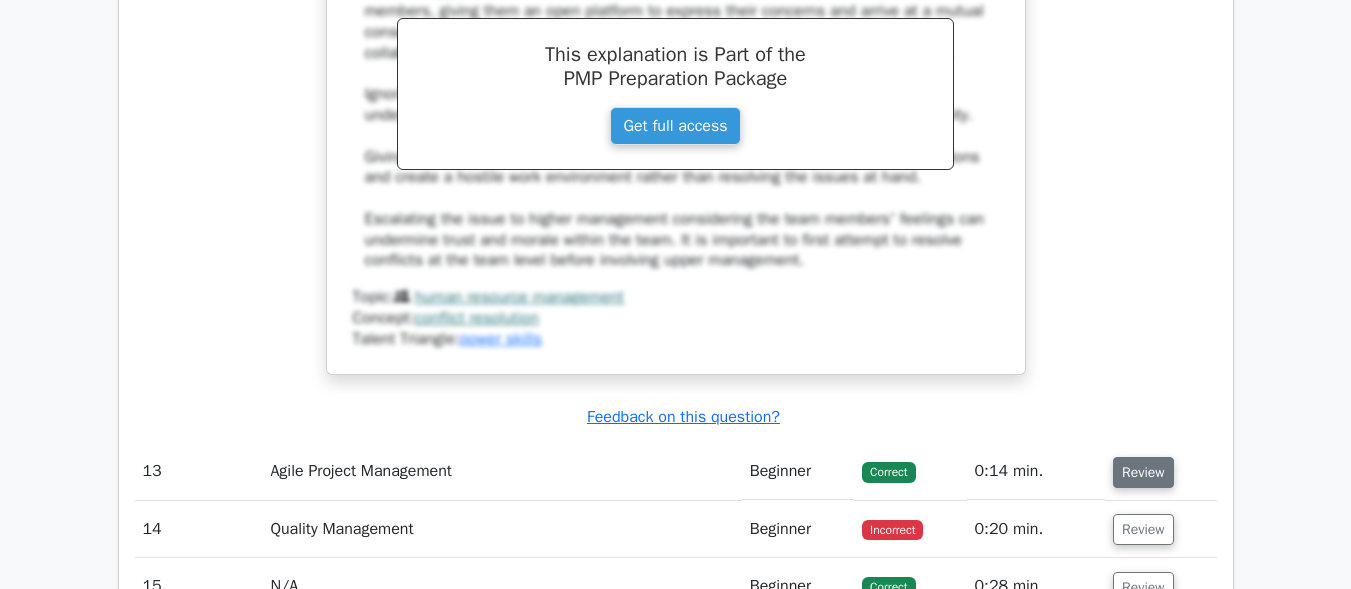 click on "Review" at bounding box center [1143, 472] 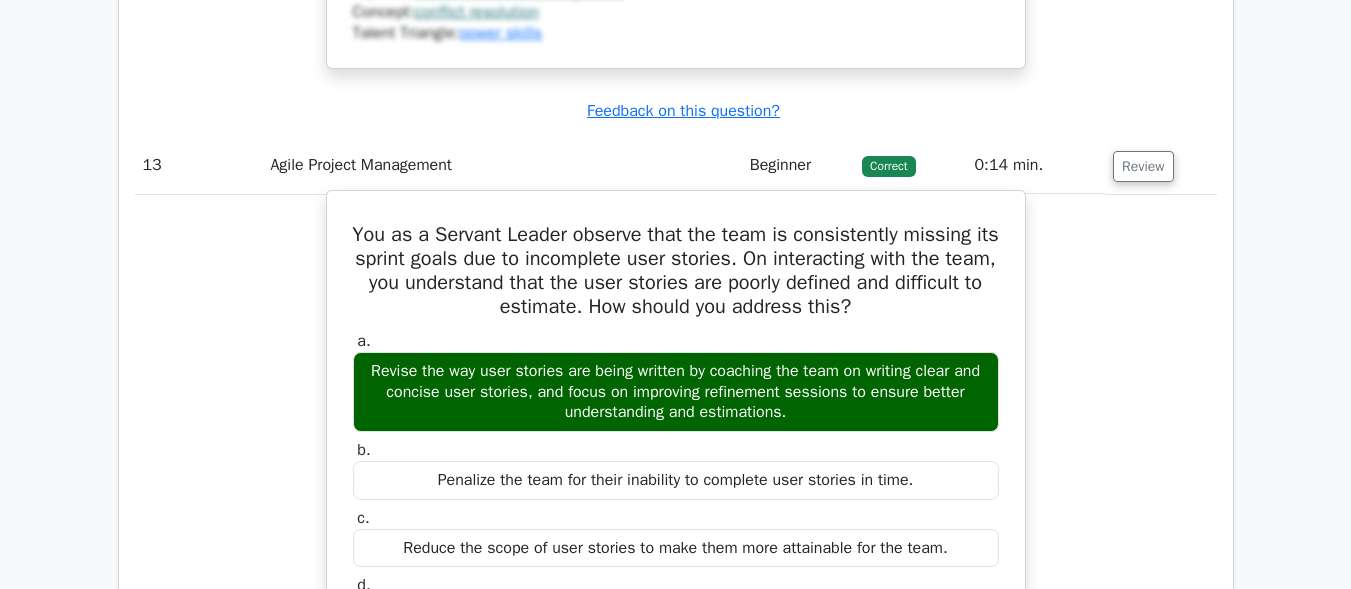 scroll, scrollTop: 14500, scrollLeft: 0, axis: vertical 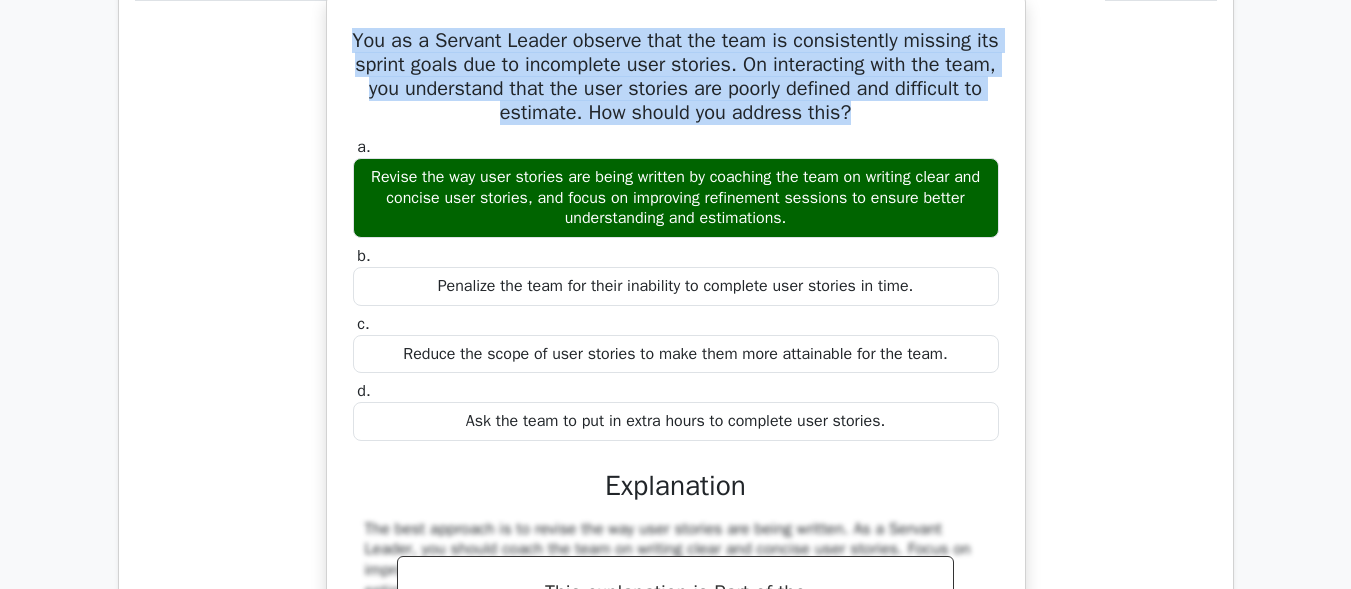 drag, startPoint x: 361, startPoint y: 76, endPoint x: 953, endPoint y: 158, distance: 597.6521 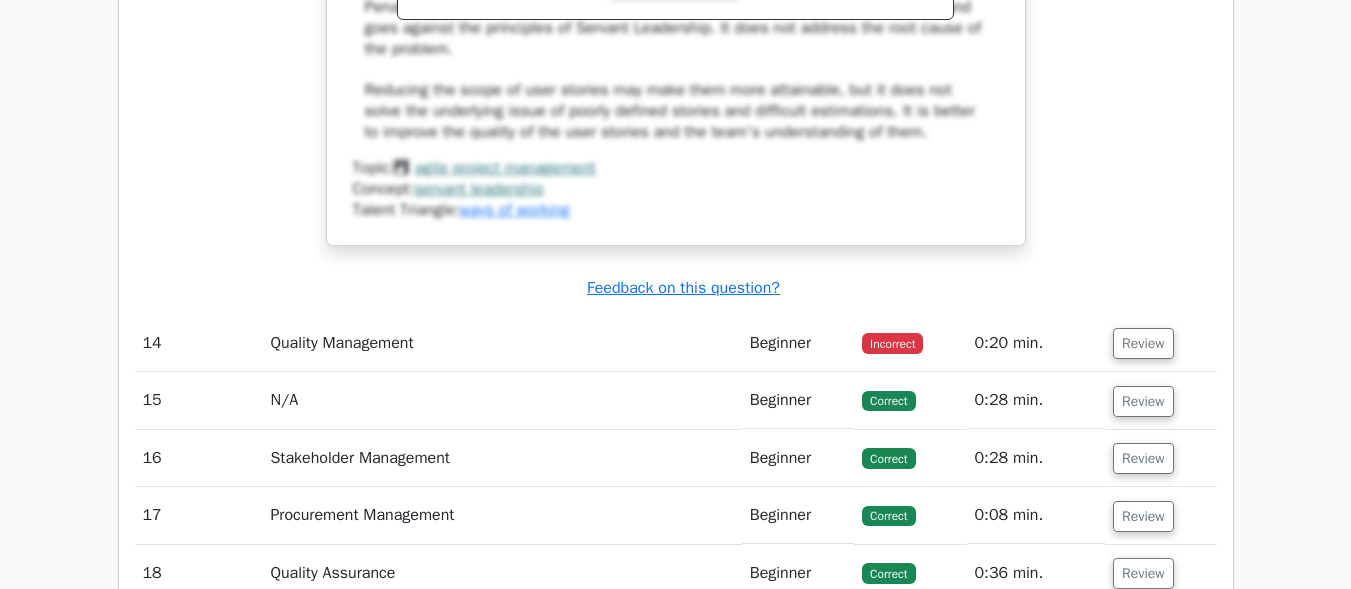 scroll, scrollTop: 15200, scrollLeft: 0, axis: vertical 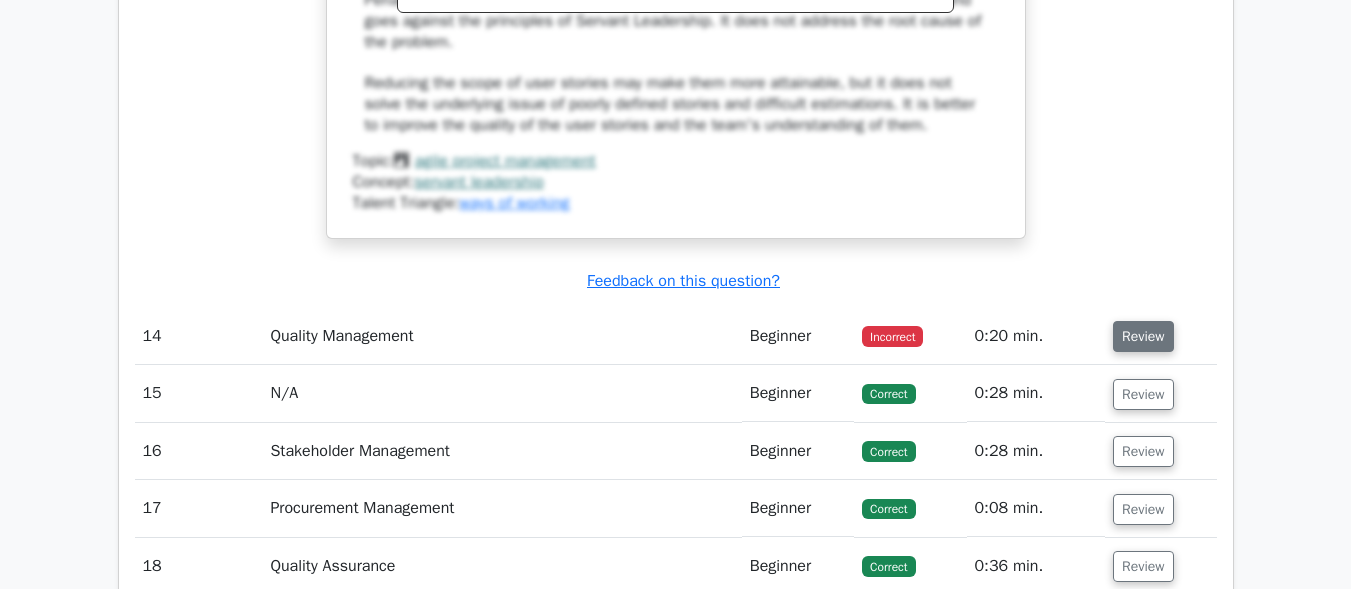 click on "Review" at bounding box center (1143, 336) 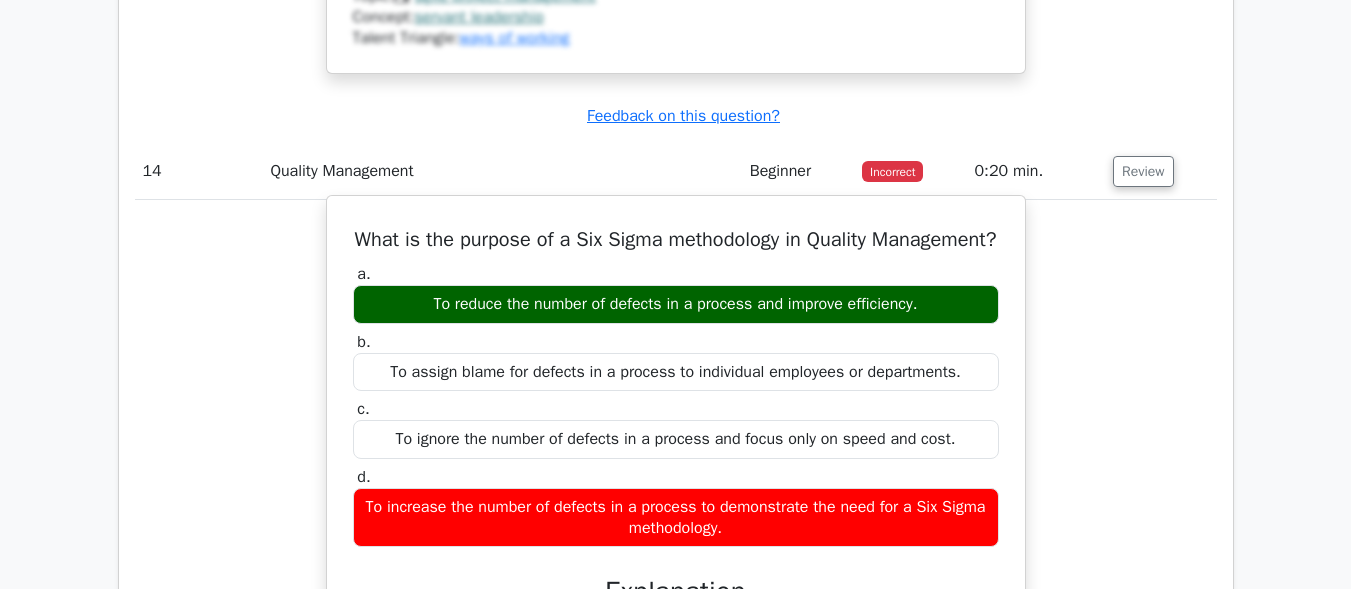 scroll, scrollTop: 15400, scrollLeft: 0, axis: vertical 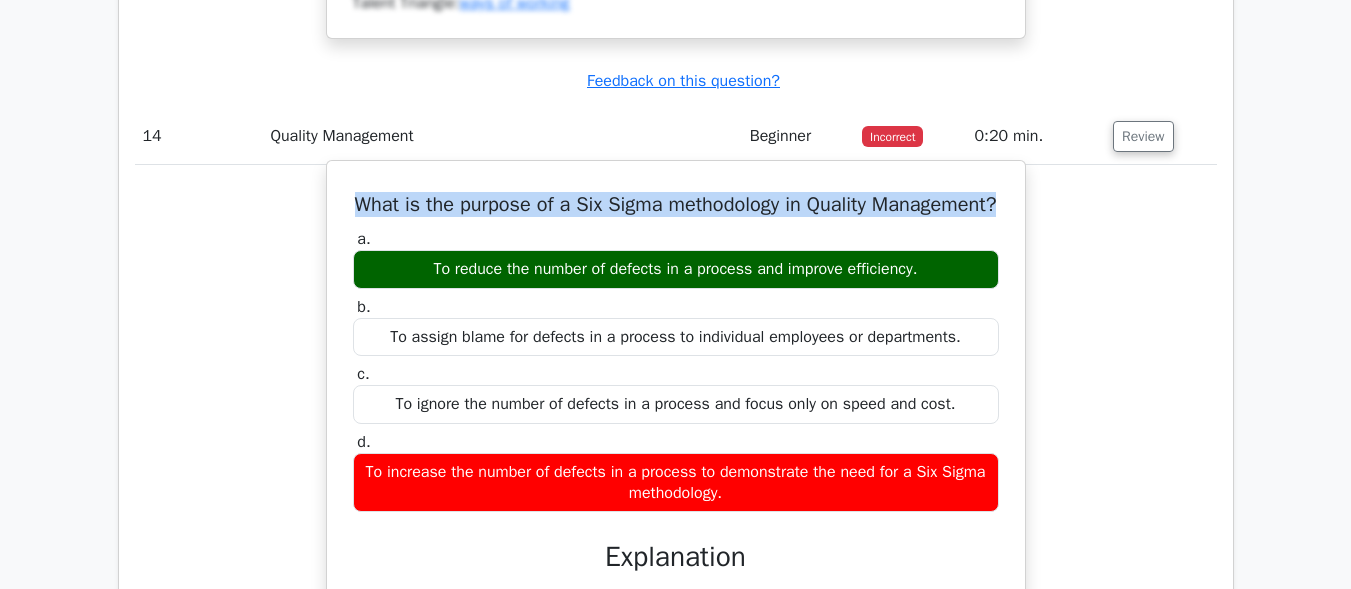 drag, startPoint x: 769, startPoint y: 264, endPoint x: 397, endPoint y: 237, distance: 372.97855 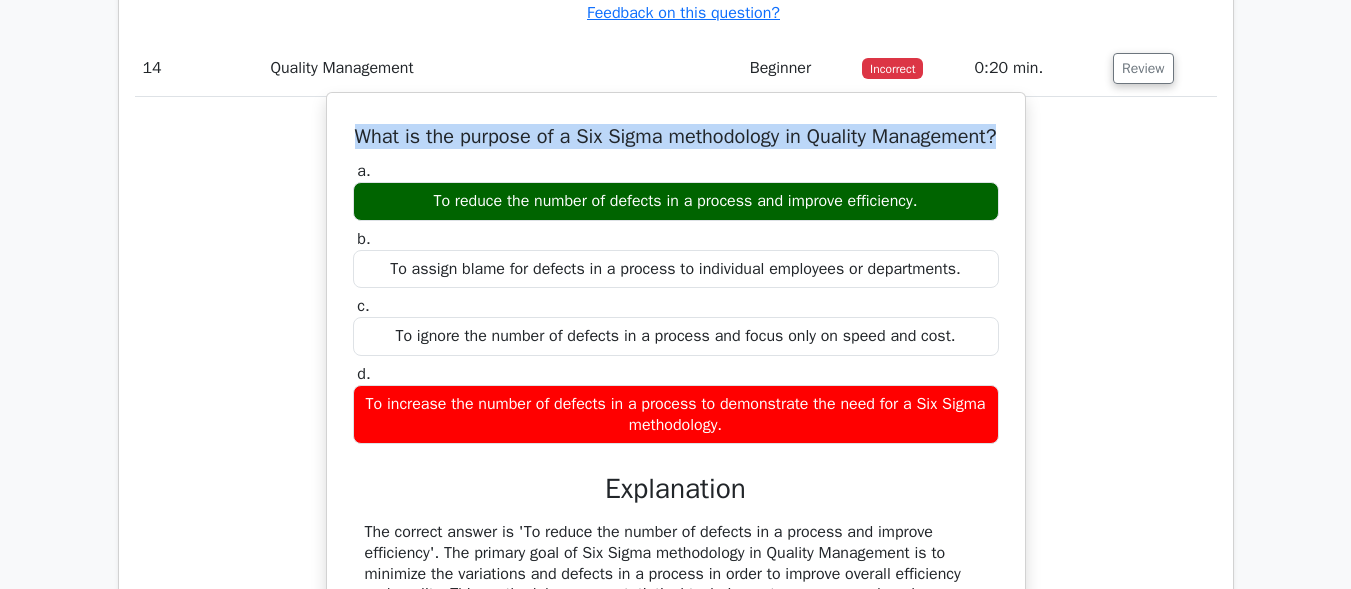 scroll, scrollTop: 15500, scrollLeft: 0, axis: vertical 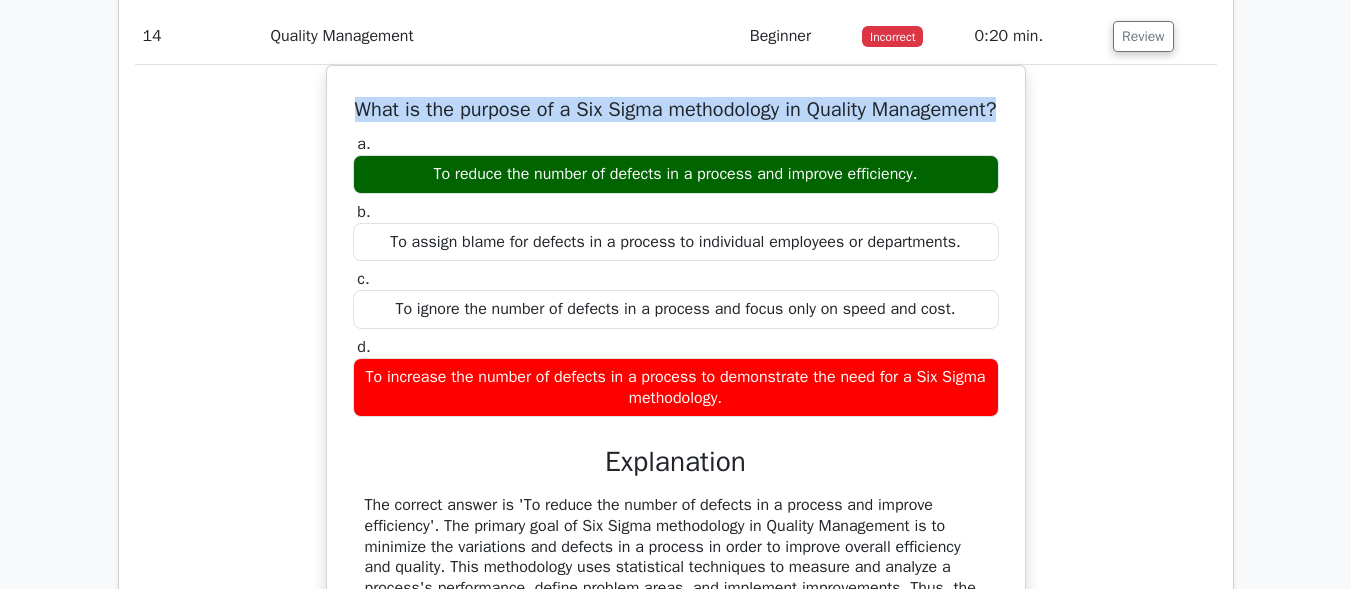 drag, startPoint x: 416, startPoint y: 236, endPoint x: 1030, endPoint y: 223, distance: 614.13763 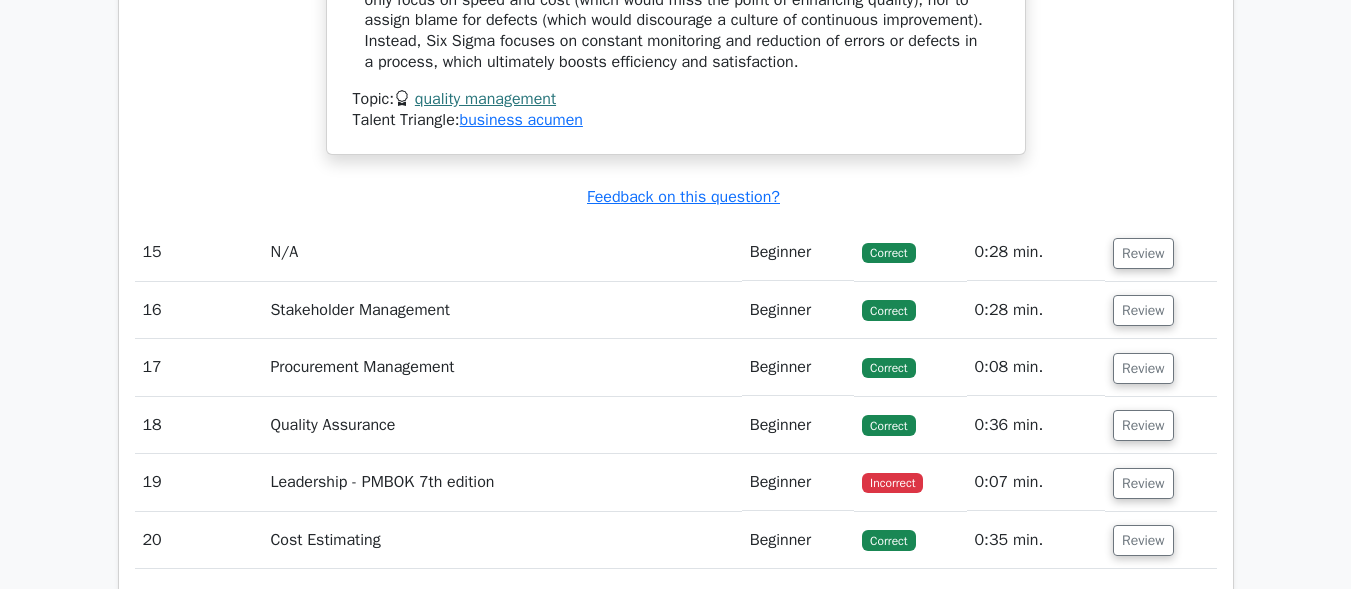 scroll, scrollTop: 16200, scrollLeft: 0, axis: vertical 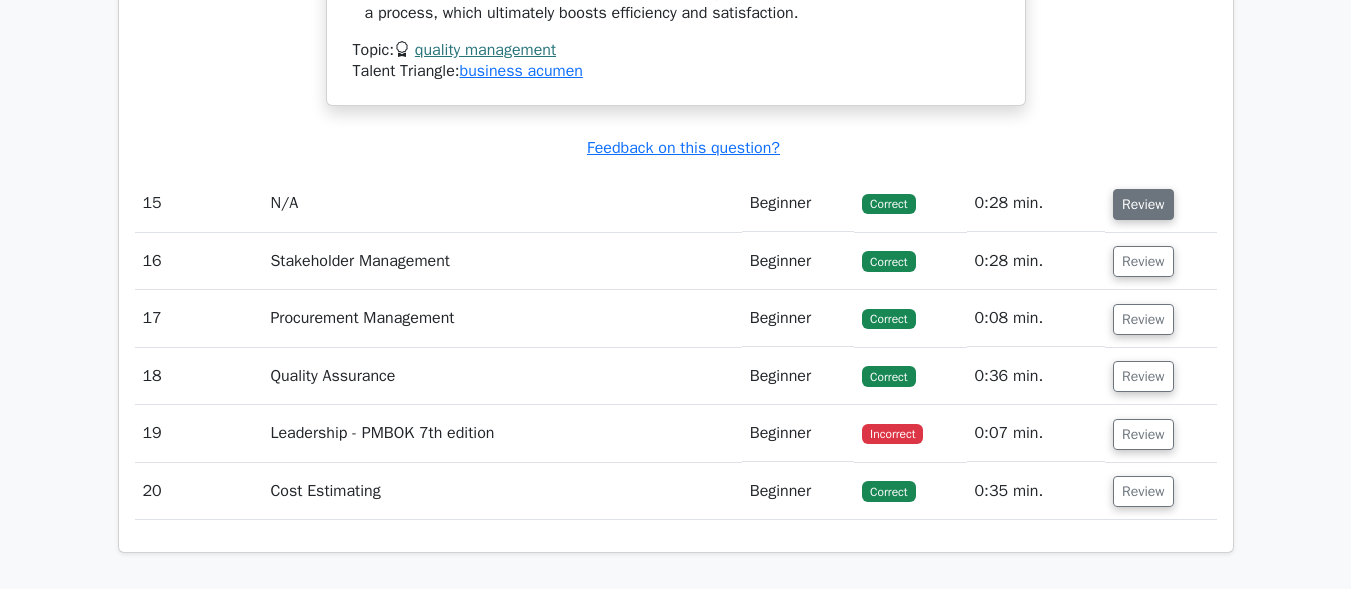 click on "Review" at bounding box center [1143, 204] 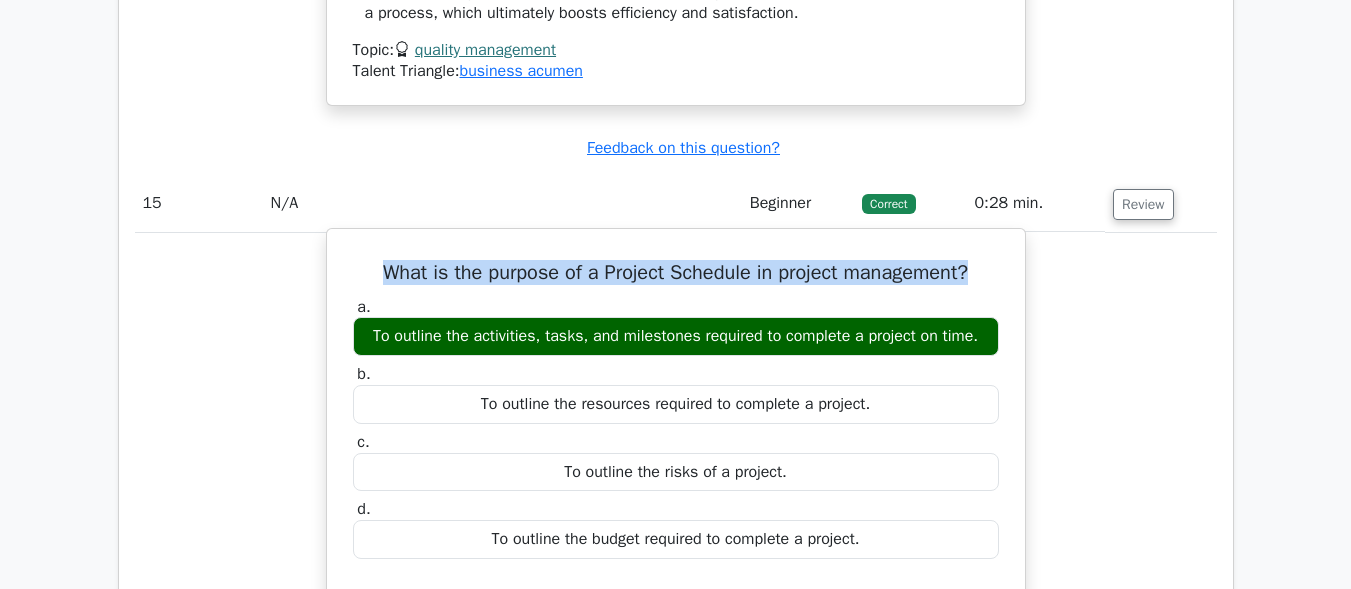 drag, startPoint x: 366, startPoint y: 333, endPoint x: 989, endPoint y: 338, distance: 623.0201 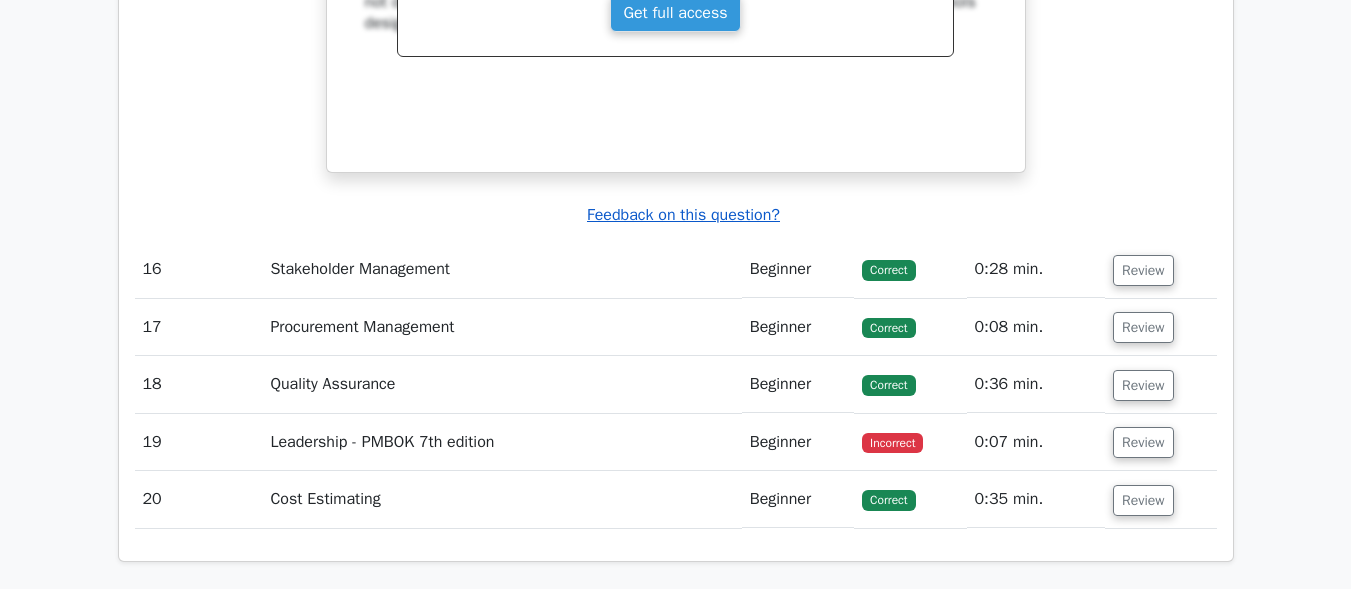 scroll, scrollTop: 17000, scrollLeft: 0, axis: vertical 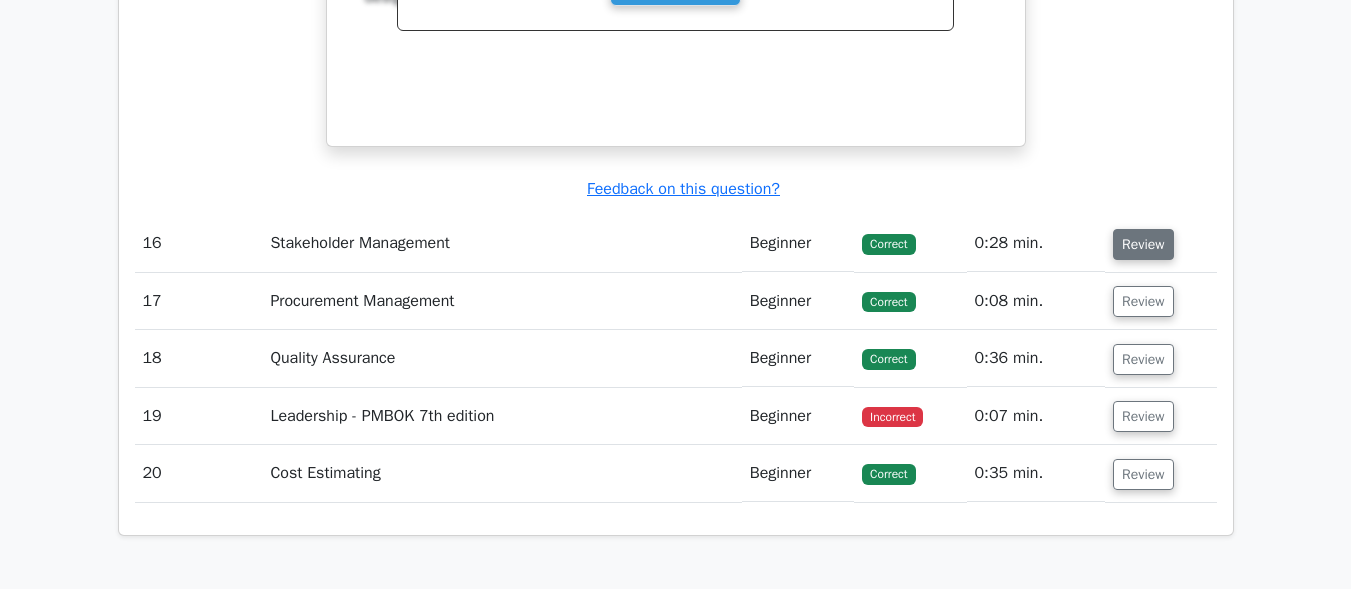 click on "Review" at bounding box center (1143, 244) 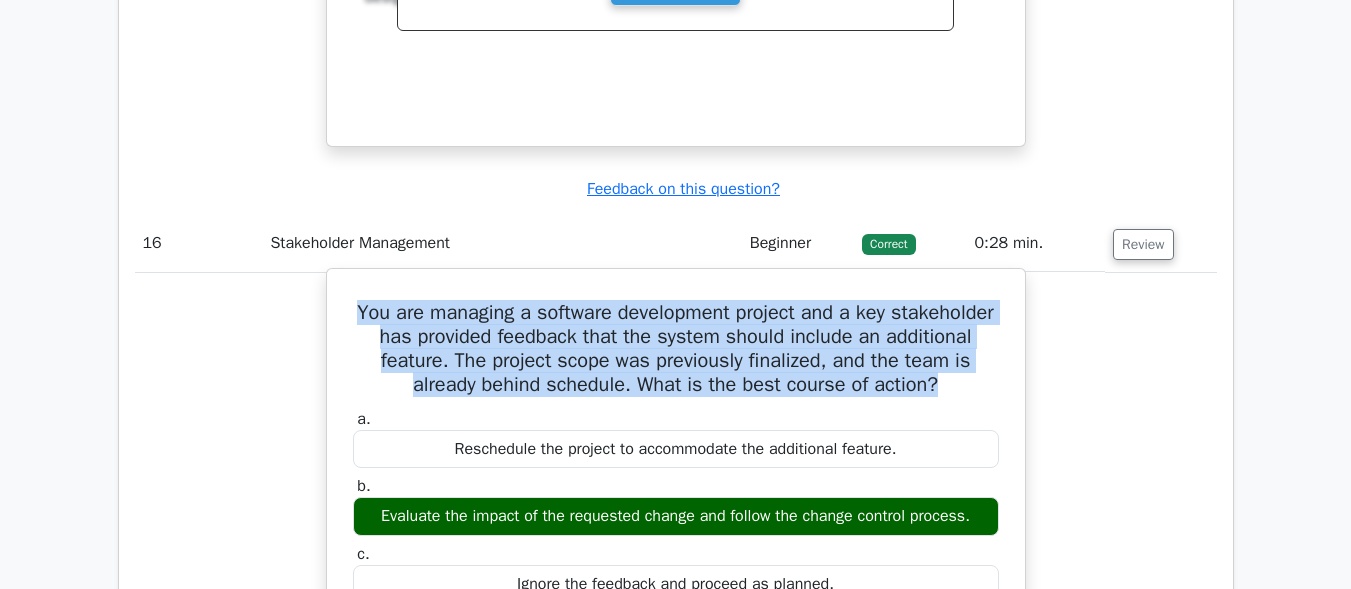 drag, startPoint x: 396, startPoint y: 373, endPoint x: 983, endPoint y: 450, distance: 592.0287 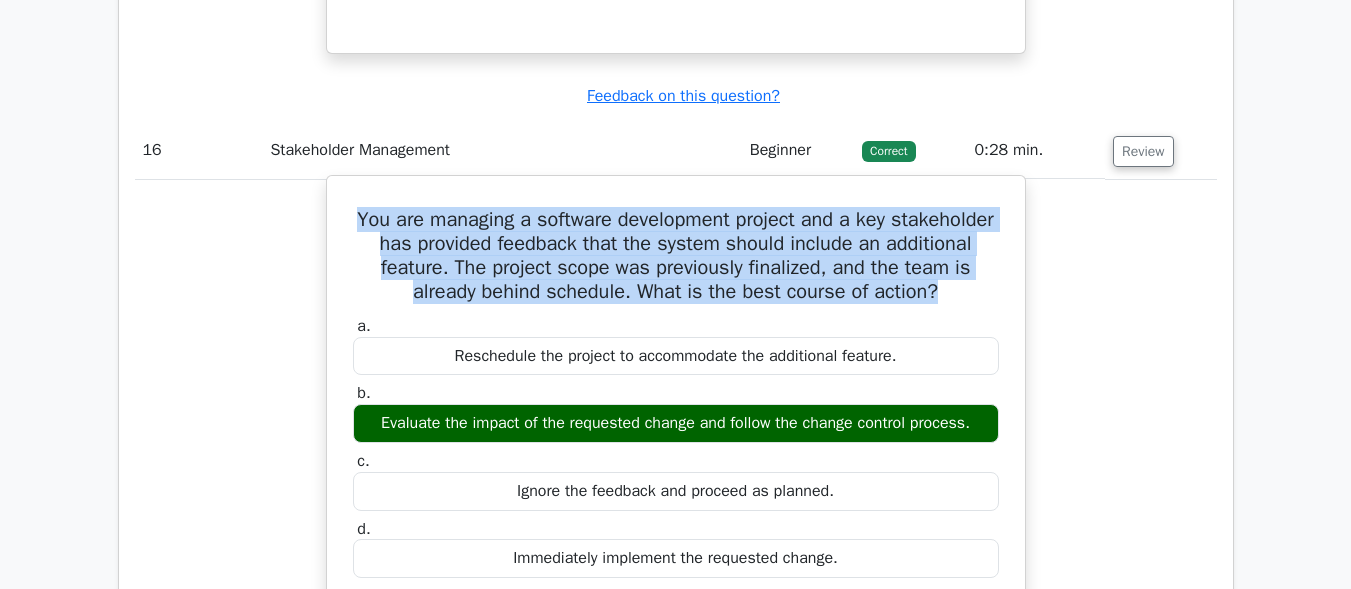 scroll, scrollTop: 17200, scrollLeft: 0, axis: vertical 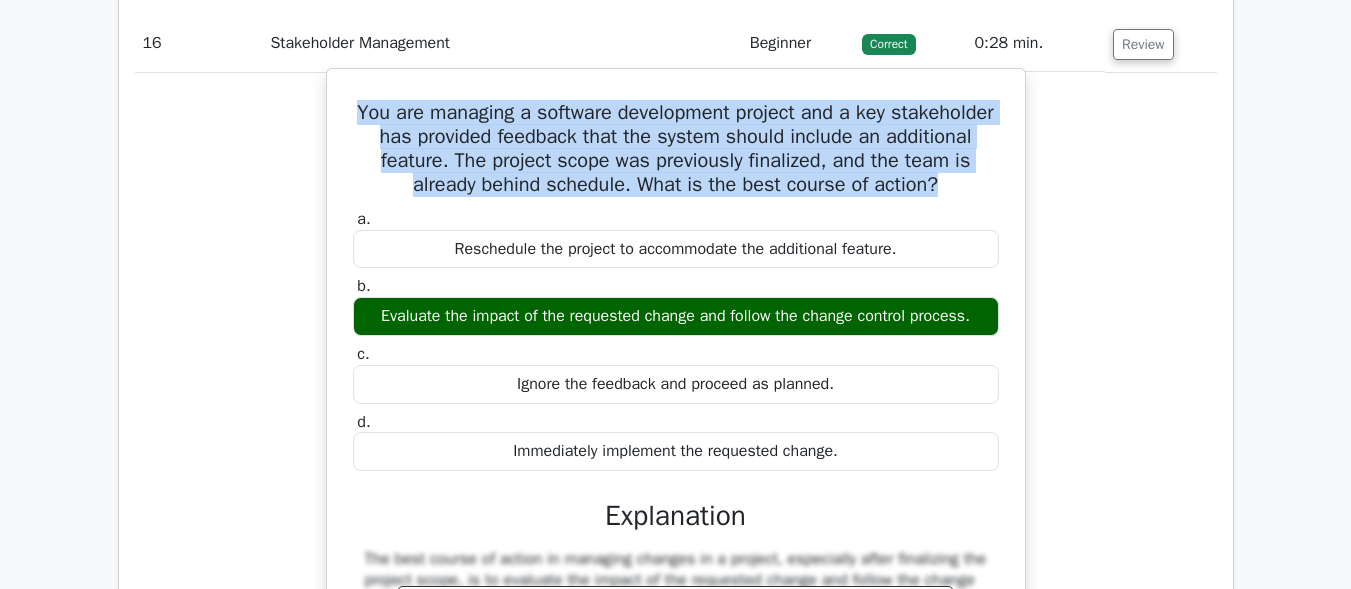 drag, startPoint x: 369, startPoint y: 381, endPoint x: 990, endPoint y: 387, distance: 621.029 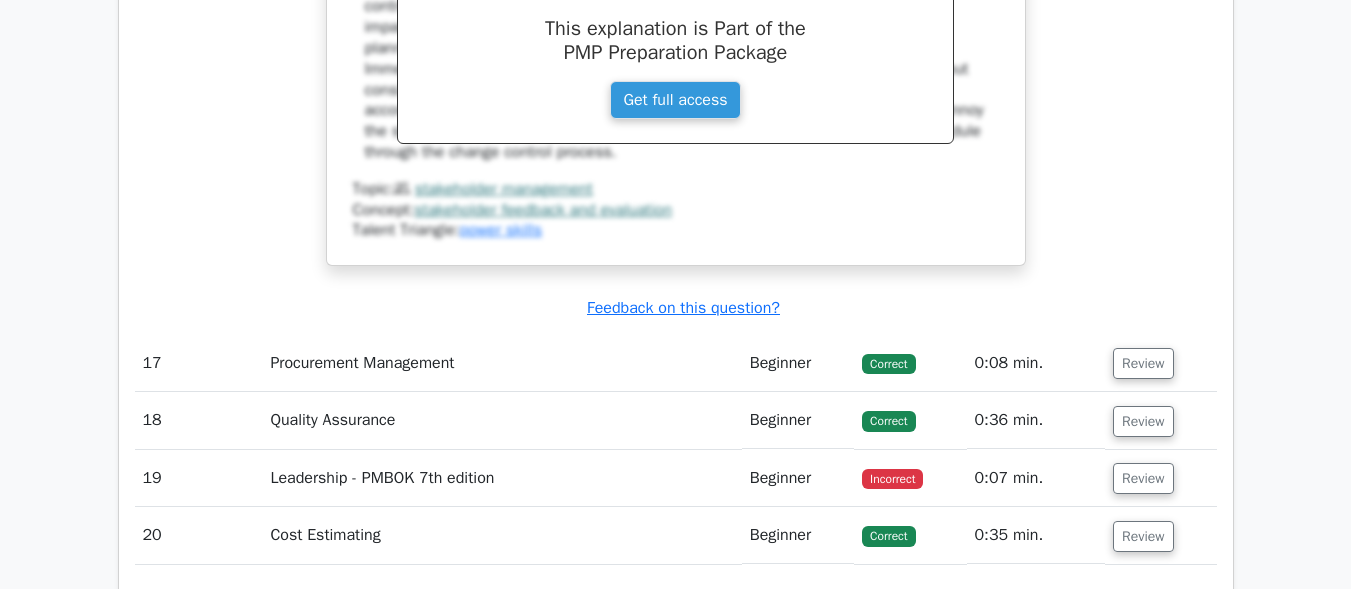 scroll, scrollTop: 17800, scrollLeft: 0, axis: vertical 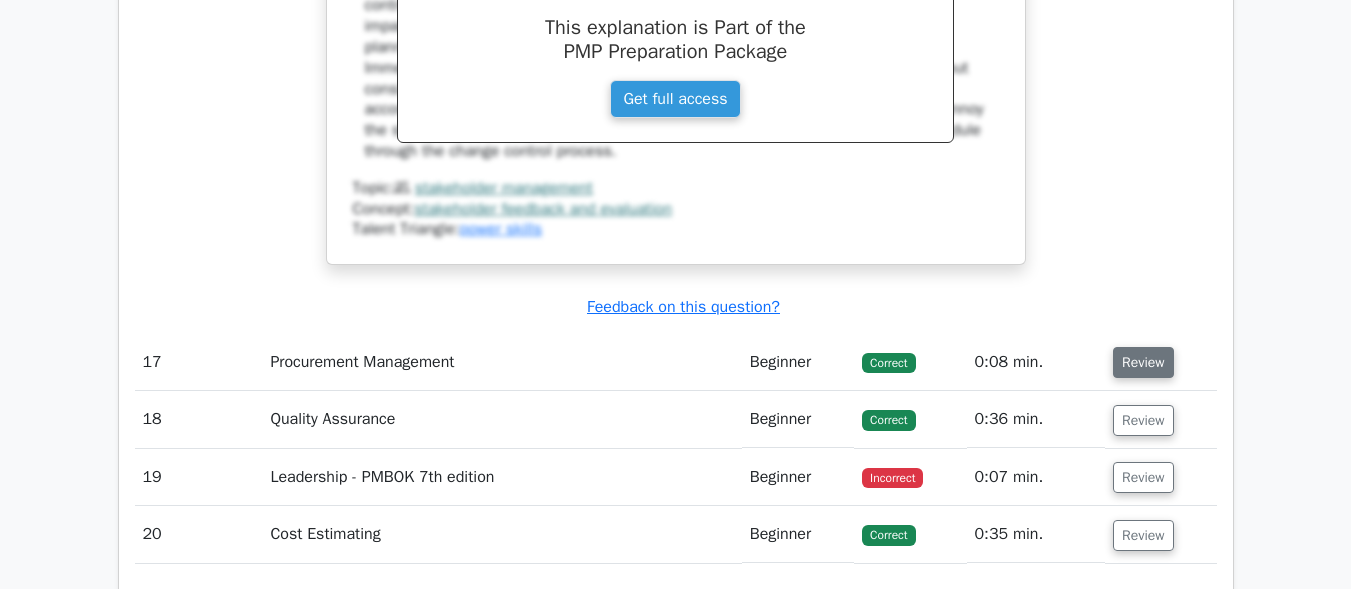 click on "Review" at bounding box center (1143, 362) 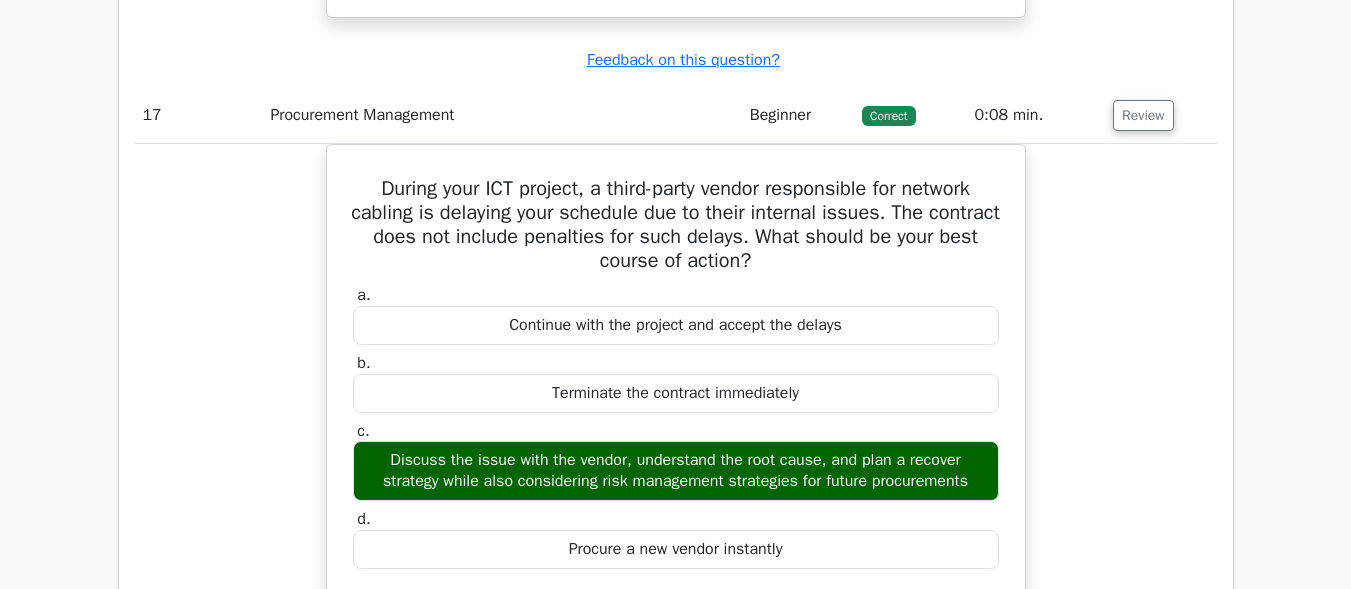 scroll, scrollTop: 18100, scrollLeft: 0, axis: vertical 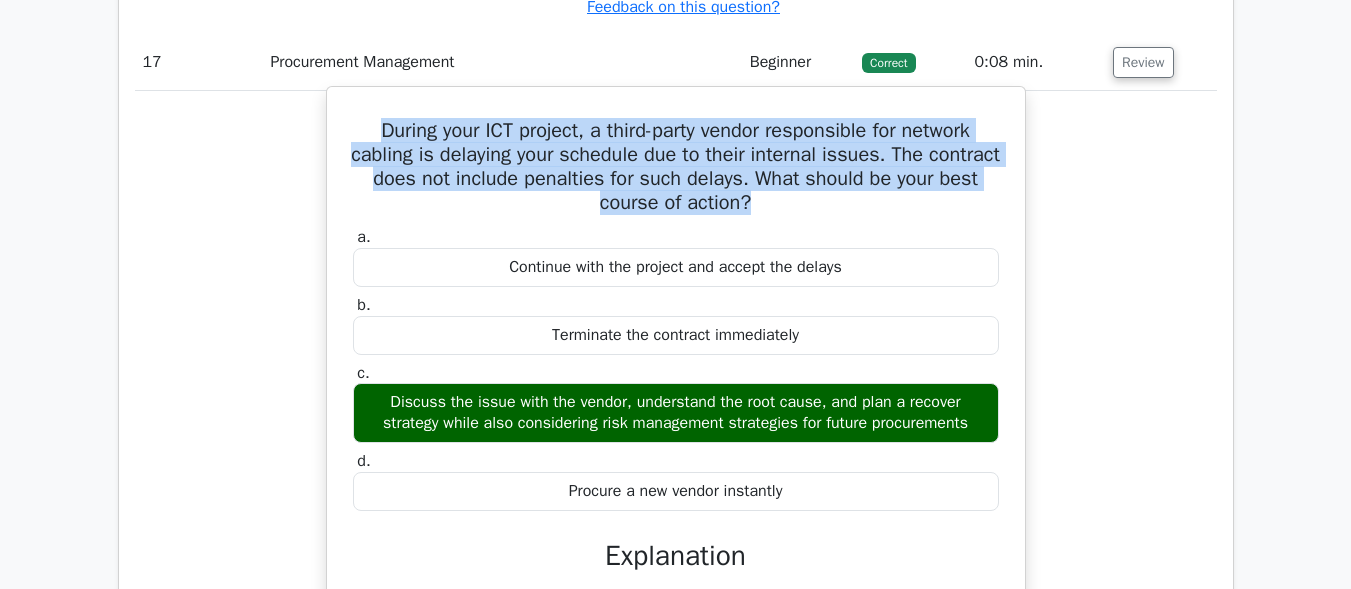drag, startPoint x: 812, startPoint y: 265, endPoint x: 363, endPoint y: 188, distance: 455.5546 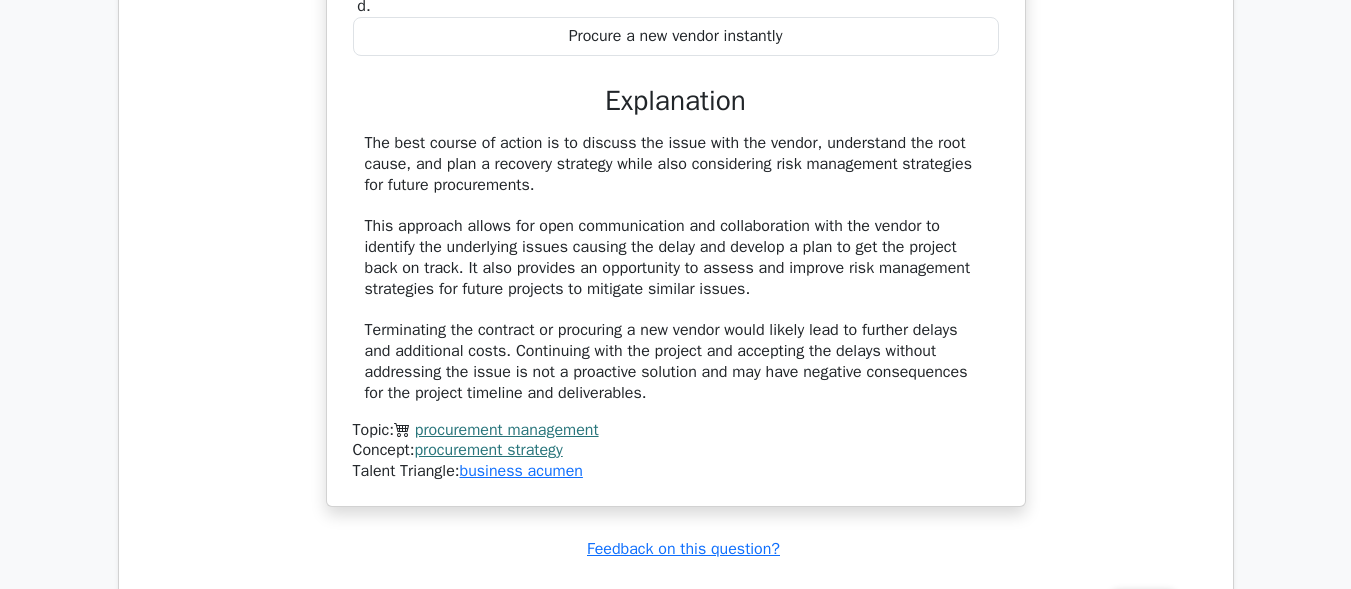 scroll, scrollTop: 18800, scrollLeft: 0, axis: vertical 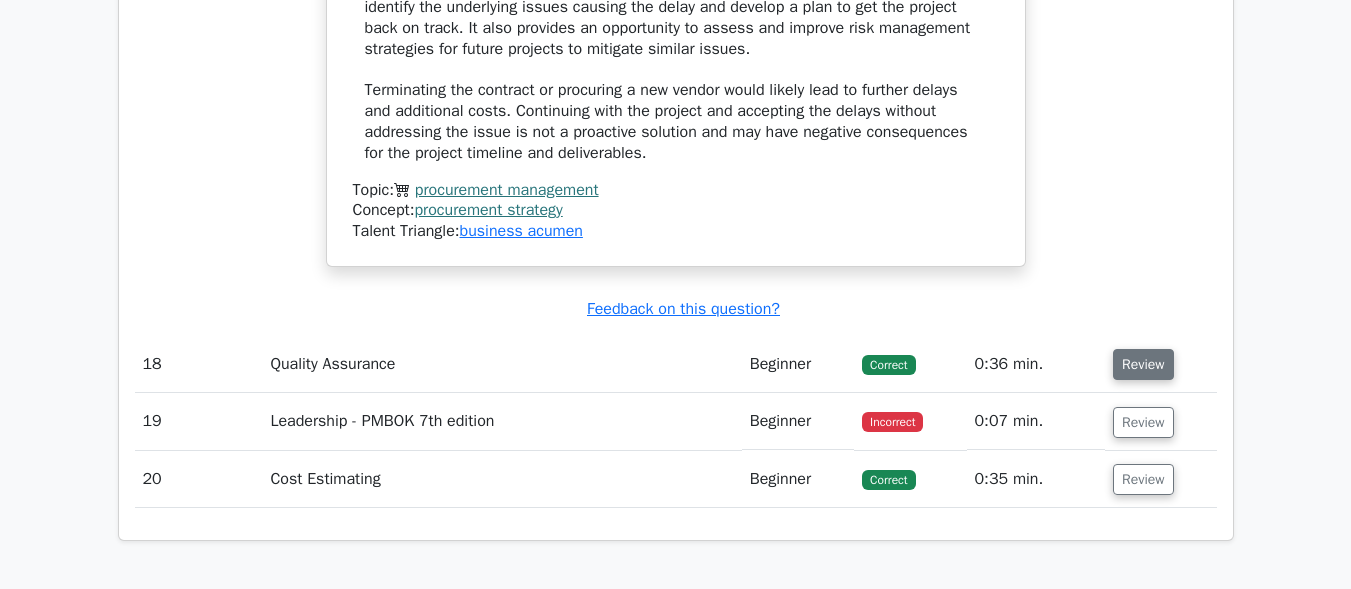 click on "Review" at bounding box center (1143, 364) 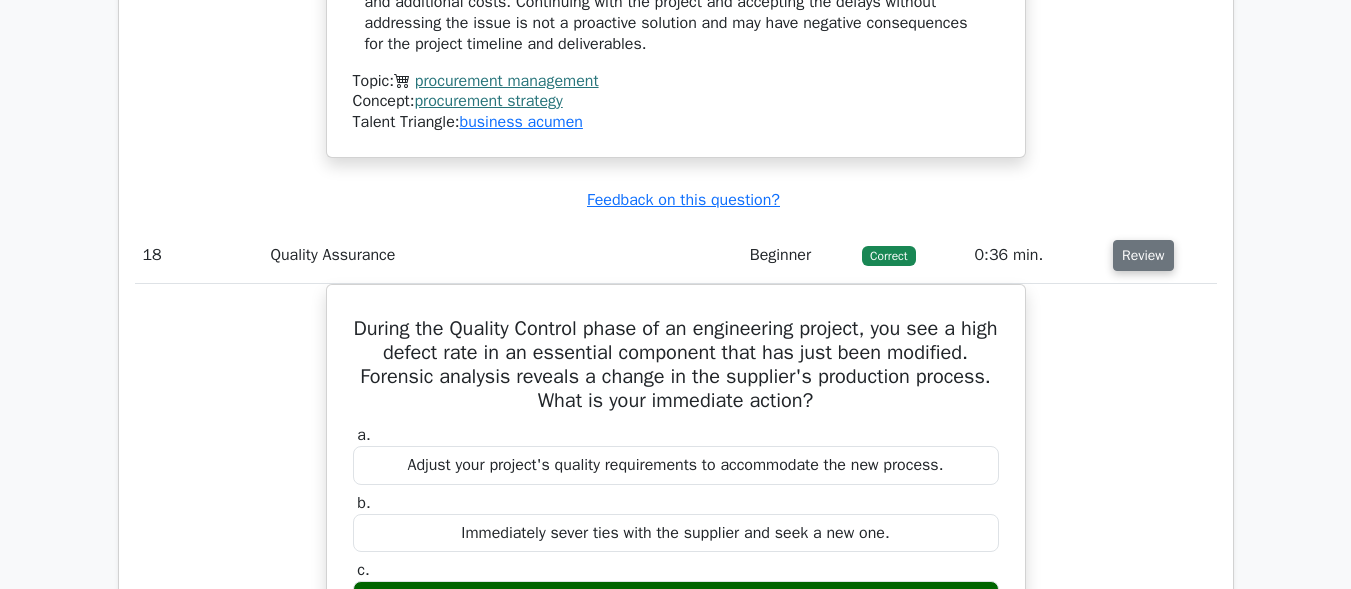 scroll, scrollTop: 19100, scrollLeft: 0, axis: vertical 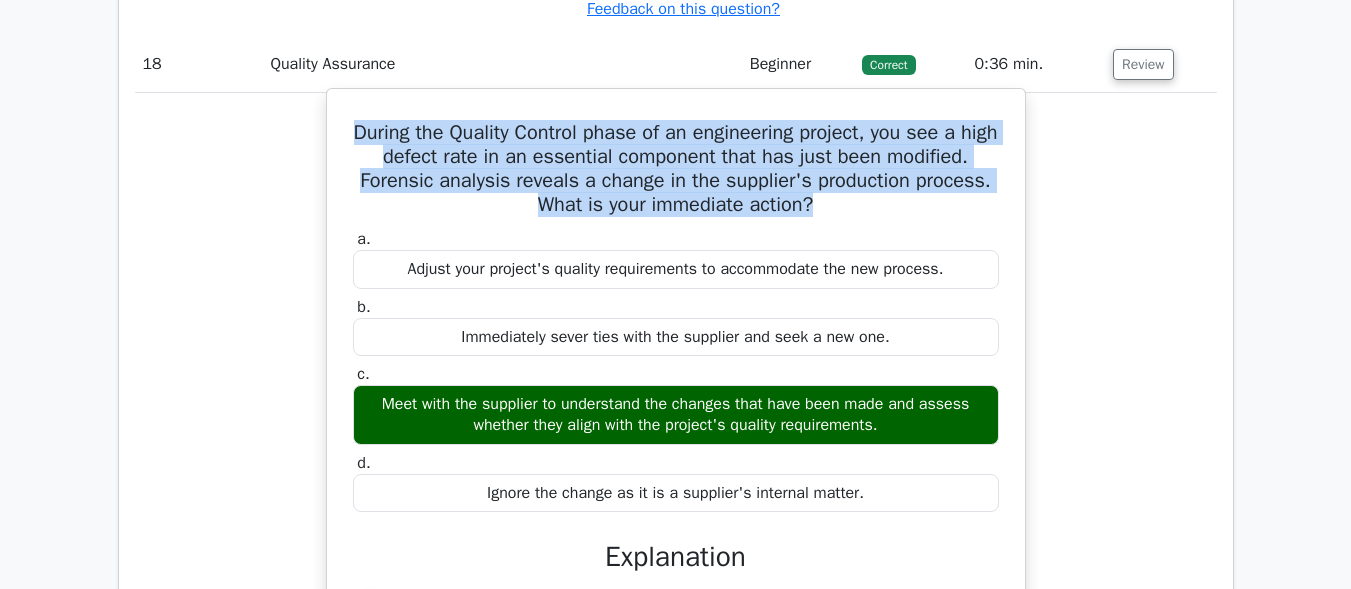 drag, startPoint x: 360, startPoint y: 201, endPoint x: 833, endPoint y: 274, distance: 478.60004 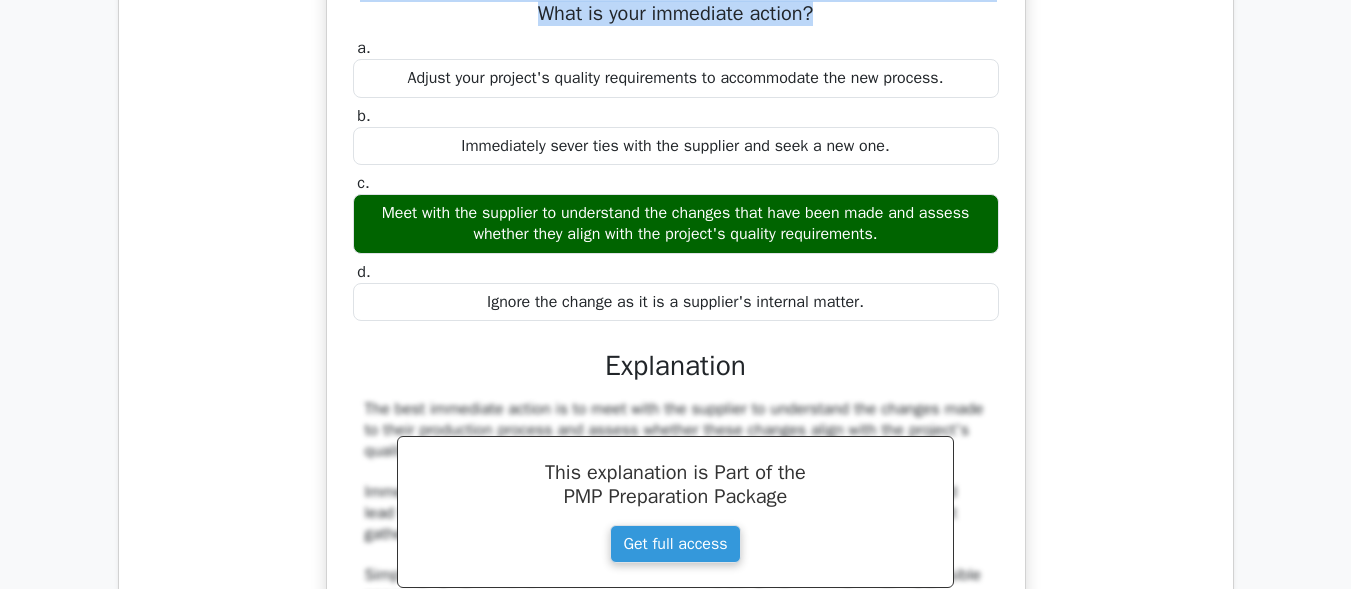 scroll, scrollTop: 19300, scrollLeft: 0, axis: vertical 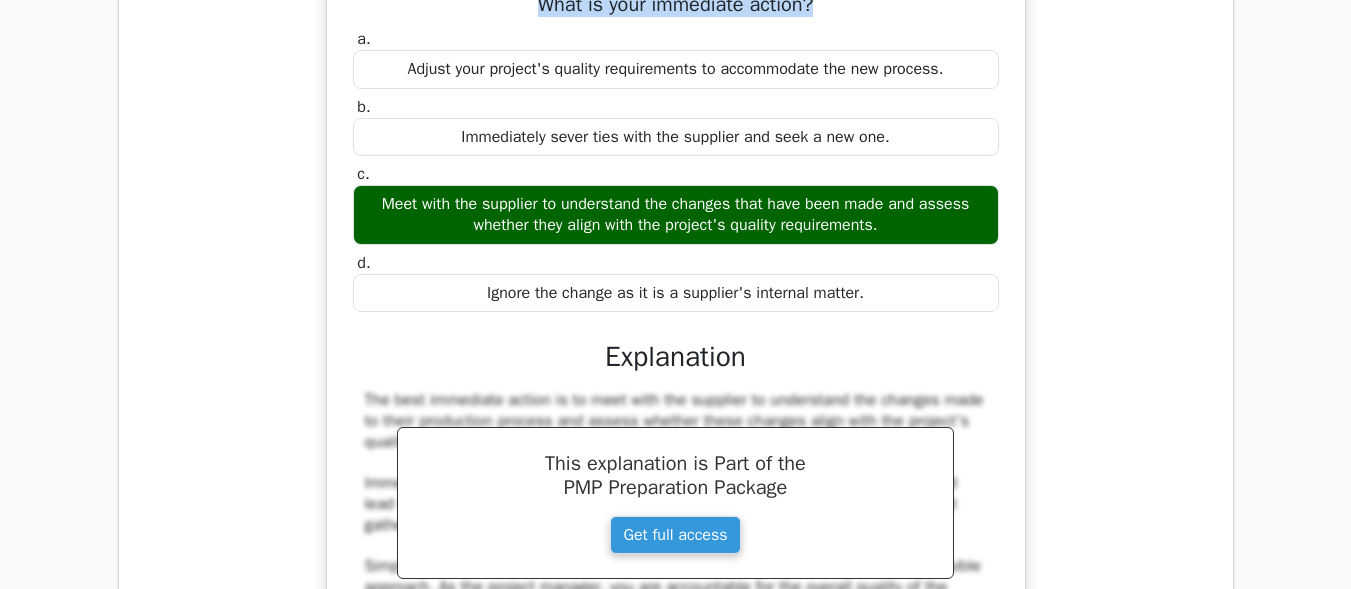 drag, startPoint x: 368, startPoint y: 264, endPoint x: 900, endPoint y: 290, distance: 532.63495 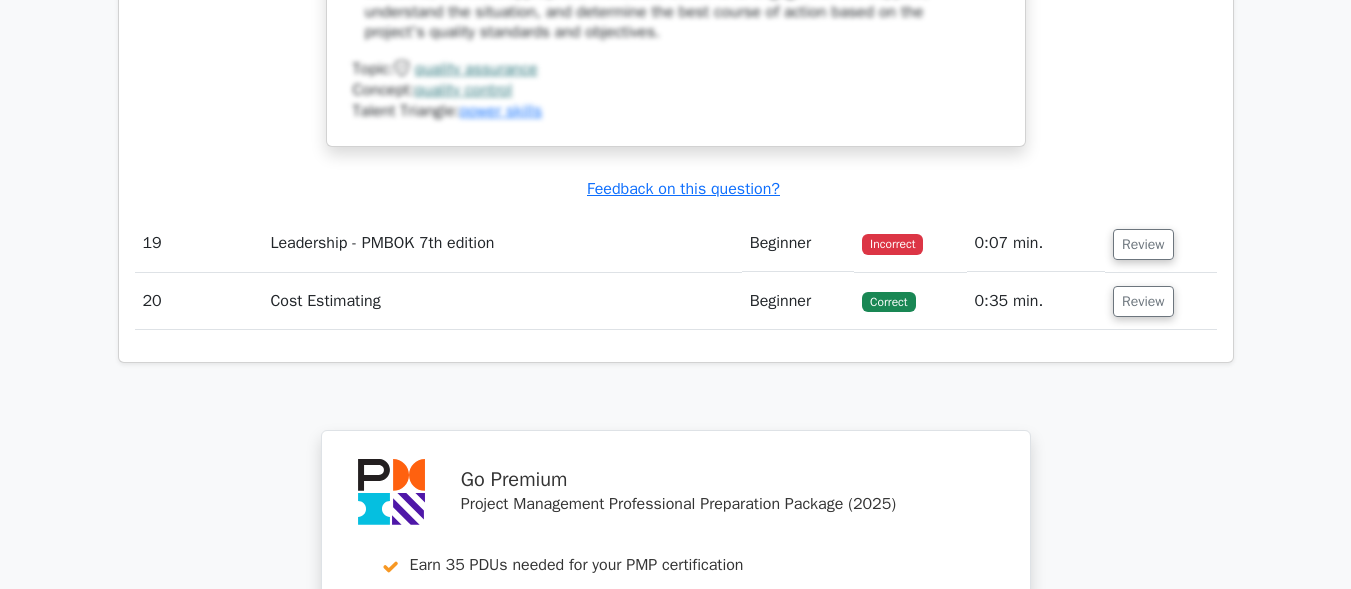 scroll, scrollTop: 20200, scrollLeft: 0, axis: vertical 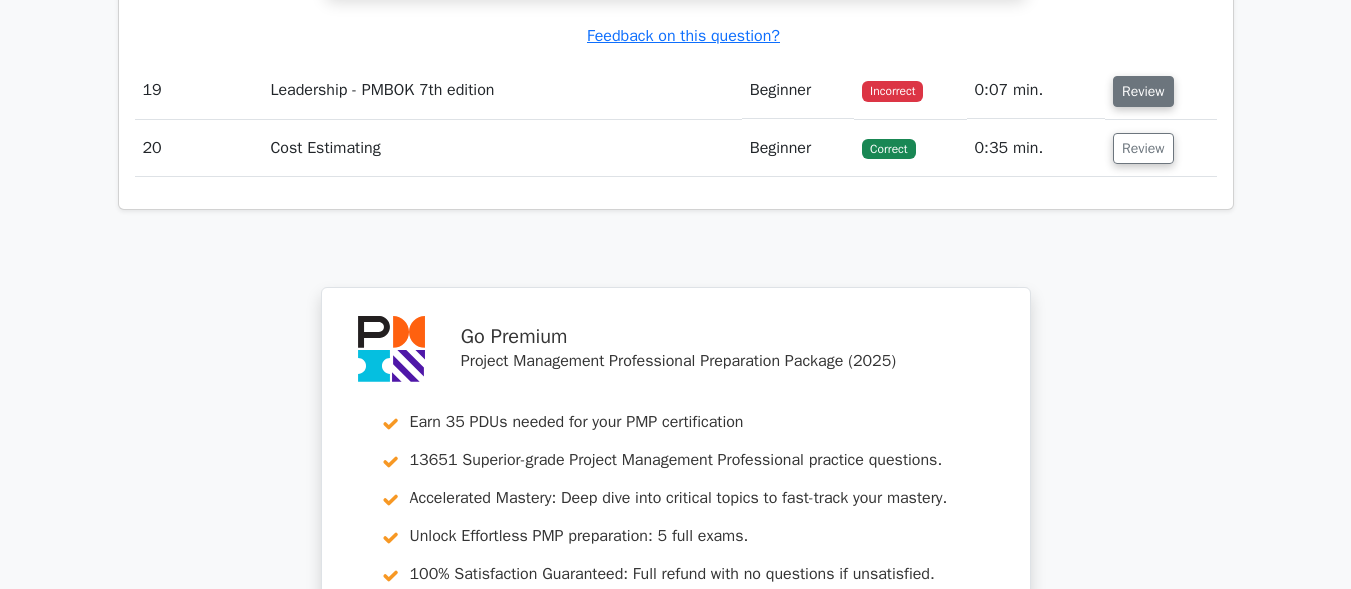 click on "Review" at bounding box center (1143, 91) 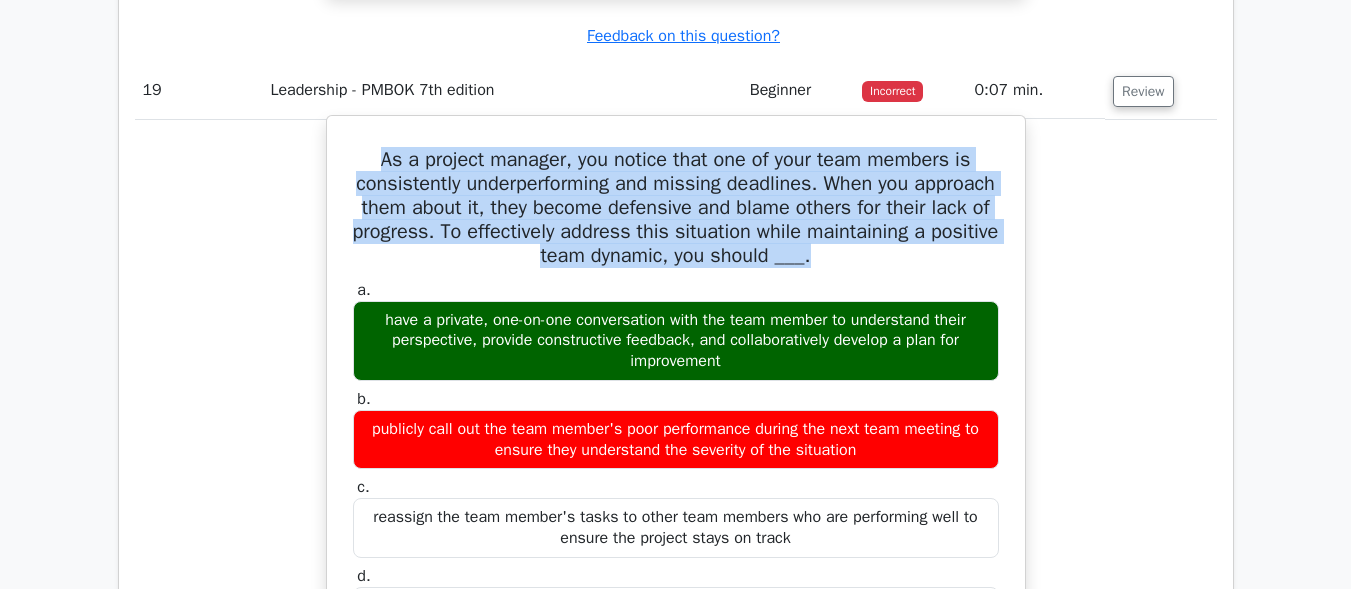 drag, startPoint x: 940, startPoint y: 324, endPoint x: 343, endPoint y: 215, distance: 606.869 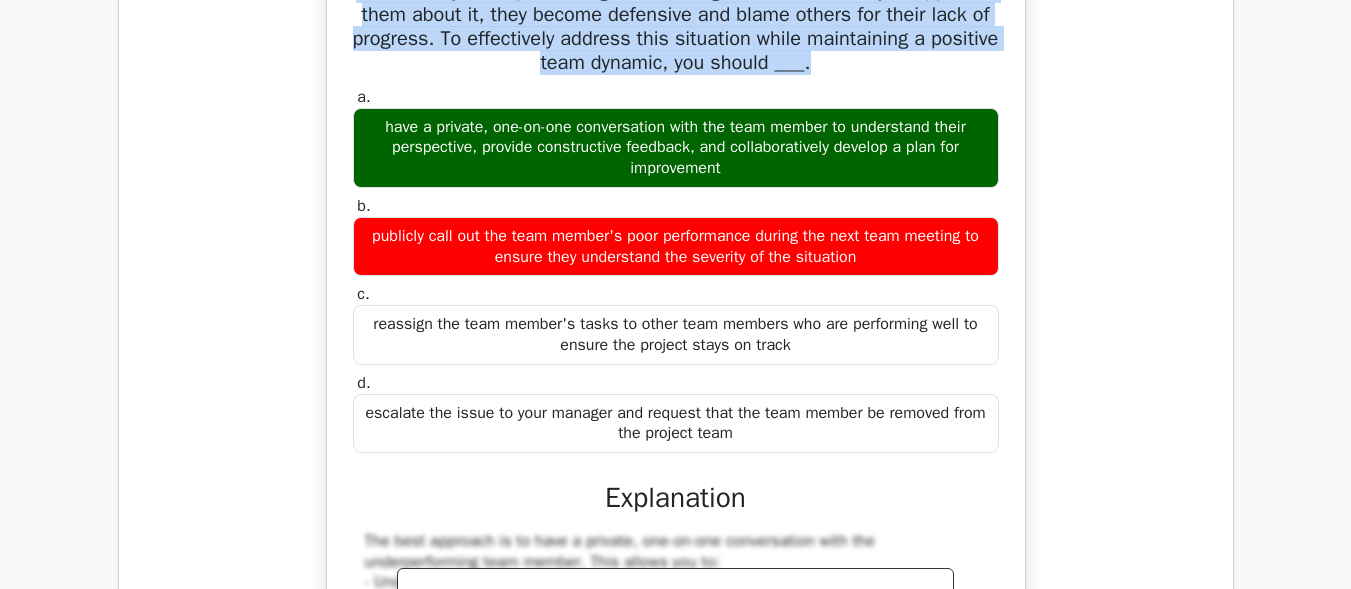 scroll, scrollTop: 20400, scrollLeft: 0, axis: vertical 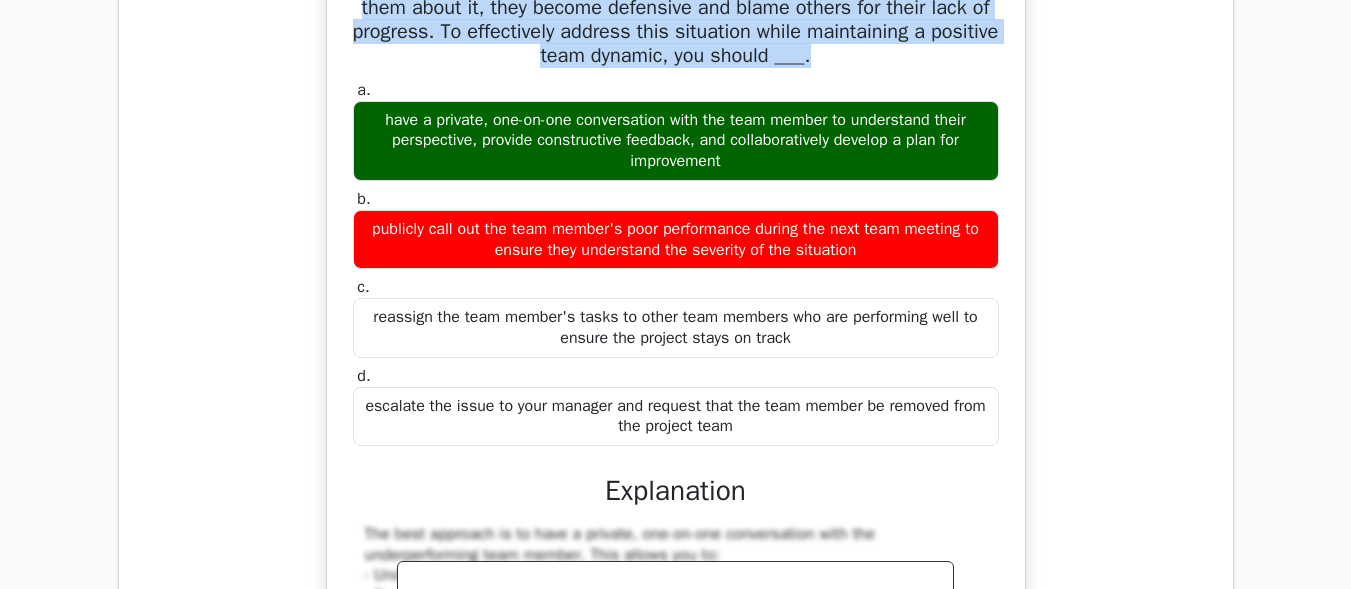 drag, startPoint x: 369, startPoint y: 184, endPoint x: 746, endPoint y: 228, distance: 379.55896 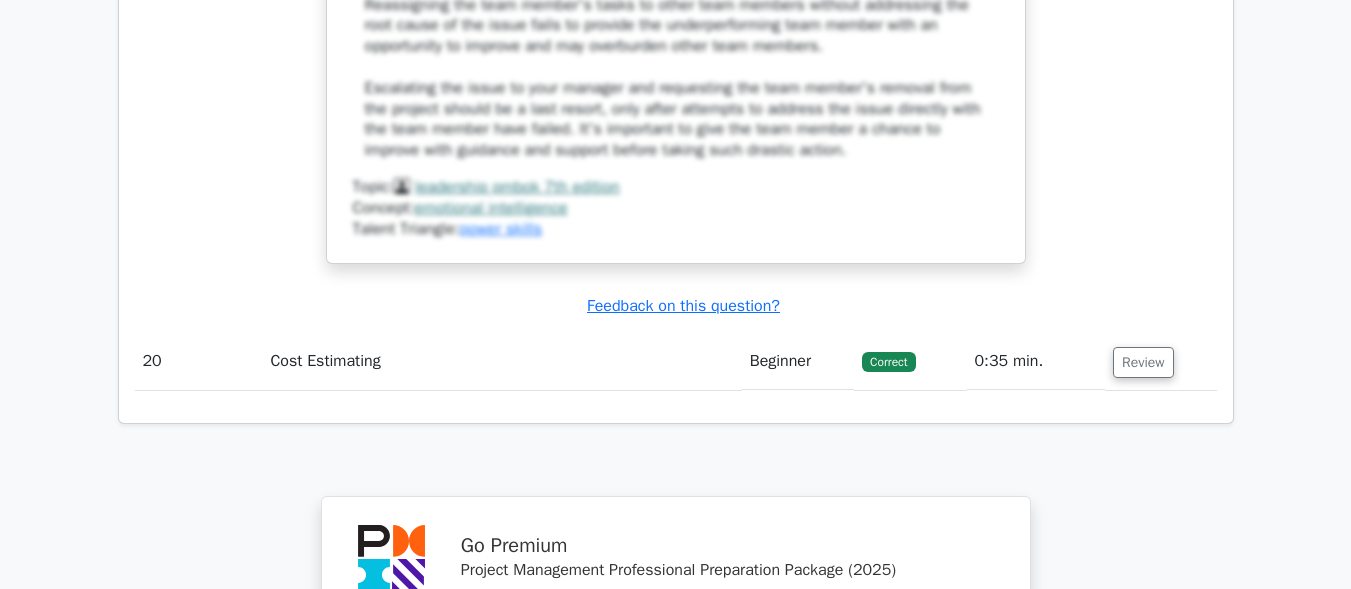 scroll, scrollTop: 21200, scrollLeft: 0, axis: vertical 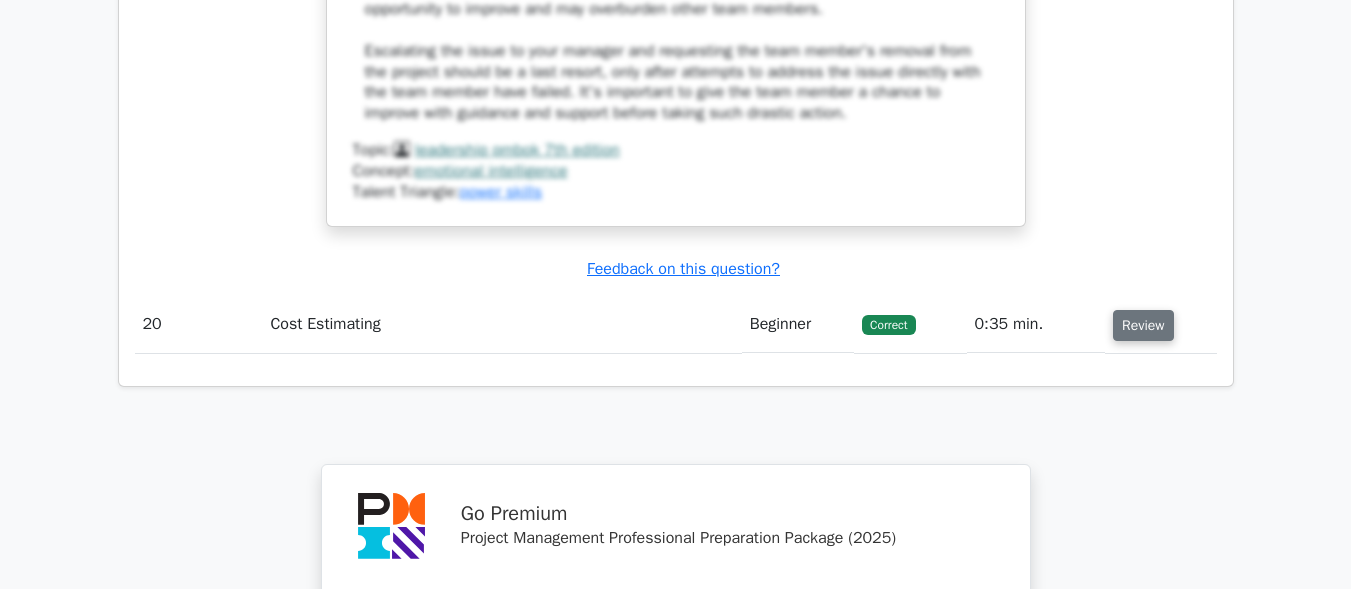 click on "Review" at bounding box center (1143, 325) 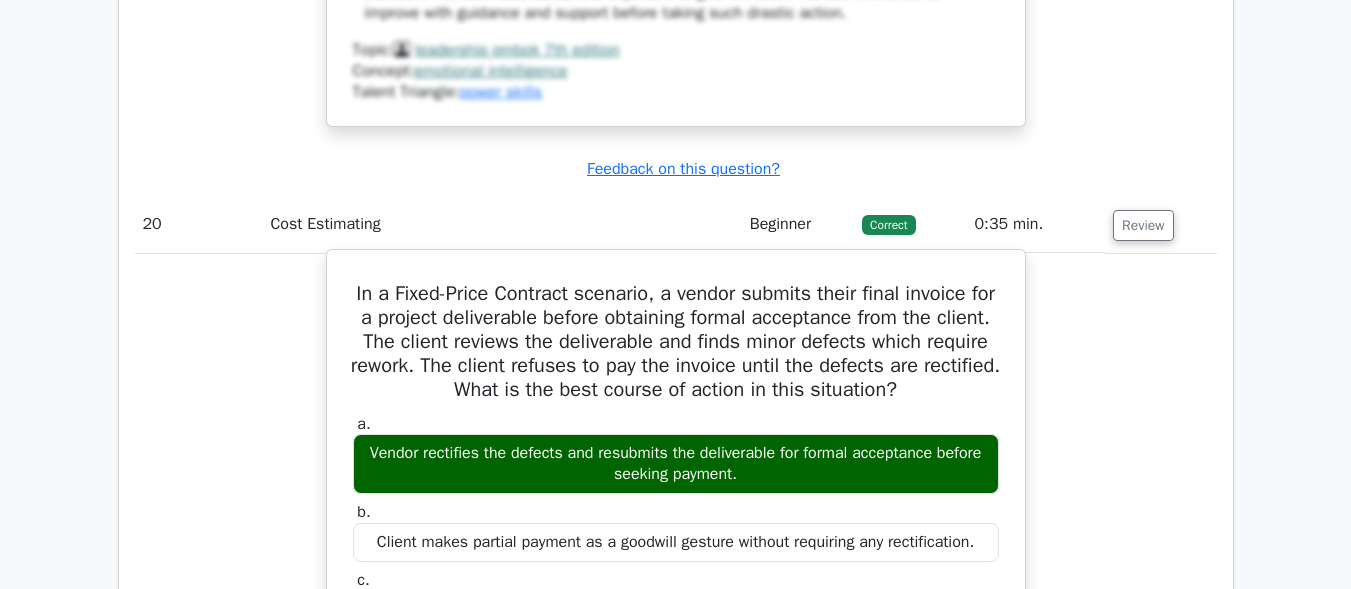 scroll, scrollTop: 21400, scrollLeft: 0, axis: vertical 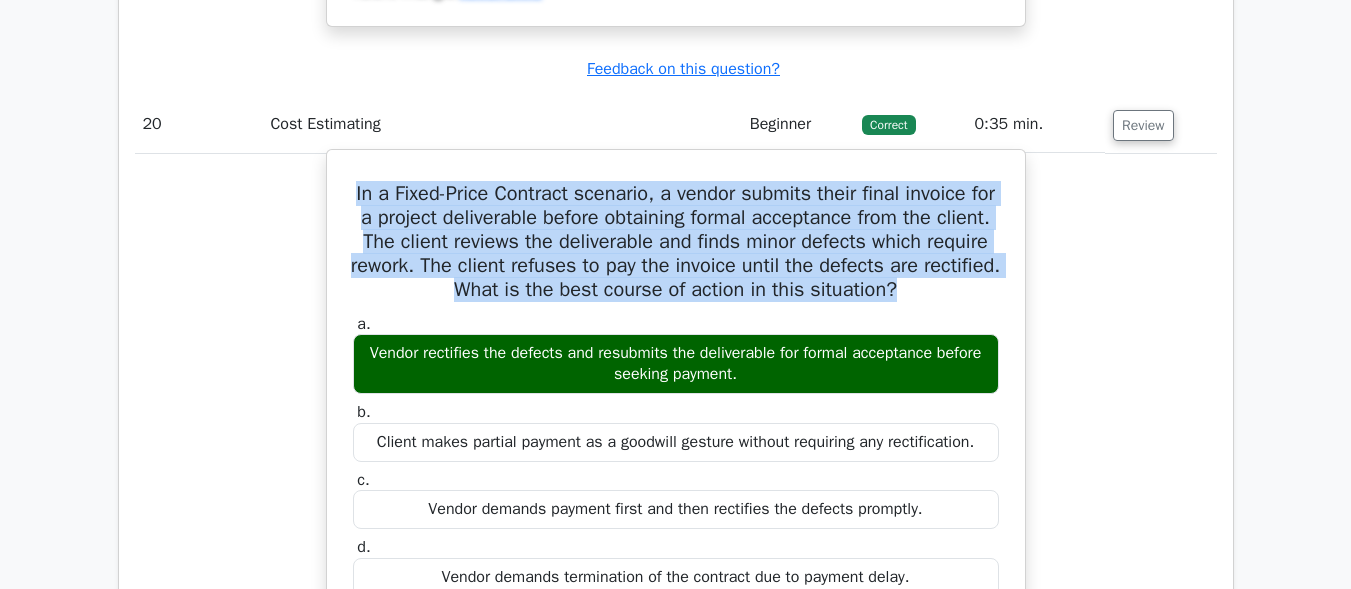 drag, startPoint x: 353, startPoint y: 251, endPoint x: 949, endPoint y: 338, distance: 602.31635 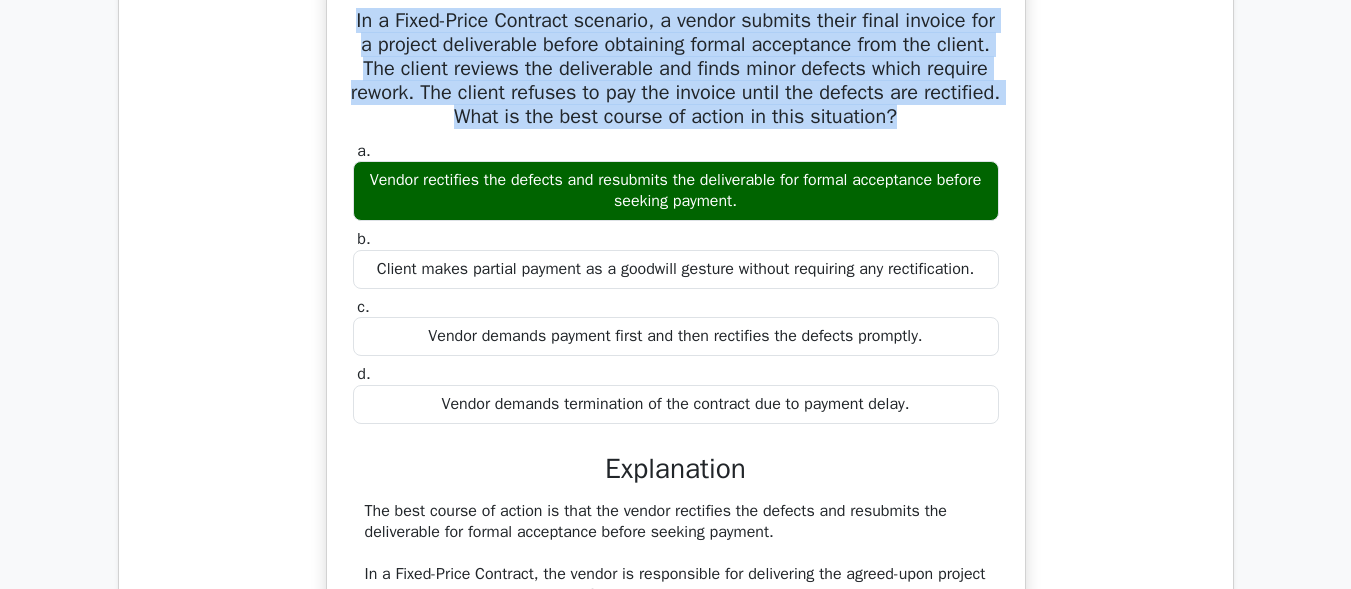 scroll, scrollTop: 21600, scrollLeft: 0, axis: vertical 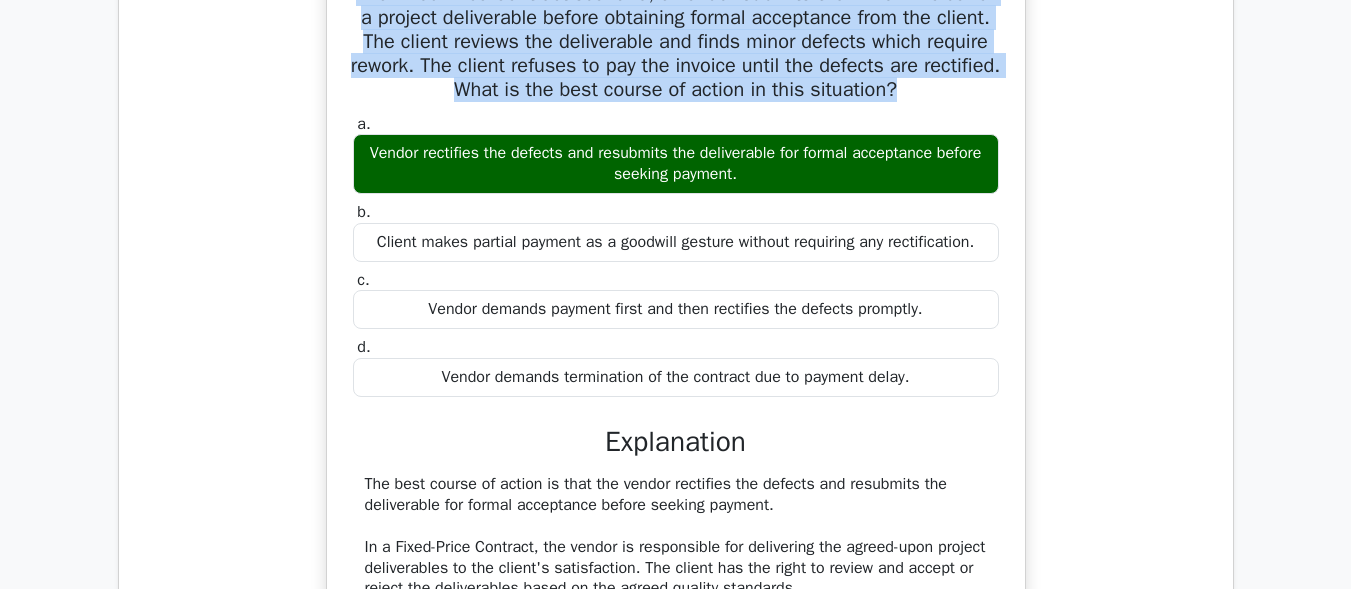 drag, startPoint x: 387, startPoint y: 212, endPoint x: 794, endPoint y: 249, distance: 408.67834 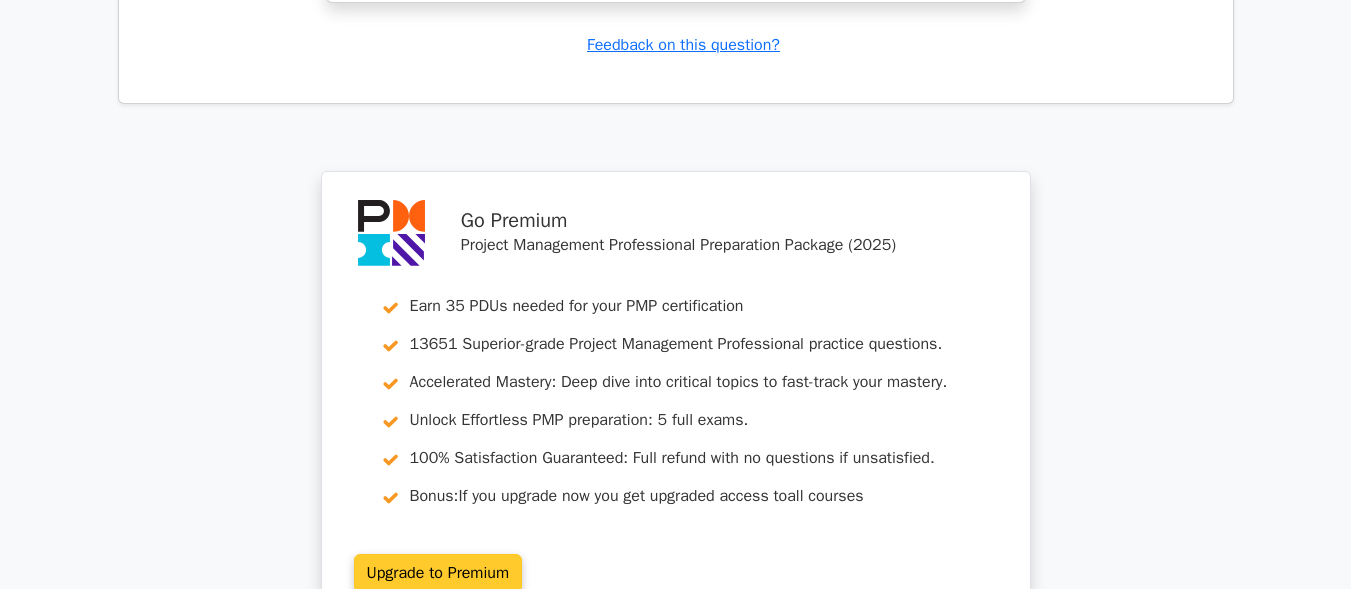 scroll, scrollTop: 23000, scrollLeft: 0, axis: vertical 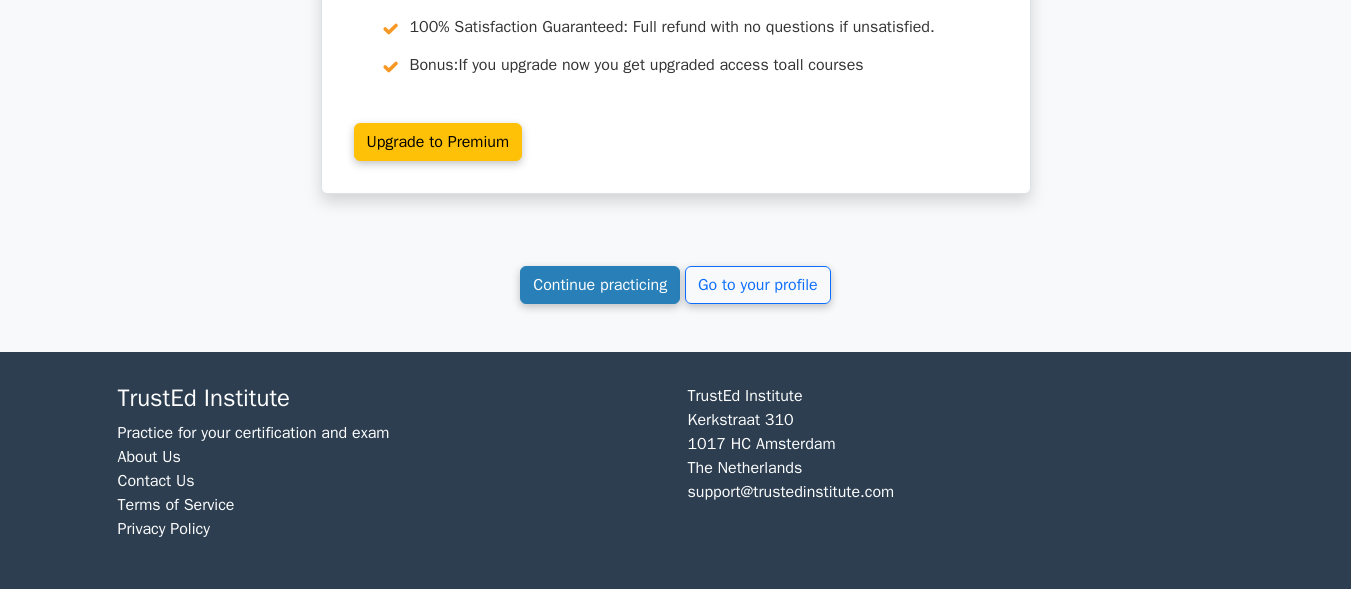 click on "Continue practicing" at bounding box center (600, 285) 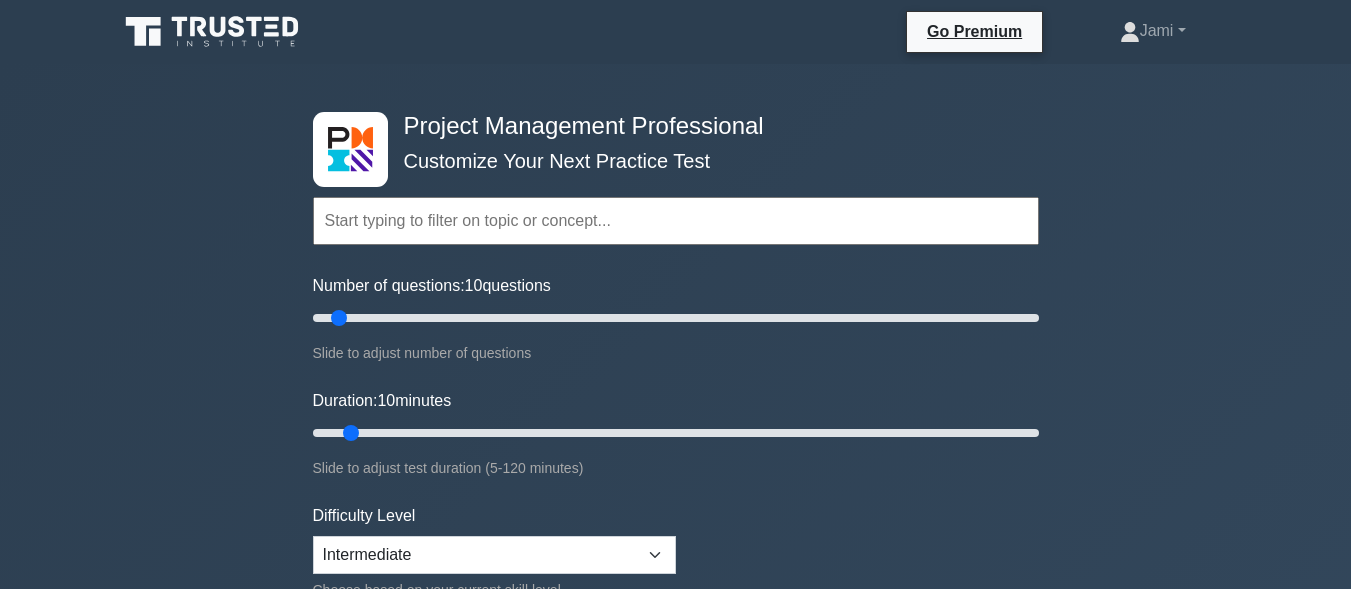 scroll, scrollTop: 0, scrollLeft: 0, axis: both 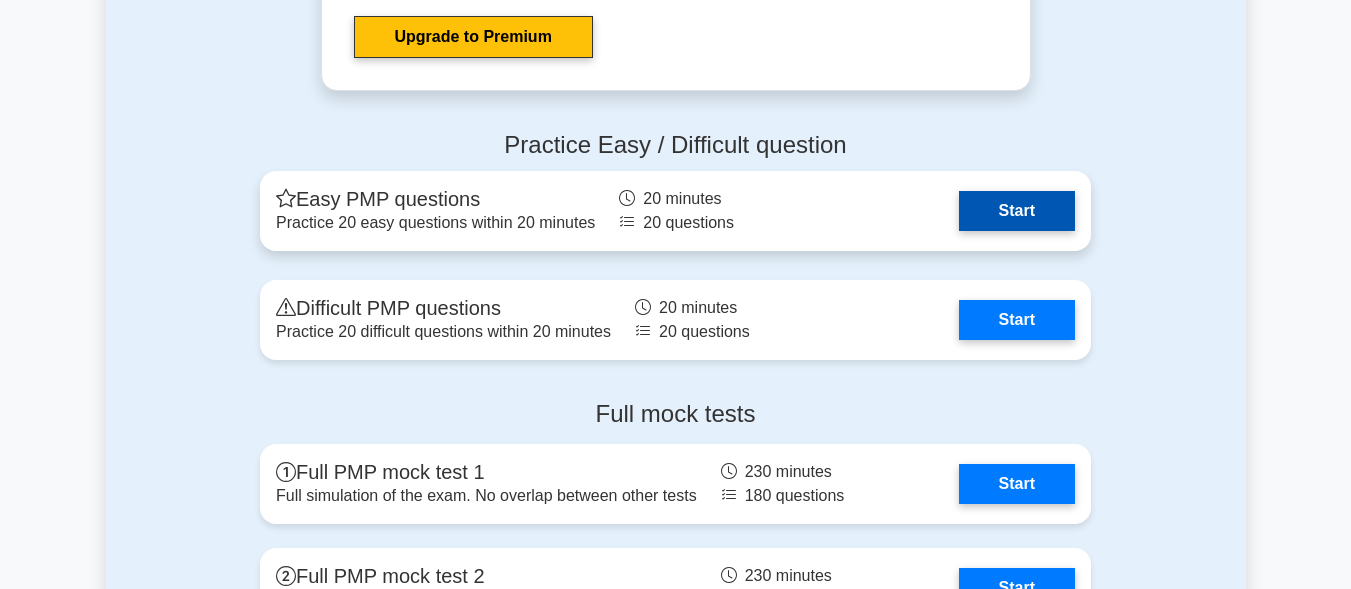 click on "Start" at bounding box center [1017, 211] 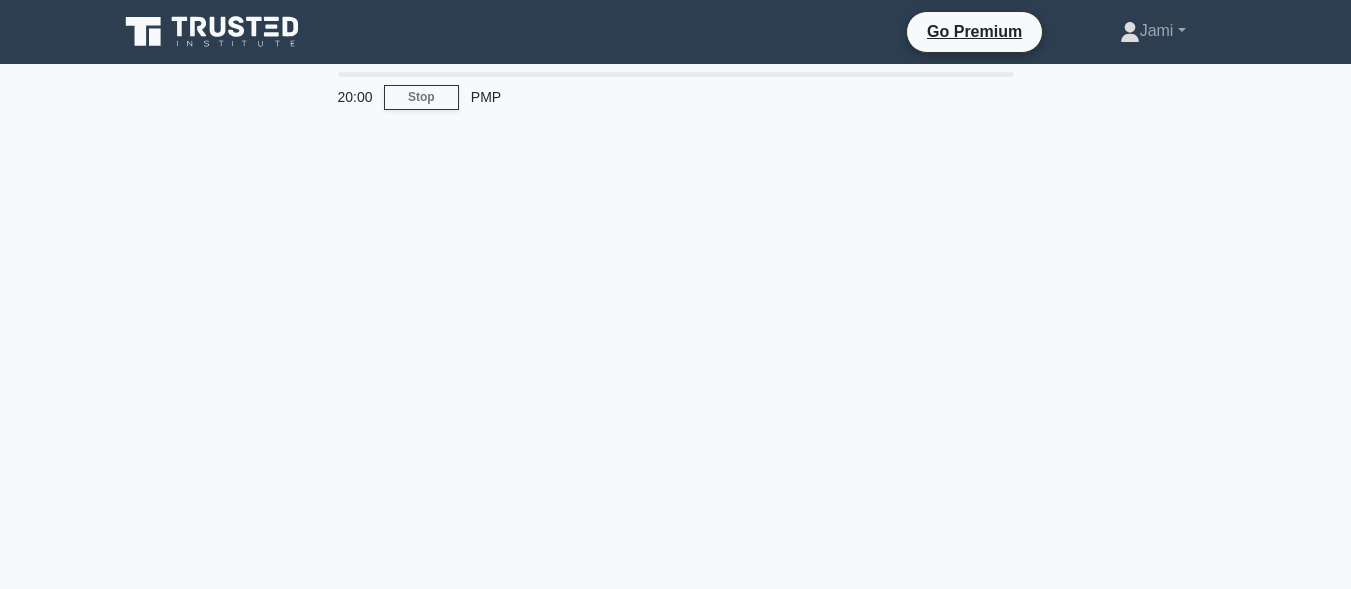 scroll, scrollTop: 0, scrollLeft: 0, axis: both 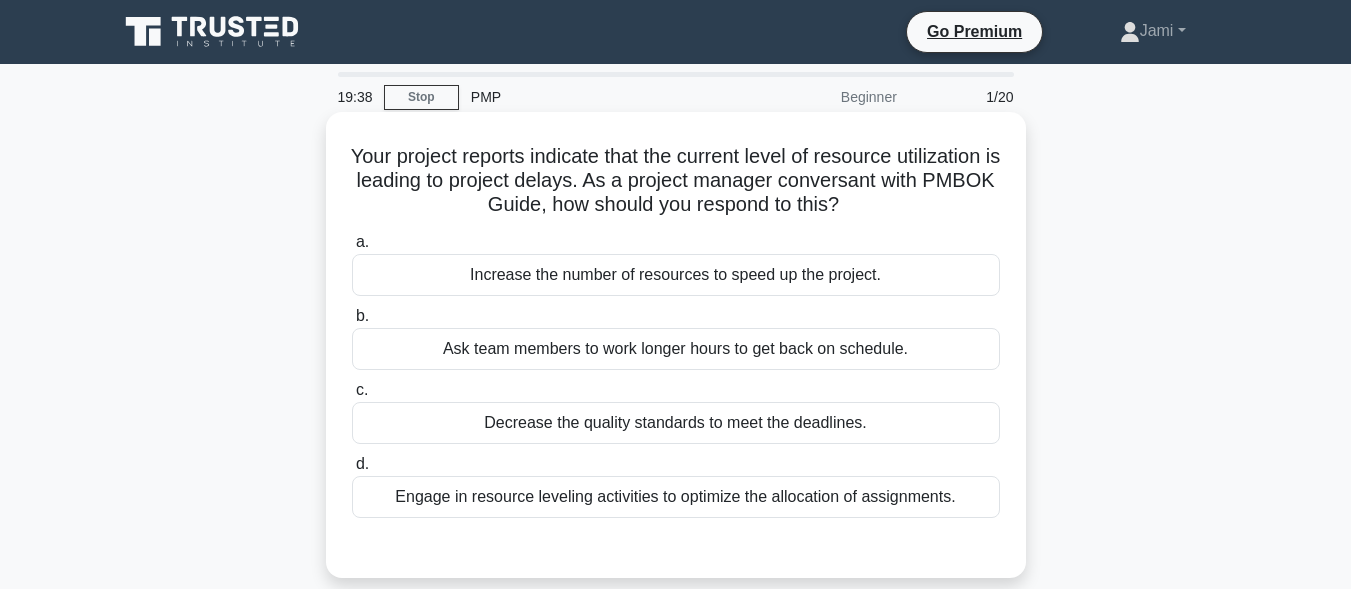click on "Decrease the quality standards to meet the deadlines." at bounding box center [676, 423] 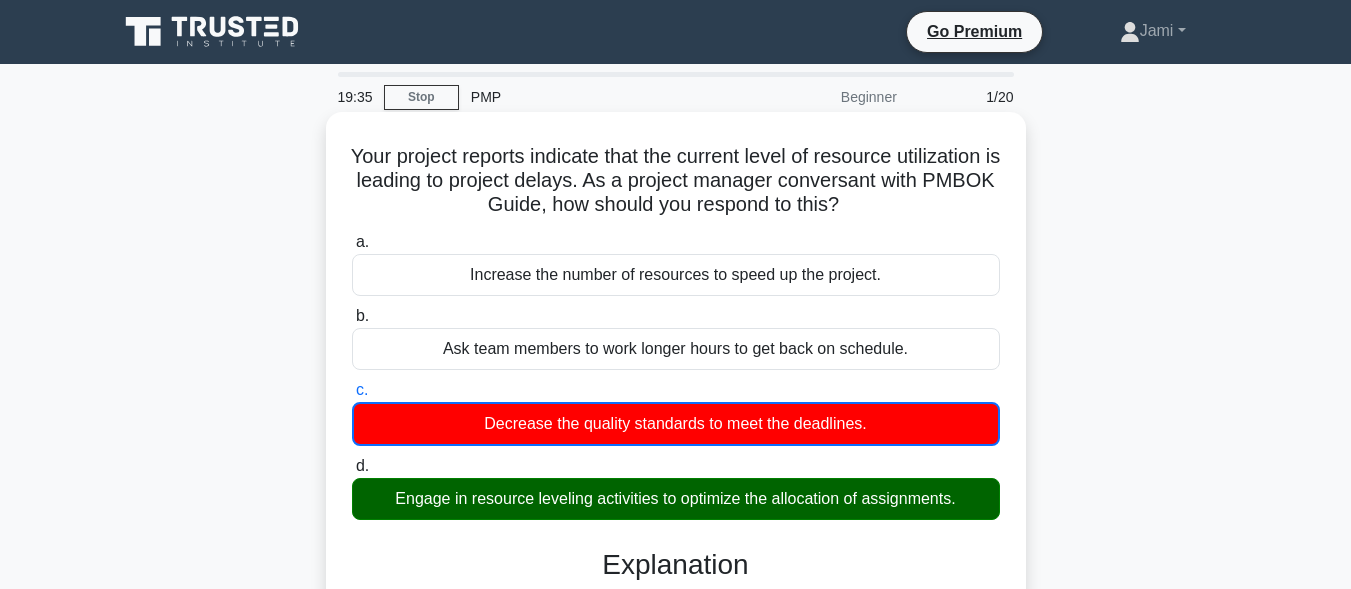 scroll, scrollTop: 491, scrollLeft: 0, axis: vertical 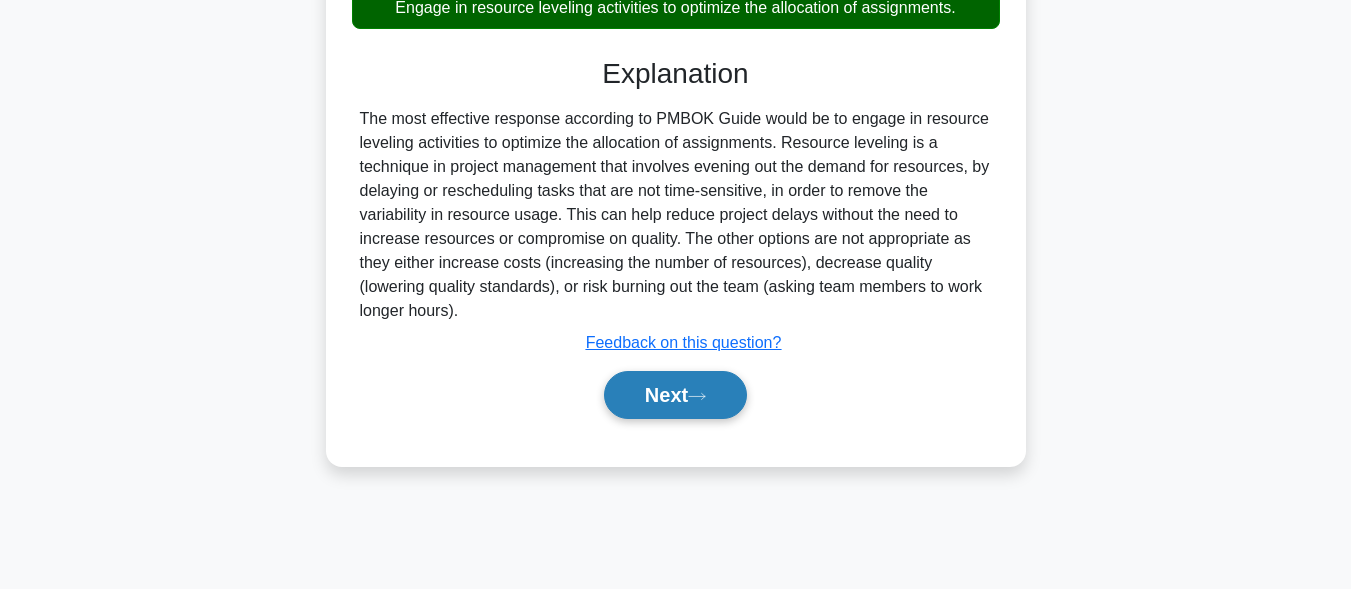 click on "Next" at bounding box center (675, 395) 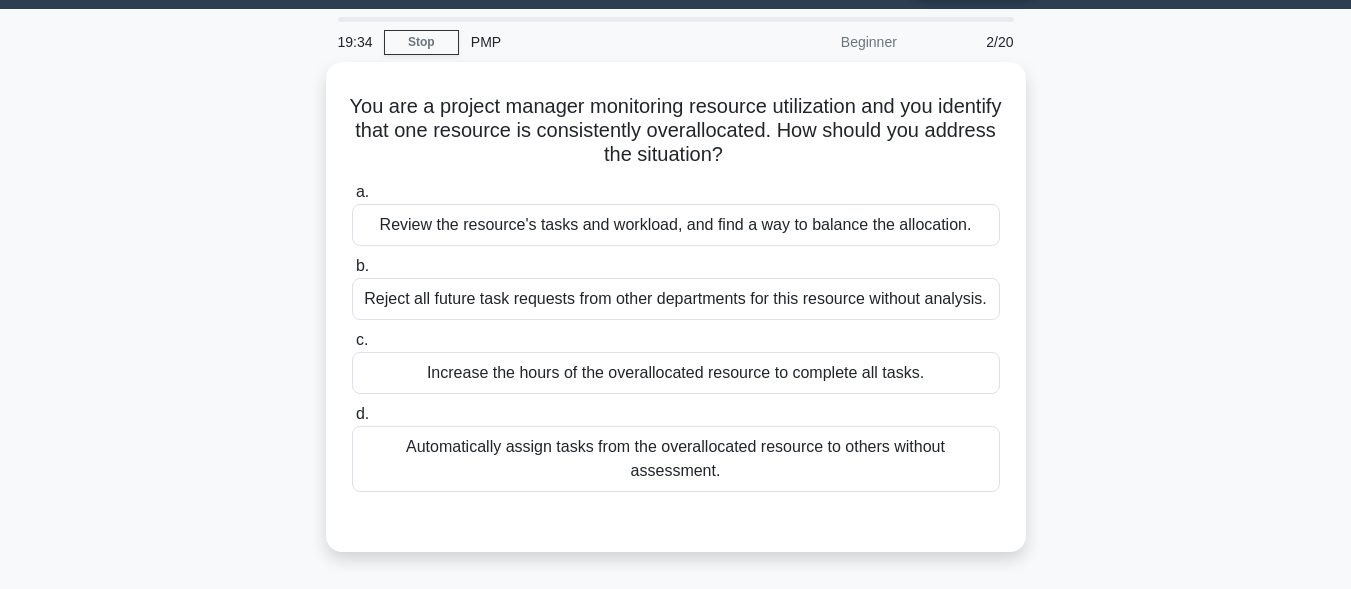 scroll, scrollTop: 0, scrollLeft: 0, axis: both 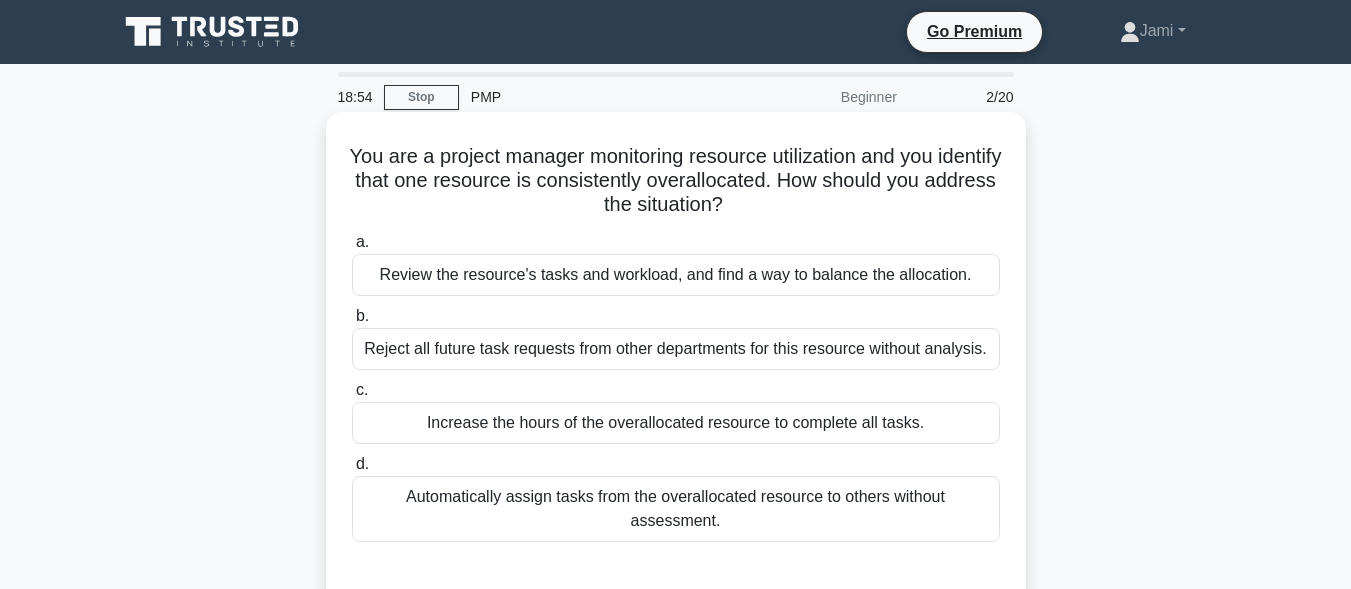 click on "Increase the hours of the overallocated resource to complete all tasks." at bounding box center (676, 423) 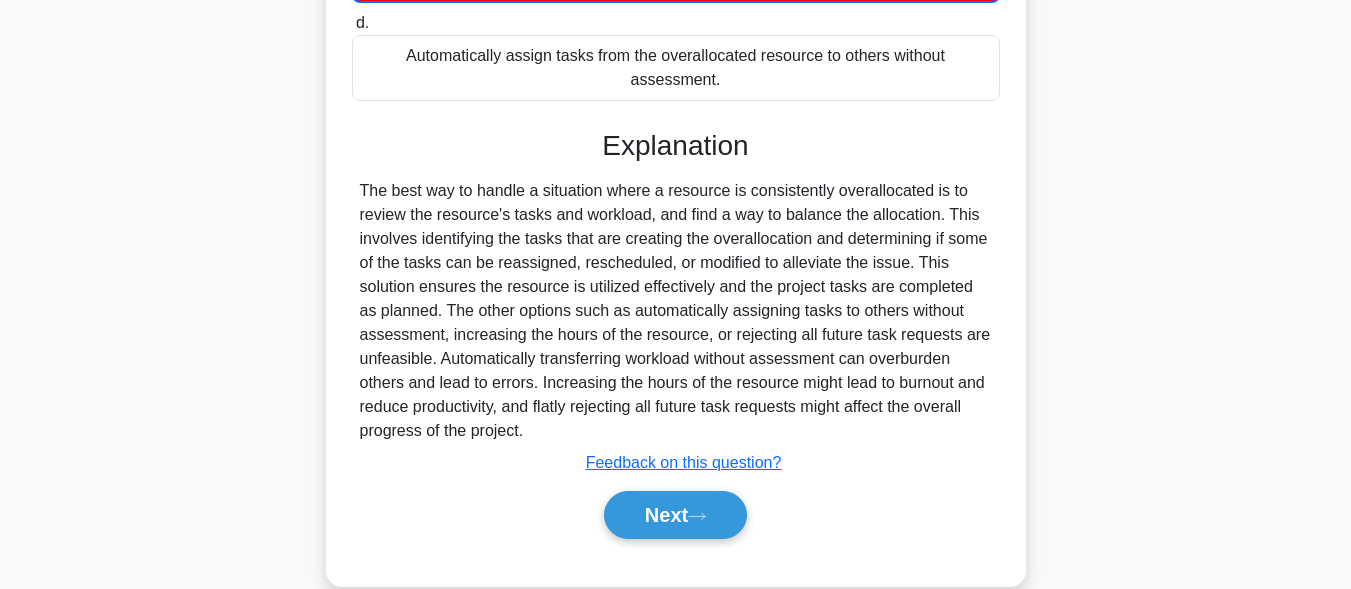 scroll, scrollTop: 491, scrollLeft: 0, axis: vertical 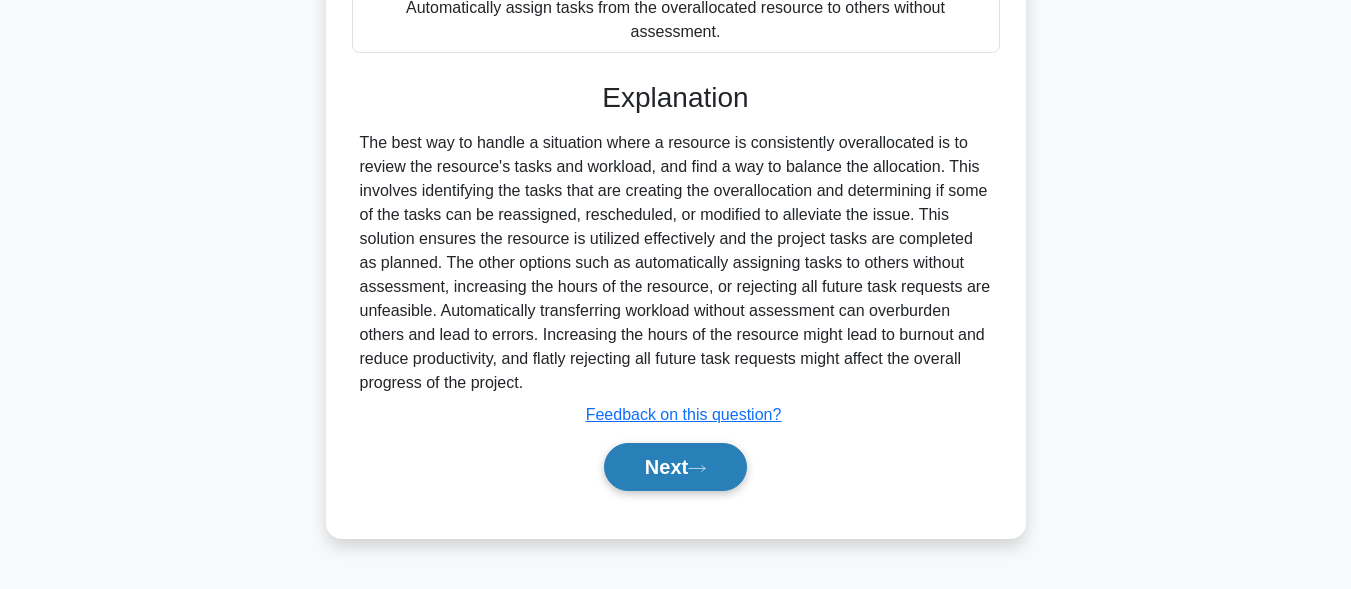click on "Next" at bounding box center (675, 467) 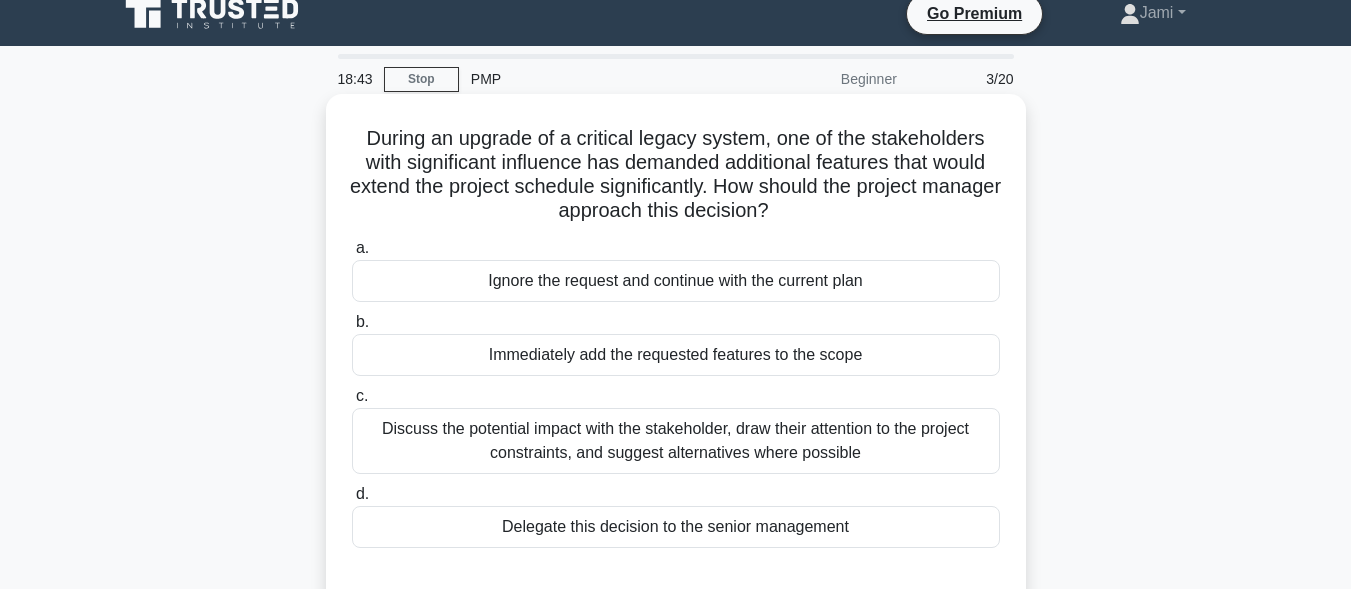 scroll, scrollTop: 0, scrollLeft: 0, axis: both 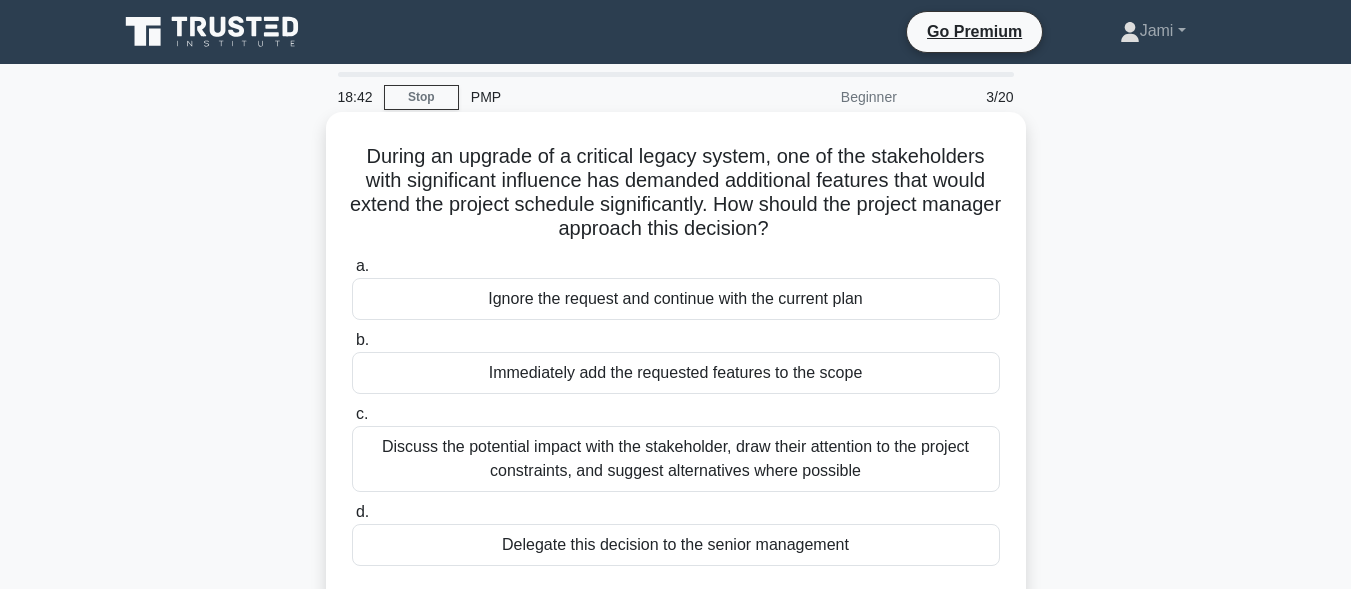 click on "Discuss the potential impact with the stakeholder, draw their attention to the project constraints, and suggest alternatives where possible" at bounding box center (676, 459) 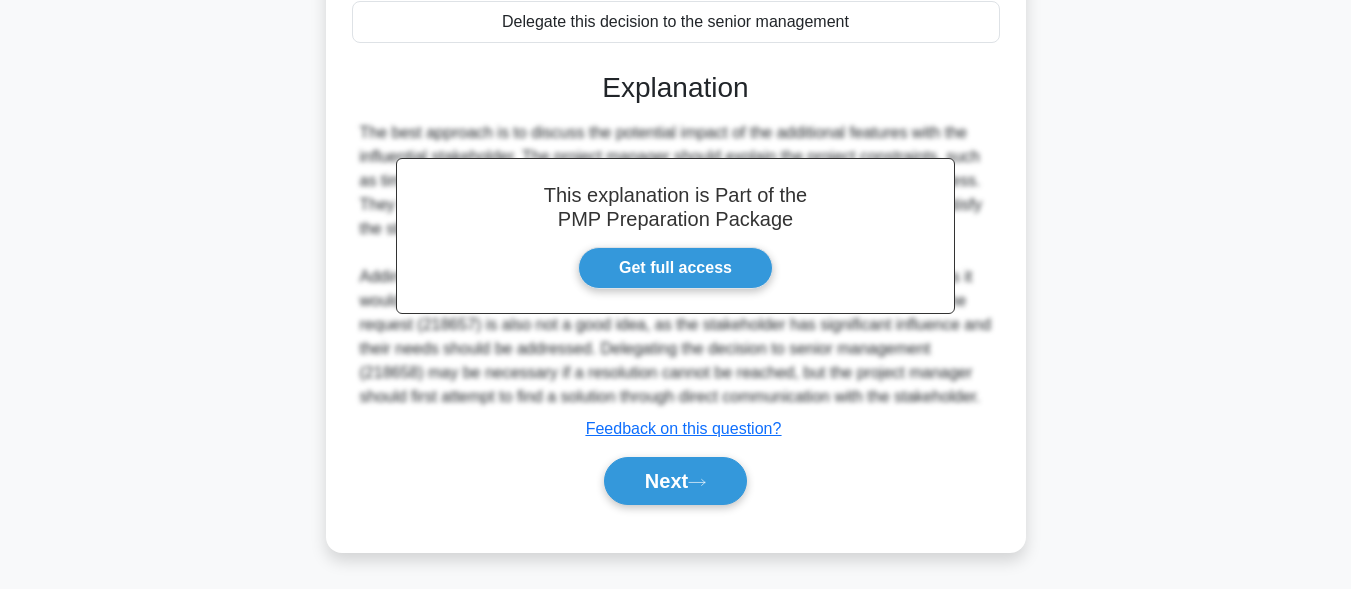 scroll, scrollTop: 549, scrollLeft: 0, axis: vertical 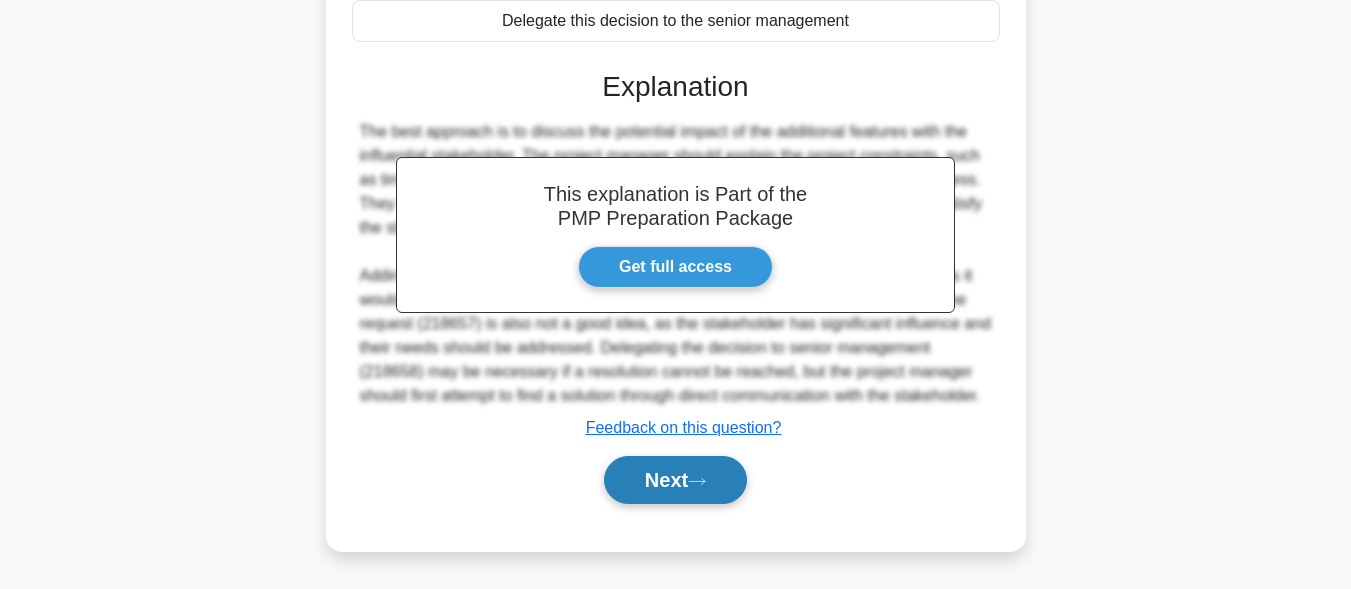 click on "Next" at bounding box center (675, 480) 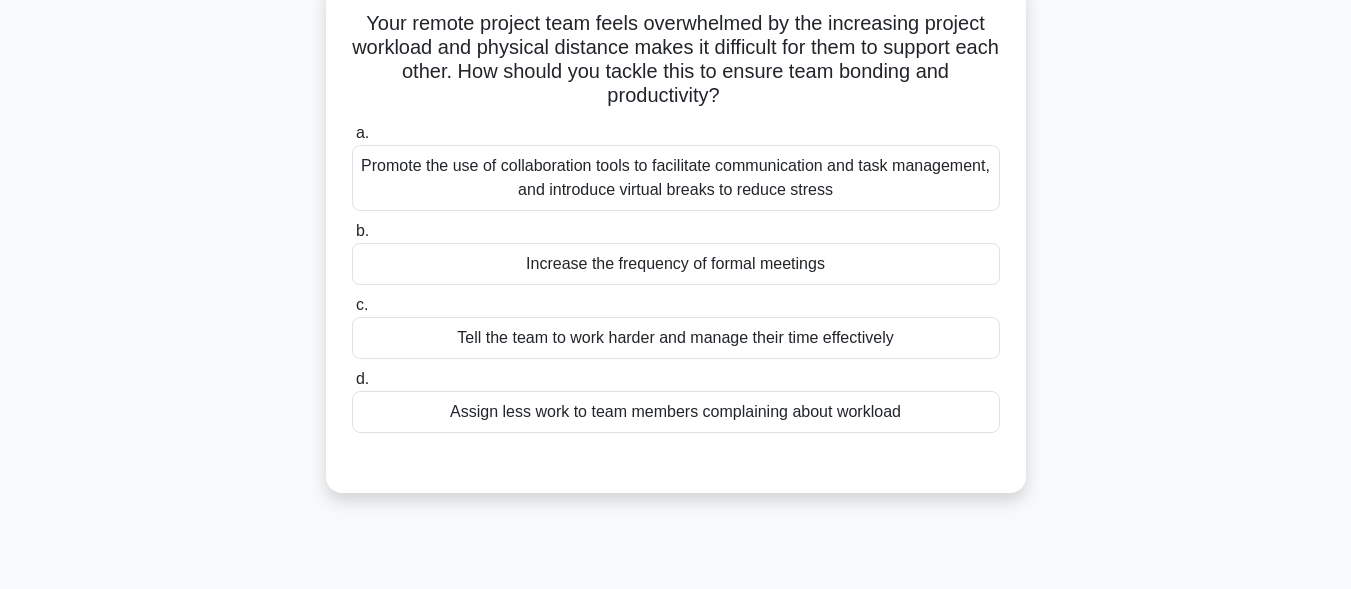 scroll, scrollTop: 91, scrollLeft: 0, axis: vertical 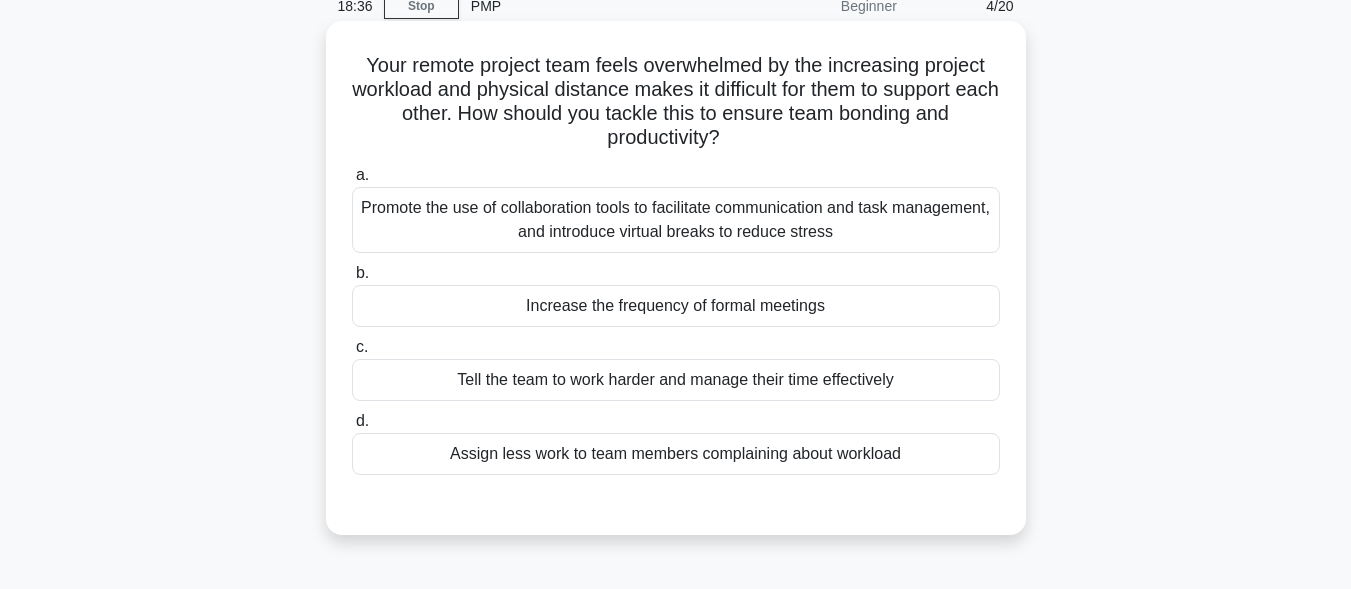 click on "Promote the use of collaboration tools to facilitate communication and task management, and introduce virtual breaks to reduce stress" at bounding box center [676, 220] 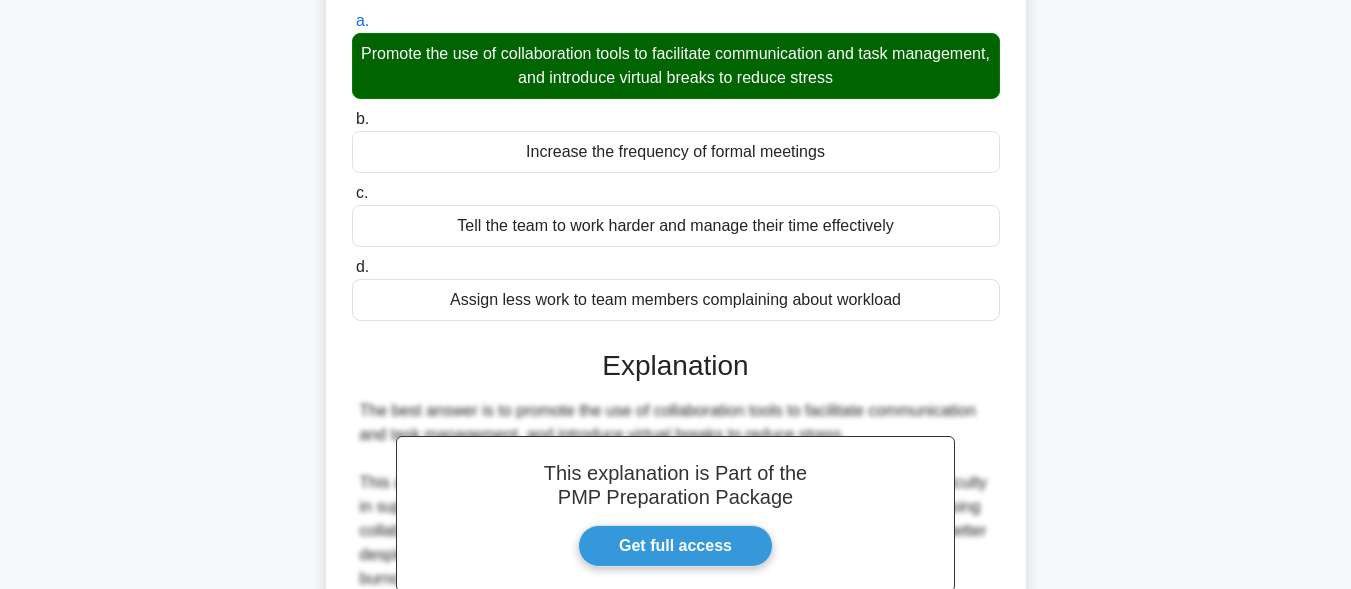 scroll, scrollTop: 549, scrollLeft: 0, axis: vertical 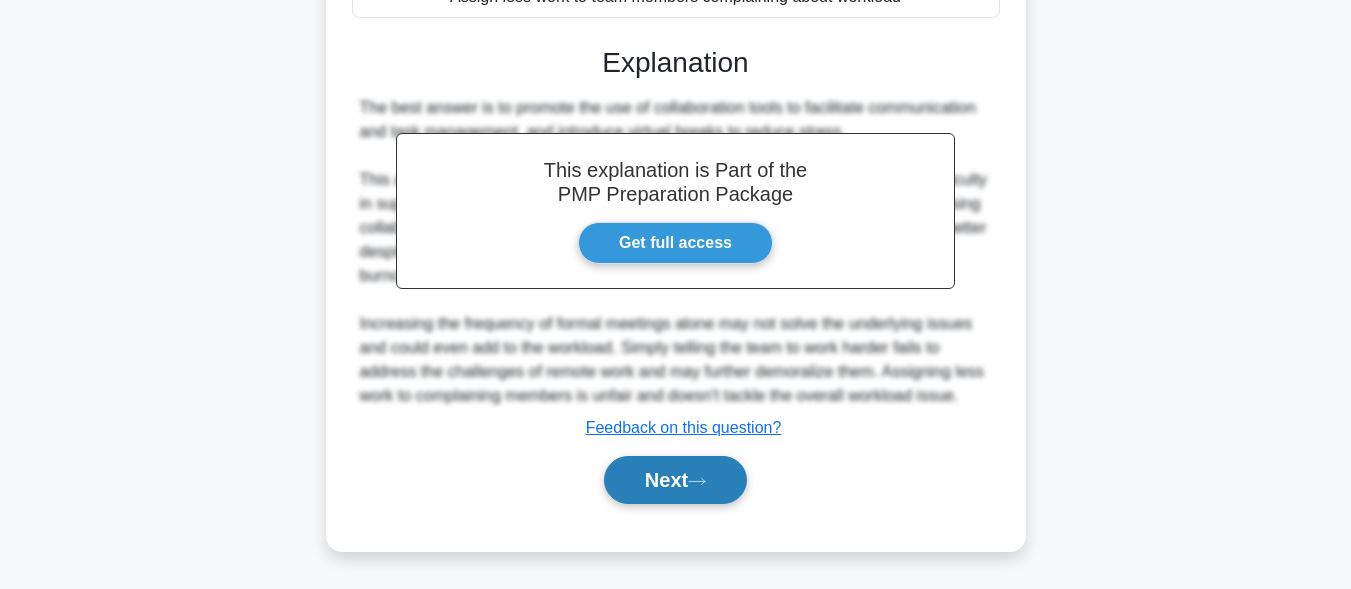 click on "Next" at bounding box center (675, 480) 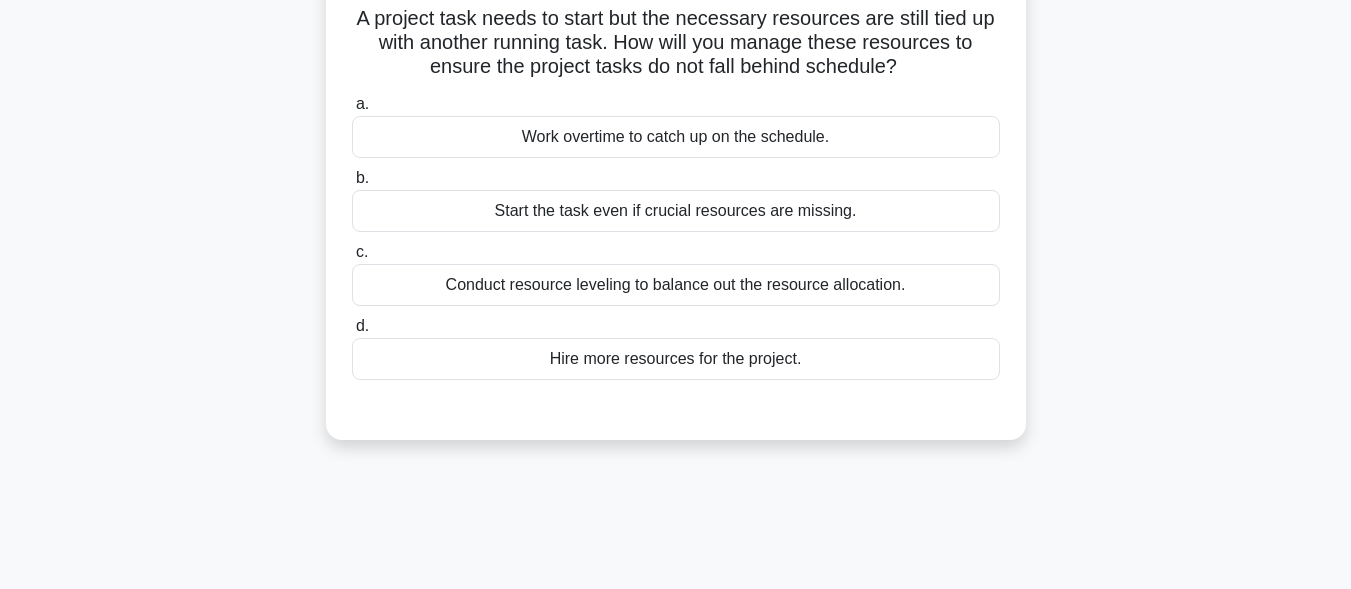 scroll, scrollTop: 0, scrollLeft: 0, axis: both 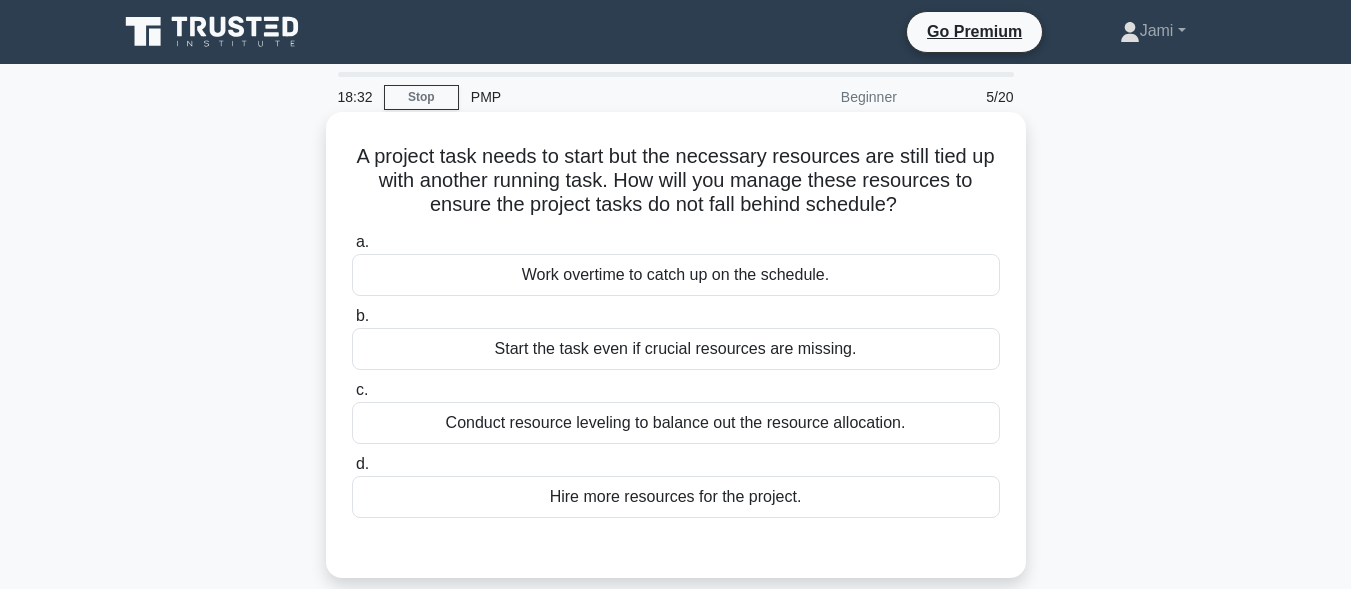 click on "Conduct resource leveling to balance out the resource allocation." at bounding box center (676, 423) 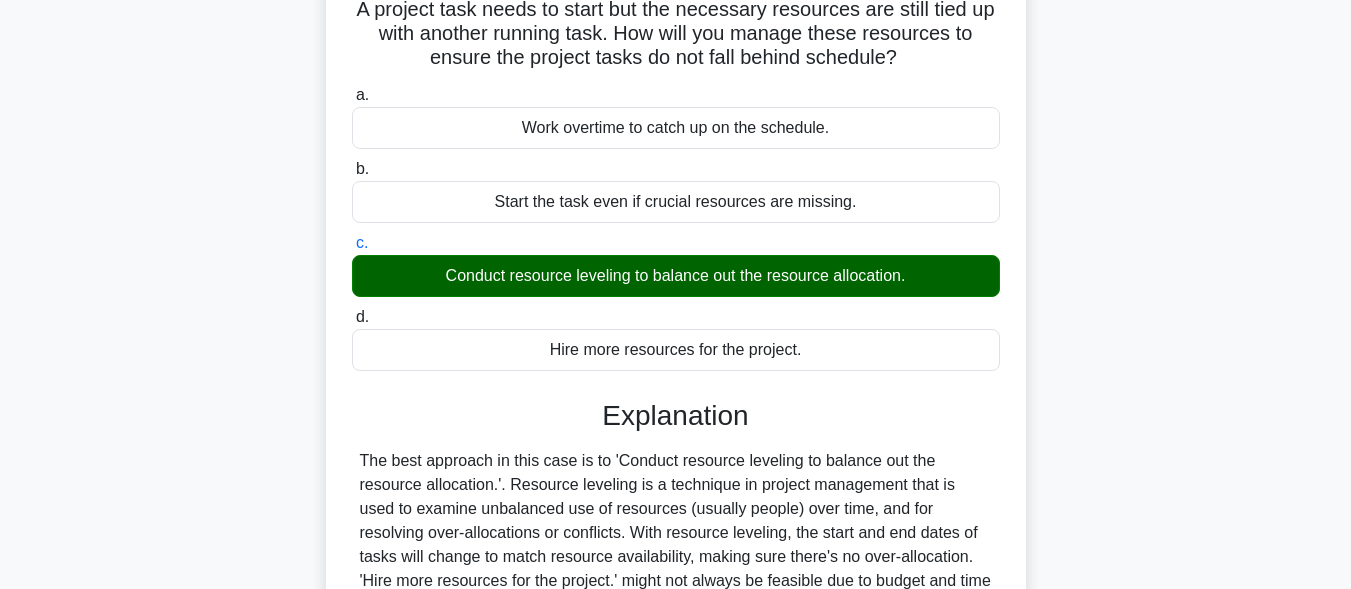 scroll, scrollTop: 491, scrollLeft: 0, axis: vertical 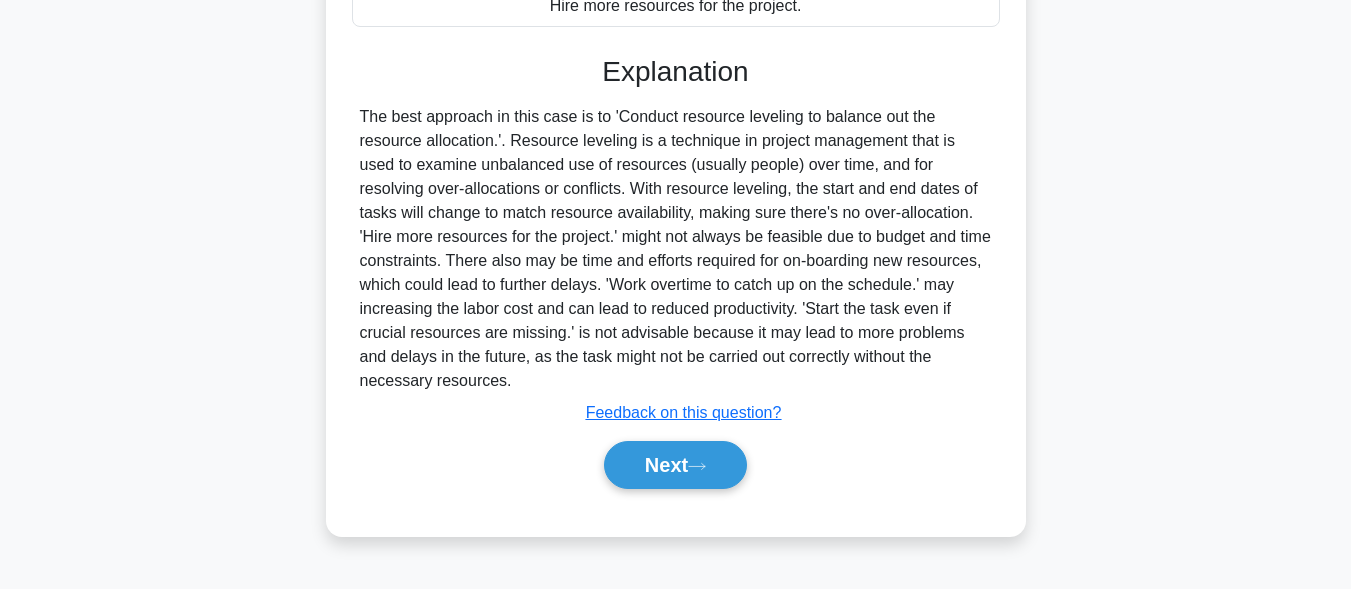 click on "Next" at bounding box center [676, 465] 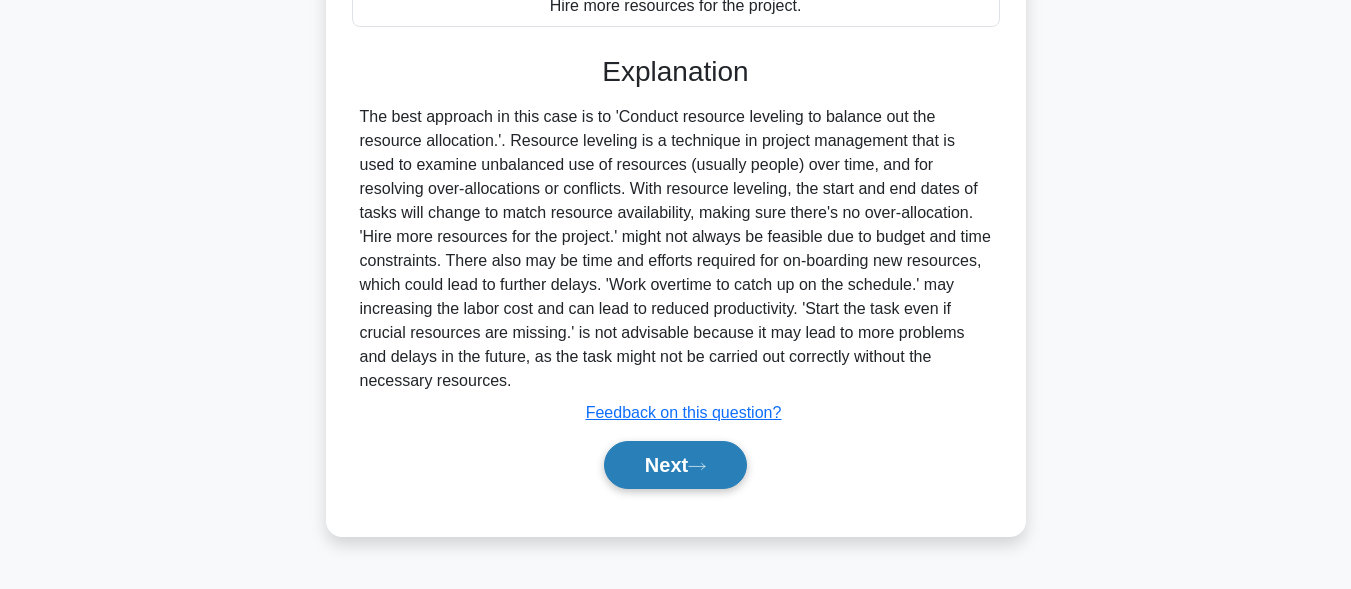 click on "Next" at bounding box center (675, 465) 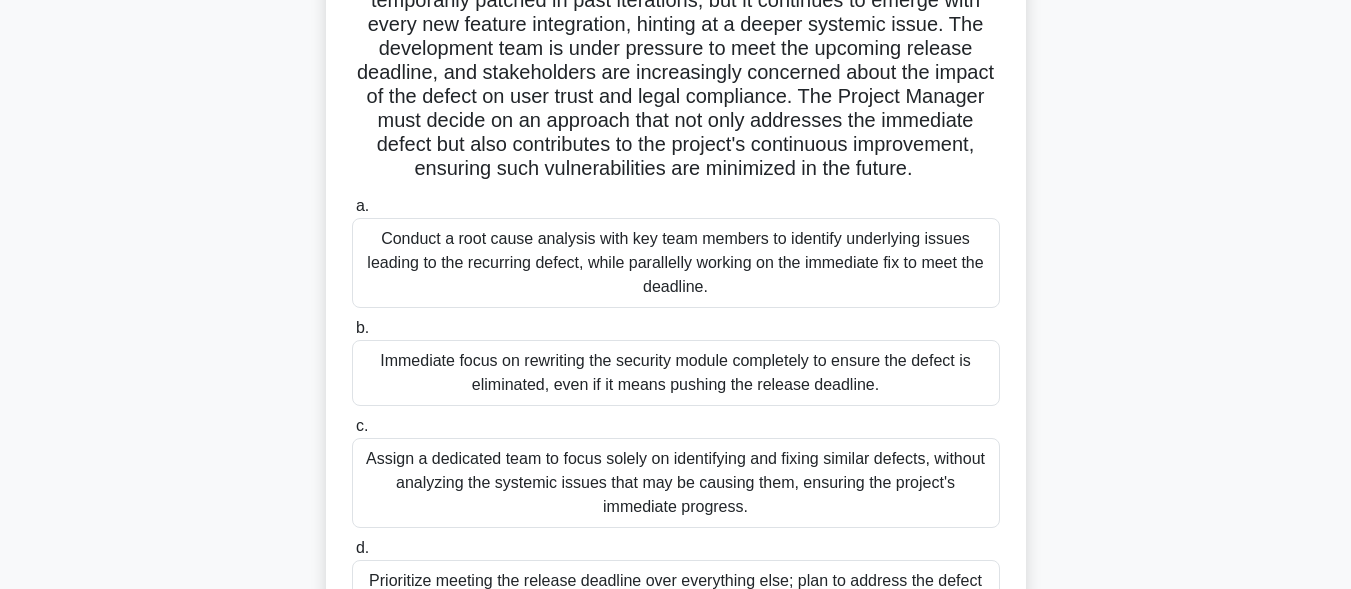 scroll, scrollTop: 191, scrollLeft: 0, axis: vertical 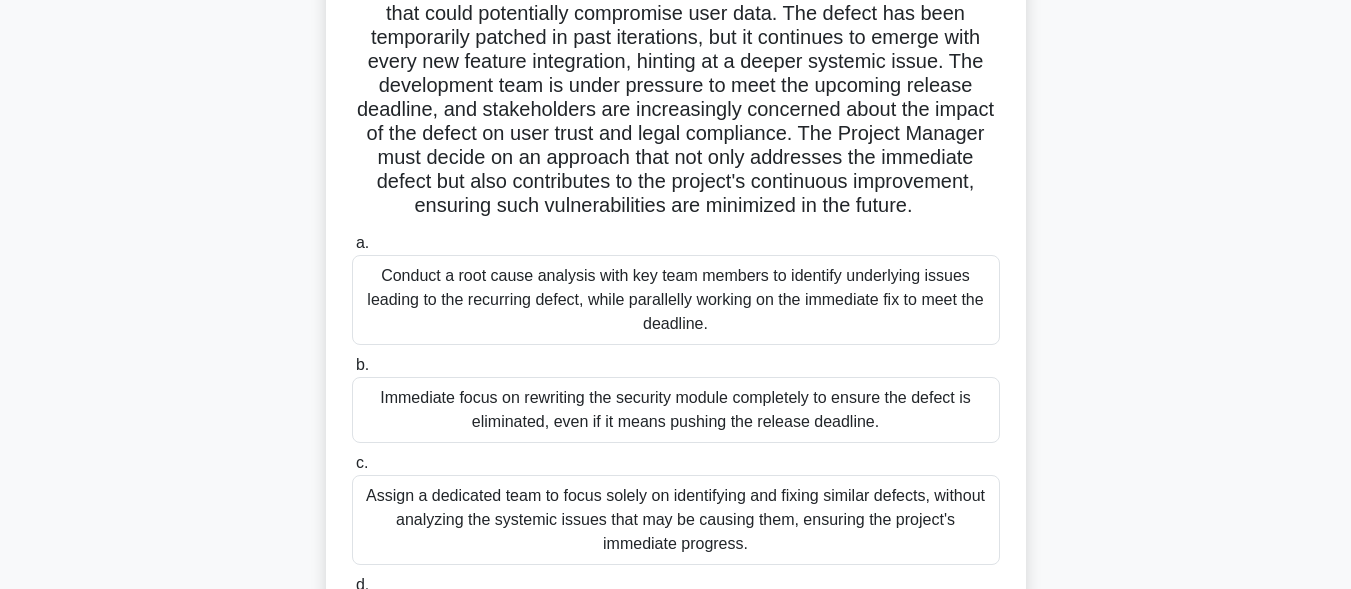 click on "Conduct a root cause analysis with key team members to identify underlying issues leading to the recurring defect, while parallelly working on the immediate fix to meet the deadline." at bounding box center (676, 300) 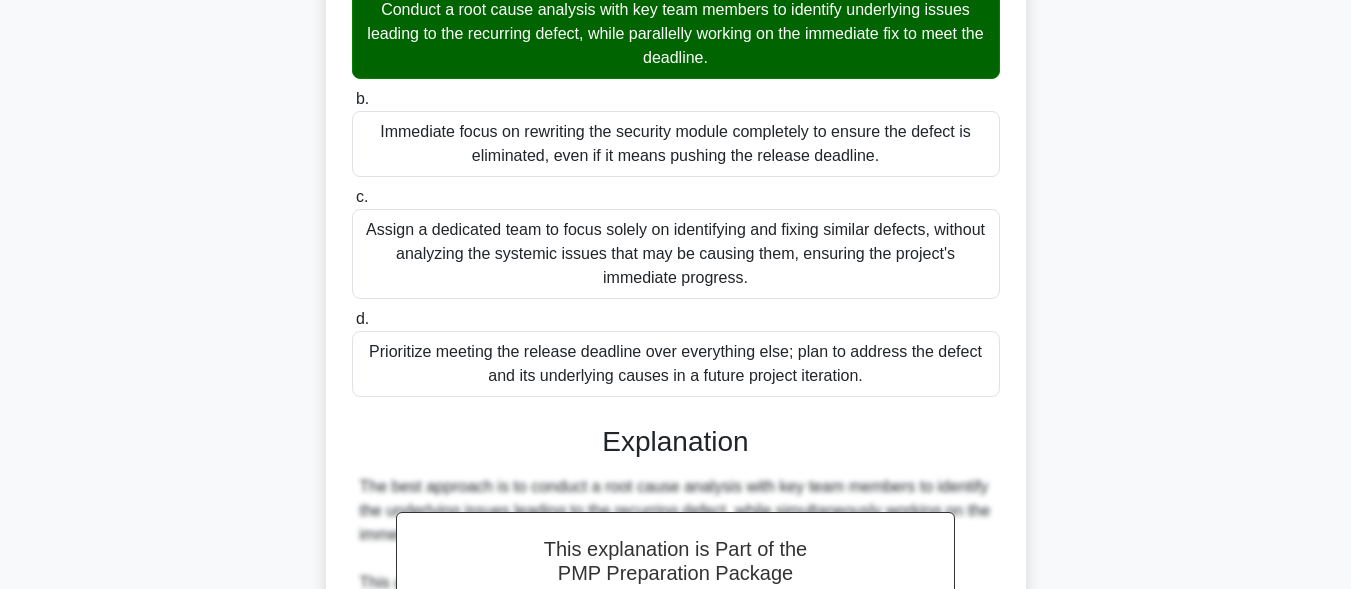 scroll, scrollTop: 909, scrollLeft: 0, axis: vertical 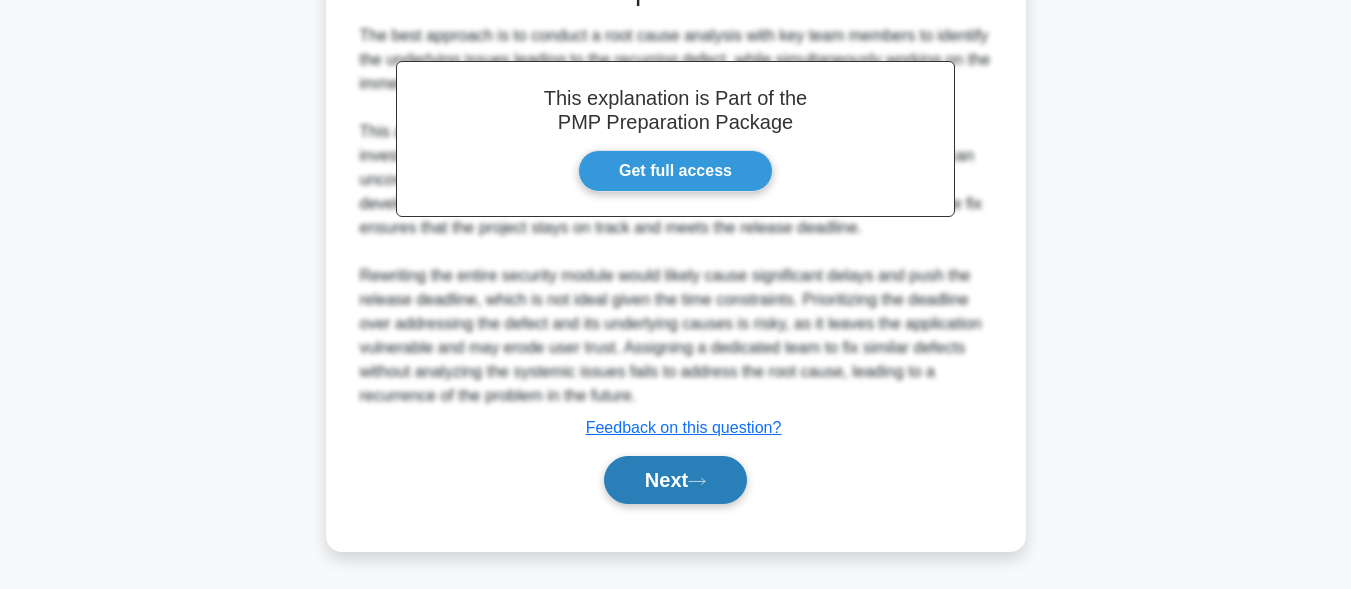 click on "Next" at bounding box center [675, 480] 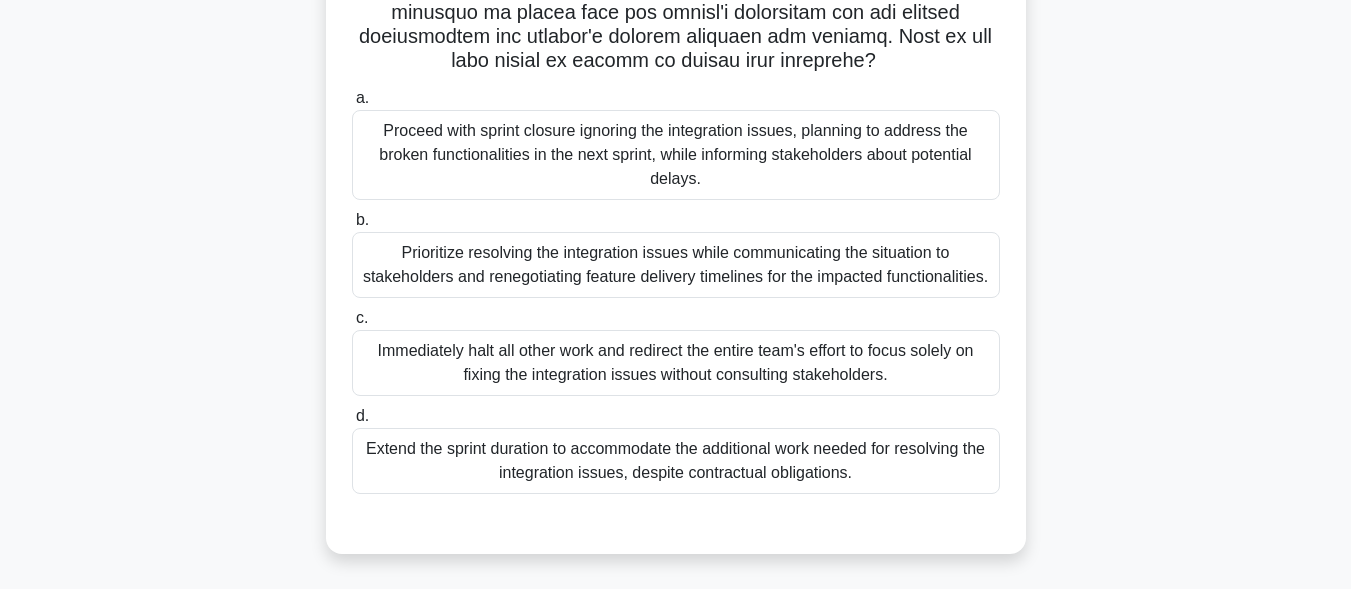 scroll, scrollTop: 491, scrollLeft: 0, axis: vertical 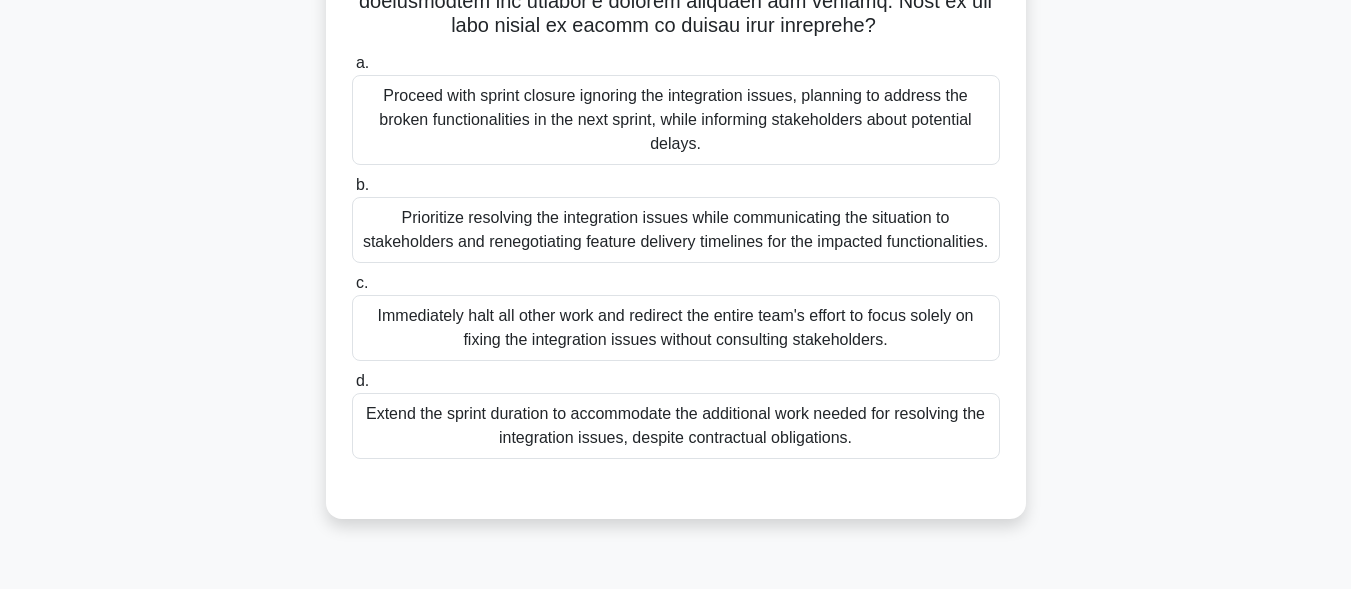 click on "Extend the sprint duration to accommodate the additional work needed for resolving the integration issues, despite contractual obligations." at bounding box center (676, 426) 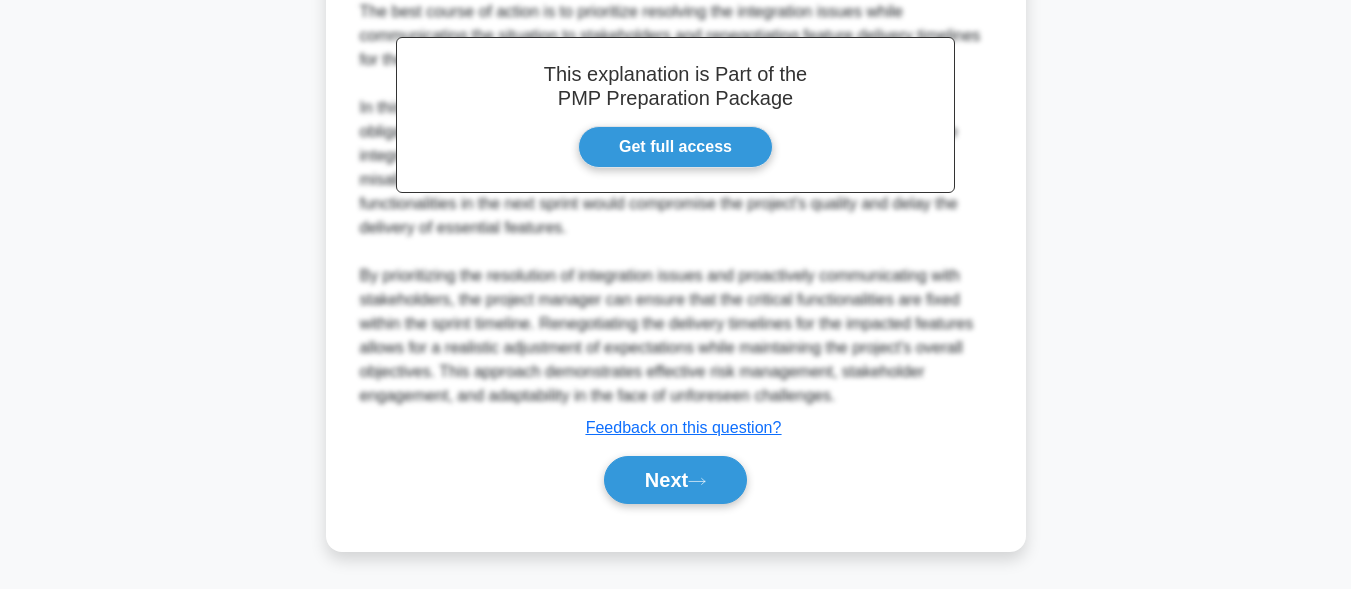 scroll, scrollTop: 1055, scrollLeft: 0, axis: vertical 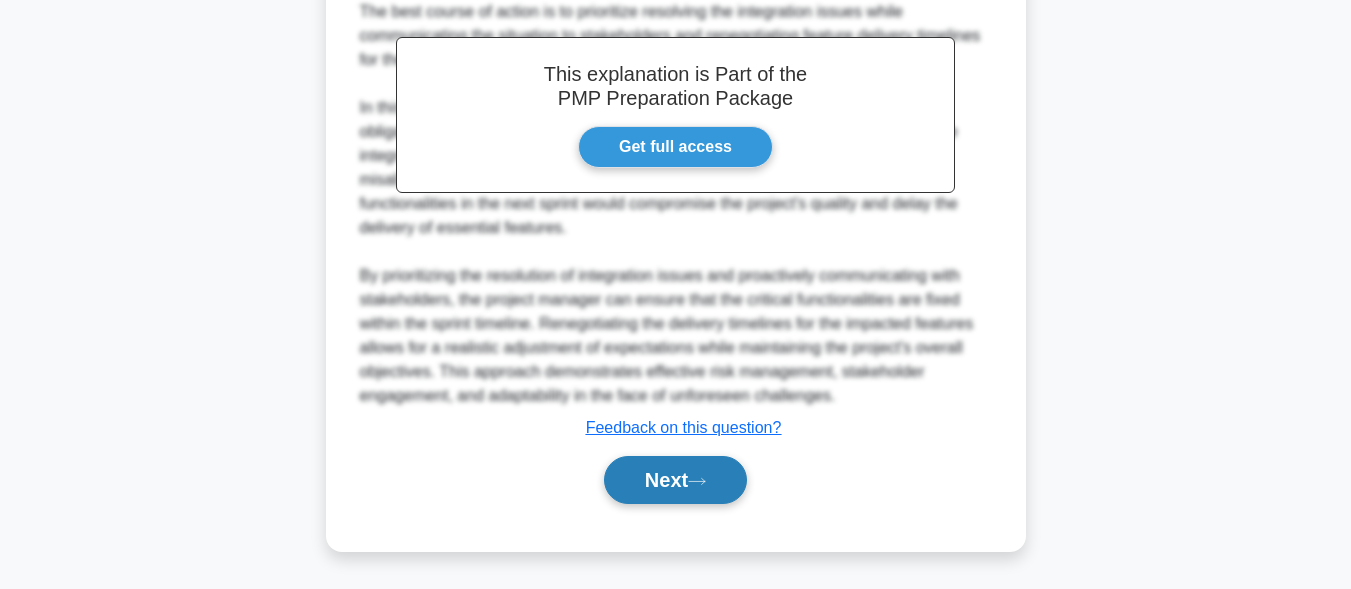 click on "Next" at bounding box center (675, 480) 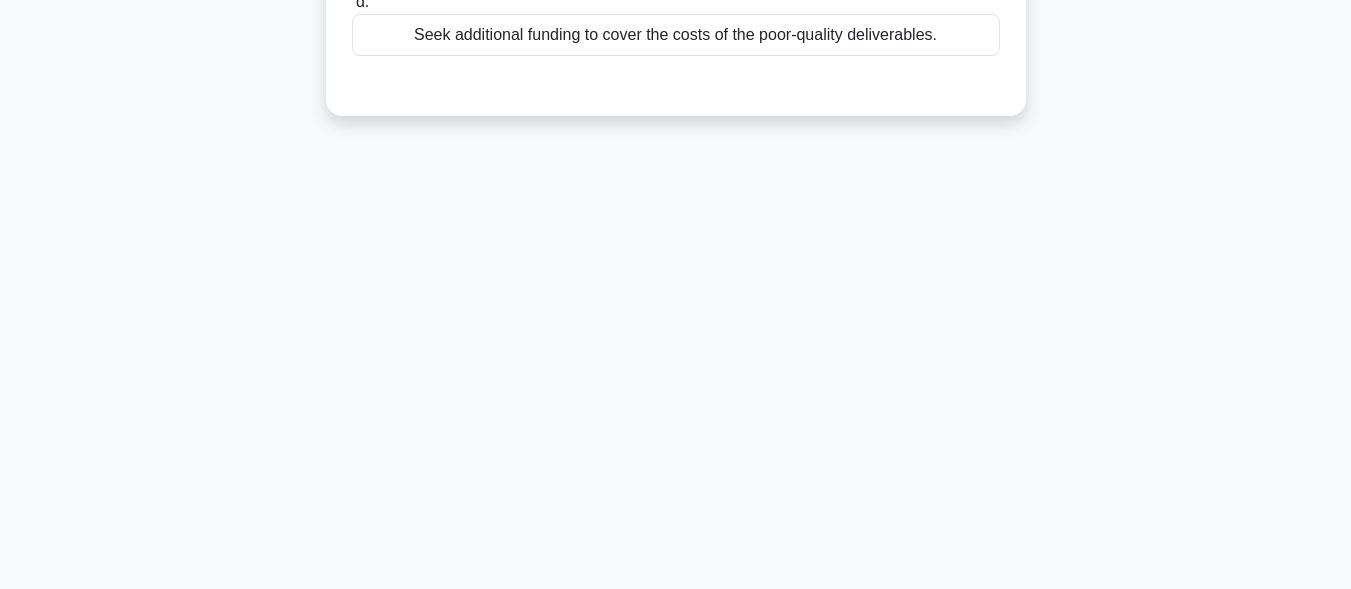 scroll, scrollTop: 0, scrollLeft: 0, axis: both 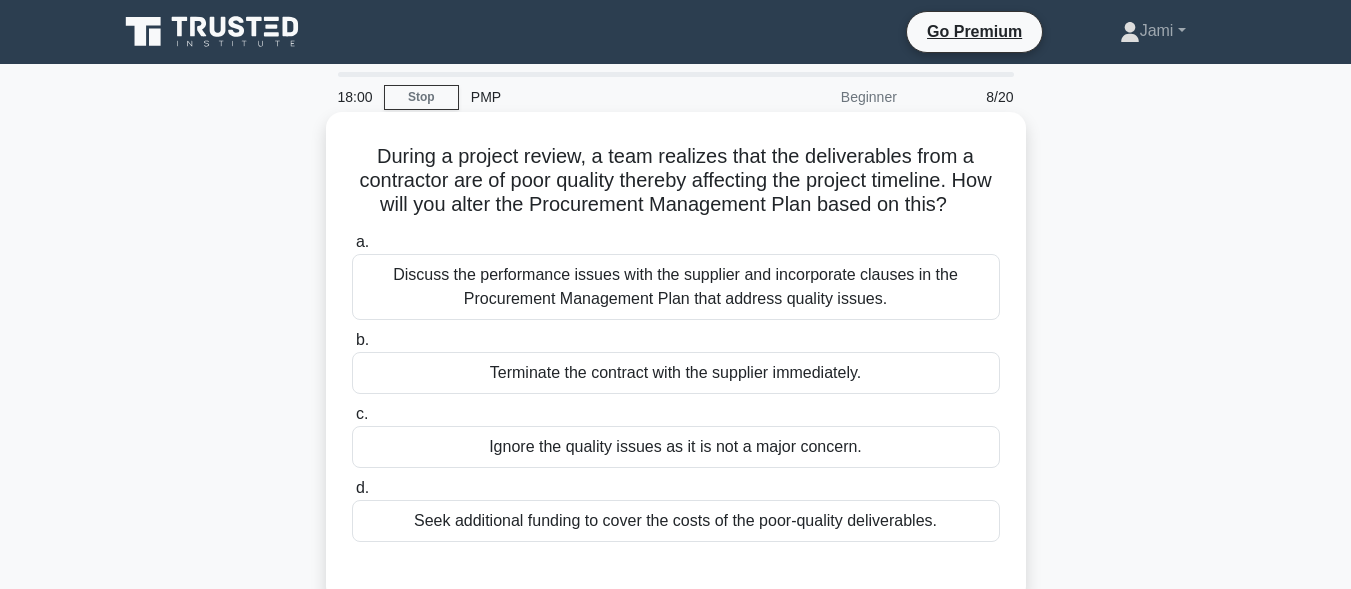 click on "Discuss the performance issues with the supplier and incorporate clauses in the Procurement Management Plan that address quality issues." at bounding box center [676, 287] 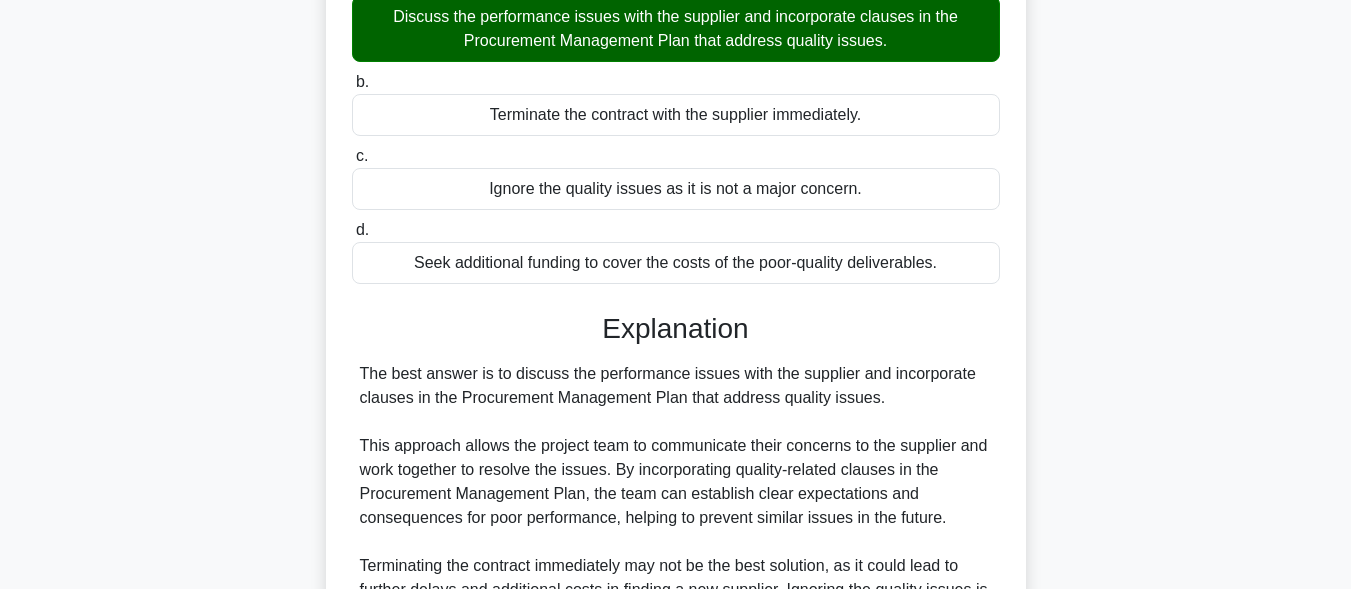 scroll, scrollTop: 573, scrollLeft: 0, axis: vertical 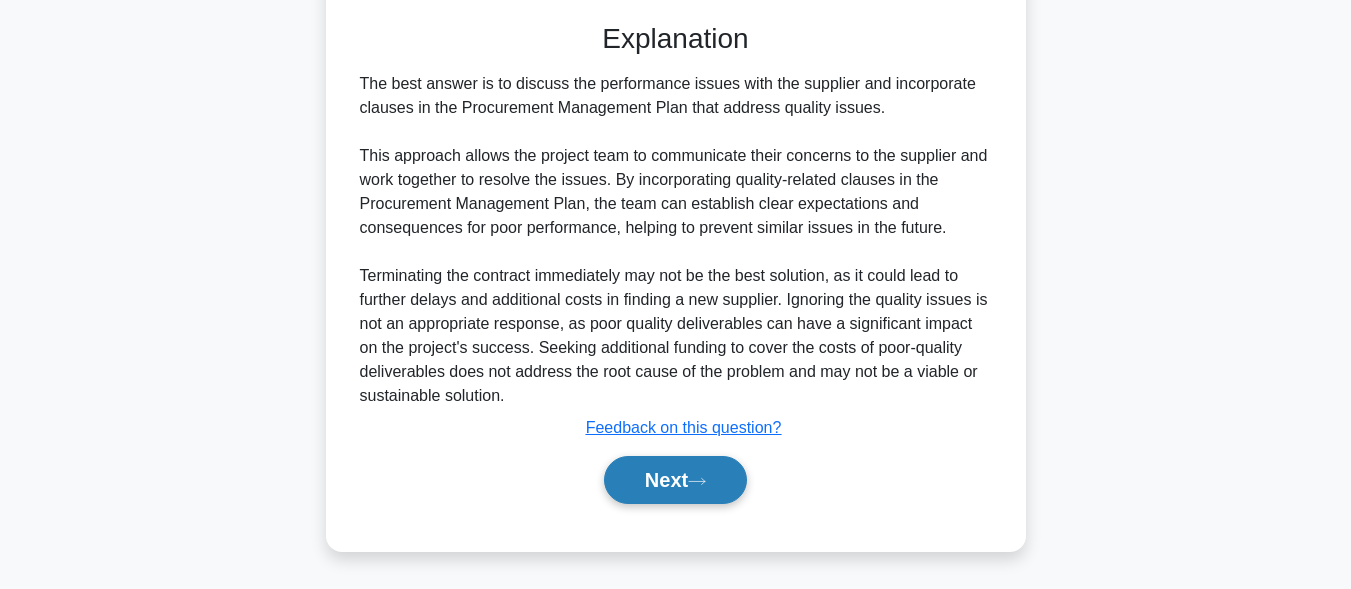 click on "Next" at bounding box center [675, 480] 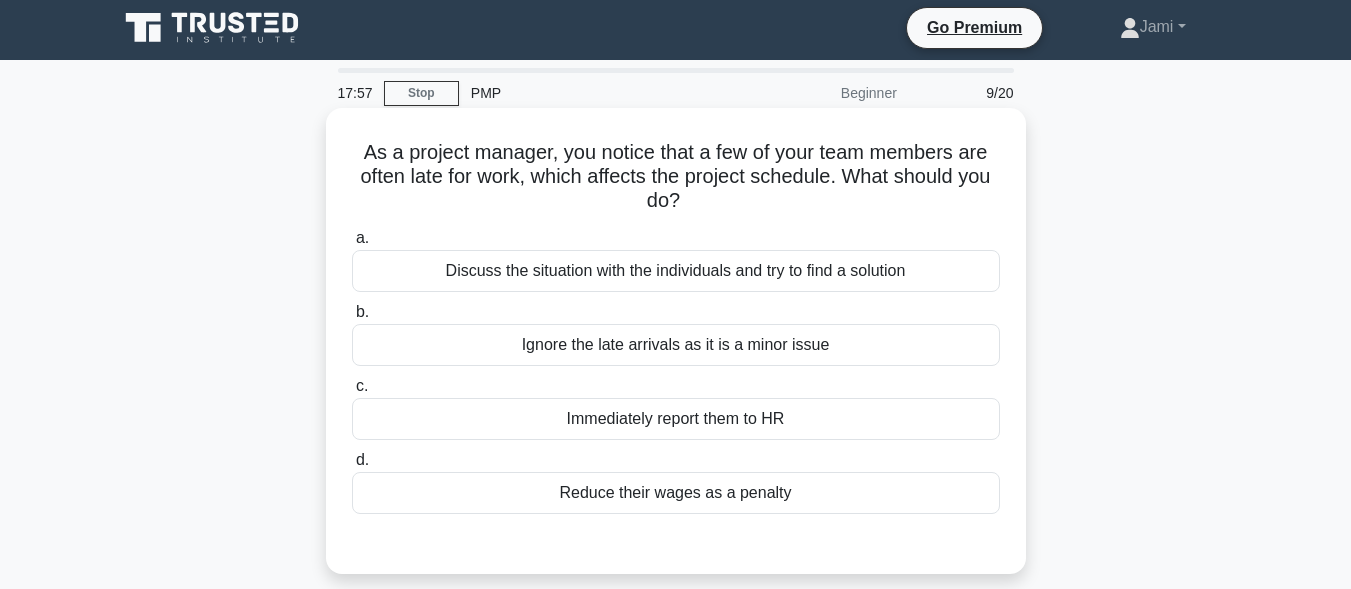 scroll, scrollTop: 0, scrollLeft: 0, axis: both 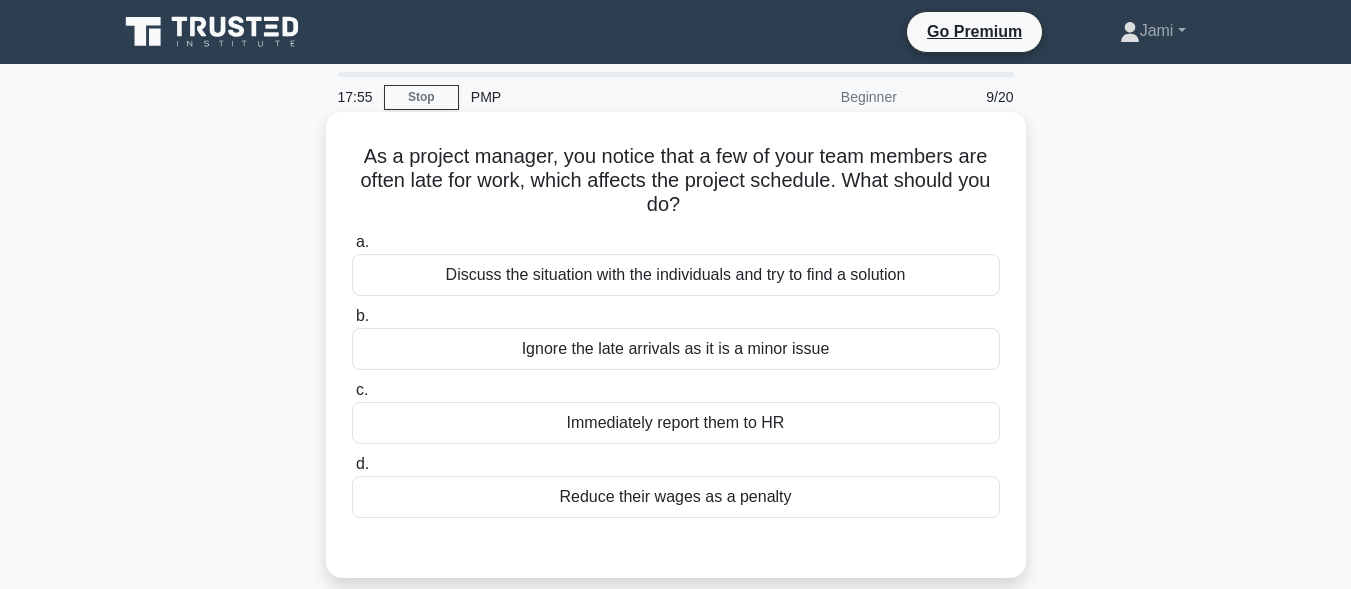 click on "Discuss the situation with the individuals and try to find a solution" at bounding box center [676, 275] 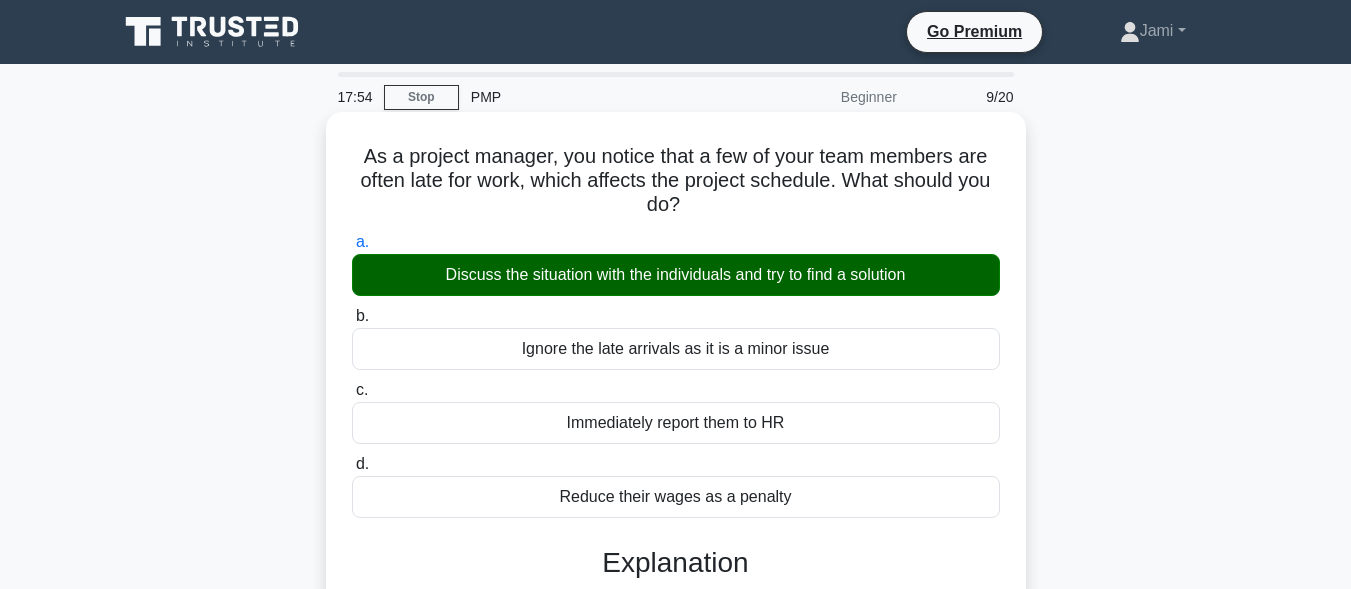 scroll, scrollTop: 491, scrollLeft: 0, axis: vertical 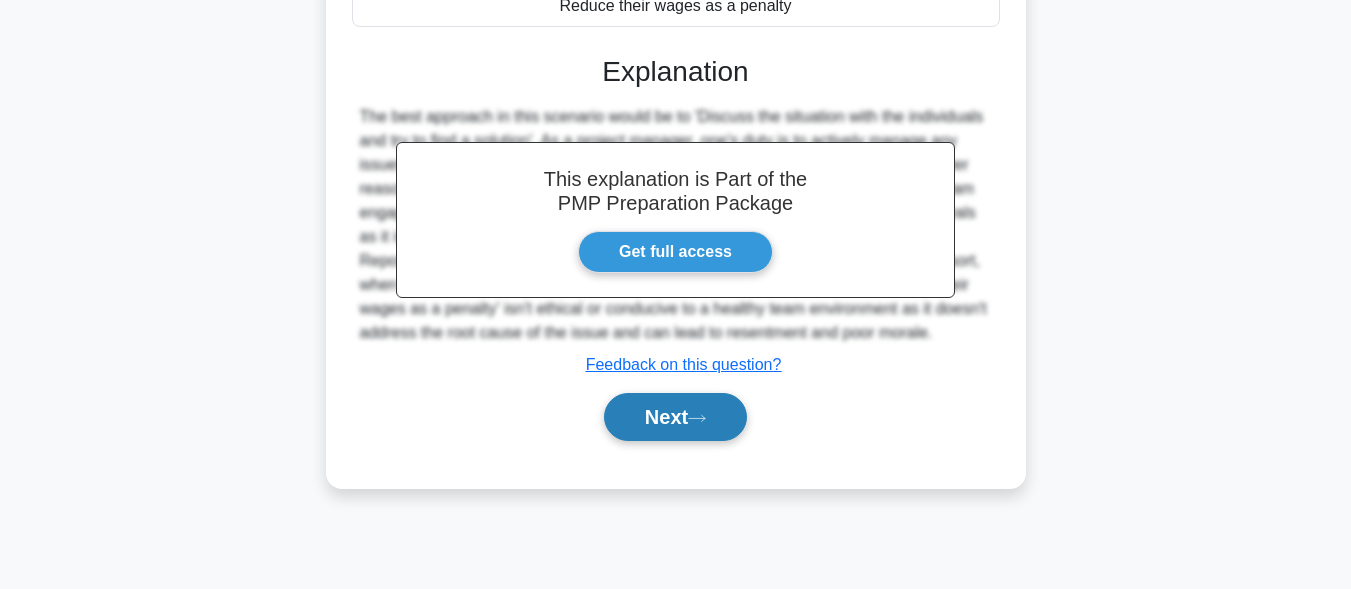click on "Next" at bounding box center (675, 417) 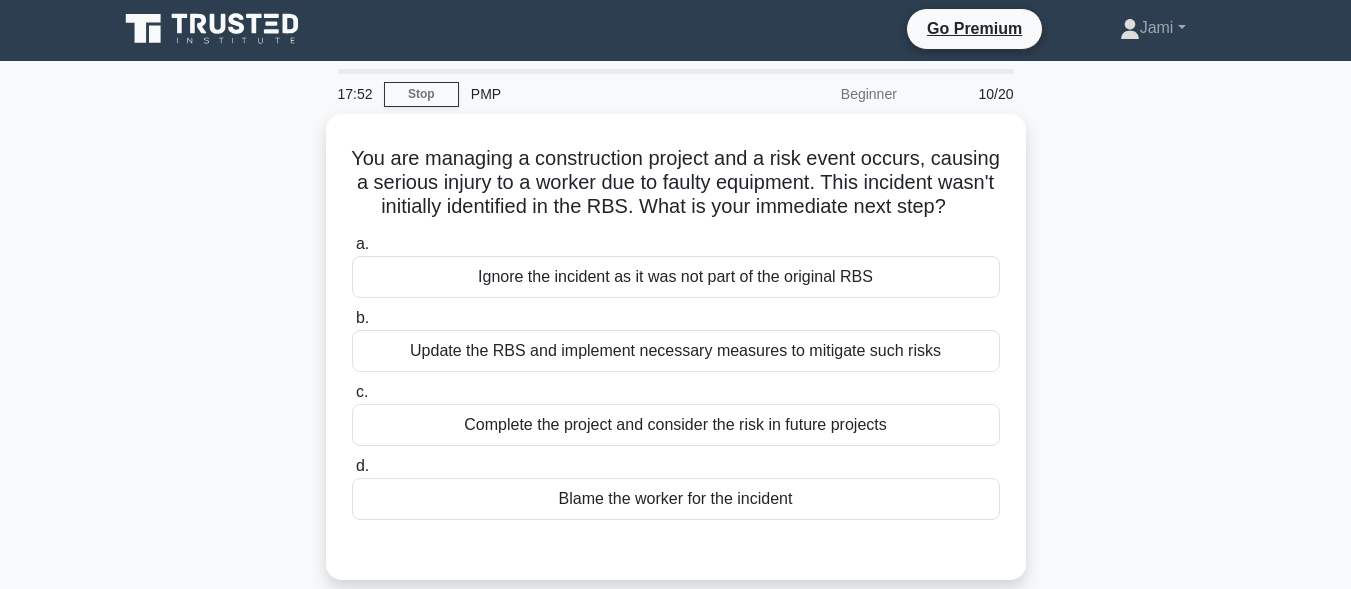 scroll, scrollTop: 0, scrollLeft: 0, axis: both 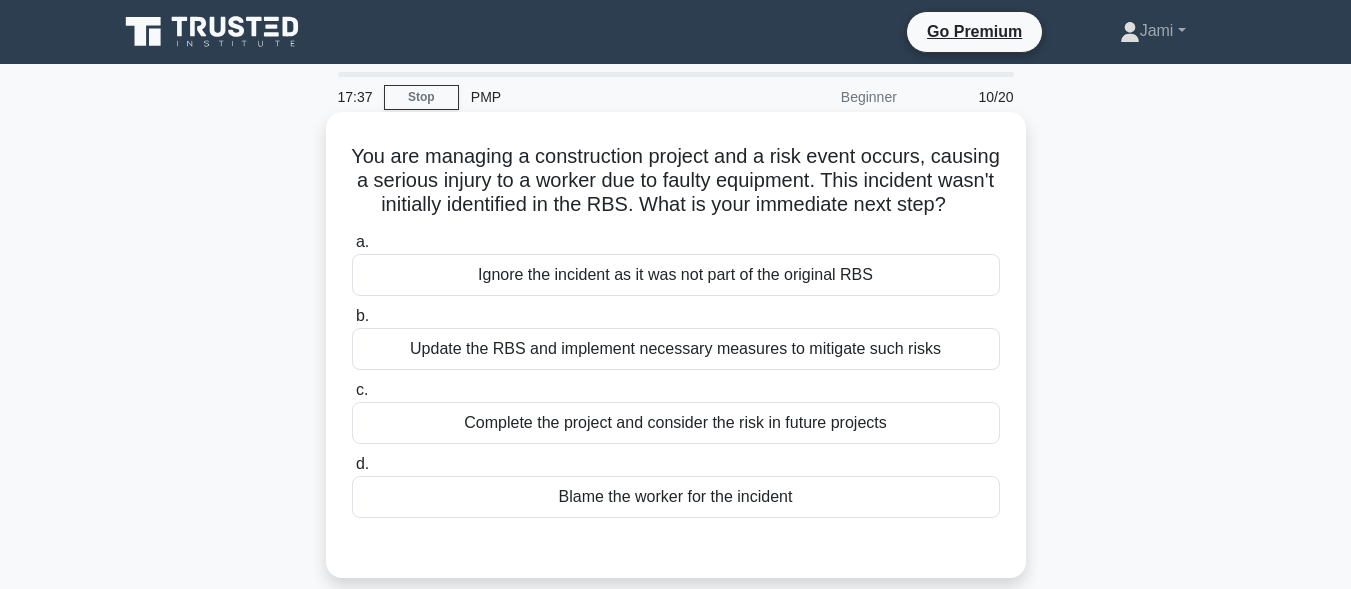 click on "Update the RBS and implement necessary measures to mitigate such risks" at bounding box center (676, 349) 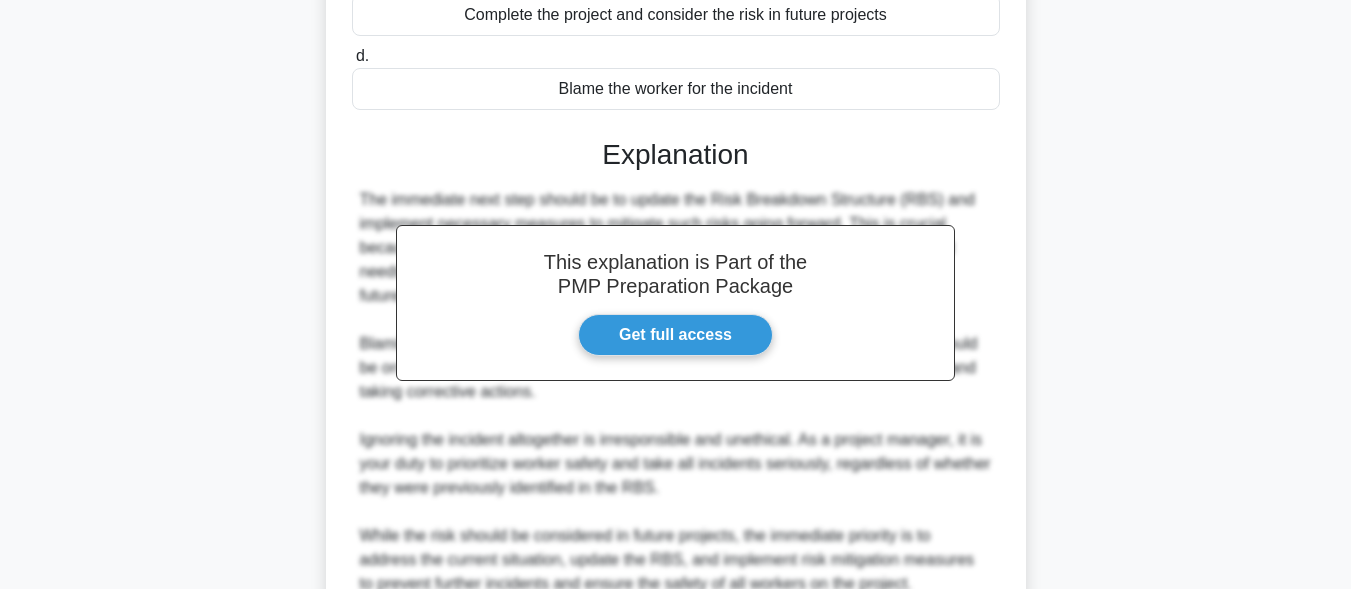 scroll, scrollTop: 597, scrollLeft: 0, axis: vertical 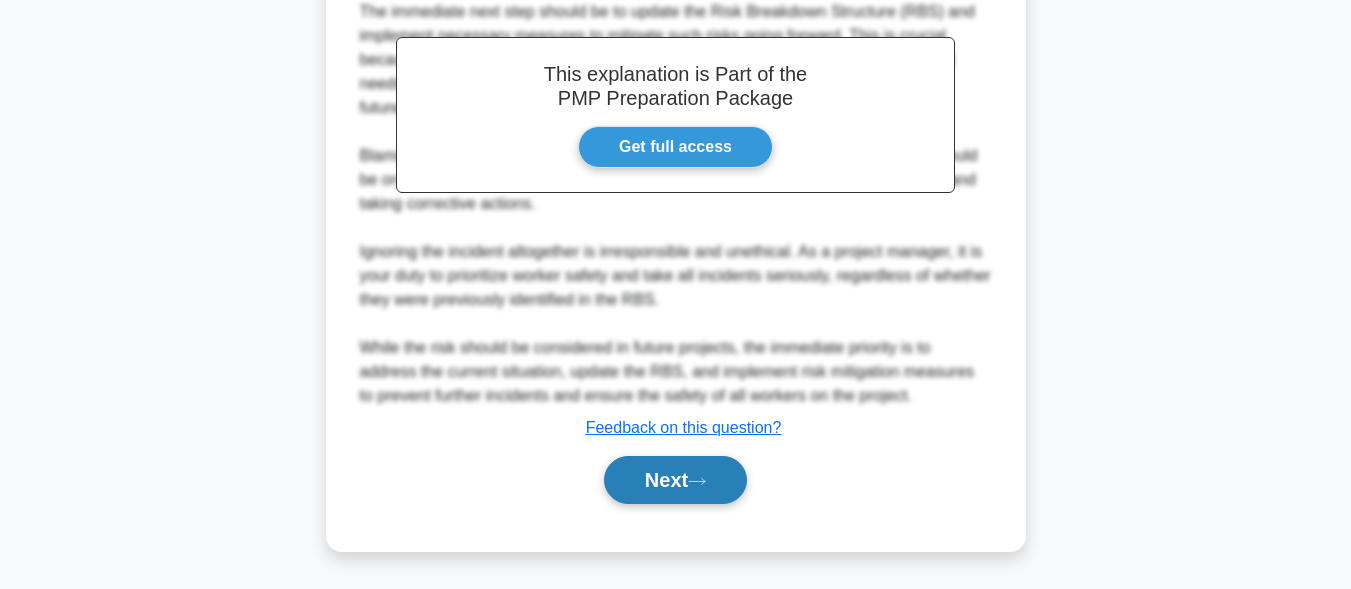 click on "Next" at bounding box center (675, 480) 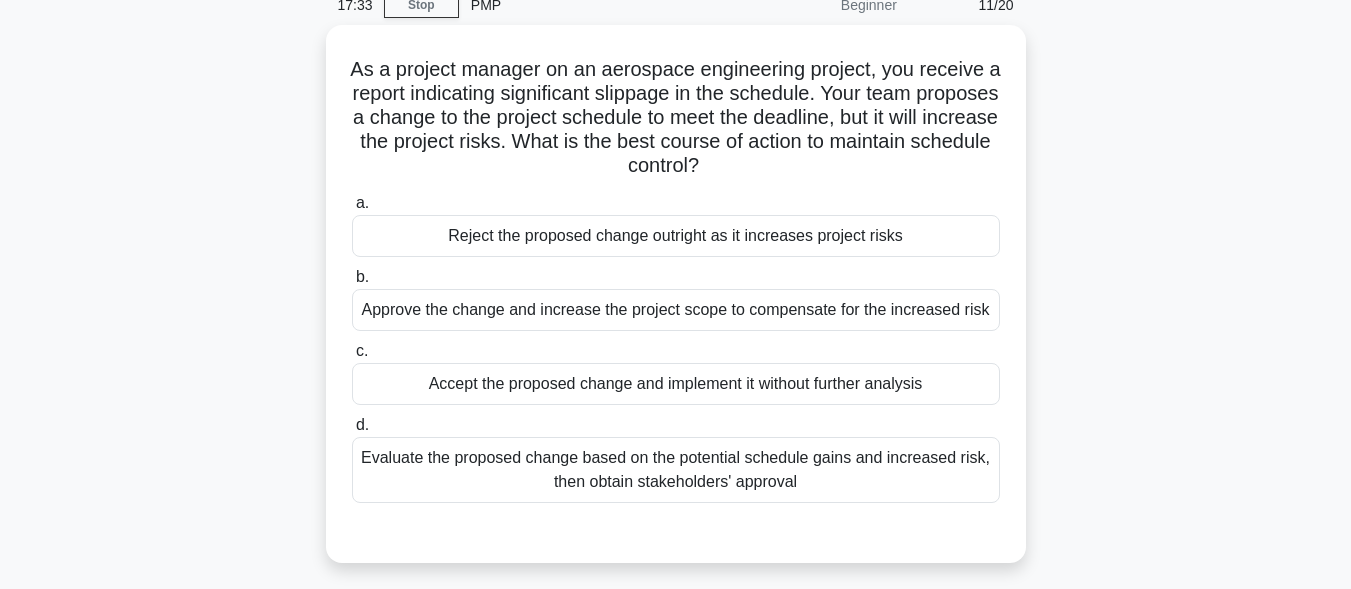 scroll, scrollTop: 91, scrollLeft: 0, axis: vertical 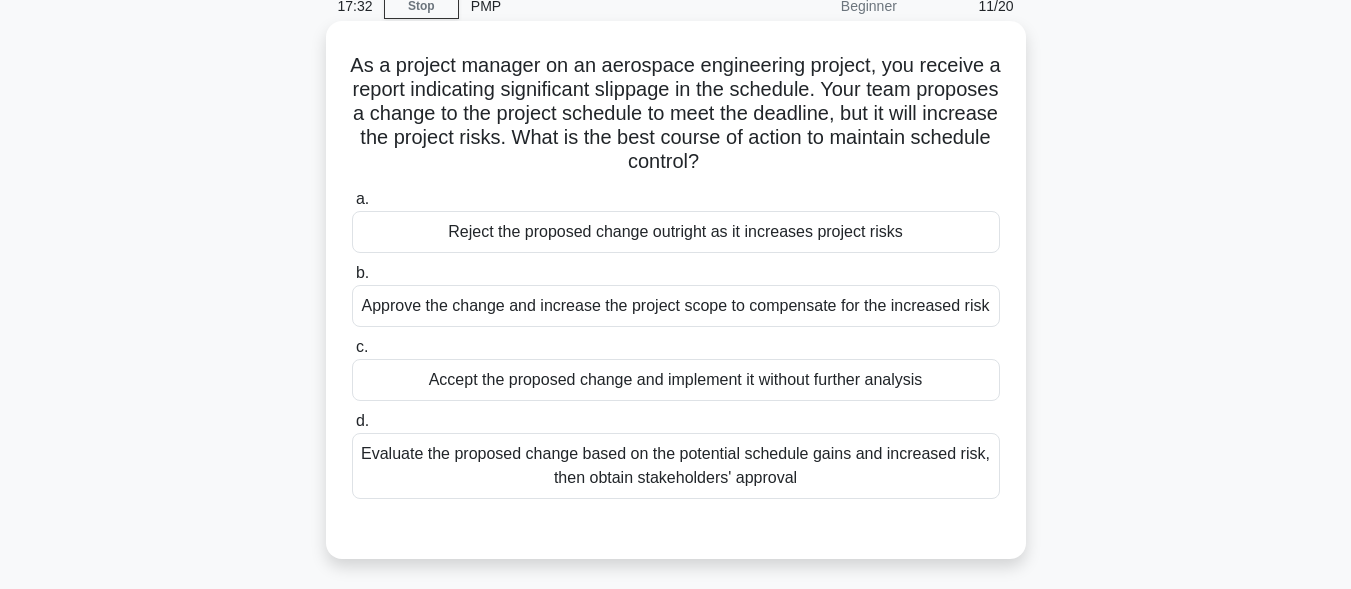 click on "Evaluate the proposed change based on the potential schedule gains and increased risk, then obtain stakeholders' approval" at bounding box center (676, 466) 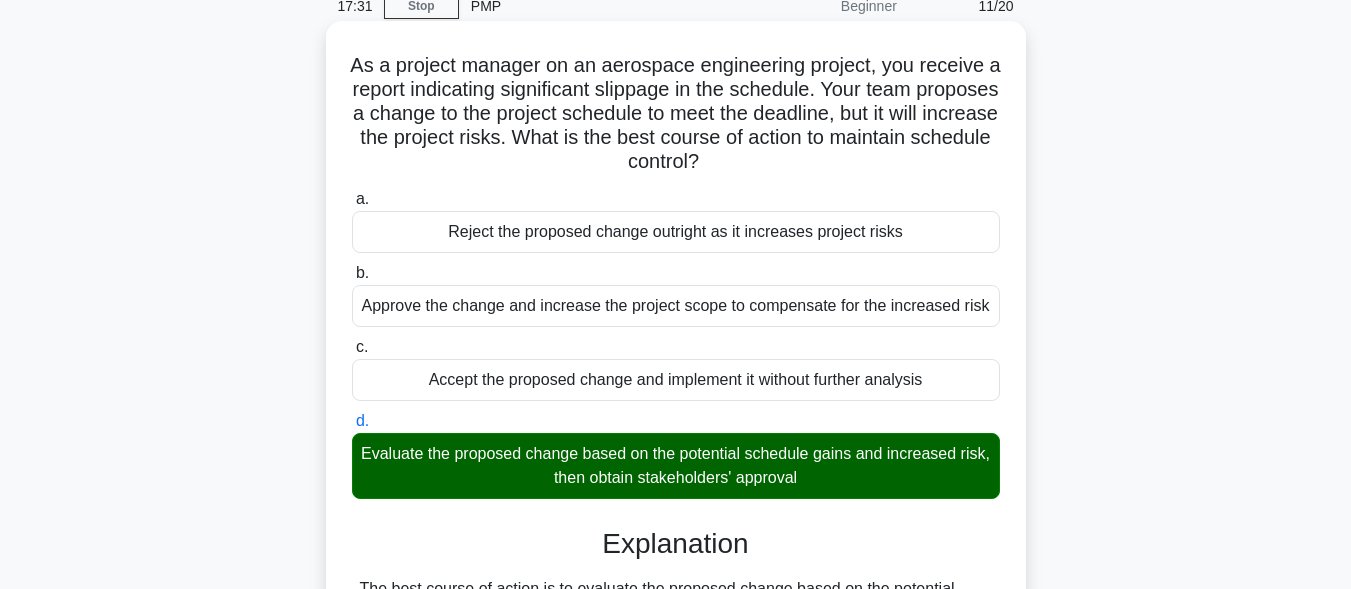scroll, scrollTop: 525, scrollLeft: 0, axis: vertical 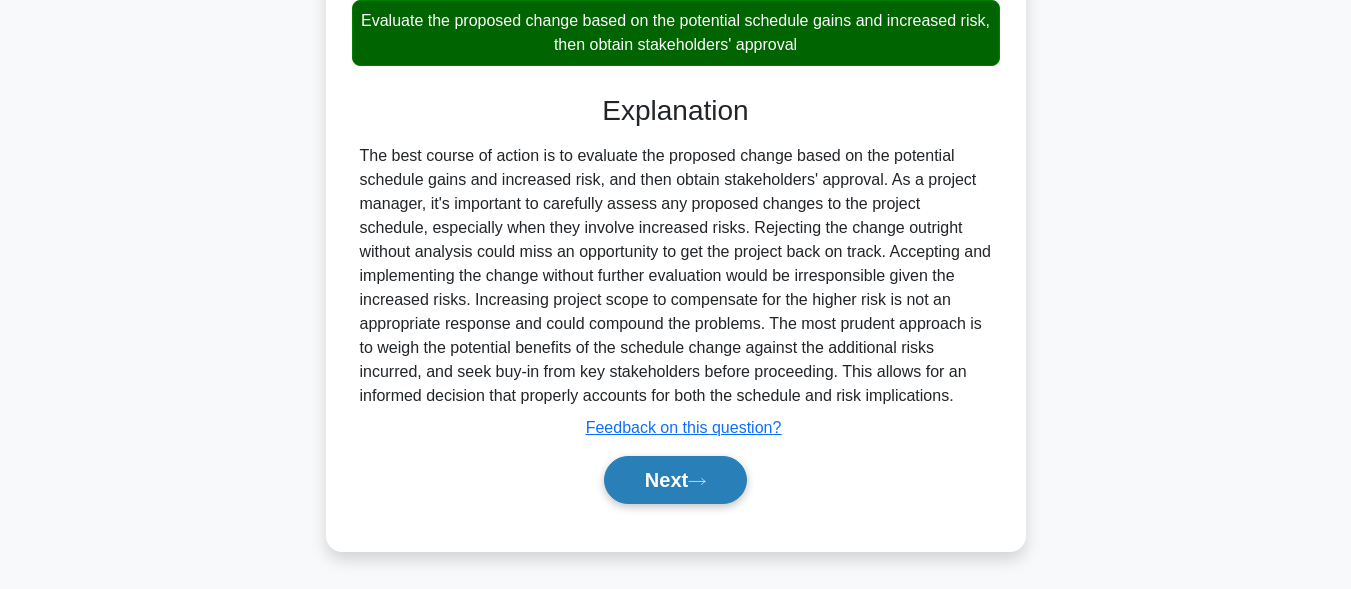 click on "Next" at bounding box center [675, 480] 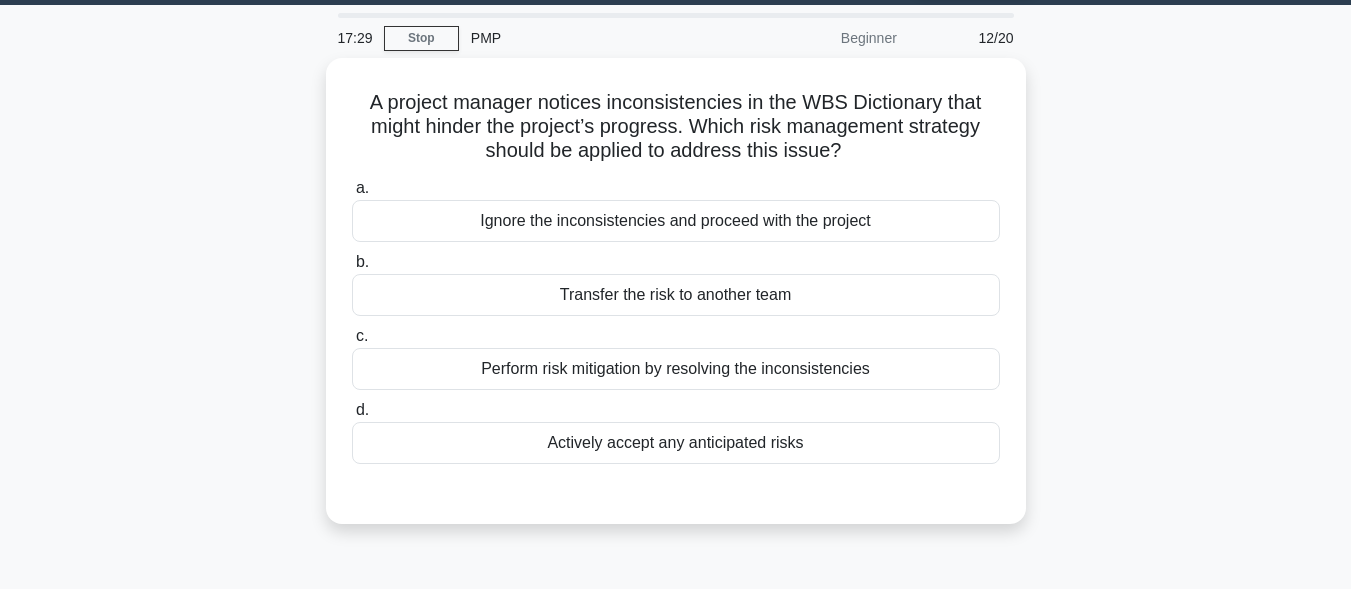 scroll, scrollTop: 0, scrollLeft: 0, axis: both 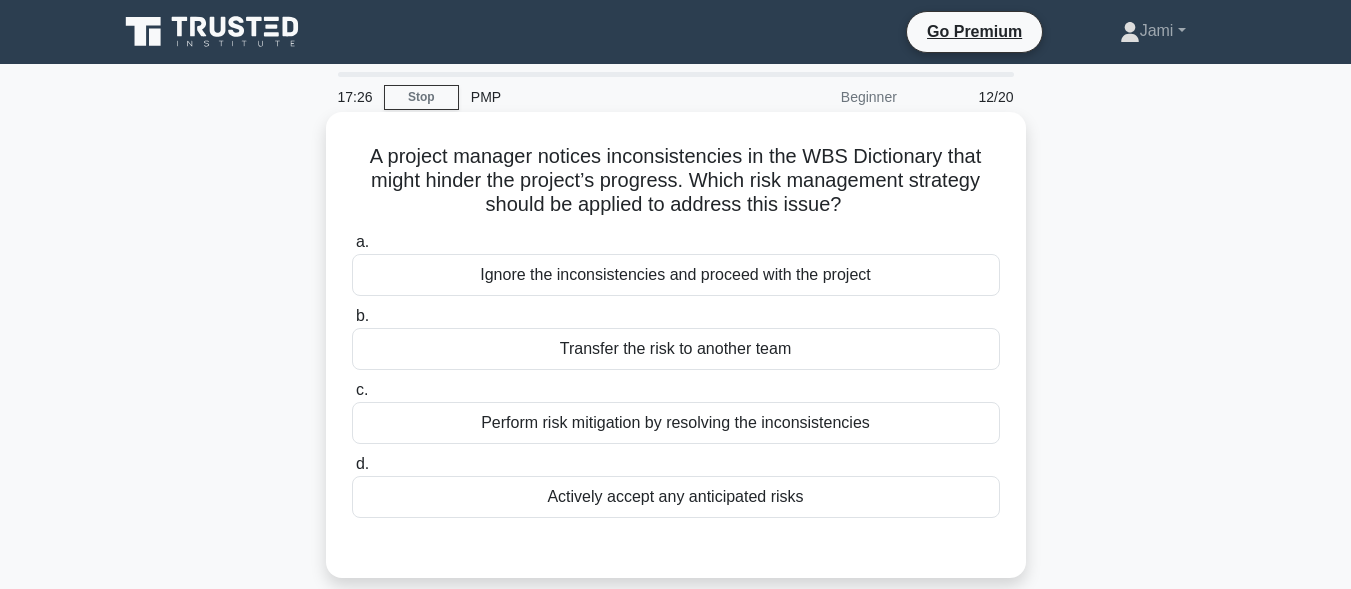 click on "Perform risk mitigation by resolving the inconsistencies" at bounding box center (676, 423) 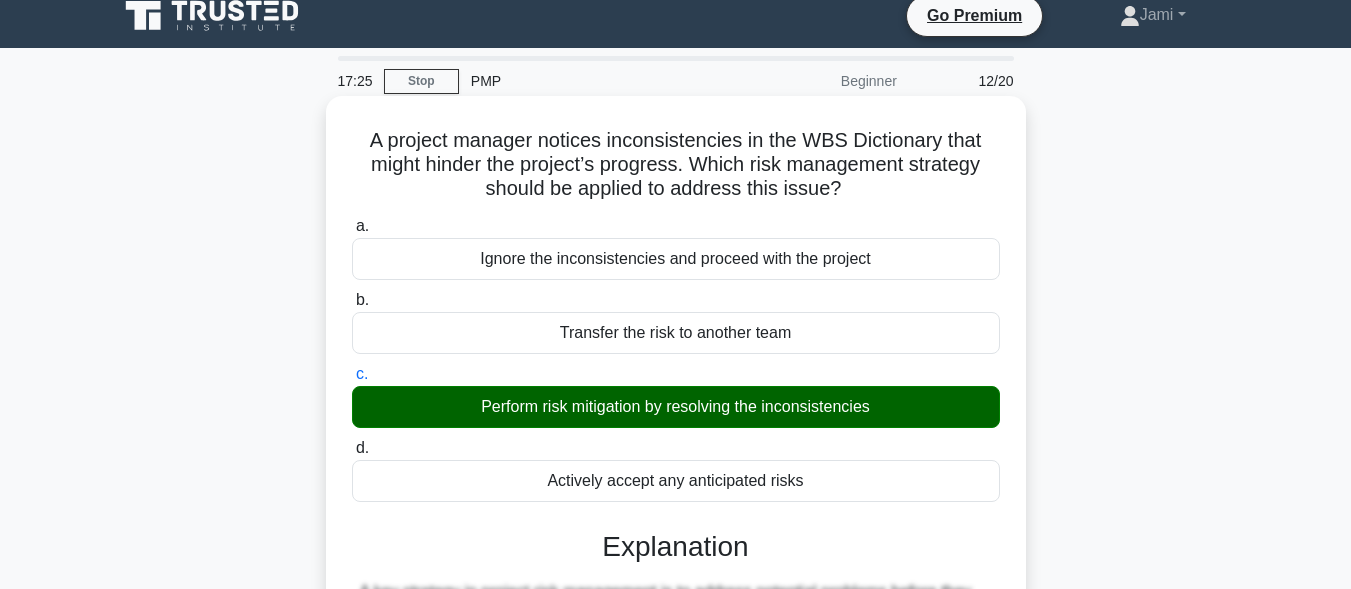 scroll, scrollTop: 491, scrollLeft: 0, axis: vertical 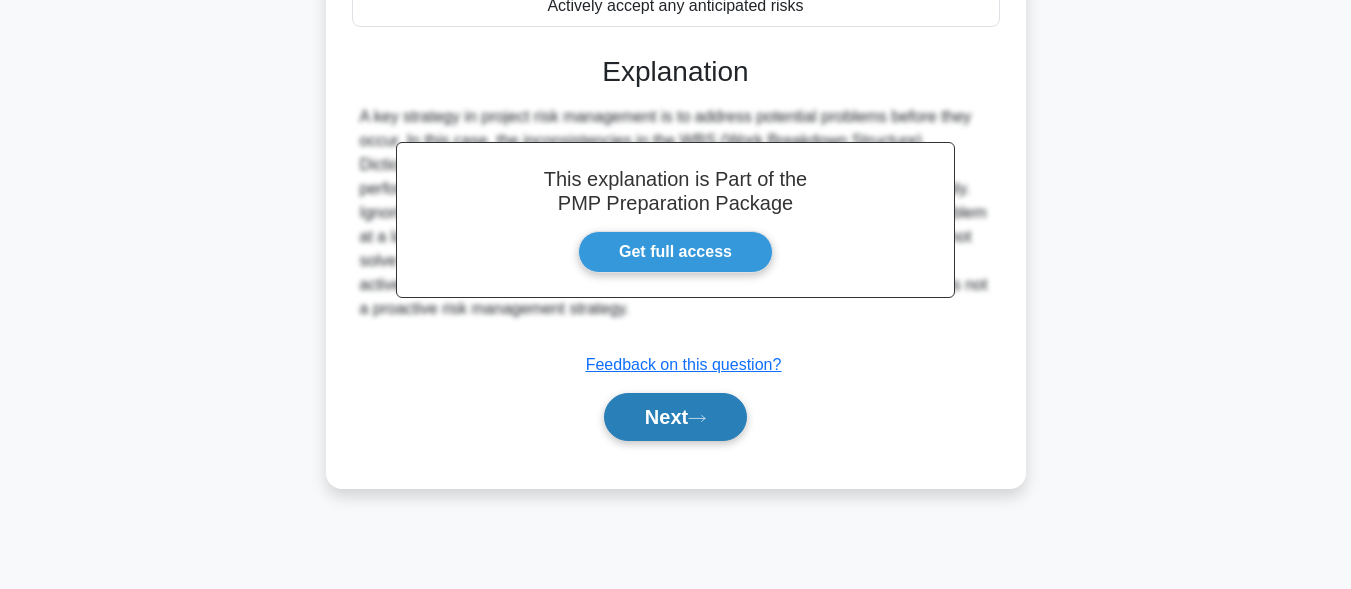click on "Next" at bounding box center (675, 417) 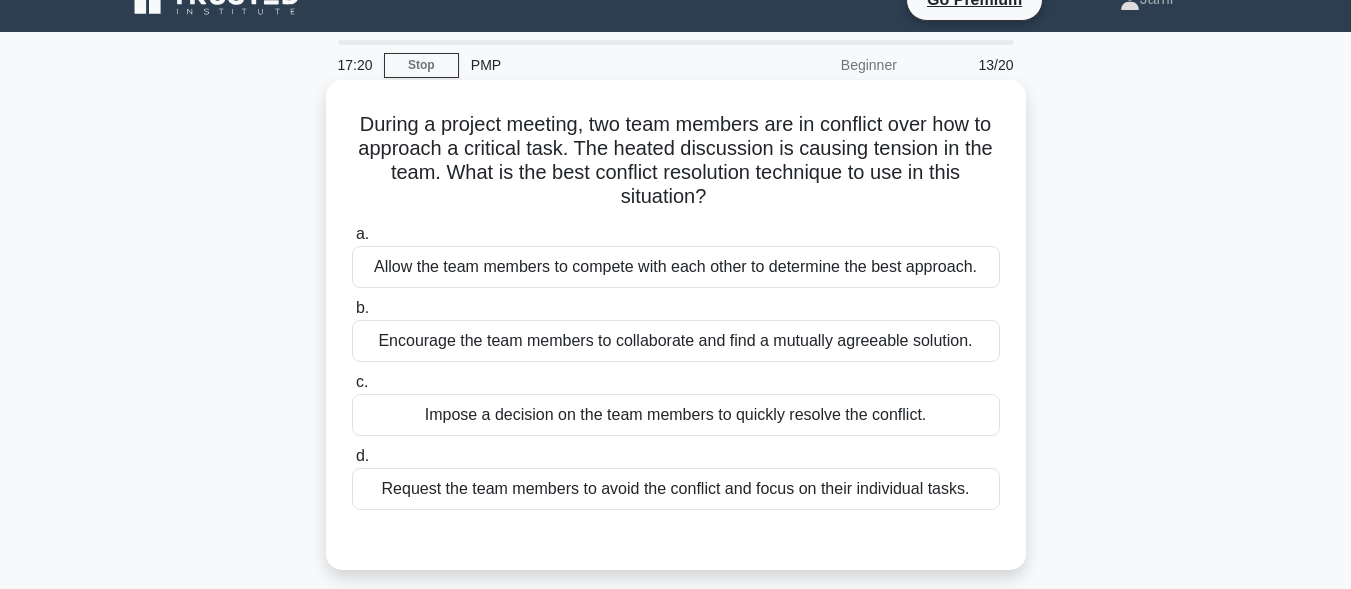 scroll, scrollTop: 0, scrollLeft: 0, axis: both 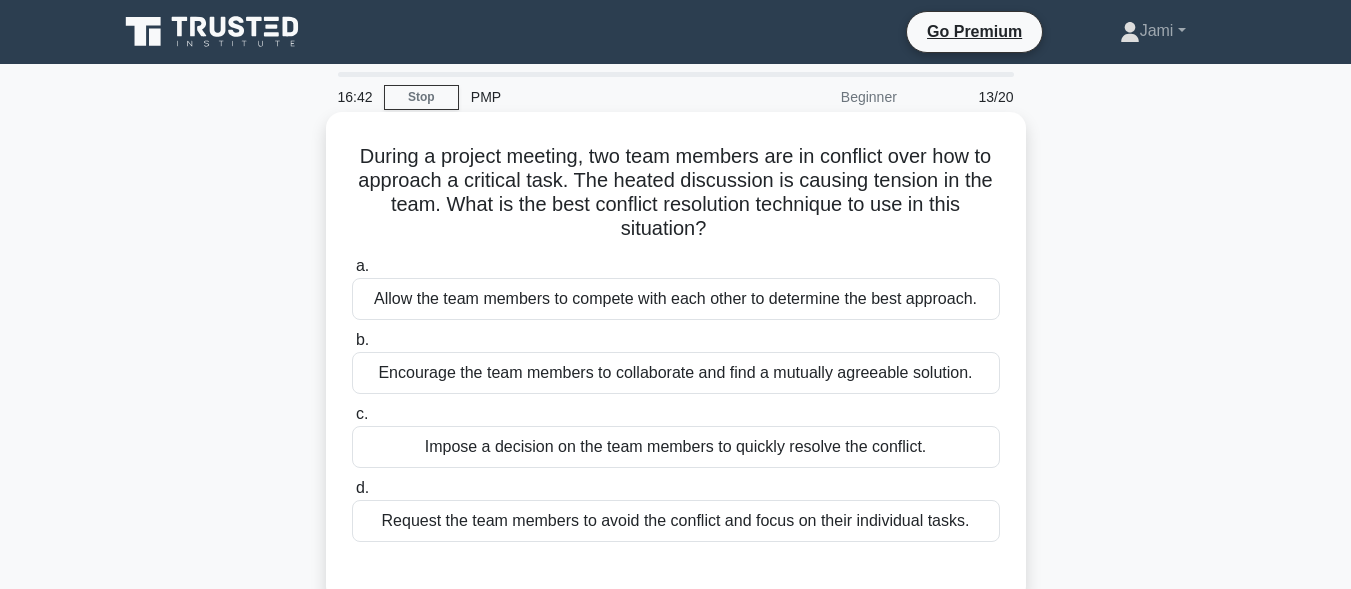 click on "Allow the team members to compete with each other to determine the best approach." at bounding box center [676, 299] 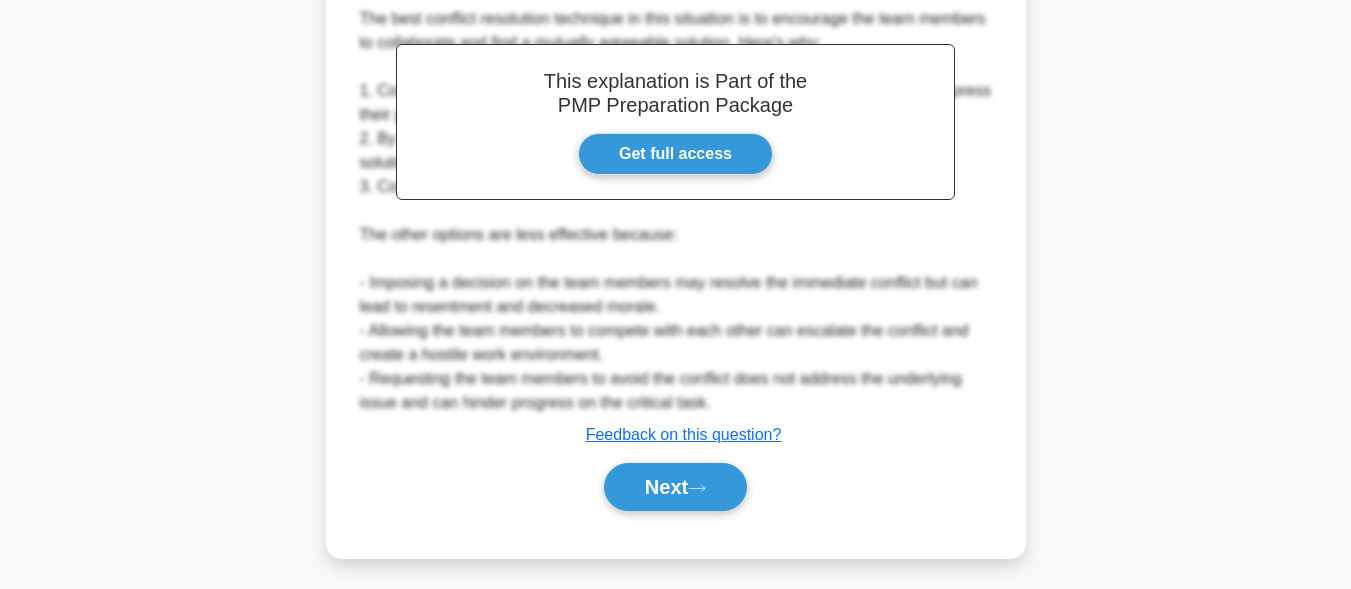 scroll, scrollTop: 623, scrollLeft: 0, axis: vertical 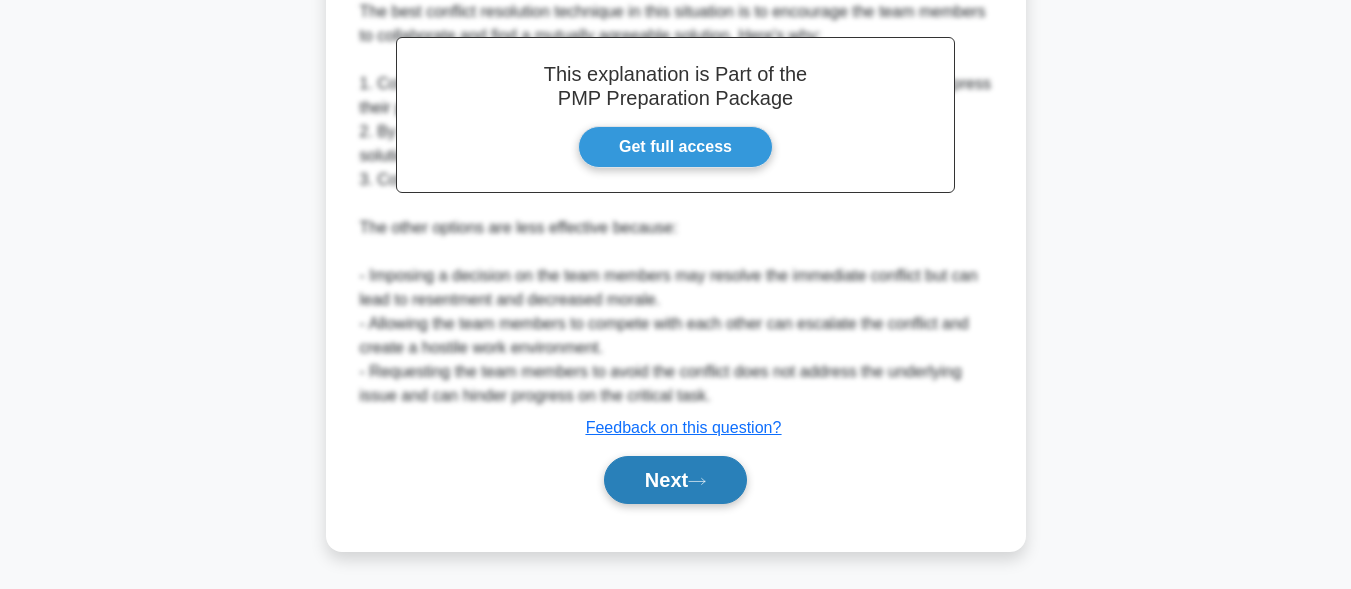 click on "Next" at bounding box center (675, 480) 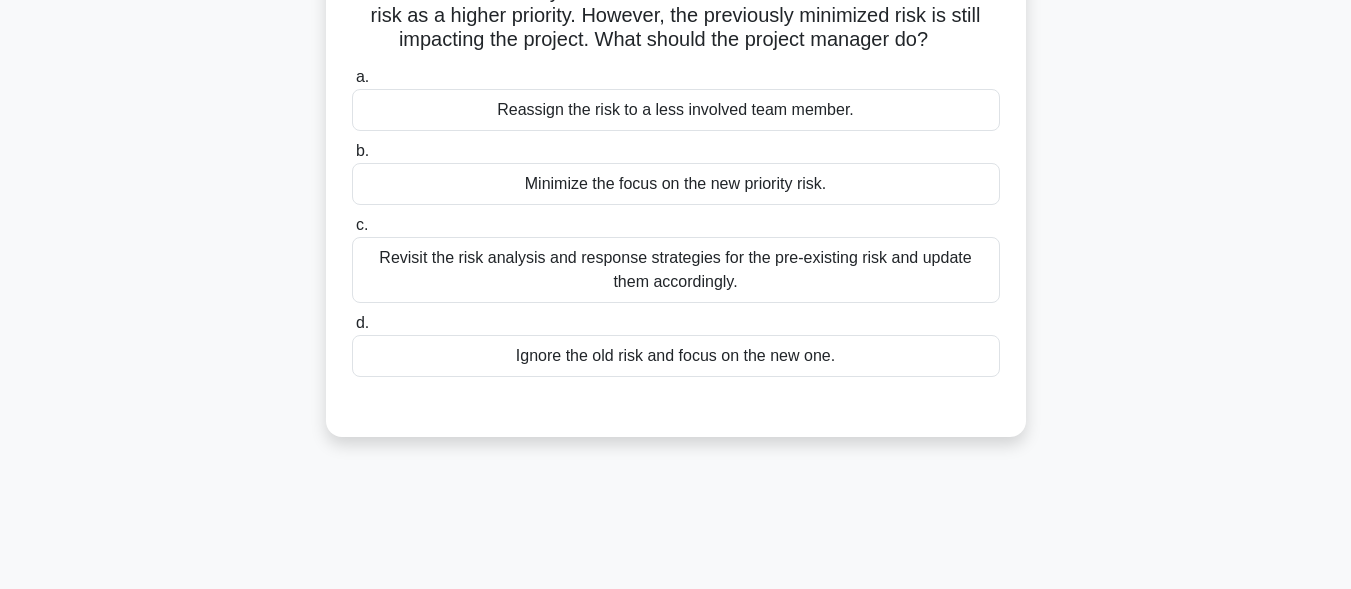 scroll, scrollTop: 91, scrollLeft: 0, axis: vertical 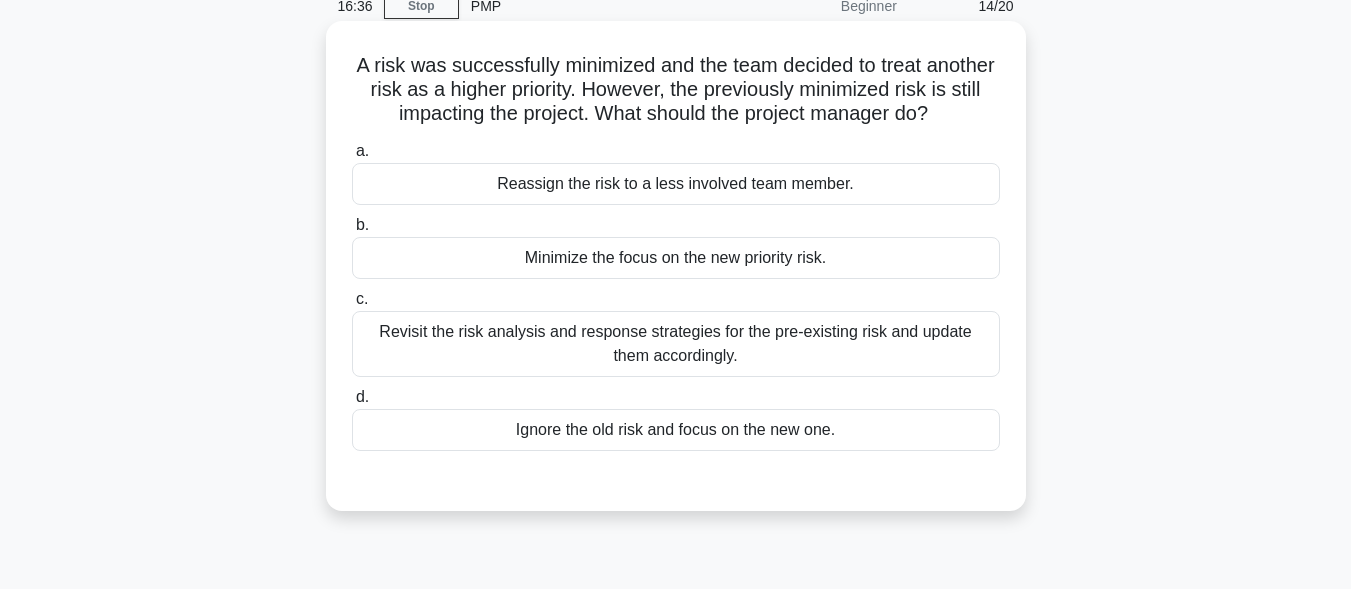 click on "Revisit the risk analysis and response strategies for the pre-existing risk and update them accordingly." at bounding box center (676, 344) 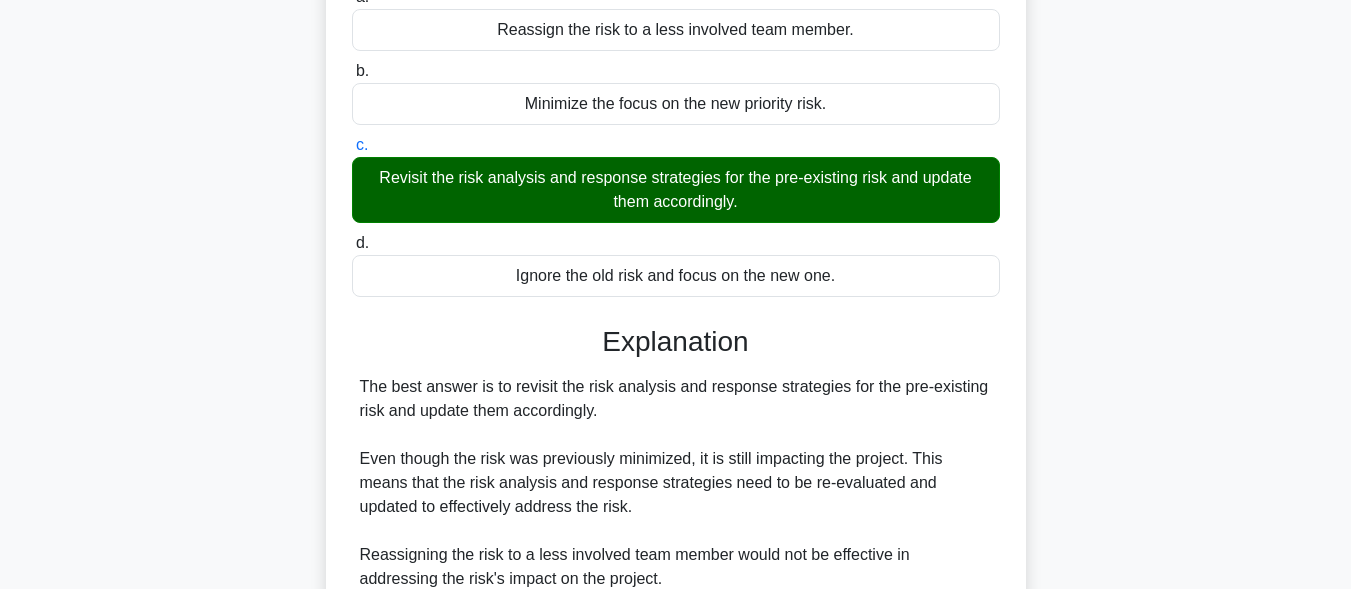scroll, scrollTop: 573, scrollLeft: 0, axis: vertical 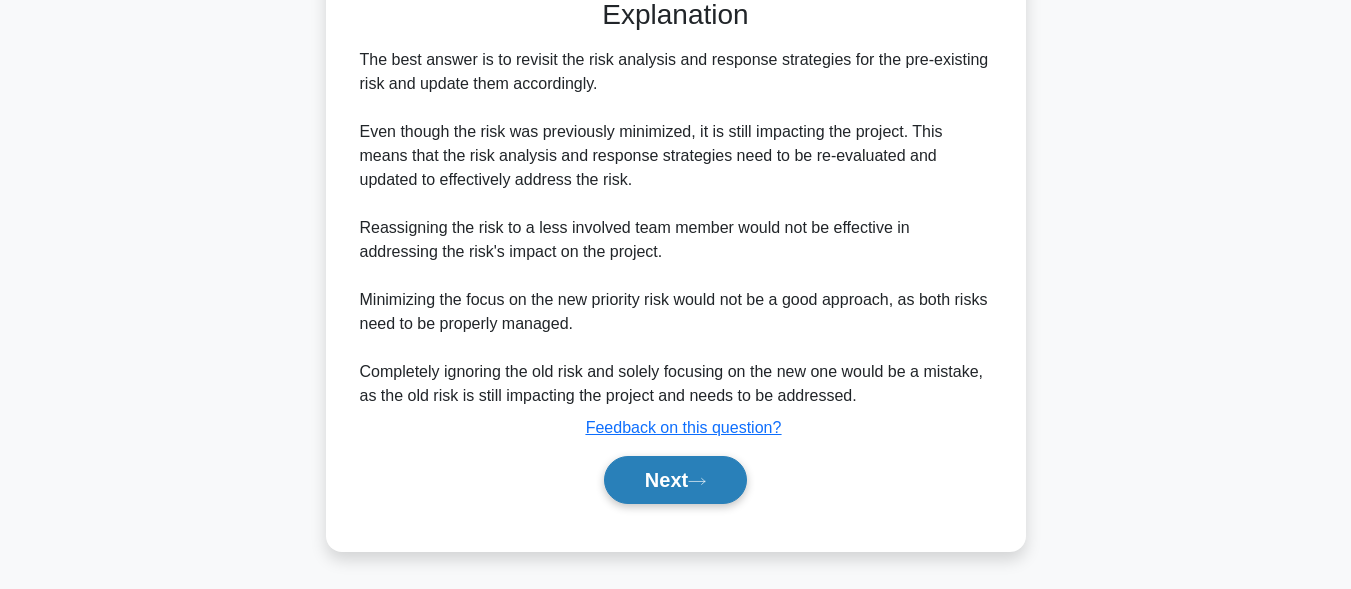 click on "Next" at bounding box center [675, 480] 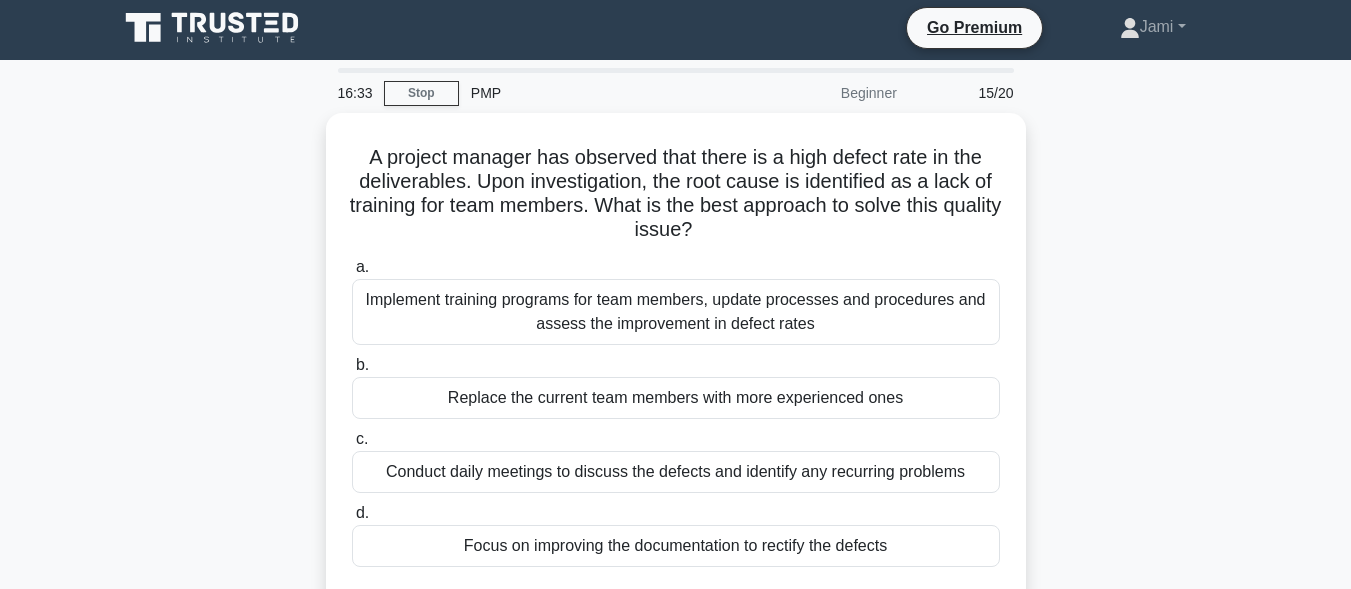 scroll, scrollTop: 0, scrollLeft: 0, axis: both 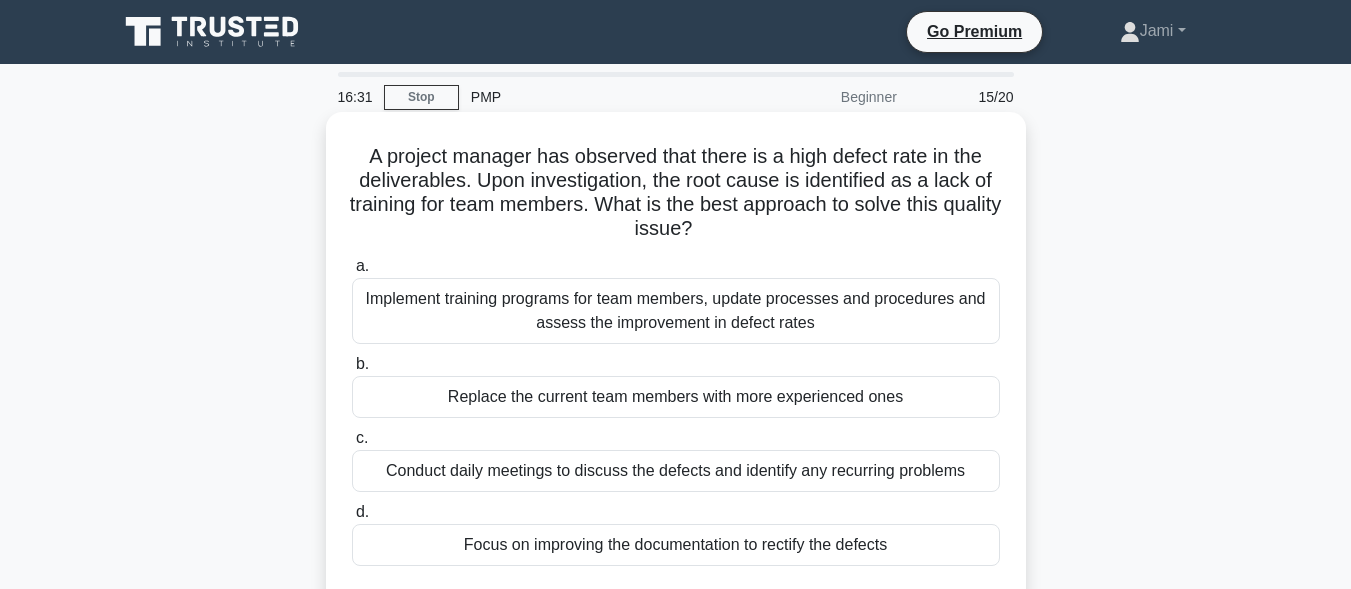 click on "Implement training programs for team members, update processes and procedures and assess the improvement in defect rates" at bounding box center (676, 311) 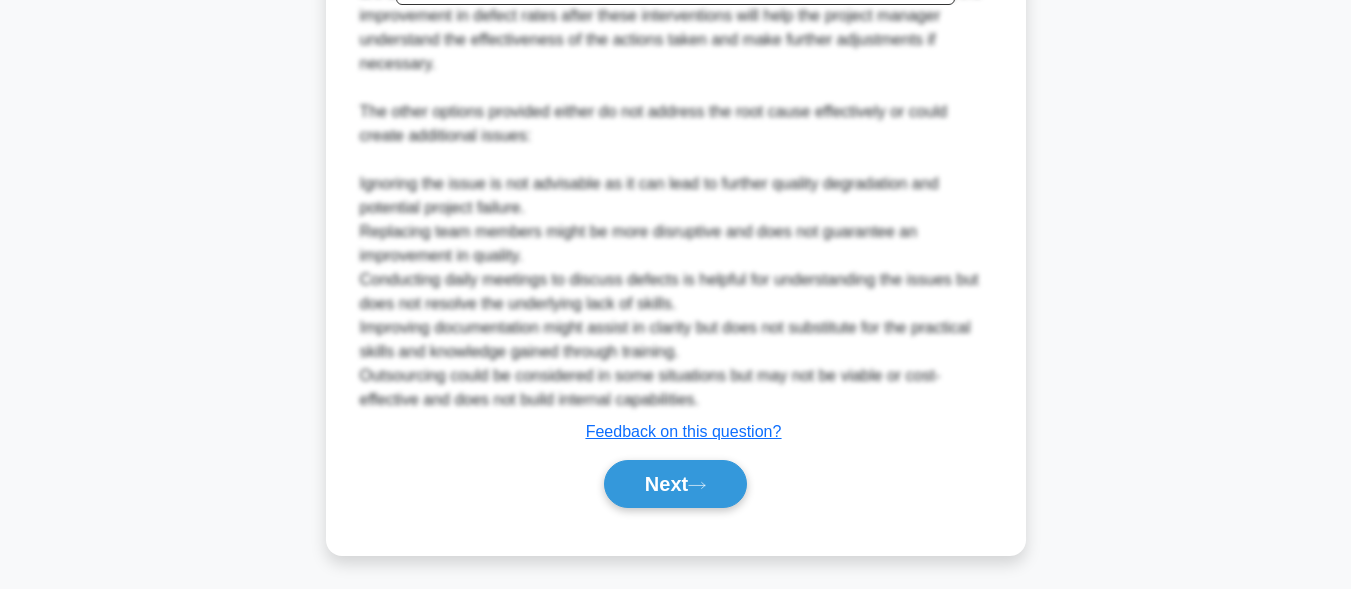 scroll, scrollTop: 837, scrollLeft: 0, axis: vertical 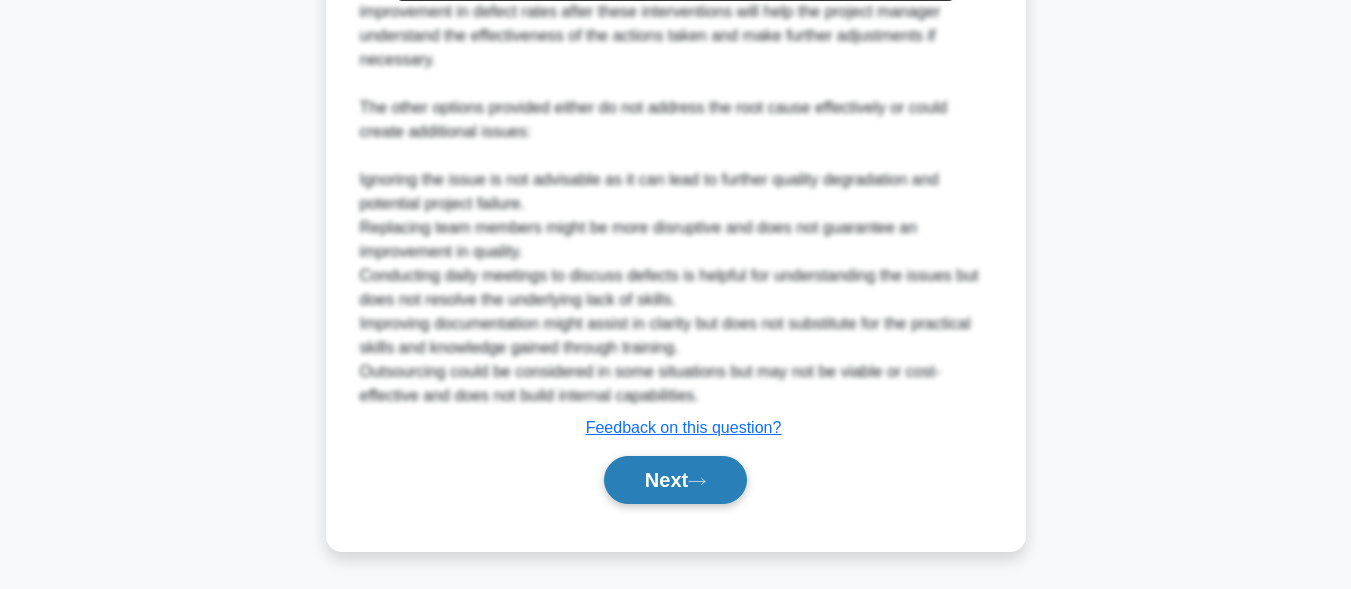 click on "Next" at bounding box center (675, 480) 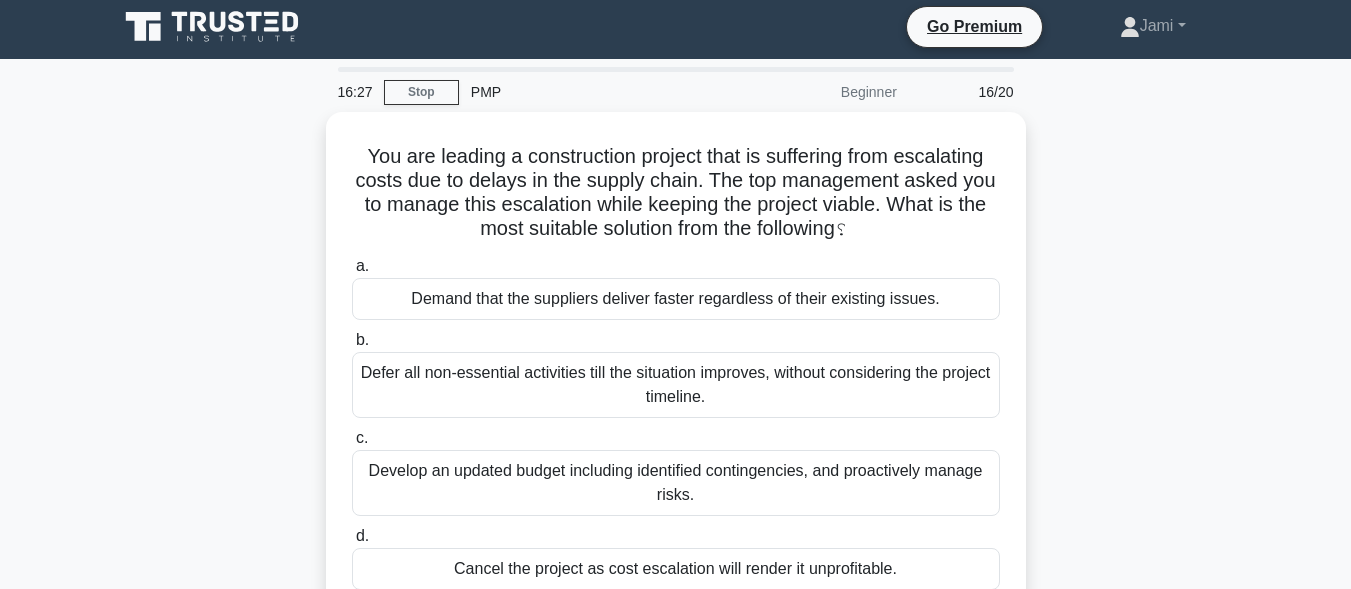 scroll, scrollTop: 4, scrollLeft: 0, axis: vertical 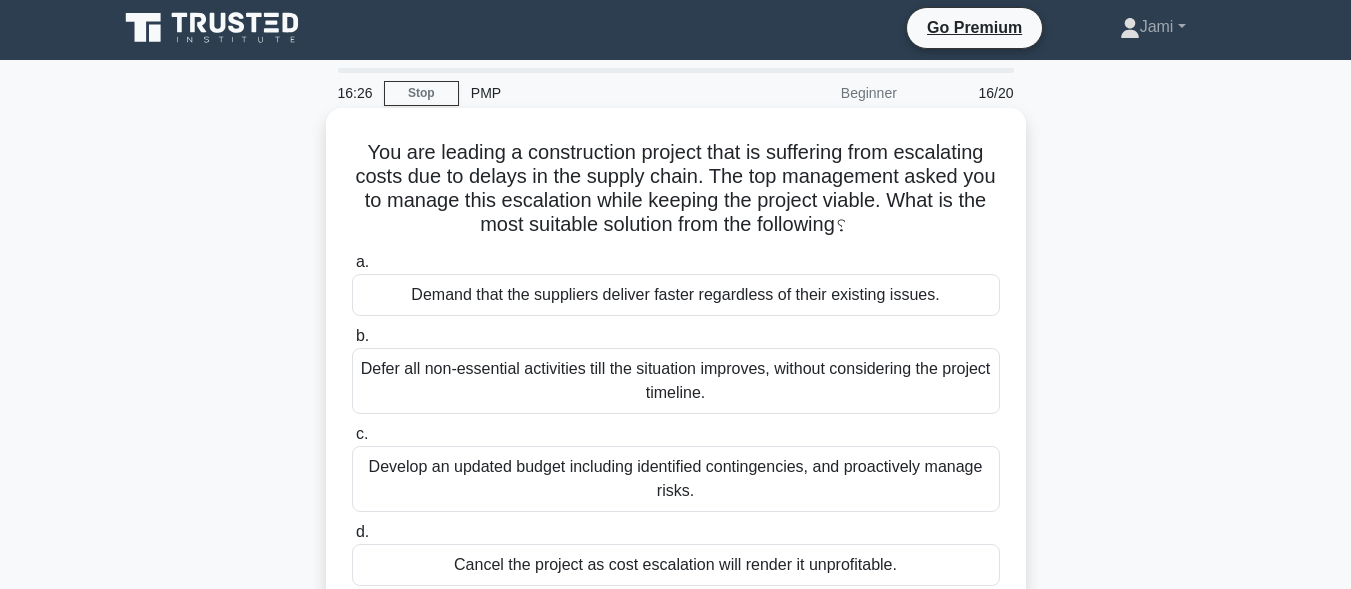 click on "Develop an updated budget including identified contingencies, and proactively manage risks." at bounding box center [676, 479] 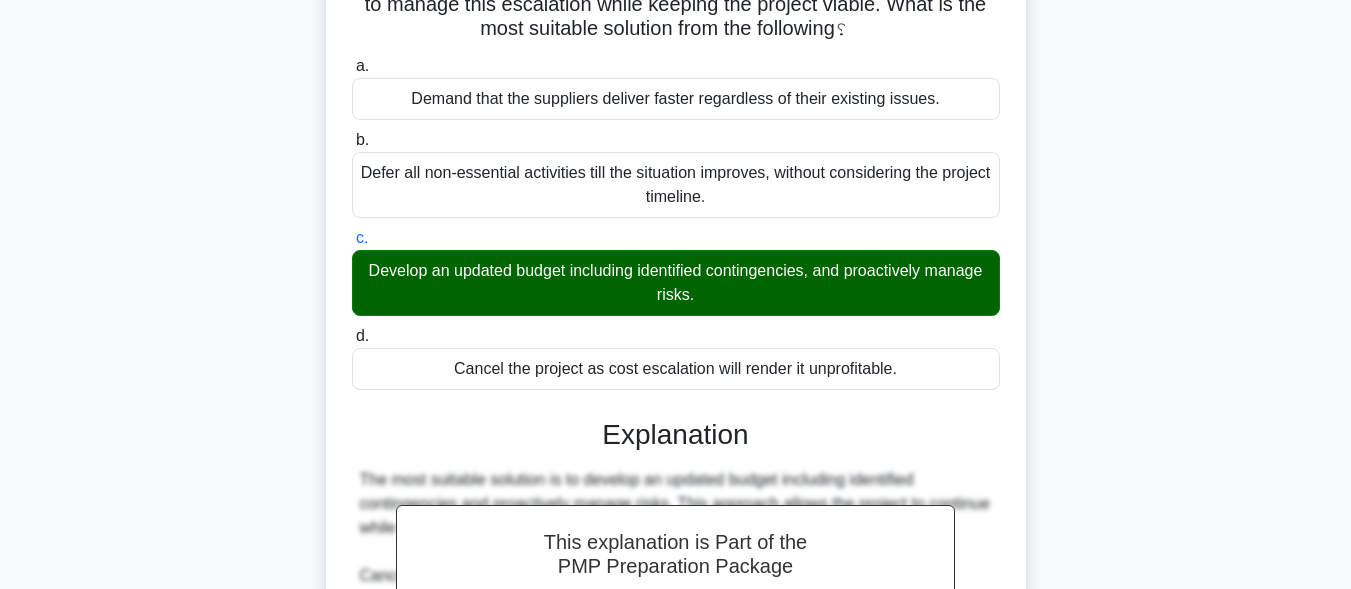 scroll, scrollTop: 597, scrollLeft: 0, axis: vertical 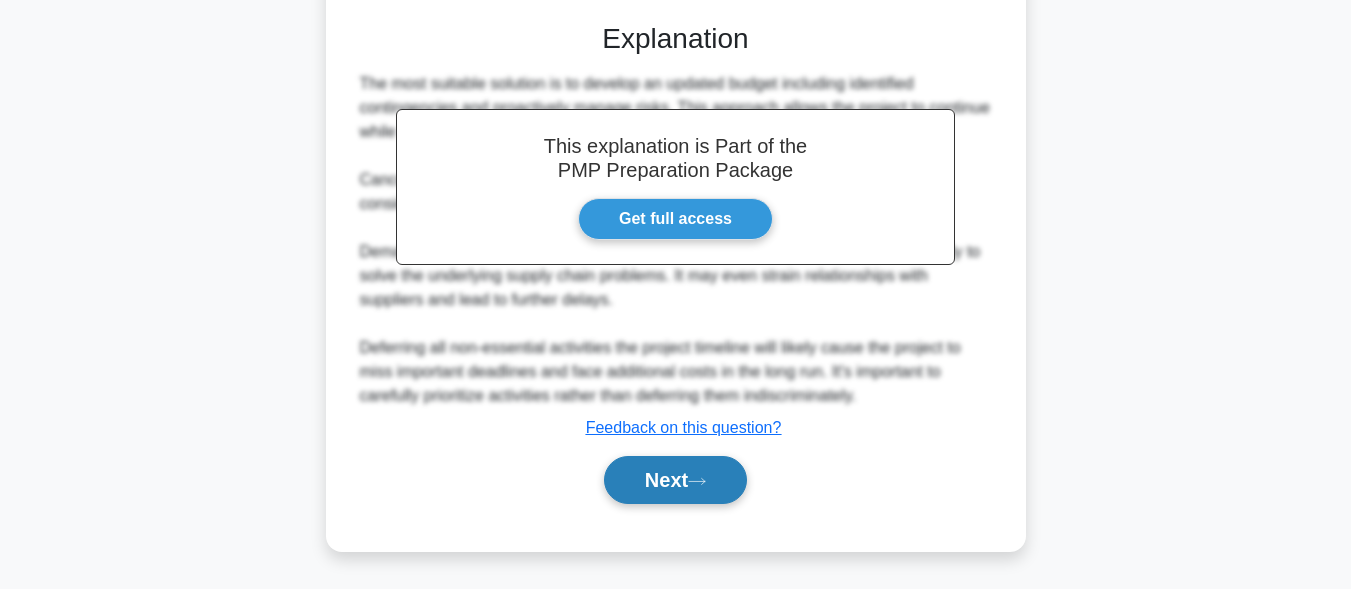 click on "Next" at bounding box center (675, 480) 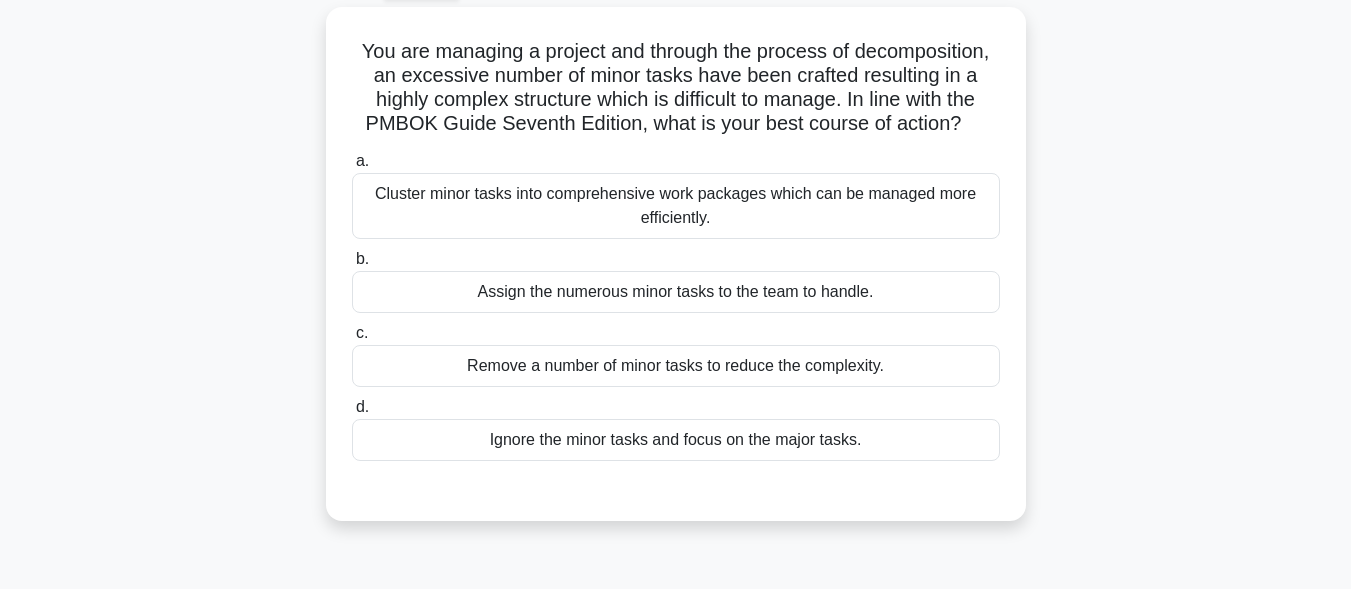 scroll, scrollTop: 91, scrollLeft: 0, axis: vertical 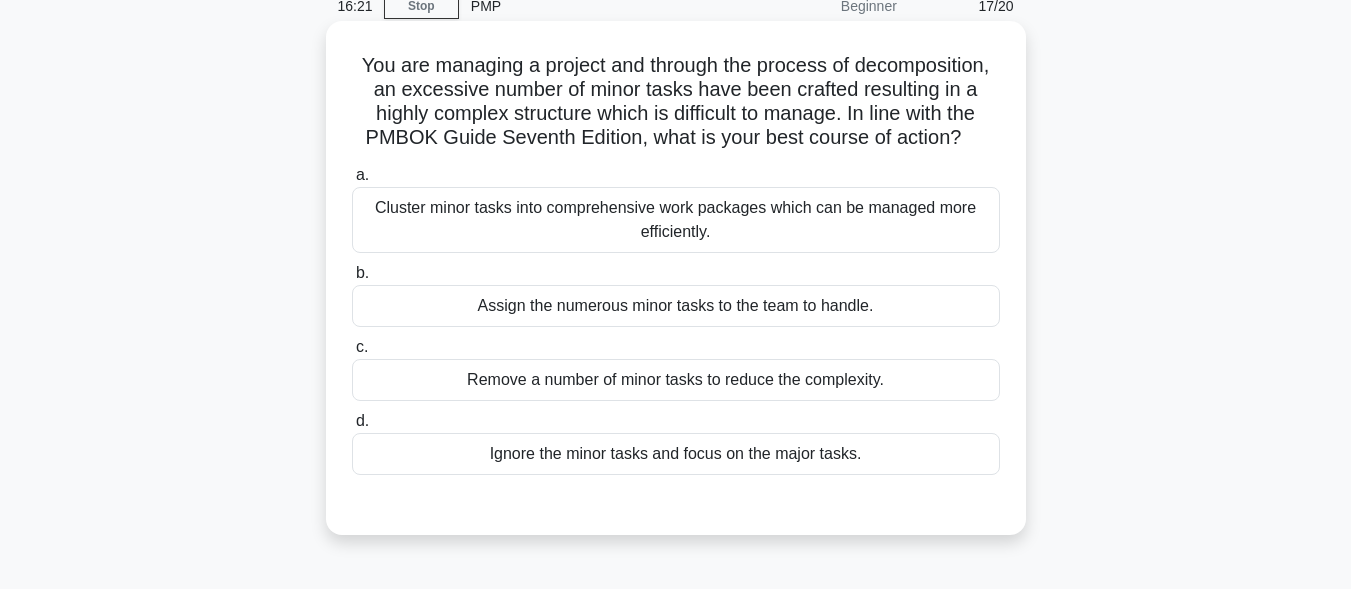 click on "Cluster minor tasks into comprehensive work packages which can be managed more efficiently." at bounding box center [676, 220] 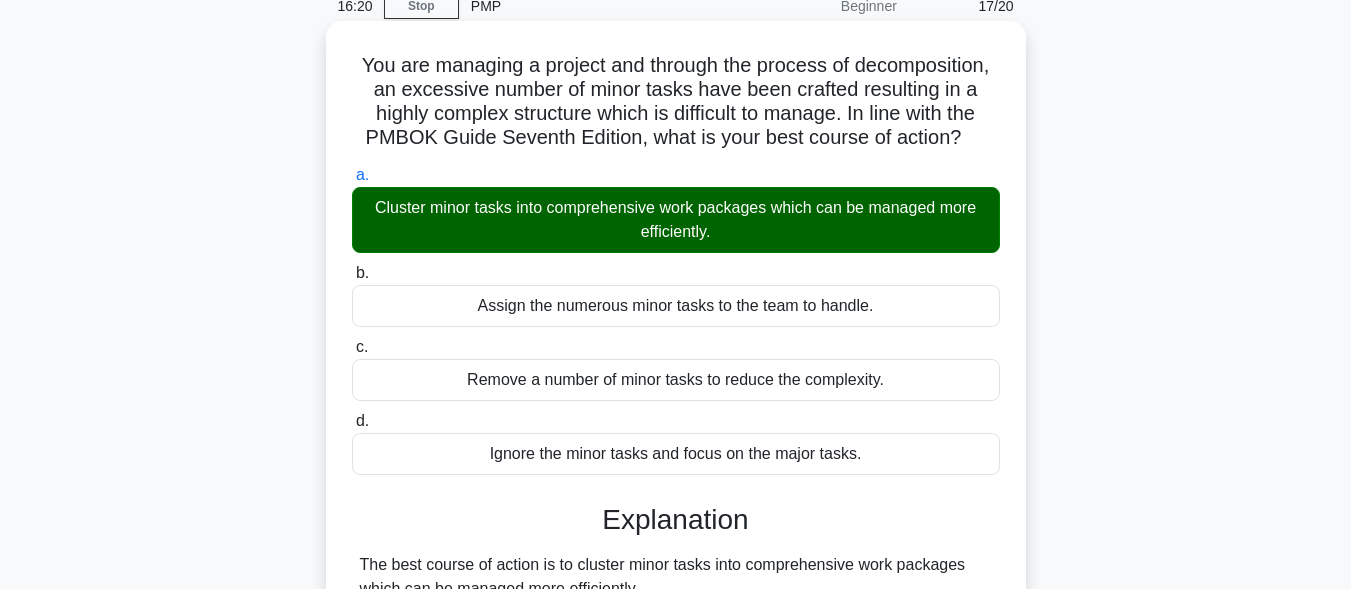 scroll, scrollTop: 491, scrollLeft: 0, axis: vertical 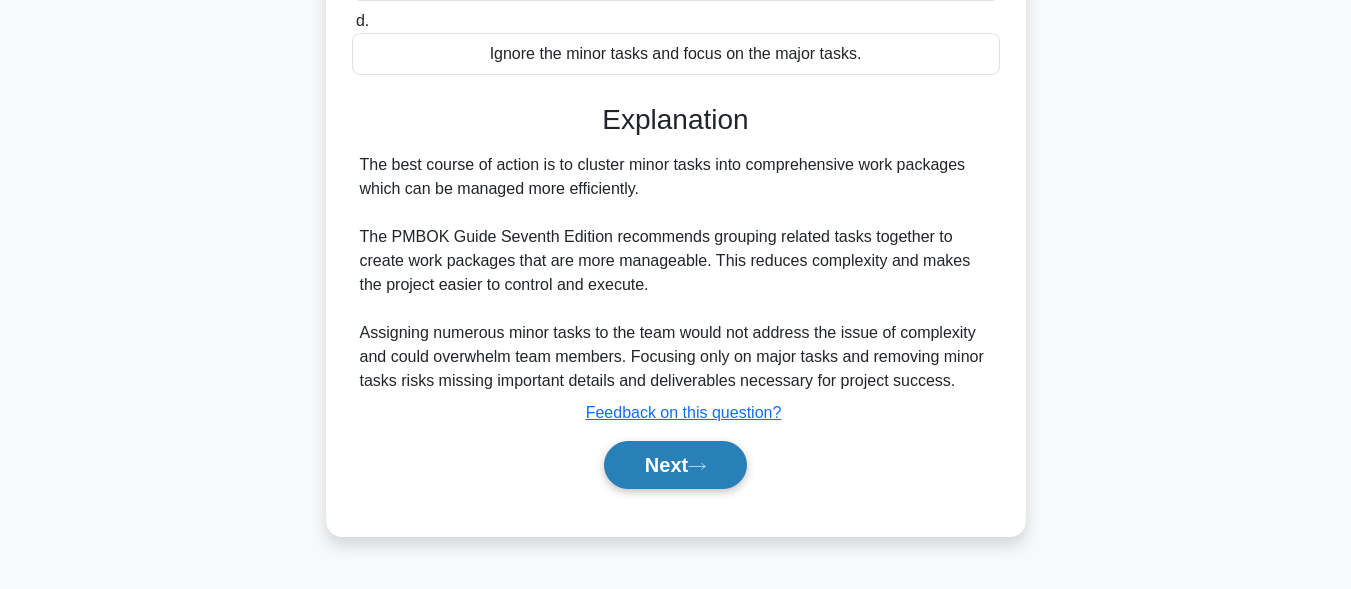 click on "Next" at bounding box center [675, 465] 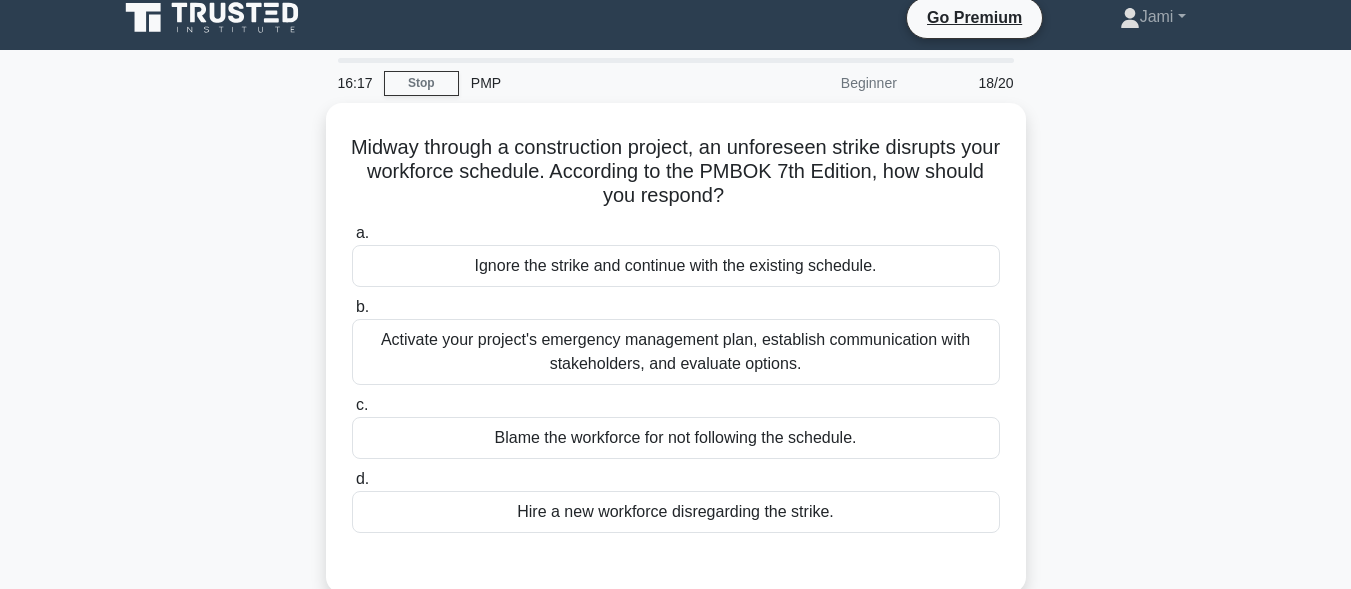 scroll, scrollTop: 0, scrollLeft: 0, axis: both 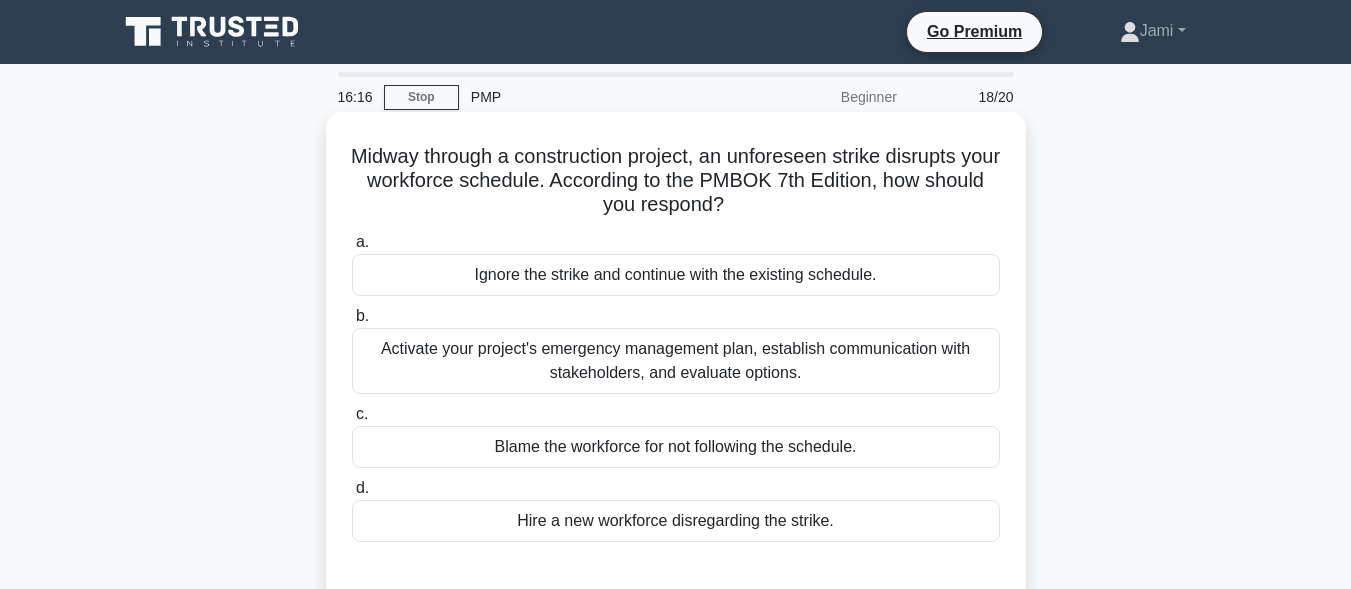 click on "Activate your project's emergency management plan, establish communication with stakeholders, and evaluate options." at bounding box center (676, 361) 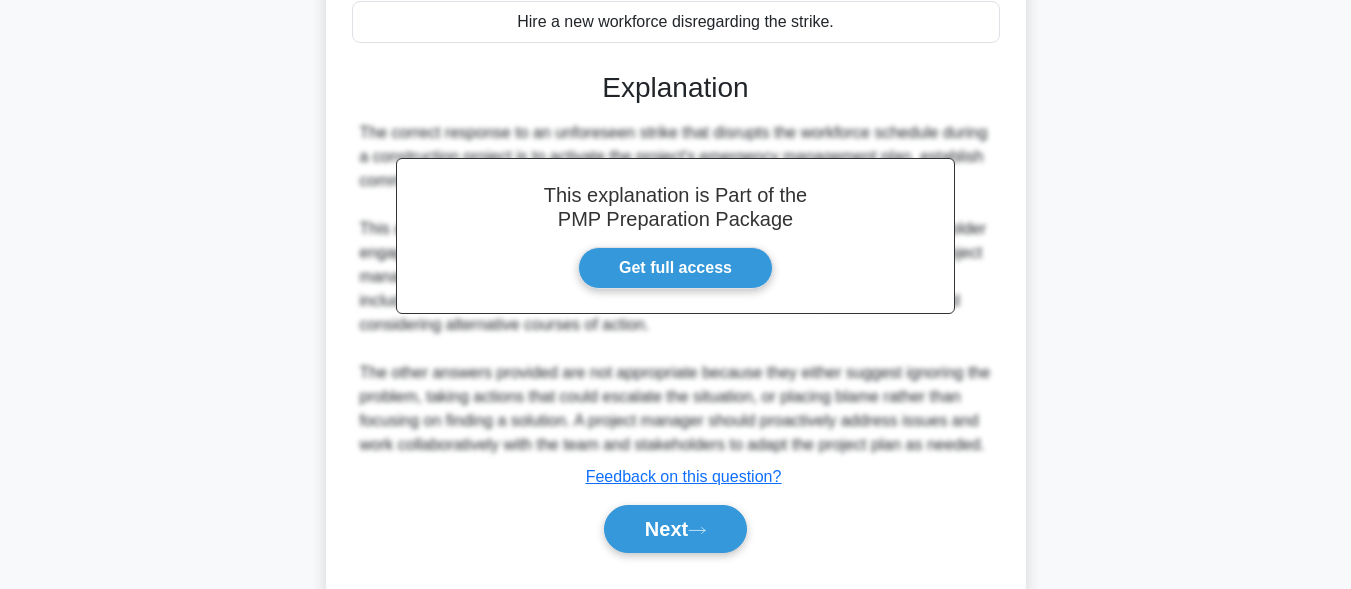 scroll, scrollTop: 500, scrollLeft: 0, axis: vertical 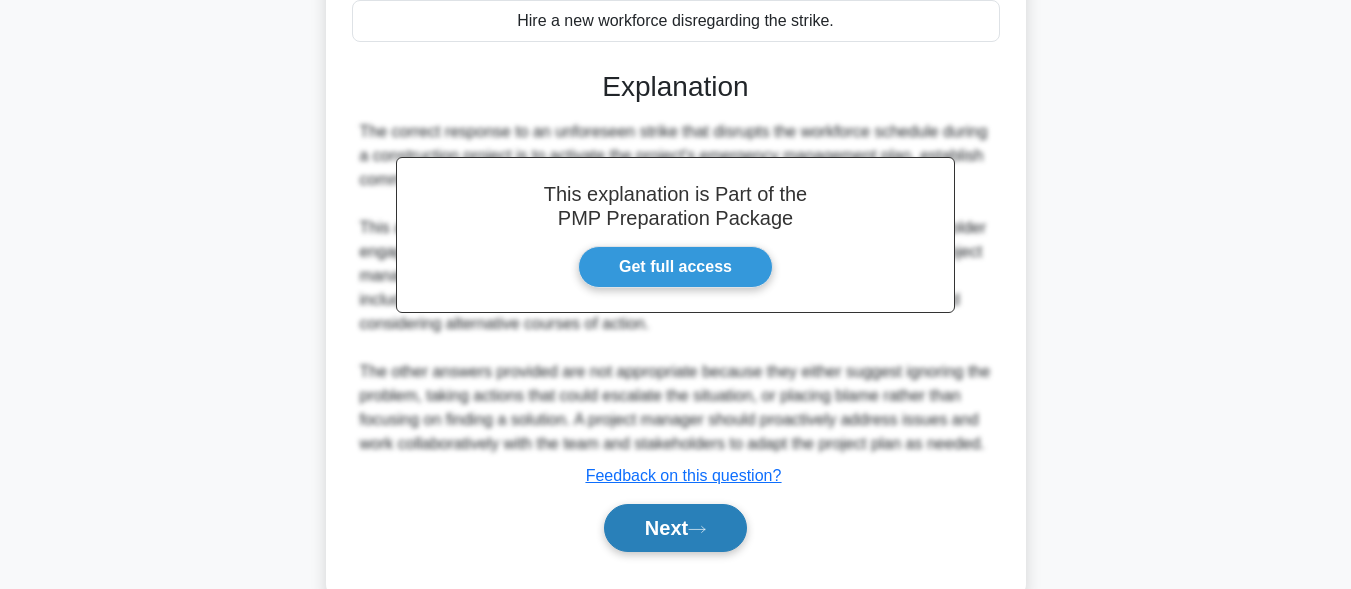 click on "Next" at bounding box center (675, 528) 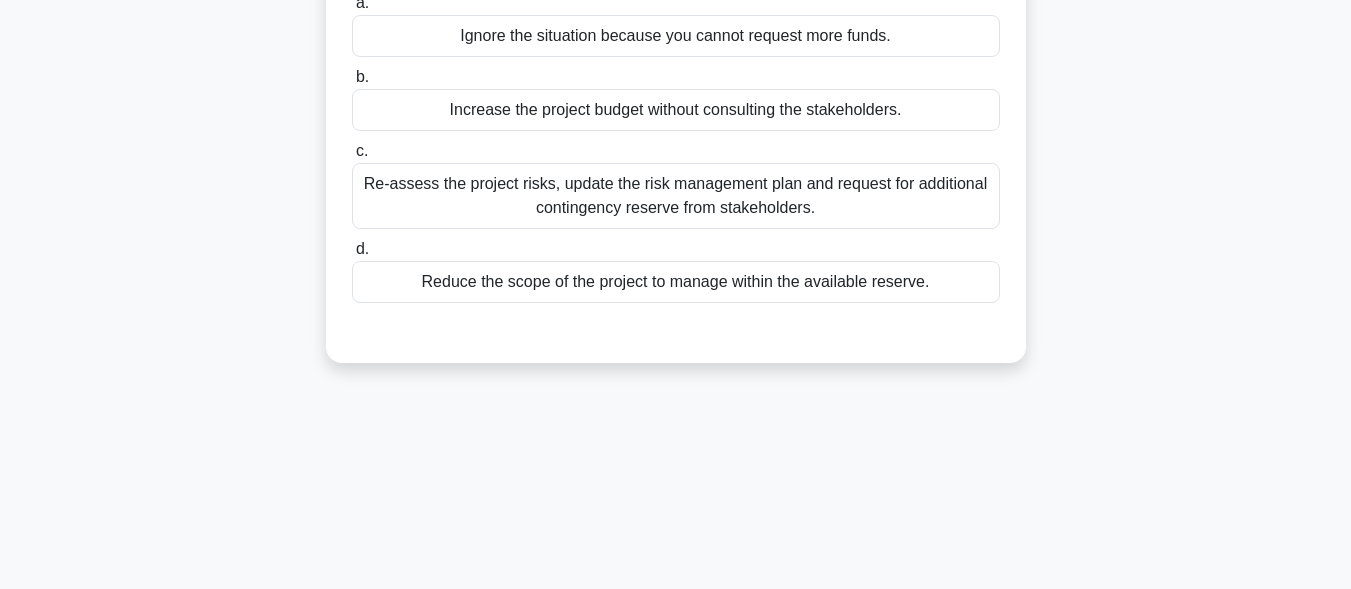 scroll, scrollTop: 0, scrollLeft: 0, axis: both 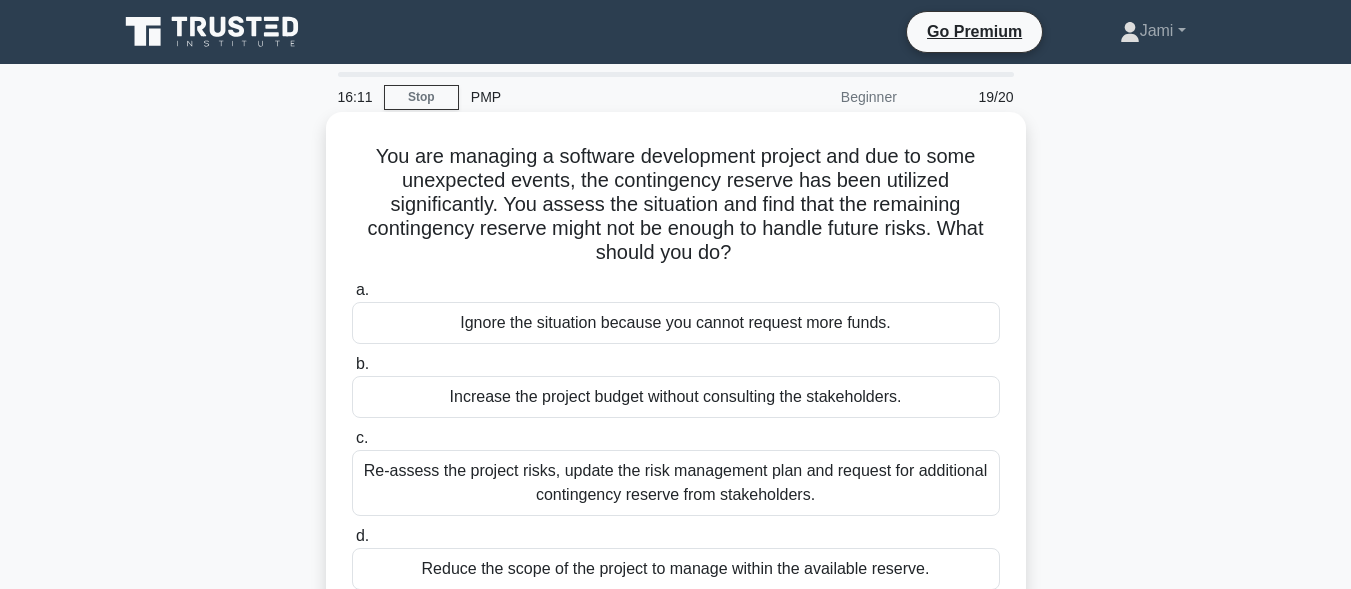 click on "Re-assess the project risks, update the risk management plan and request for additional contingency reserve from stakeholders." at bounding box center [676, 483] 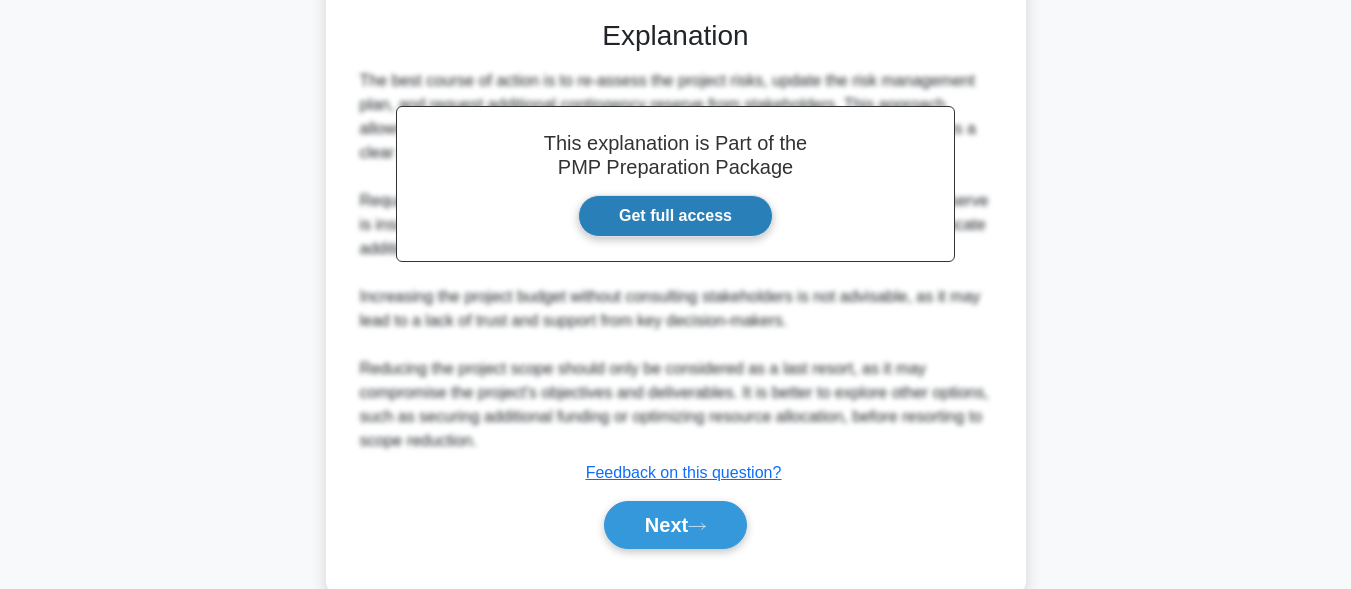 scroll, scrollTop: 600, scrollLeft: 0, axis: vertical 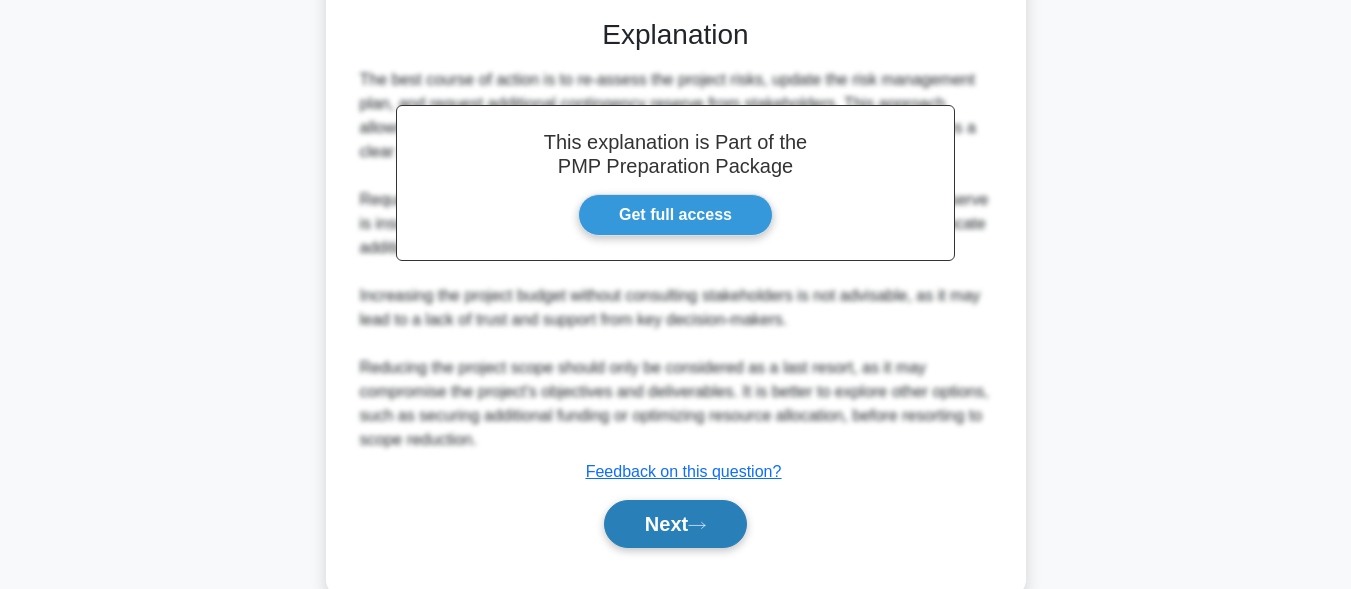 click on "Next" at bounding box center (675, 524) 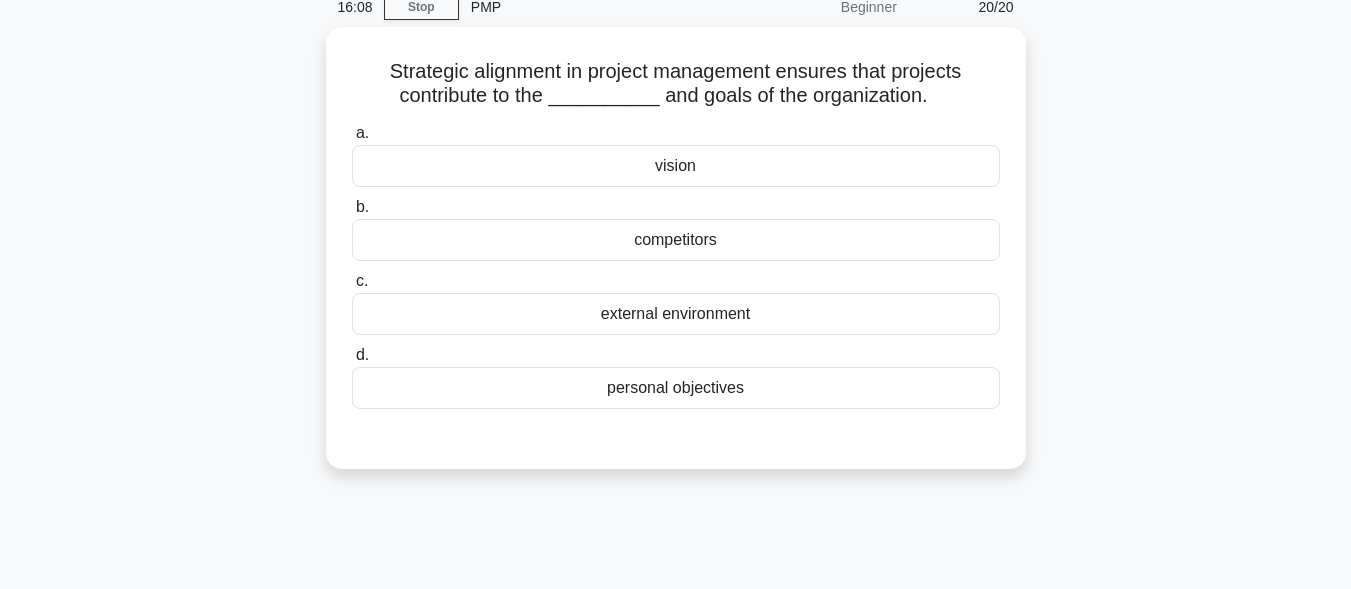 scroll, scrollTop: 0, scrollLeft: 0, axis: both 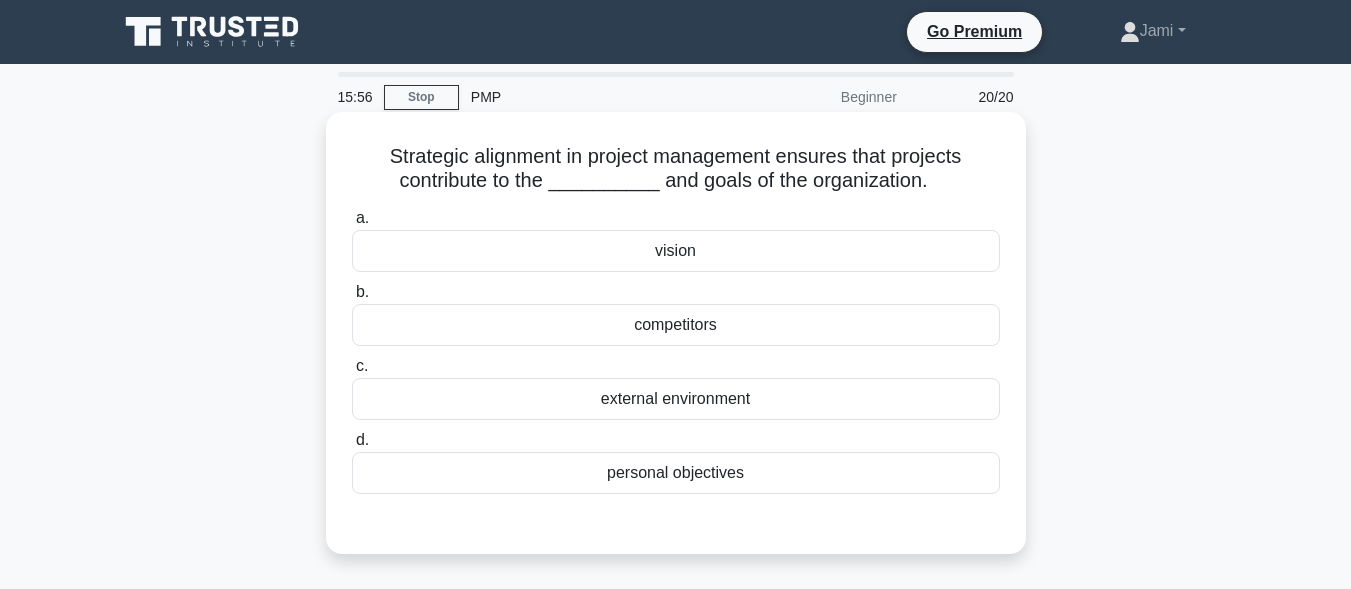 click on "vision" at bounding box center [676, 251] 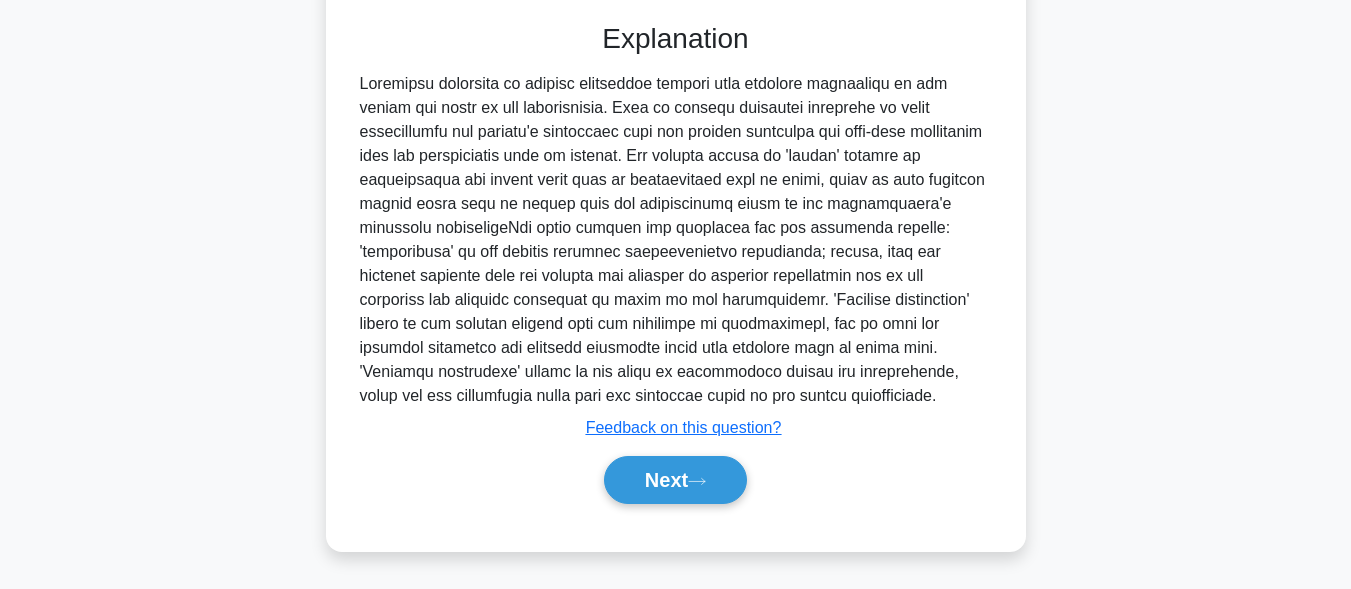 scroll, scrollTop: 501, scrollLeft: 0, axis: vertical 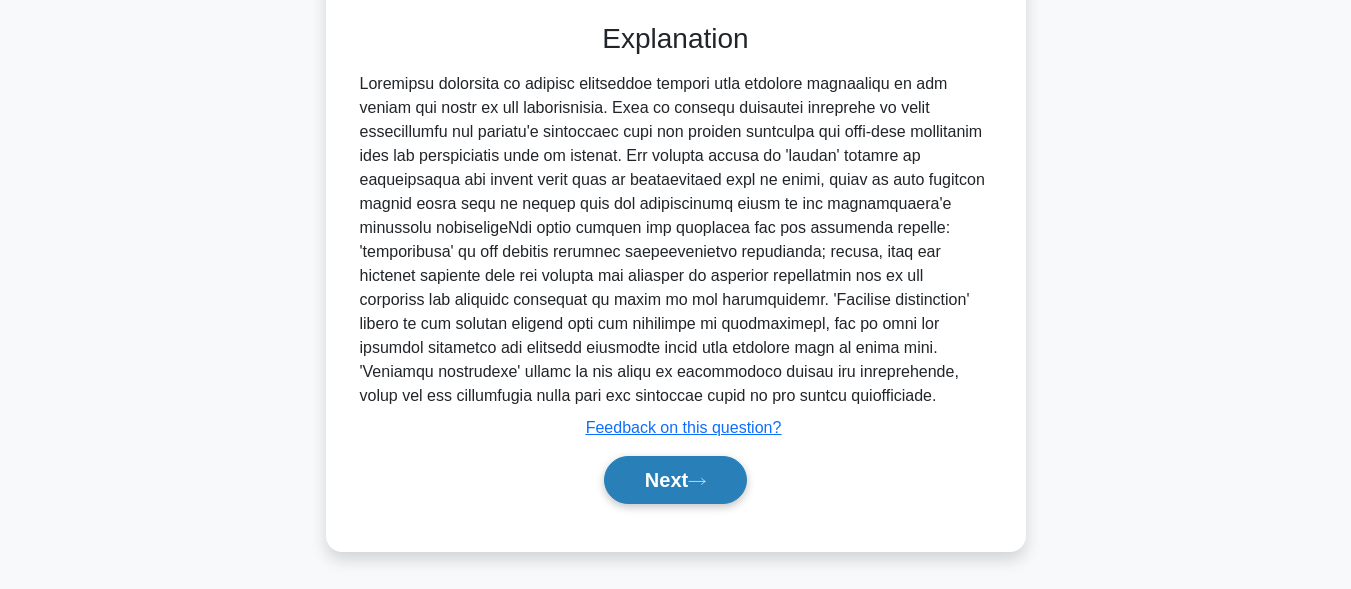 click on "Next" at bounding box center (675, 480) 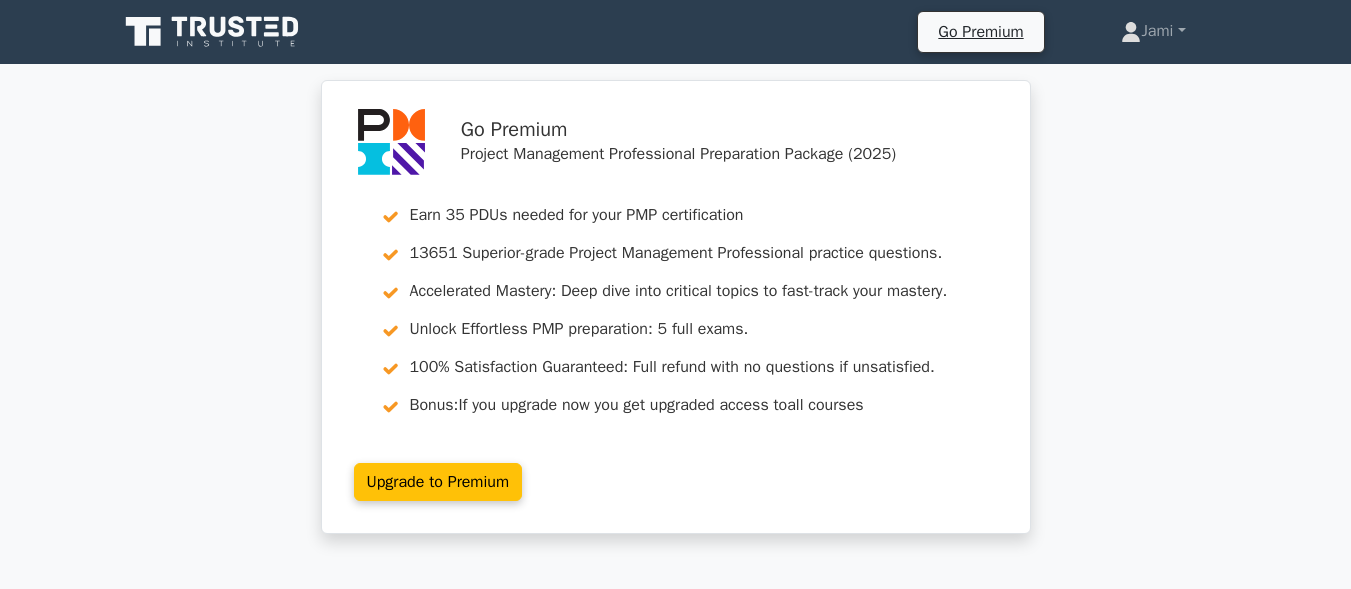 scroll, scrollTop: 0, scrollLeft: 0, axis: both 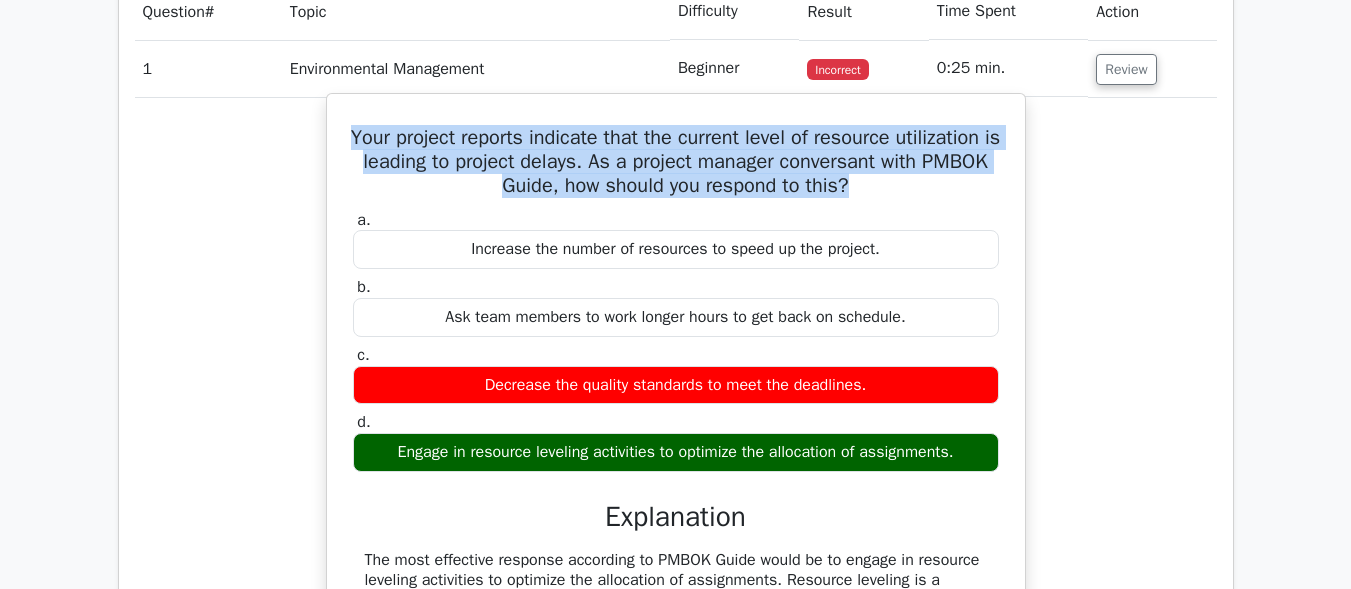 drag, startPoint x: 397, startPoint y: 136, endPoint x: 931, endPoint y: 197, distance: 537.4728 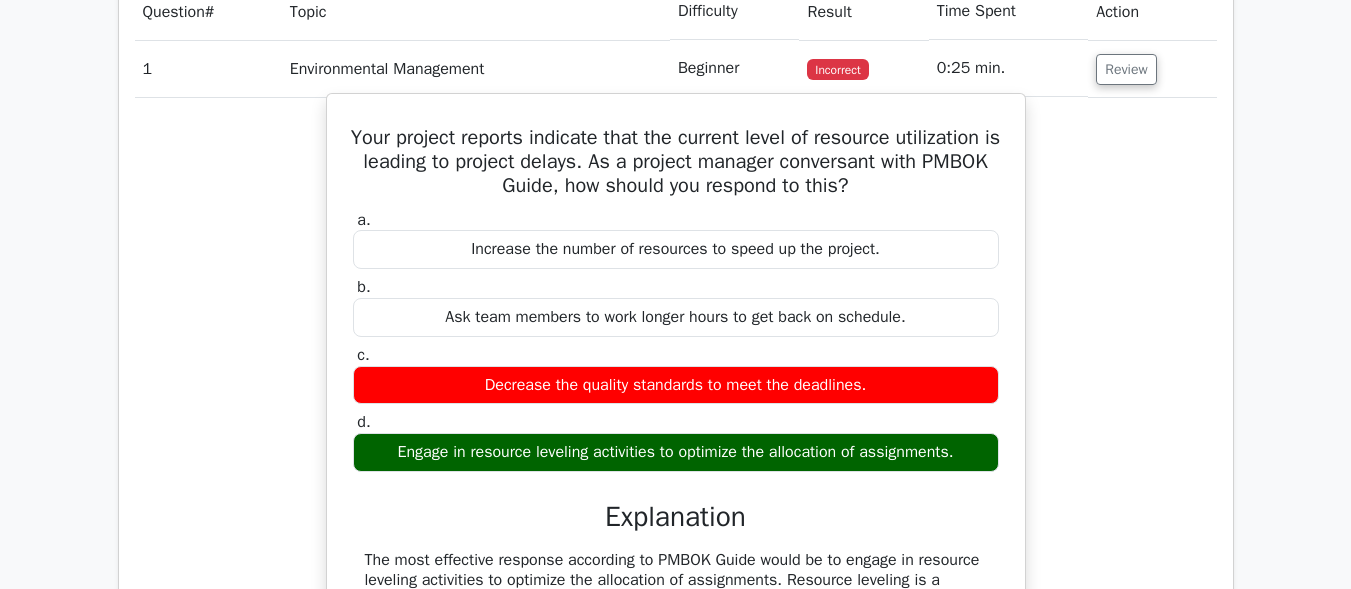 drag, startPoint x: 968, startPoint y: 445, endPoint x: 404, endPoint y: 445, distance: 564 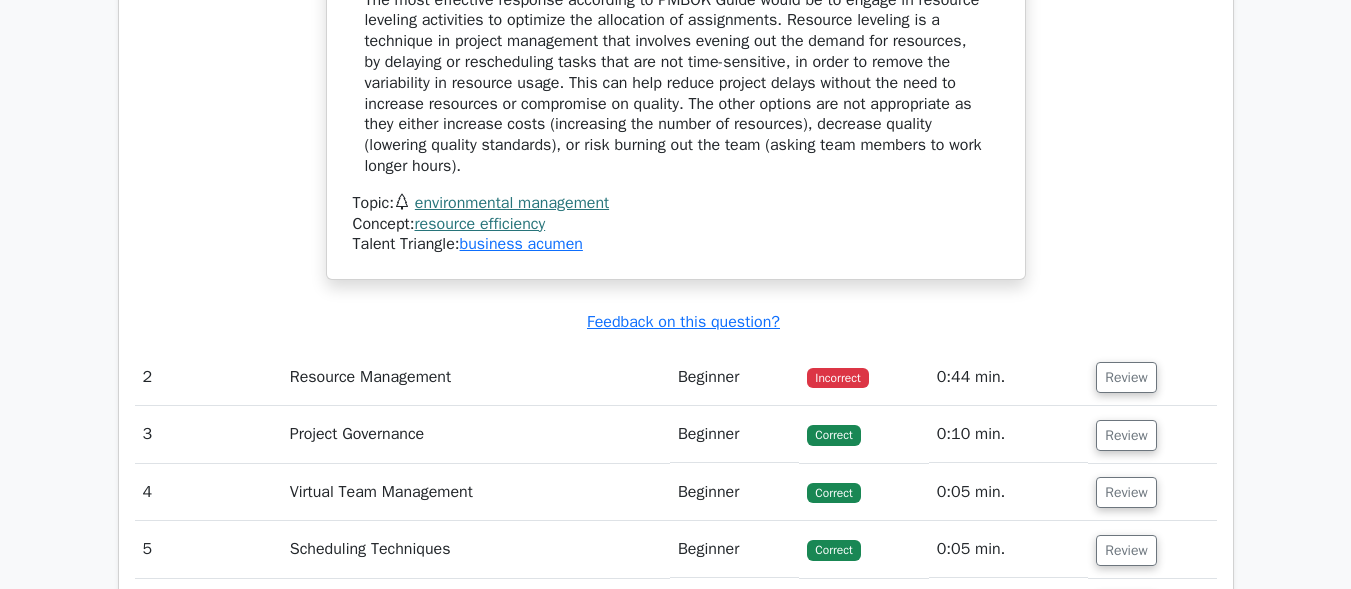 scroll, scrollTop: 2800, scrollLeft: 0, axis: vertical 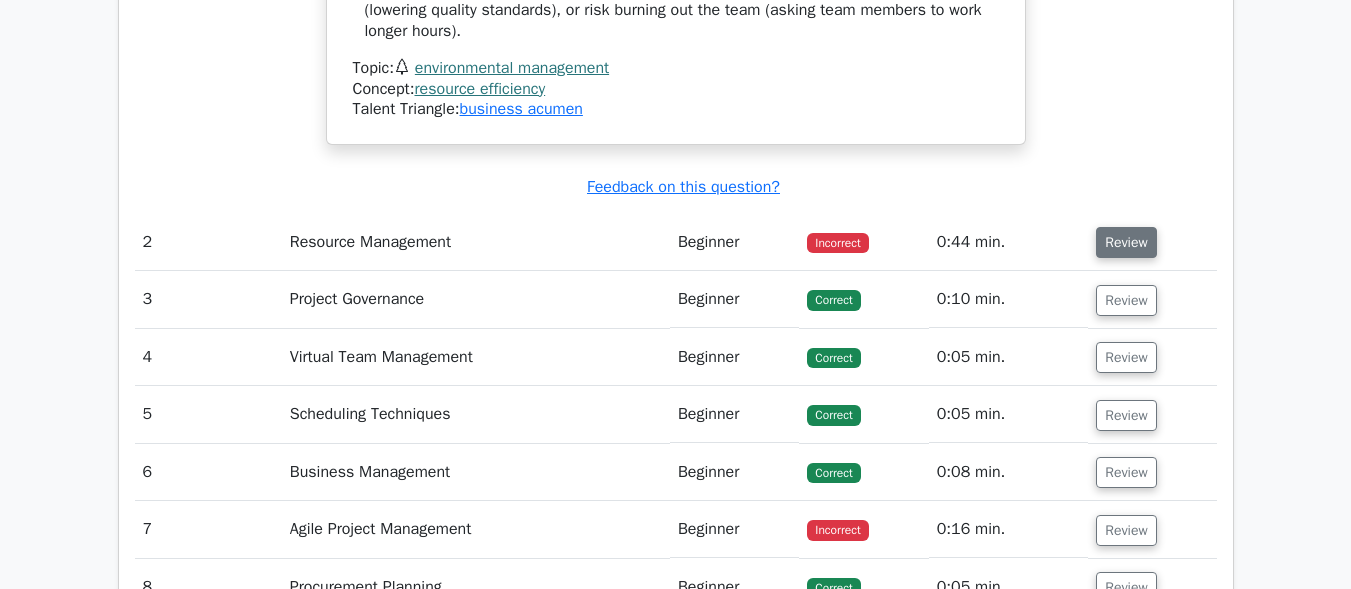 click on "Review" at bounding box center [1126, 242] 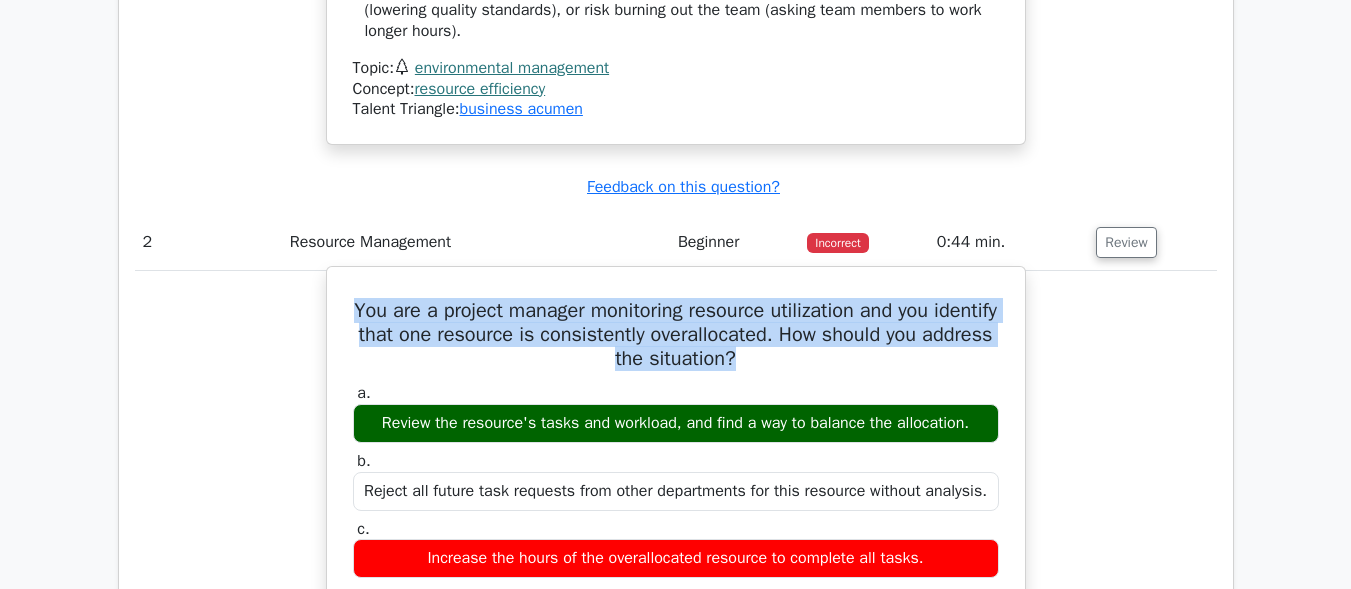 drag, startPoint x: 795, startPoint y: 351, endPoint x: 368, endPoint y: 306, distance: 429.36465 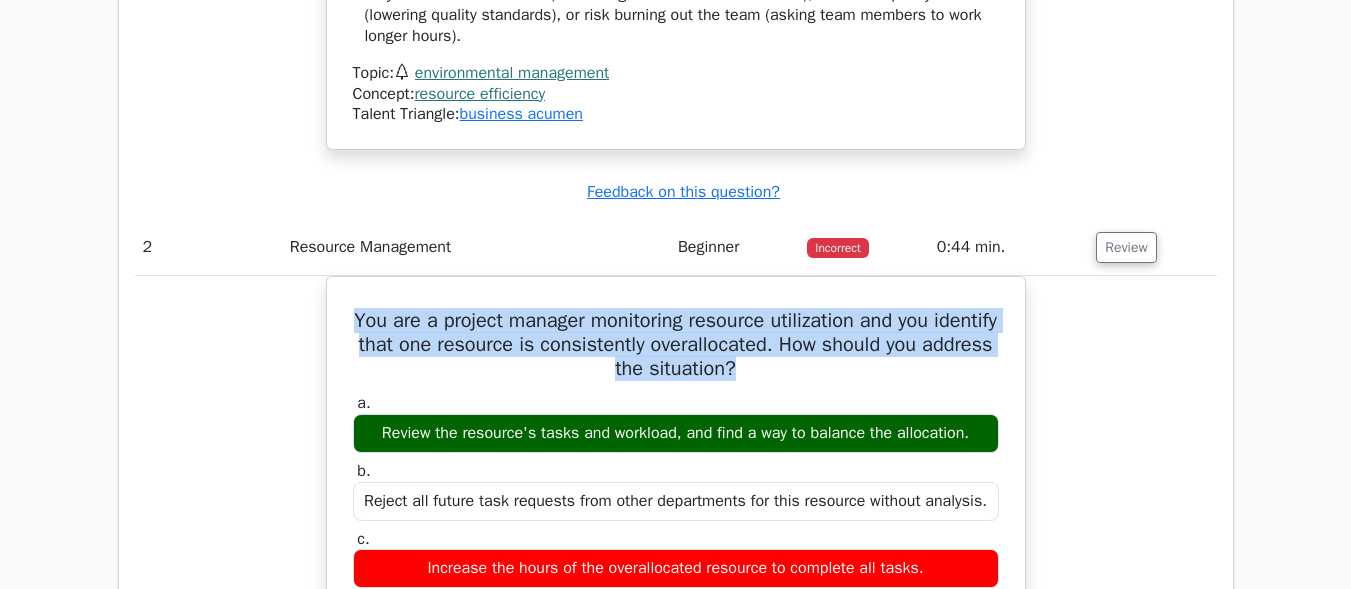 scroll, scrollTop: 0, scrollLeft: 12, axis: horizontal 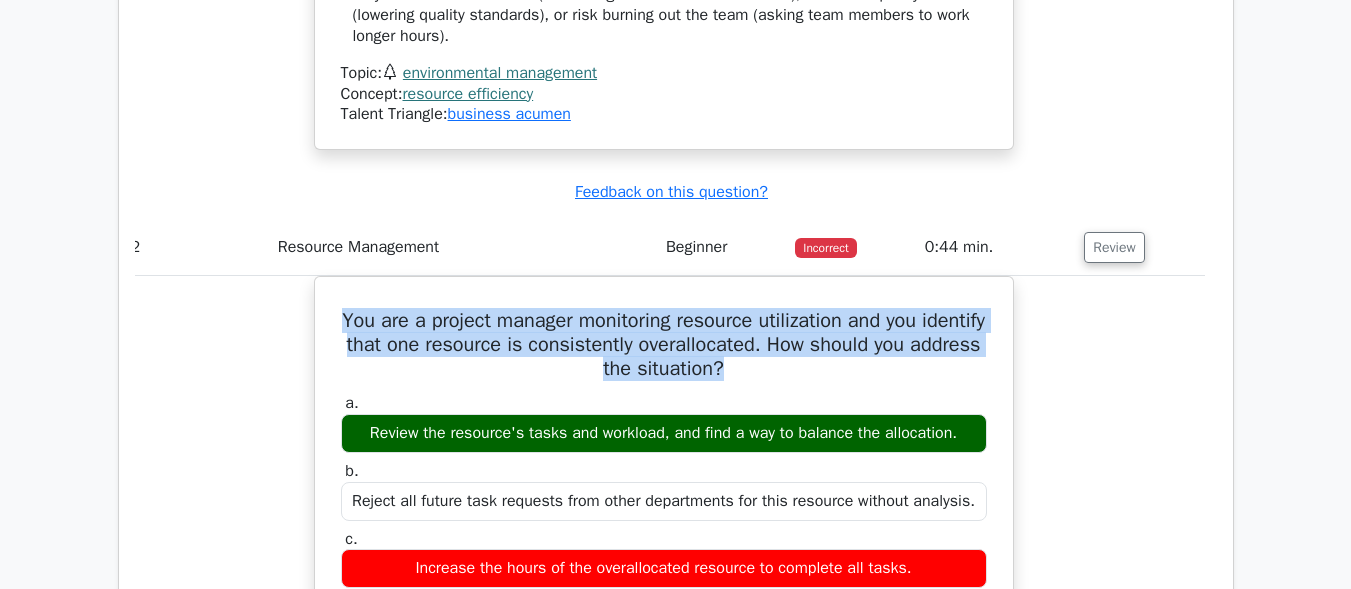 drag, startPoint x: 367, startPoint y: 418, endPoint x: 1259, endPoint y: 508, distance: 896.5289 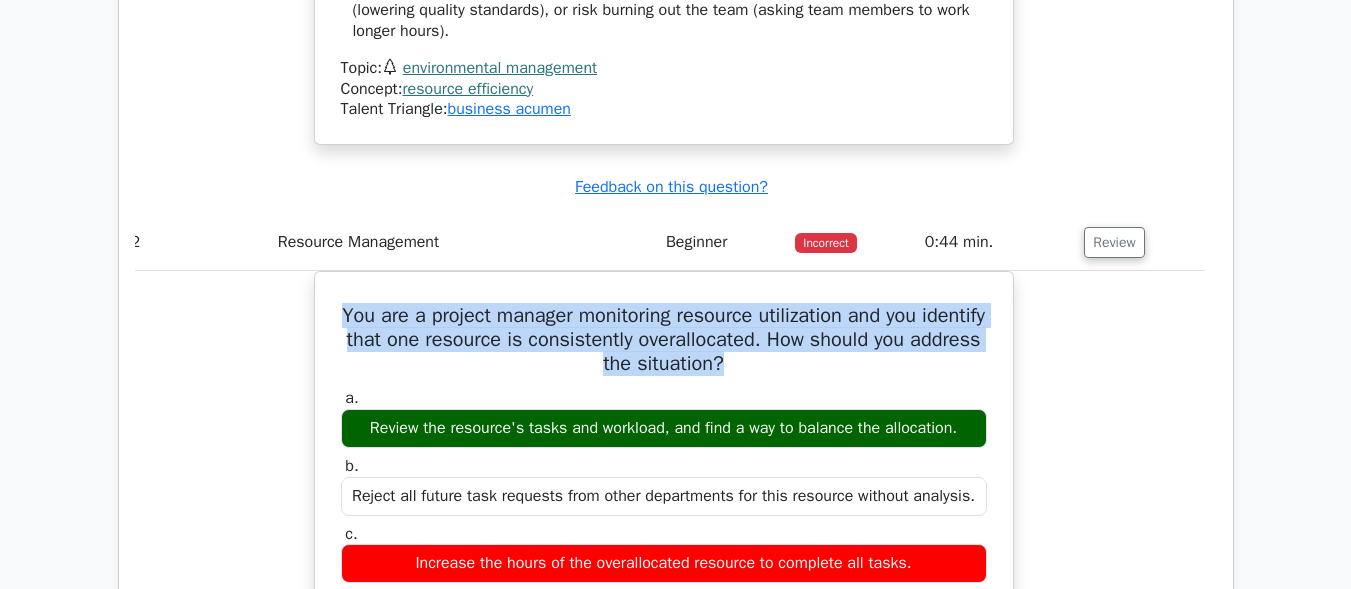click on "You are a project manager monitoring resource utilization and you identify that one resource is consistently overallocated. How should you address the situation?
a.
Review the resource's tasks and workload, and find a way to balance the allocation.
b." at bounding box center [664, 688] 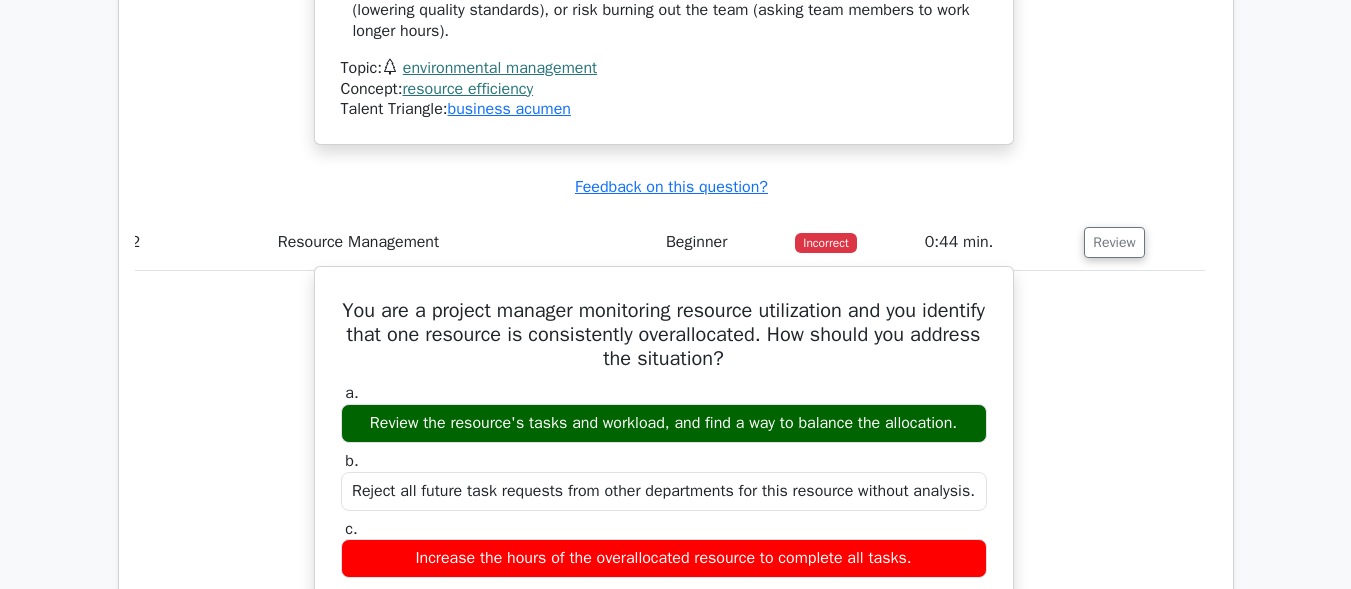 drag, startPoint x: 965, startPoint y: 424, endPoint x: 508, endPoint y: 387, distance: 458.49536 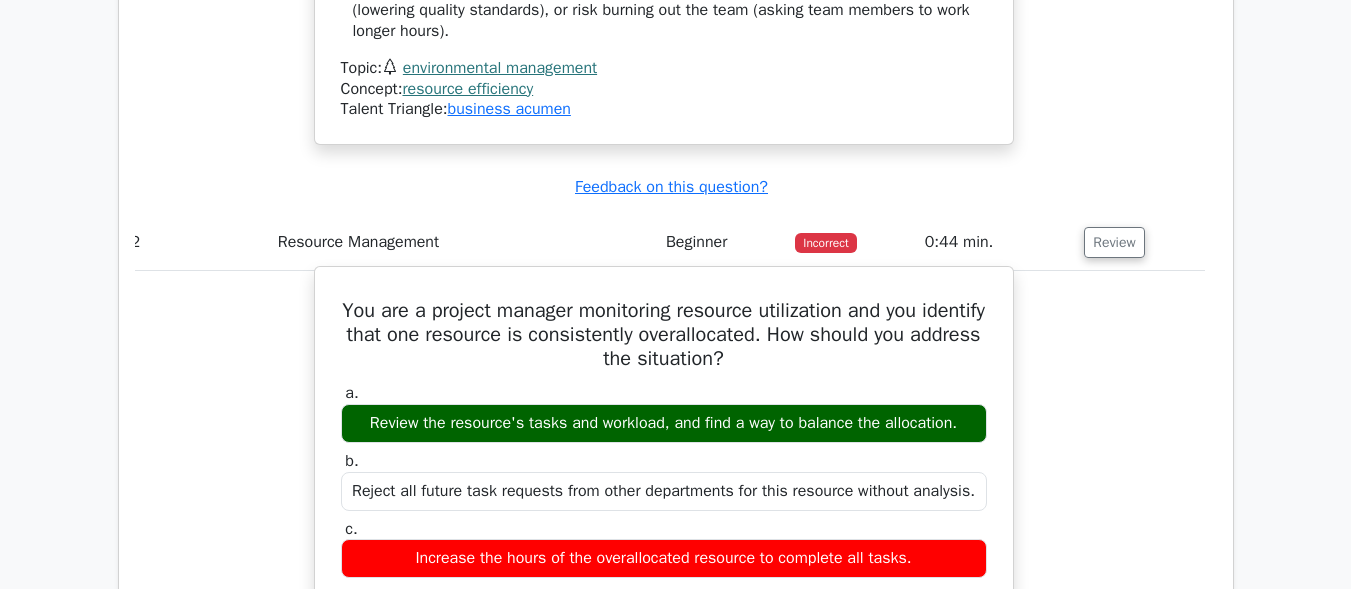 copy on "Review the resource's tasks and workload, and find a way to balance the allocation." 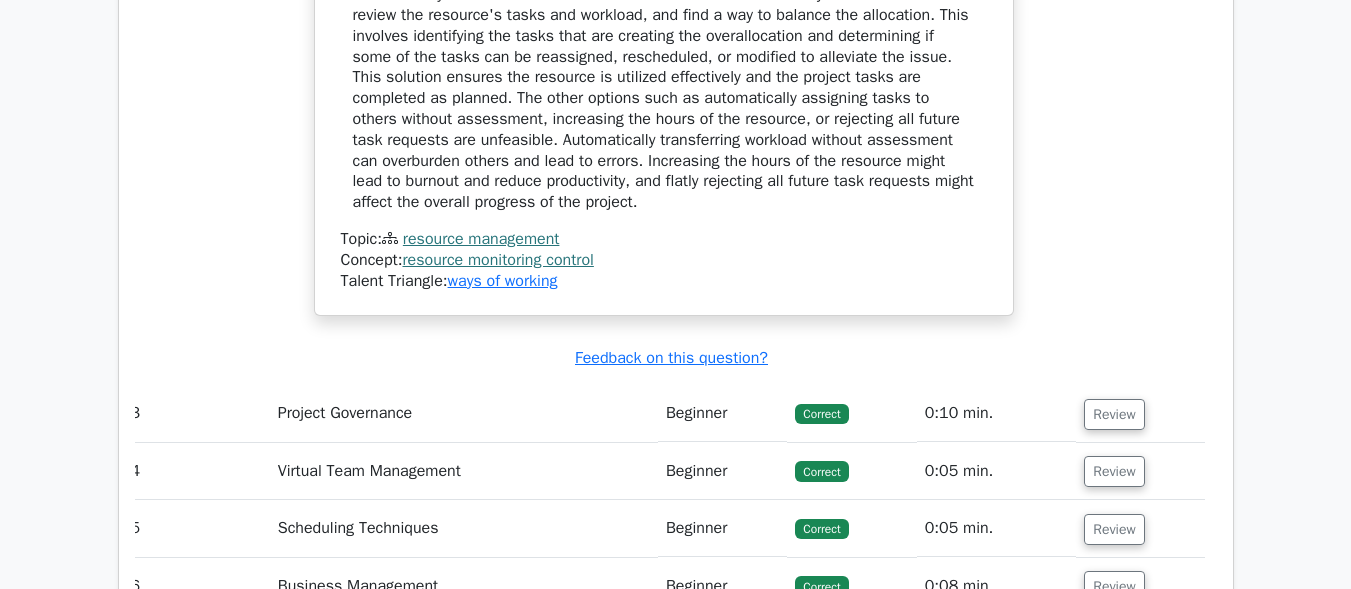 scroll, scrollTop: 3600, scrollLeft: 0, axis: vertical 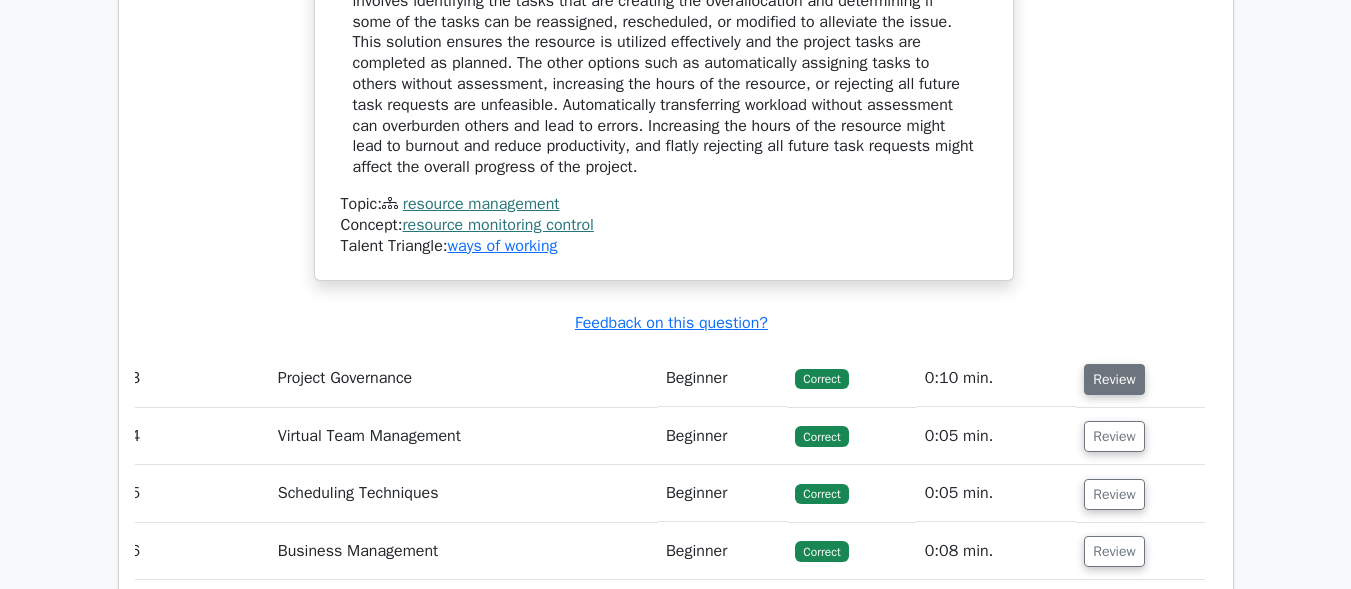click on "Review" at bounding box center (1114, 379) 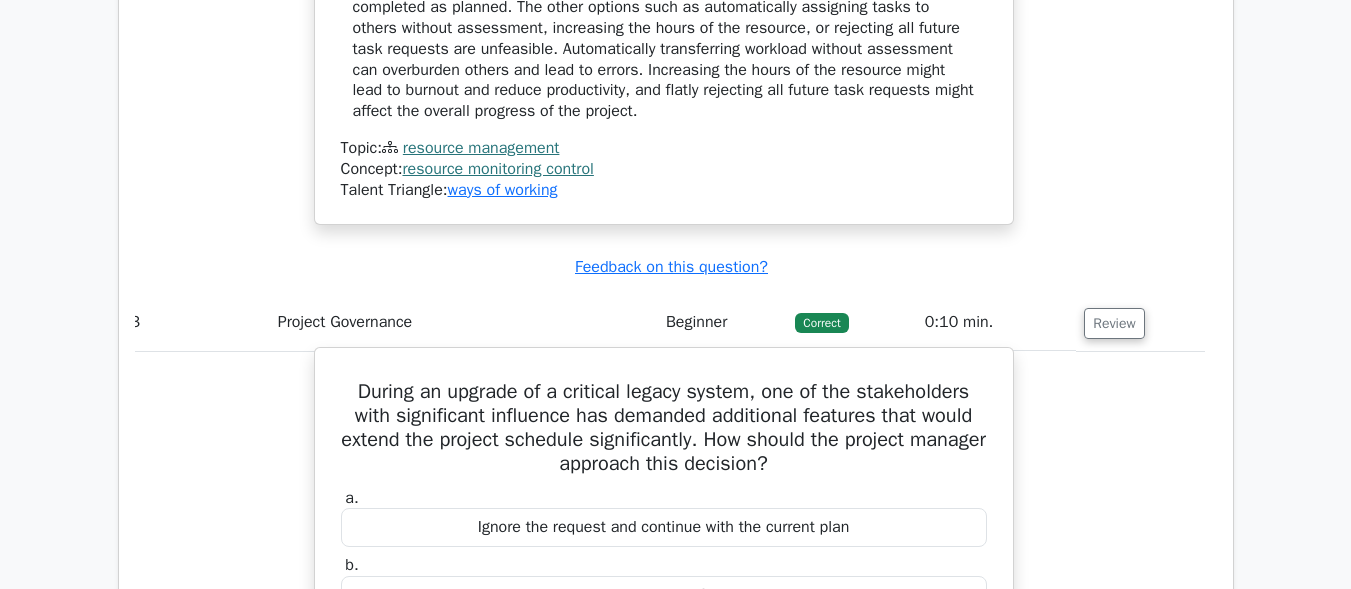scroll, scrollTop: 3700, scrollLeft: 0, axis: vertical 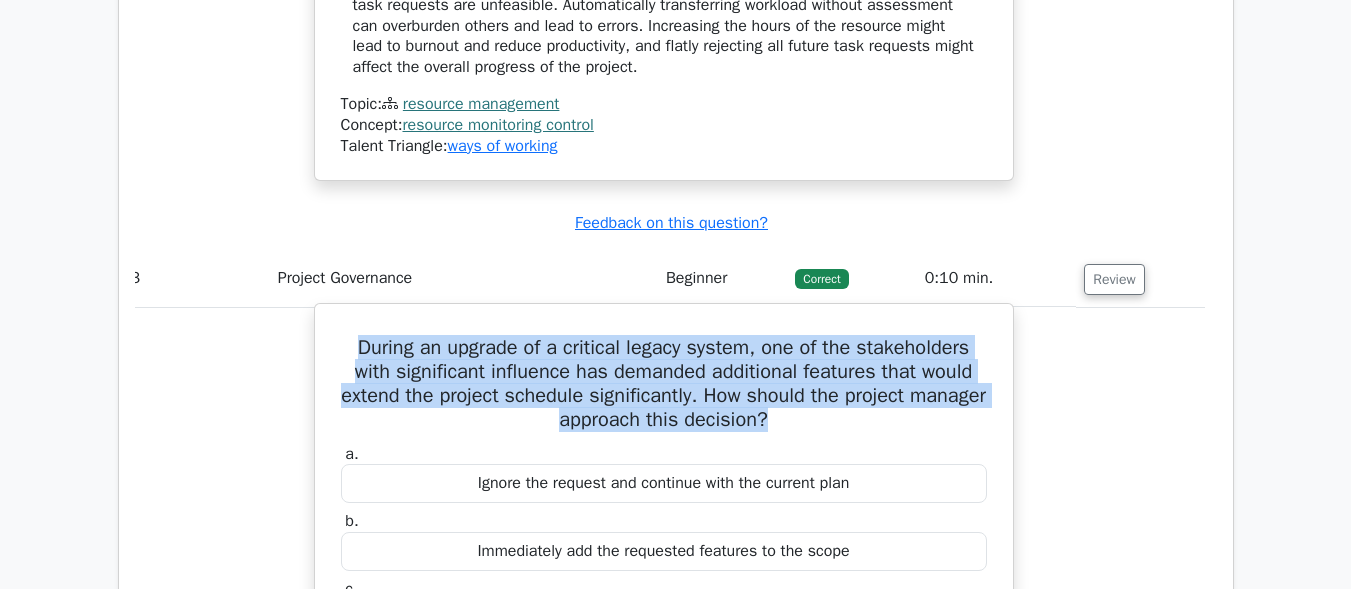 drag, startPoint x: 346, startPoint y: 347, endPoint x: 836, endPoint y: 427, distance: 496.48767 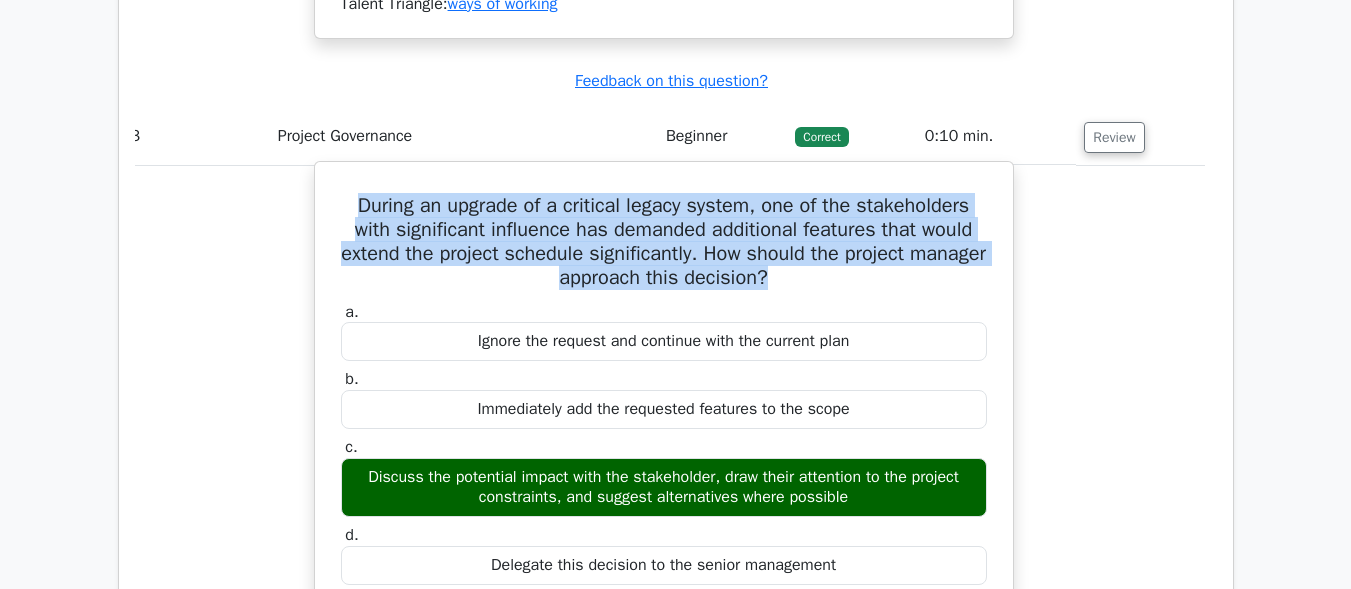 scroll, scrollTop: 3900, scrollLeft: 0, axis: vertical 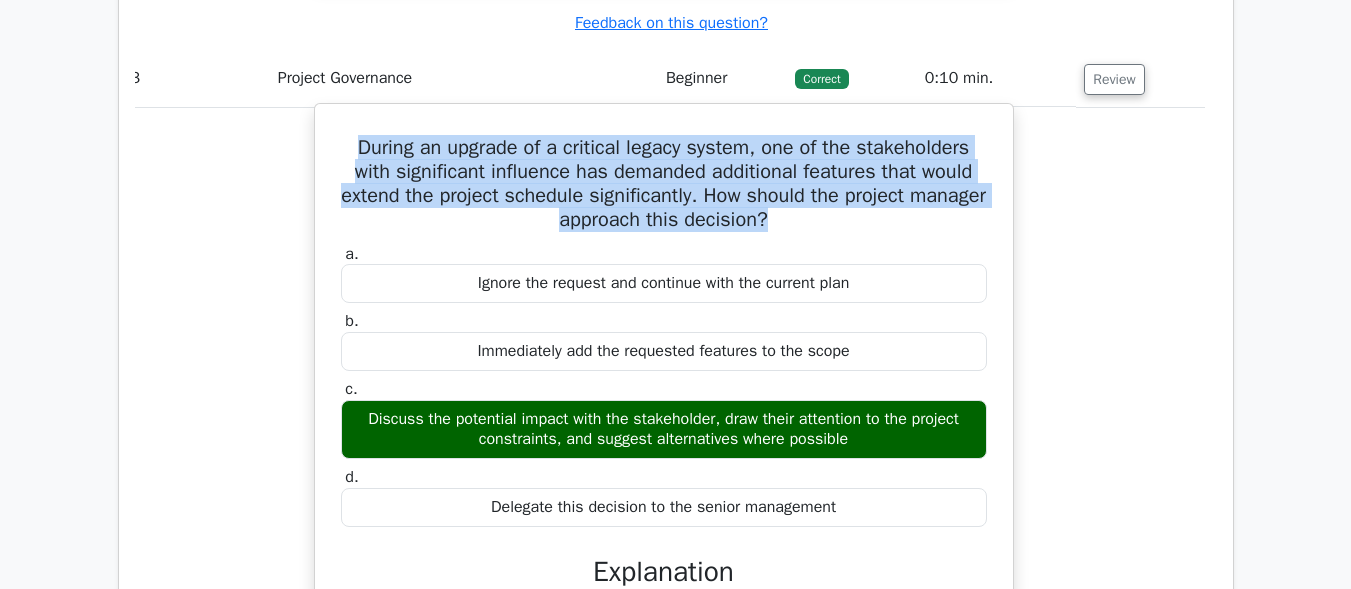 drag, startPoint x: 354, startPoint y: 417, endPoint x: 867, endPoint y: 430, distance: 513.1647 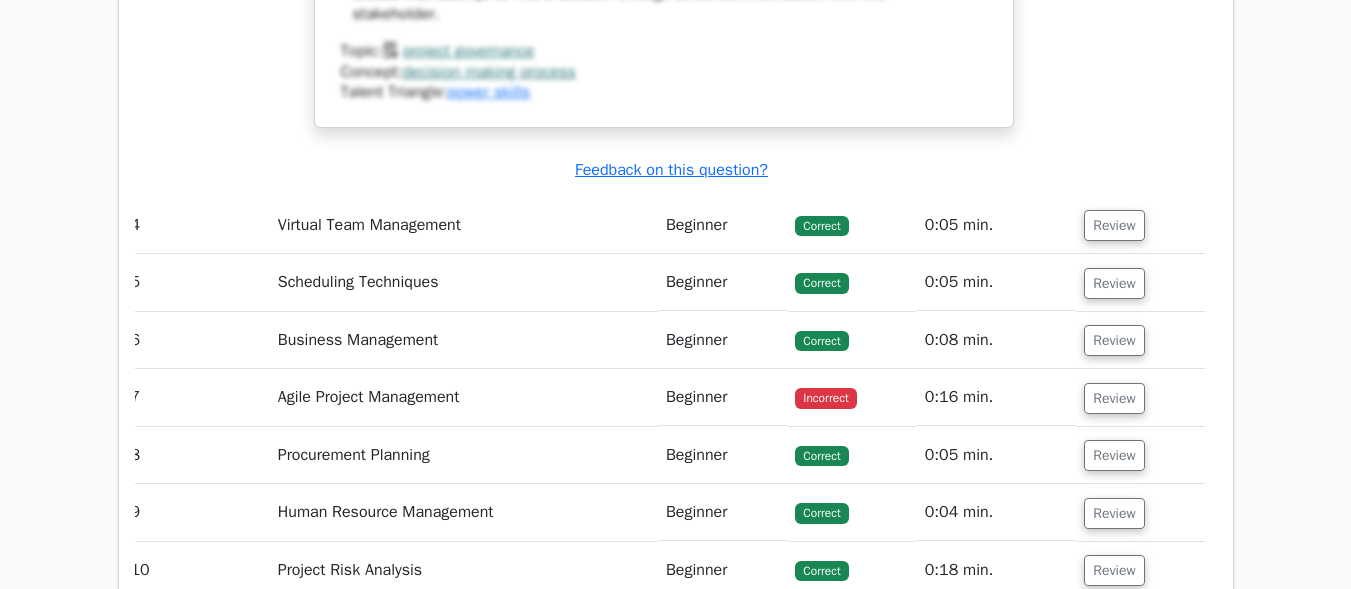 scroll, scrollTop: 4800, scrollLeft: 0, axis: vertical 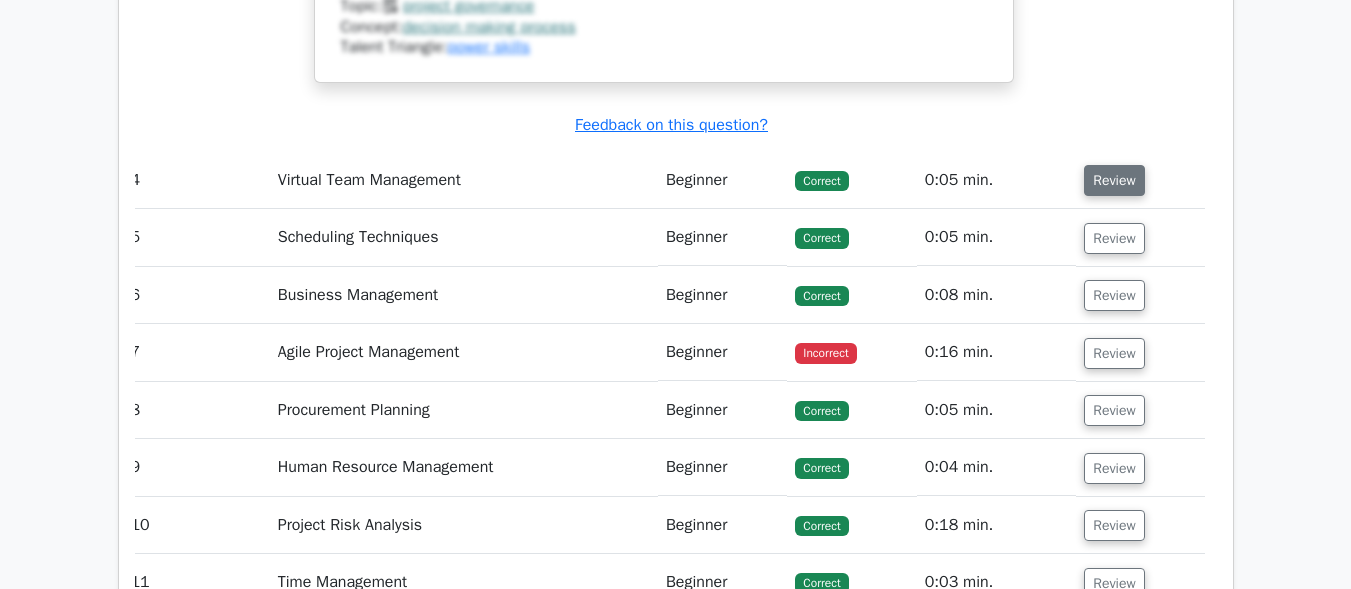 click on "Review" at bounding box center (1114, 180) 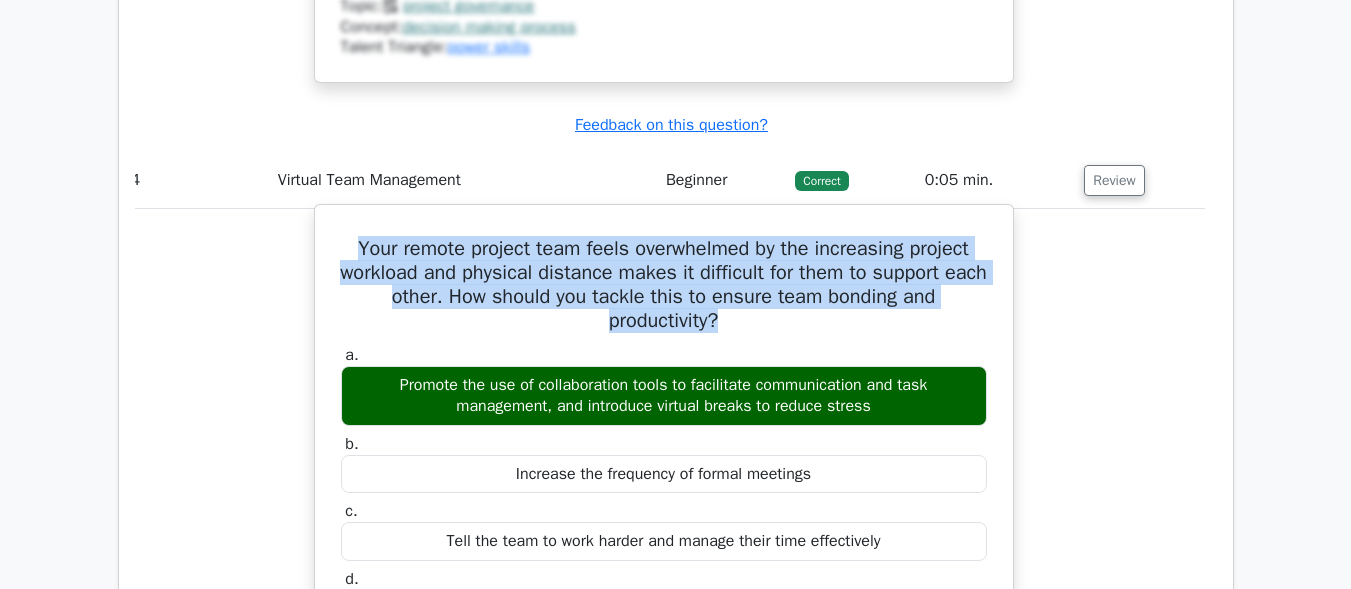 drag, startPoint x: 748, startPoint y: 317, endPoint x: 340, endPoint y: 250, distance: 413.46463 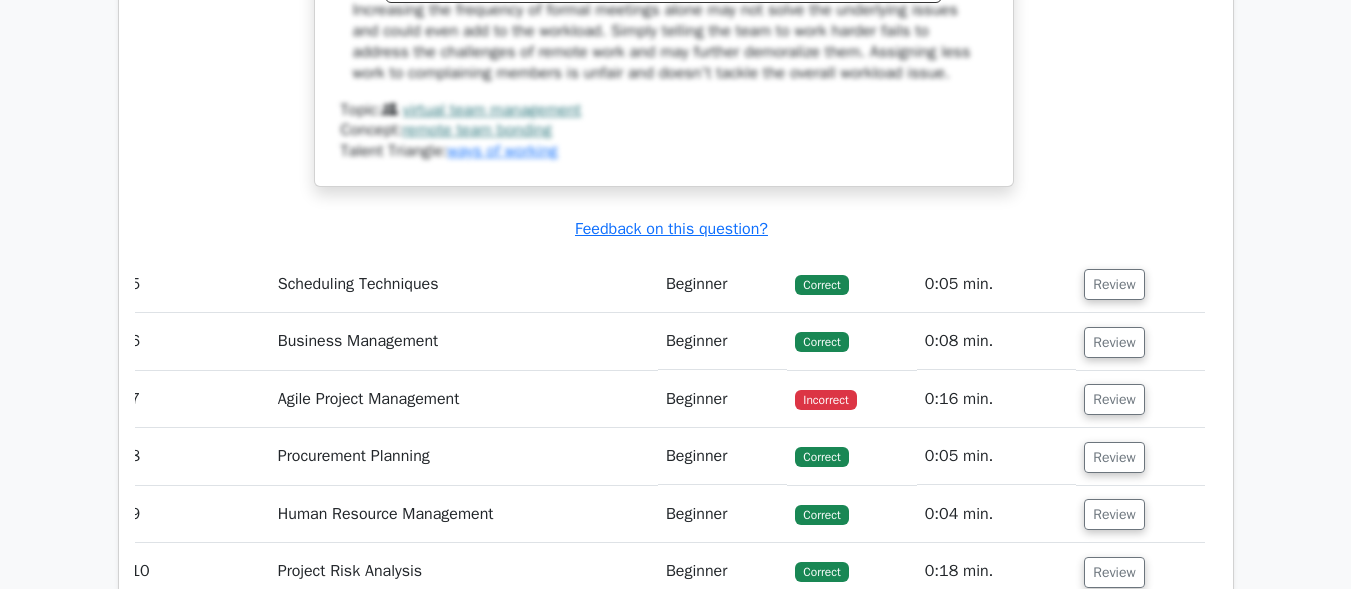 scroll, scrollTop: 5700, scrollLeft: 0, axis: vertical 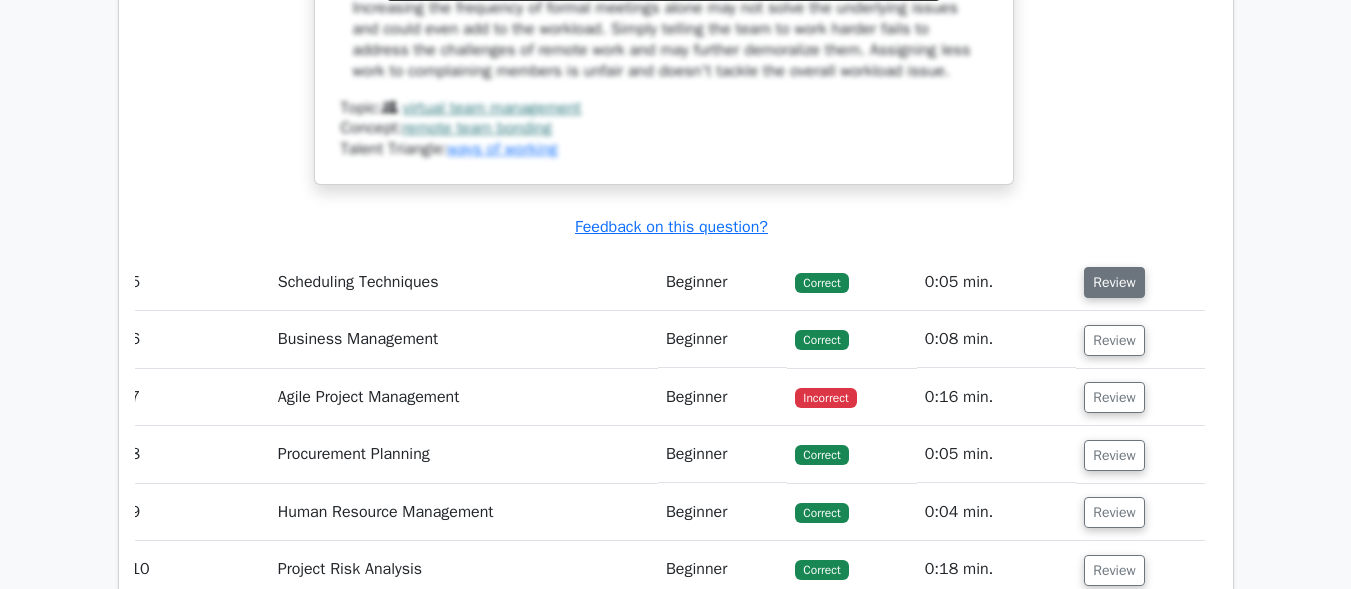 click on "Review" at bounding box center (1114, 282) 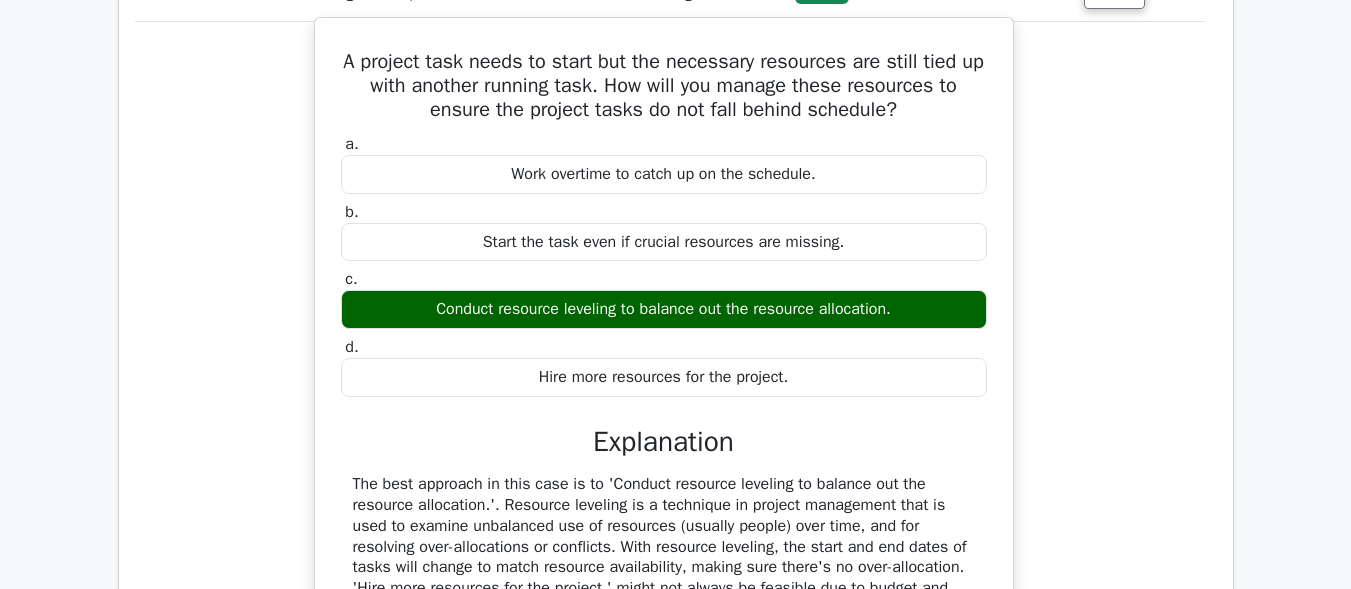 scroll, scrollTop: 6000, scrollLeft: 0, axis: vertical 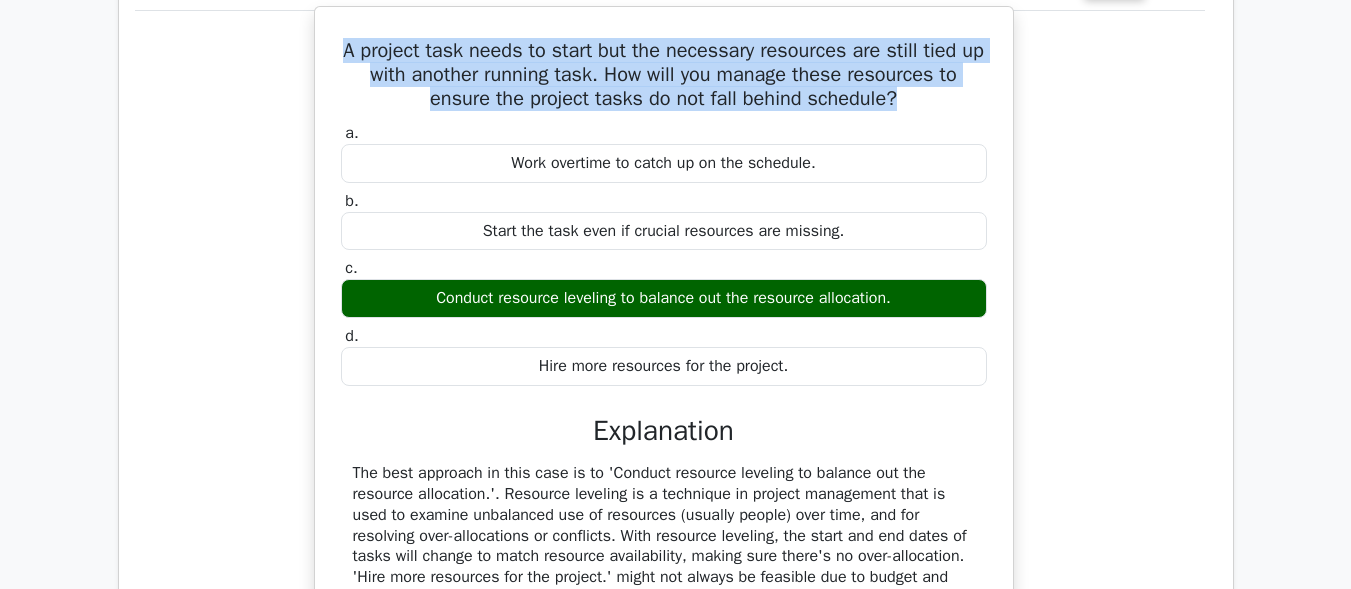 drag, startPoint x: 346, startPoint y: 50, endPoint x: 909, endPoint y: 106, distance: 565.7782 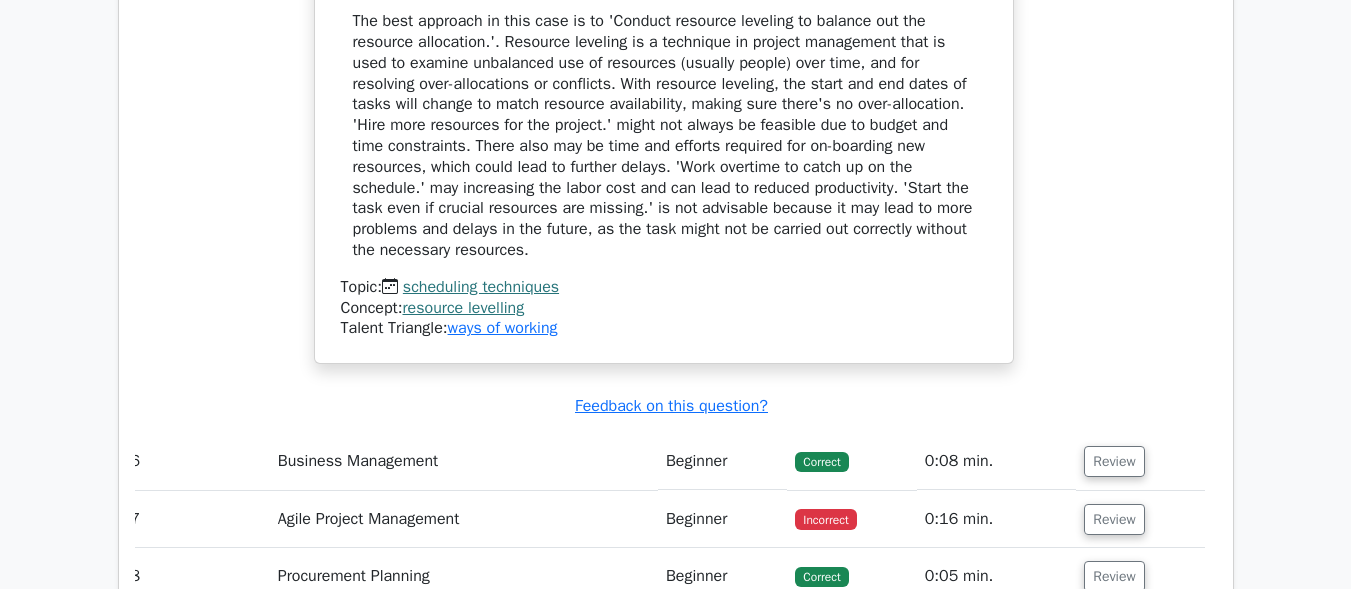 scroll, scrollTop: 6500, scrollLeft: 0, axis: vertical 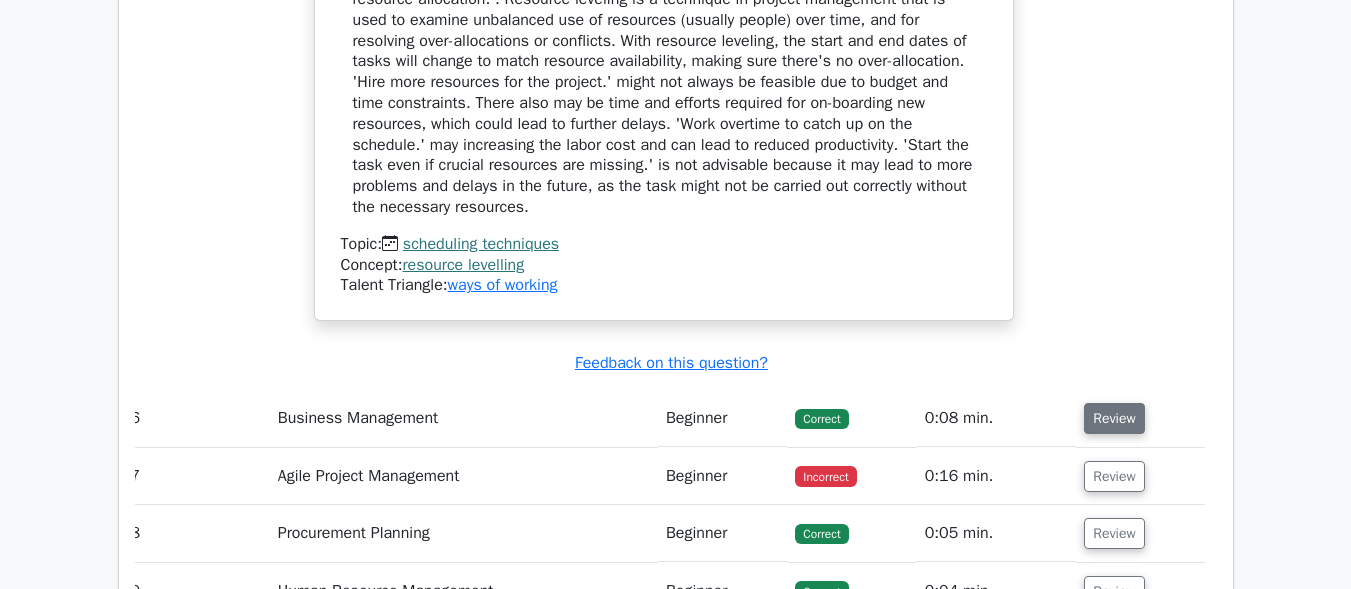 click on "Review" at bounding box center (1114, 418) 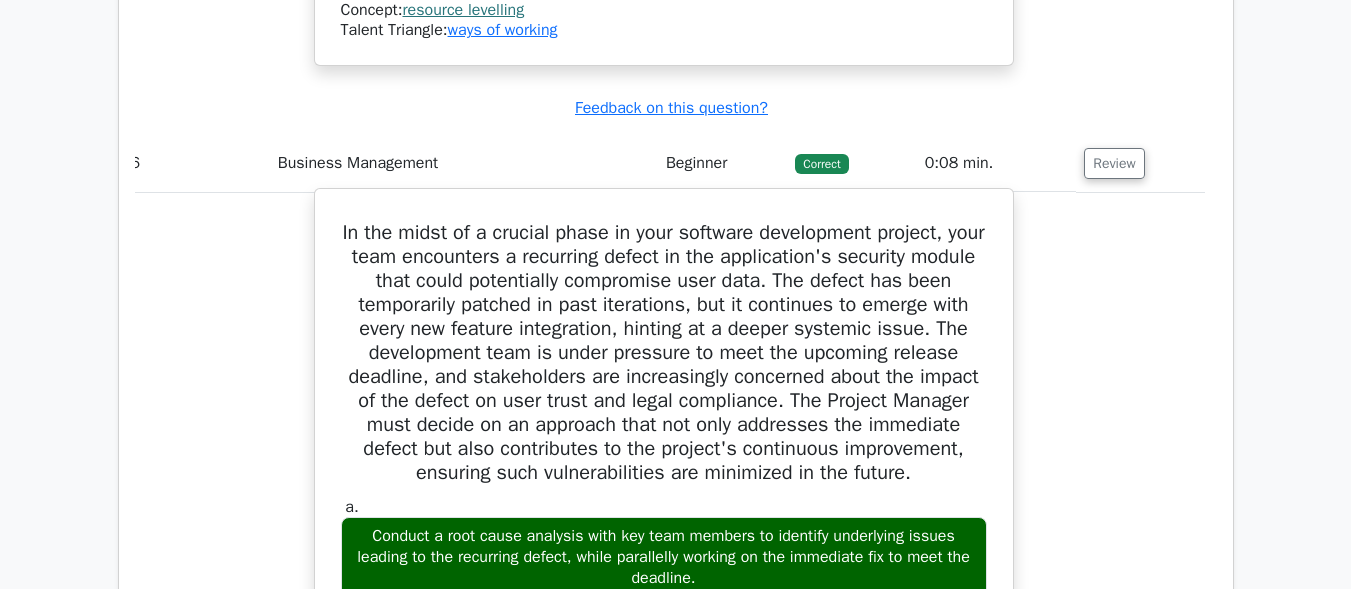 scroll, scrollTop: 6800, scrollLeft: 0, axis: vertical 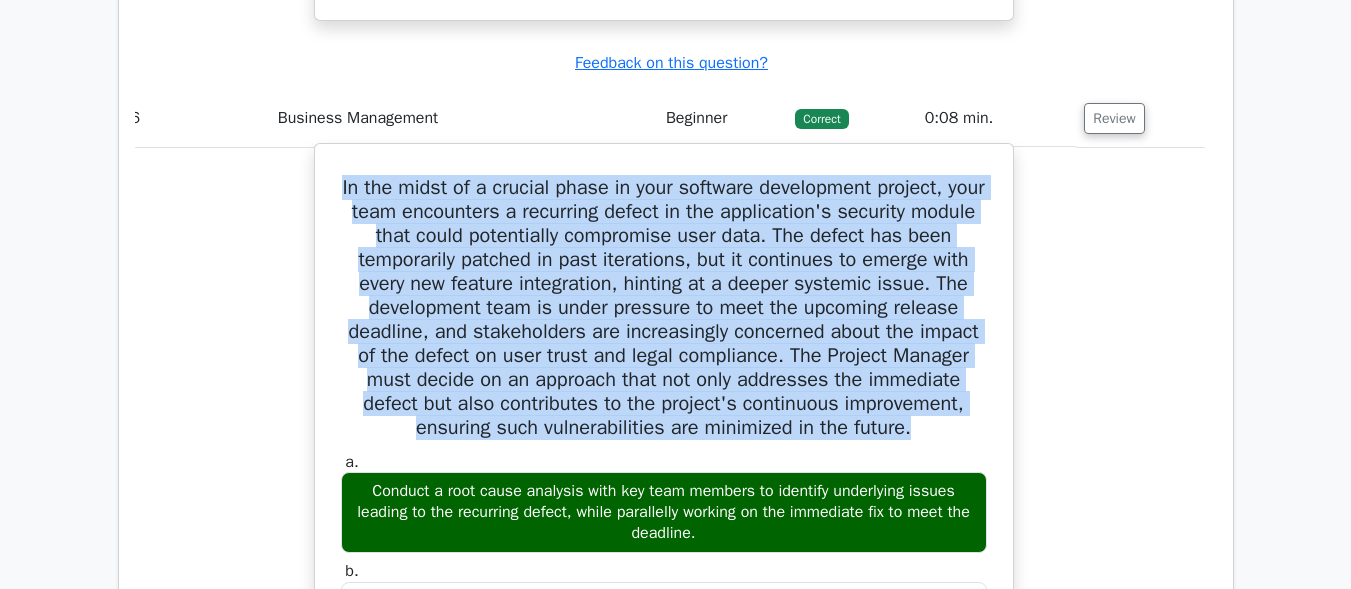 drag, startPoint x: 342, startPoint y: 183, endPoint x: 991, endPoint y: 438, distance: 697.2991 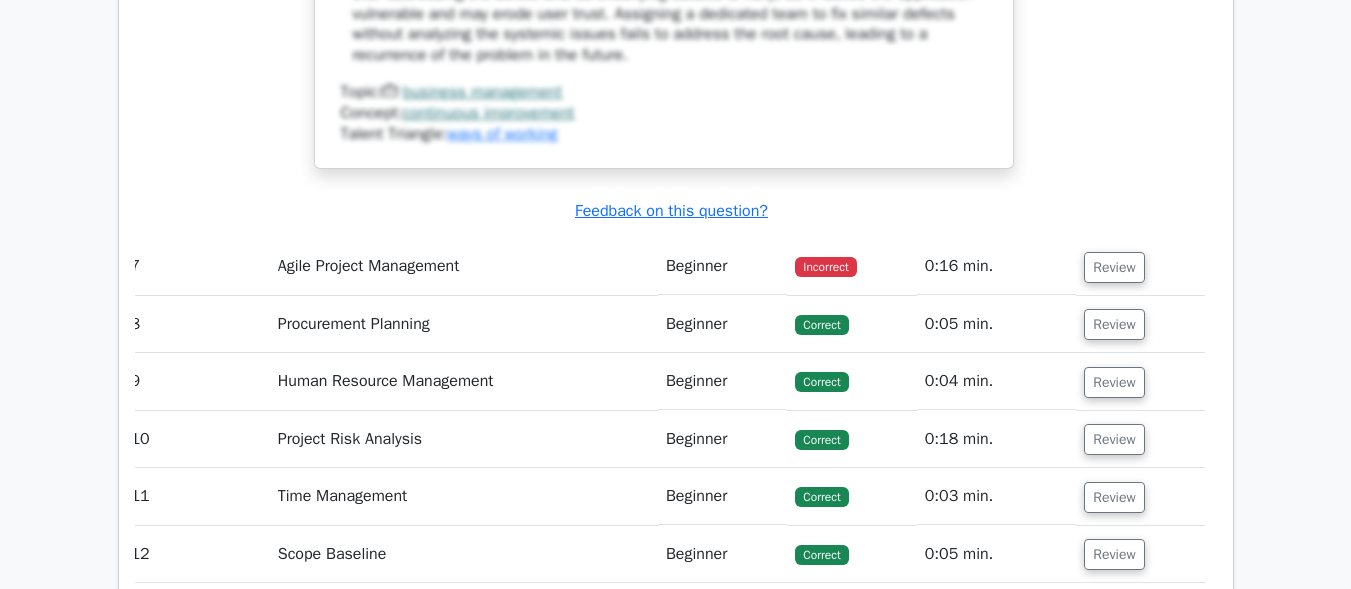 scroll, scrollTop: 8000, scrollLeft: 0, axis: vertical 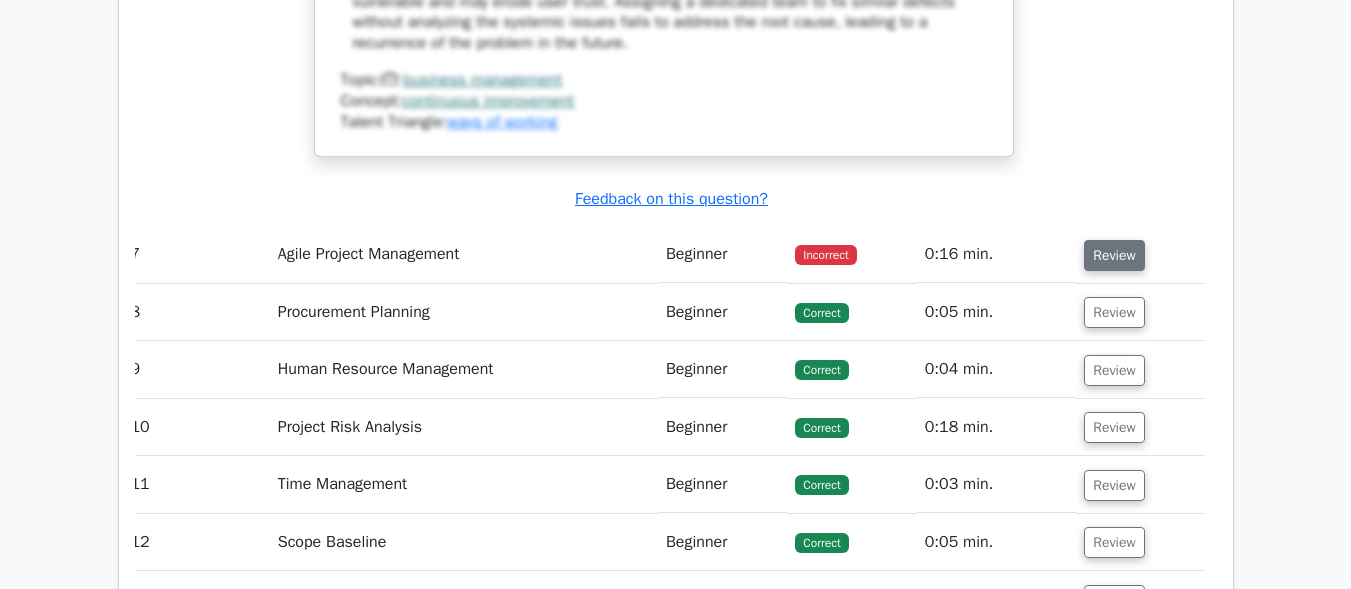 click on "Review" at bounding box center (1114, 255) 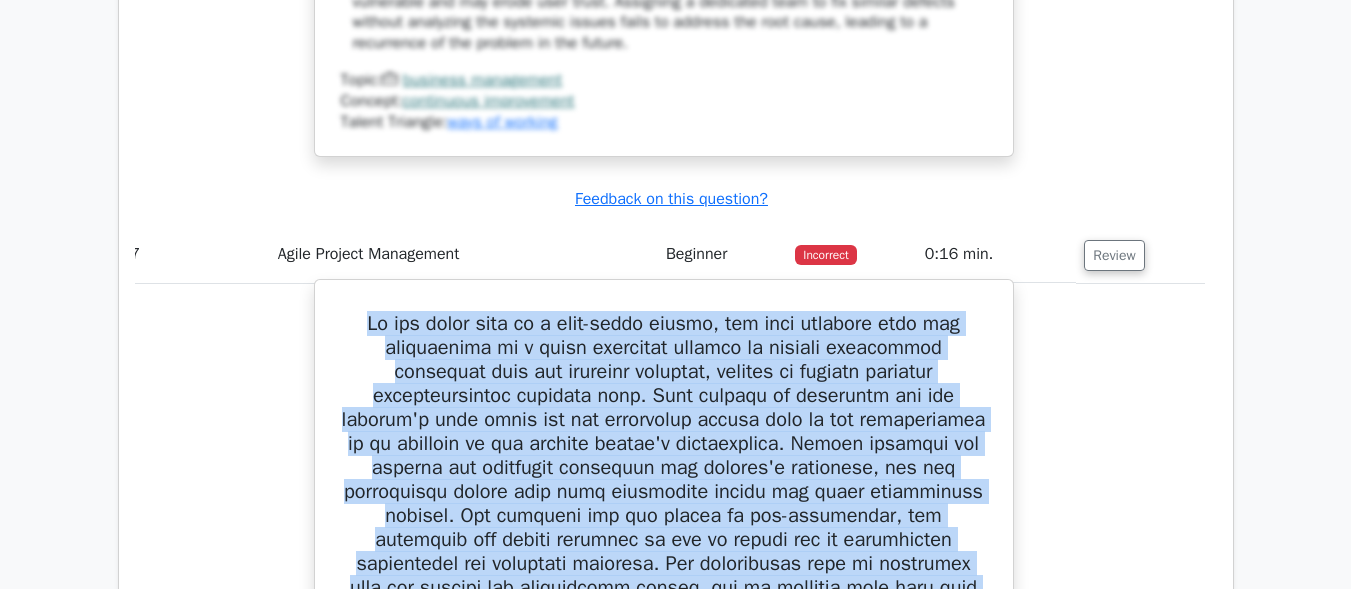 drag, startPoint x: 355, startPoint y: 324, endPoint x: 976, endPoint y: 580, distance: 671.6971 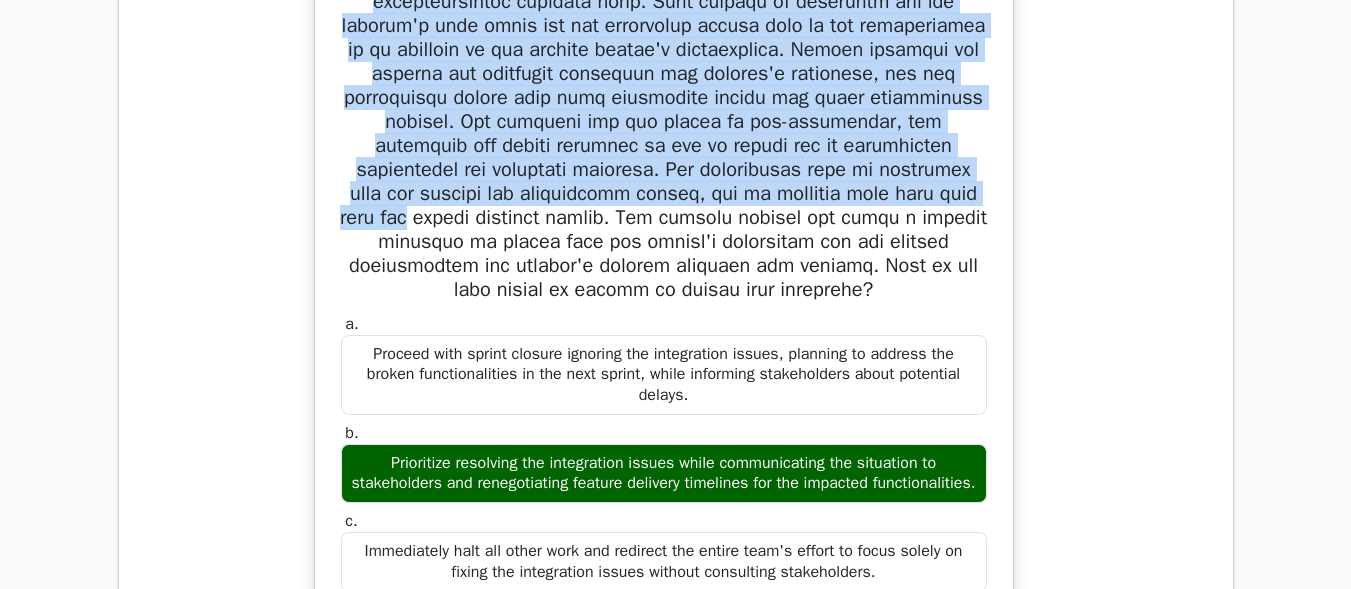 scroll, scrollTop: 8500, scrollLeft: 0, axis: vertical 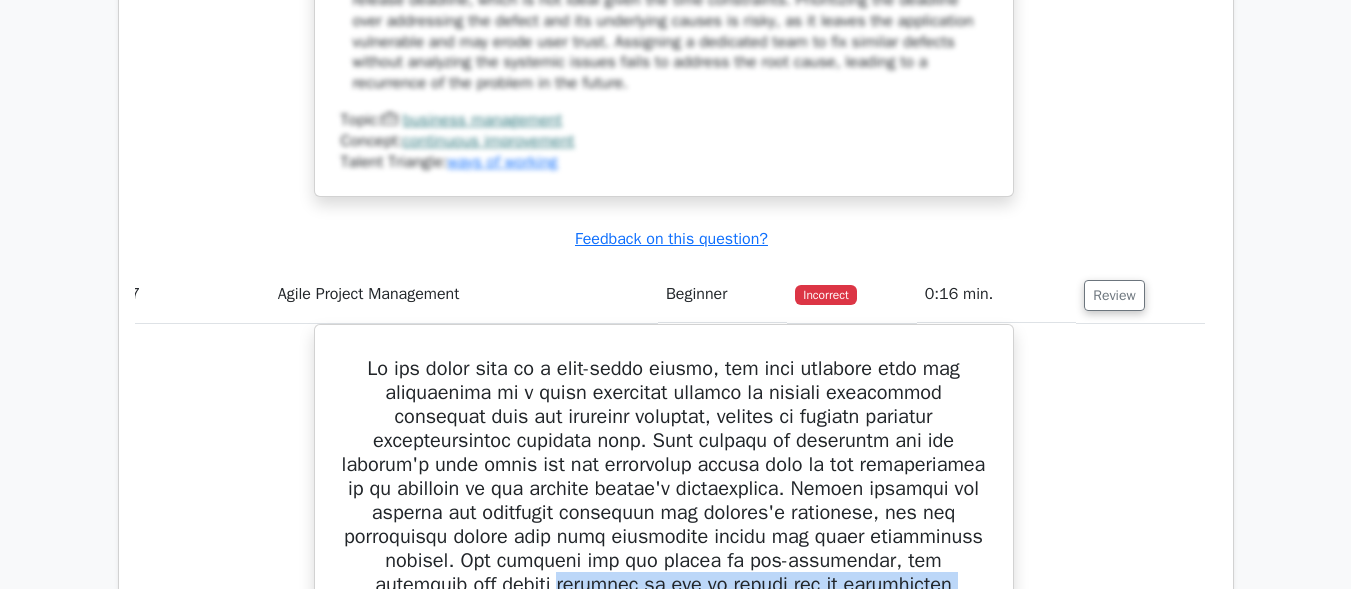 drag, startPoint x: 881, startPoint y: 182, endPoint x: 439, endPoint y: 628, distance: 627.9172 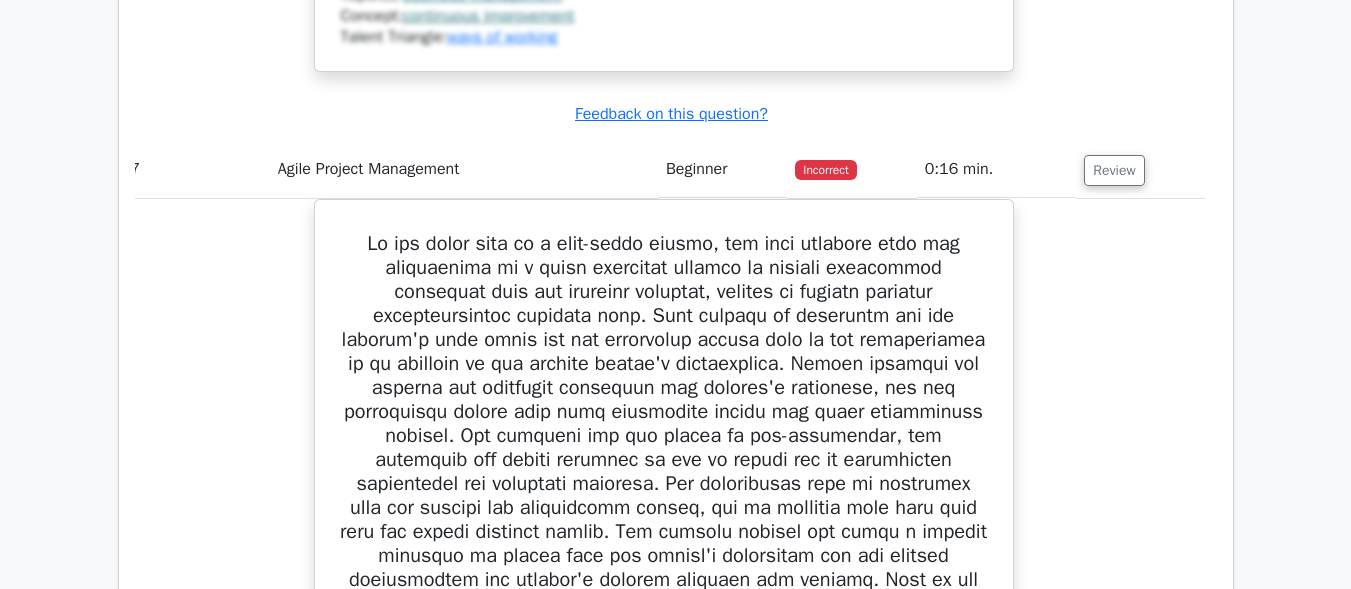 click on "Question  #
Topic
Difficulty
Result
Time Spent
Action
1
Environmental Management
Beginner
Incorrect" at bounding box center [676, -1821] 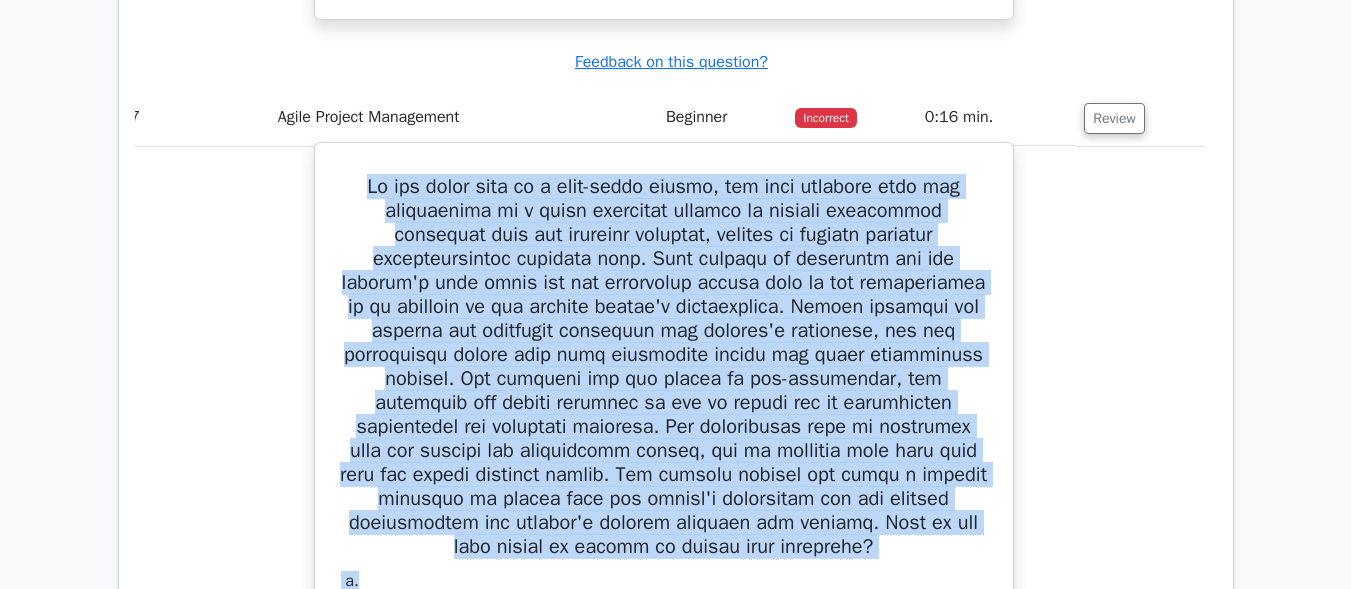 scroll, scrollTop: 8139, scrollLeft: 0, axis: vertical 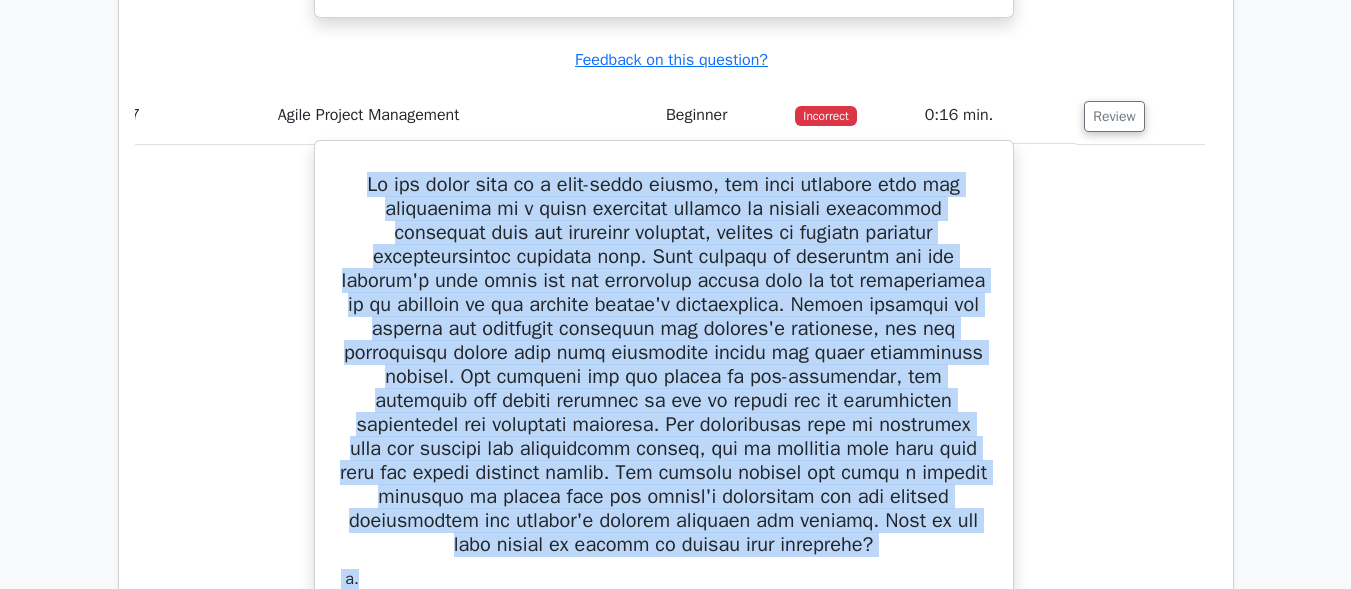 drag, startPoint x: 363, startPoint y: 233, endPoint x: 972, endPoint y: 573, distance: 697.4819 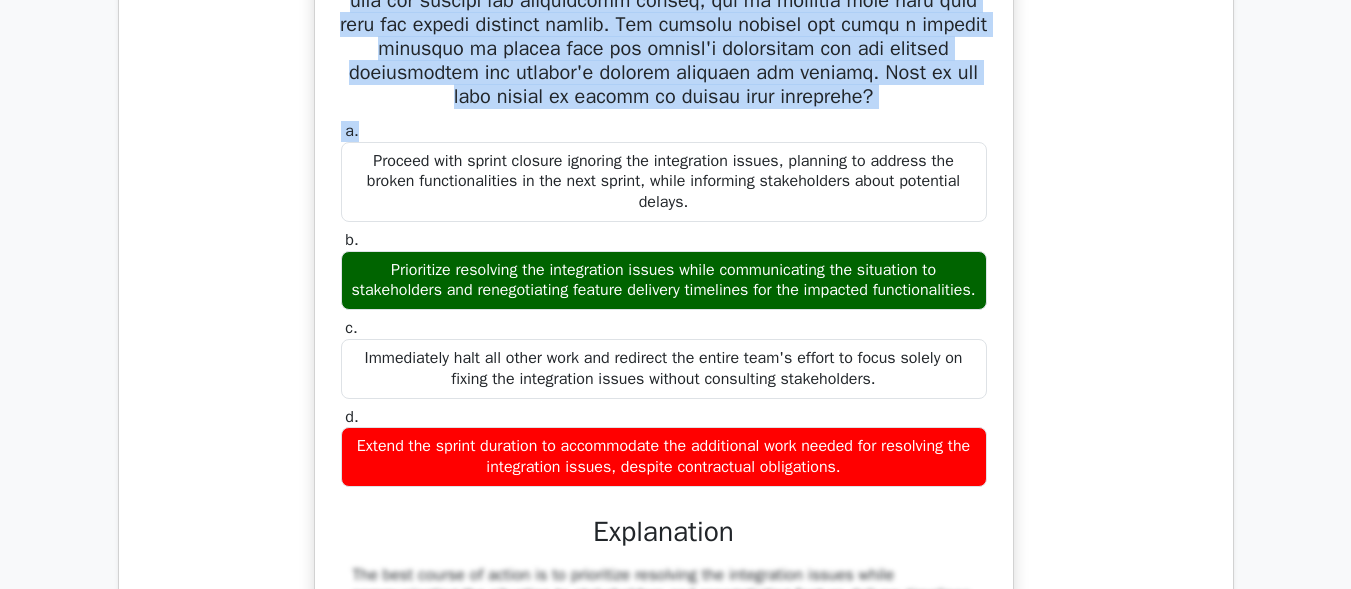 scroll, scrollTop: 8639, scrollLeft: 0, axis: vertical 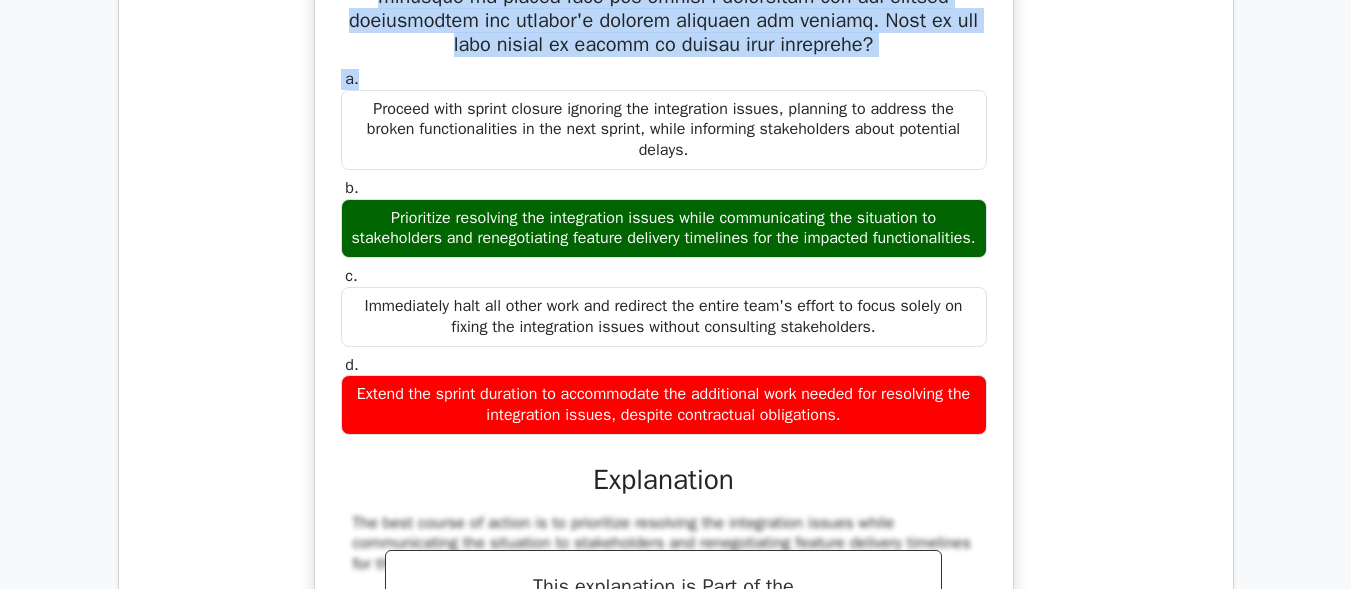 drag, startPoint x: 374, startPoint y: 218, endPoint x: 721, endPoint y: 258, distance: 349.29788 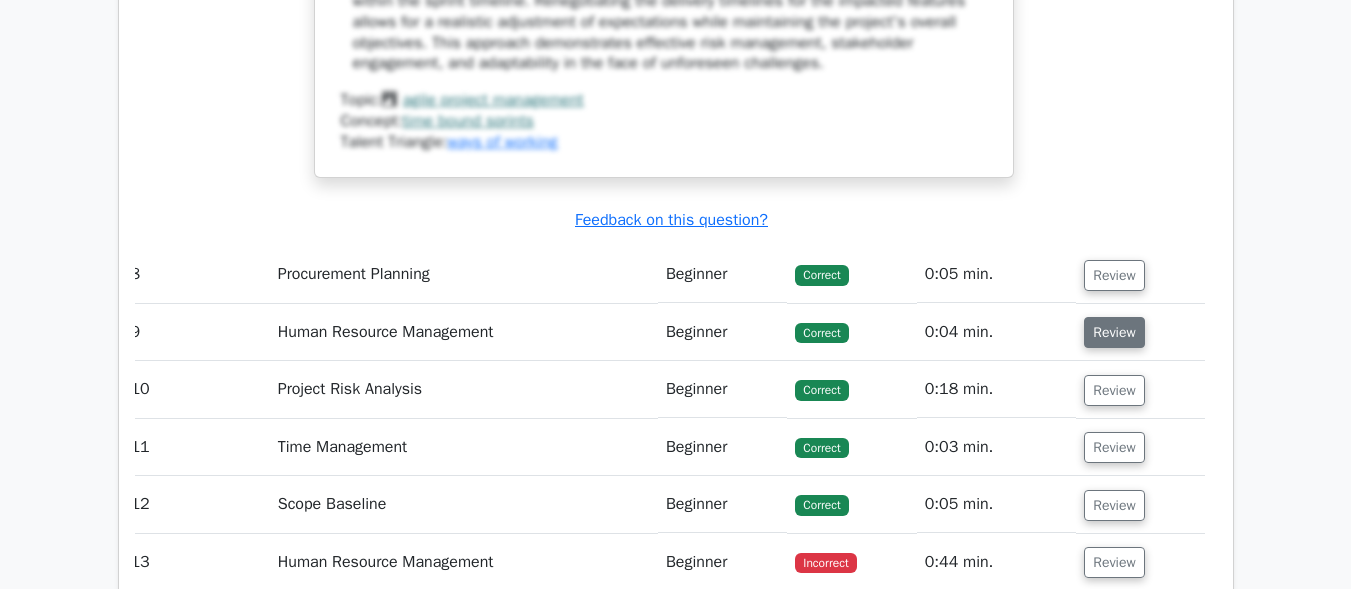 scroll, scrollTop: 9439, scrollLeft: 0, axis: vertical 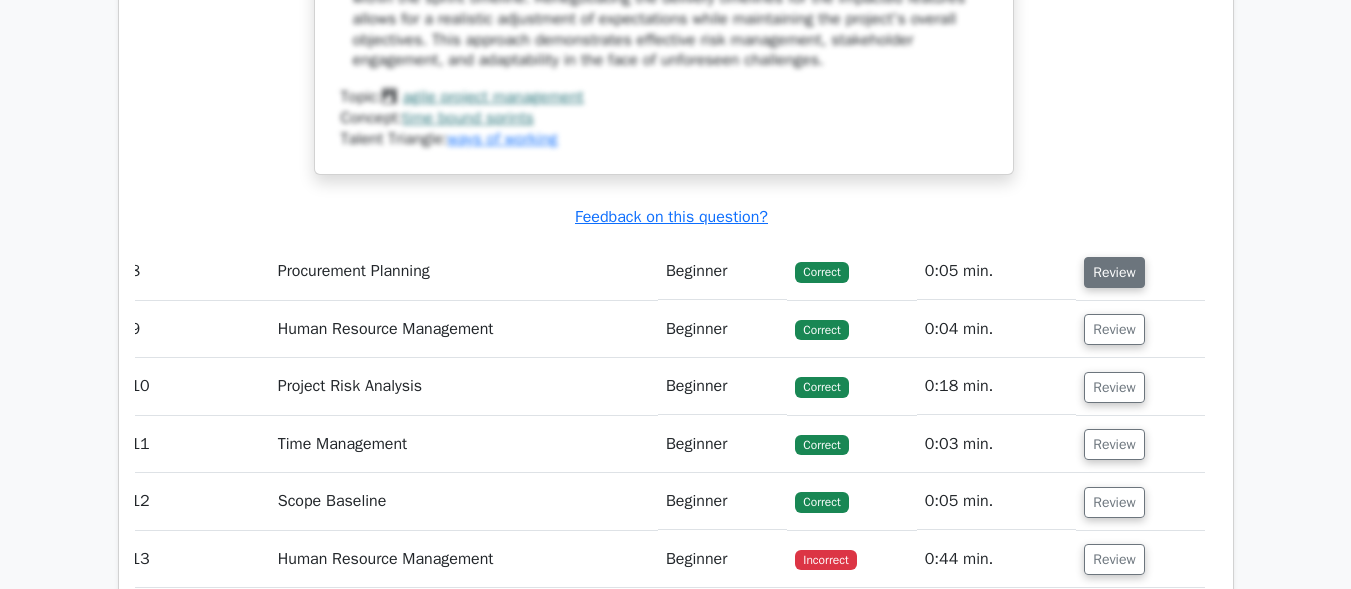 click on "Review" at bounding box center [1114, 272] 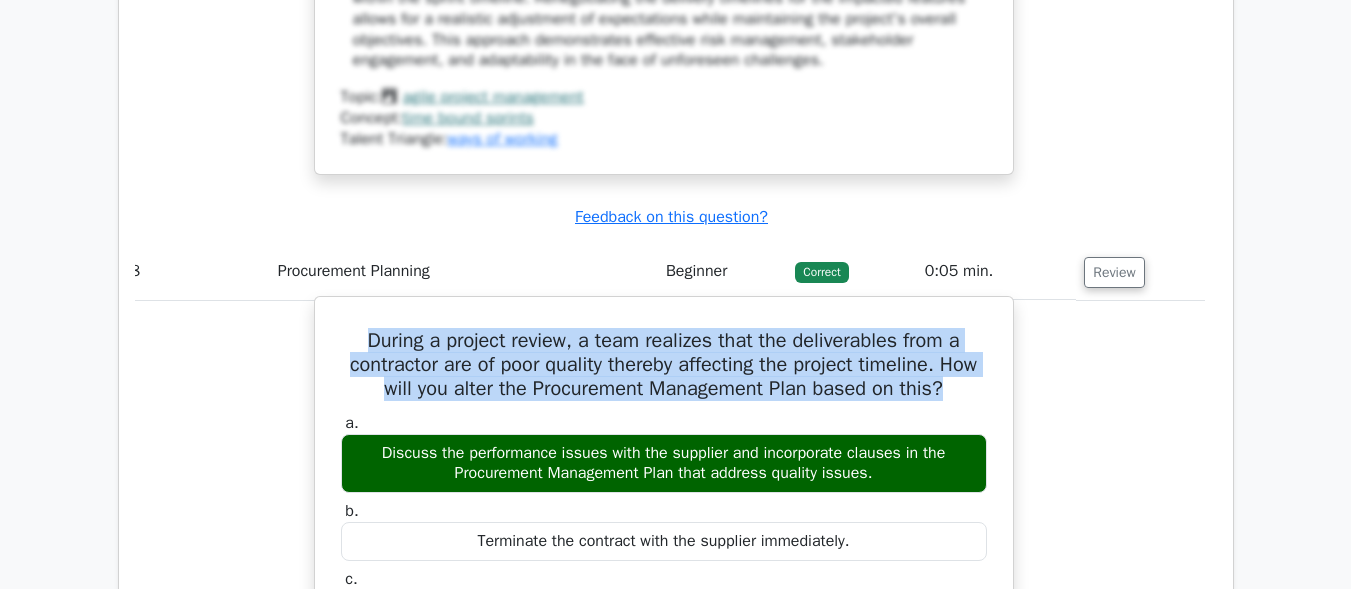 drag, startPoint x: 355, startPoint y: 361, endPoint x: 983, endPoint y: 414, distance: 630.2325 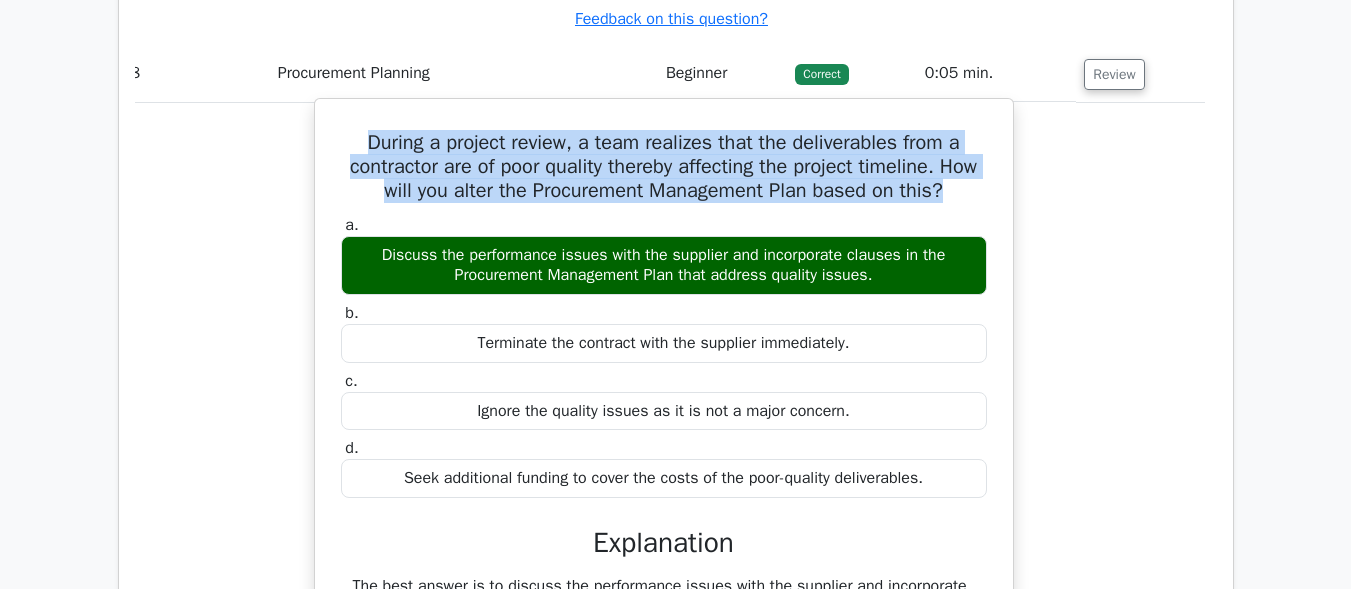 scroll, scrollTop: 9639, scrollLeft: 0, axis: vertical 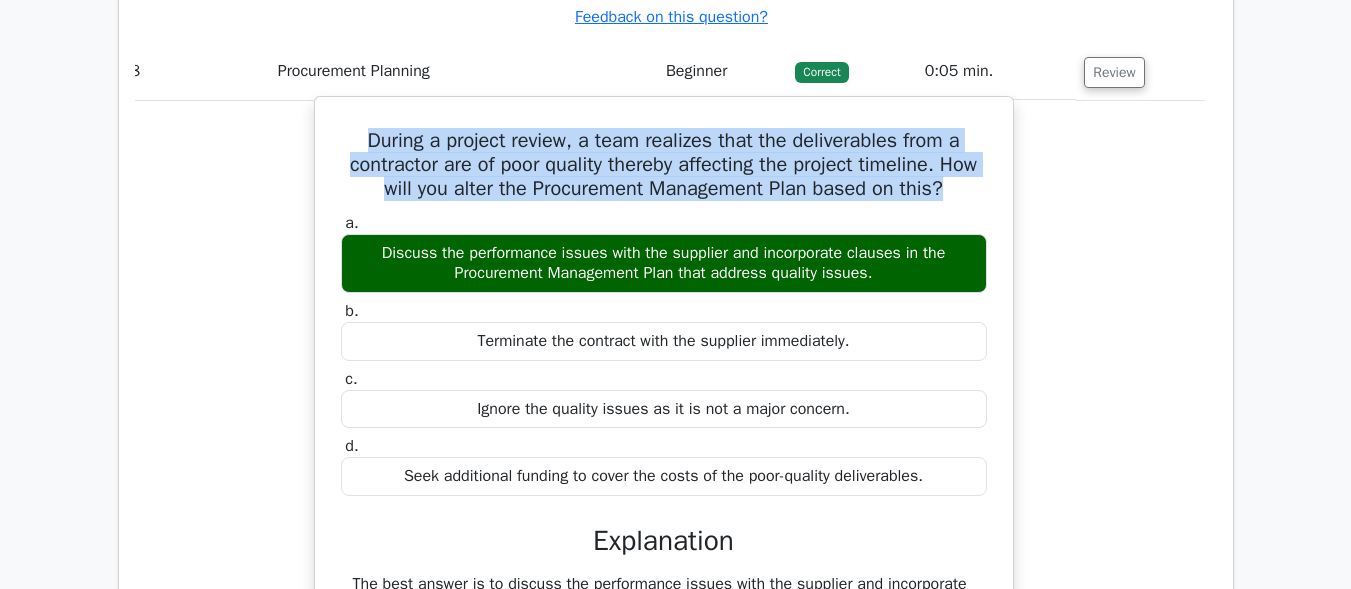 drag, startPoint x: 377, startPoint y: 274, endPoint x: 885, endPoint y: 305, distance: 508.94498 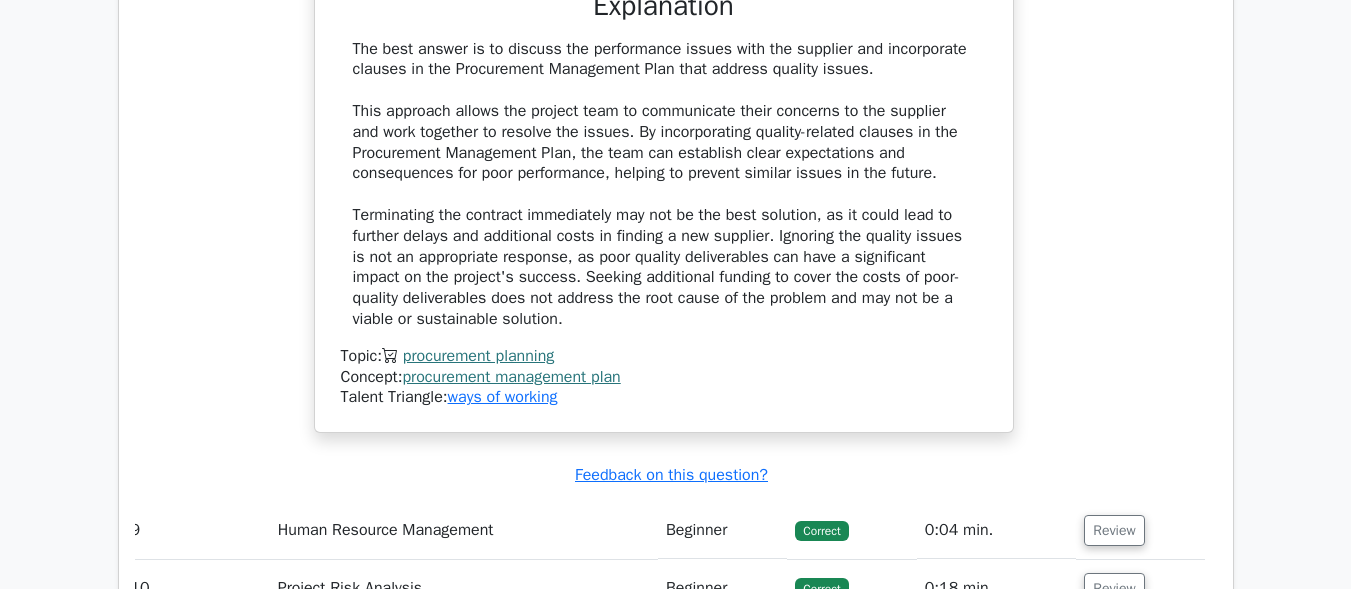 scroll, scrollTop: 10239, scrollLeft: 0, axis: vertical 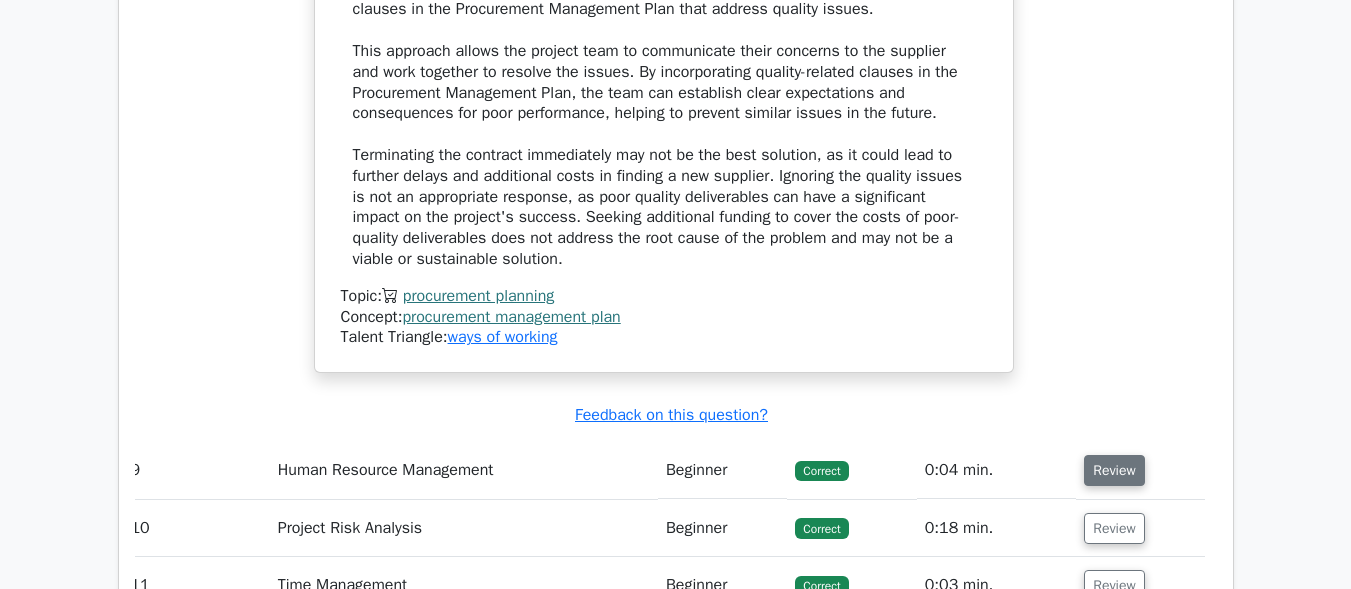 drag, startPoint x: 1124, startPoint y: 473, endPoint x: 1116, endPoint y: 495, distance: 23.409399 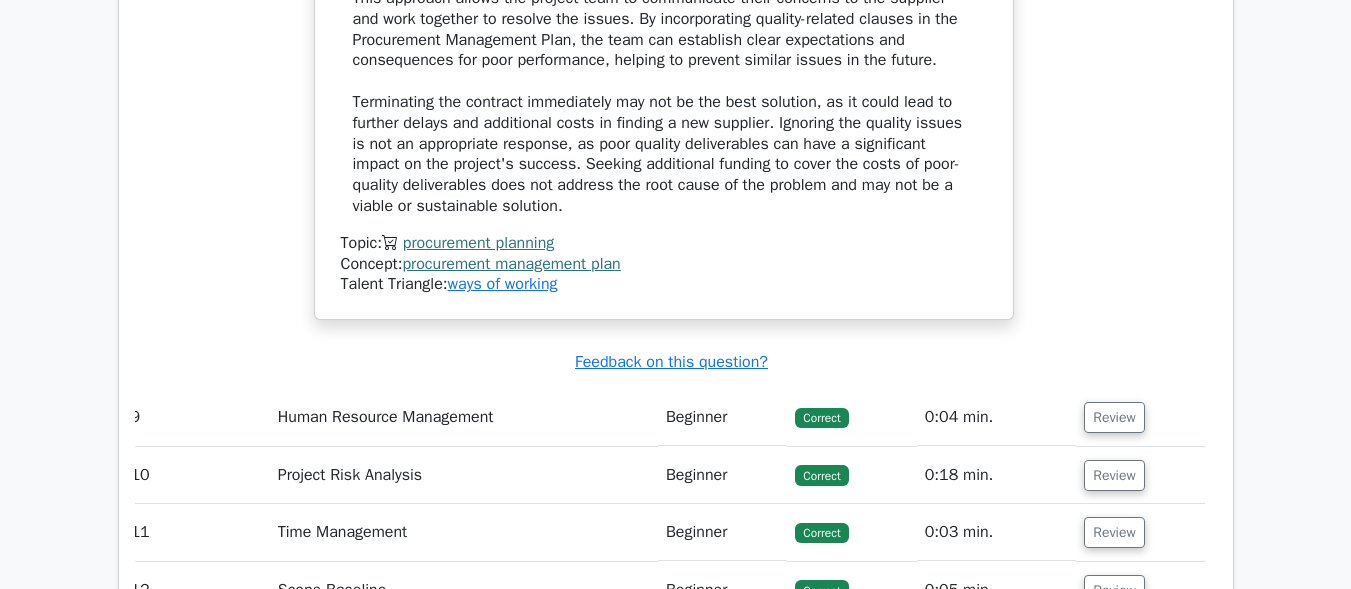 scroll, scrollTop: 10339, scrollLeft: 0, axis: vertical 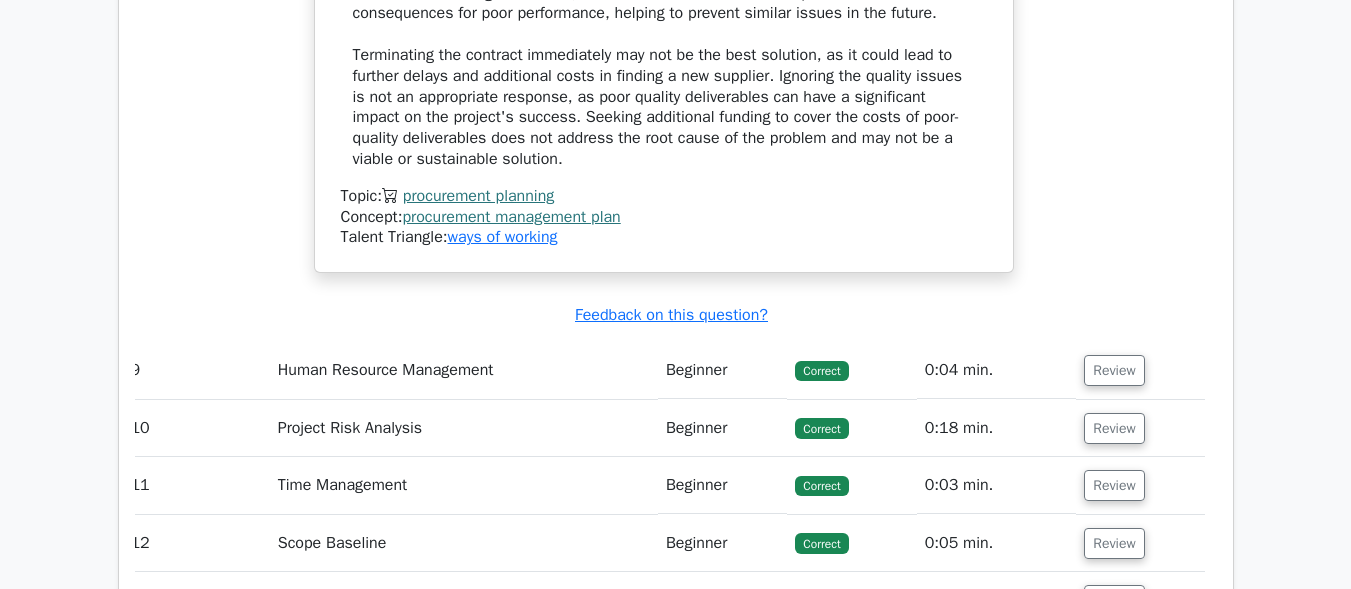 click on "Review" at bounding box center (1140, 370) 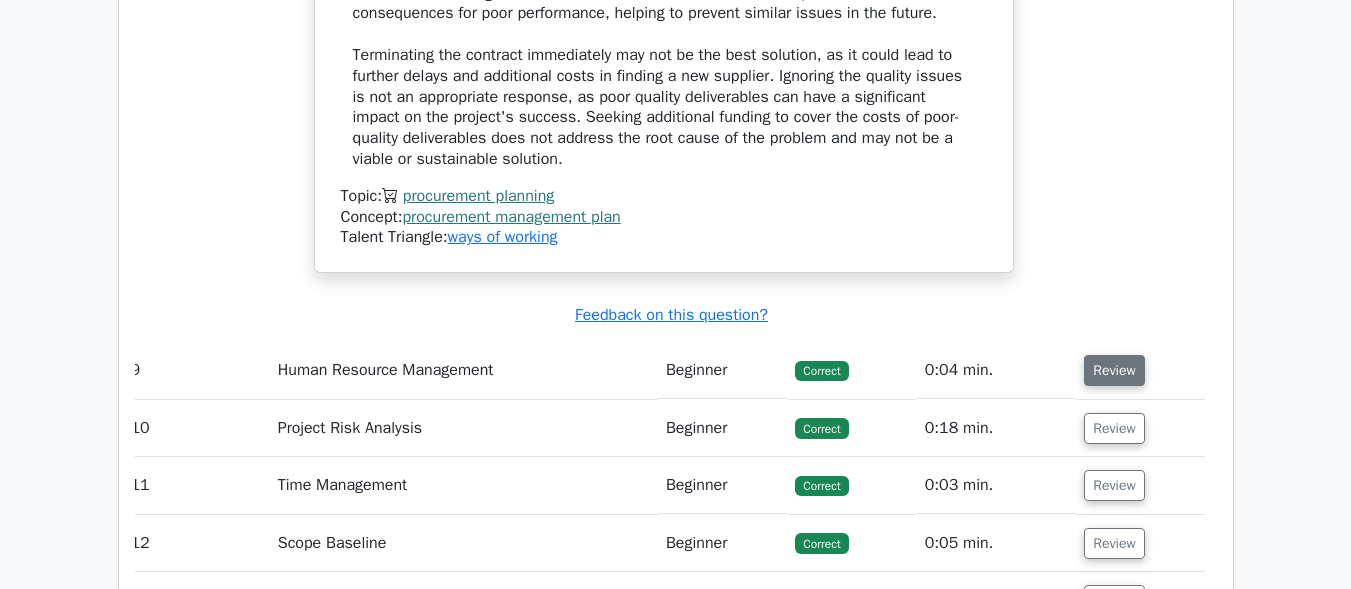 click on "Review" at bounding box center [1114, 370] 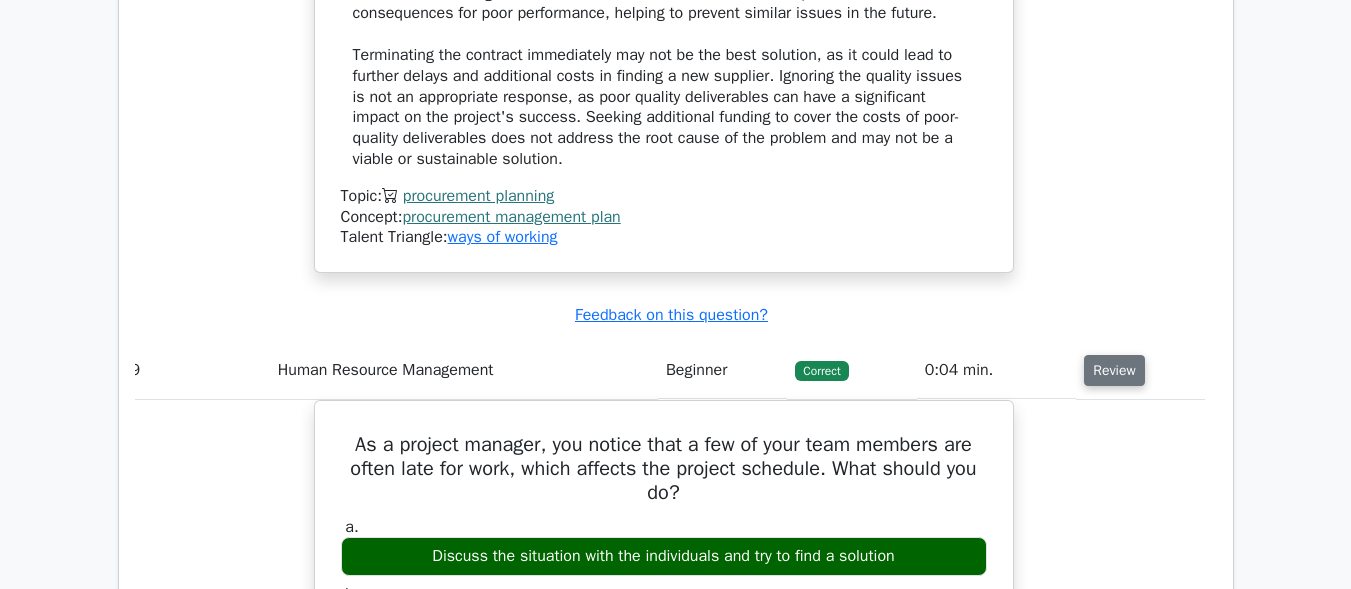 click on "Review" at bounding box center (1114, 370) 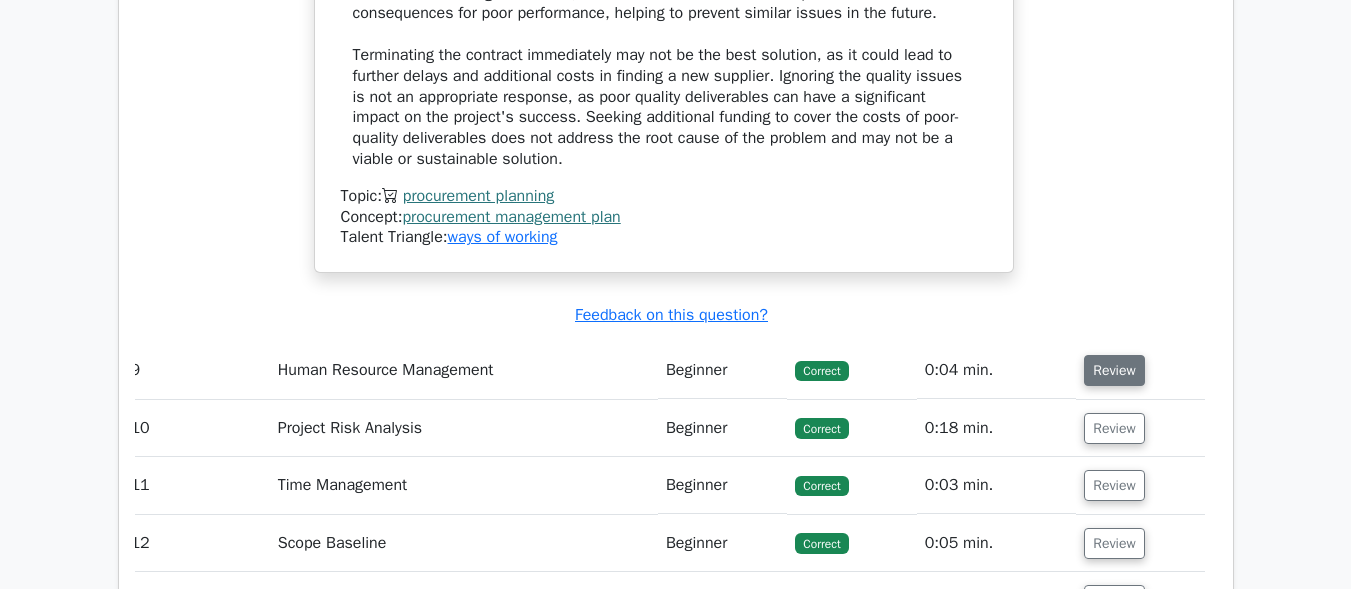click on "Review" at bounding box center (1114, 370) 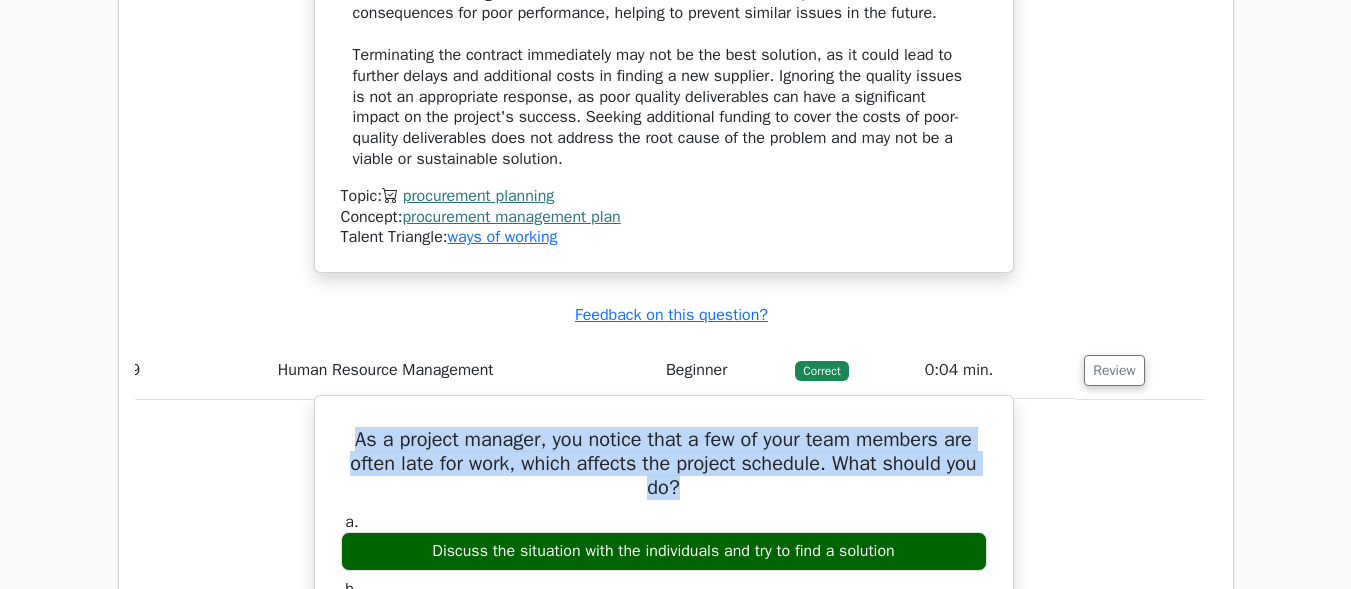 drag, startPoint x: 338, startPoint y: 452, endPoint x: 713, endPoint y: 511, distance: 379.61295 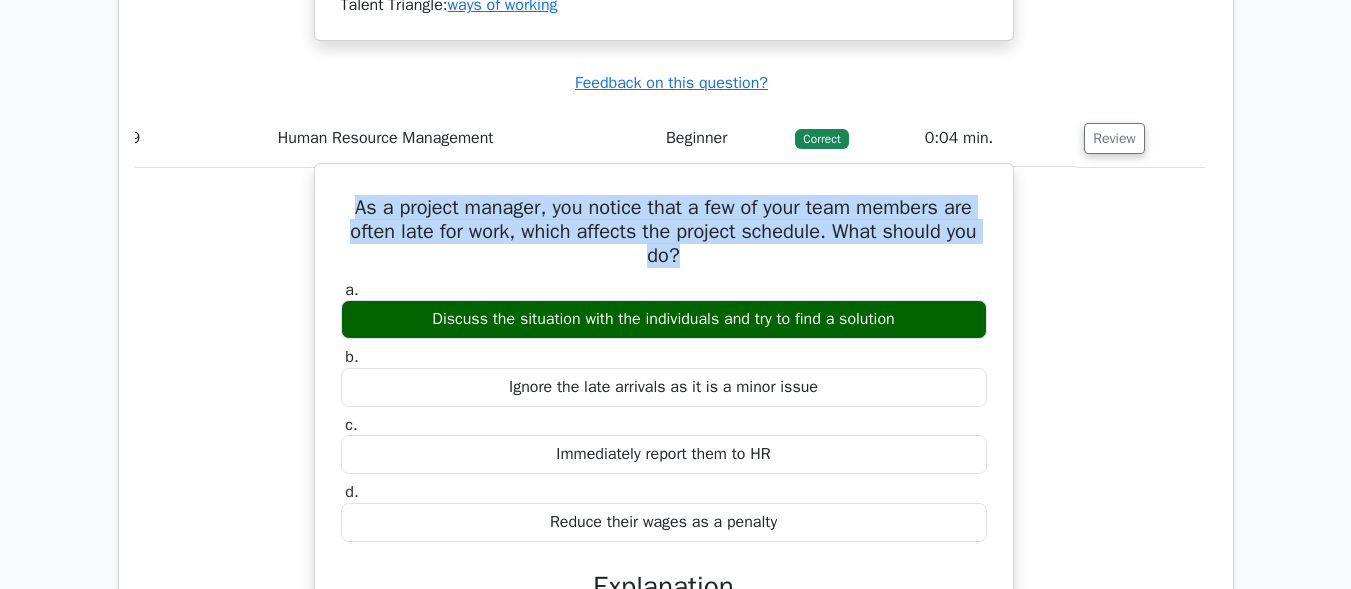 scroll, scrollTop: 10639, scrollLeft: 0, axis: vertical 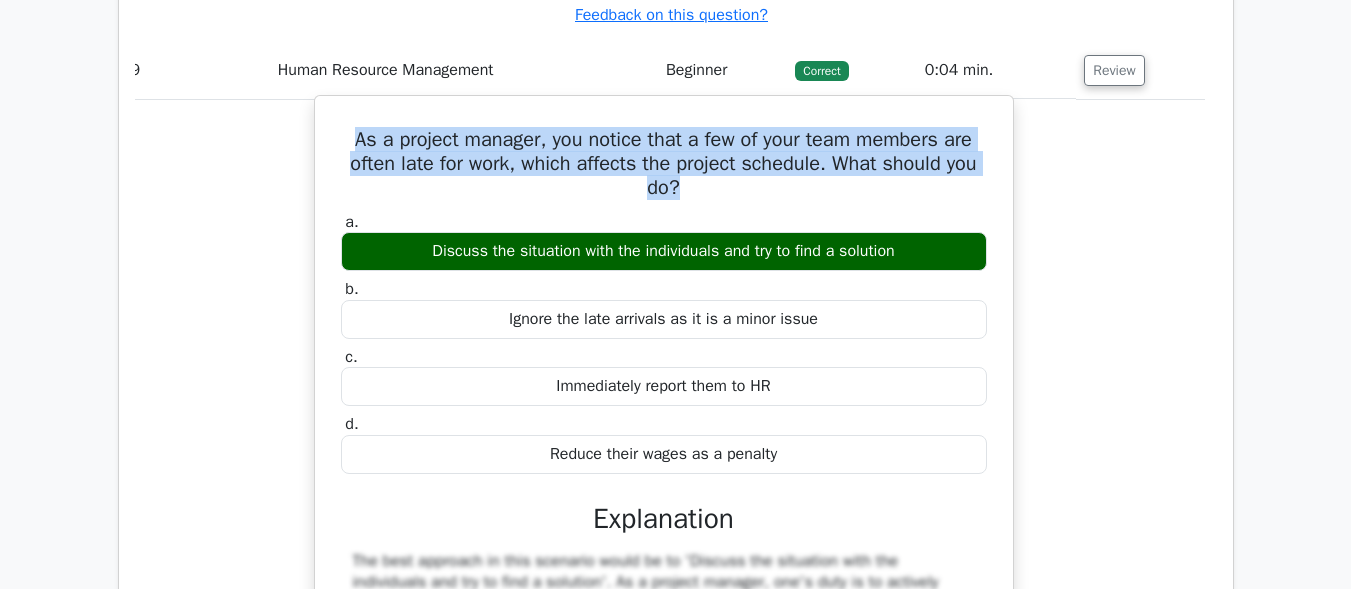 drag, startPoint x: 421, startPoint y: 271, endPoint x: 944, endPoint y: 282, distance: 523.11566 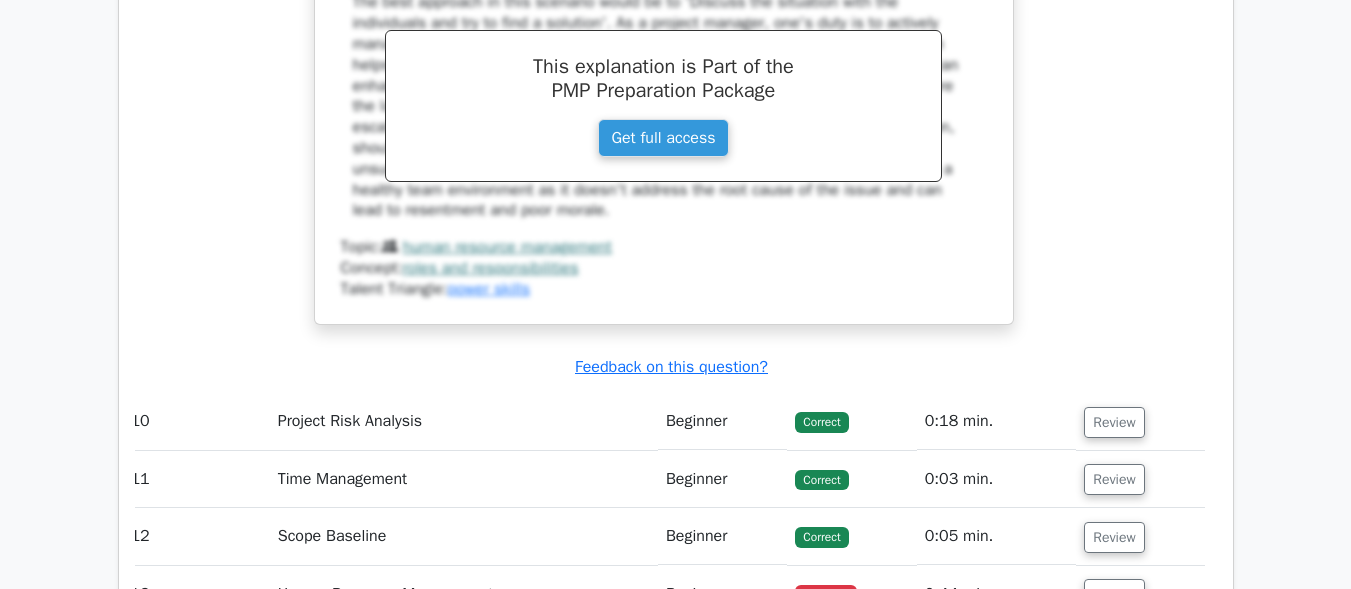 scroll, scrollTop: 11239, scrollLeft: 0, axis: vertical 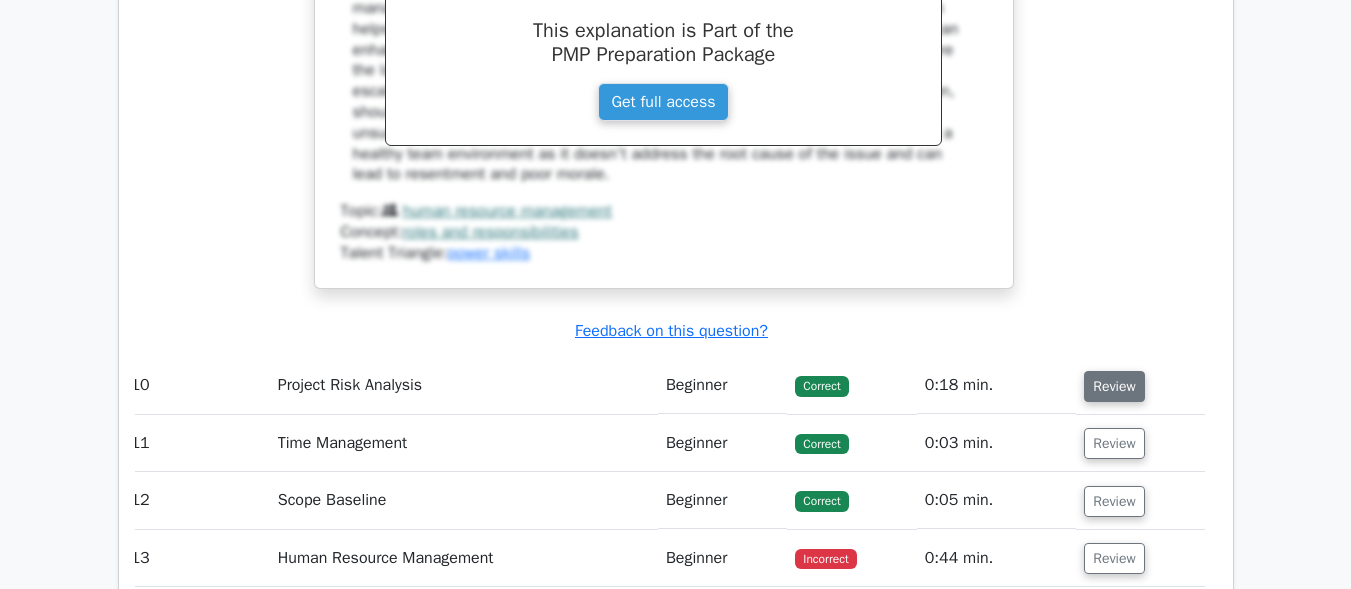 click on "Review" at bounding box center [1114, 386] 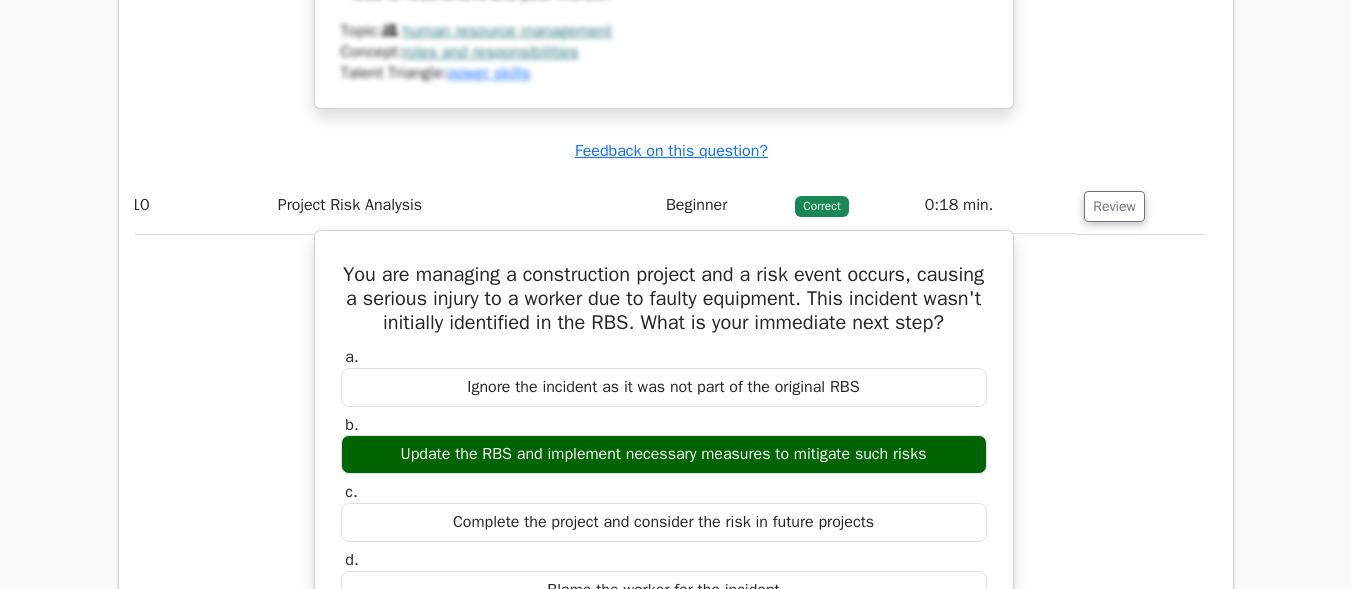 scroll, scrollTop: 11539, scrollLeft: 0, axis: vertical 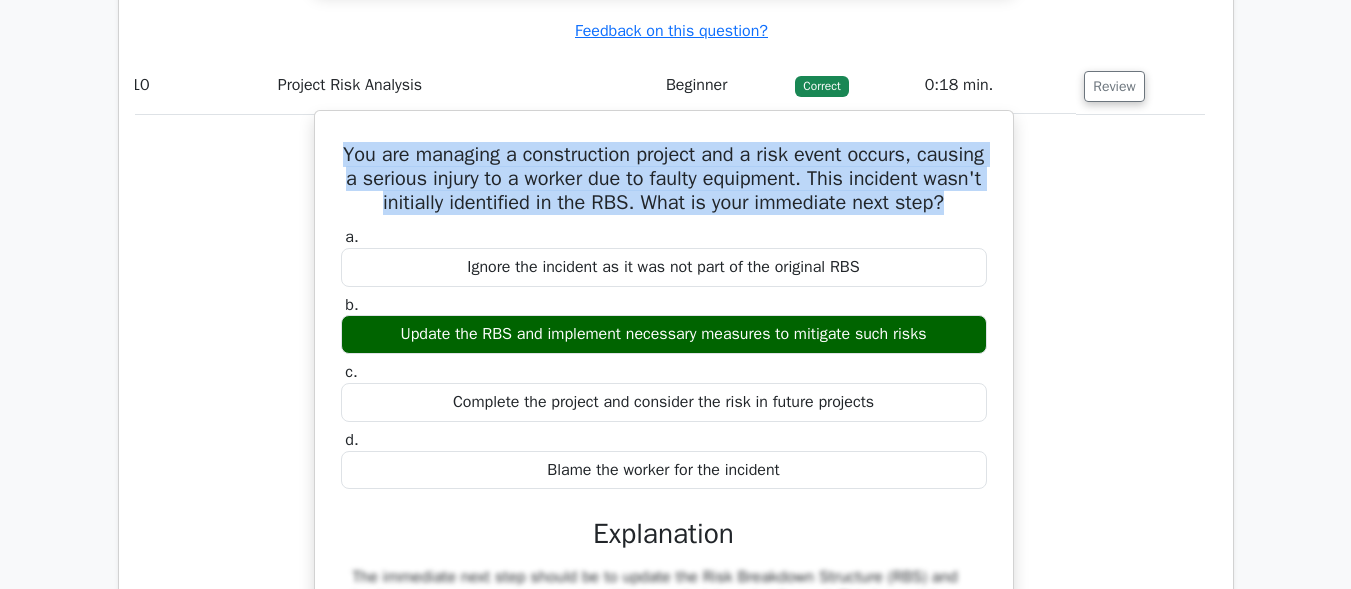 drag, startPoint x: 733, startPoint y: 247, endPoint x: 373, endPoint y: 165, distance: 369.2208 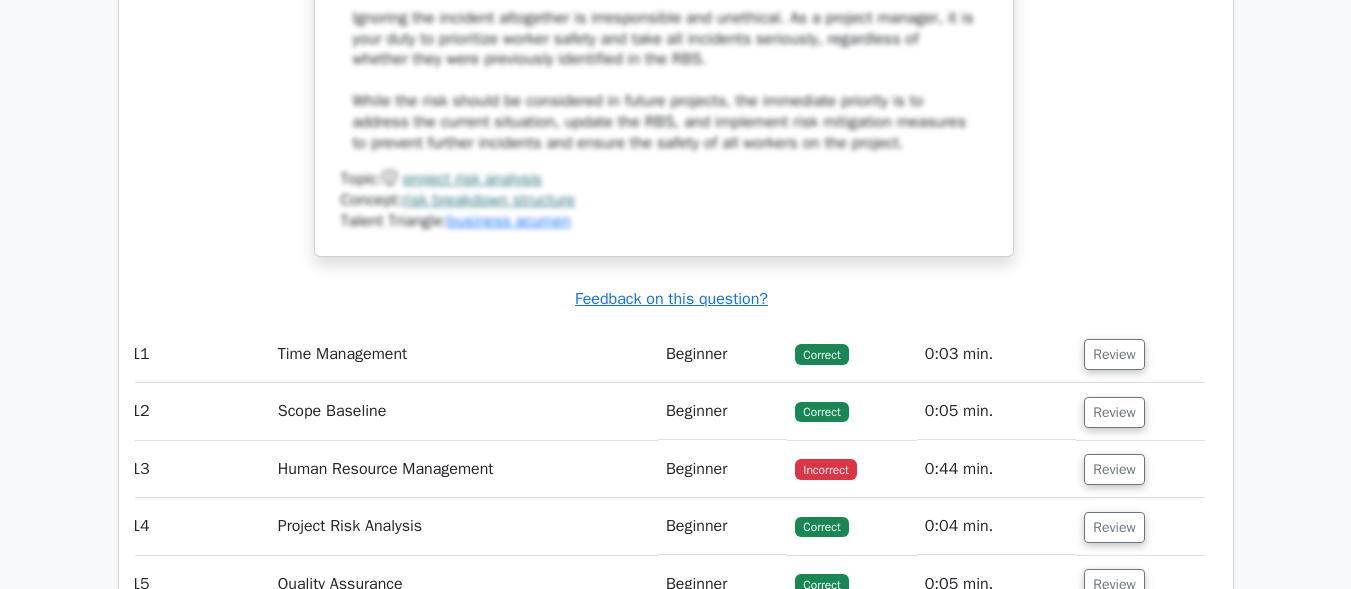 scroll, scrollTop: 12339, scrollLeft: 0, axis: vertical 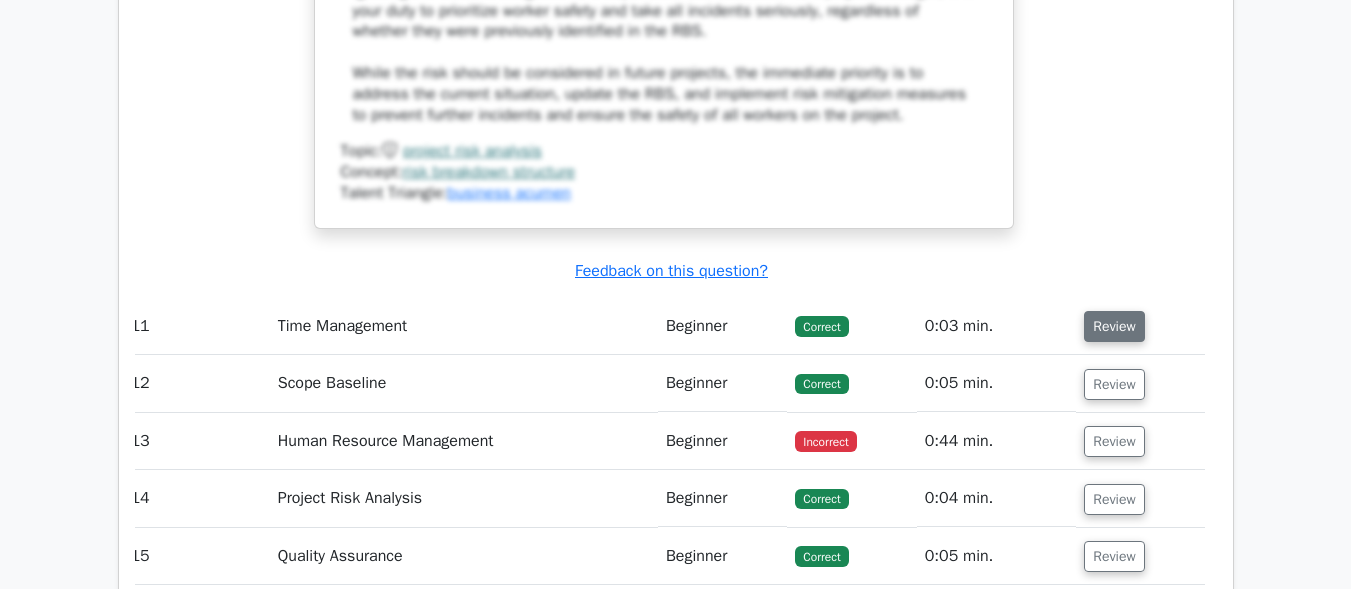 click on "Review" at bounding box center [1114, 326] 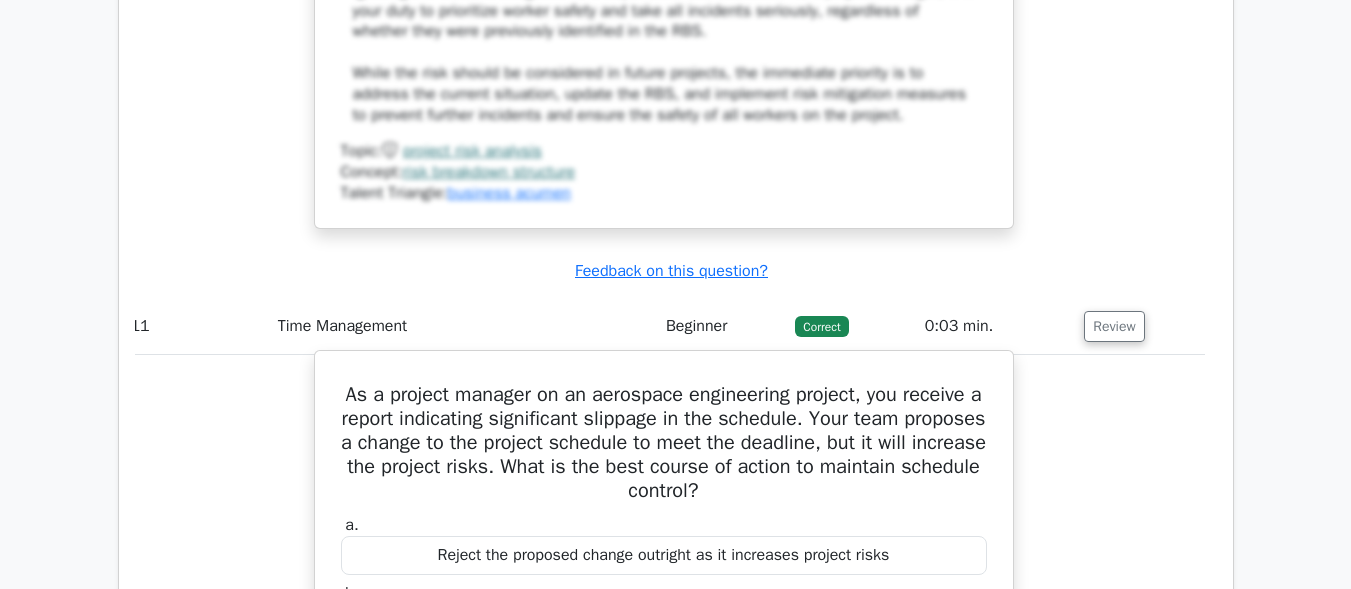 scroll, scrollTop: 12439, scrollLeft: 0, axis: vertical 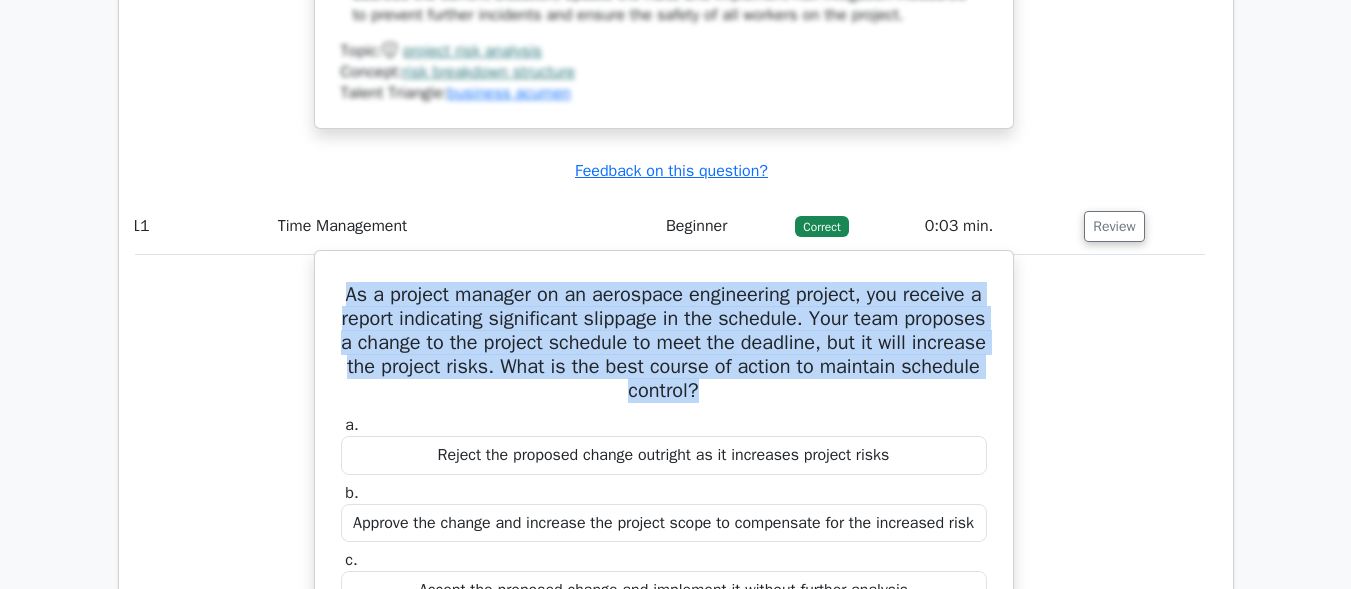 drag, startPoint x: 341, startPoint y: 339, endPoint x: 808, endPoint y: 443, distance: 478.4402 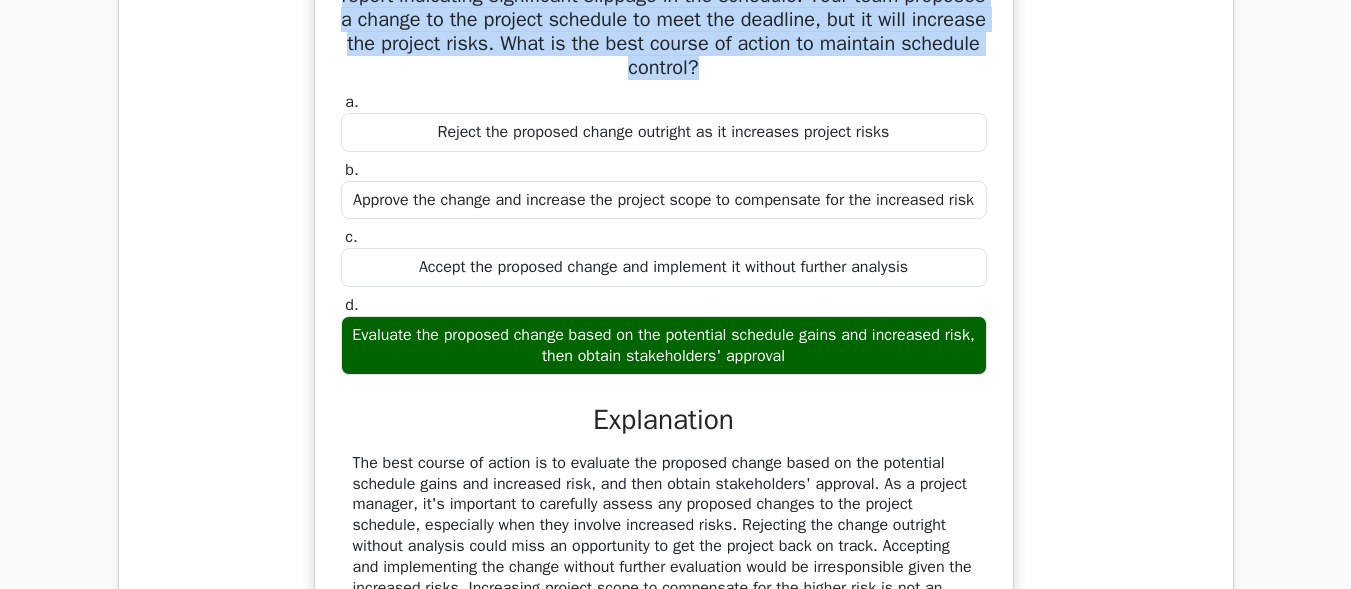 scroll, scrollTop: 12839, scrollLeft: 0, axis: vertical 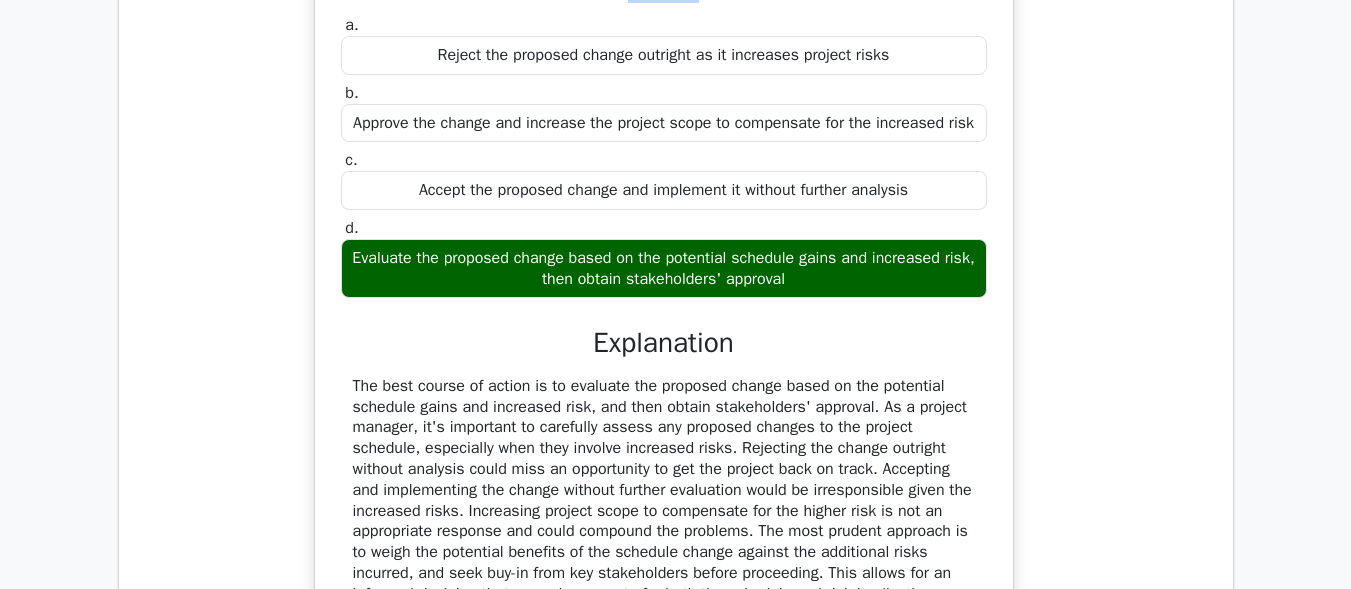 drag, startPoint x: 361, startPoint y: 299, endPoint x: 853, endPoint y: 324, distance: 492.63477 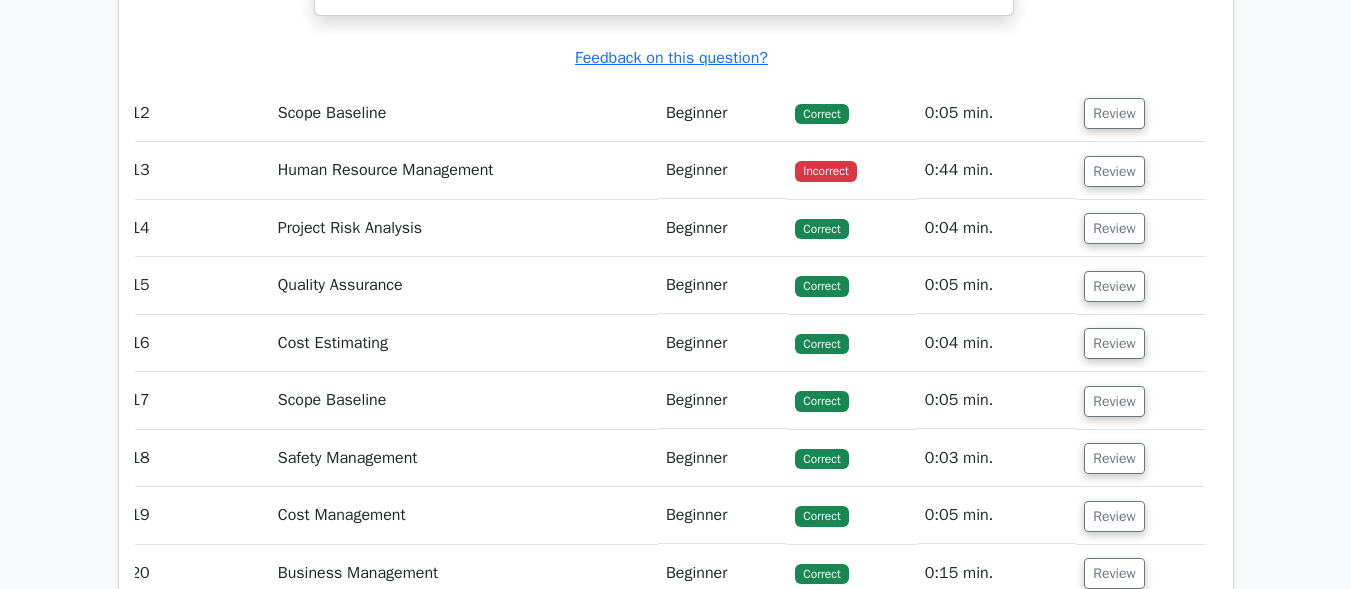 scroll, scrollTop: 13539, scrollLeft: 0, axis: vertical 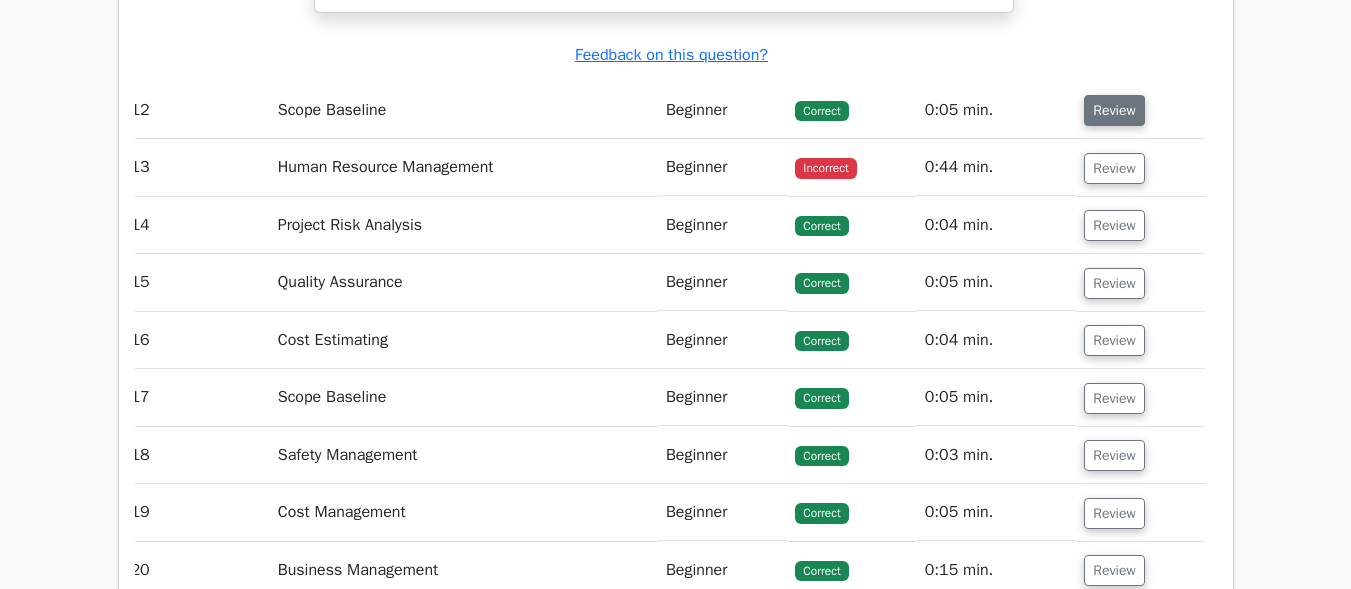 click on "Review" at bounding box center (1114, 110) 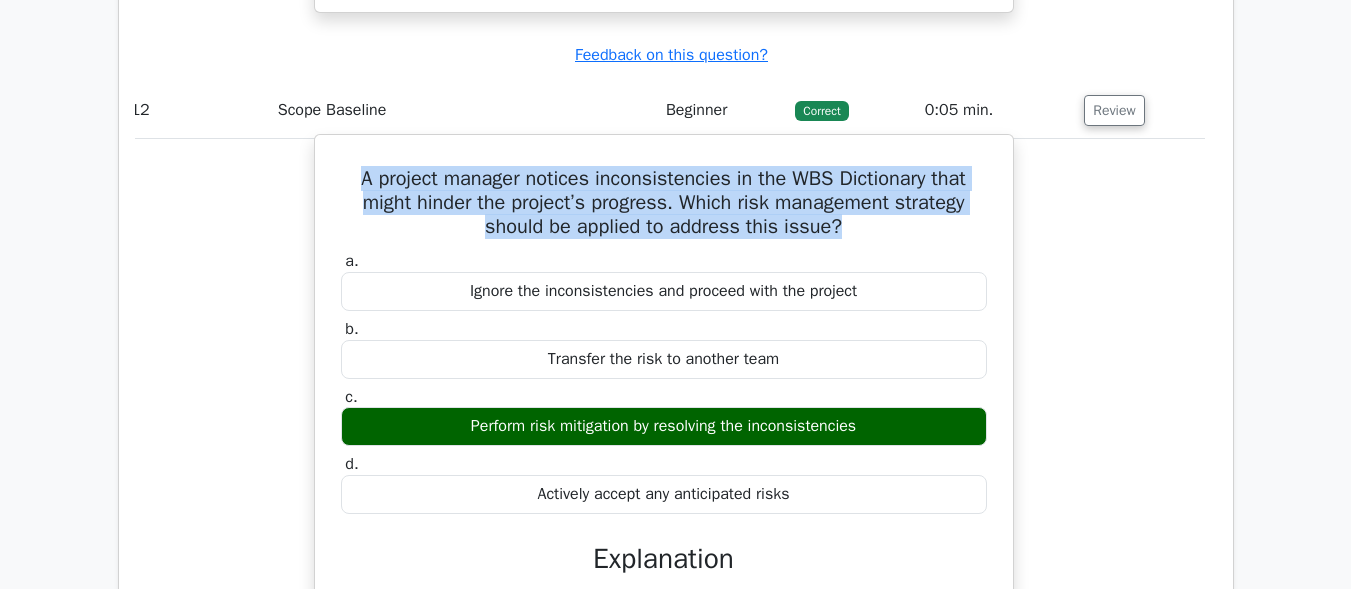 drag, startPoint x: 861, startPoint y: 273, endPoint x: 339, endPoint y: 222, distance: 524.4855 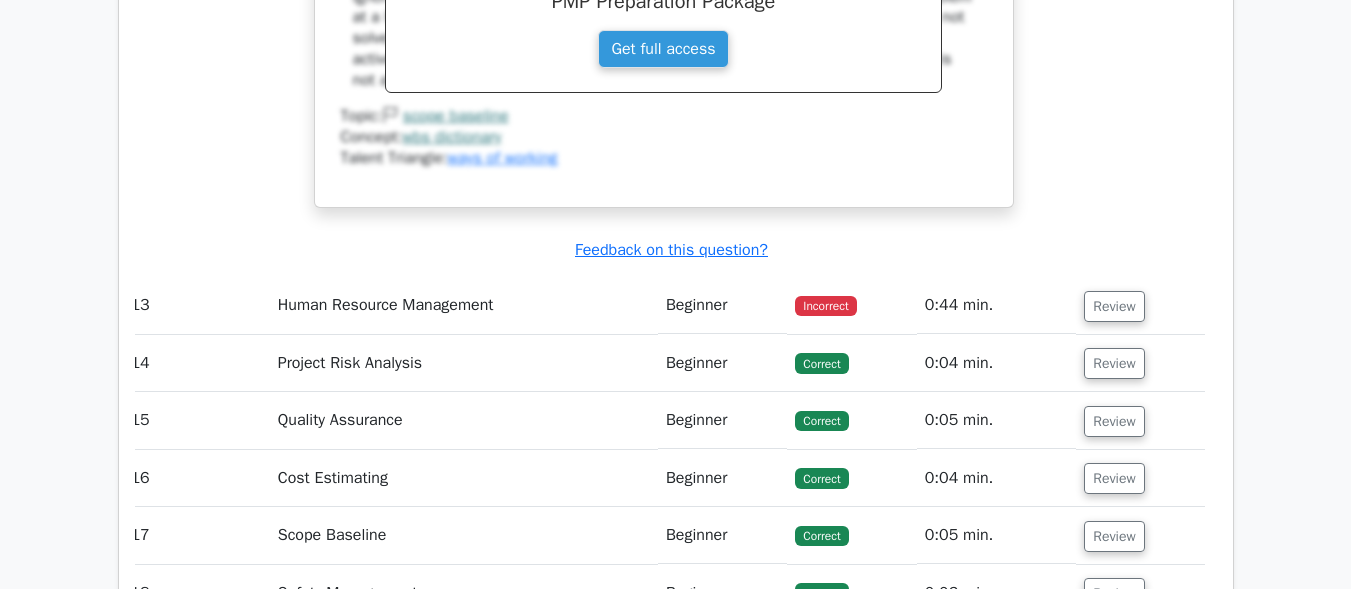 scroll, scrollTop: 14239, scrollLeft: 0, axis: vertical 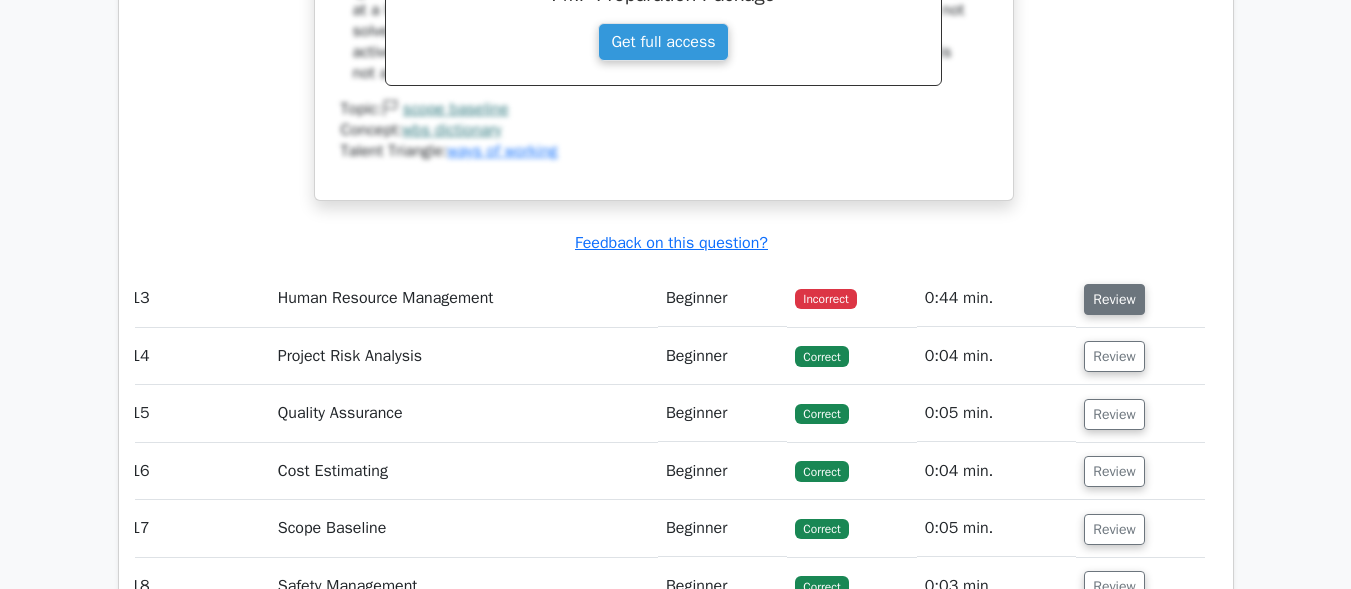 click on "Review" at bounding box center [1114, 299] 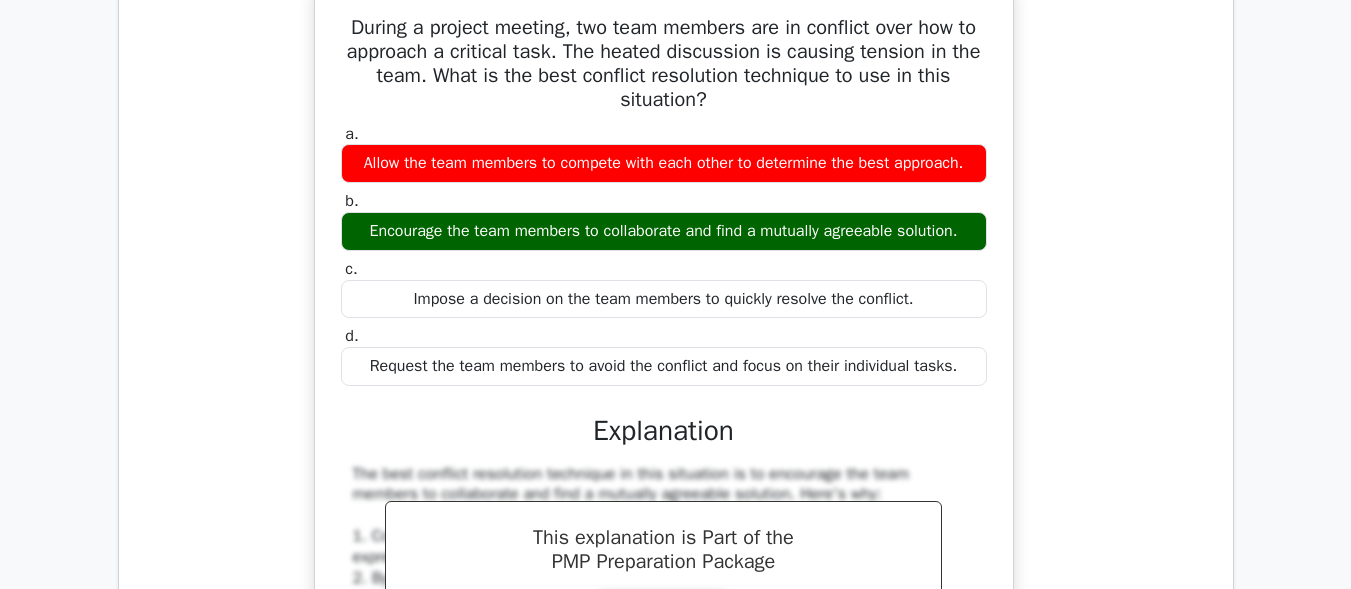 scroll, scrollTop: 14639, scrollLeft: 0, axis: vertical 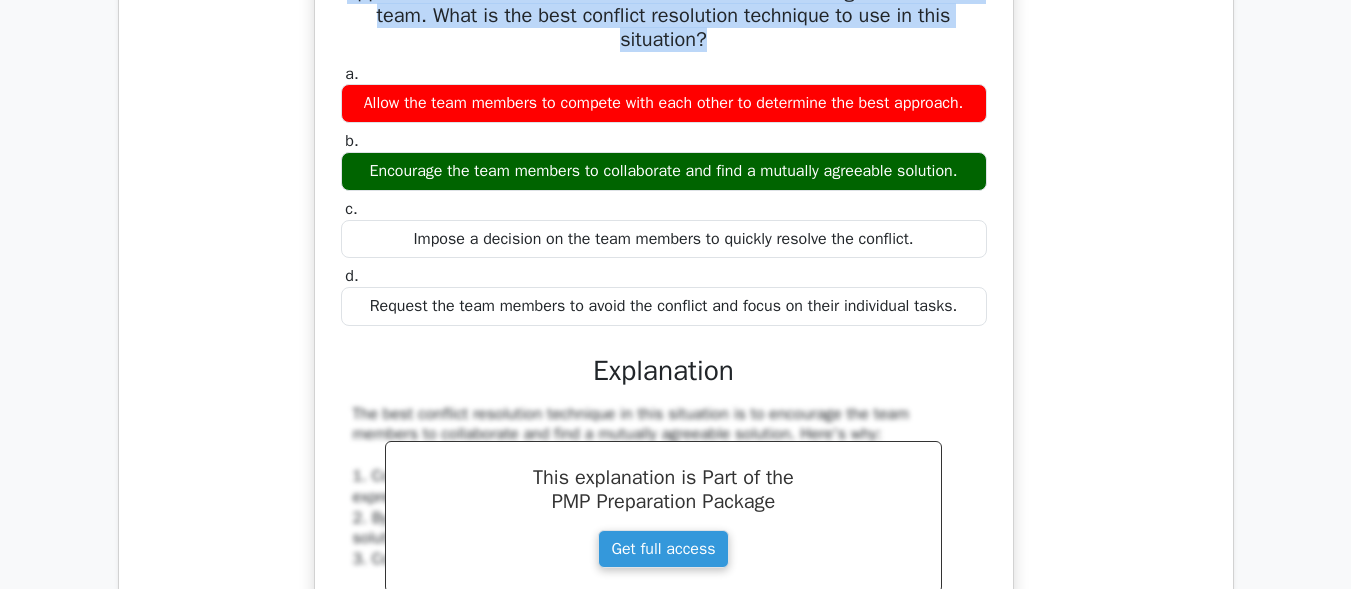 drag, startPoint x: 345, startPoint y: 12, endPoint x: 730, endPoint y: 96, distance: 394.0571 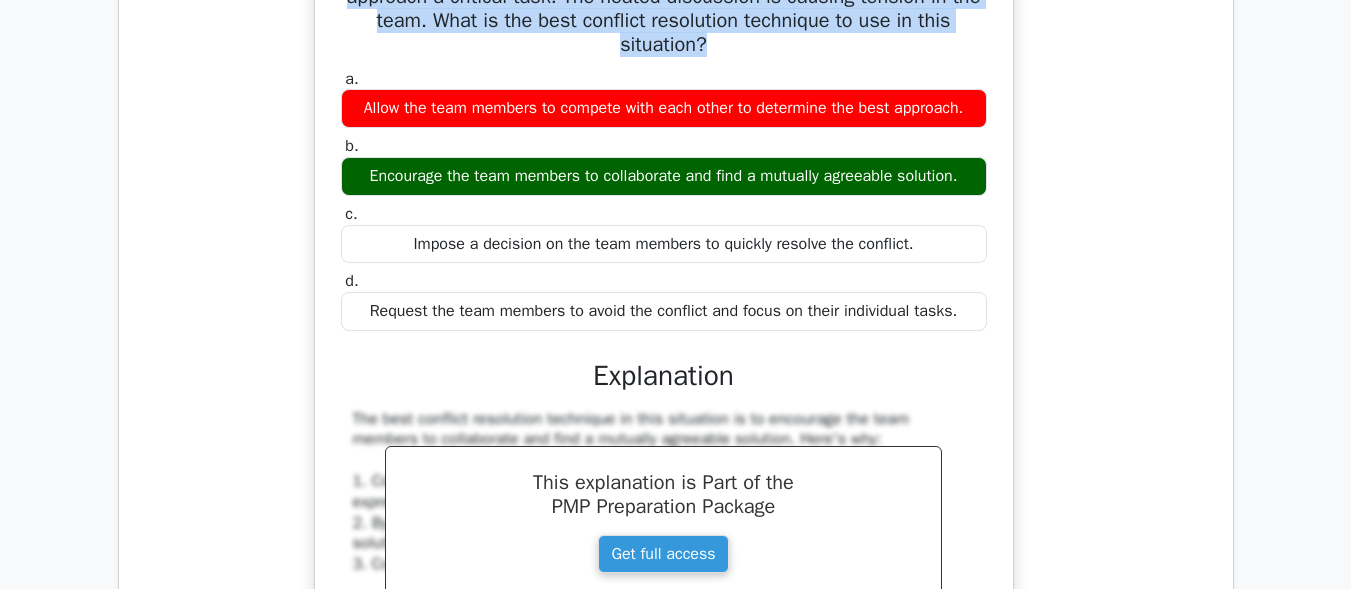 drag, startPoint x: 356, startPoint y: 213, endPoint x: 1015, endPoint y: 209, distance: 659.01215 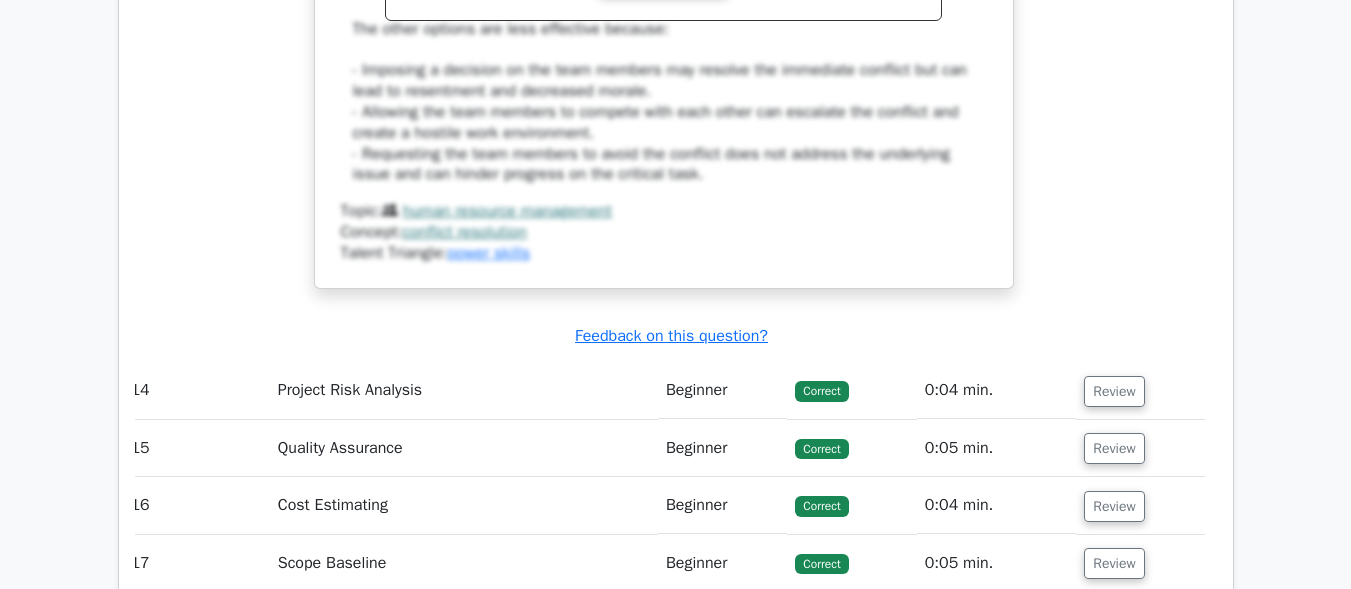 scroll, scrollTop: 15239, scrollLeft: 0, axis: vertical 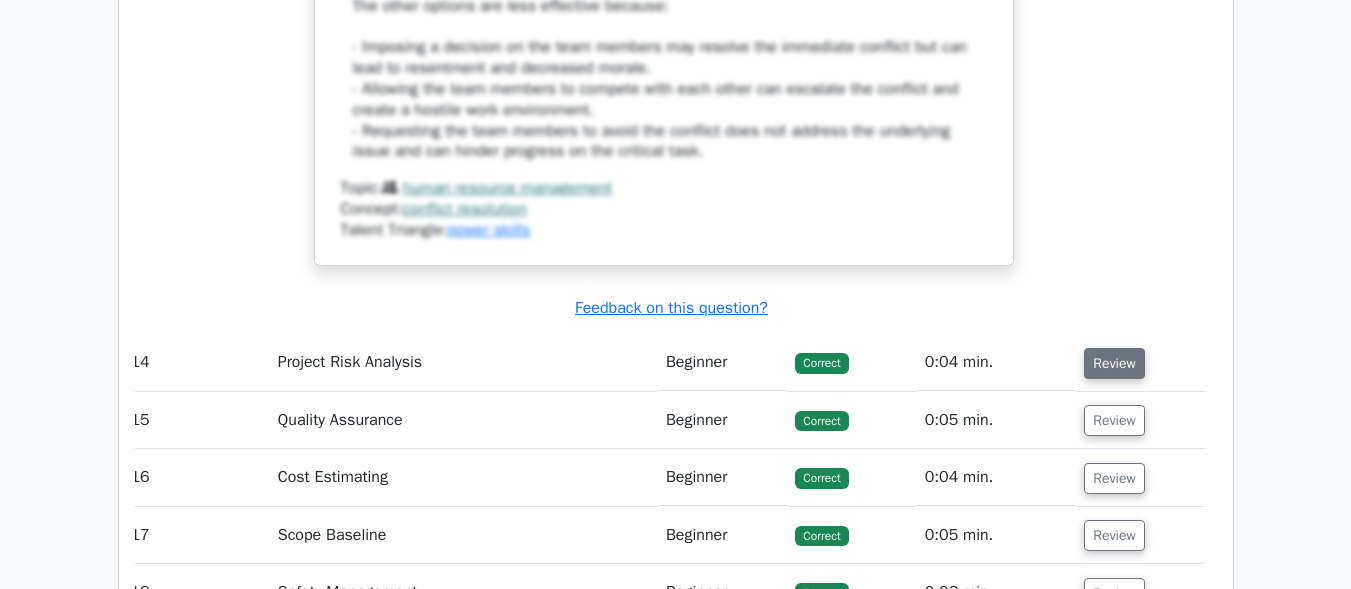 click on "Review" at bounding box center [1114, 363] 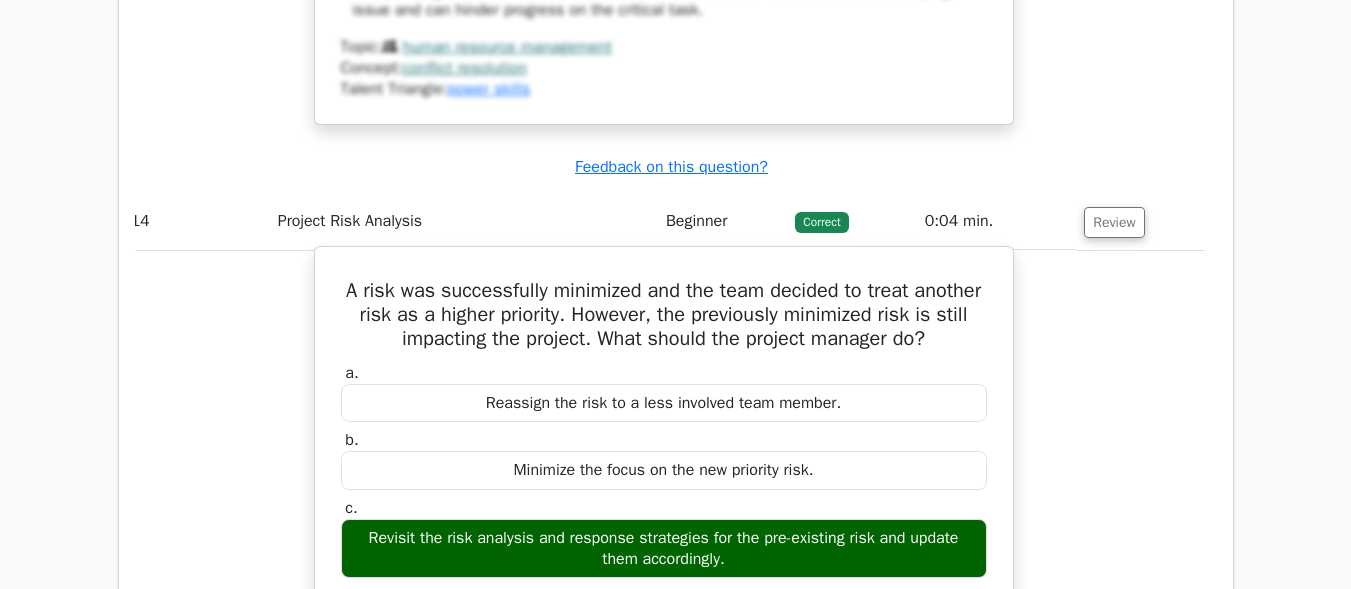 scroll, scrollTop: 15439, scrollLeft: 0, axis: vertical 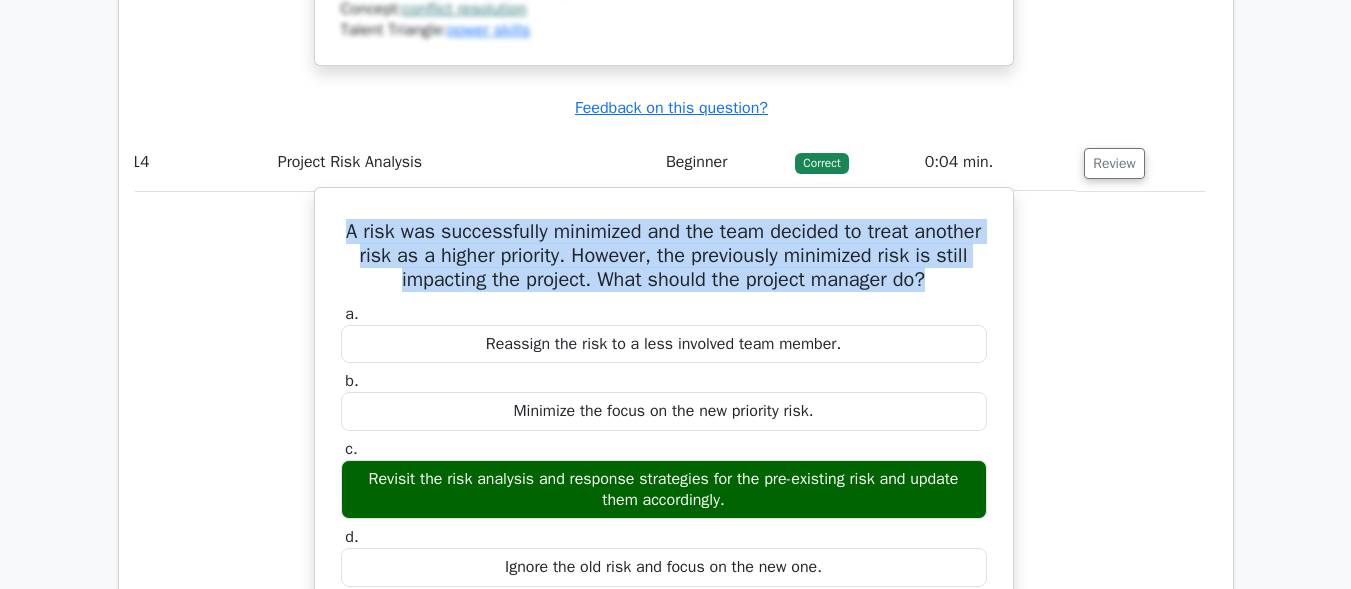 drag, startPoint x: 369, startPoint y: 272, endPoint x: 967, endPoint y: 331, distance: 600.9035 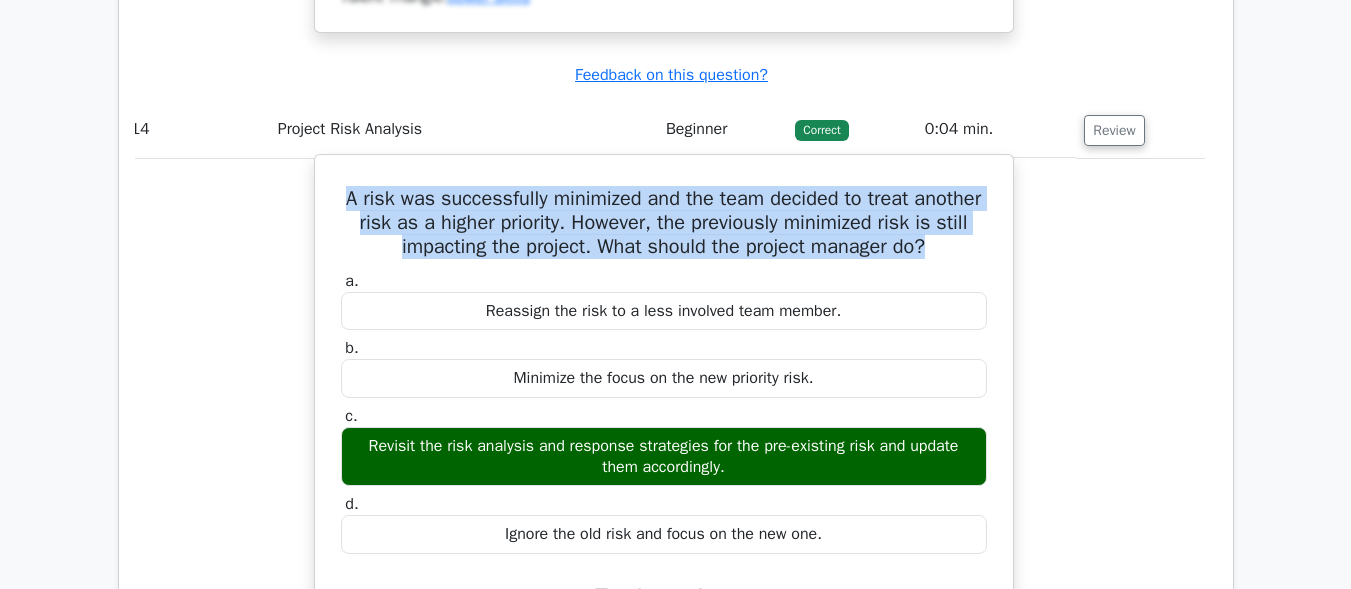 scroll, scrollTop: 15501, scrollLeft: 0, axis: vertical 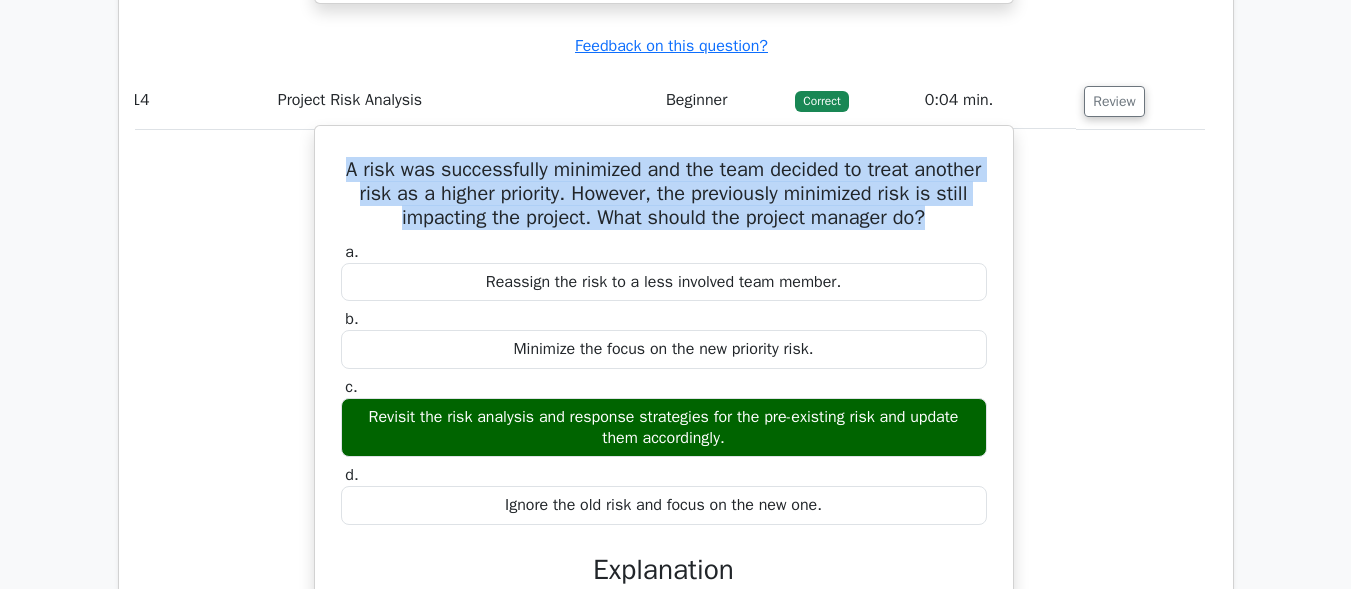 drag, startPoint x: 354, startPoint y: 517, endPoint x: 749, endPoint y: 488, distance: 396.06314 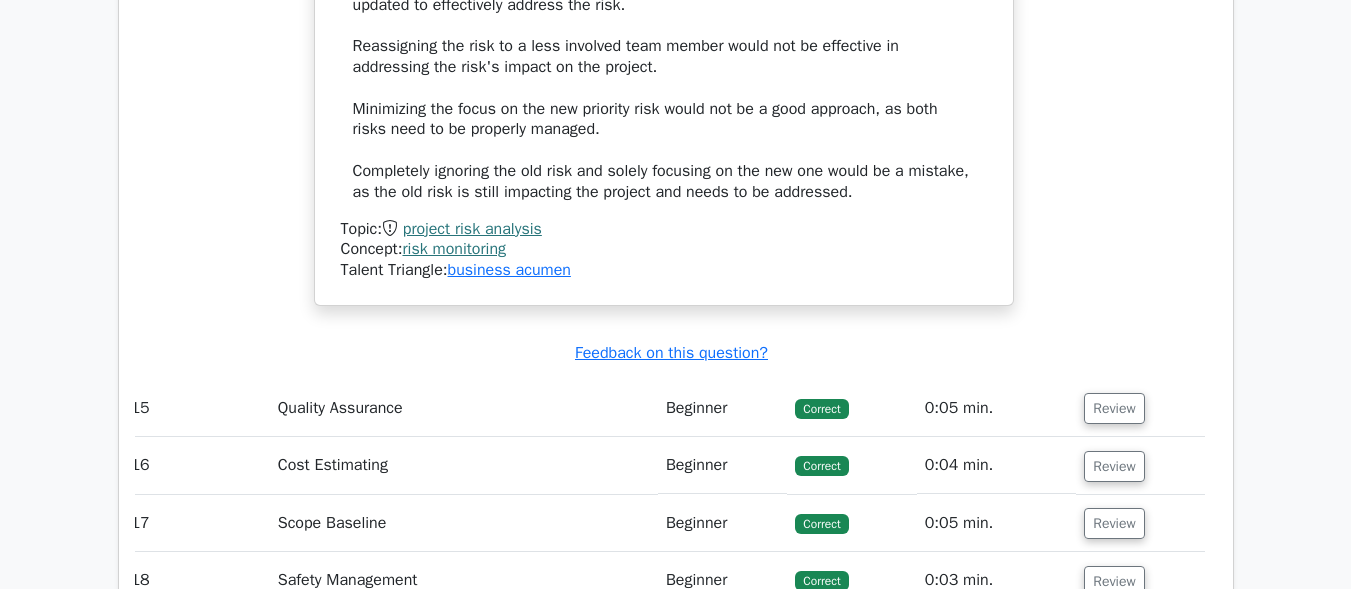 scroll, scrollTop: 16301, scrollLeft: 0, axis: vertical 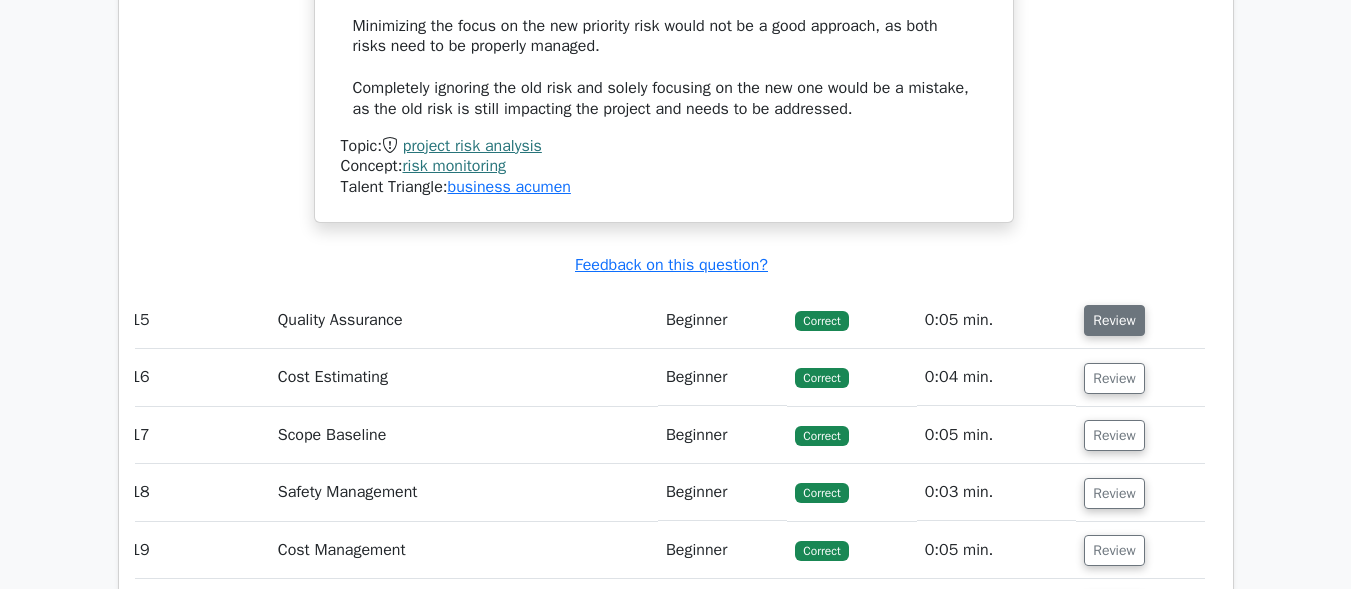 click on "Review" at bounding box center [1114, 320] 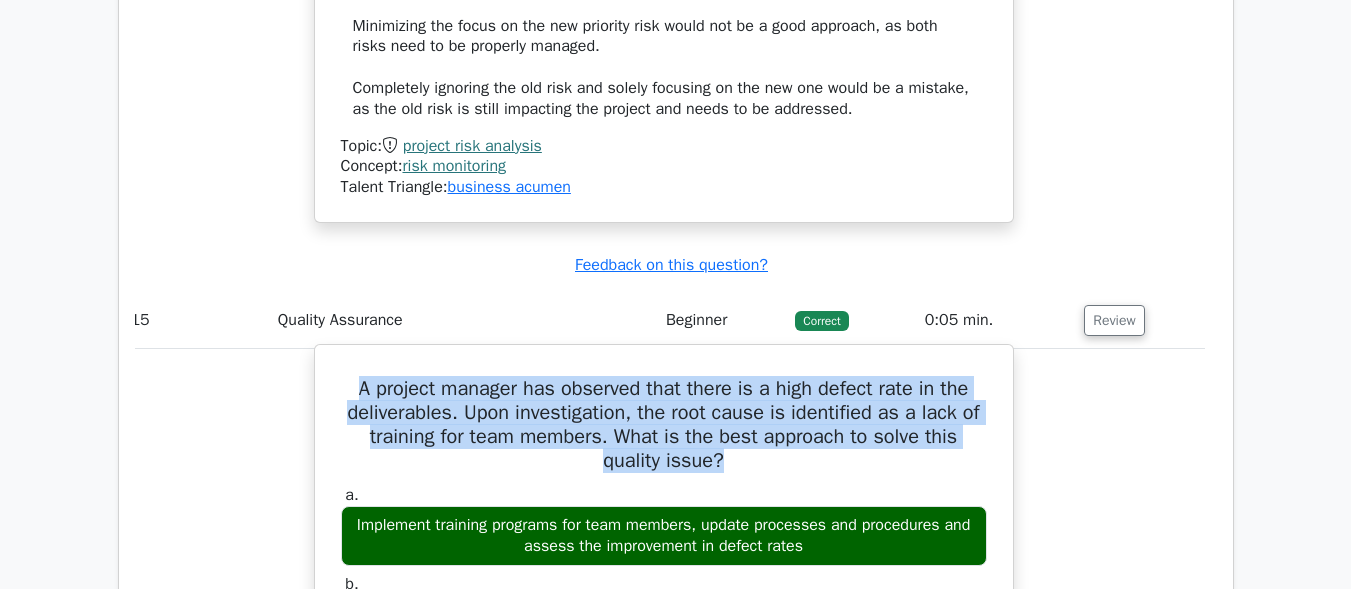drag, startPoint x: 342, startPoint y: 429, endPoint x: 743, endPoint y: 511, distance: 409.2982 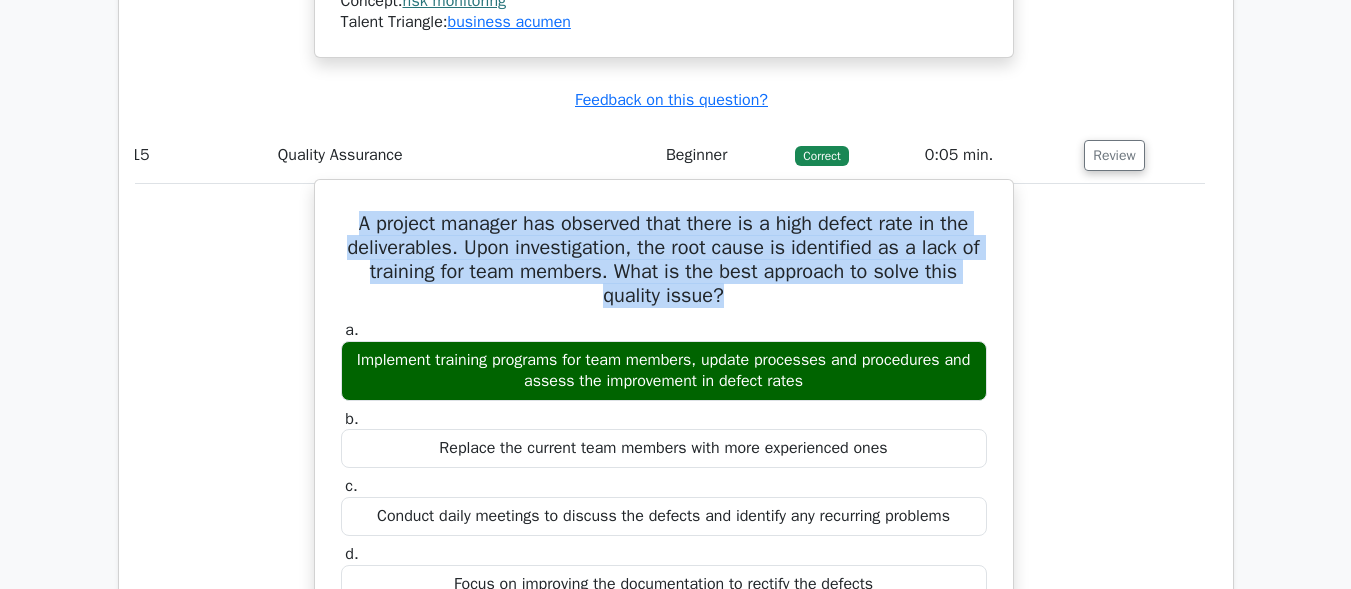 scroll, scrollTop: 16501, scrollLeft: 0, axis: vertical 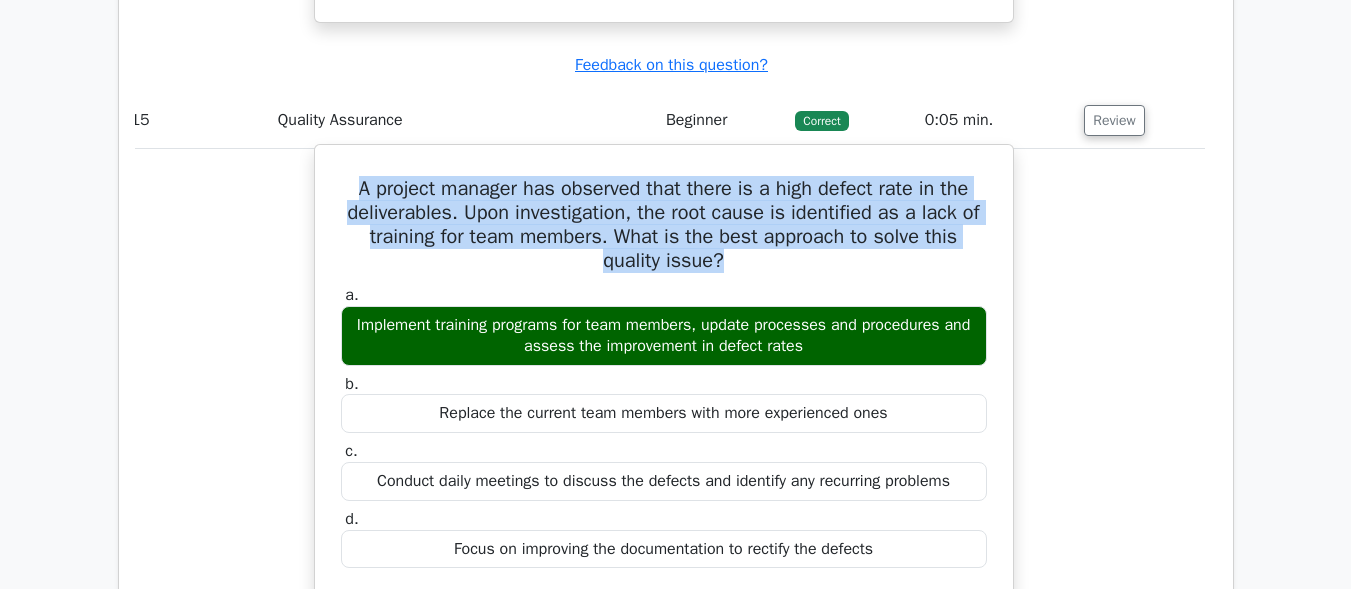 drag, startPoint x: 362, startPoint y: 368, endPoint x: 825, endPoint y: 393, distance: 463.67447 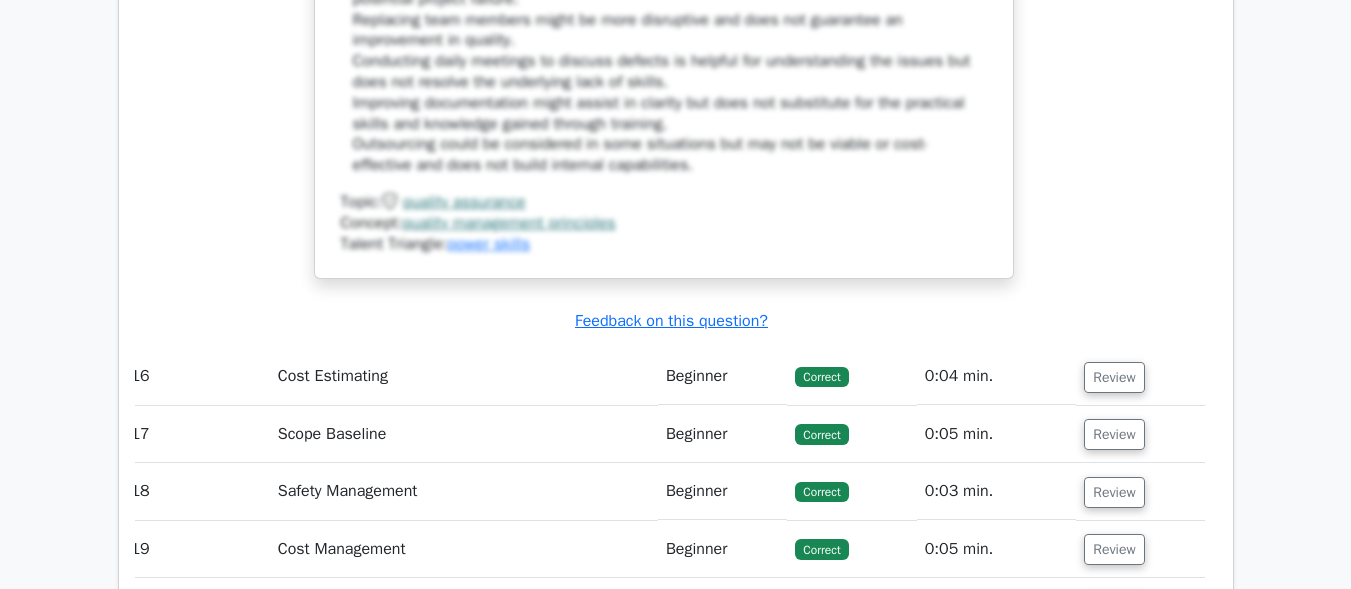 scroll, scrollTop: 17501, scrollLeft: 0, axis: vertical 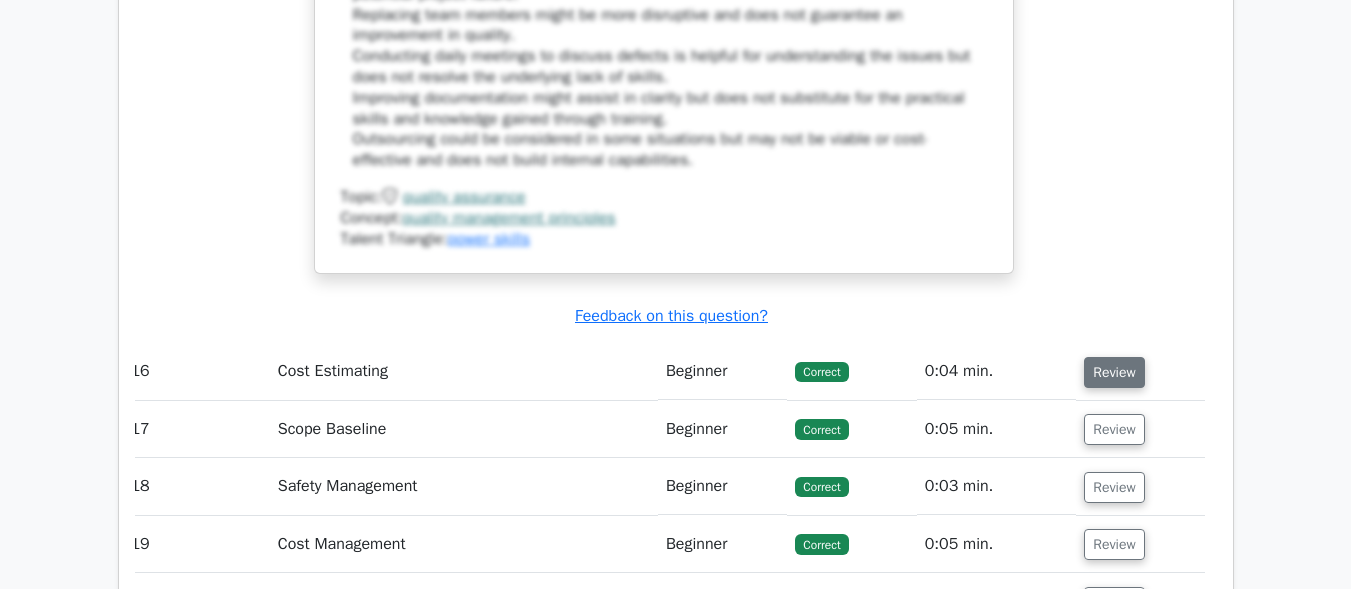 click on "Review" at bounding box center [1114, 372] 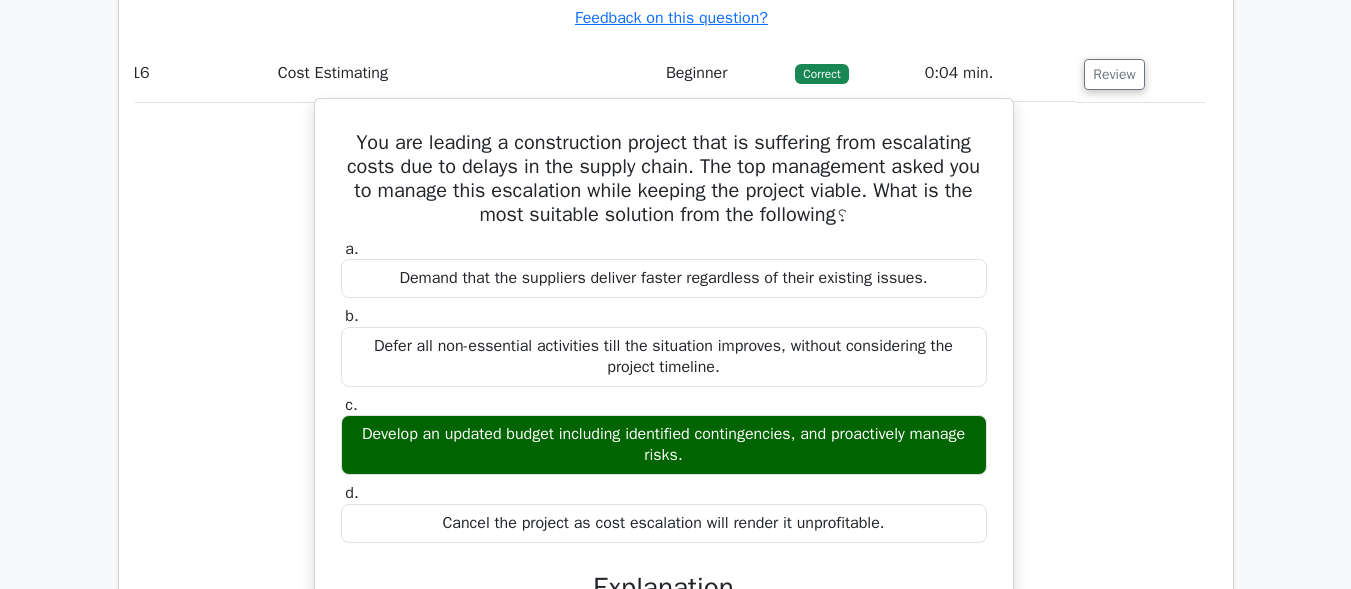 scroll, scrollTop: 17801, scrollLeft: 0, axis: vertical 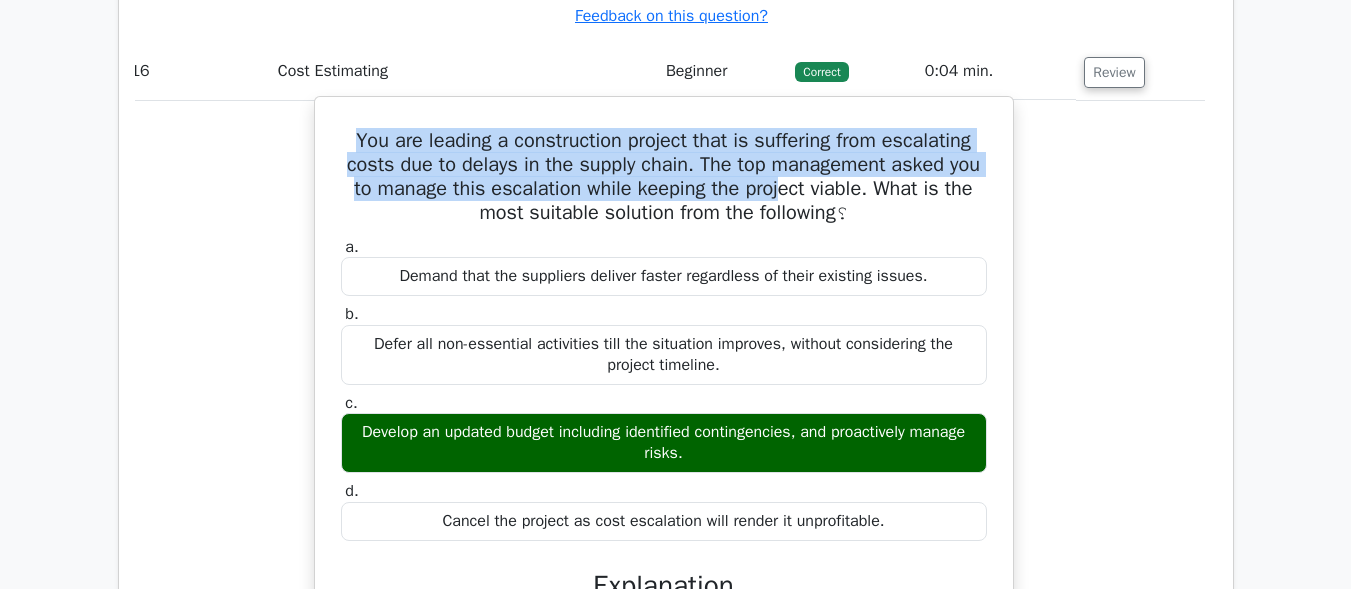 drag, startPoint x: 346, startPoint y: 182, endPoint x: 826, endPoint y: 227, distance: 482.10477 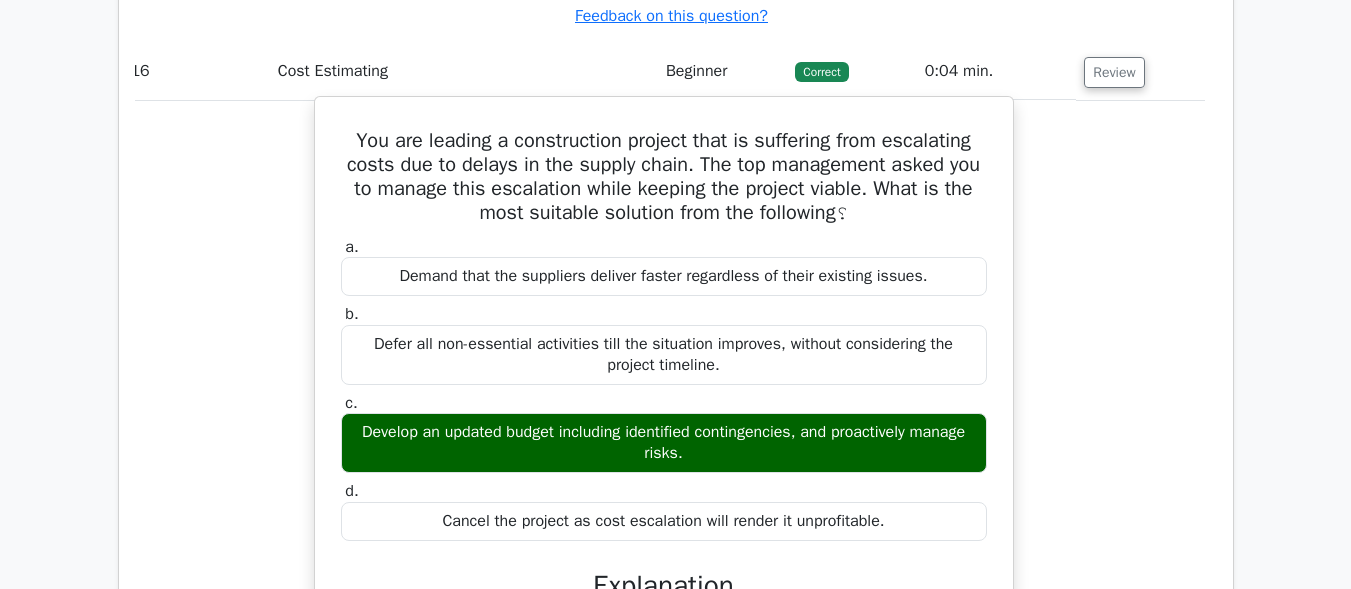 click on "You are leading a construction project that is suffering from escalating costs due to delays in the supply chain. The top management asked you to manage this escalation while keeping the project viable. What is the most suitable solution from the following؟" at bounding box center (664, 177) 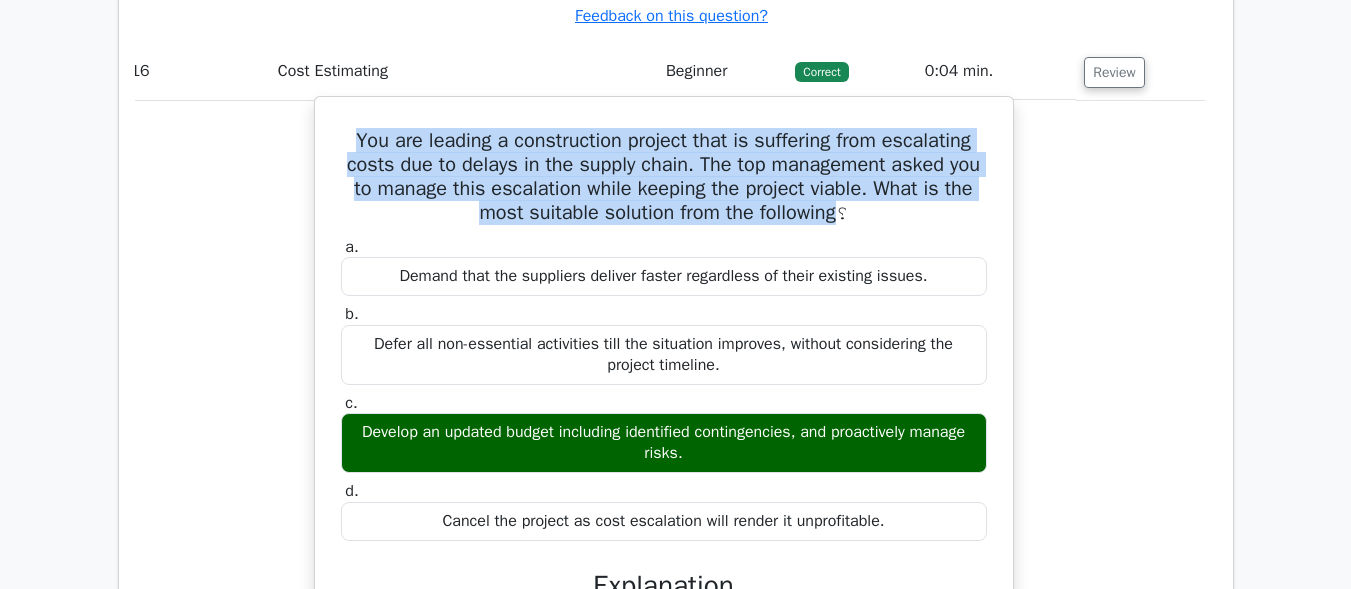 drag, startPoint x: 866, startPoint y: 265, endPoint x: 339, endPoint y: 187, distance: 532.741 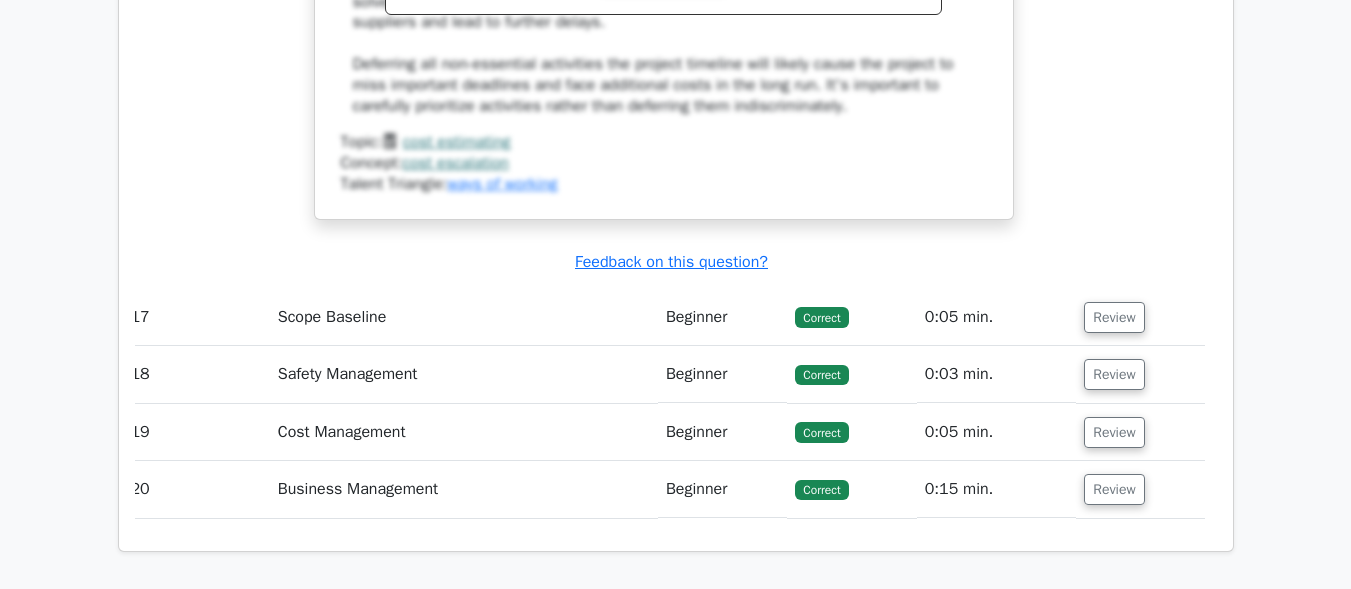 scroll, scrollTop: 18601, scrollLeft: 0, axis: vertical 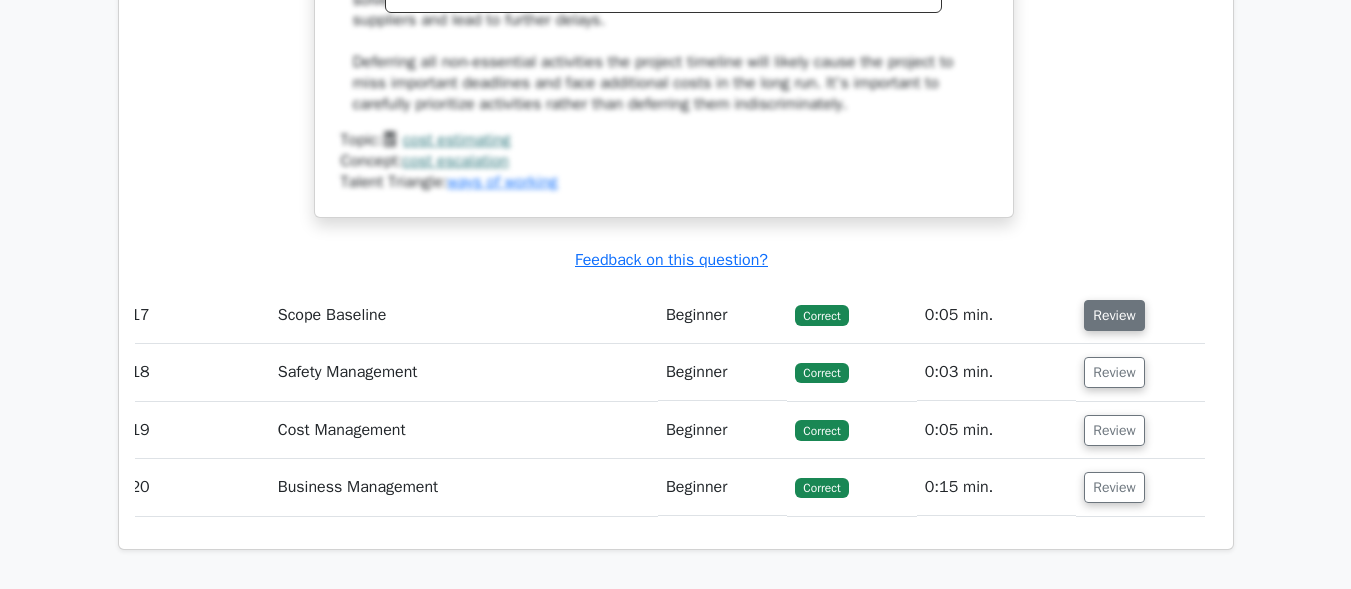 click on "Review" at bounding box center [1114, 315] 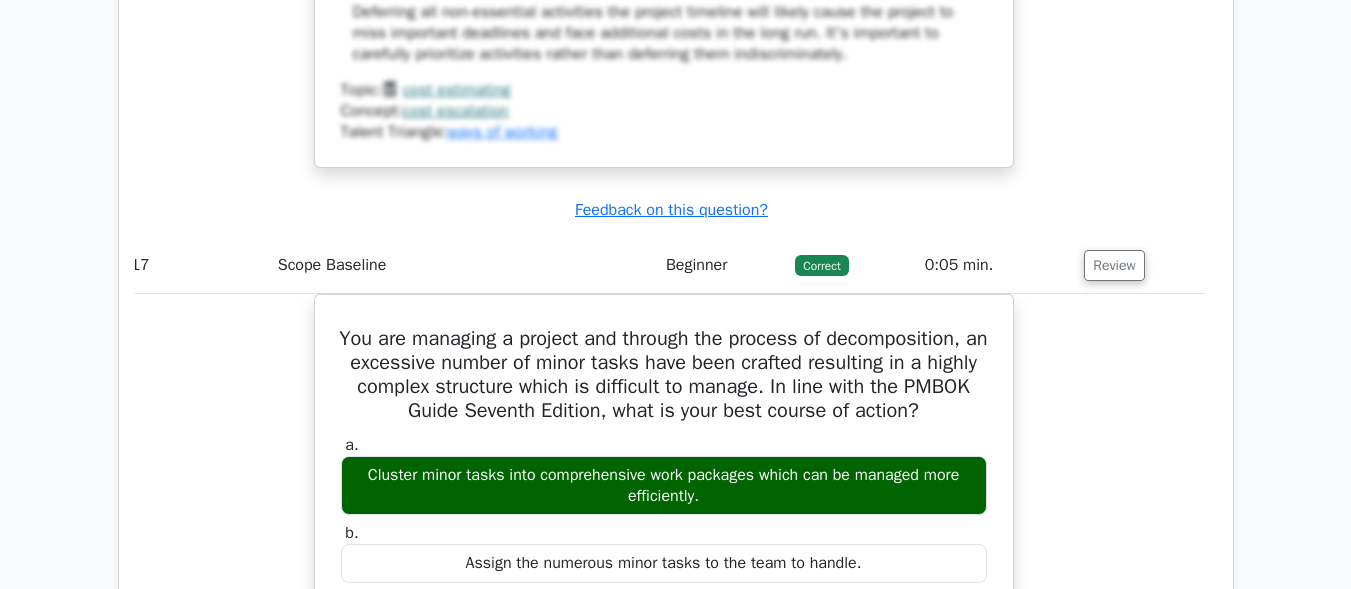 scroll, scrollTop: 18701, scrollLeft: 0, axis: vertical 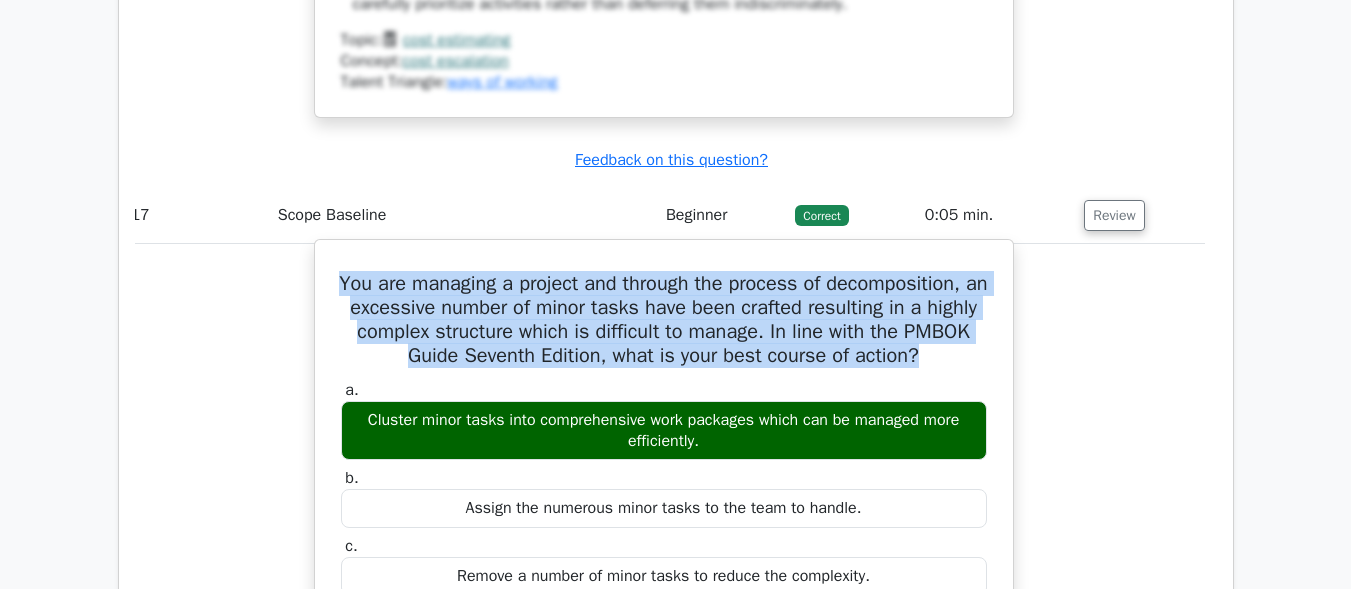 drag, startPoint x: 341, startPoint y: 330, endPoint x: 970, endPoint y: 407, distance: 633.6955 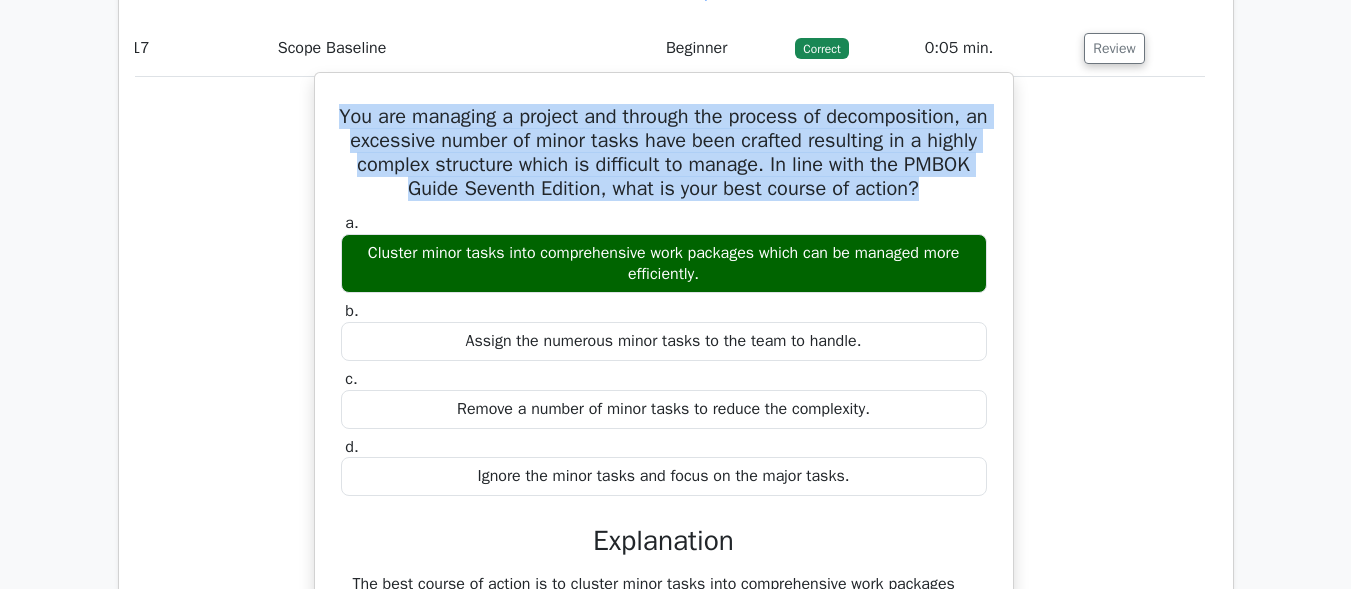 scroll, scrollTop: 18901, scrollLeft: 0, axis: vertical 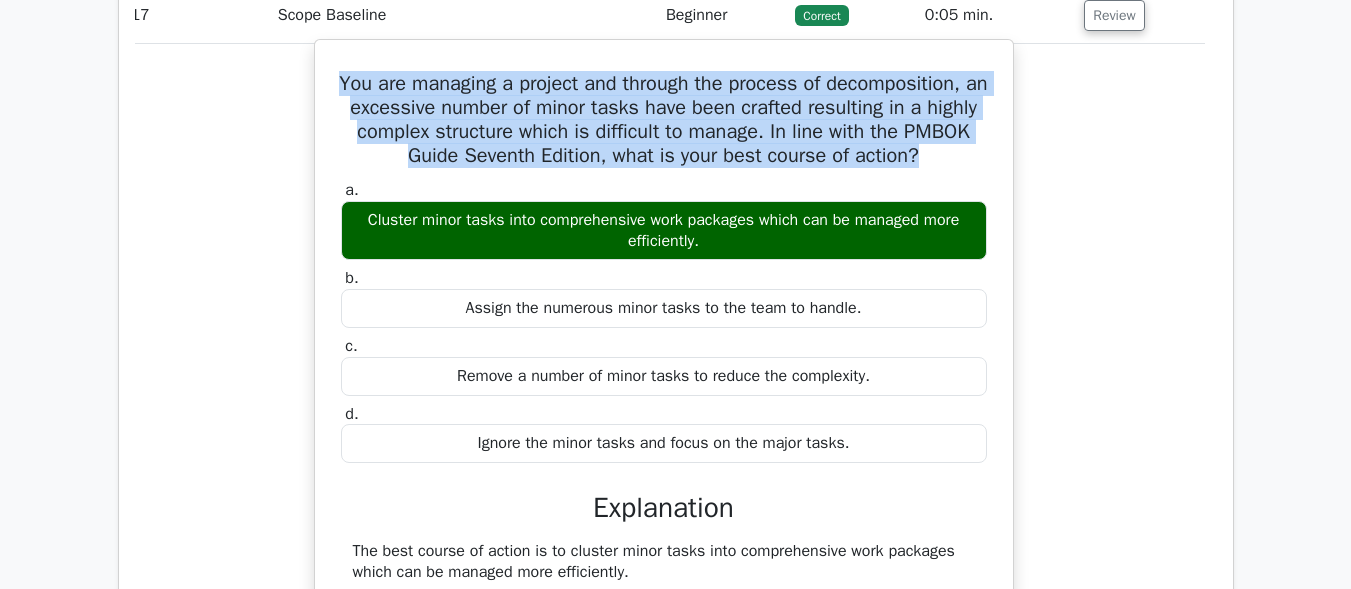 drag, startPoint x: 355, startPoint y: 261, endPoint x: 750, endPoint y: 287, distance: 395.85477 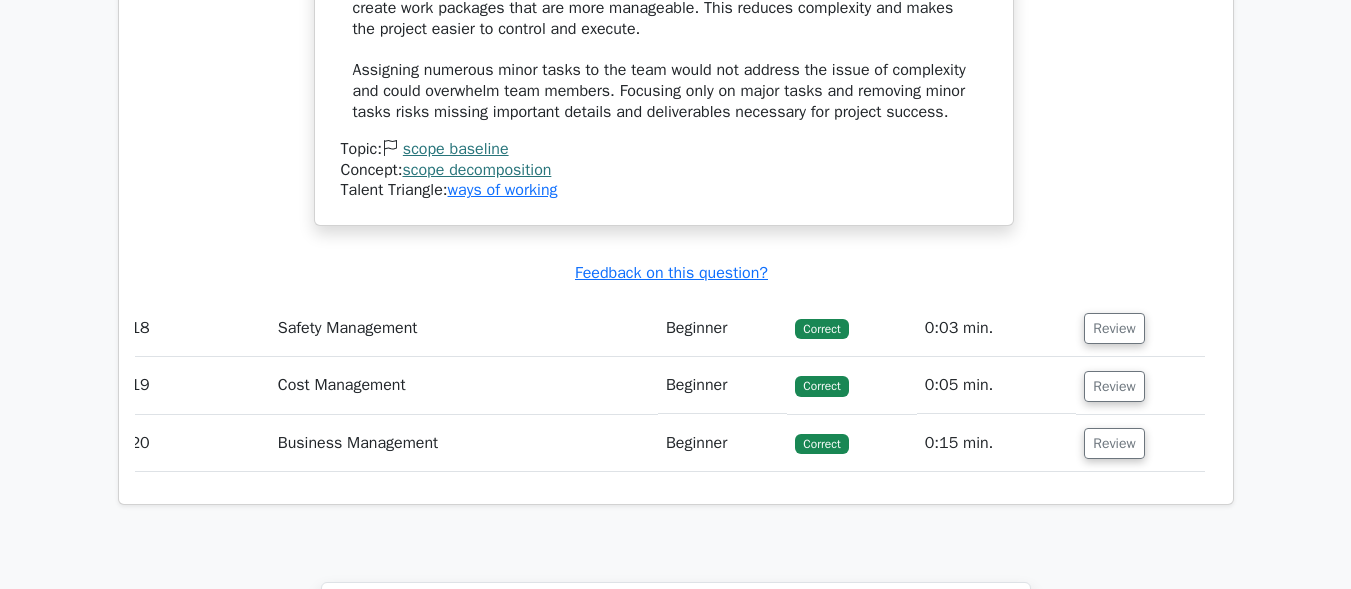 scroll, scrollTop: 19701, scrollLeft: 0, axis: vertical 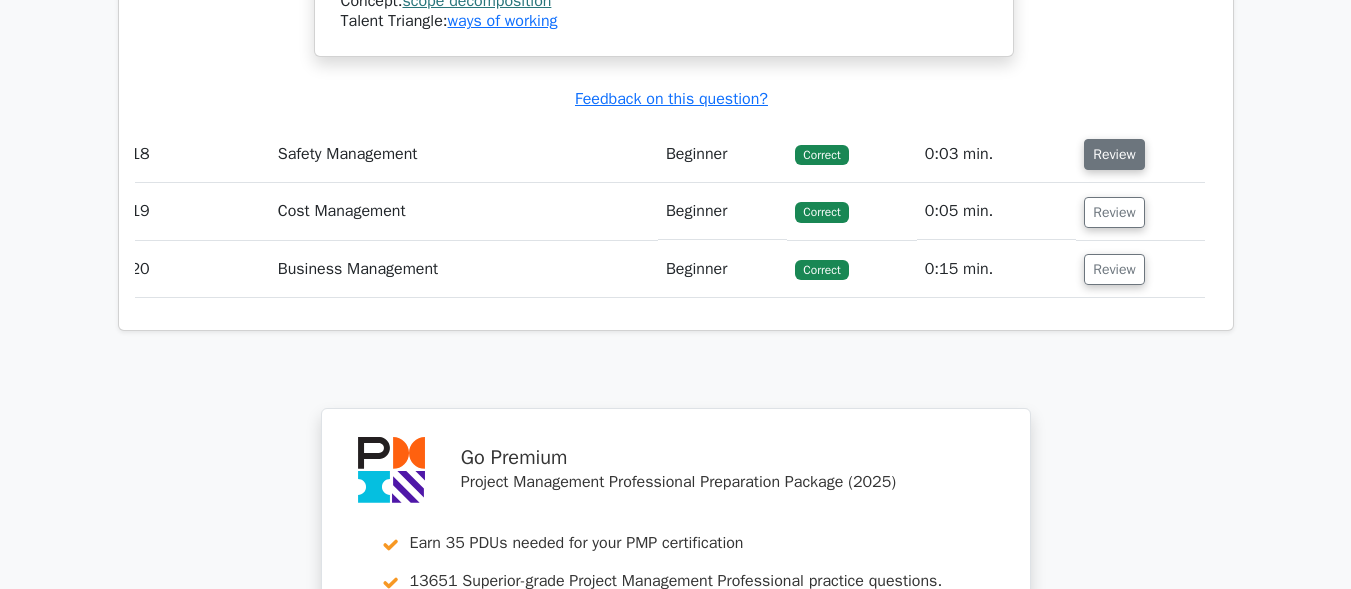 click on "Review" at bounding box center [1114, 154] 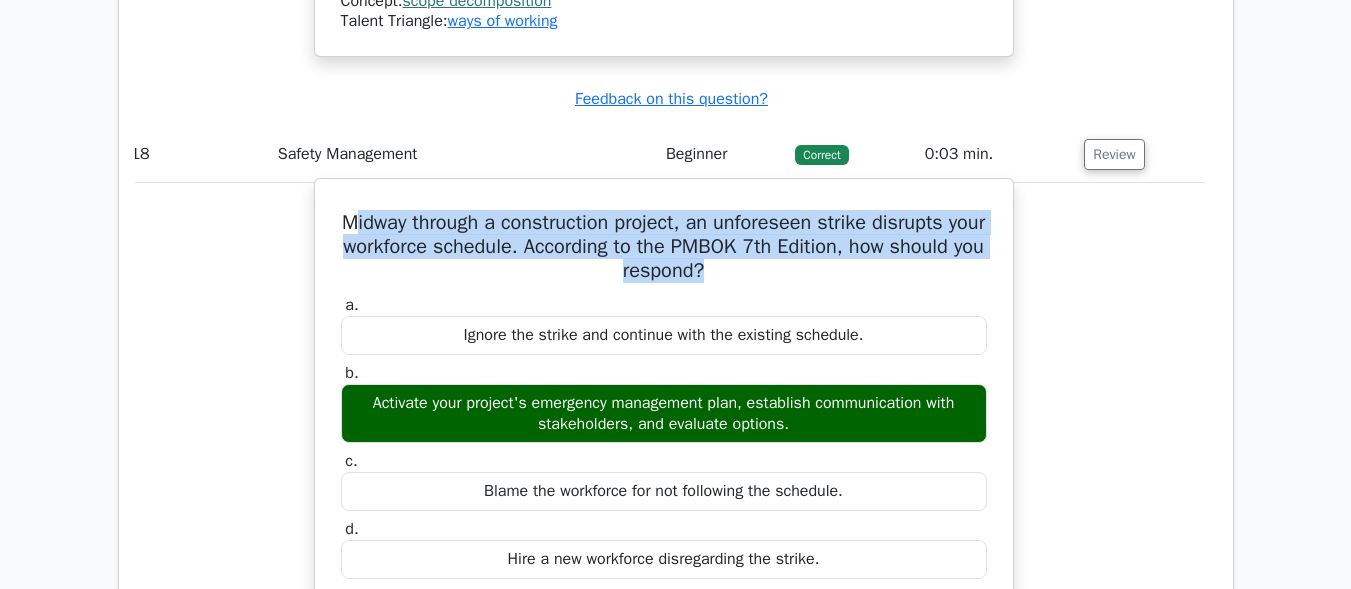 drag, startPoint x: 789, startPoint y: 345, endPoint x: 364, endPoint y: 265, distance: 432.46387 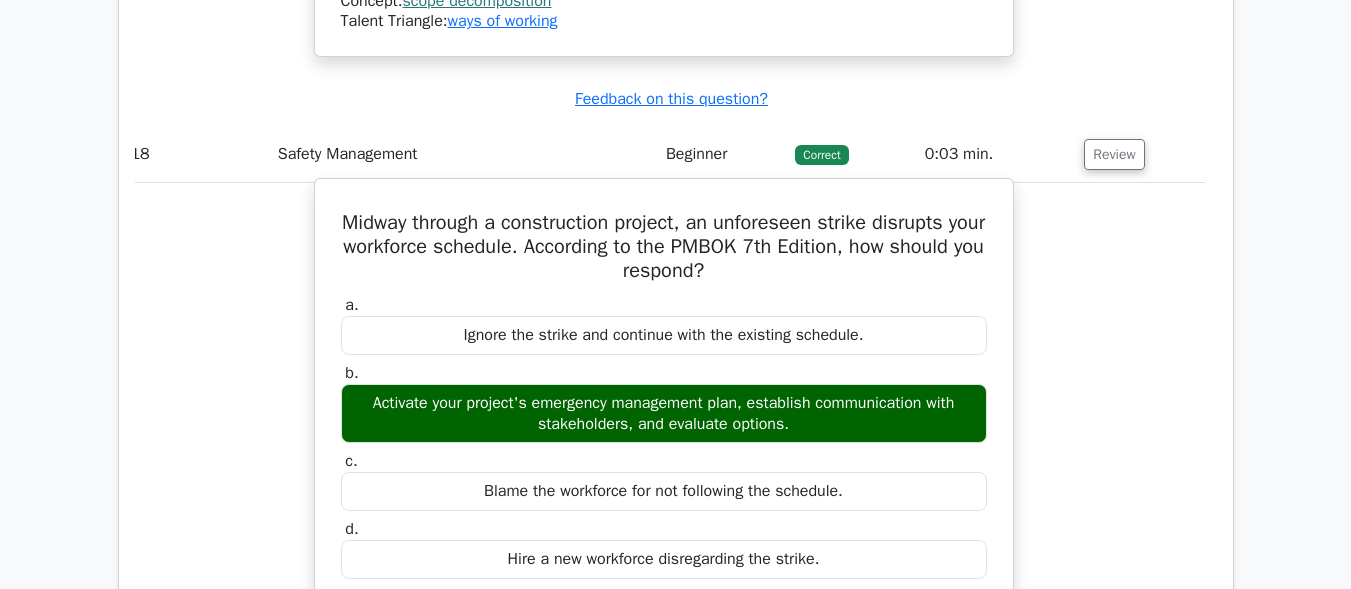 click on "Midway through a construction project, an unforeseen strike disrupts your workforce schedule. According to the PMBOK 7th Edition, how should you respond?
a.
Ignore the strike and continue with the existing schedule.
b.
c. d." at bounding box center (664, 614) 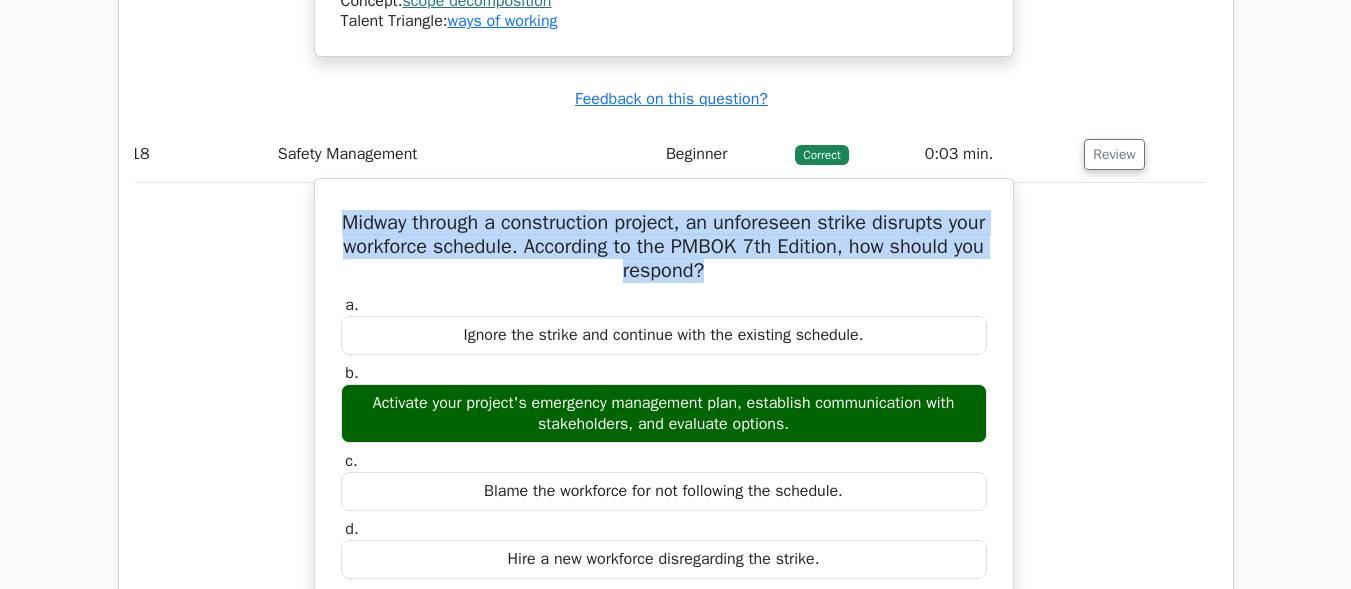 drag, startPoint x: 343, startPoint y: 292, endPoint x: 779, endPoint y: 343, distance: 438.97266 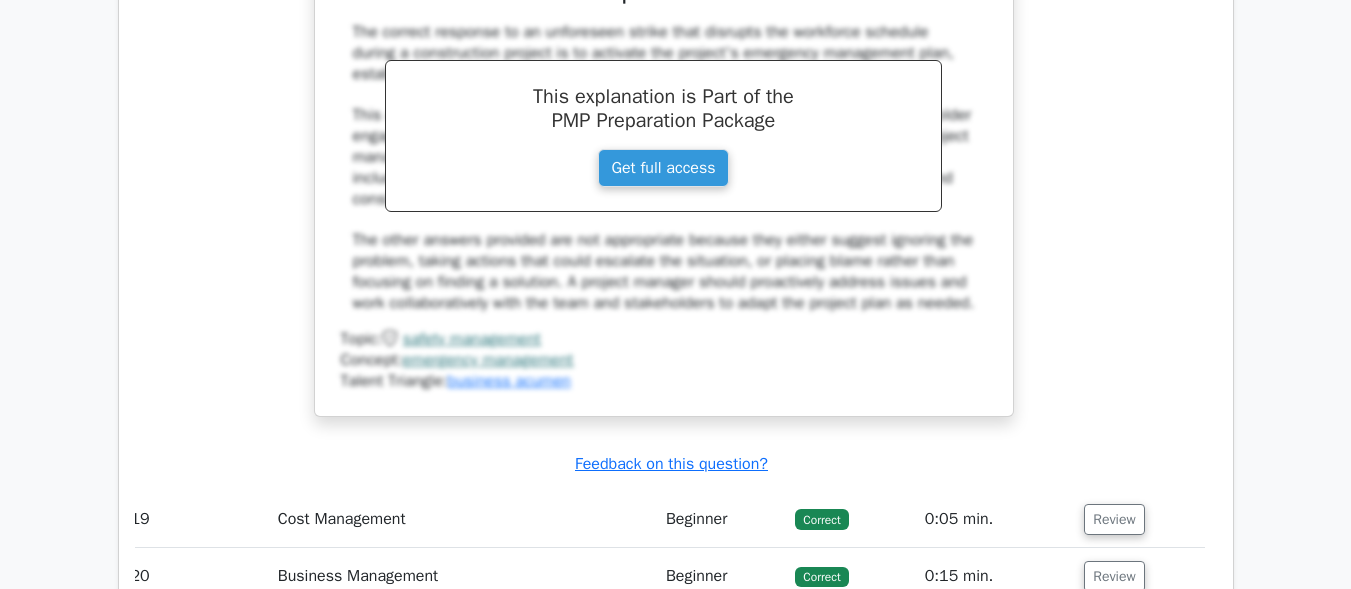 scroll, scrollTop: 20701, scrollLeft: 0, axis: vertical 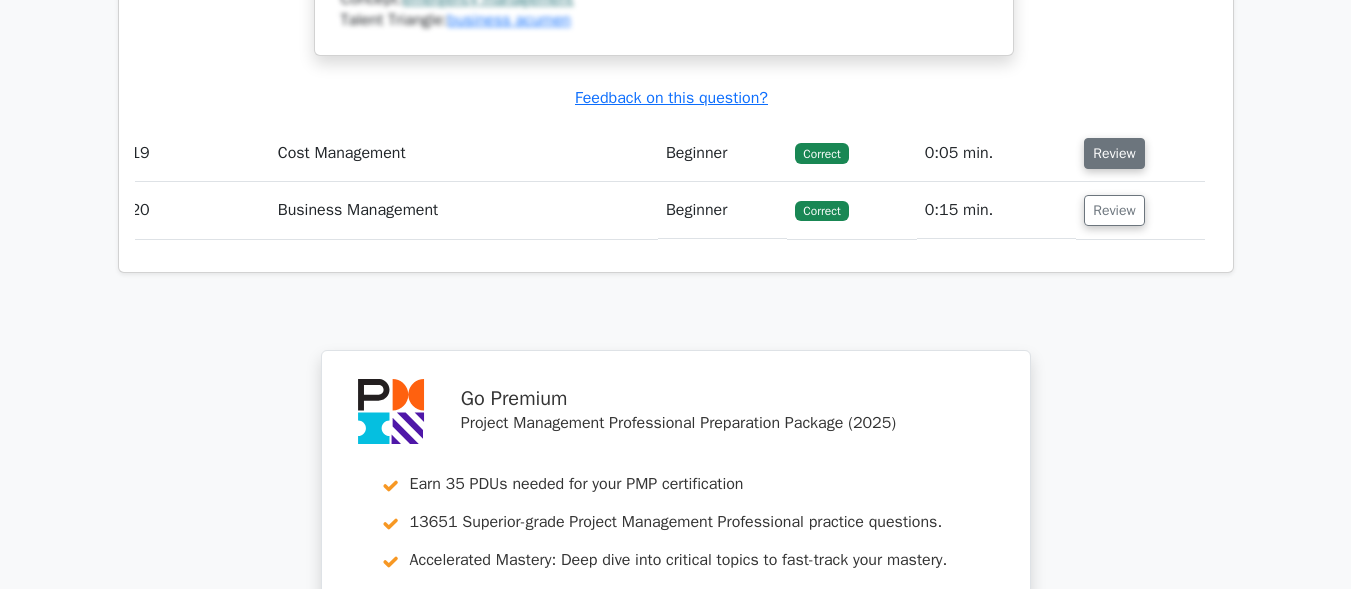 click on "Review" at bounding box center (1114, 153) 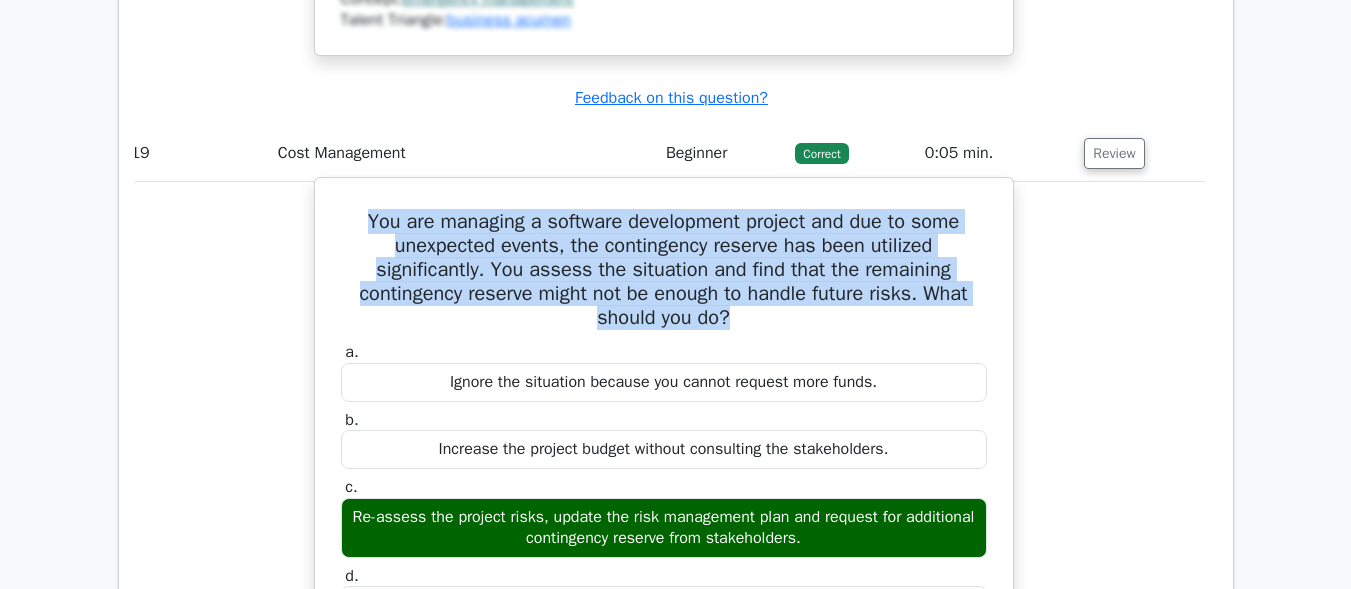 drag, startPoint x: 356, startPoint y: 308, endPoint x: 747, endPoint y: 401, distance: 401.90796 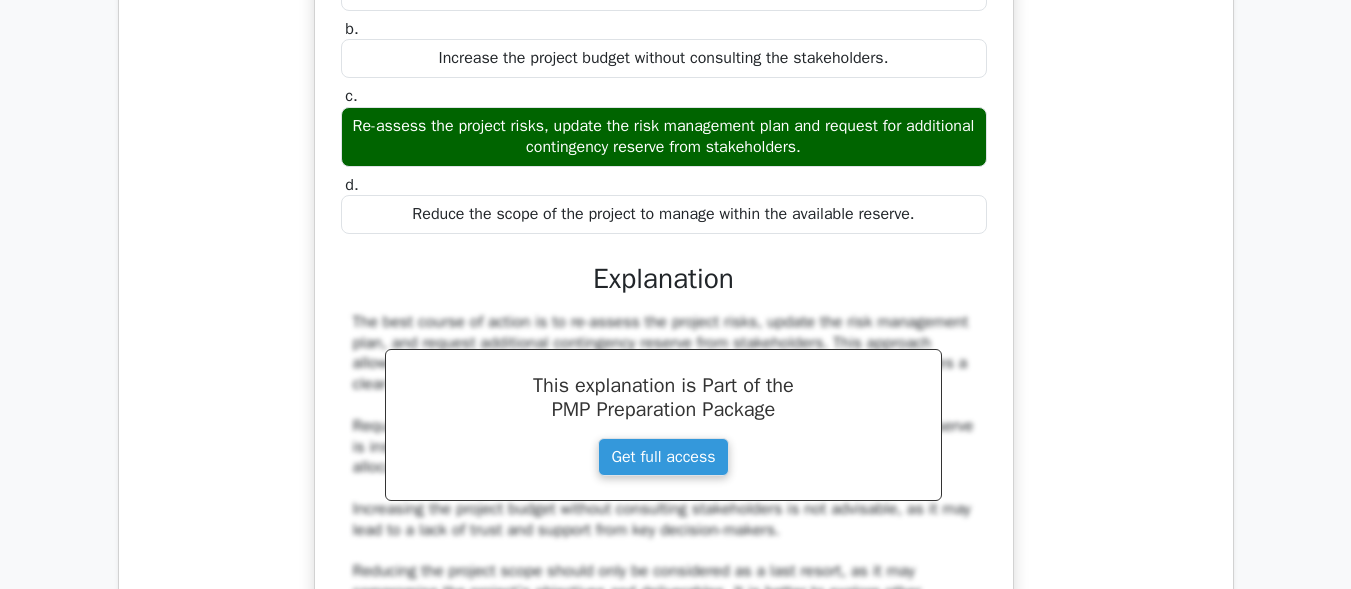 scroll, scrollTop: 21101, scrollLeft: 0, axis: vertical 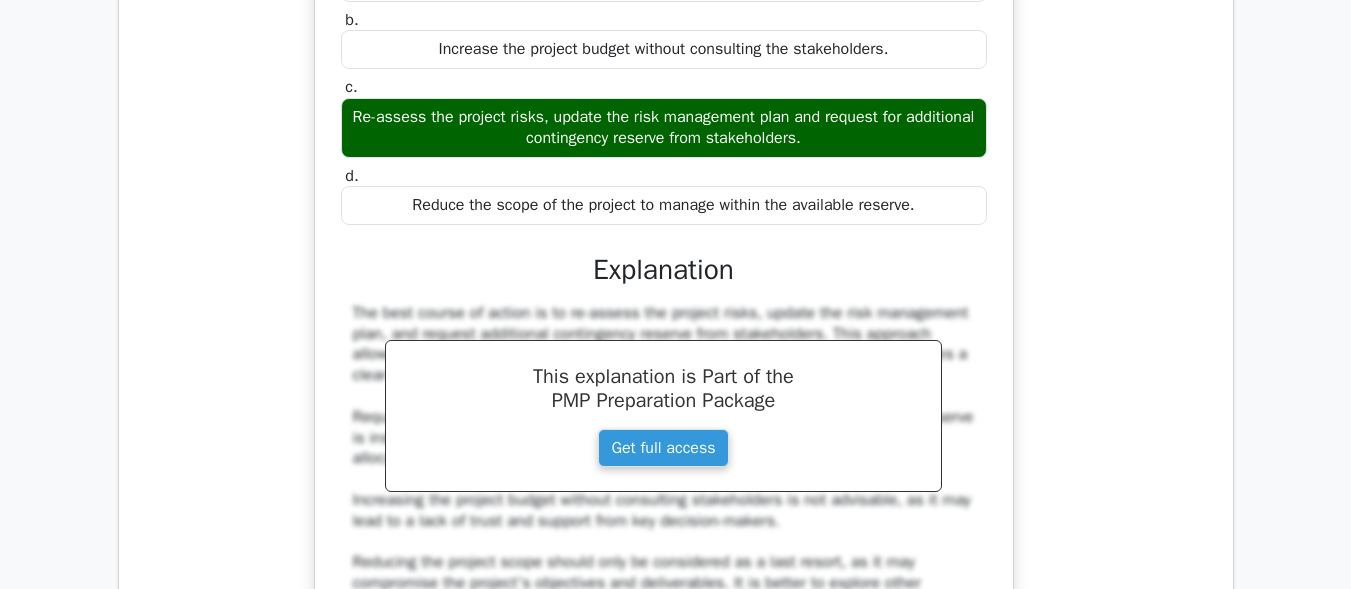 drag, startPoint x: 374, startPoint y: 194, endPoint x: 842, endPoint y: 219, distance: 468.66727 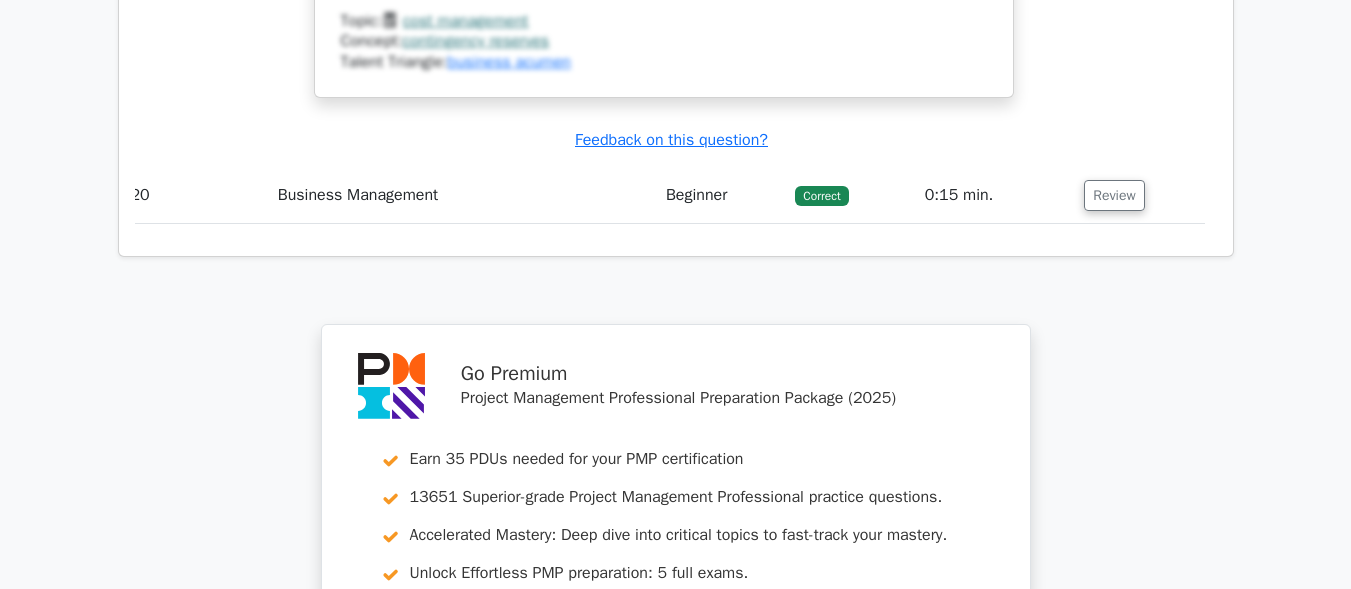 scroll, scrollTop: 21801, scrollLeft: 0, axis: vertical 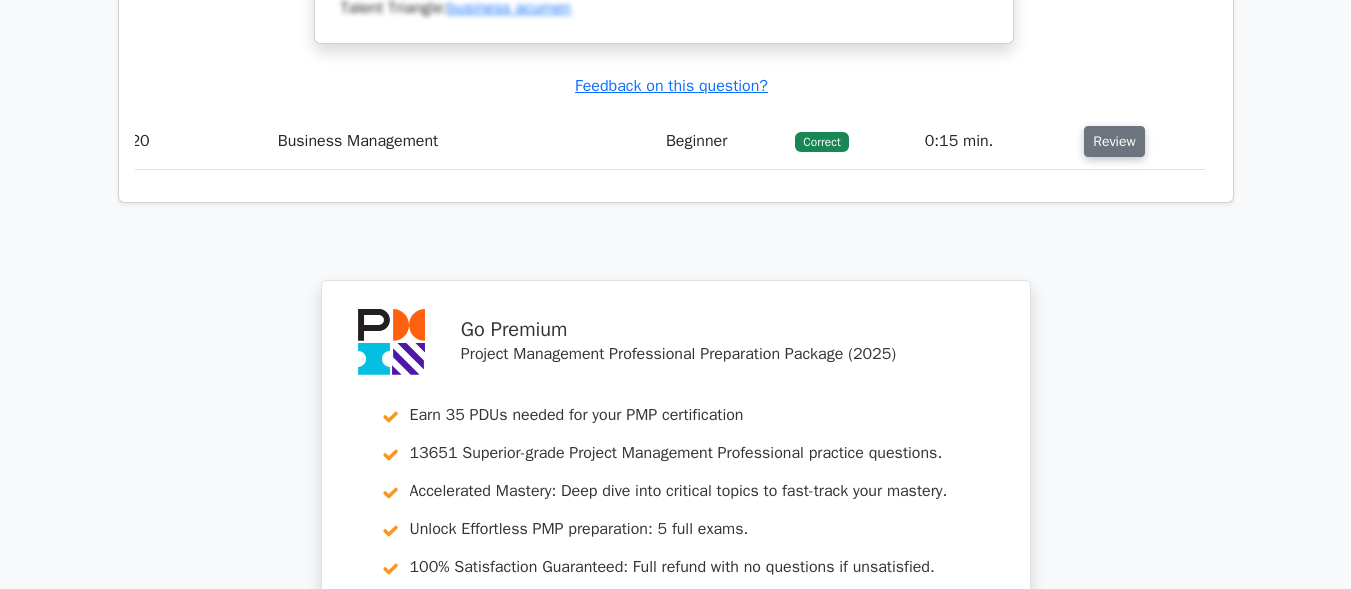 click on "Review" at bounding box center [1114, 141] 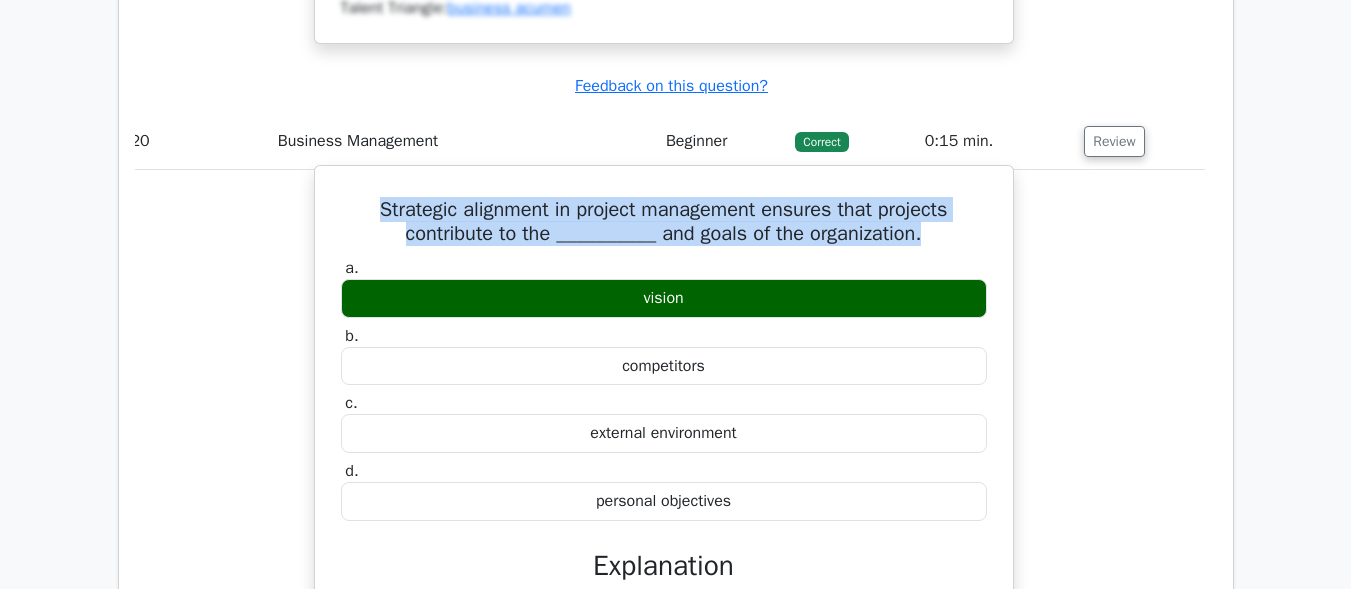 drag, startPoint x: 372, startPoint y: 296, endPoint x: 926, endPoint y: 325, distance: 554.7585 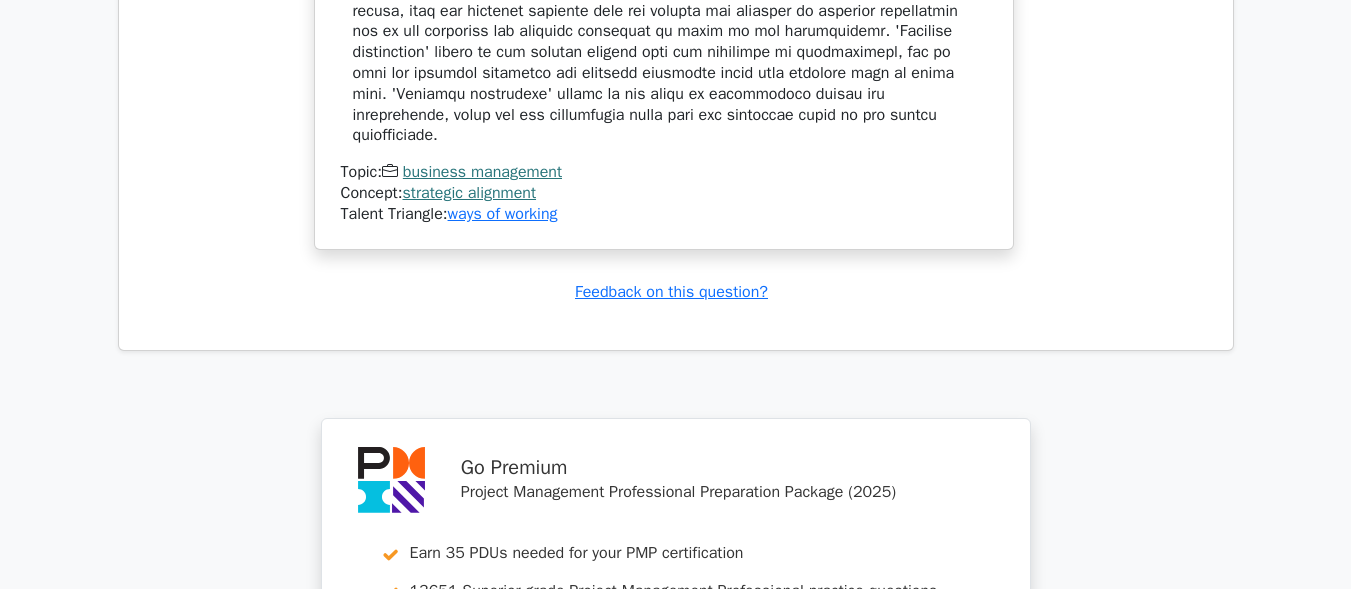 scroll, scrollTop: 23201, scrollLeft: 0, axis: vertical 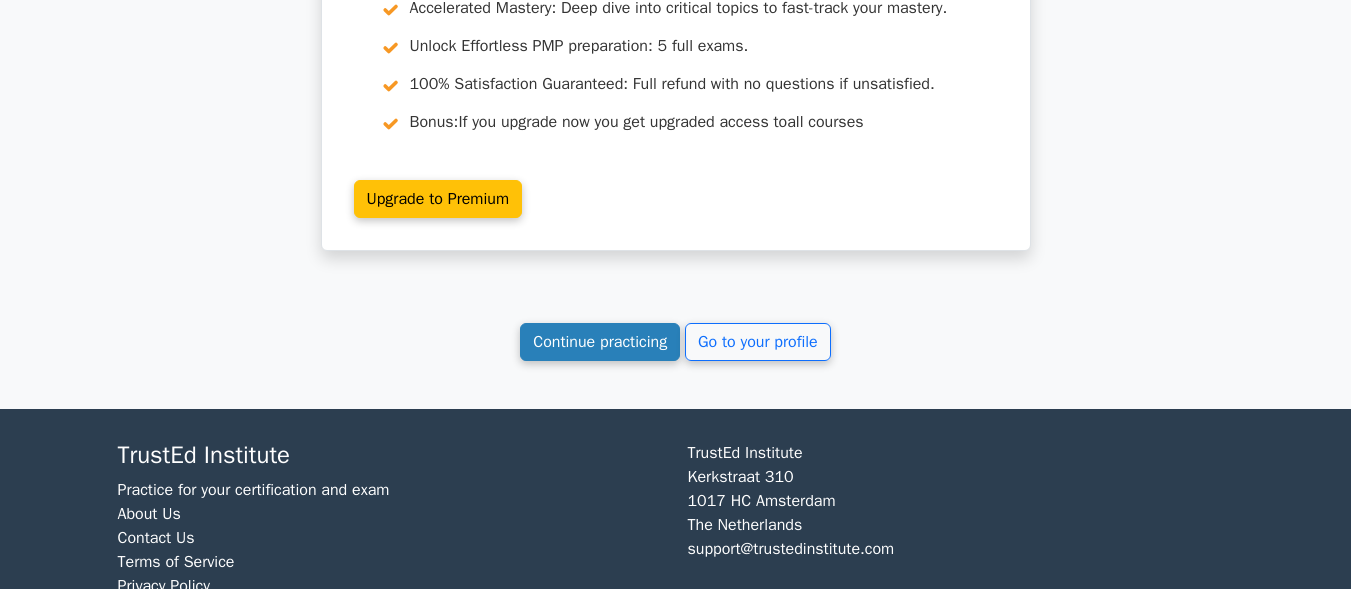 click on "Continue practicing" at bounding box center (600, 342) 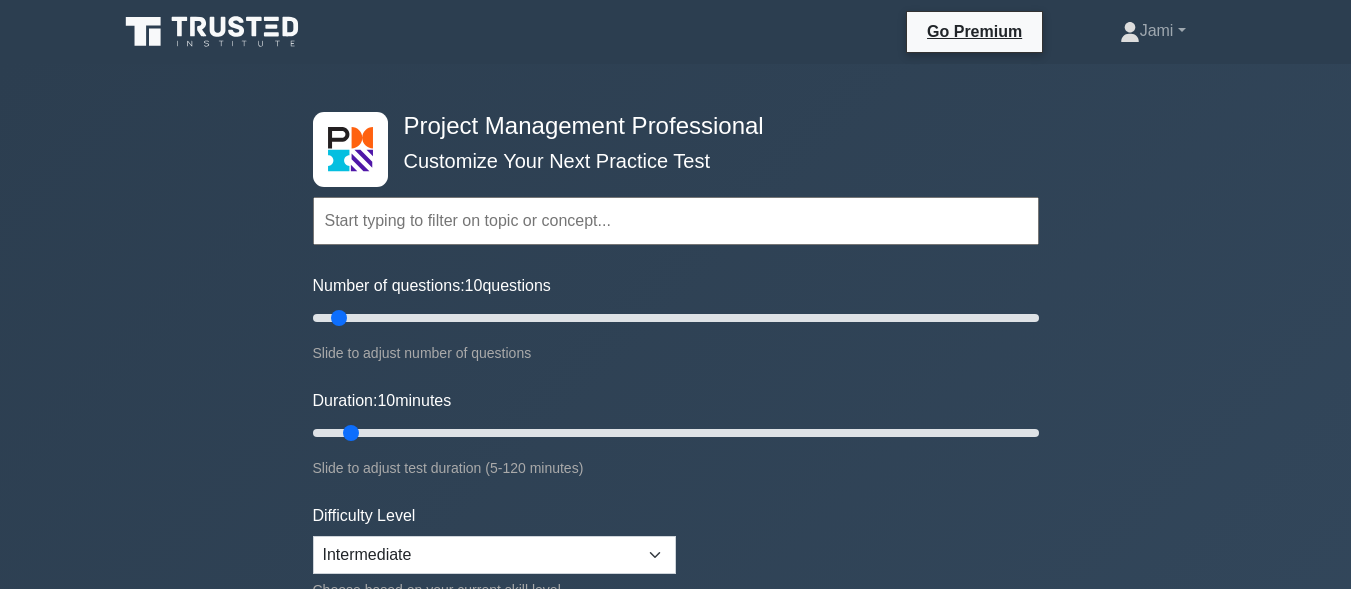 scroll, scrollTop: 0, scrollLeft: 0, axis: both 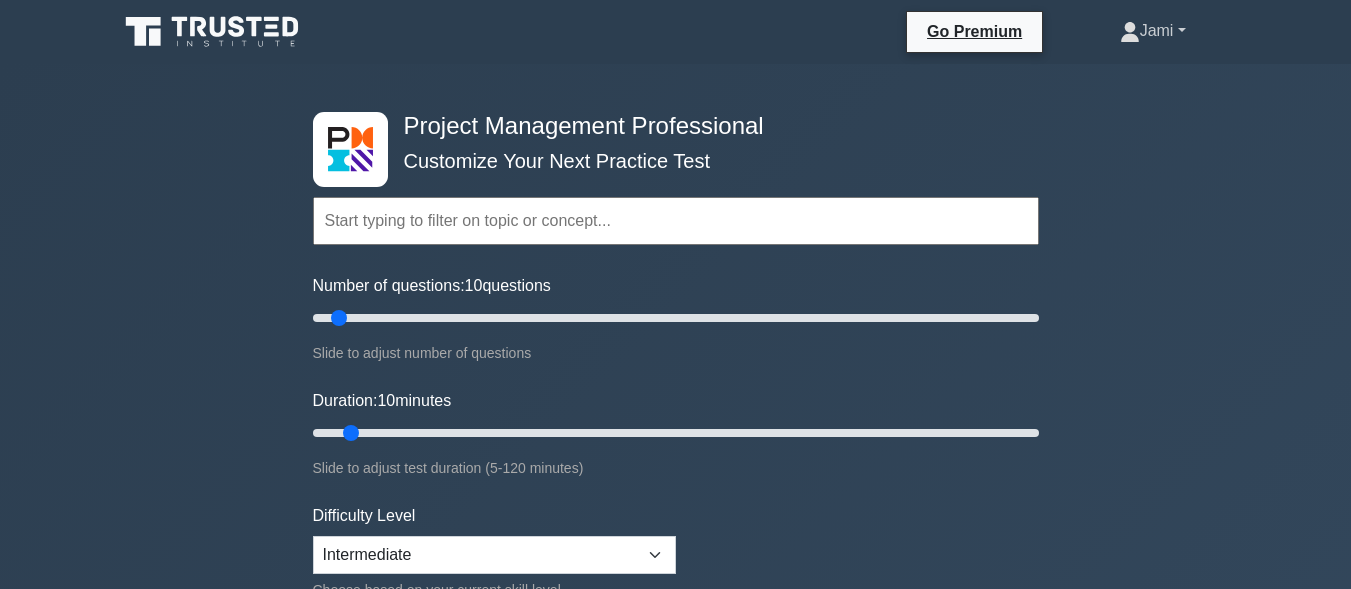 click on "Jami" at bounding box center [1153, 31] 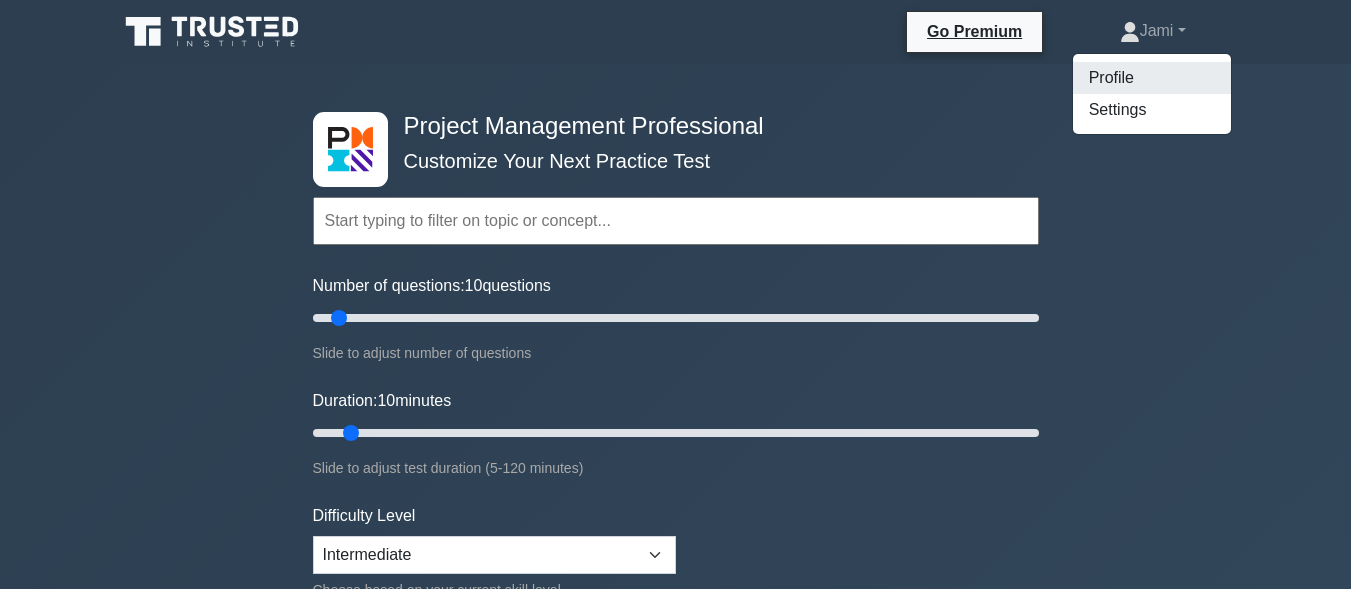 click on "Profile" at bounding box center (1152, 78) 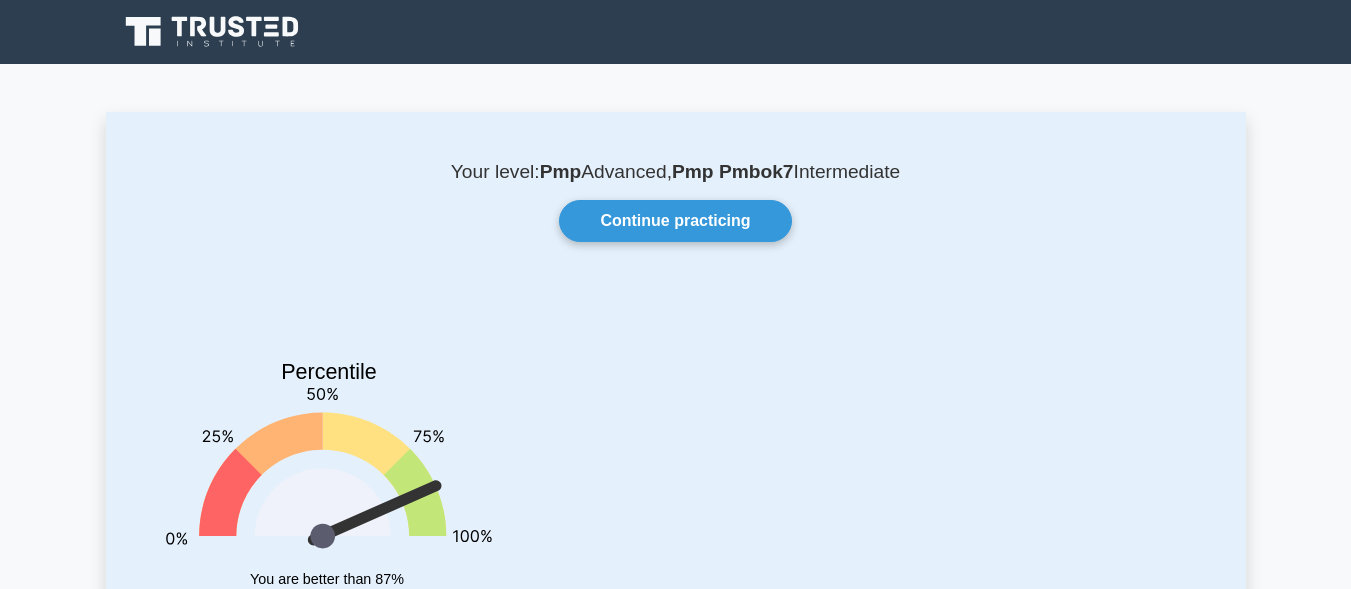 scroll, scrollTop: 0, scrollLeft: 0, axis: both 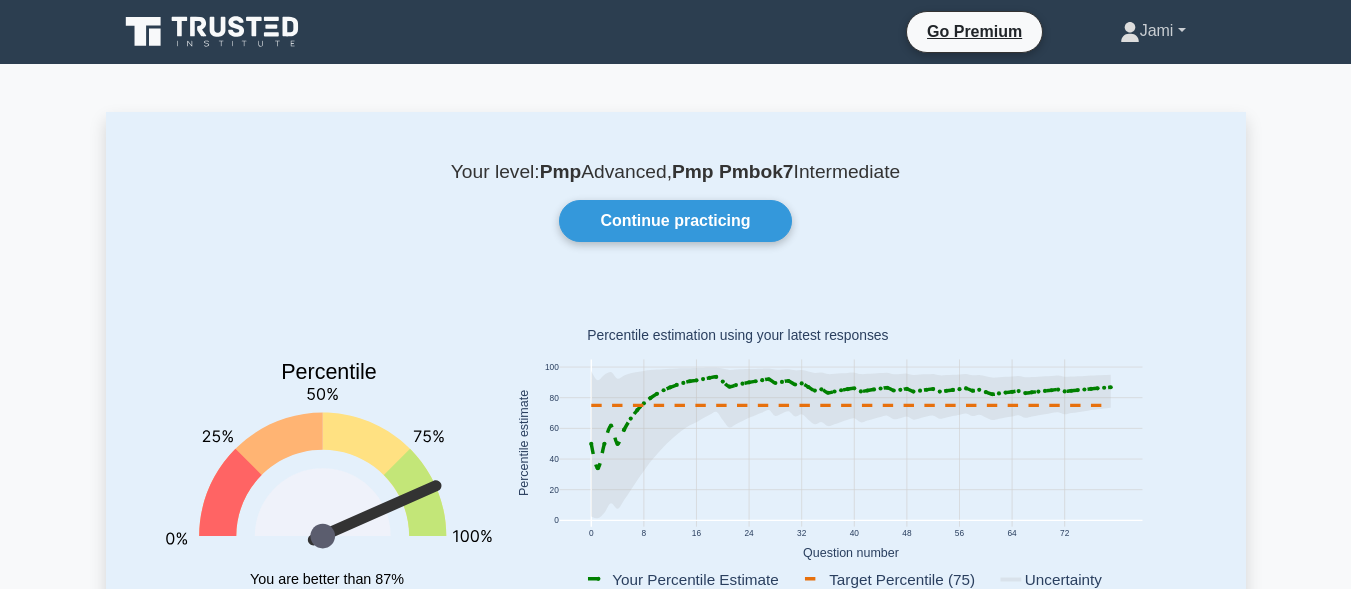click 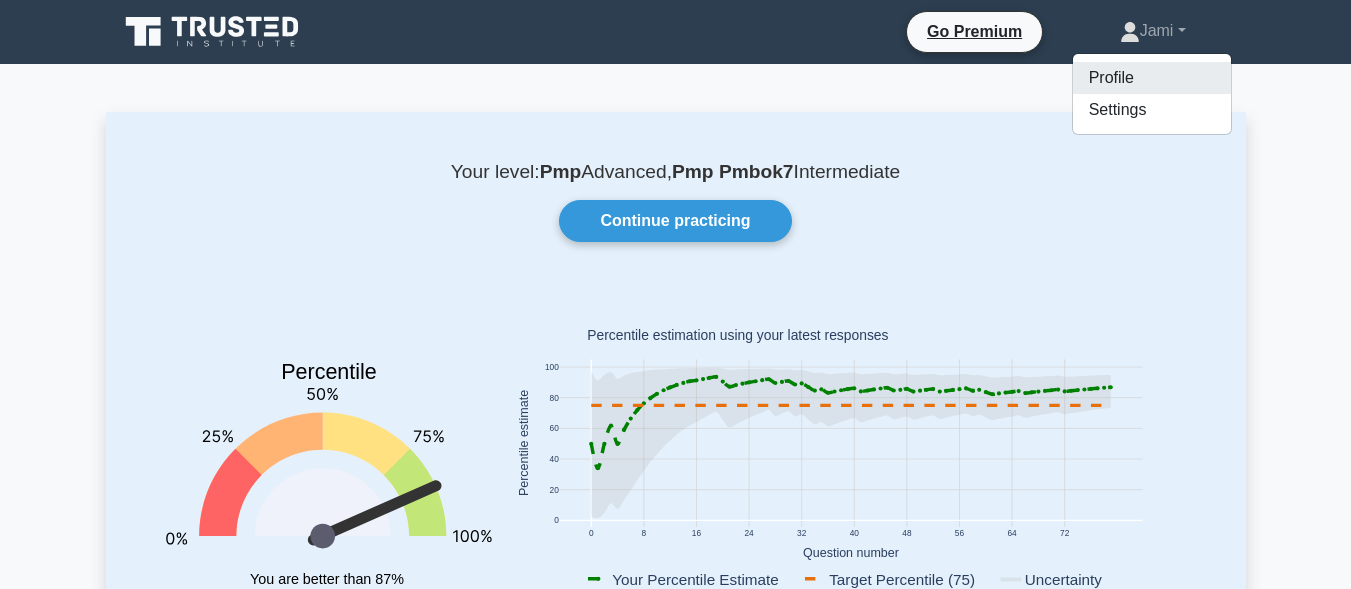 click on "Profile" at bounding box center [1152, 78] 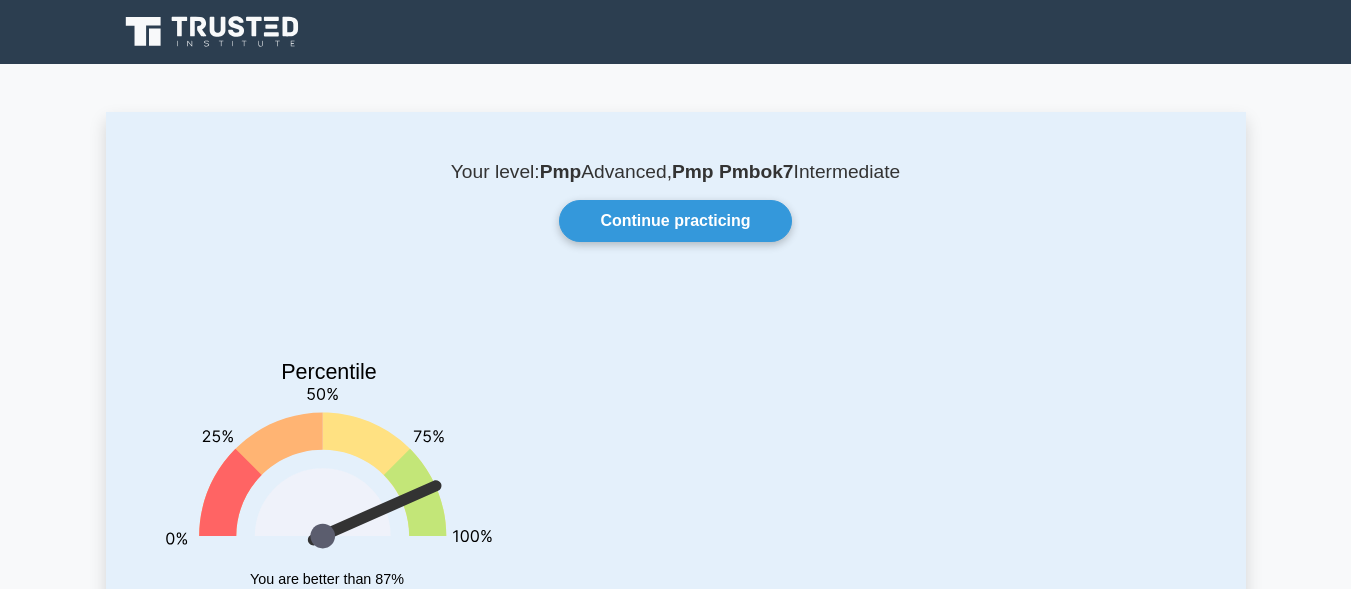 scroll, scrollTop: 0, scrollLeft: 0, axis: both 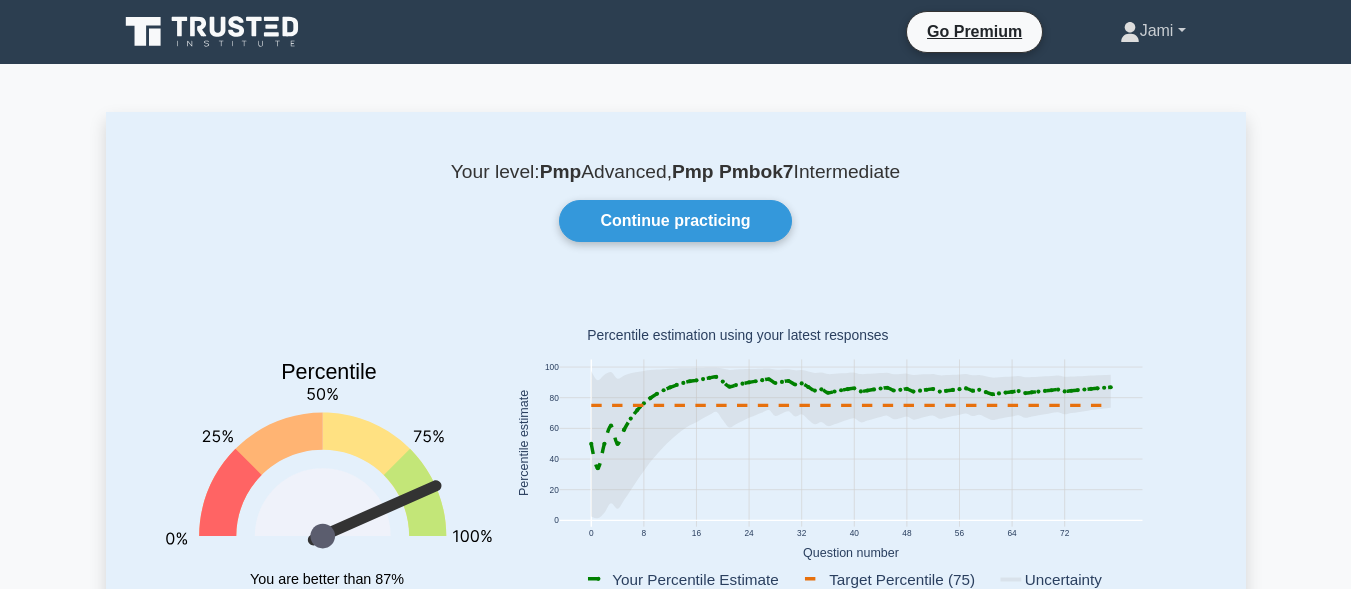 click on "Jami" at bounding box center (1153, 31) 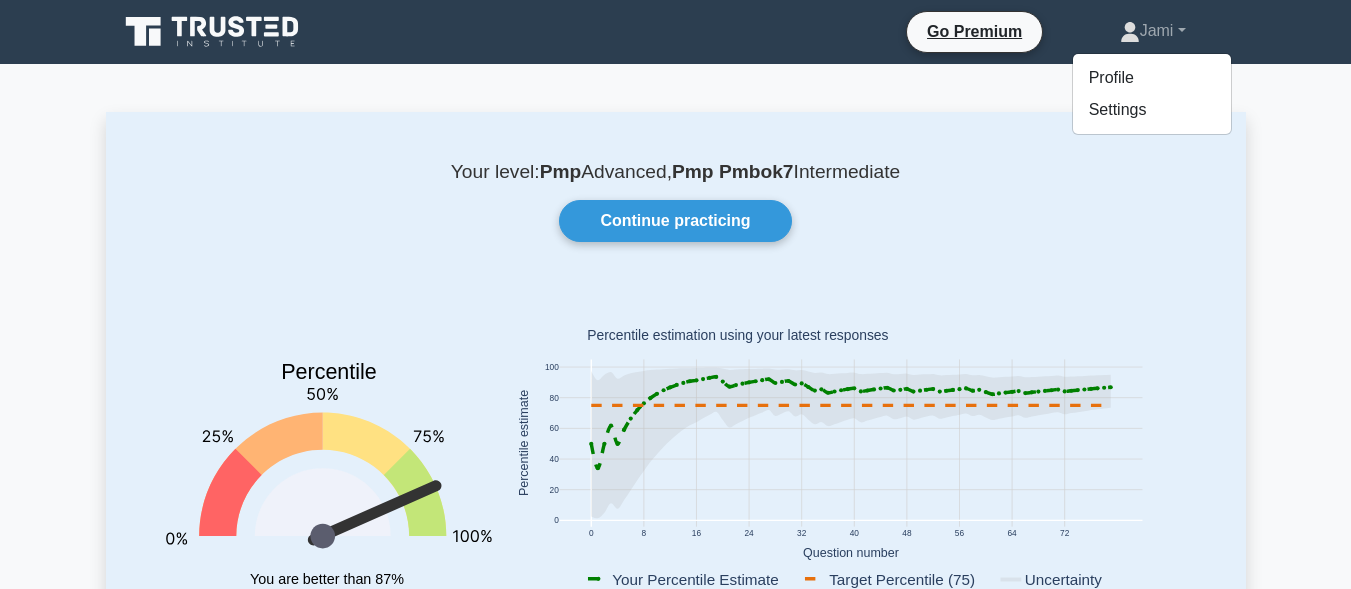 click on "Your level:
Pmp  Advanced,  Pmp Pmbok7  Intermediate
Continue practicing
Percentile
You are better than 87%
of all  users
0 8 16 24 32 40 48 56 64 72 0 20 40 60" at bounding box center (676, 413) 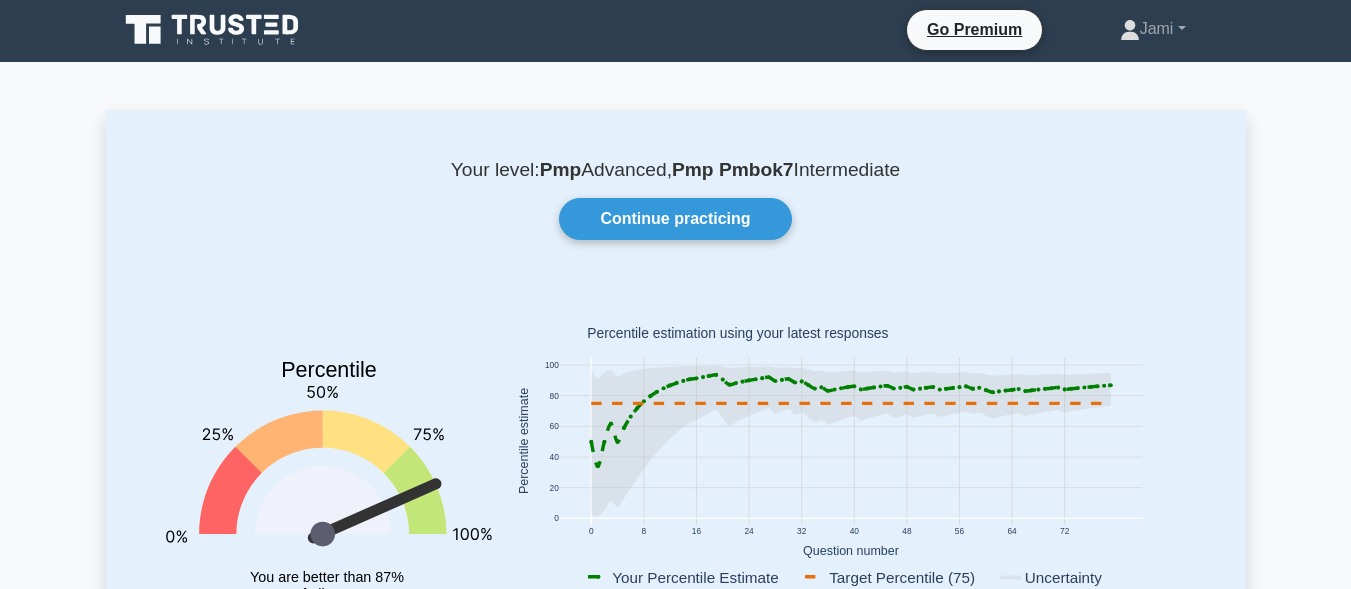 scroll, scrollTop: 0, scrollLeft: 0, axis: both 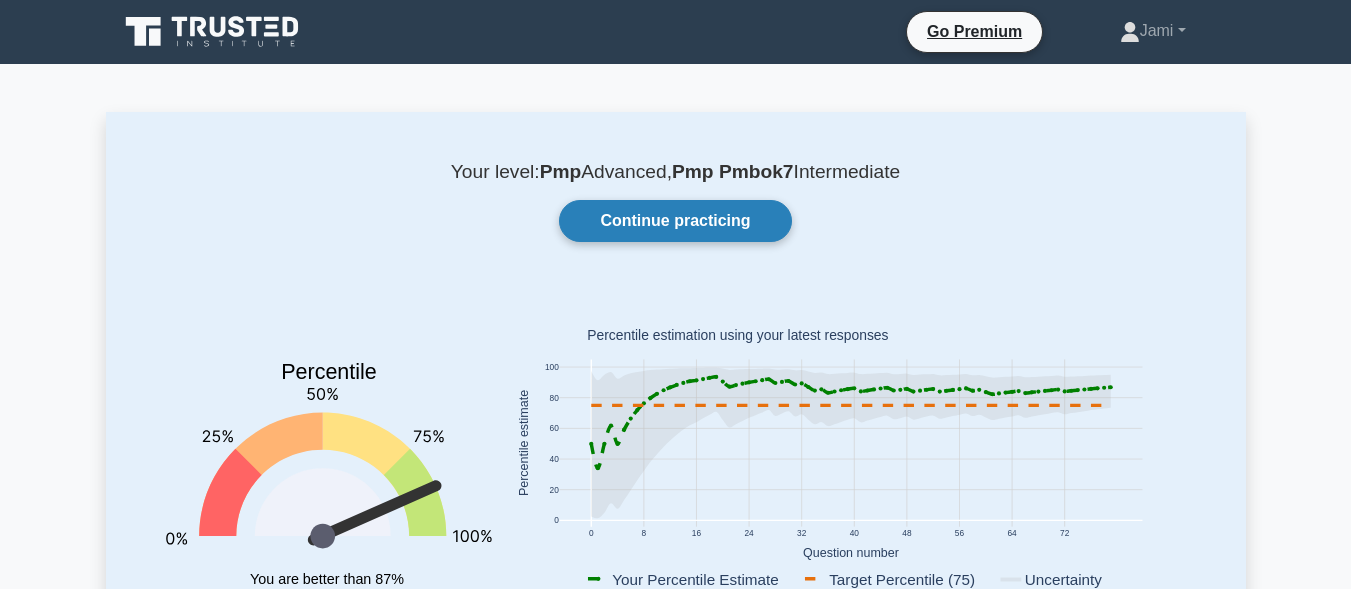 click on "Continue practicing" at bounding box center [675, 221] 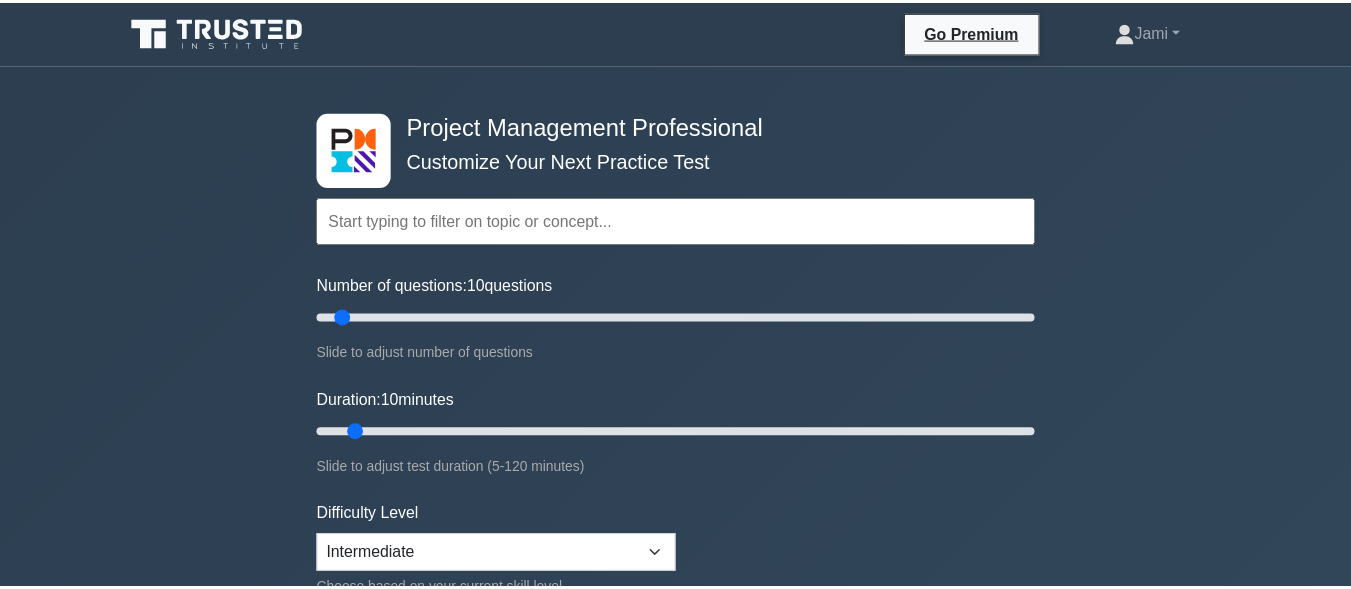 scroll, scrollTop: 0, scrollLeft: 0, axis: both 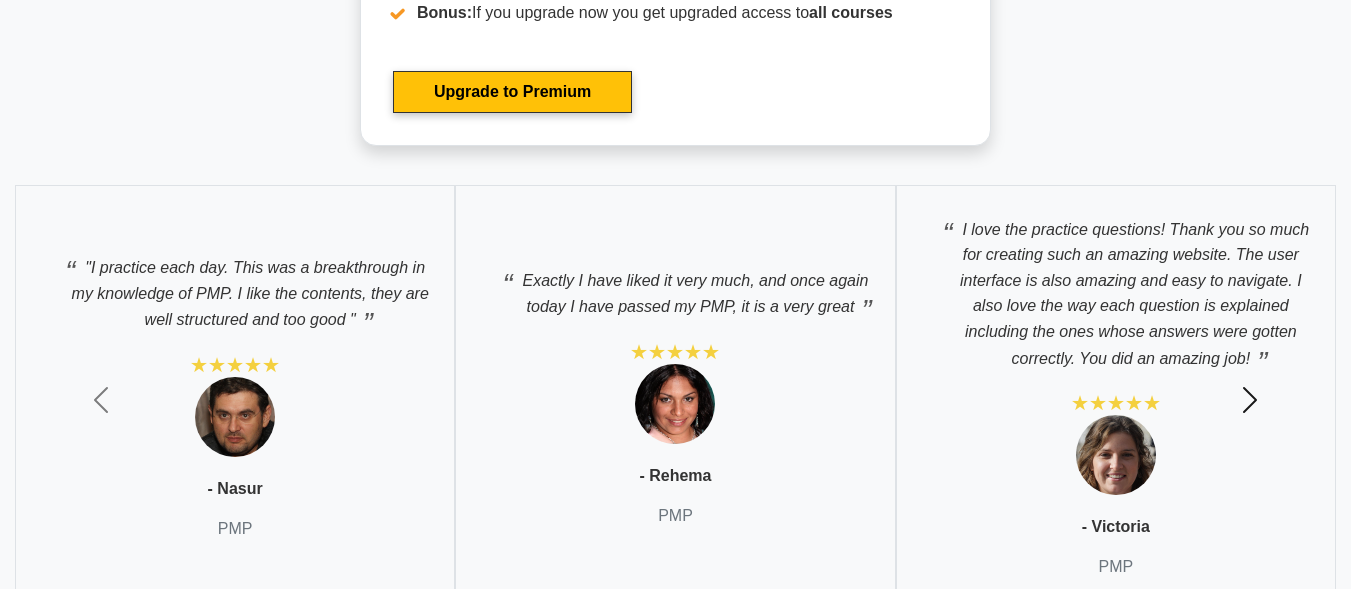 click at bounding box center [1250, 400] 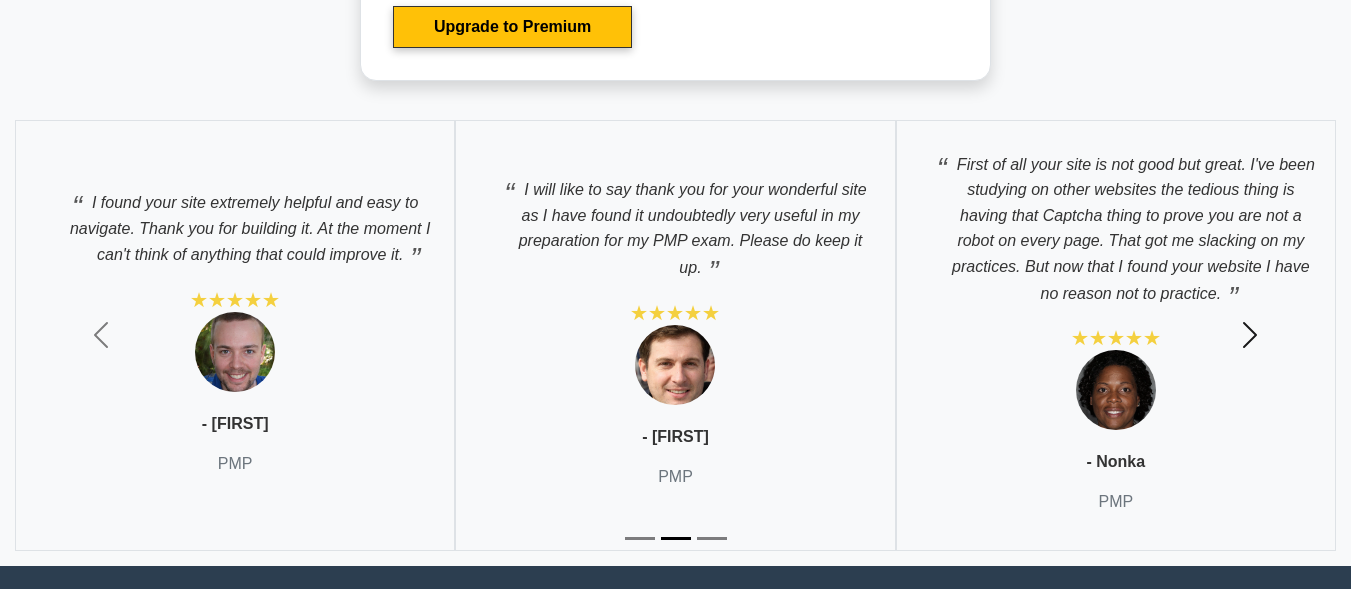 scroll, scrollTop: 8600, scrollLeft: 0, axis: vertical 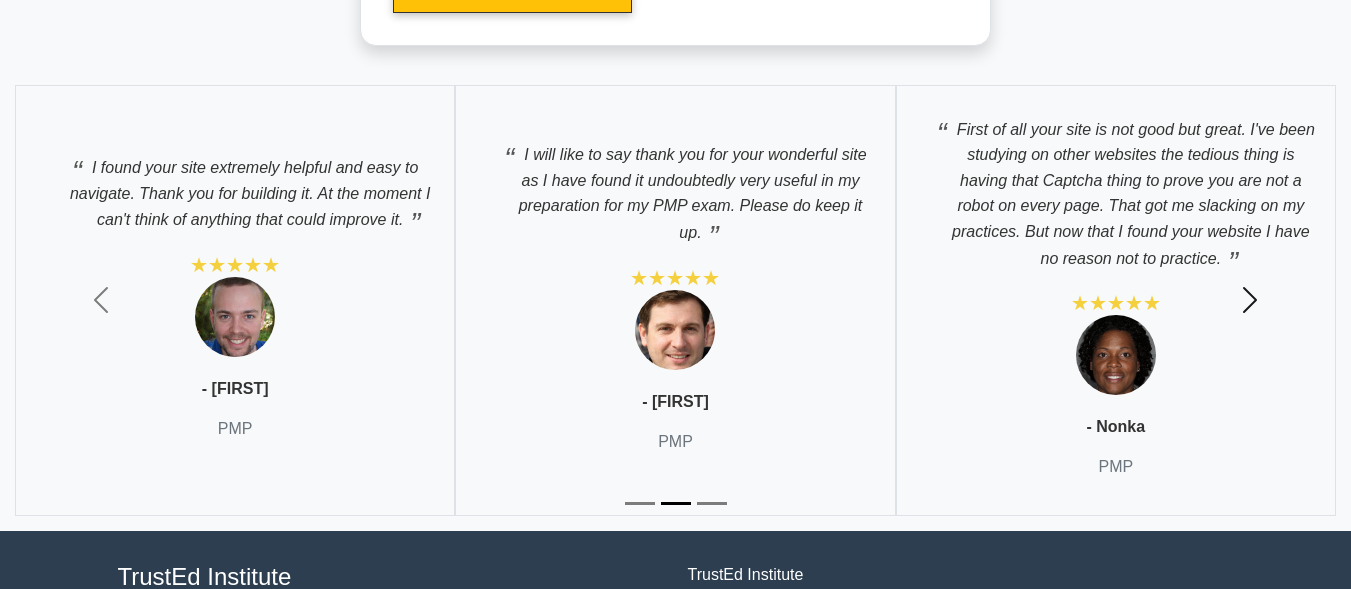 click at bounding box center [1250, 300] 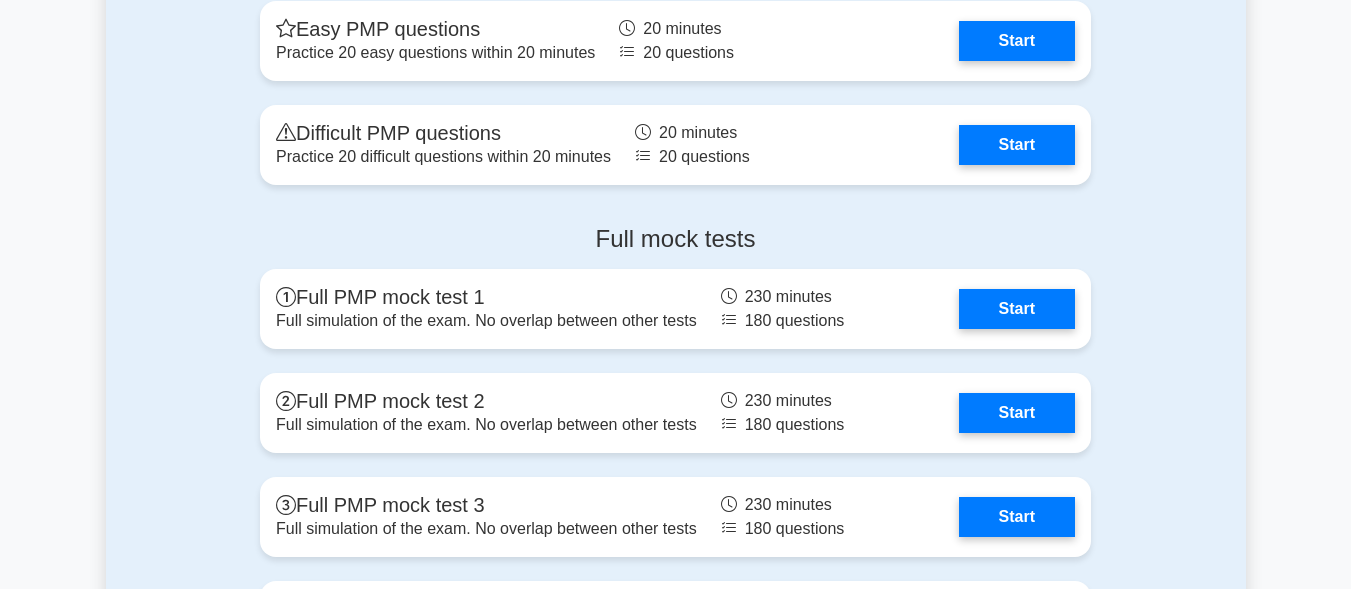 scroll, scrollTop: 7110, scrollLeft: 0, axis: vertical 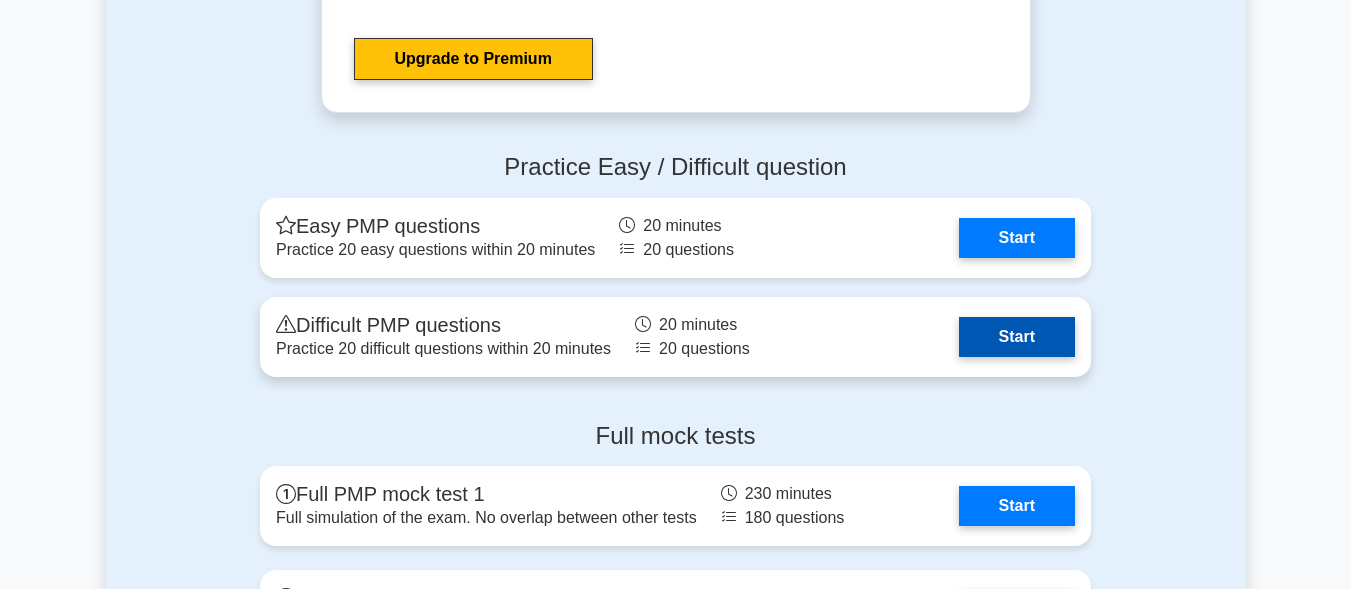 click on "Start" at bounding box center (1017, 337) 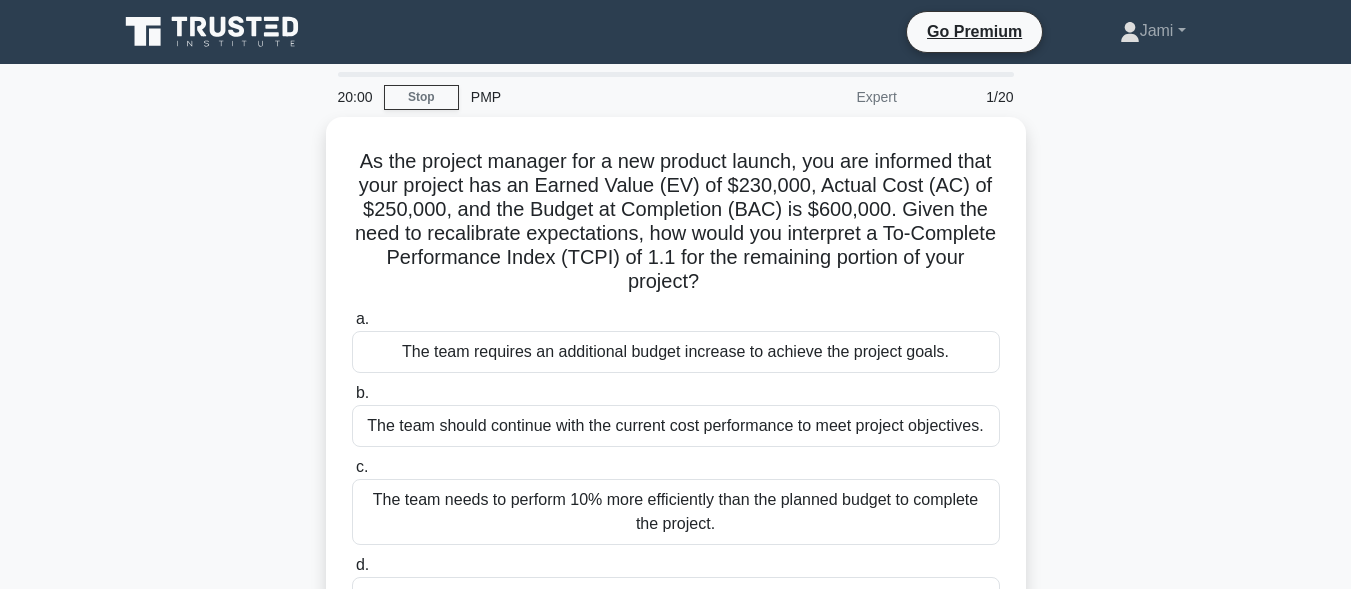 scroll, scrollTop: 0, scrollLeft: 0, axis: both 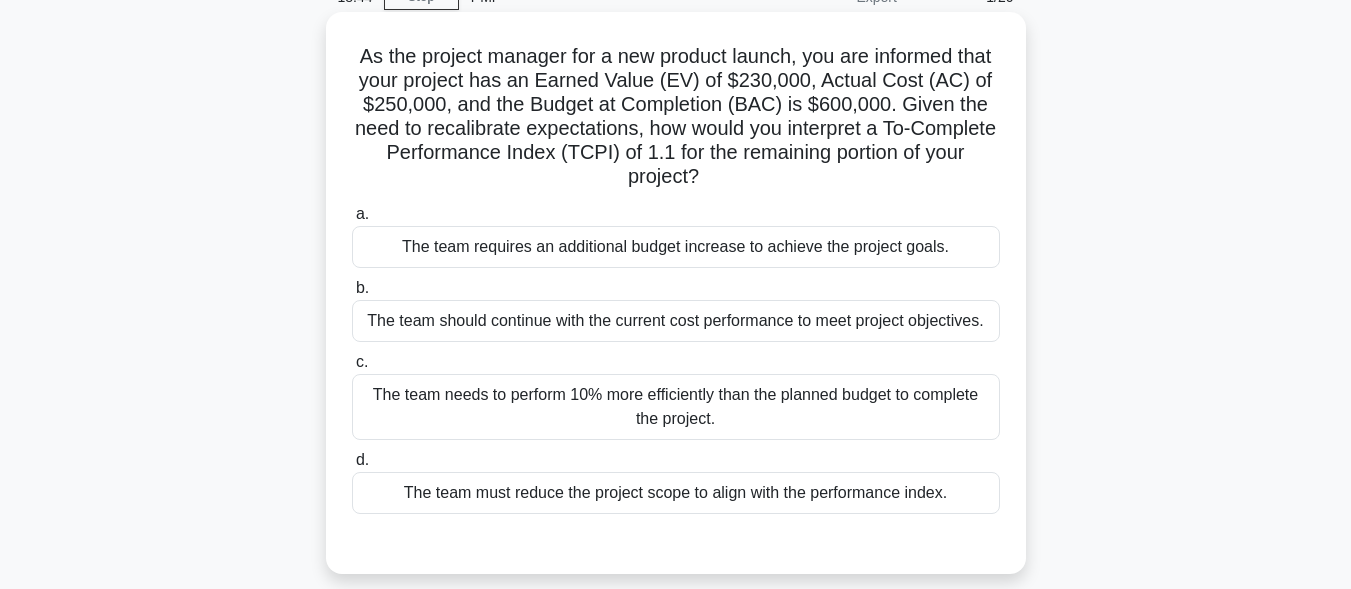 click on "The team needs to perform 10% more efficiently than the planned budget to complete the project." at bounding box center [676, 407] 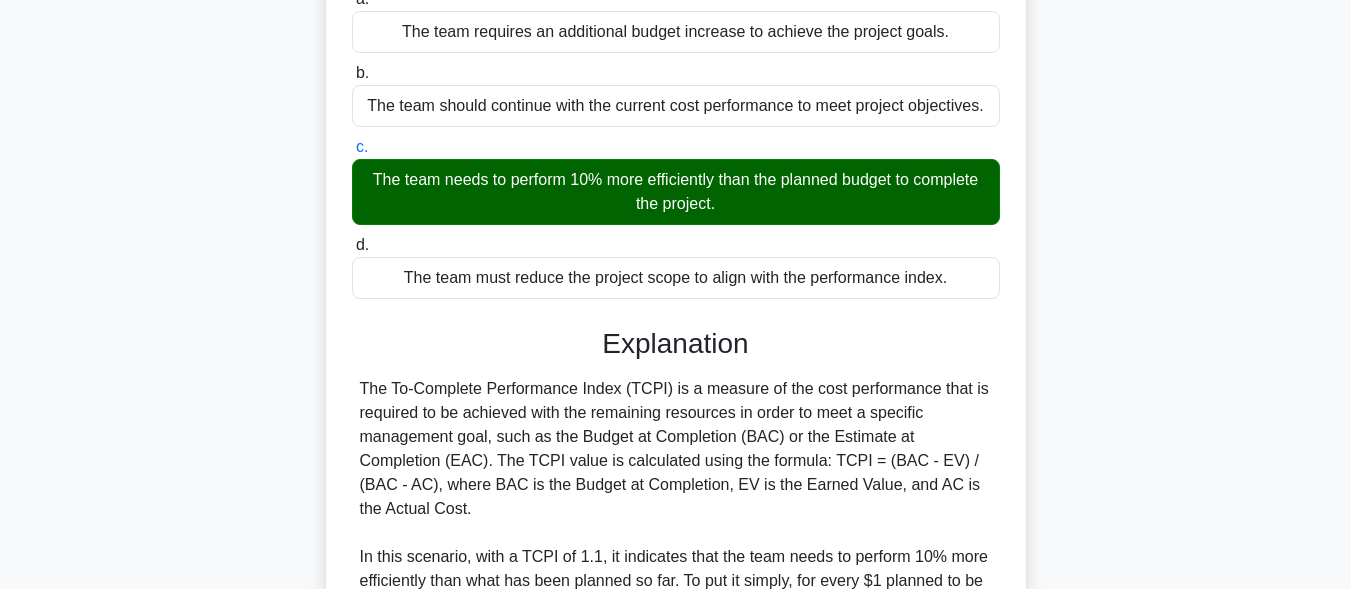 scroll, scrollTop: 645, scrollLeft: 0, axis: vertical 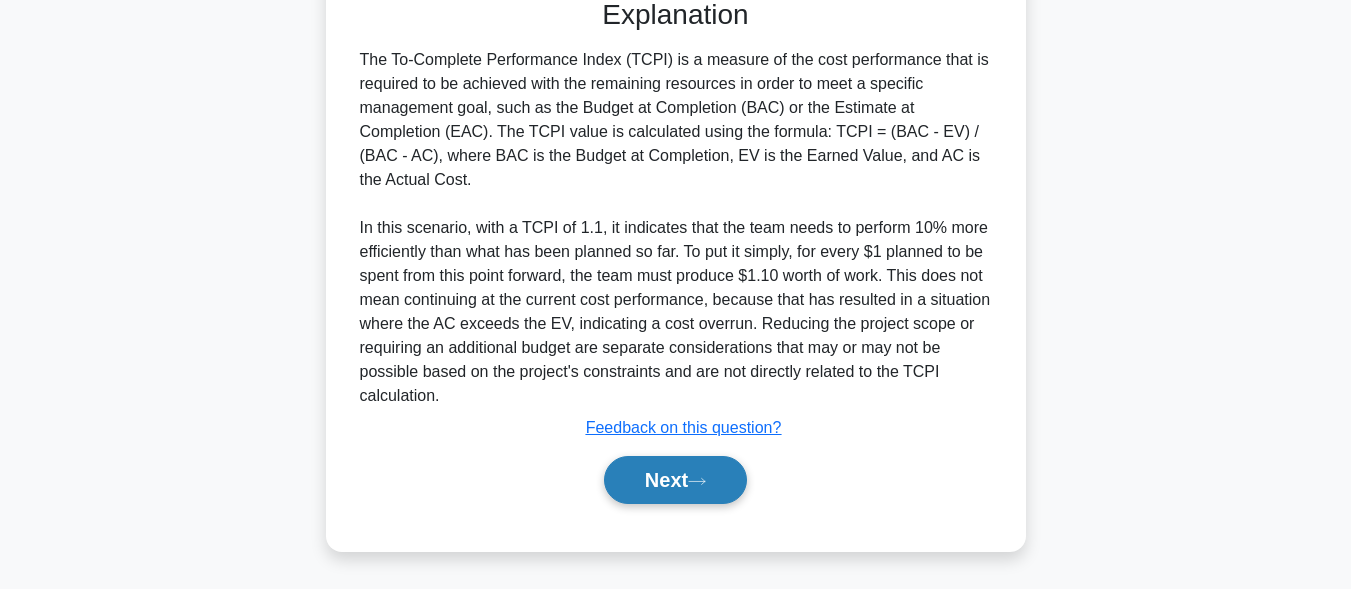 click on "Next" at bounding box center (675, 480) 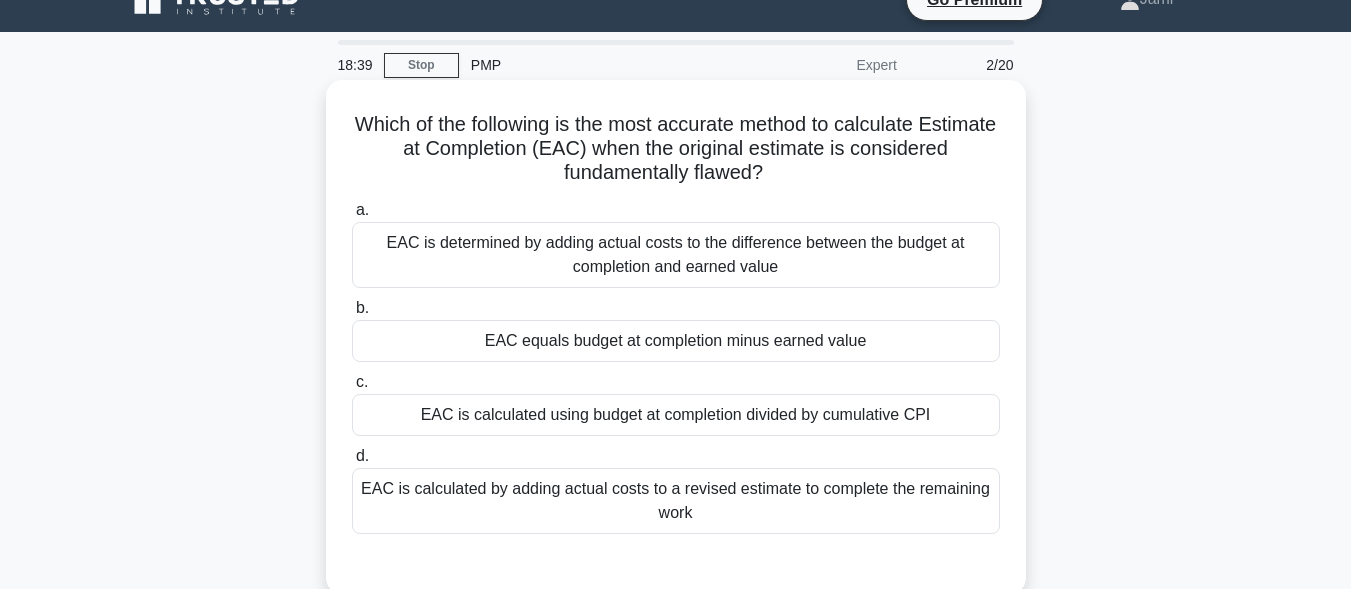 scroll, scrollTop: 0, scrollLeft: 0, axis: both 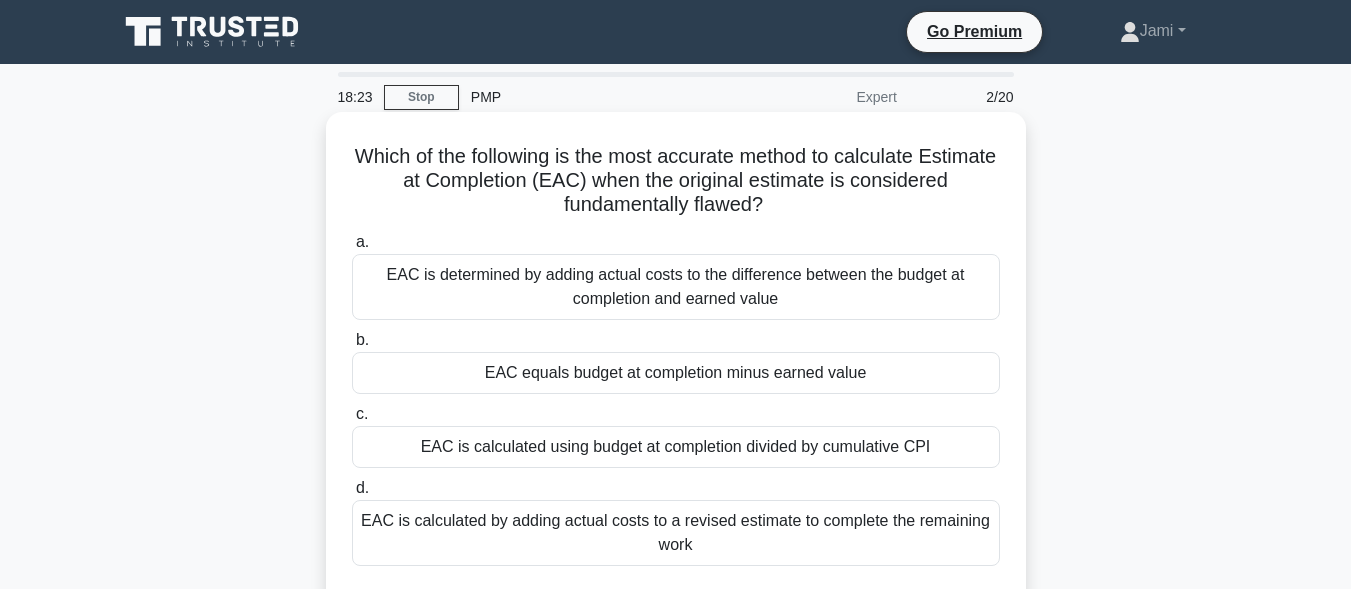 click on "EAC equals budget at completion minus earned value" at bounding box center [676, 373] 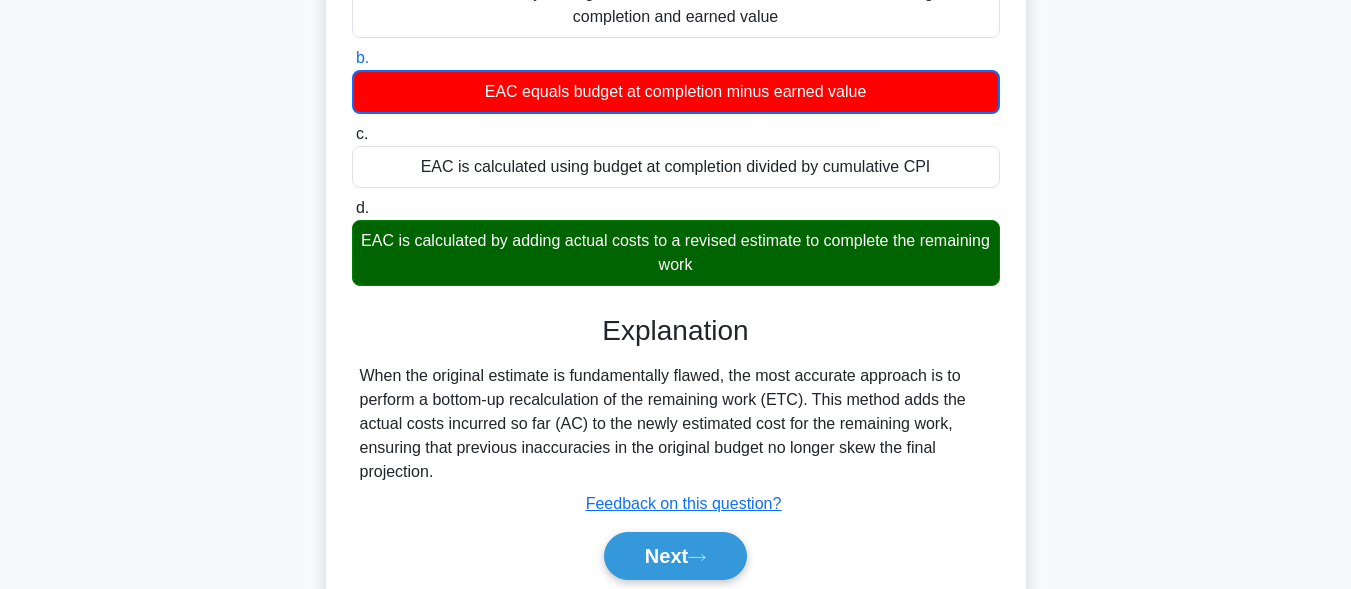 scroll, scrollTop: 491, scrollLeft: 0, axis: vertical 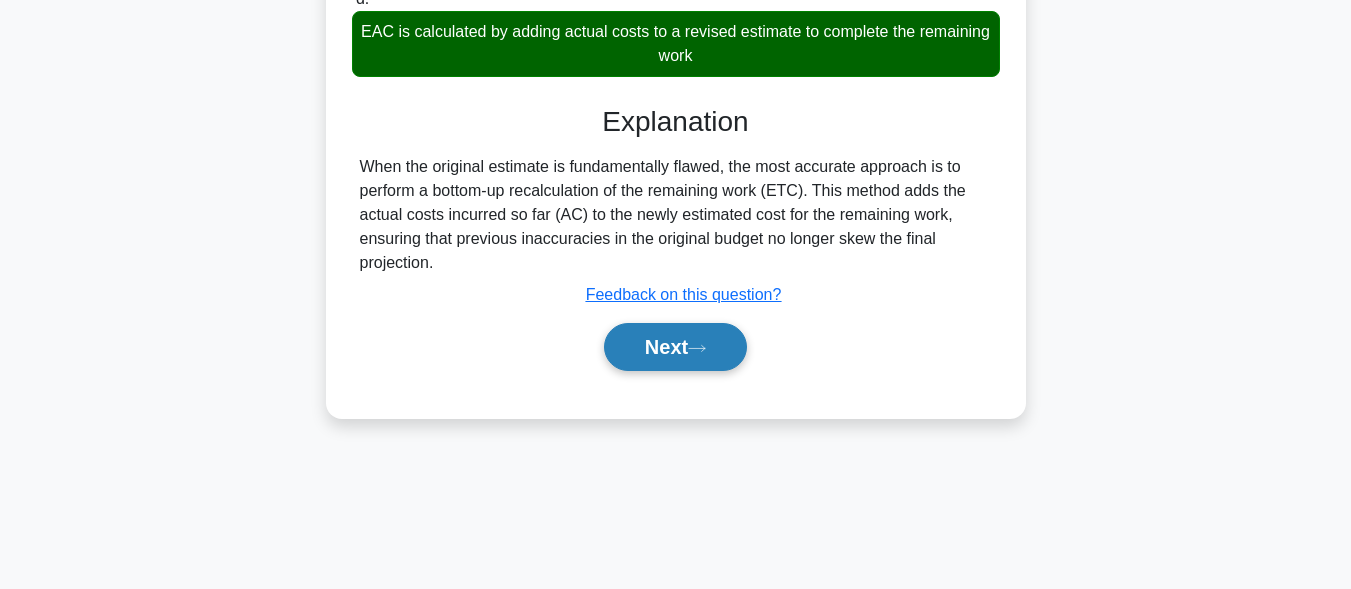 click on "Next" at bounding box center [675, 347] 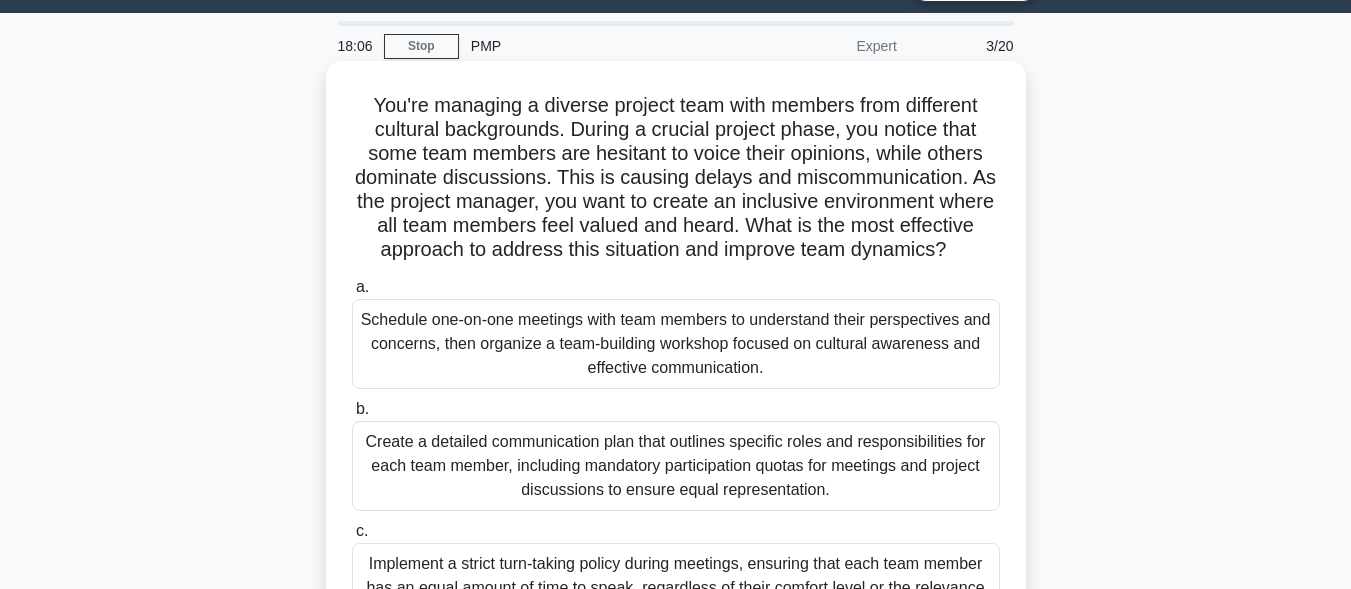 scroll, scrollTop: 100, scrollLeft: 0, axis: vertical 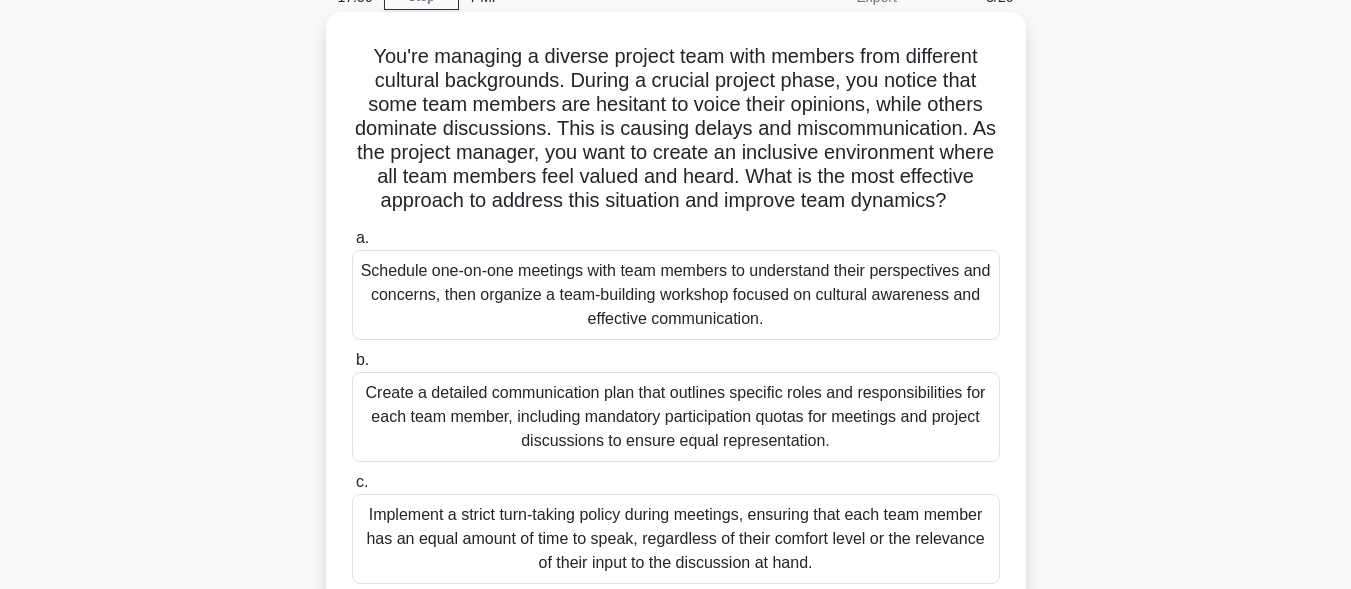 click on "Schedule one-on-one meetings with team members to understand their perspectives and concerns, then organize a team-building workshop focused on cultural awareness and effective communication." at bounding box center [676, 295] 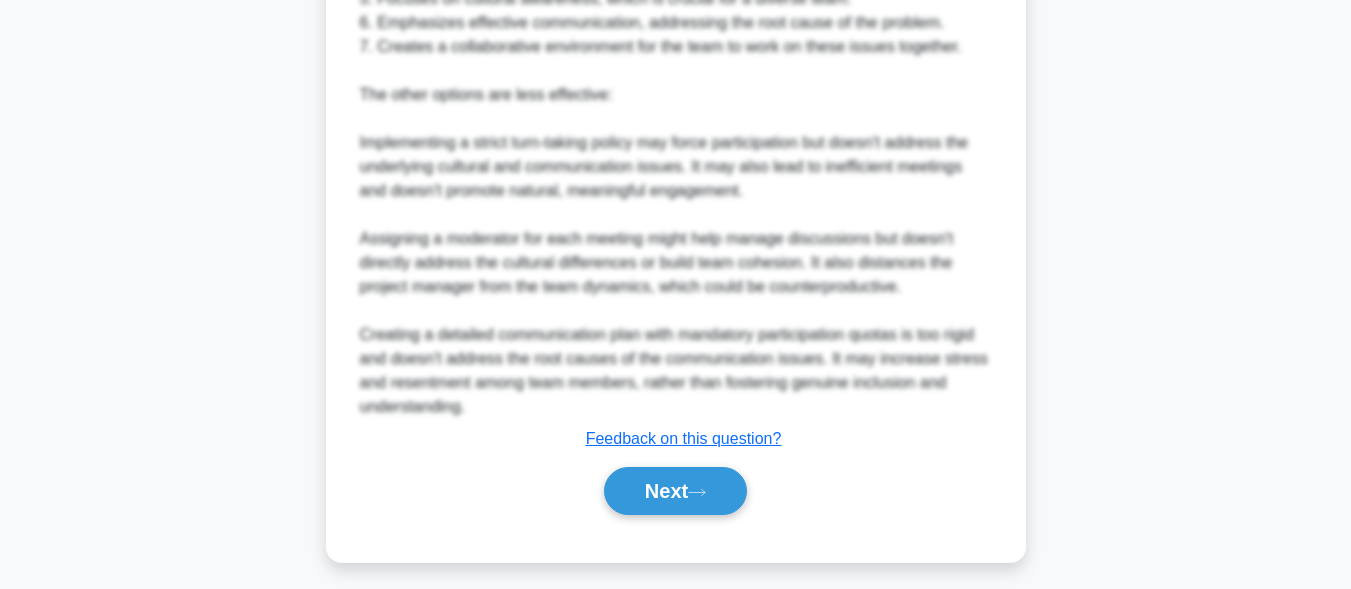 scroll, scrollTop: 1197, scrollLeft: 0, axis: vertical 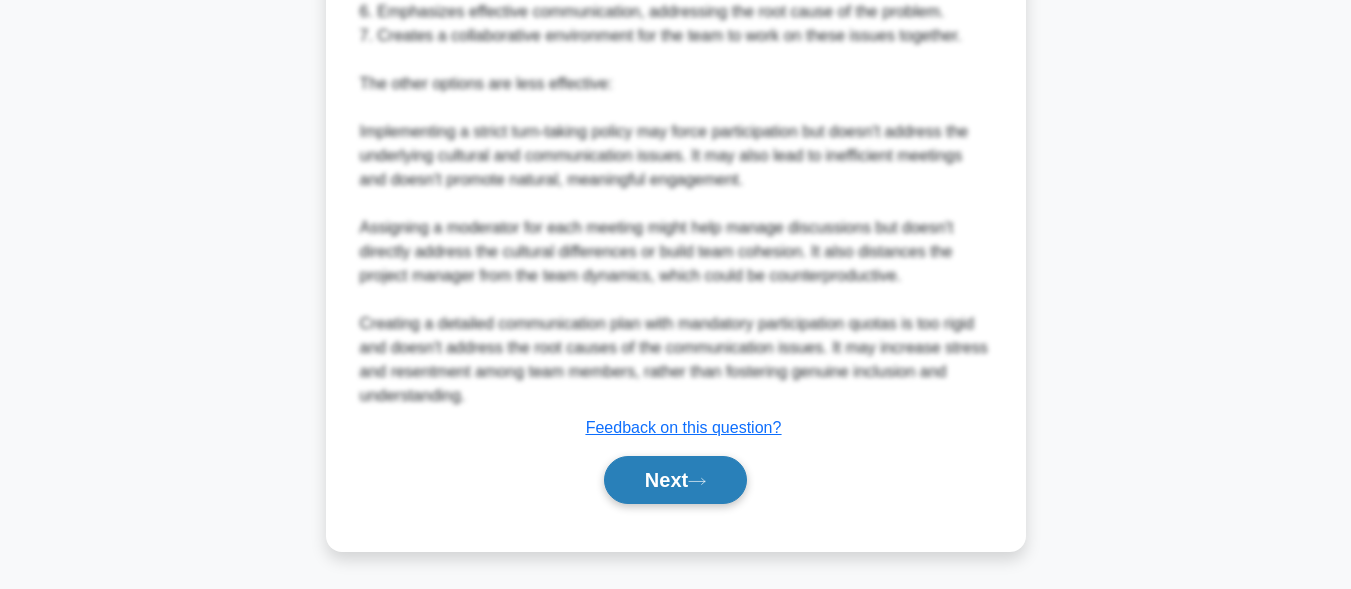 click on "Next" at bounding box center (675, 480) 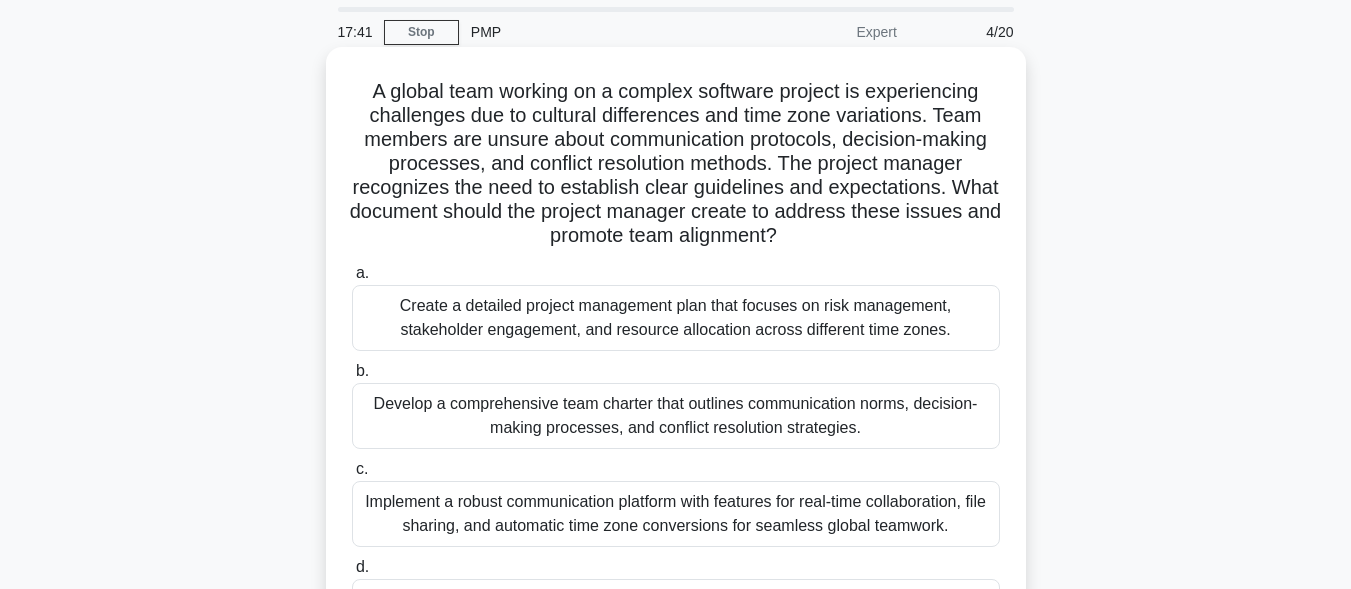 scroll, scrollTop: 100, scrollLeft: 0, axis: vertical 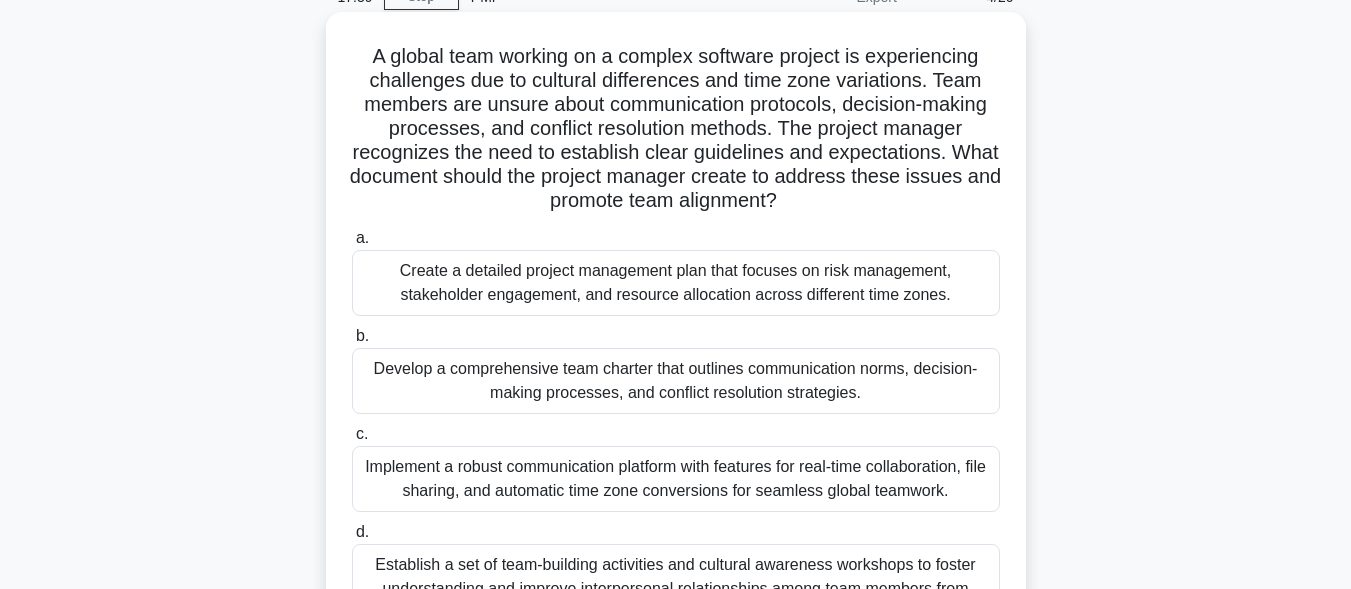 click on "Create a detailed project management plan that focuses on risk management, stakeholder engagement, and resource allocation across different time zones." at bounding box center [676, 283] 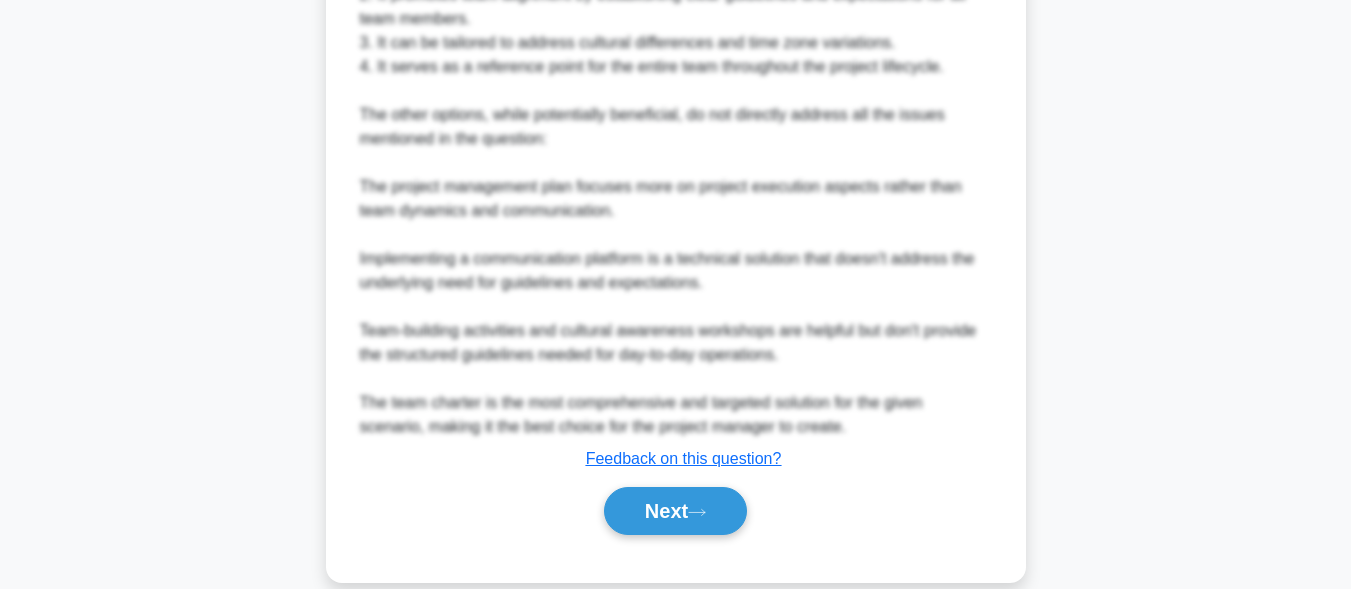 scroll, scrollTop: 1079, scrollLeft: 0, axis: vertical 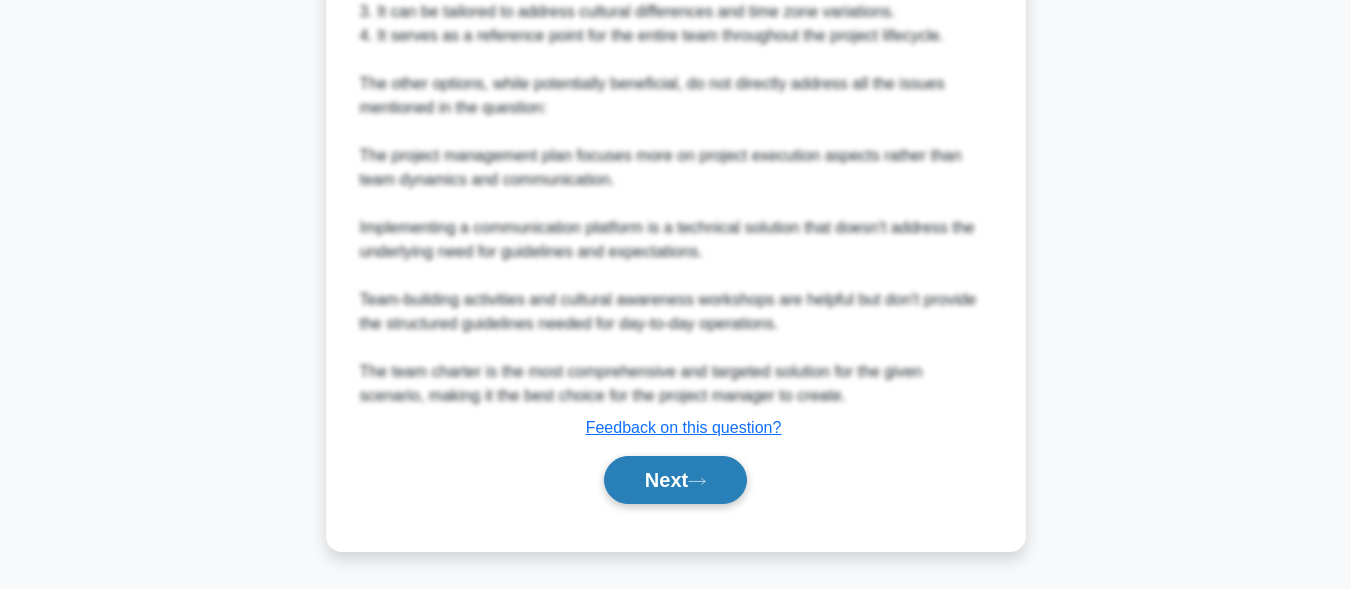click on "Next" at bounding box center [675, 480] 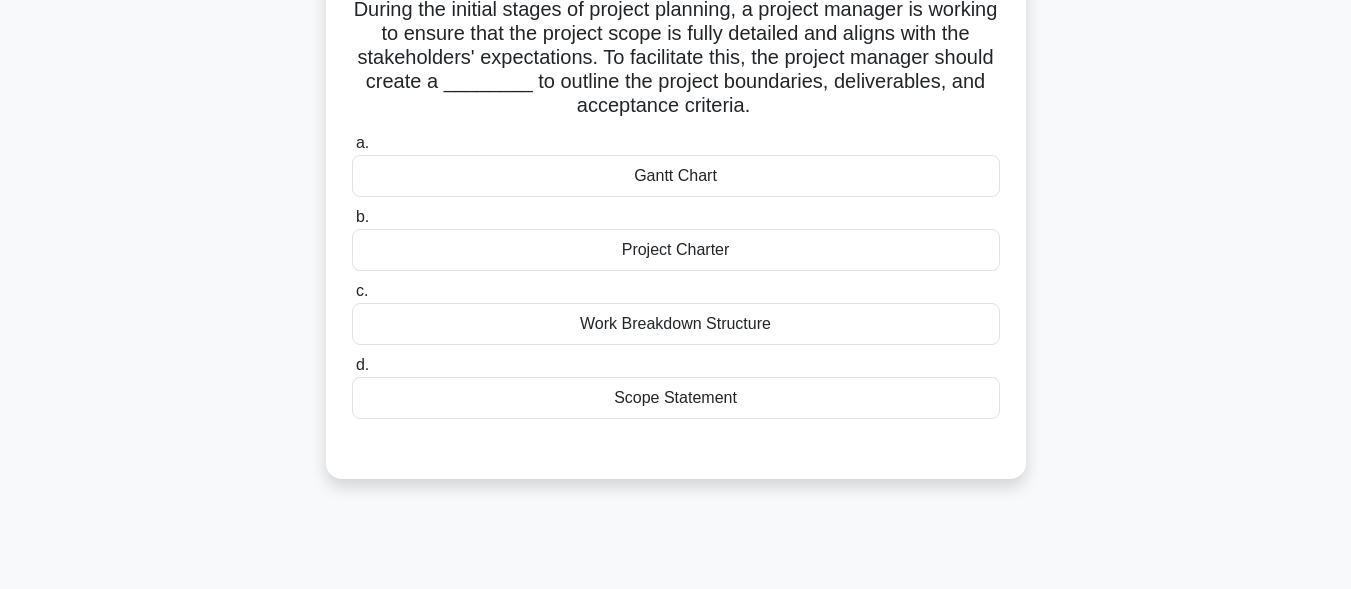 scroll, scrollTop: 91, scrollLeft: 0, axis: vertical 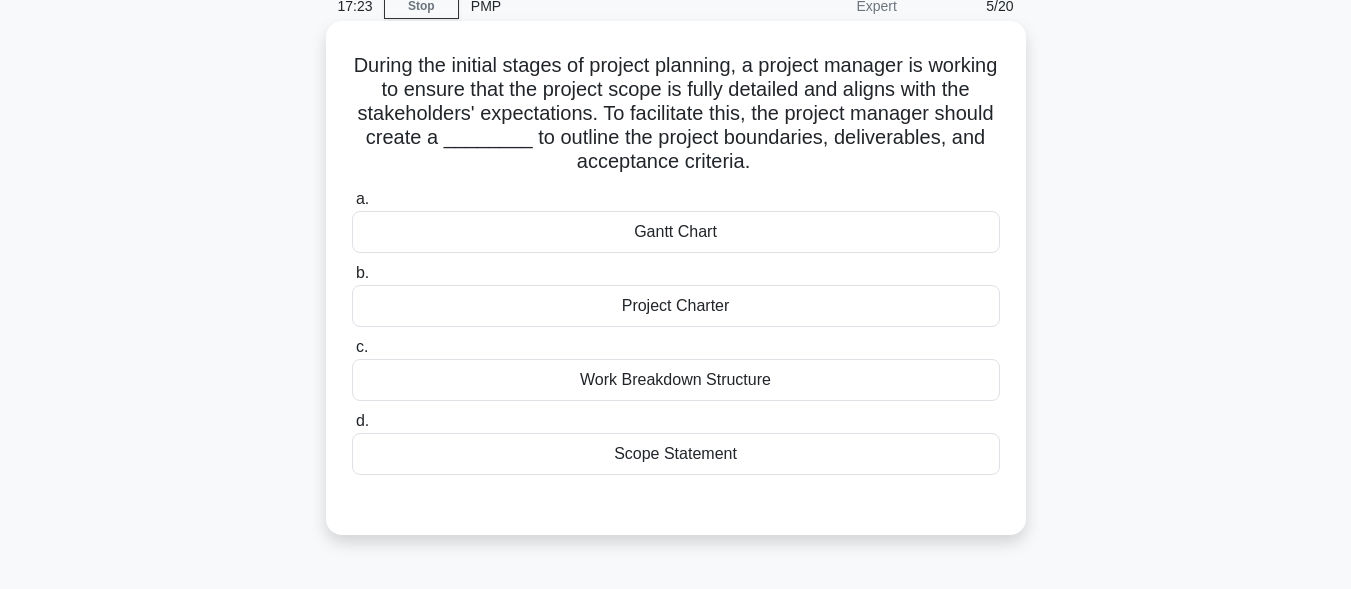 click on "Project Charter" at bounding box center (676, 306) 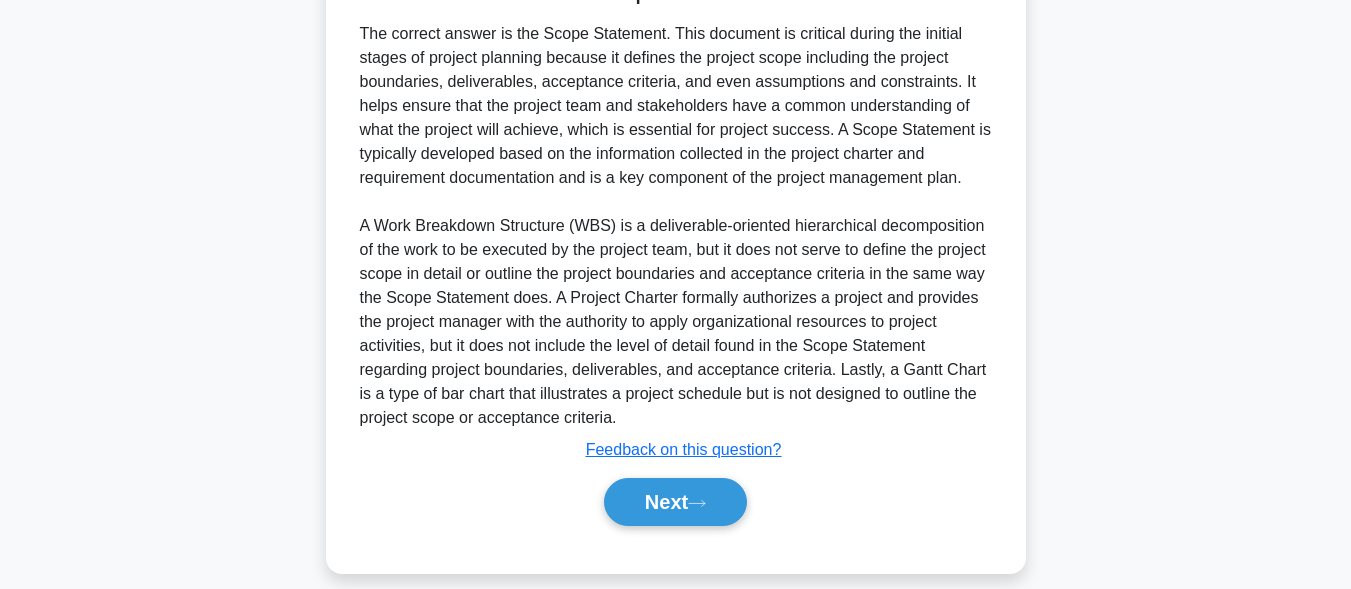 scroll, scrollTop: 647, scrollLeft: 0, axis: vertical 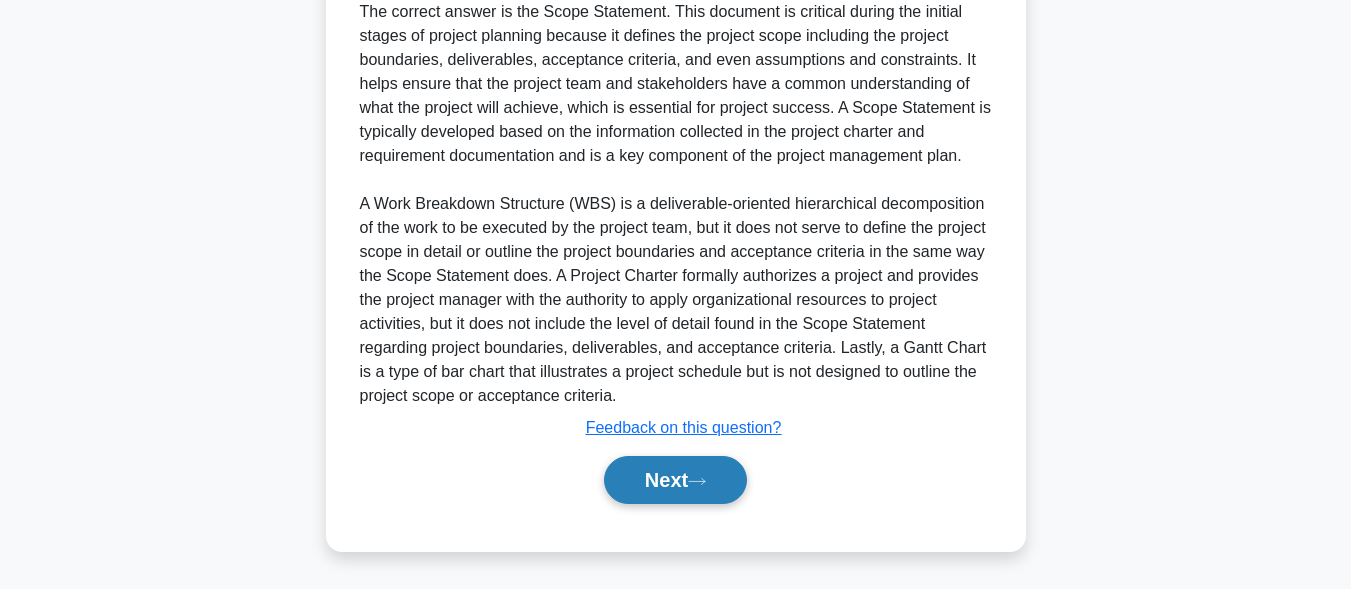 click on "Next" at bounding box center (675, 480) 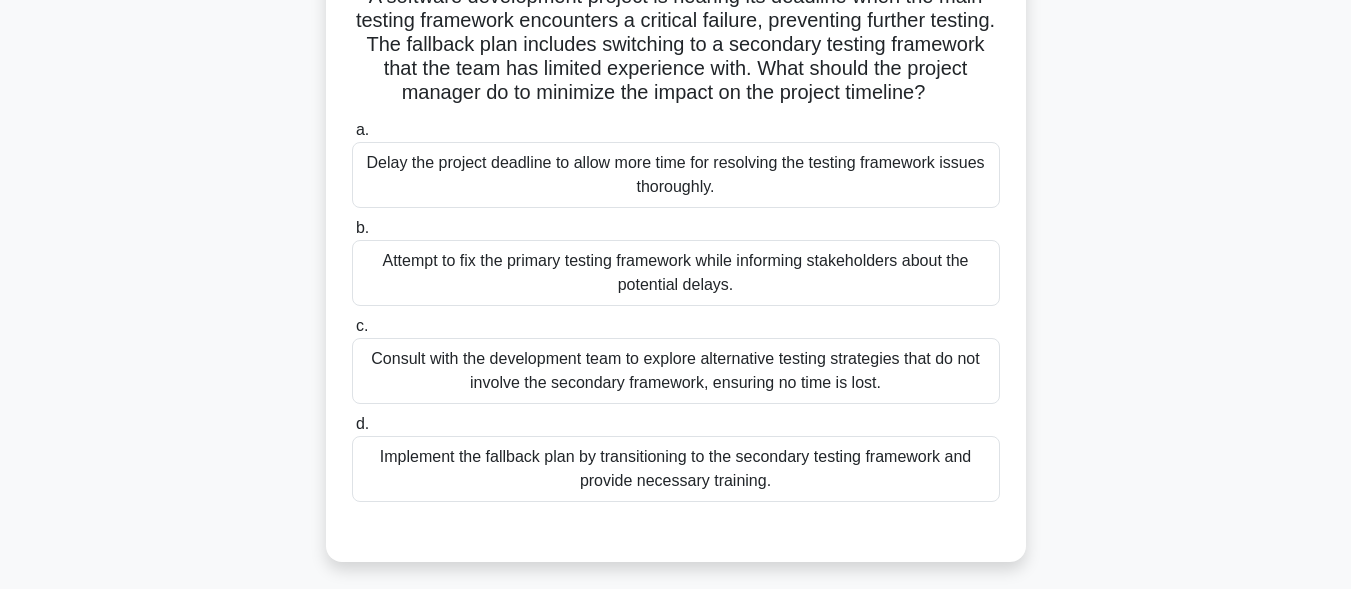 scroll, scrollTop: 200, scrollLeft: 0, axis: vertical 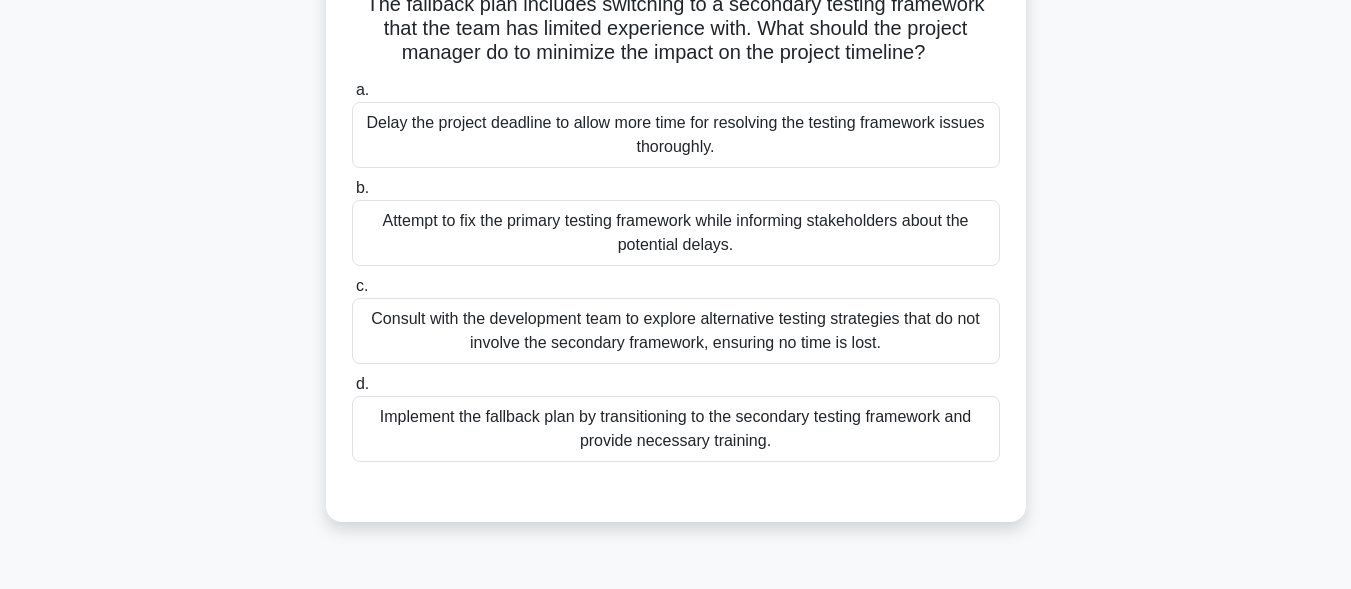 click on "Implement the fallback plan by transitioning to the secondary testing framework and provide necessary training." at bounding box center [676, 429] 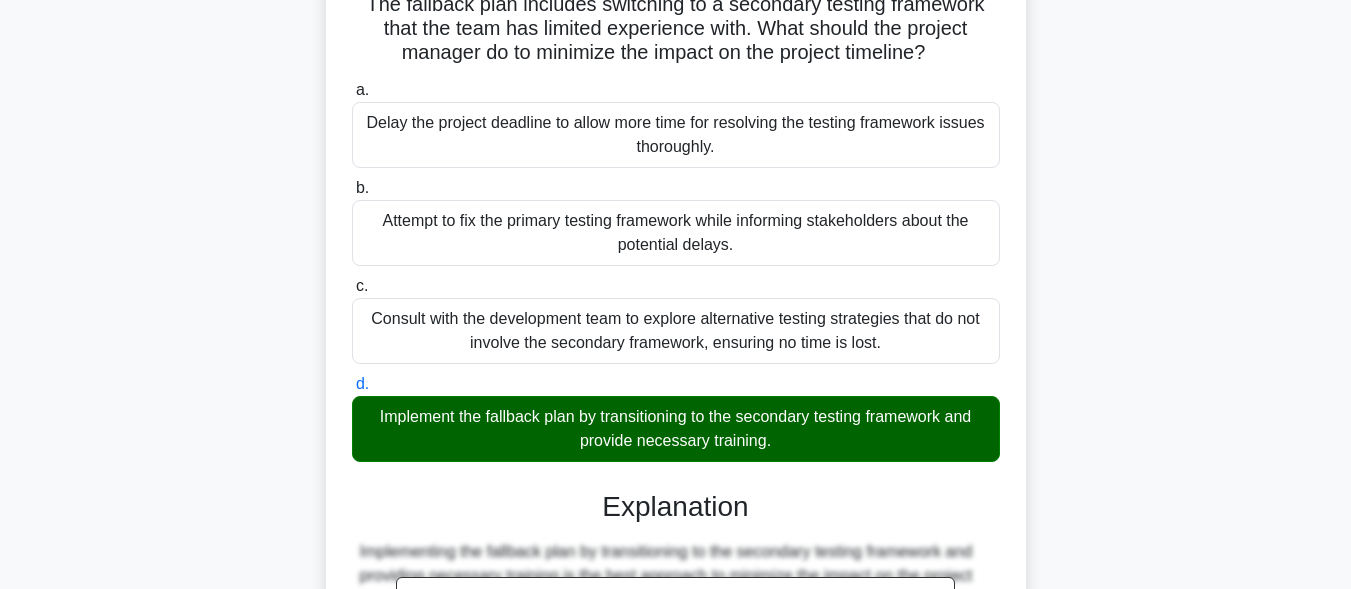 scroll, scrollTop: 573, scrollLeft: 0, axis: vertical 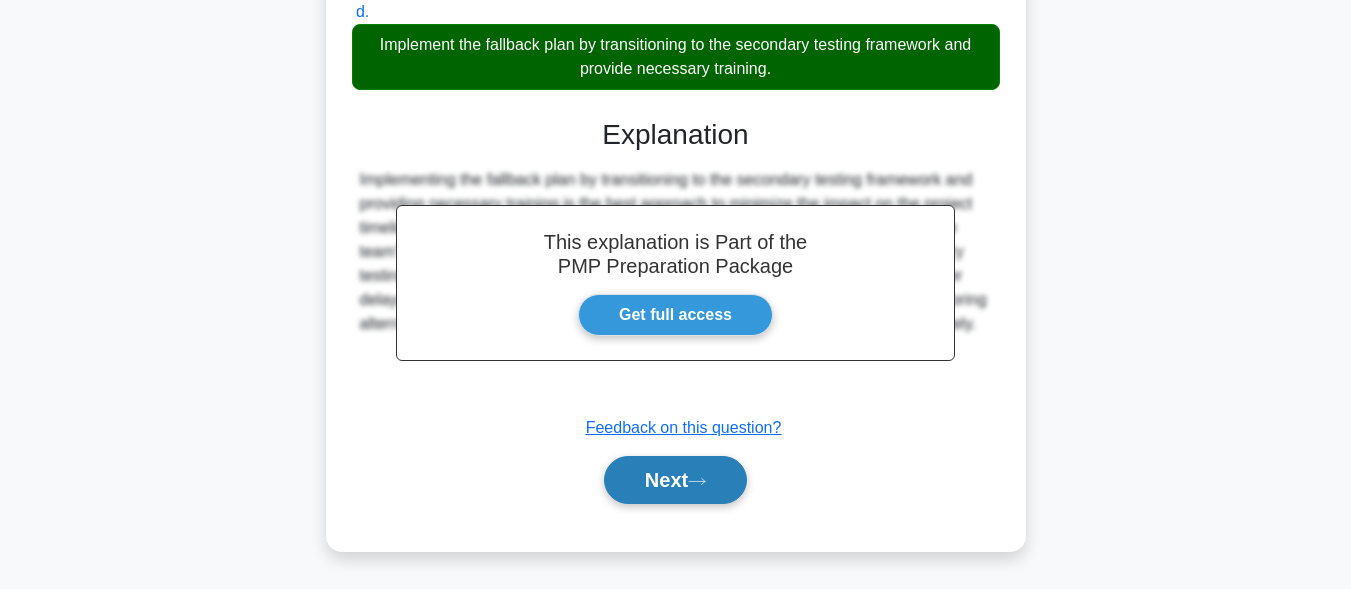 click on "Next" at bounding box center (675, 480) 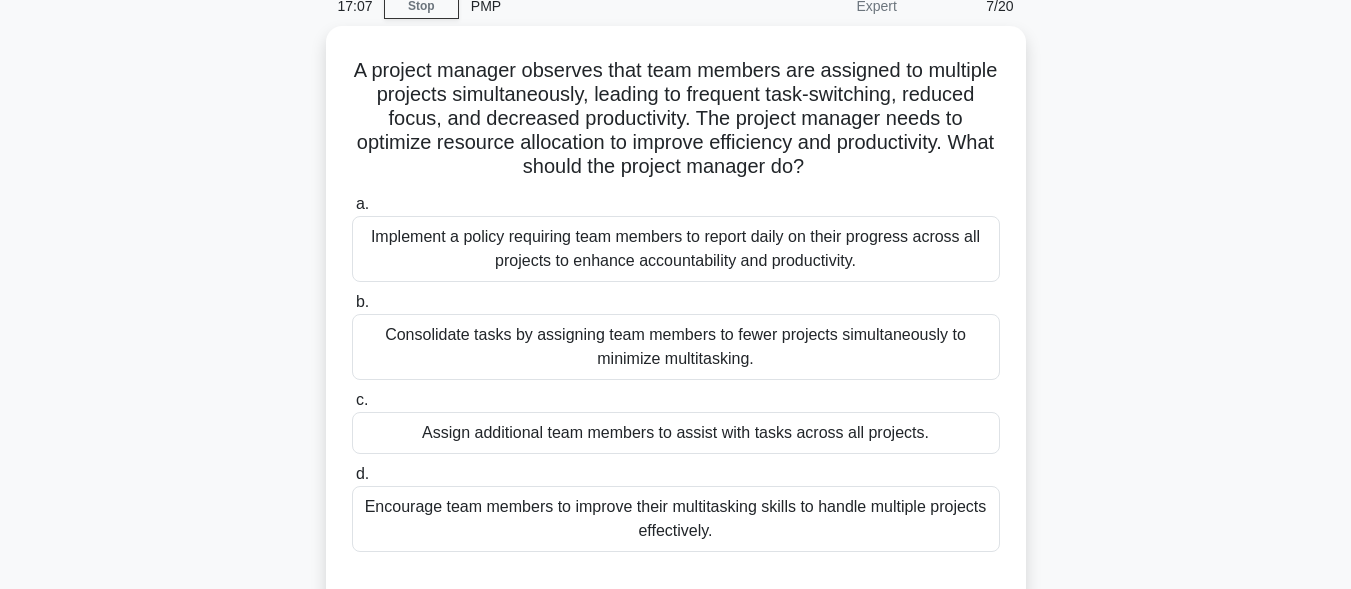 scroll, scrollTop: 0, scrollLeft: 0, axis: both 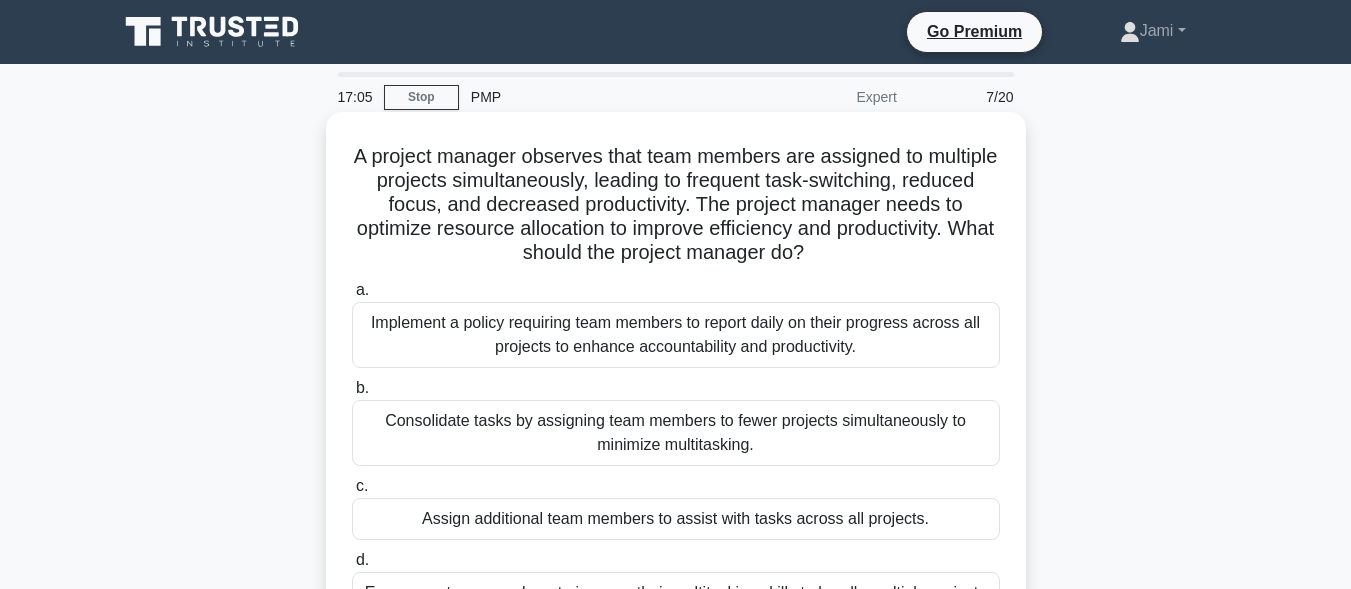click on "Implement a policy requiring team members to report daily on their progress across all projects to enhance accountability and productivity." at bounding box center (676, 335) 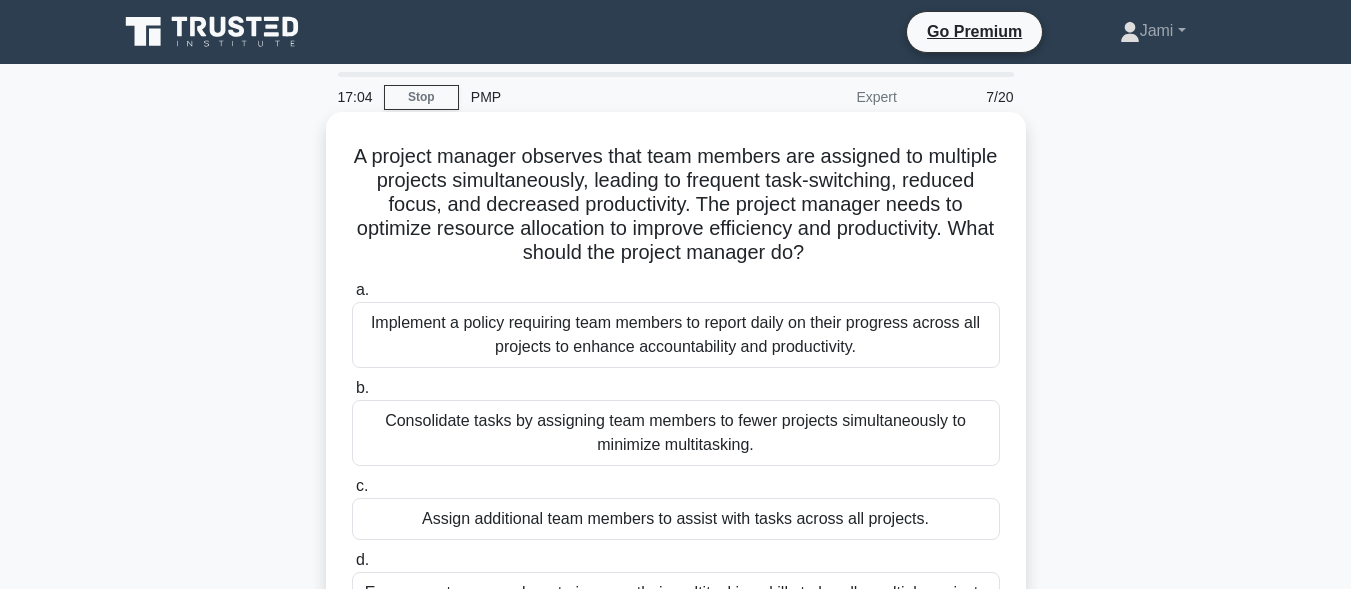 click on "Implement a policy requiring team members to report daily on their progress across all projects to enhance accountability and productivity." at bounding box center (676, 335) 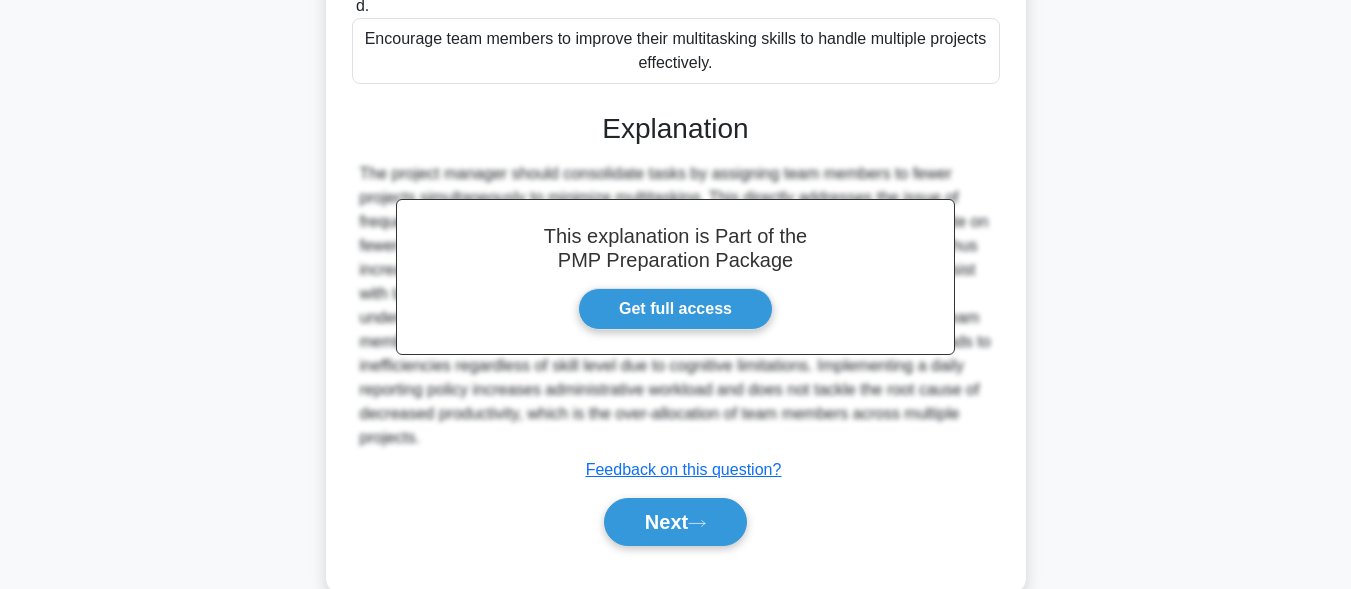 scroll, scrollTop: 599, scrollLeft: 0, axis: vertical 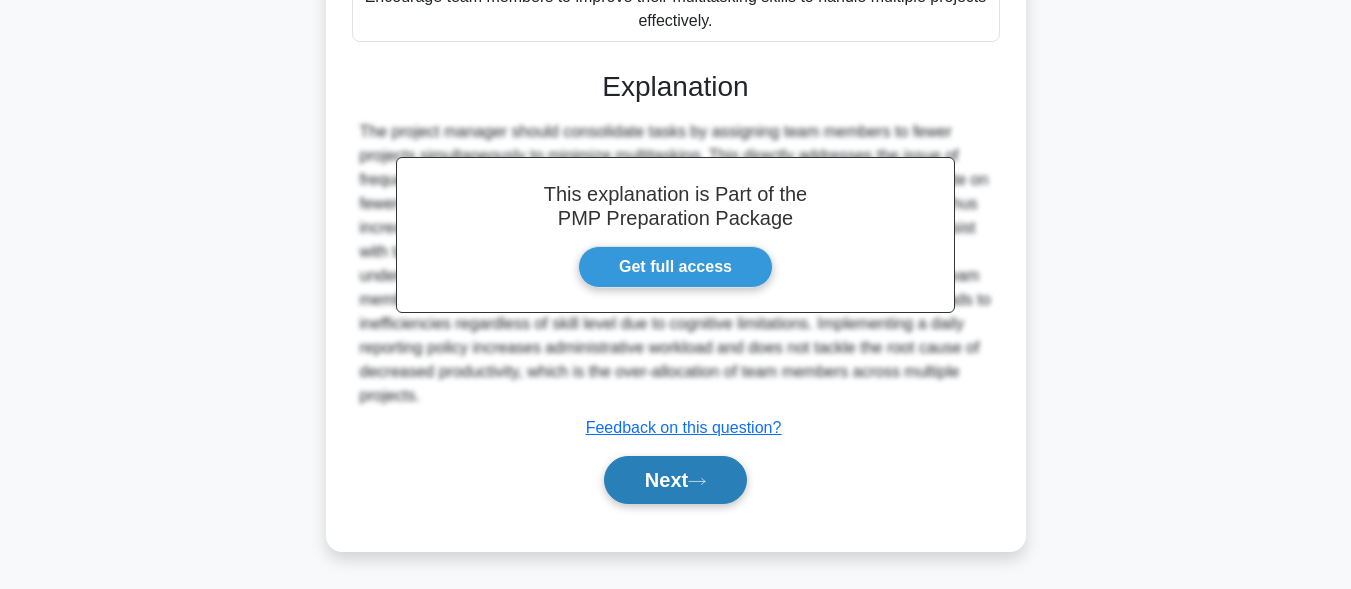 click on "Next" at bounding box center [675, 480] 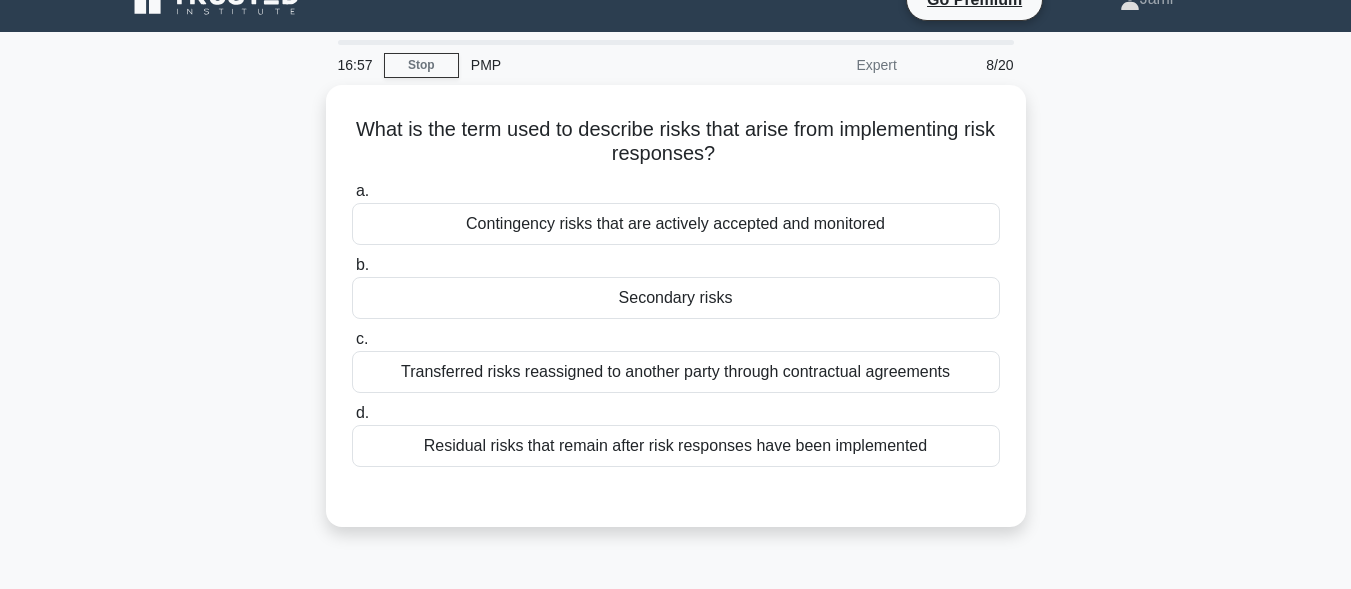 scroll, scrollTop: 0, scrollLeft: 0, axis: both 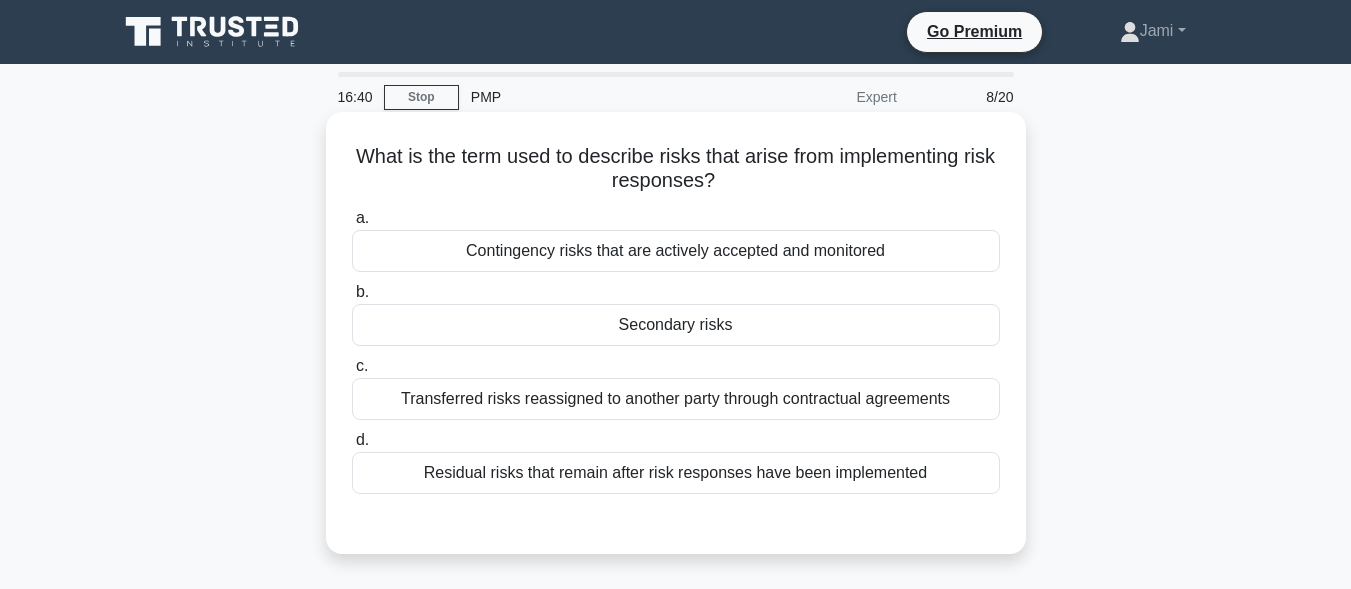 click on "Transferred risks reassigned to another party through contractual agreements" at bounding box center (676, 399) 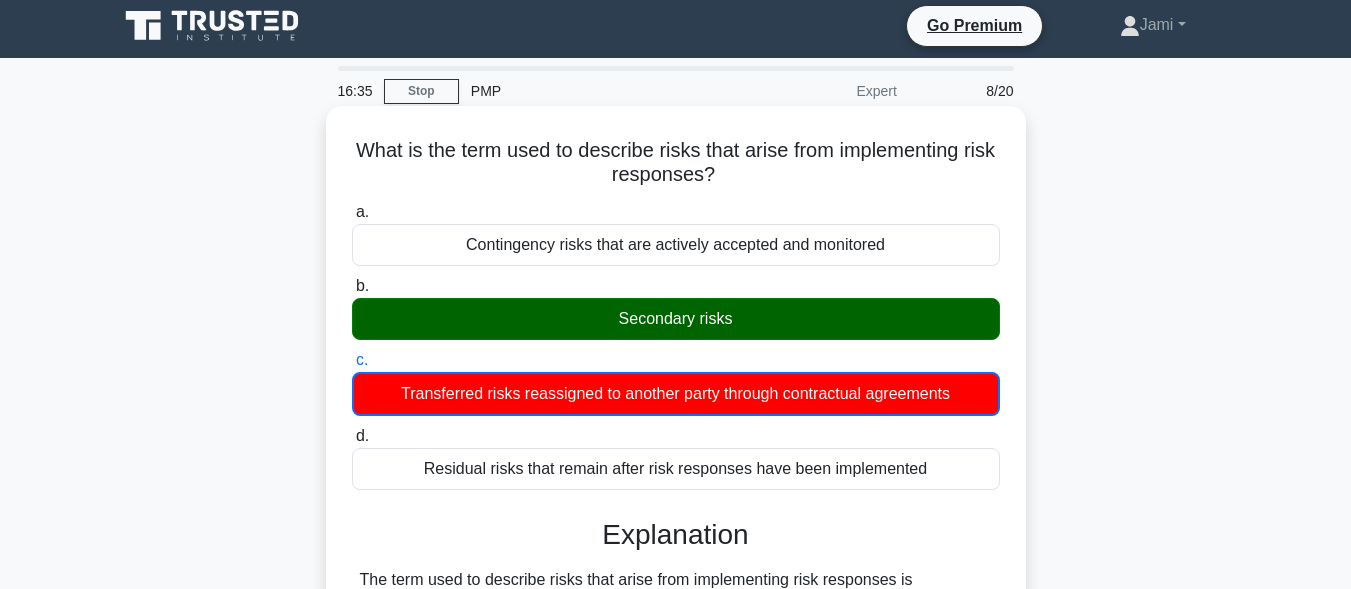 scroll, scrollTop: 0, scrollLeft: 0, axis: both 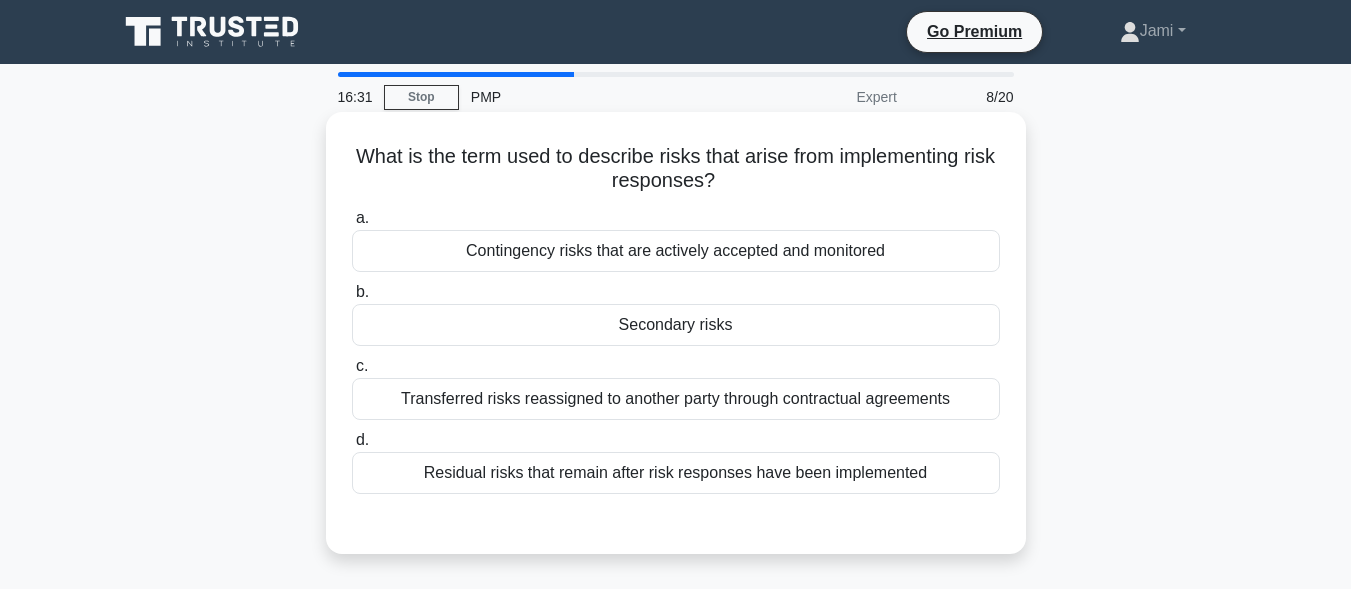 click on "Secondary risks" at bounding box center [676, 325] 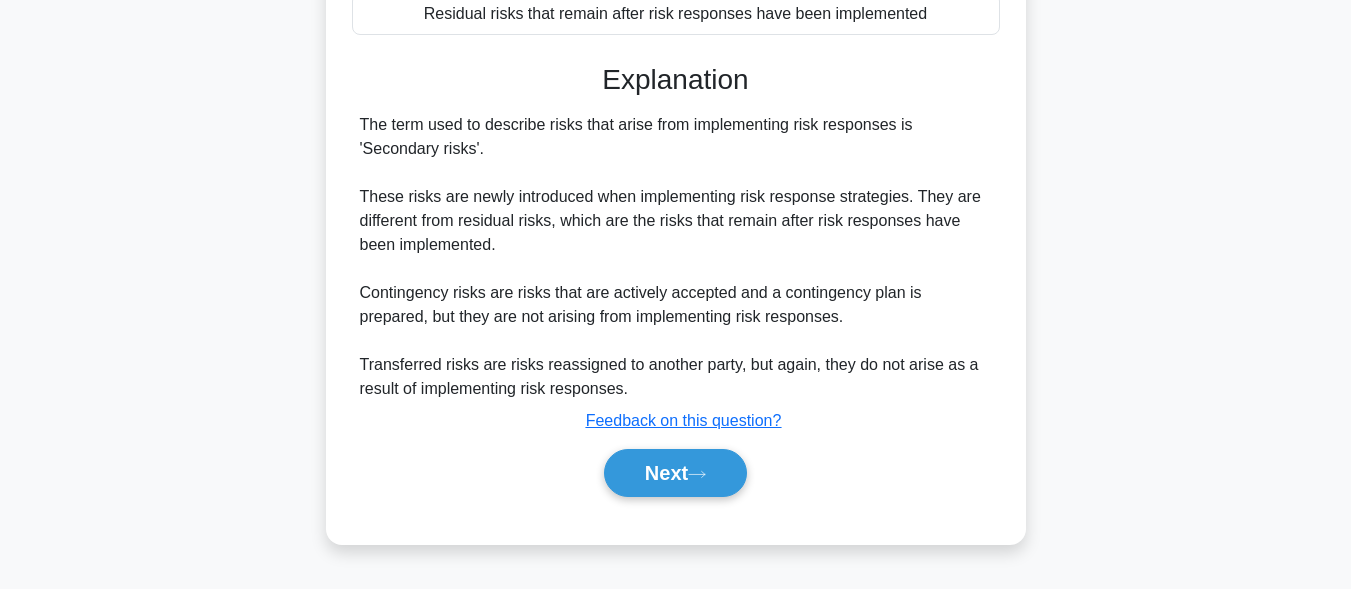 scroll, scrollTop: 491, scrollLeft: 0, axis: vertical 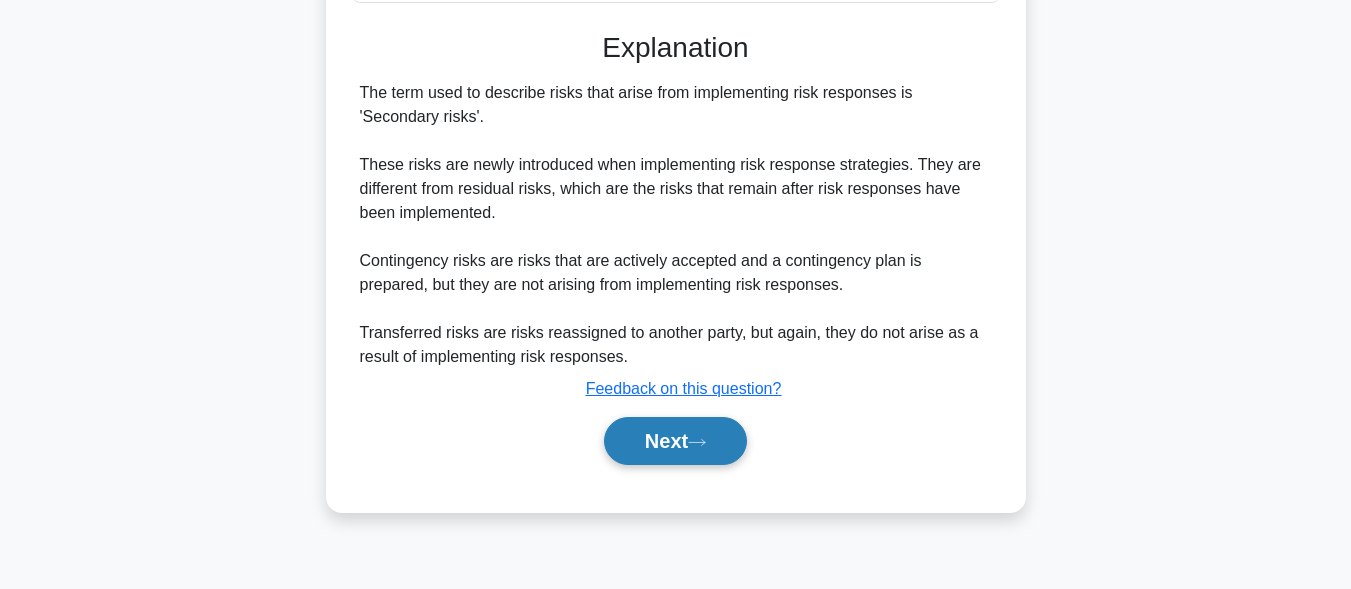click on "Next" at bounding box center [675, 441] 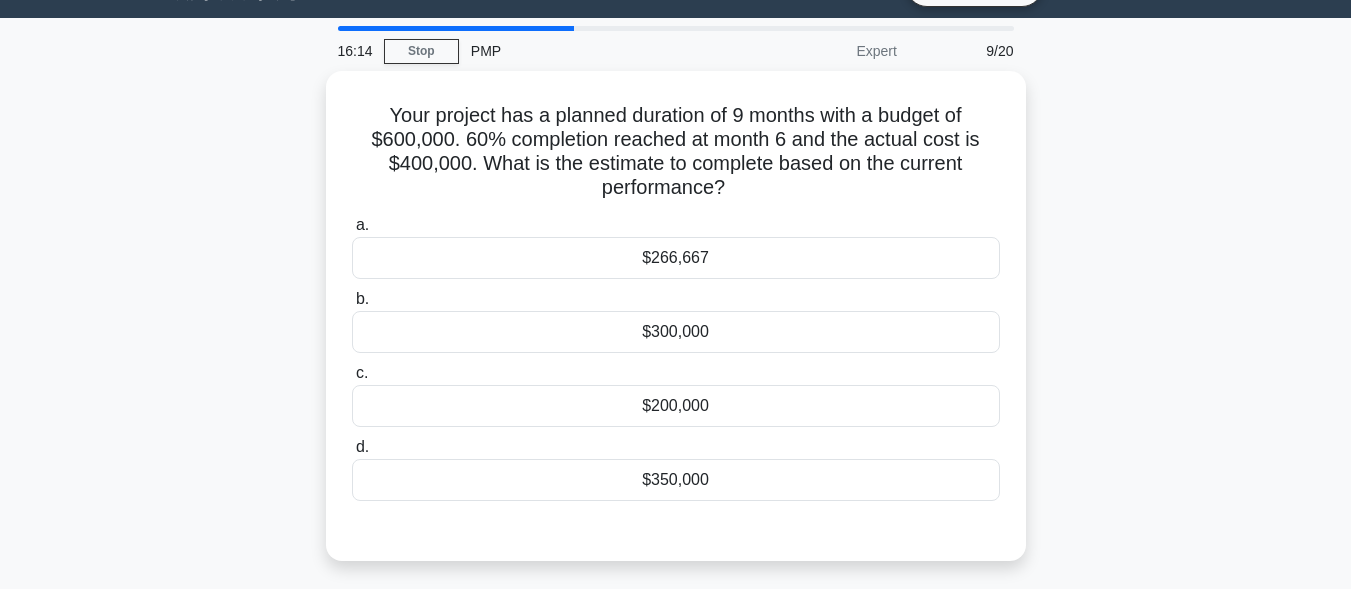 scroll, scrollTop: 0, scrollLeft: 0, axis: both 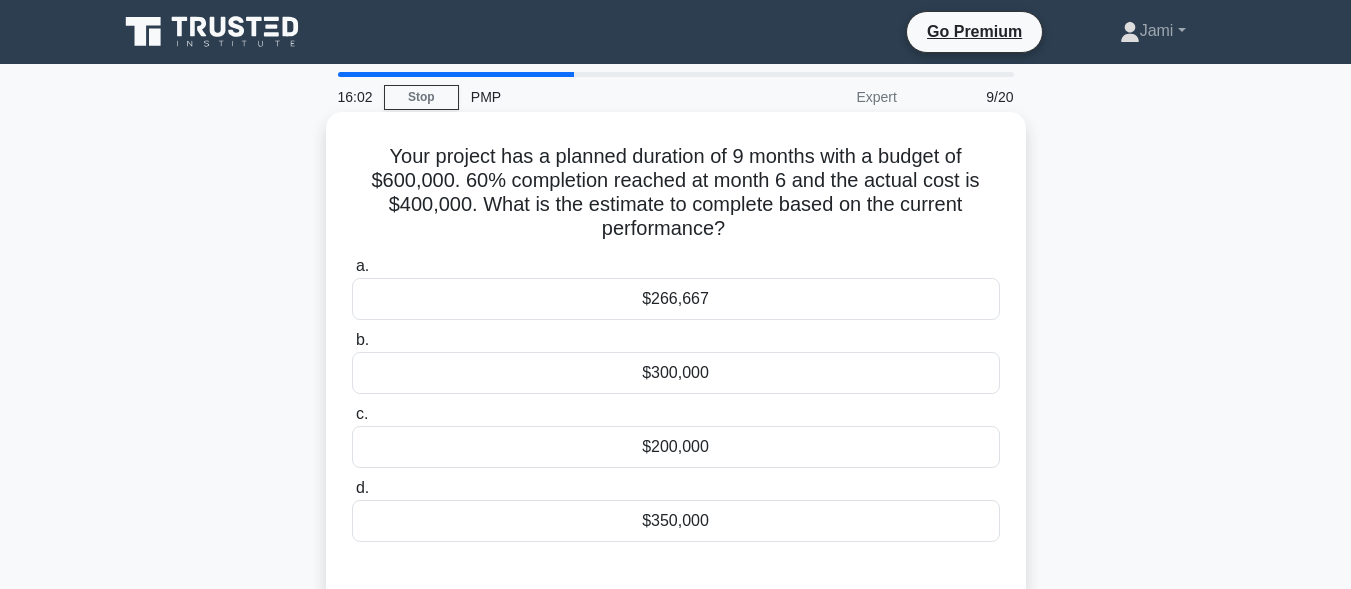 click on "$300,000" at bounding box center (676, 373) 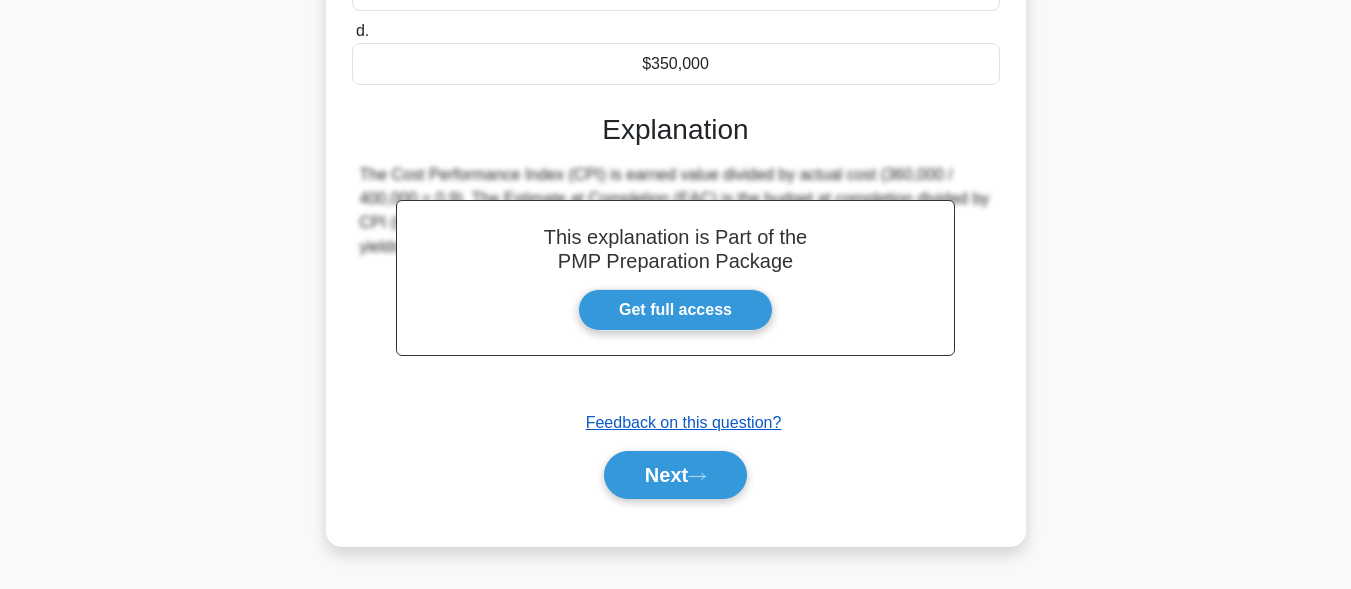 scroll, scrollTop: 491, scrollLeft: 0, axis: vertical 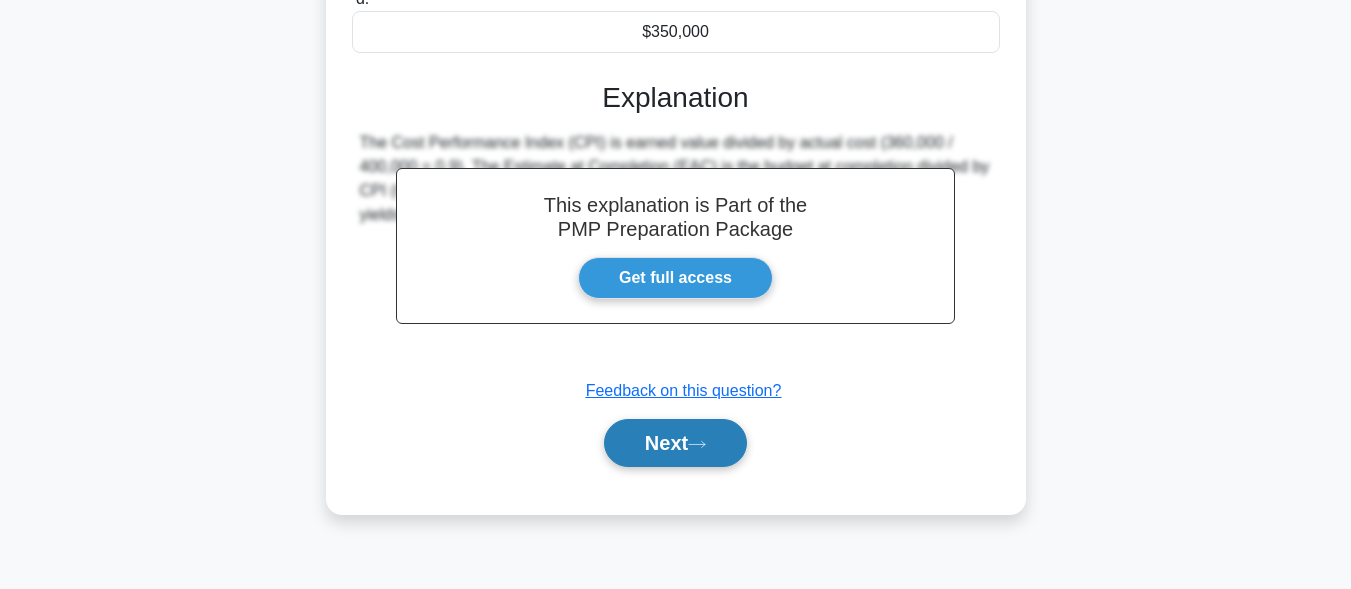 click on "Next" at bounding box center [675, 443] 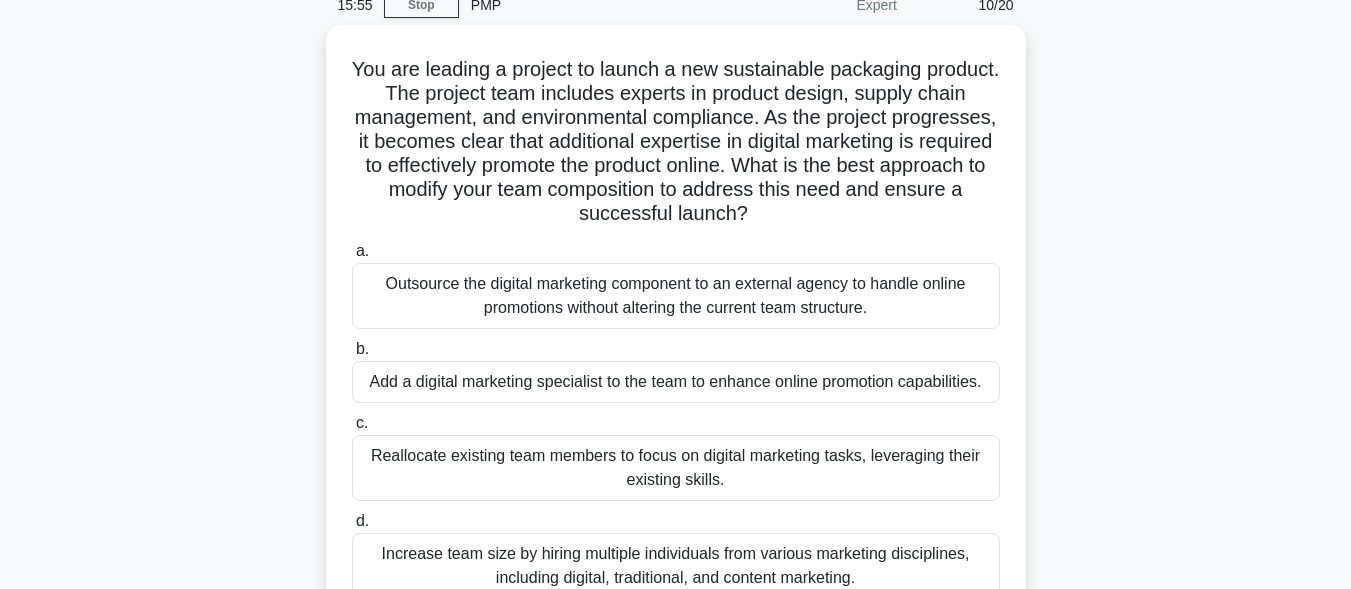 scroll, scrollTop: 91, scrollLeft: 0, axis: vertical 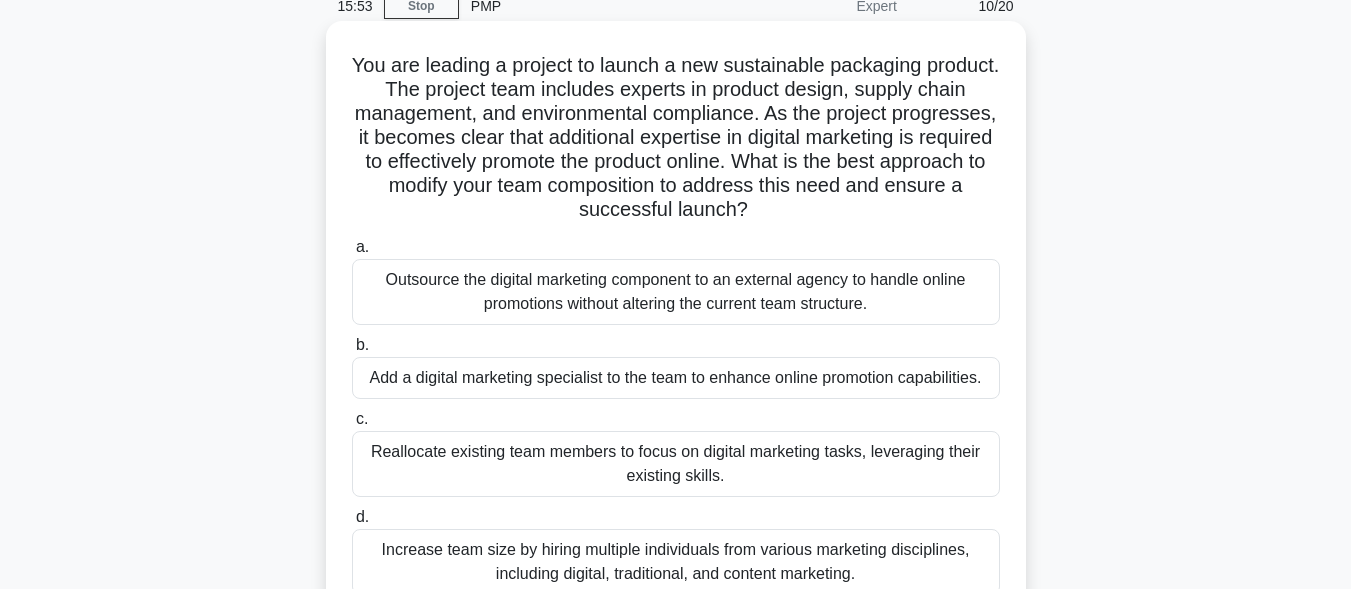 click on "Outsource the digital marketing component to an external agency to handle online promotions without altering the current team structure." at bounding box center (676, 292) 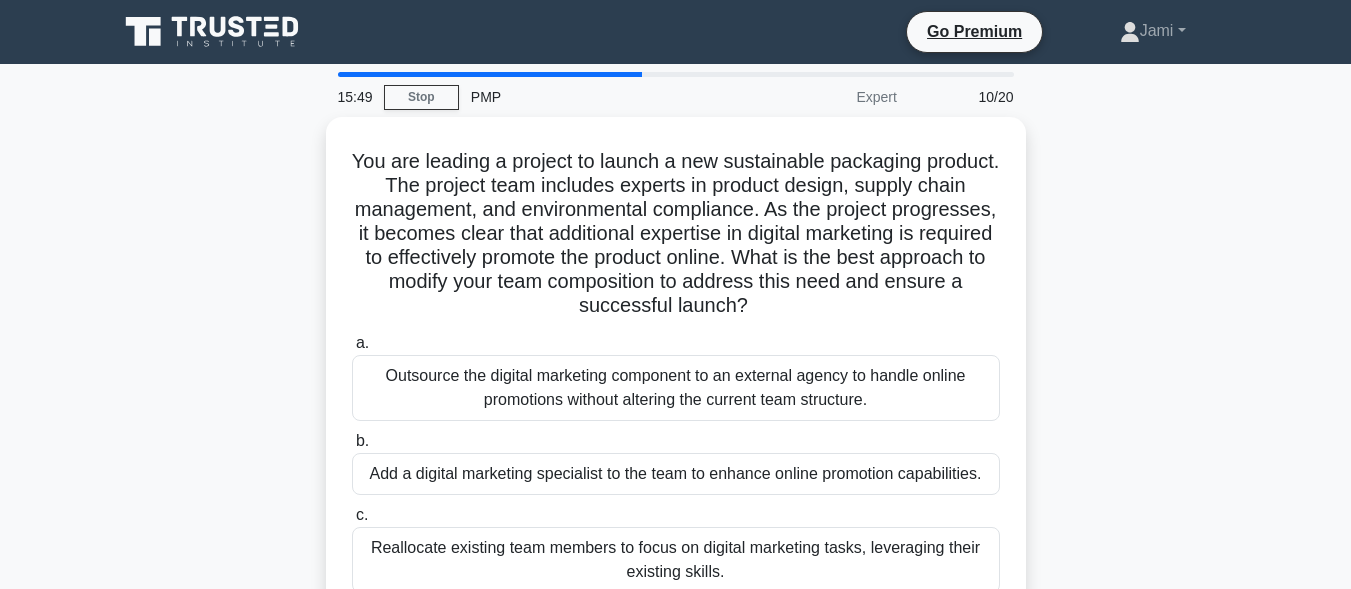 scroll, scrollTop: 91, scrollLeft: 0, axis: vertical 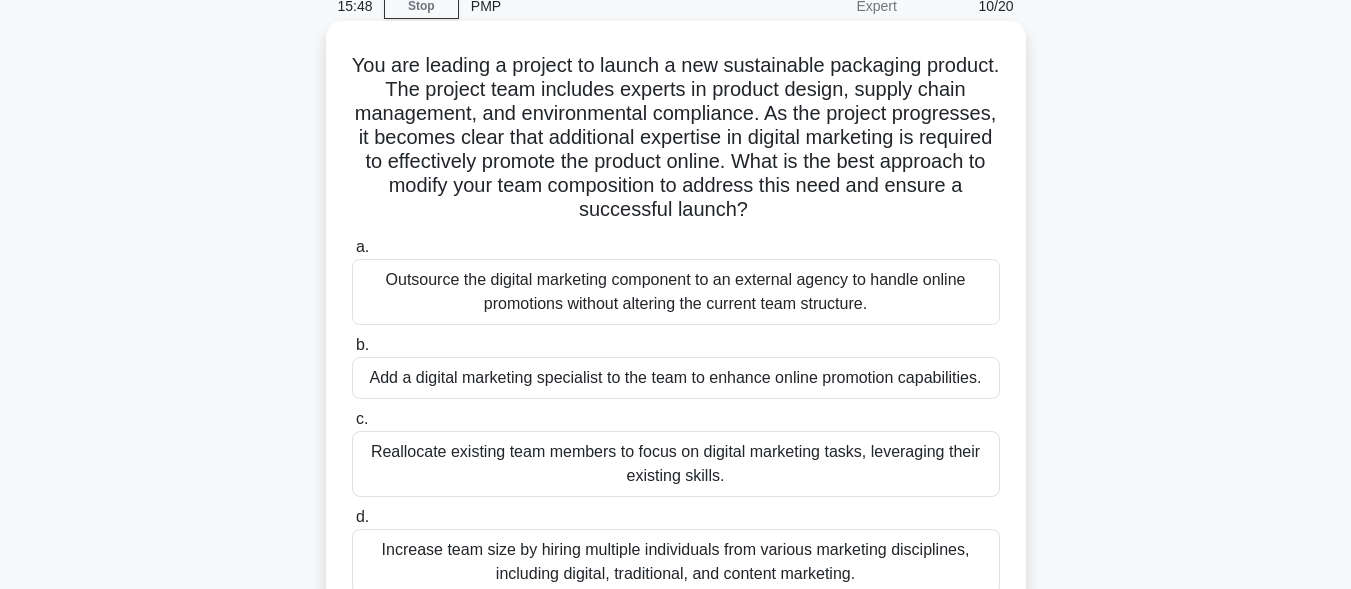 click on "Add a digital marketing specialist to the team to enhance online promotion capabilities." at bounding box center [676, 378] 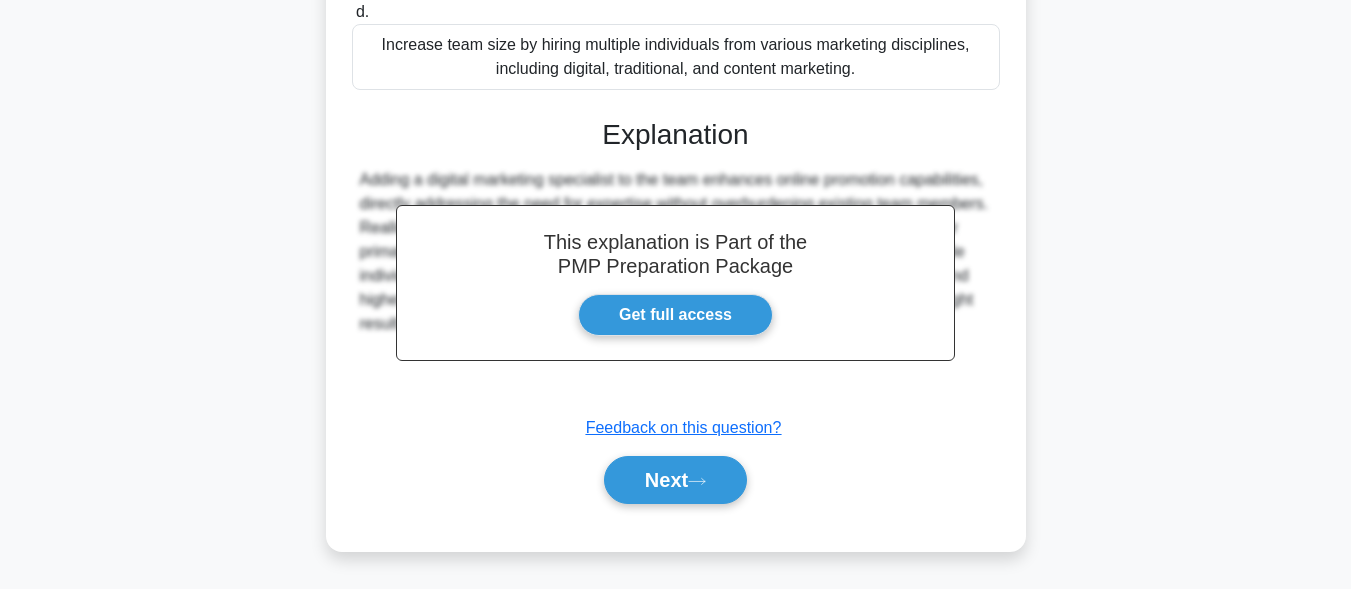 scroll, scrollTop: 621, scrollLeft: 0, axis: vertical 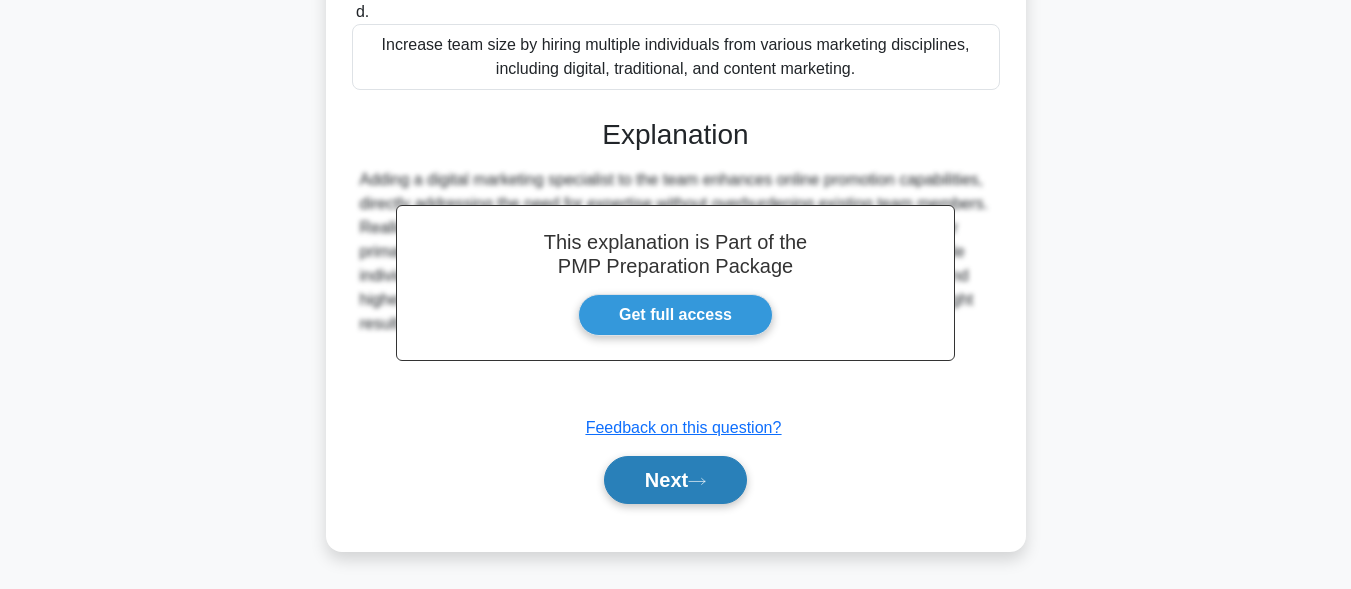 click on "Next" at bounding box center (675, 480) 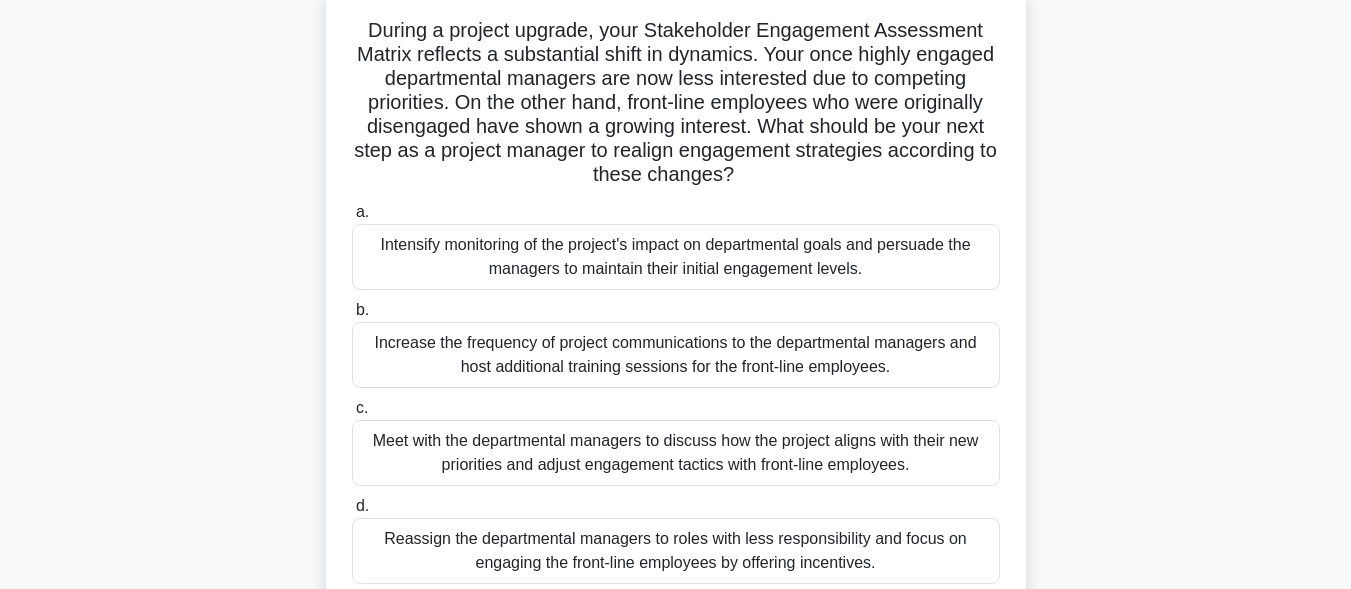 scroll, scrollTop: 91, scrollLeft: 0, axis: vertical 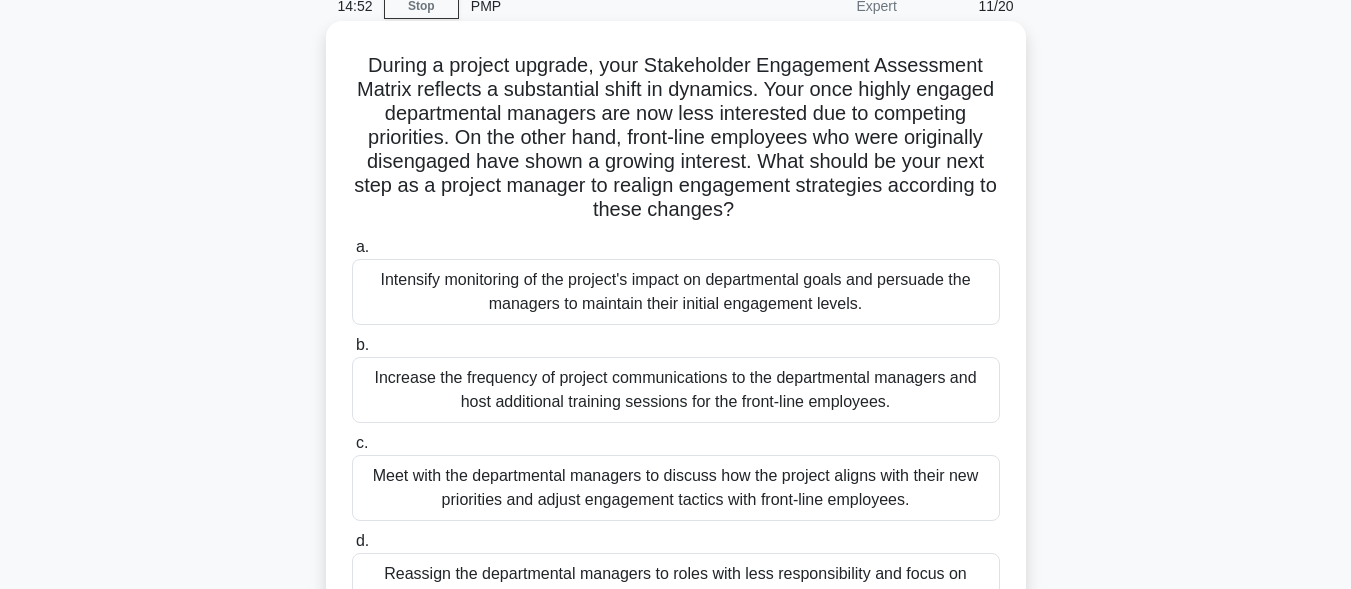 click on "Intensify monitoring of the project's impact on departmental goals and persuade the managers to maintain their initial engagement levels." at bounding box center (676, 292) 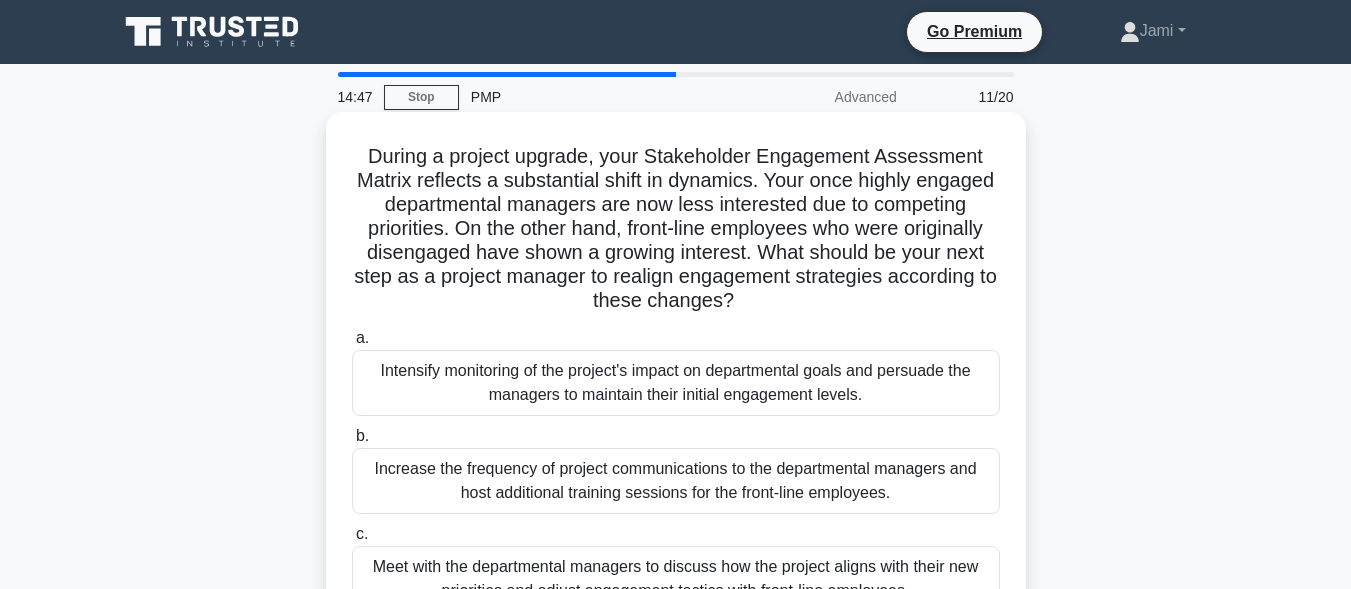 scroll, scrollTop: 91, scrollLeft: 0, axis: vertical 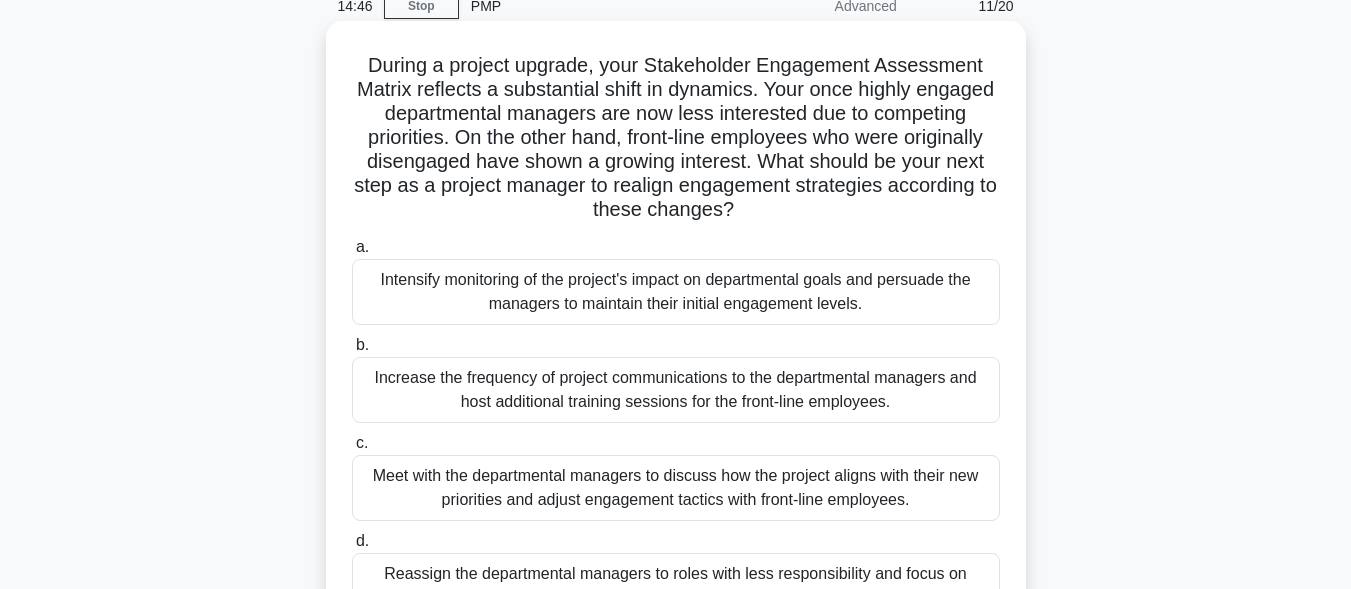 click on "Meet with the departmental managers to discuss how the project aligns with their new priorities and adjust engagement tactics with front-line employees." at bounding box center (676, 488) 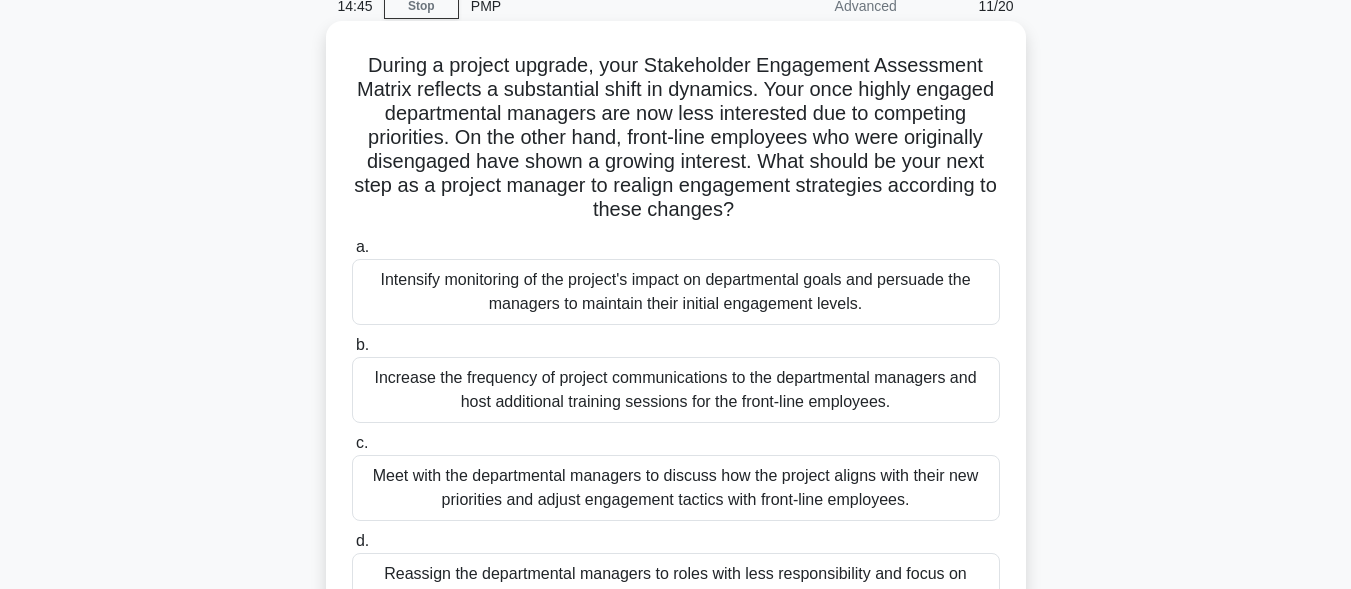 click on "Meet with the departmental managers to discuss how the project aligns with their new priorities and adjust engagement tactics with front-line employees." at bounding box center (676, 488) 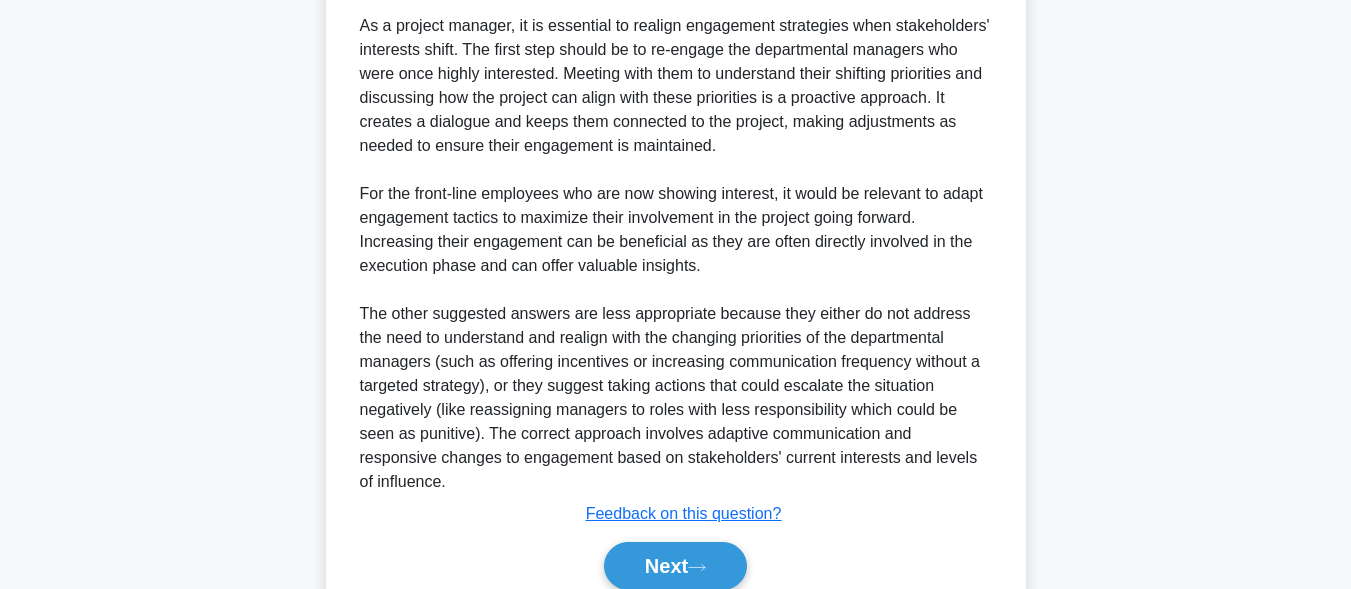 scroll, scrollTop: 837, scrollLeft: 0, axis: vertical 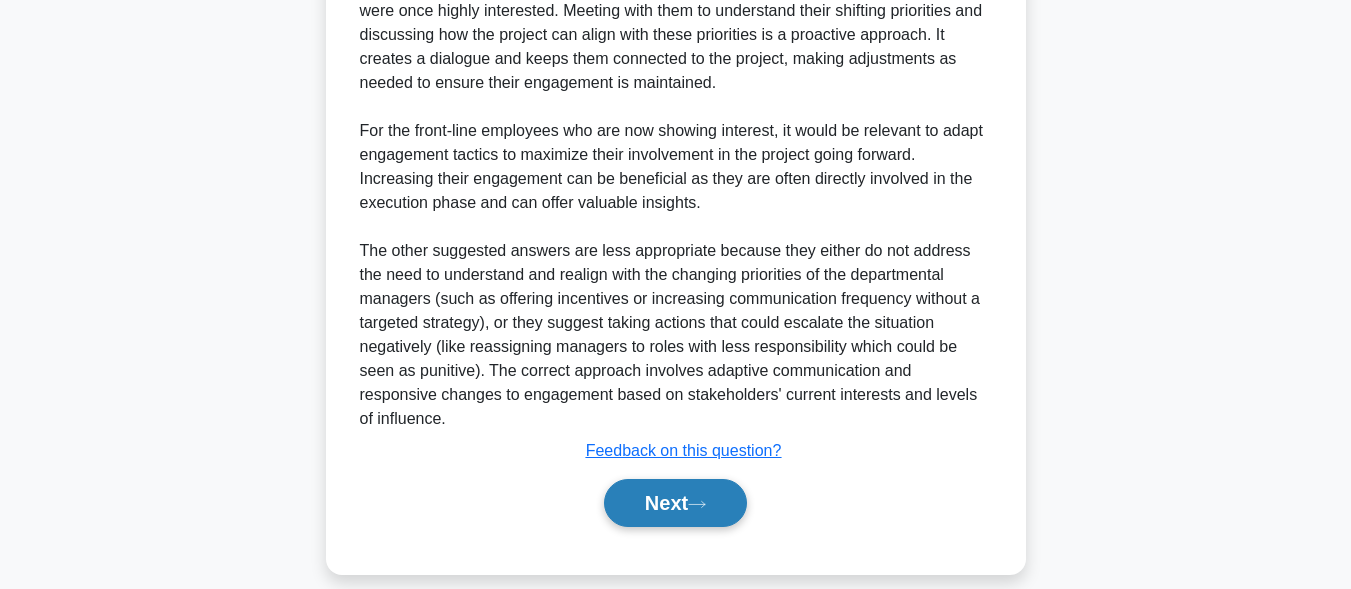 click on "Next" at bounding box center (675, 503) 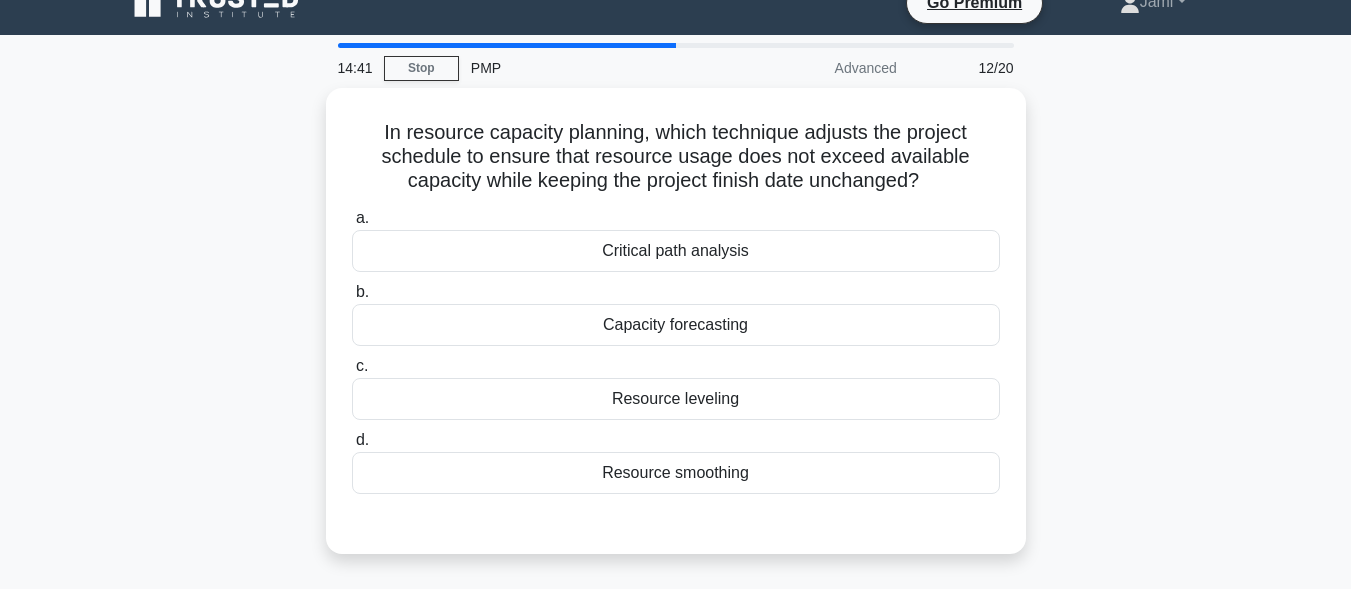 scroll, scrollTop: 0, scrollLeft: 0, axis: both 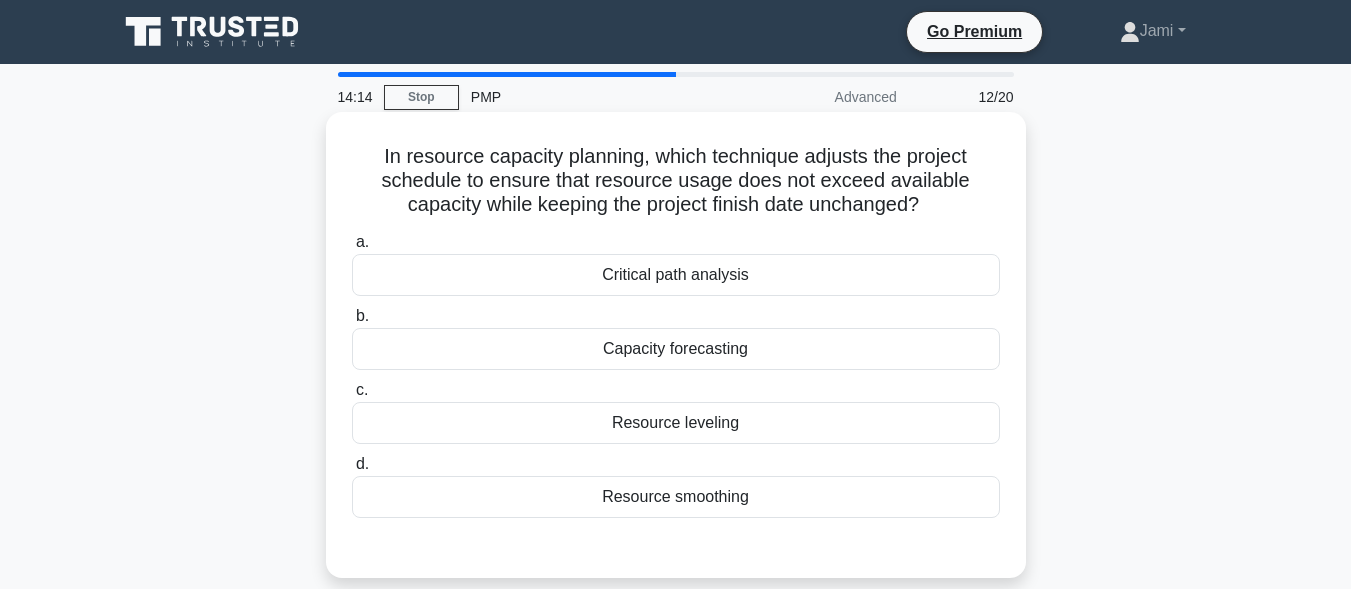 click on "Capacity forecasting" at bounding box center [676, 349] 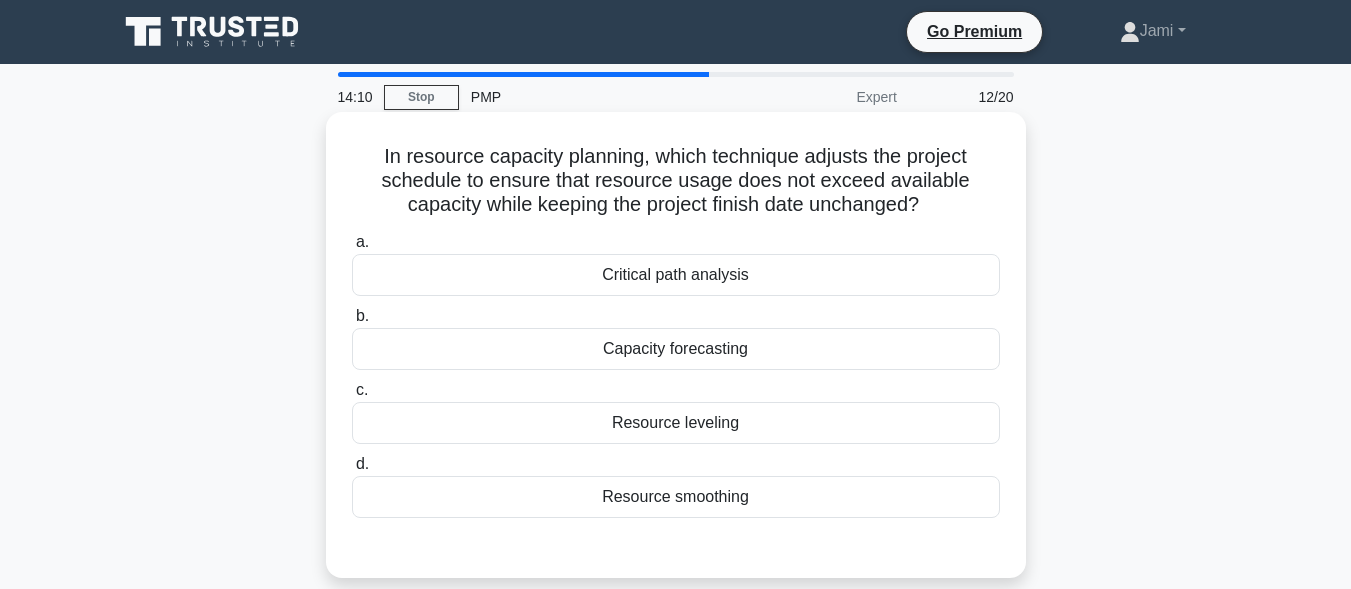 scroll, scrollTop: 0, scrollLeft: 0, axis: both 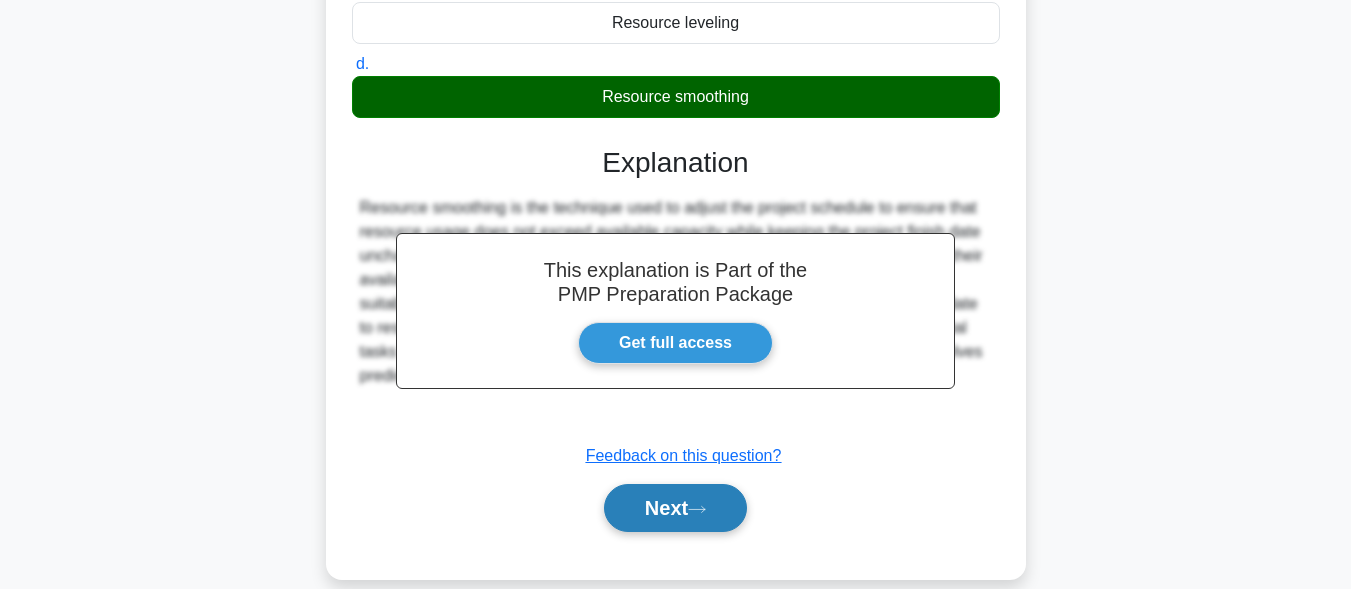 click on "Next" at bounding box center (675, 508) 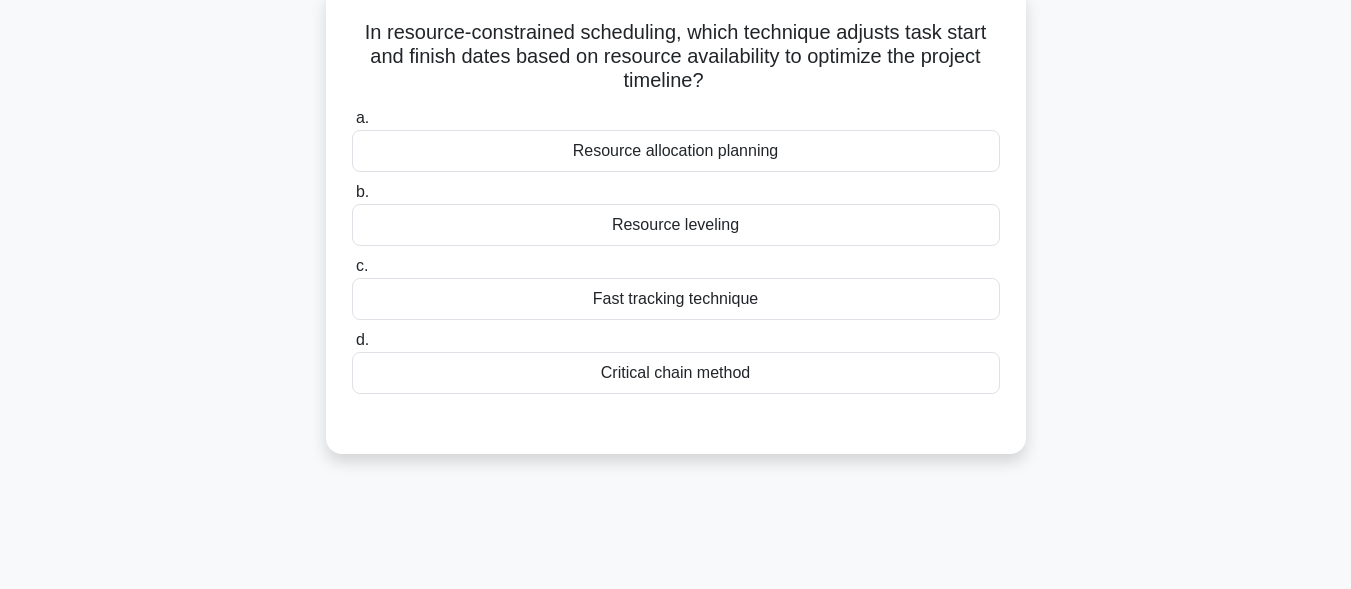 scroll, scrollTop: 0, scrollLeft: 0, axis: both 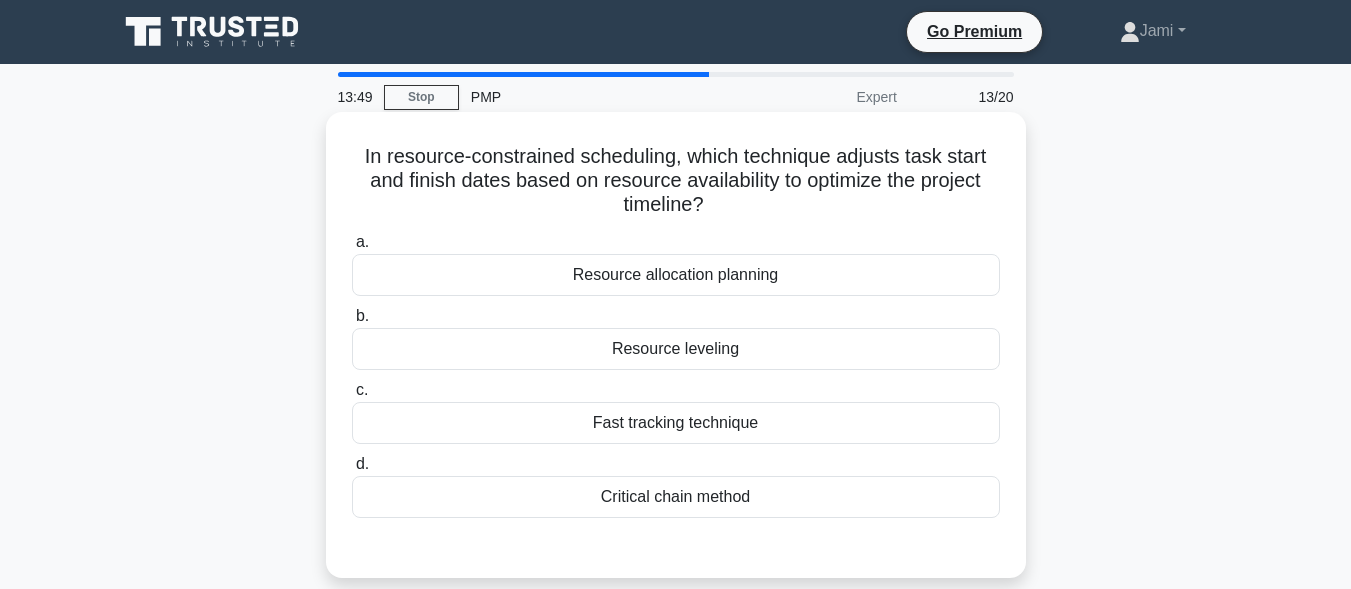click on "Fast tracking technique" at bounding box center [676, 423] 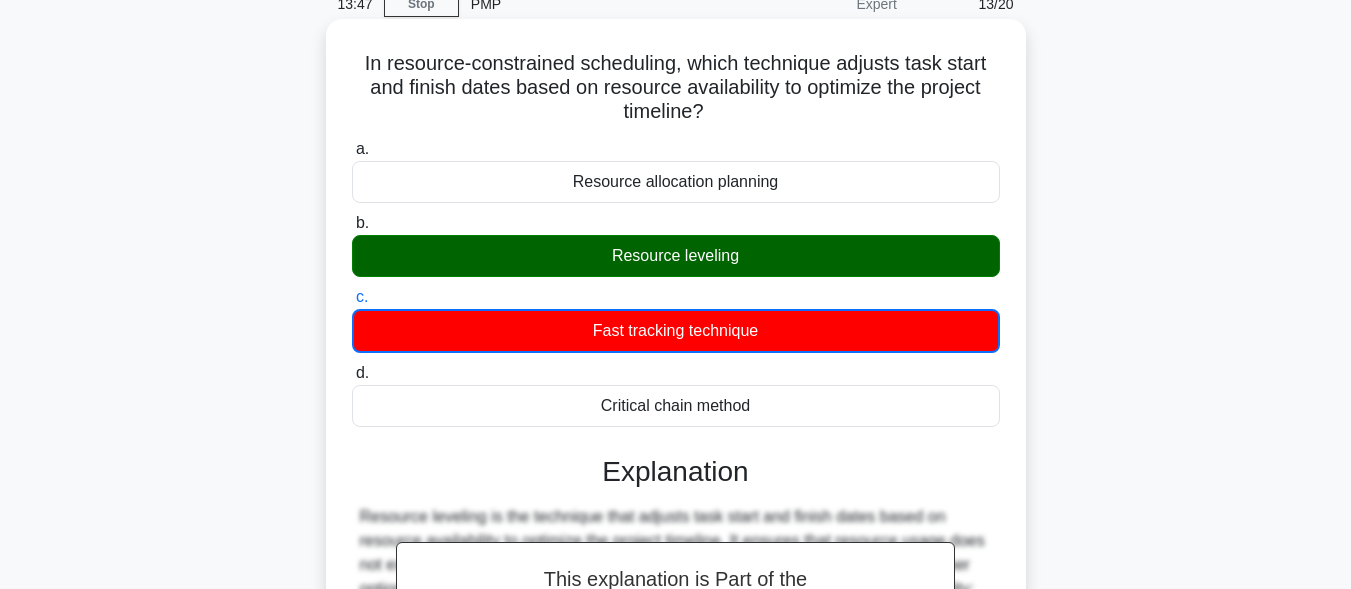 scroll, scrollTop: 491, scrollLeft: 0, axis: vertical 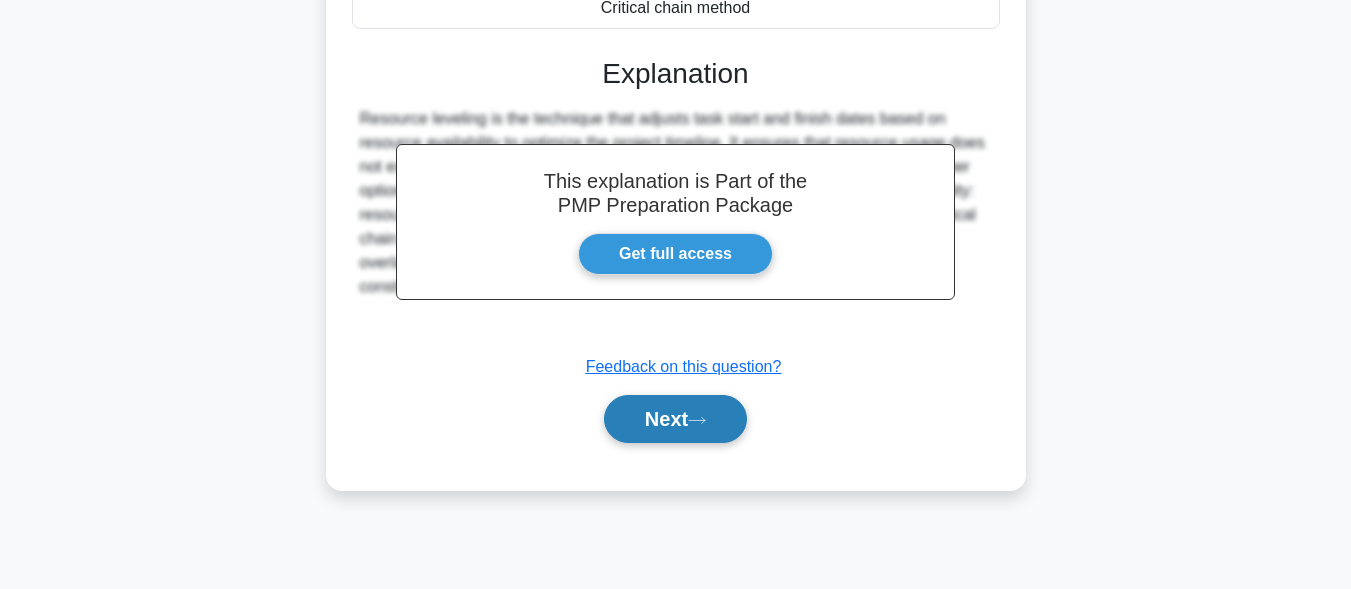 click on "Next" at bounding box center [675, 419] 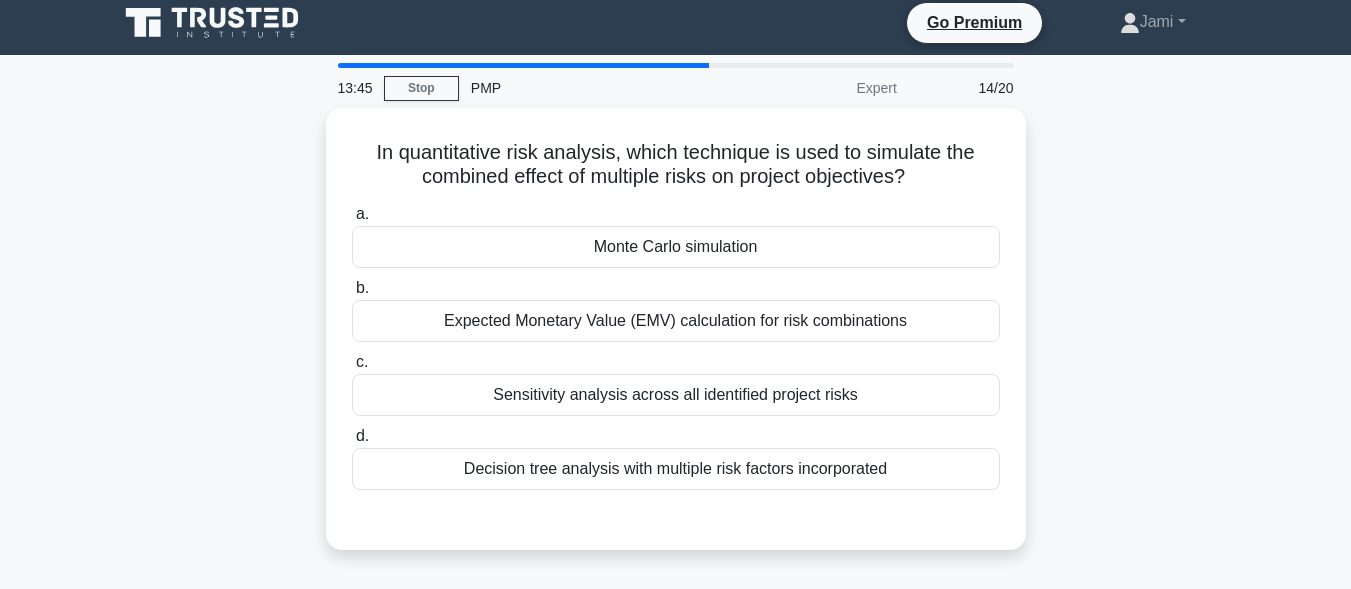 scroll, scrollTop: 0, scrollLeft: 0, axis: both 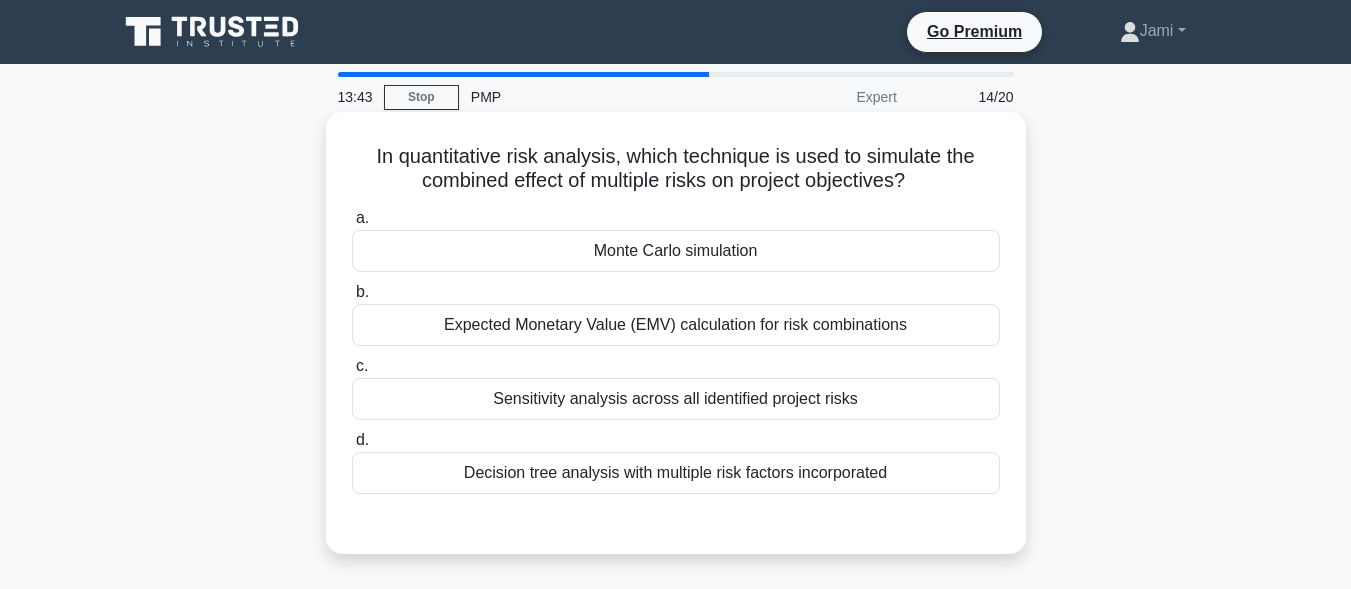 click on "Expected Monetary Value (EMV) calculation for risk combinations" at bounding box center [676, 325] 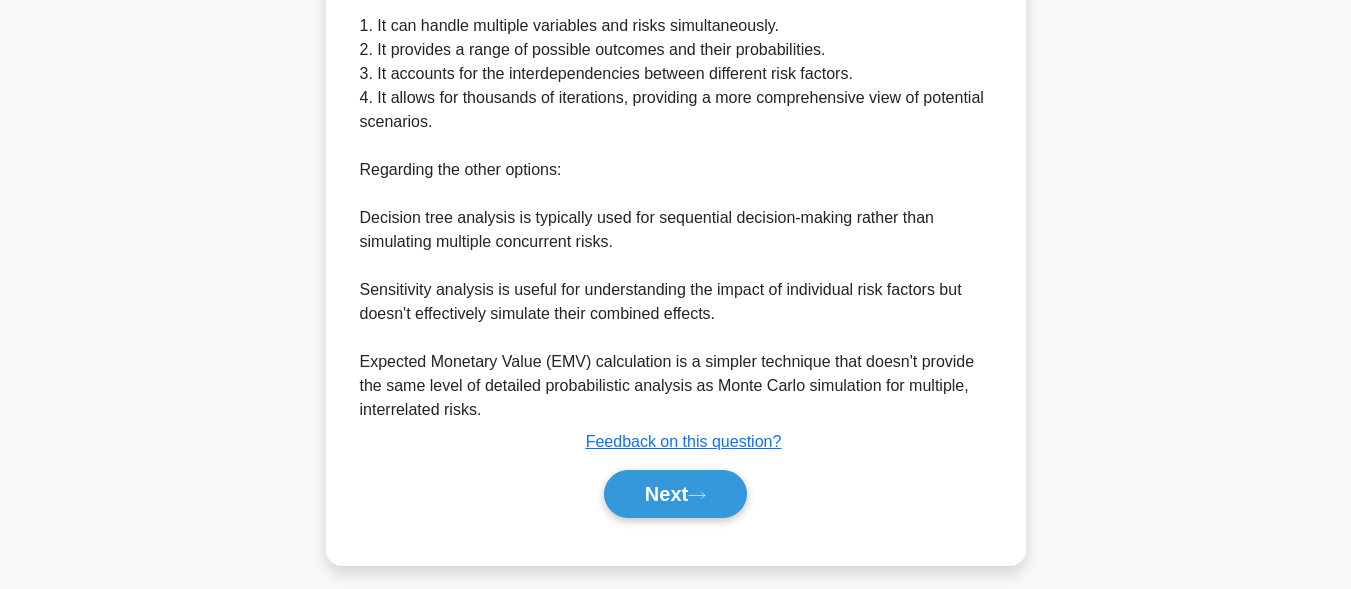 scroll, scrollTop: 815, scrollLeft: 0, axis: vertical 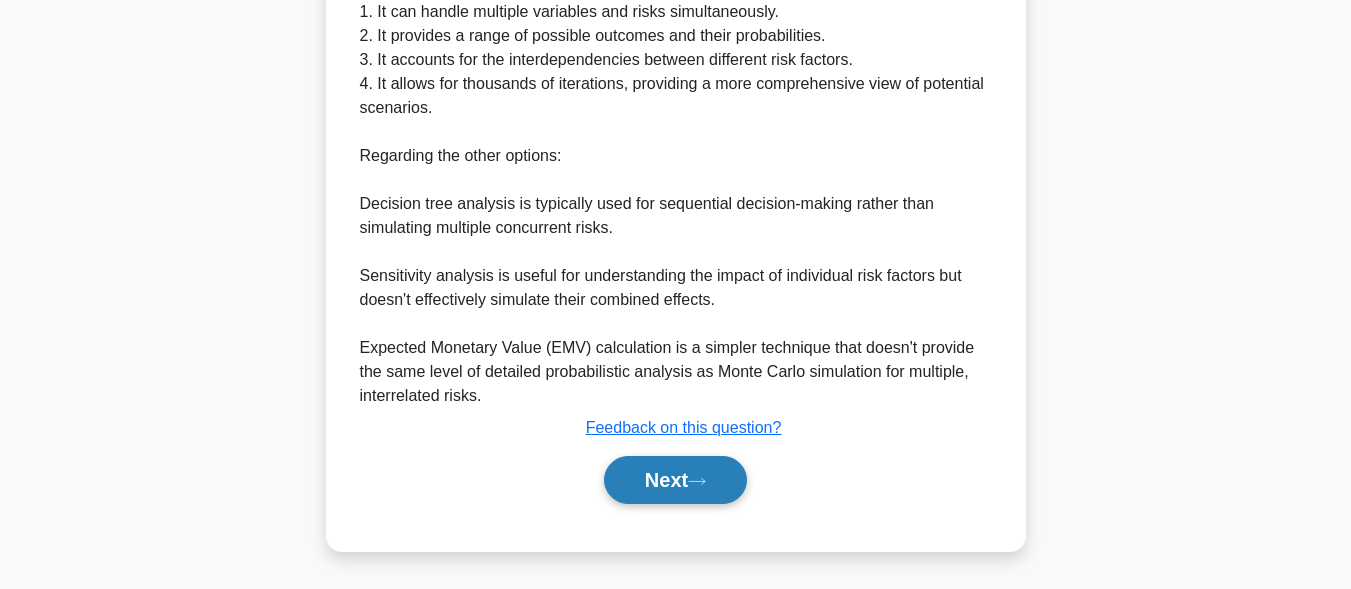 click on "Next" at bounding box center [675, 480] 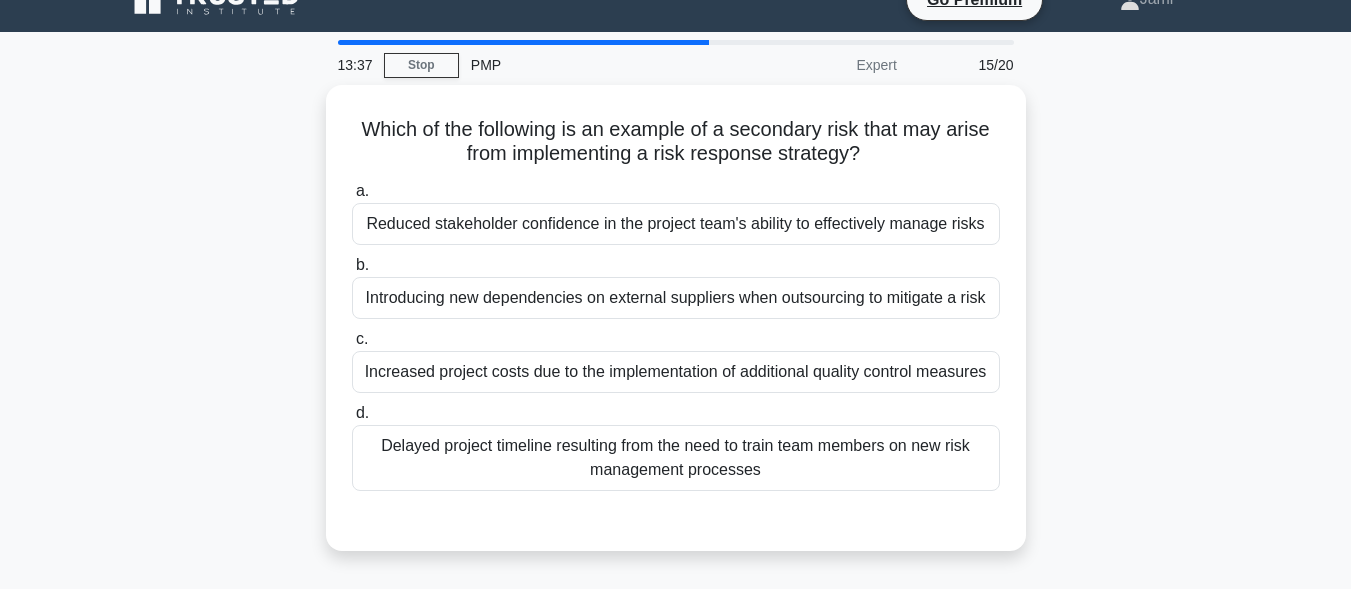 scroll, scrollTop: 0, scrollLeft: 0, axis: both 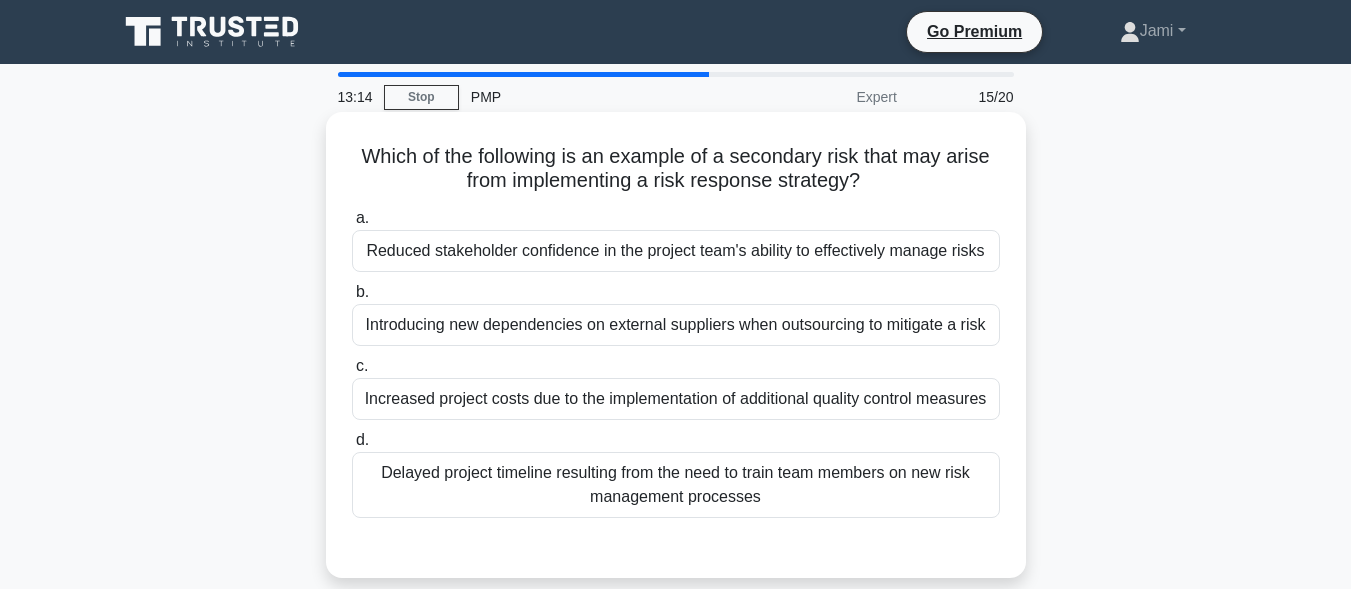 click on "Delayed project timeline resulting from the need to train team members on new risk management processes" at bounding box center [676, 485] 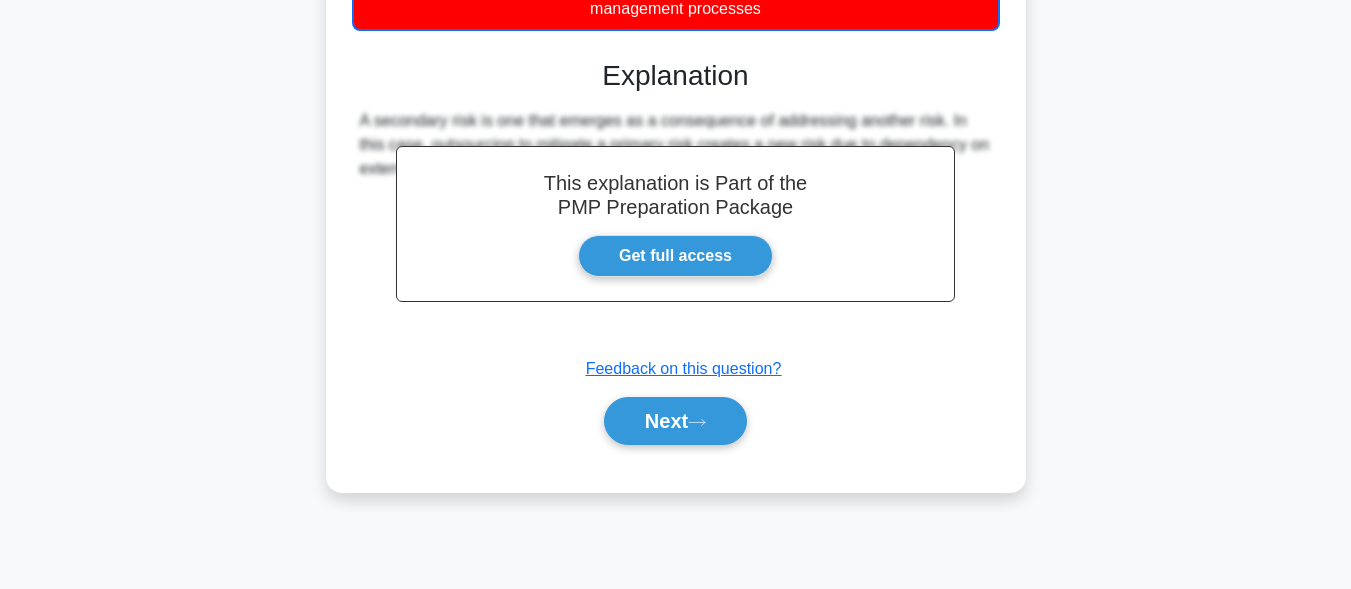 scroll, scrollTop: 491, scrollLeft: 0, axis: vertical 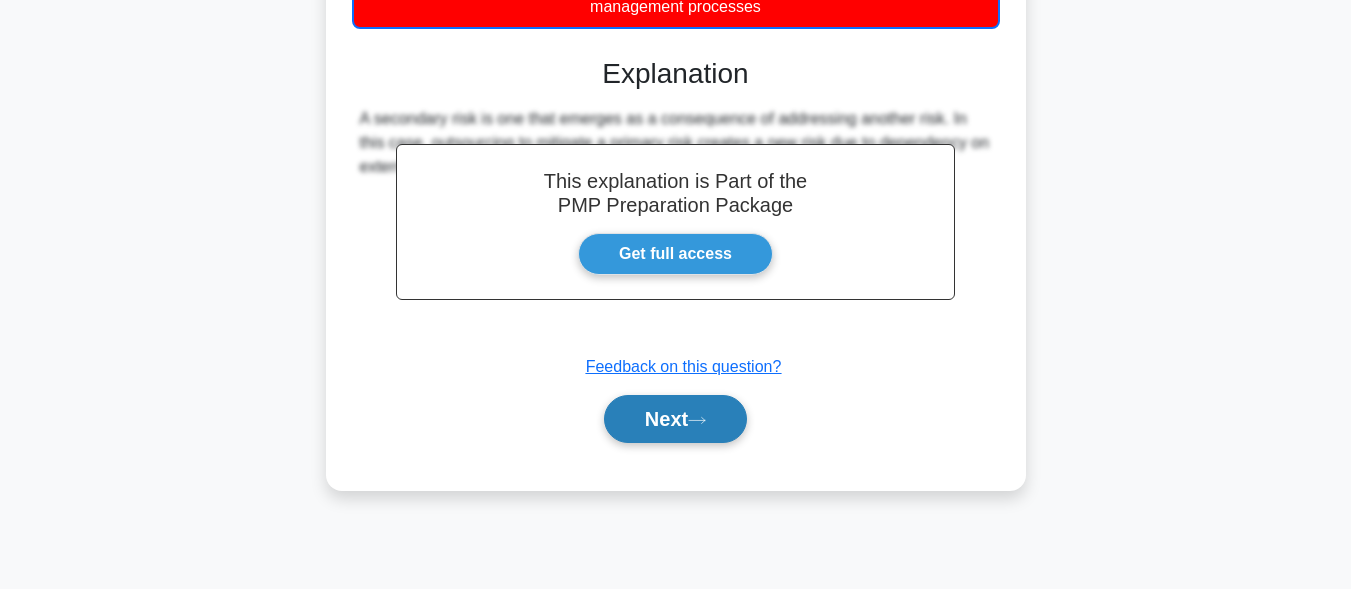 click on "Next" at bounding box center [675, 419] 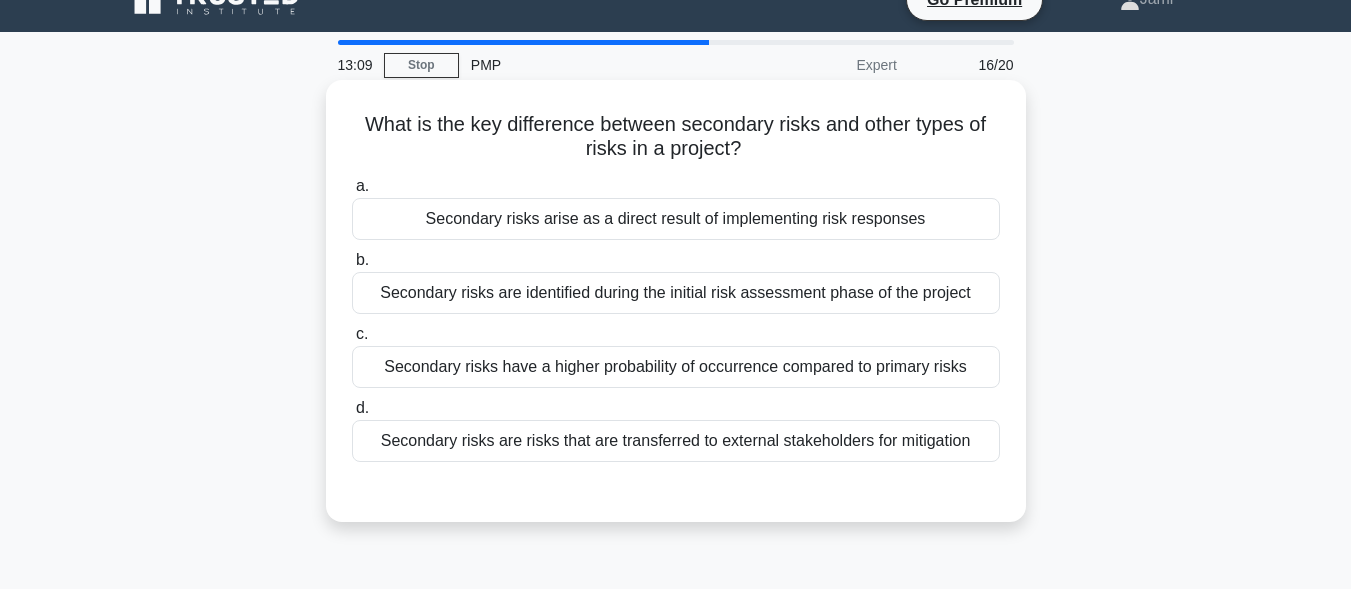 scroll, scrollTop: 0, scrollLeft: 0, axis: both 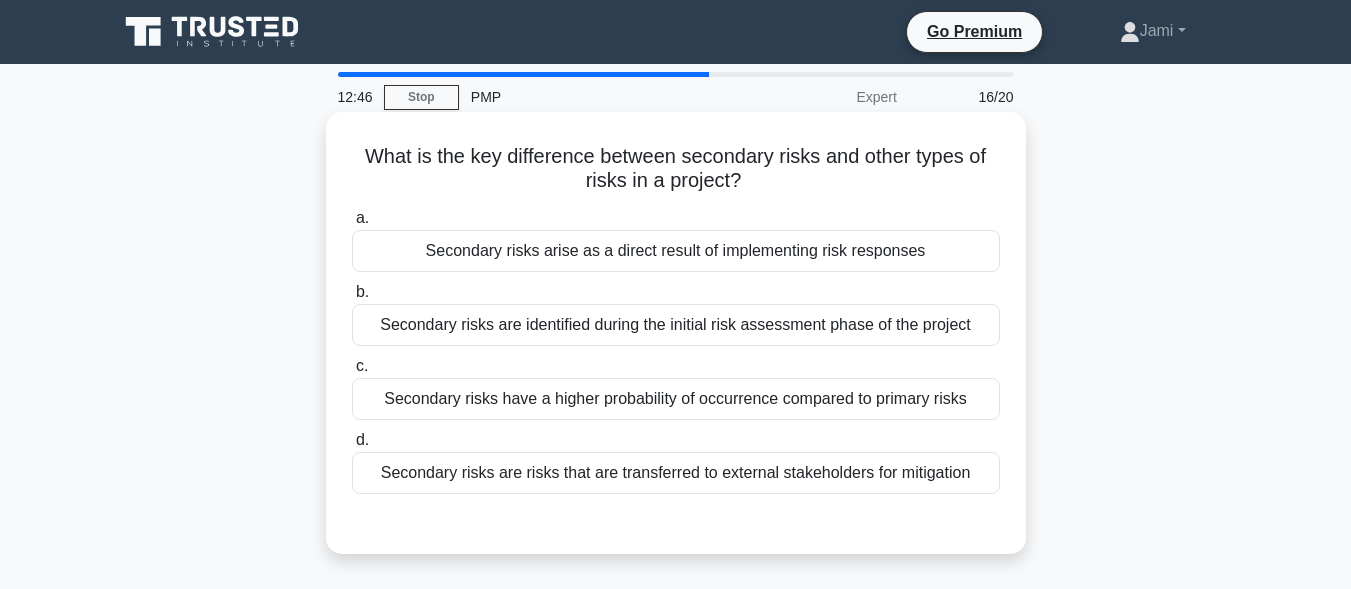 click on "Secondary risks are identified during the initial risk assessment phase of the project" at bounding box center (676, 325) 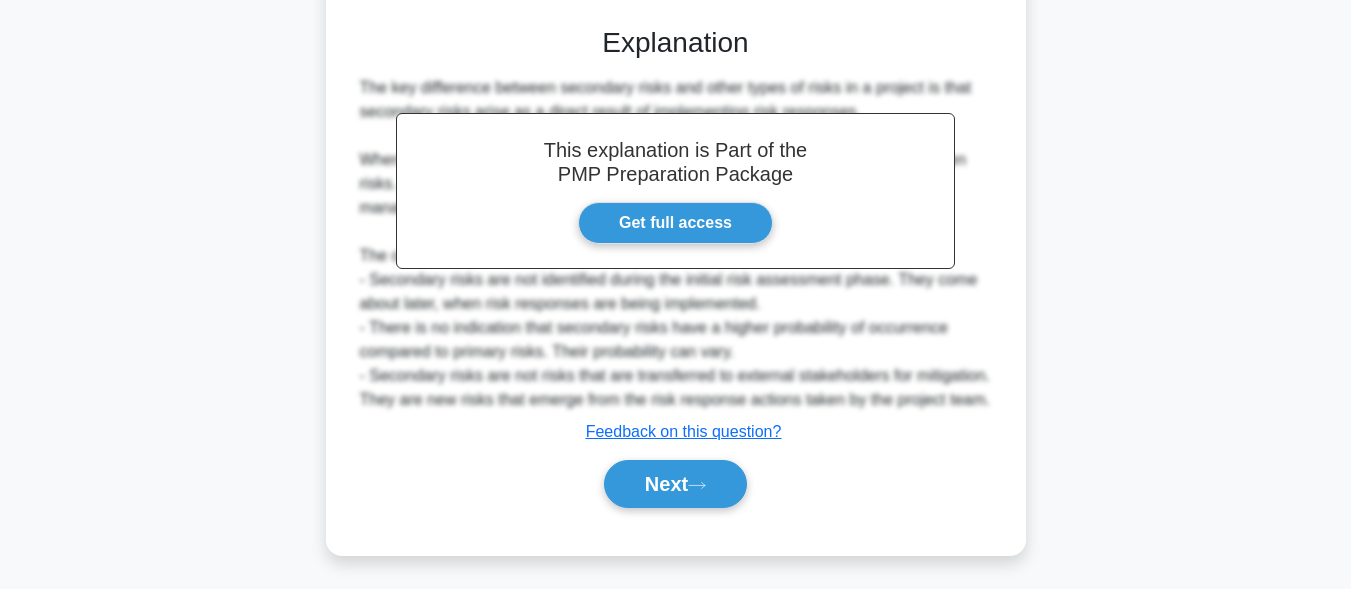 scroll, scrollTop: 503, scrollLeft: 0, axis: vertical 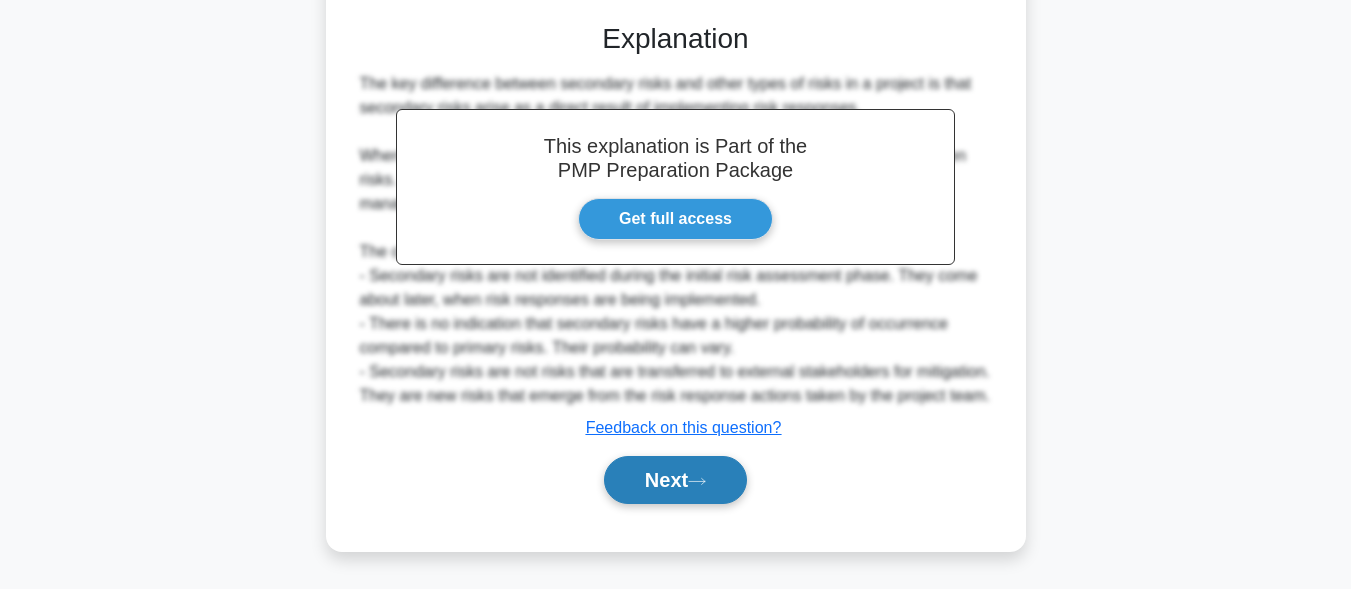 click on "Next" at bounding box center (675, 480) 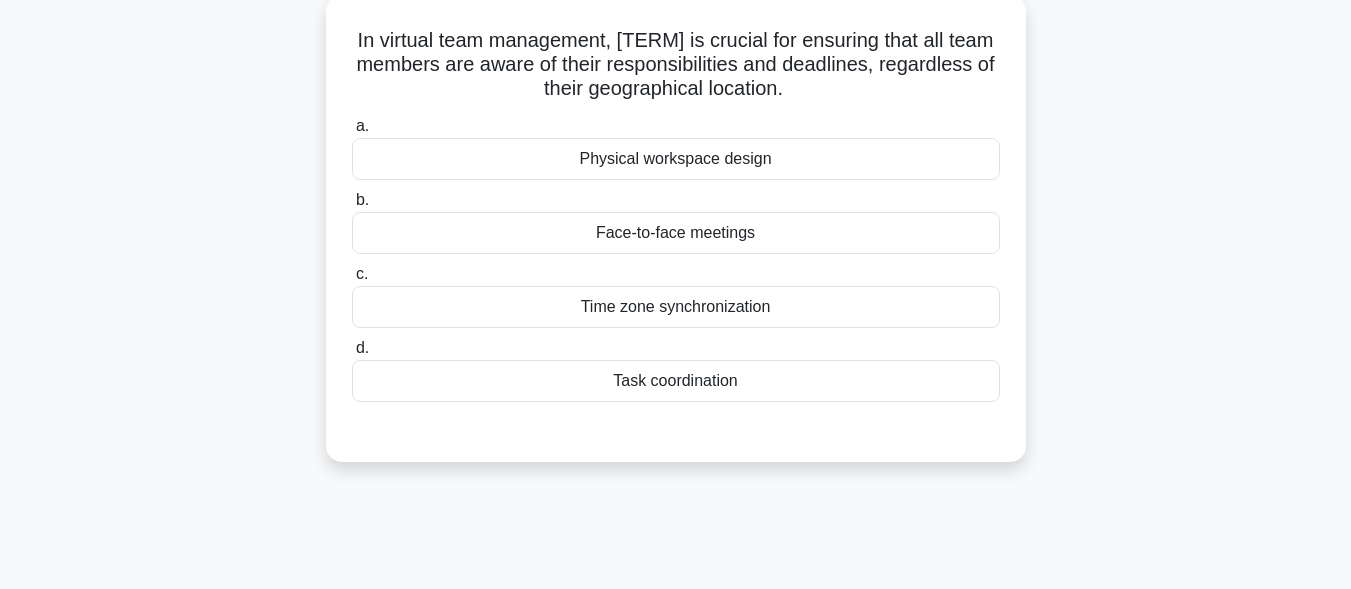 scroll, scrollTop: 91, scrollLeft: 0, axis: vertical 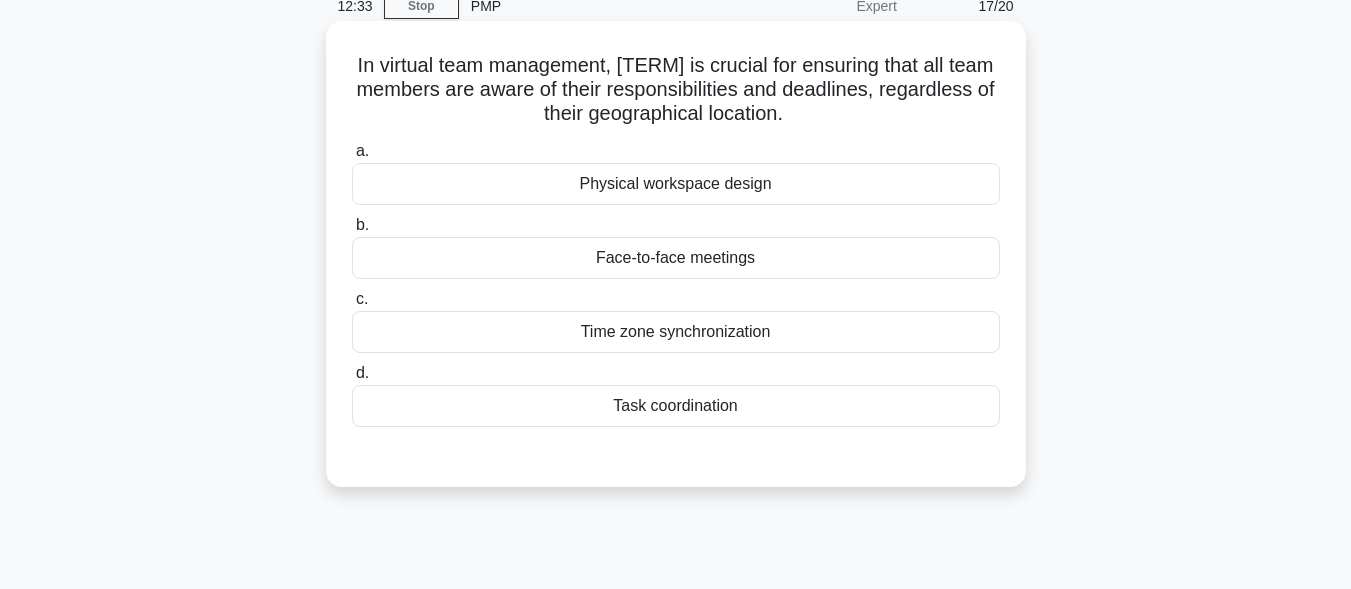 click on "Face-to-face meetings" at bounding box center [676, 258] 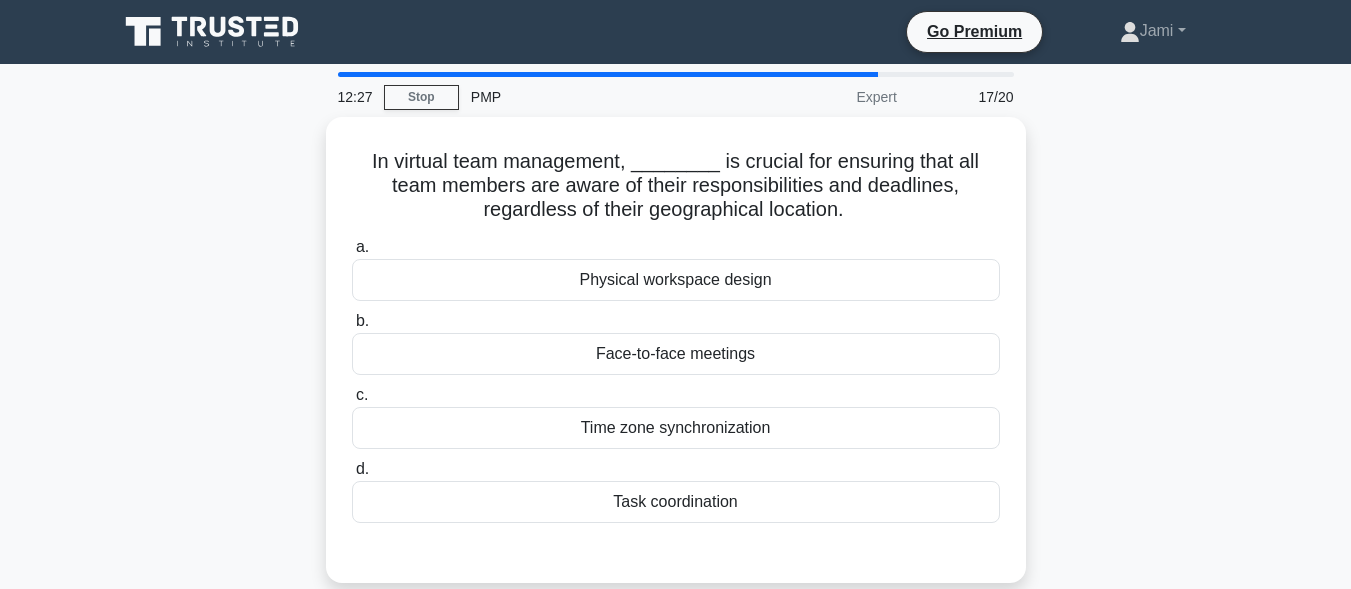 scroll, scrollTop: 91, scrollLeft: 0, axis: vertical 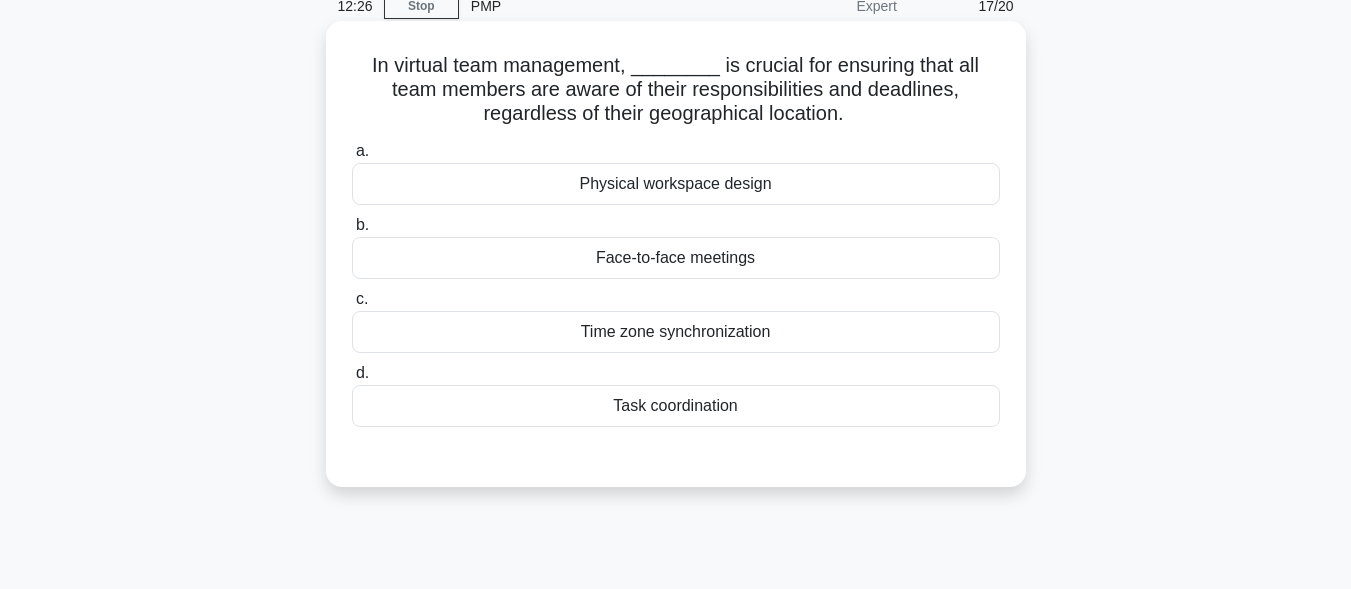 click on "Task coordination" at bounding box center [676, 406] 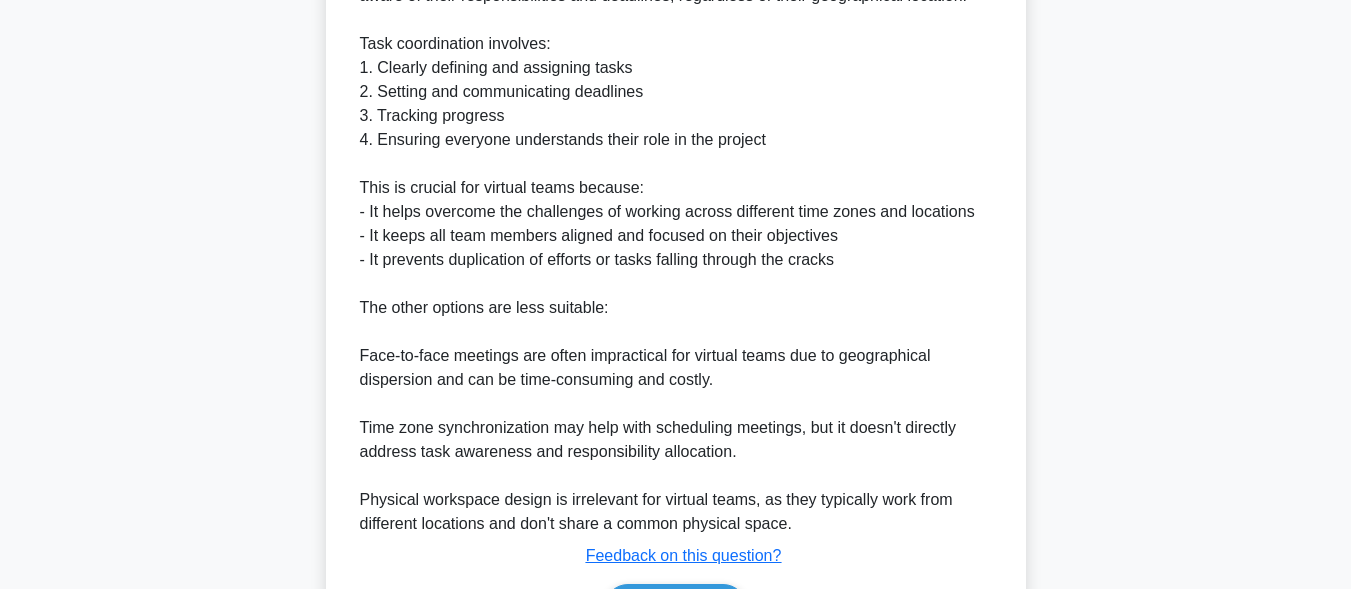 scroll, scrollTop: 691, scrollLeft: 0, axis: vertical 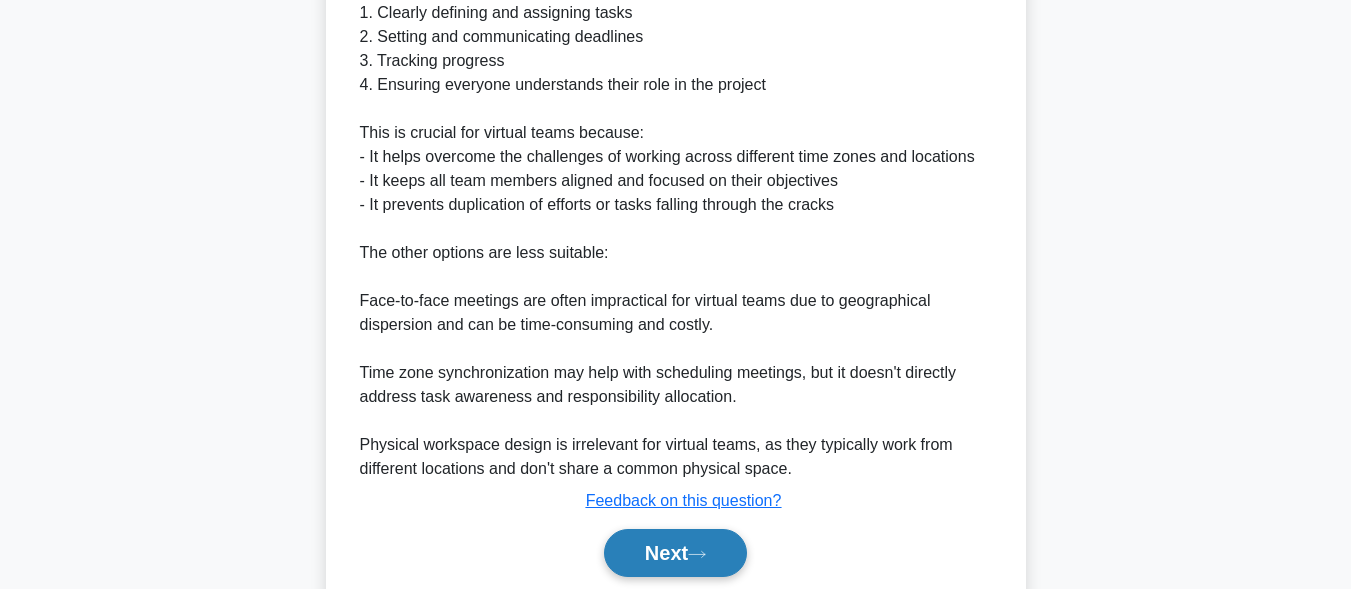 click on "Next" at bounding box center (675, 553) 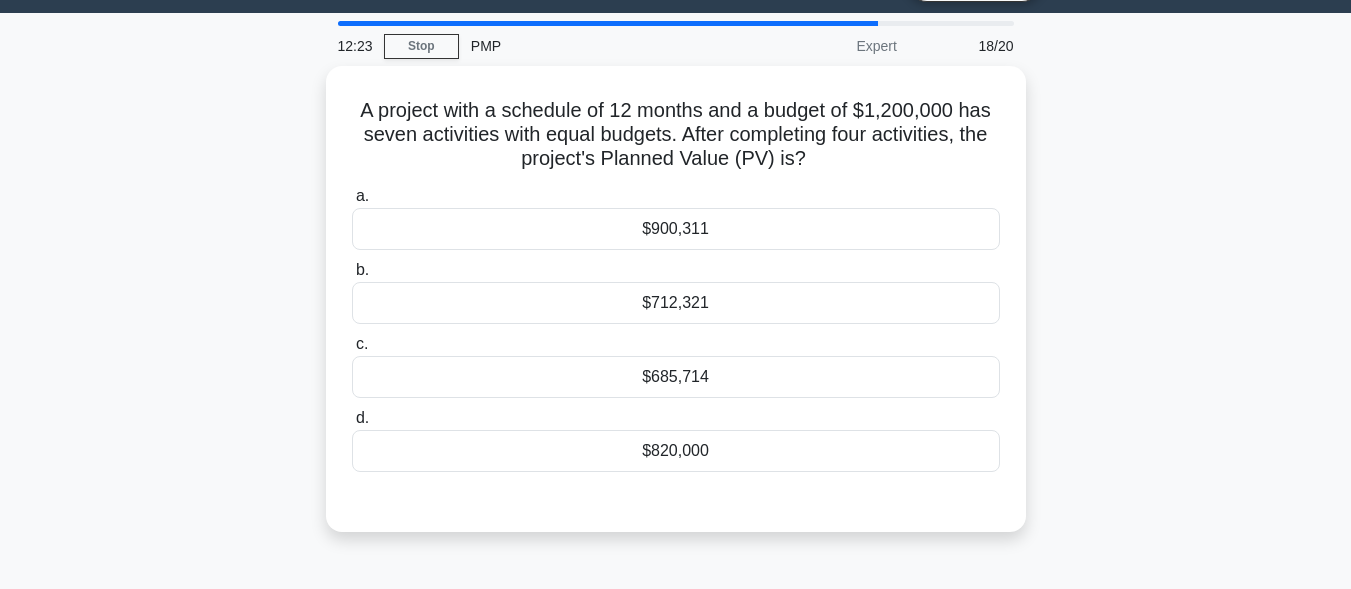 scroll, scrollTop: 0, scrollLeft: 0, axis: both 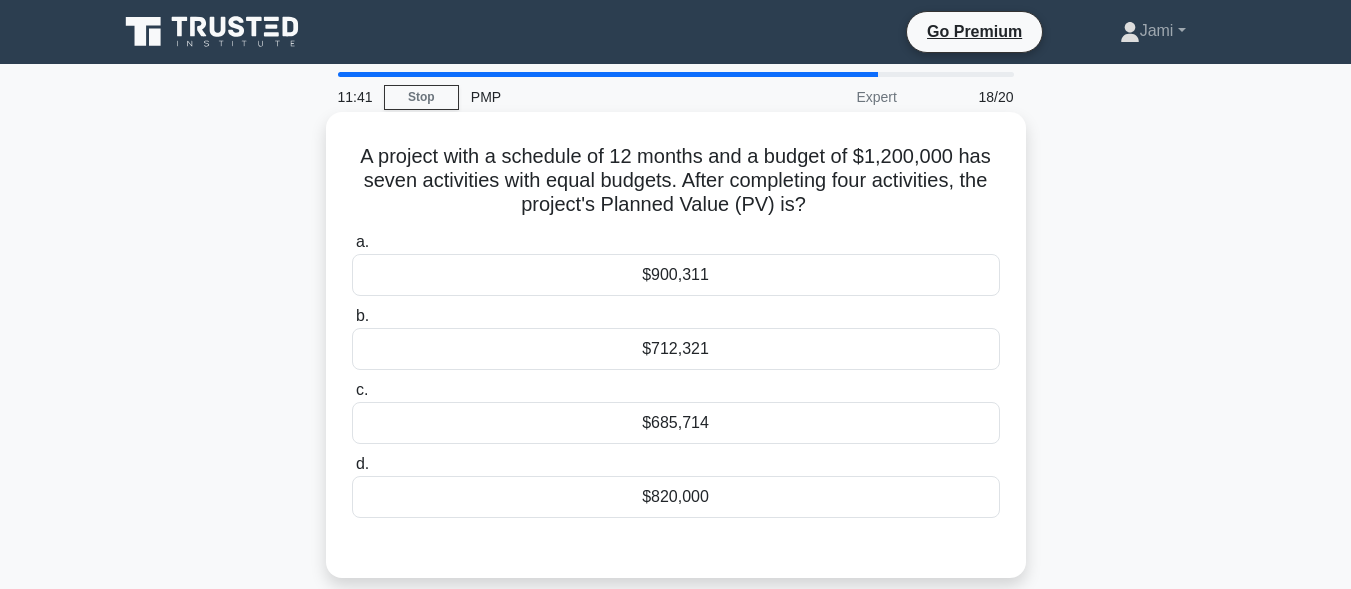 click on "$820,000" at bounding box center [676, 497] 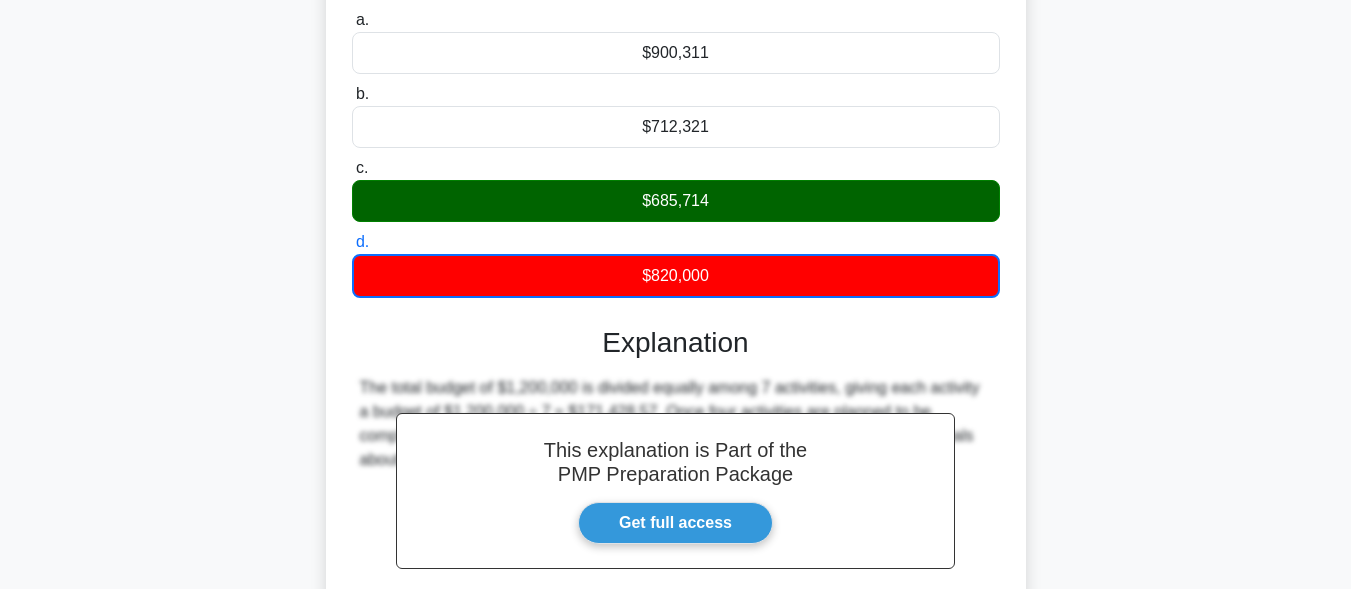 scroll, scrollTop: 491, scrollLeft: 0, axis: vertical 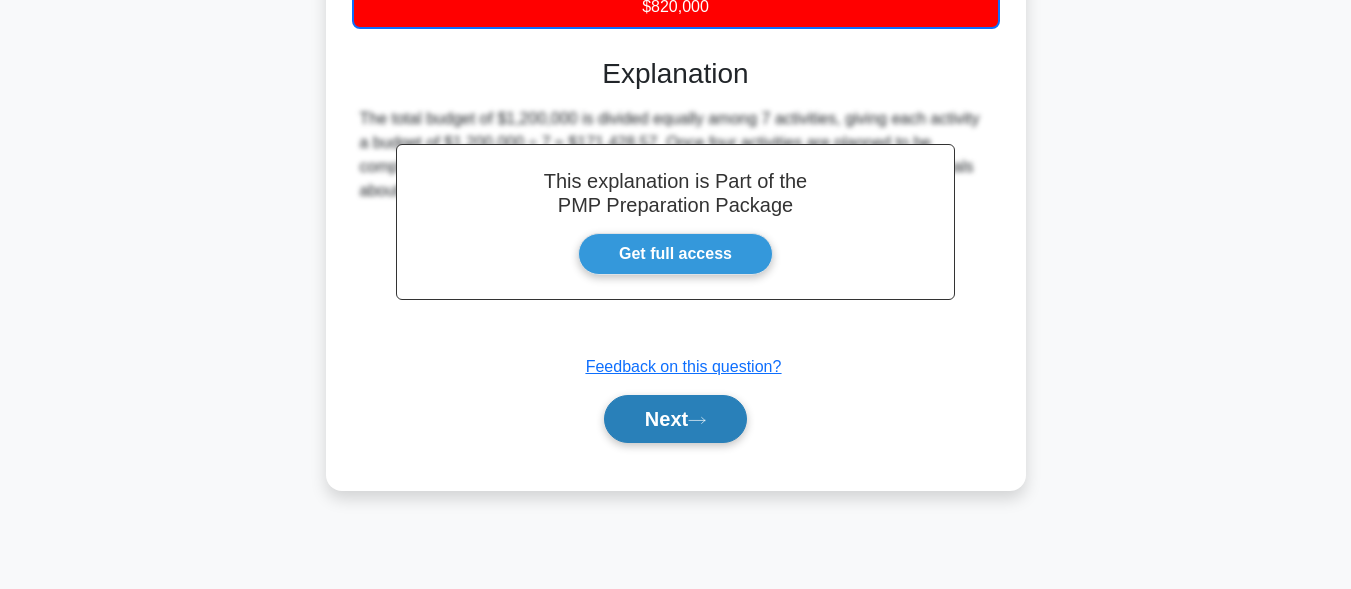 click on "Next" at bounding box center [675, 419] 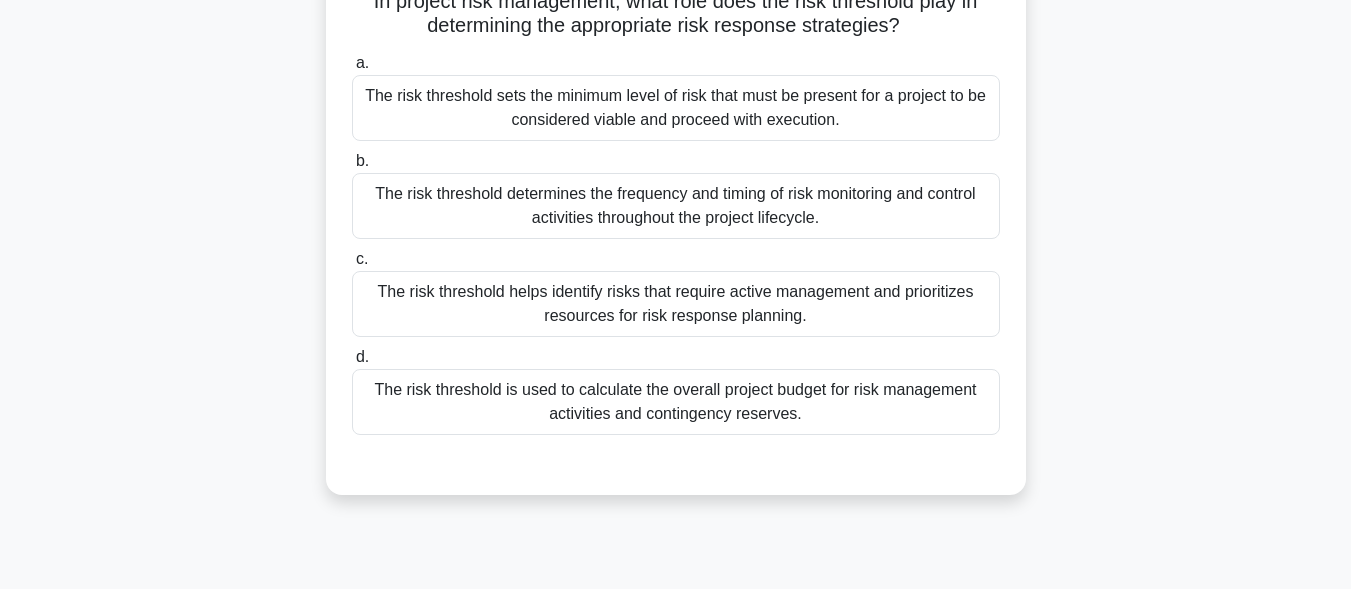 scroll, scrollTop: 0, scrollLeft: 0, axis: both 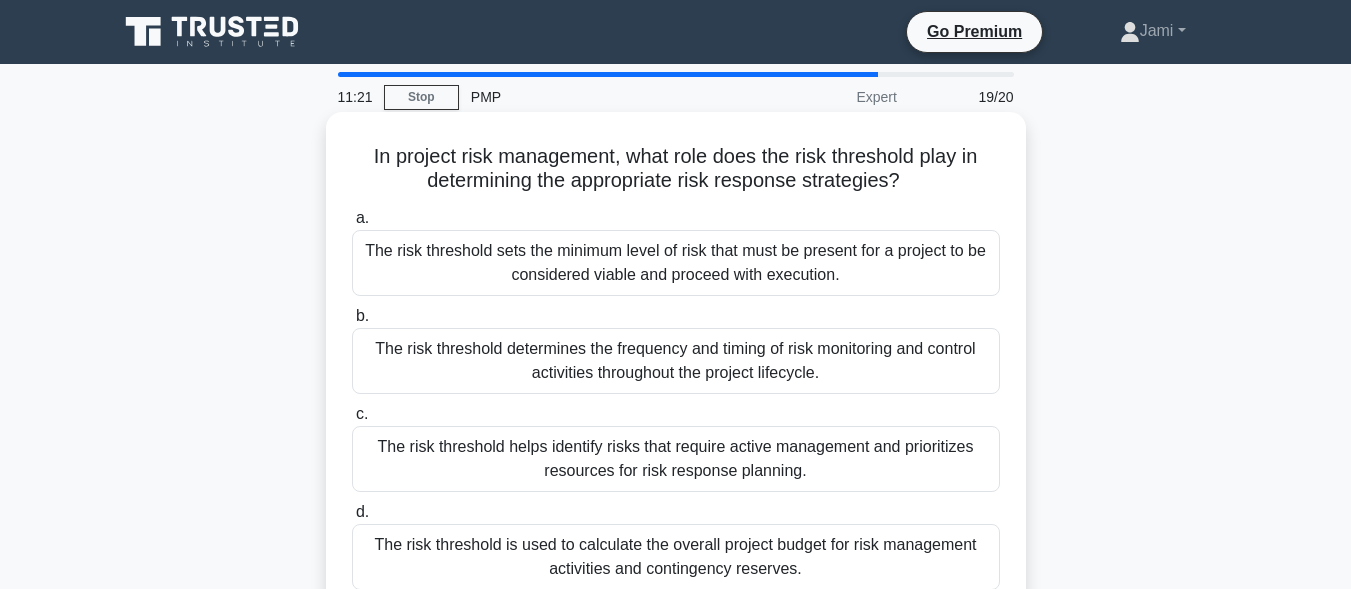 click on "The risk threshold helps identify risks that require active management and prioritizes resources for risk response planning." at bounding box center (676, 459) 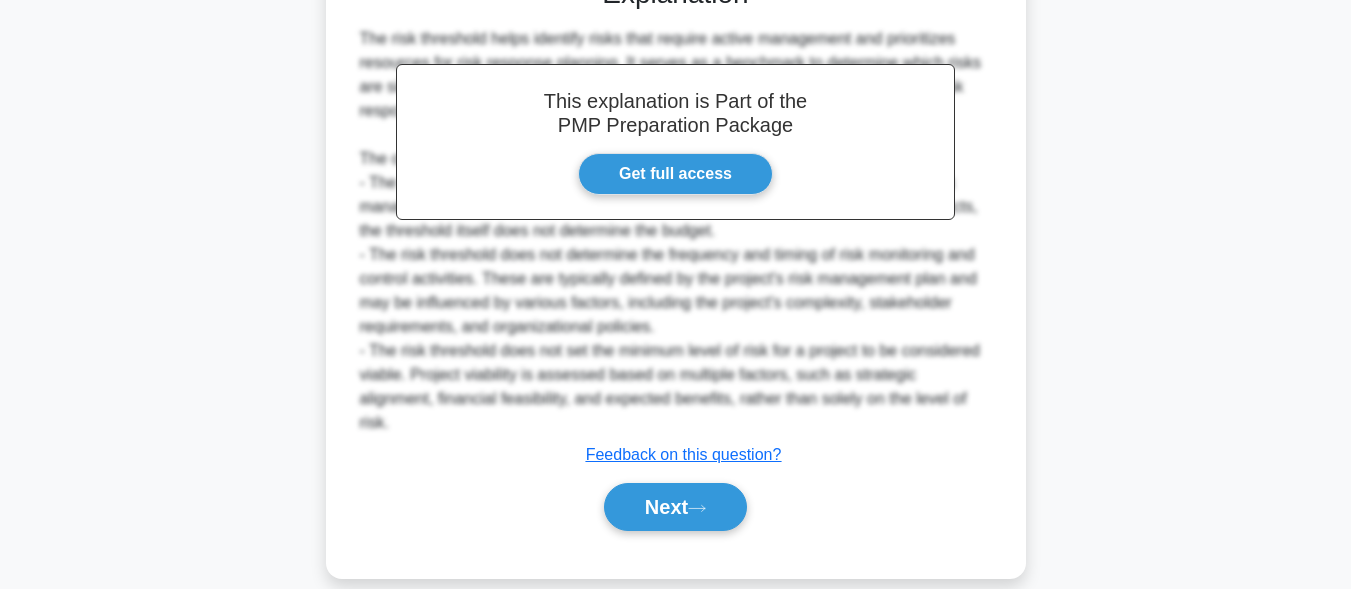 scroll, scrollTop: 645, scrollLeft: 0, axis: vertical 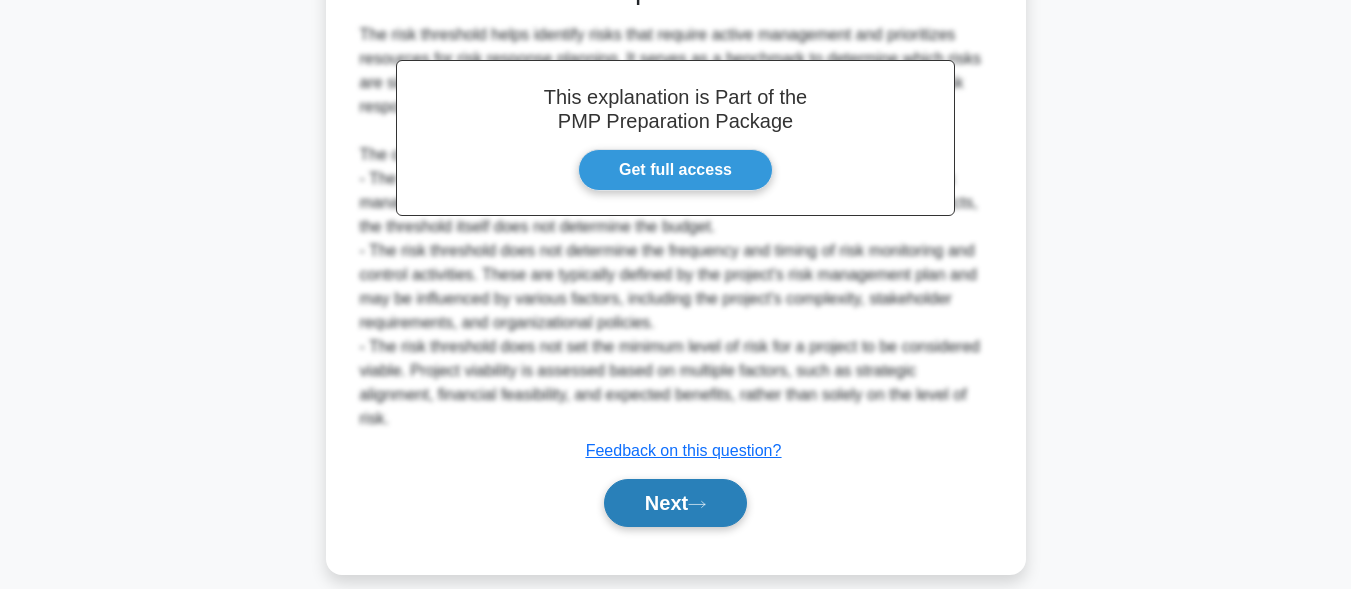 click on "Next" at bounding box center (675, 503) 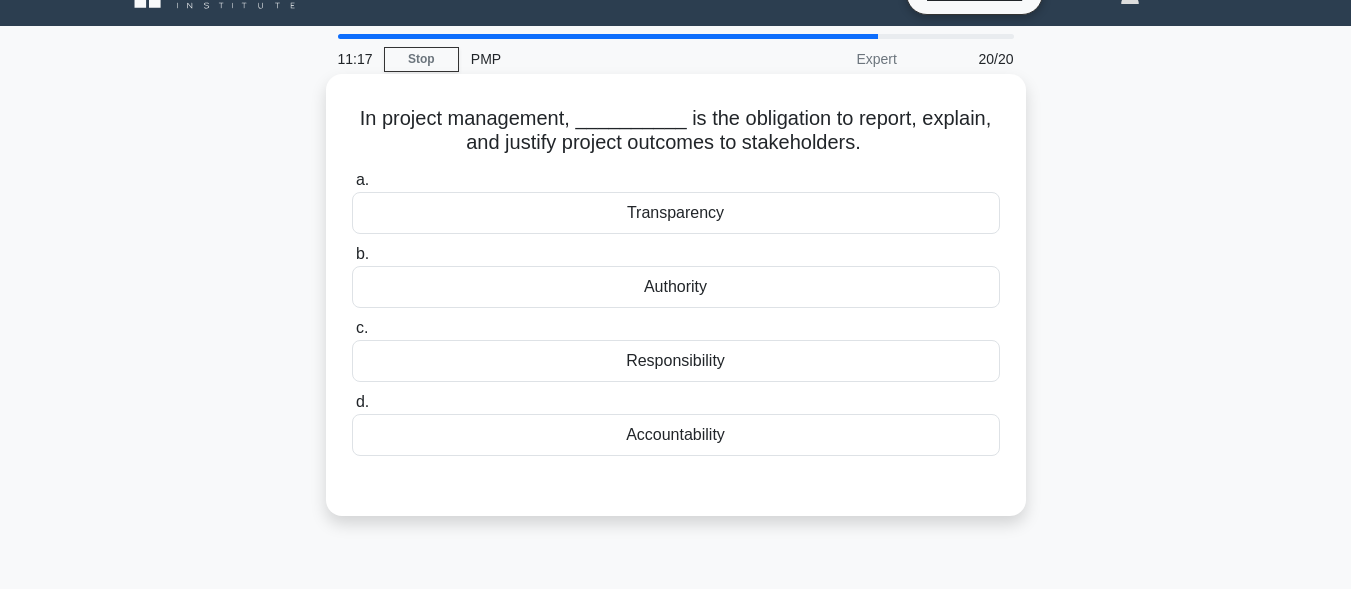 scroll, scrollTop: 0, scrollLeft: 0, axis: both 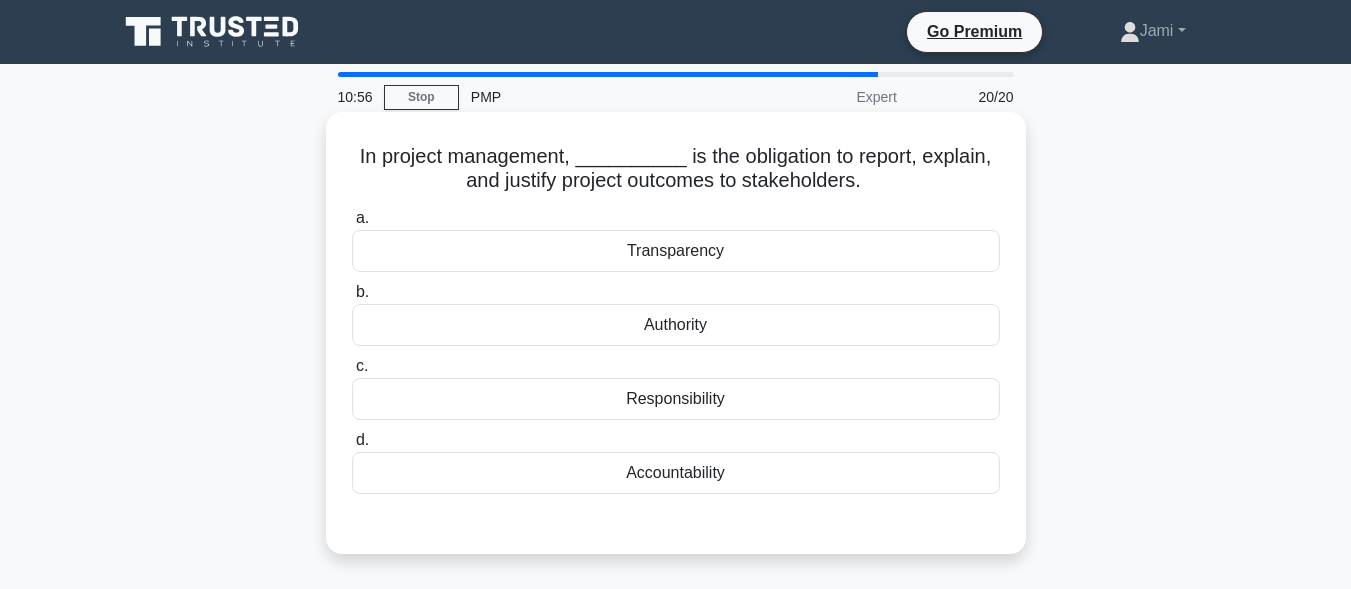 click on "Accountability" at bounding box center [676, 473] 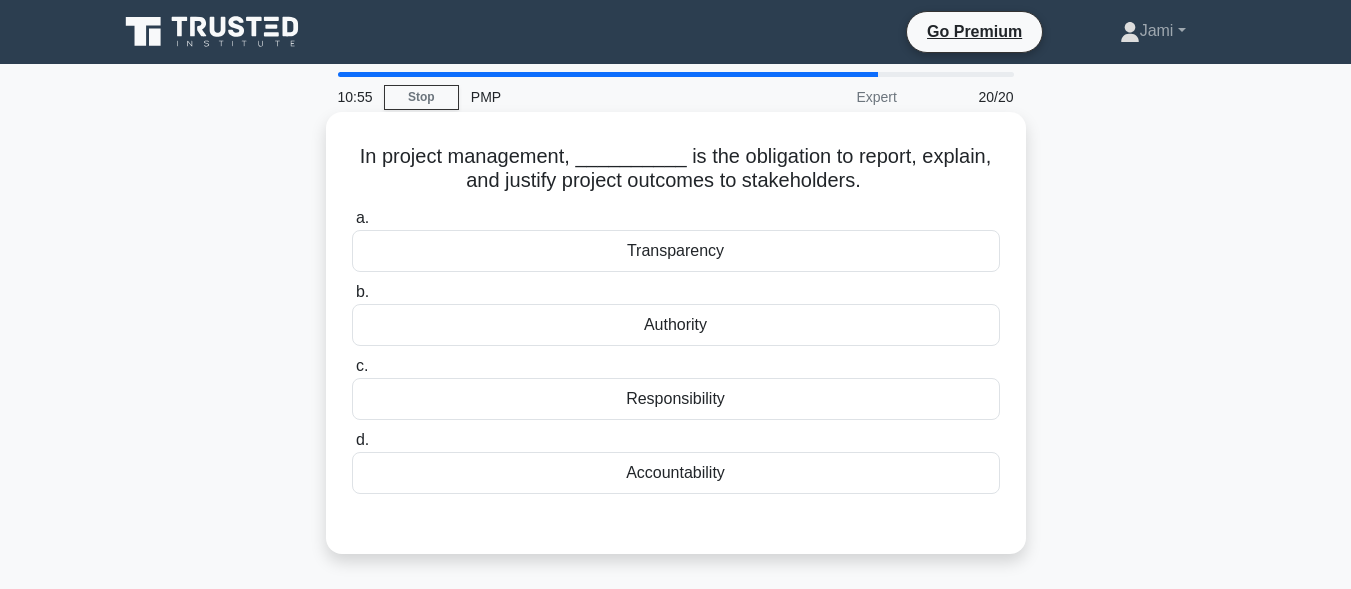 click on "Accountability" at bounding box center [676, 473] 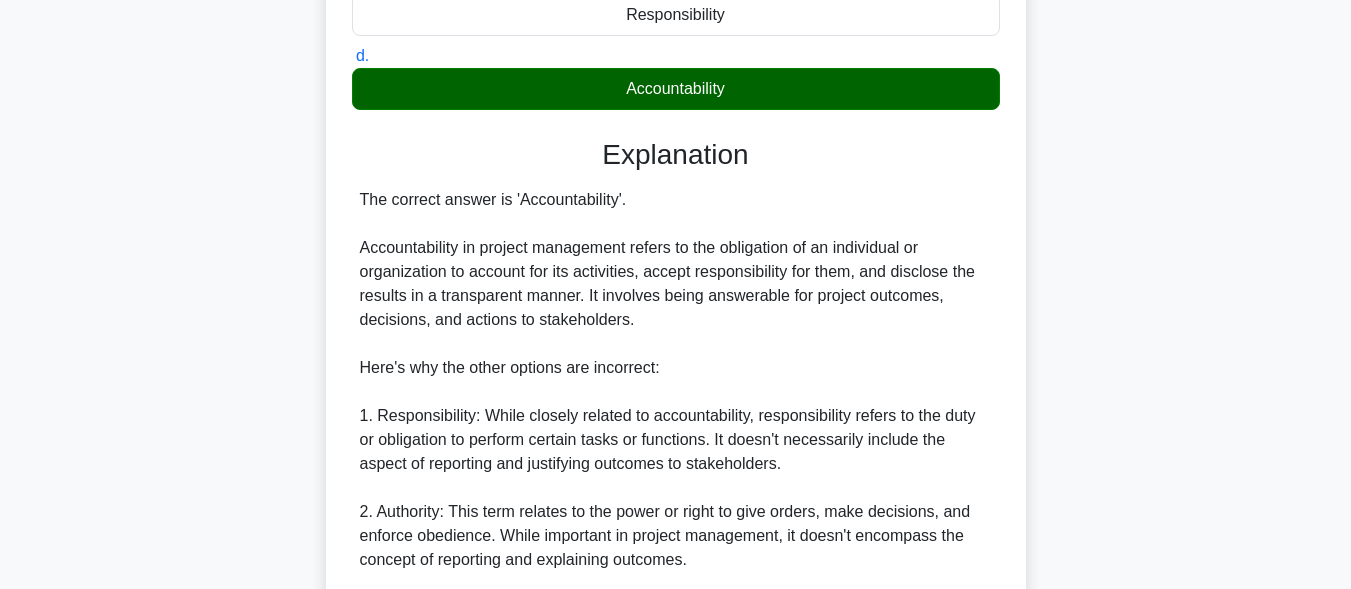 scroll, scrollTop: 741, scrollLeft: 0, axis: vertical 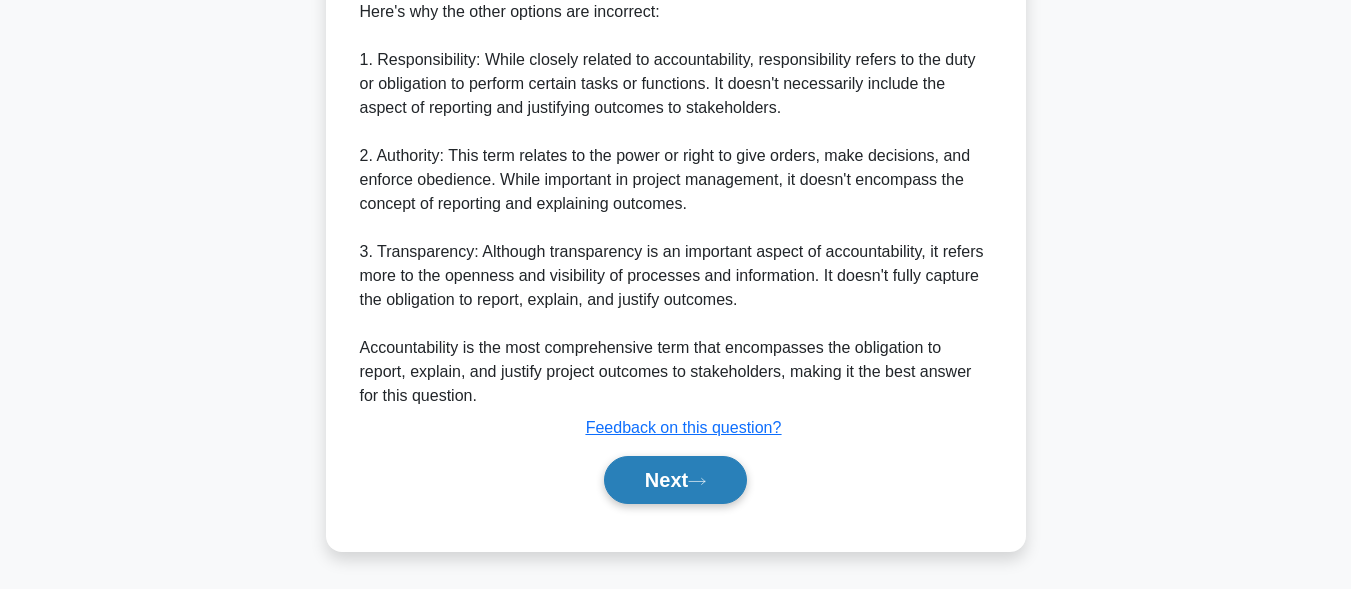 click on "Next" at bounding box center [675, 480] 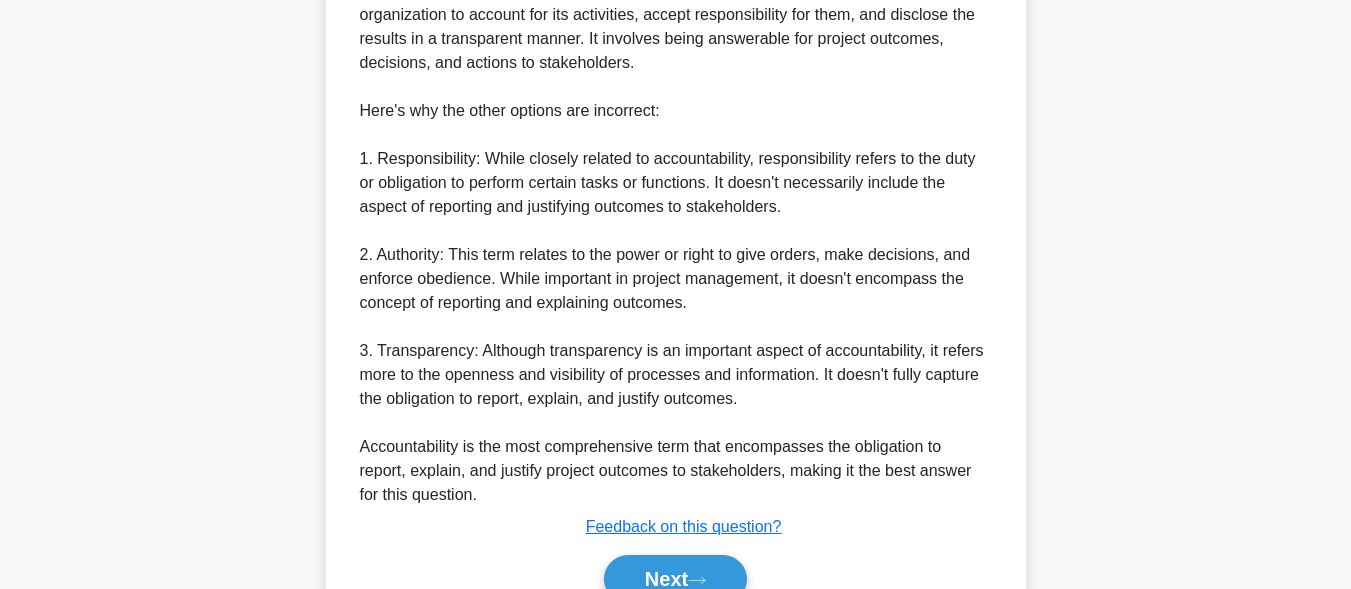 scroll, scrollTop: 541, scrollLeft: 0, axis: vertical 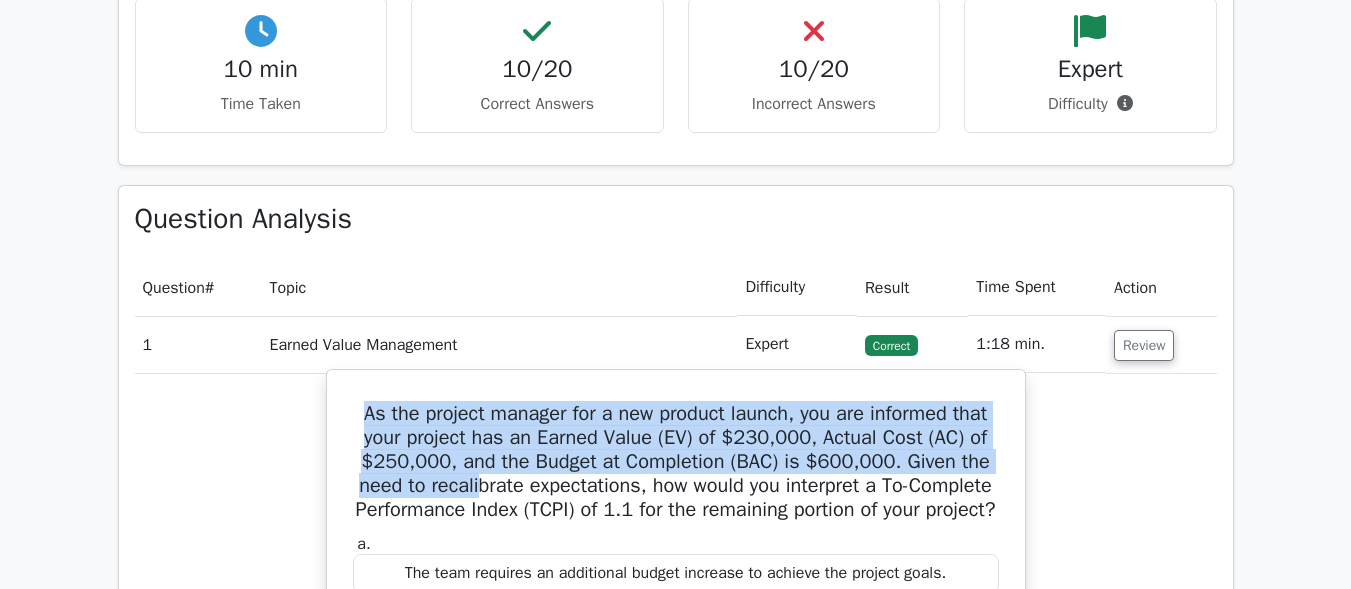 drag, startPoint x: 371, startPoint y: 409, endPoint x: 574, endPoint y: 489, distance: 218.19487 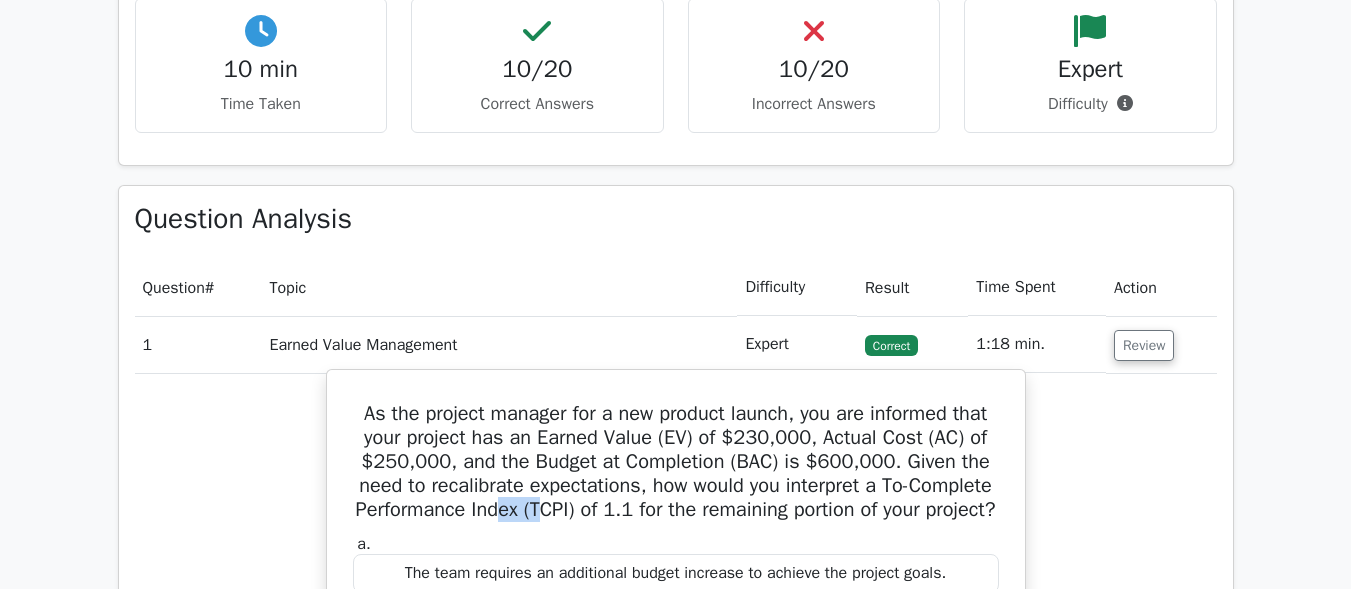 drag, startPoint x: 633, startPoint y: 502, endPoint x: 783, endPoint y: 554, distance: 158.75768 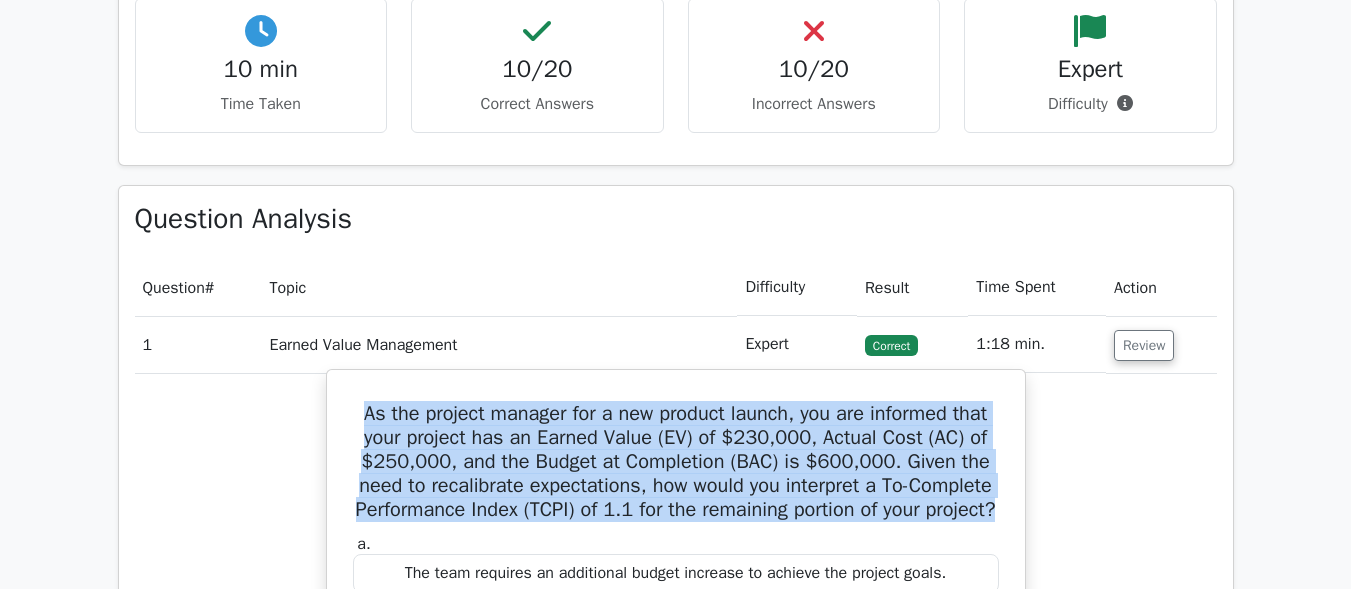 drag, startPoint x: 793, startPoint y: 545, endPoint x: 373, endPoint y: 401, distance: 444 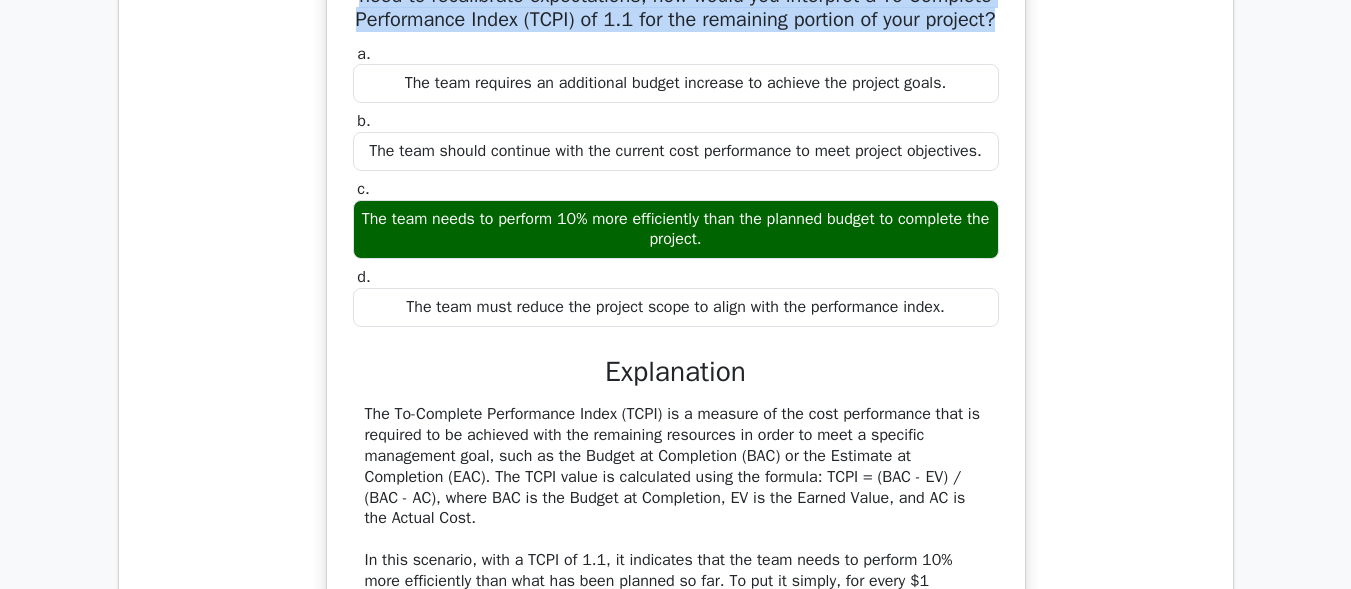 scroll, scrollTop: 2000, scrollLeft: 0, axis: vertical 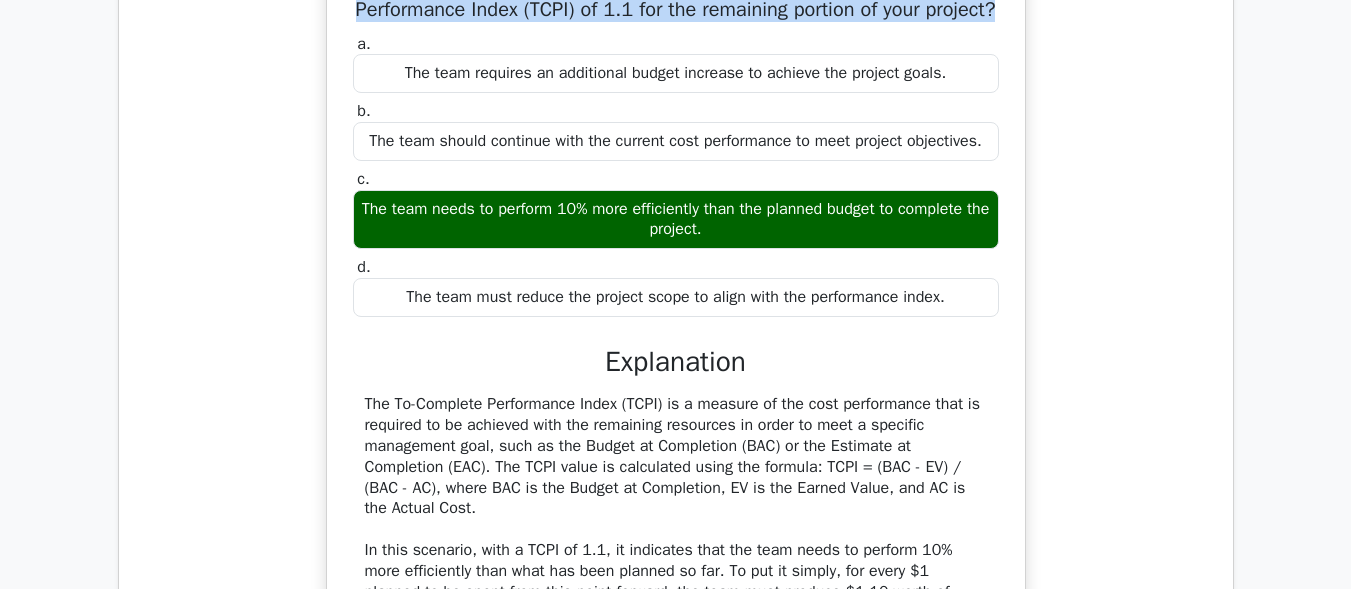 drag, startPoint x: 361, startPoint y: 227, endPoint x: 761, endPoint y: 269, distance: 402.19894 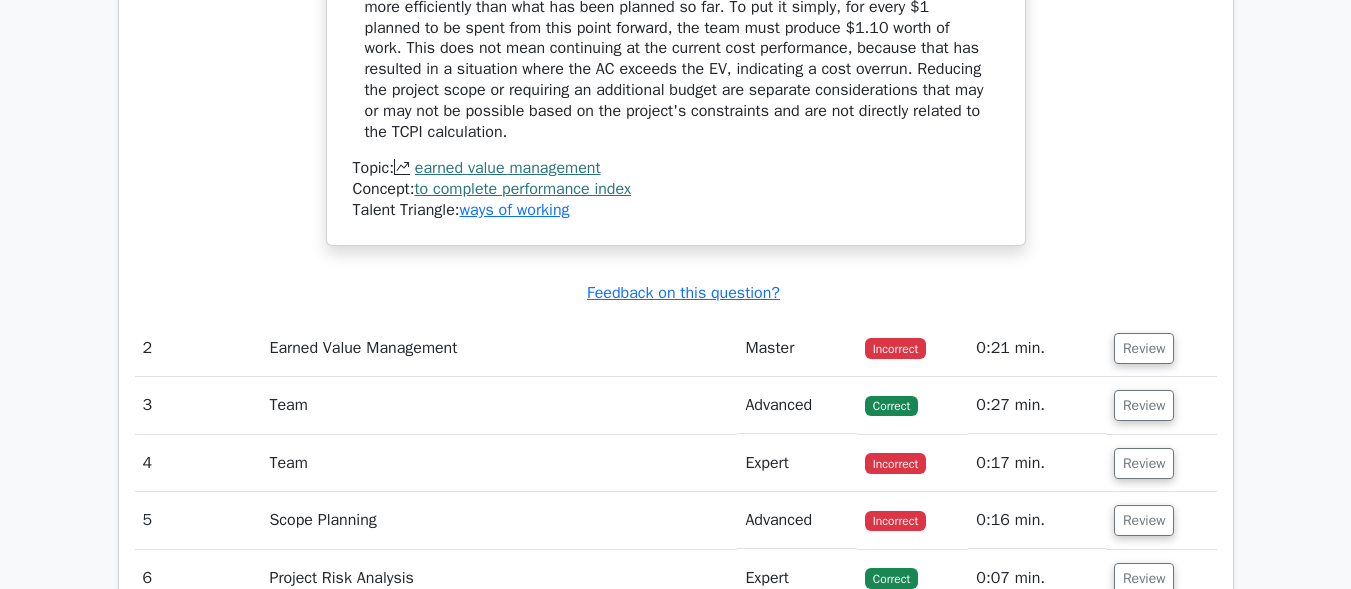 scroll, scrollTop: 2600, scrollLeft: 0, axis: vertical 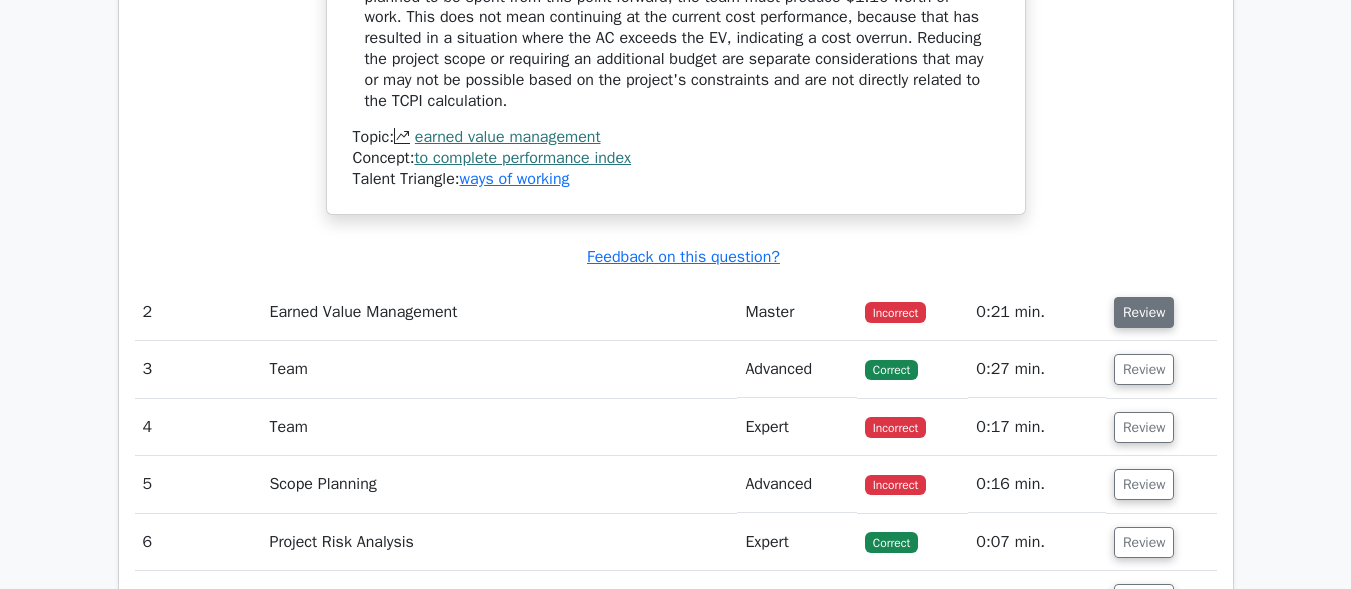 click on "Review" at bounding box center (1144, 312) 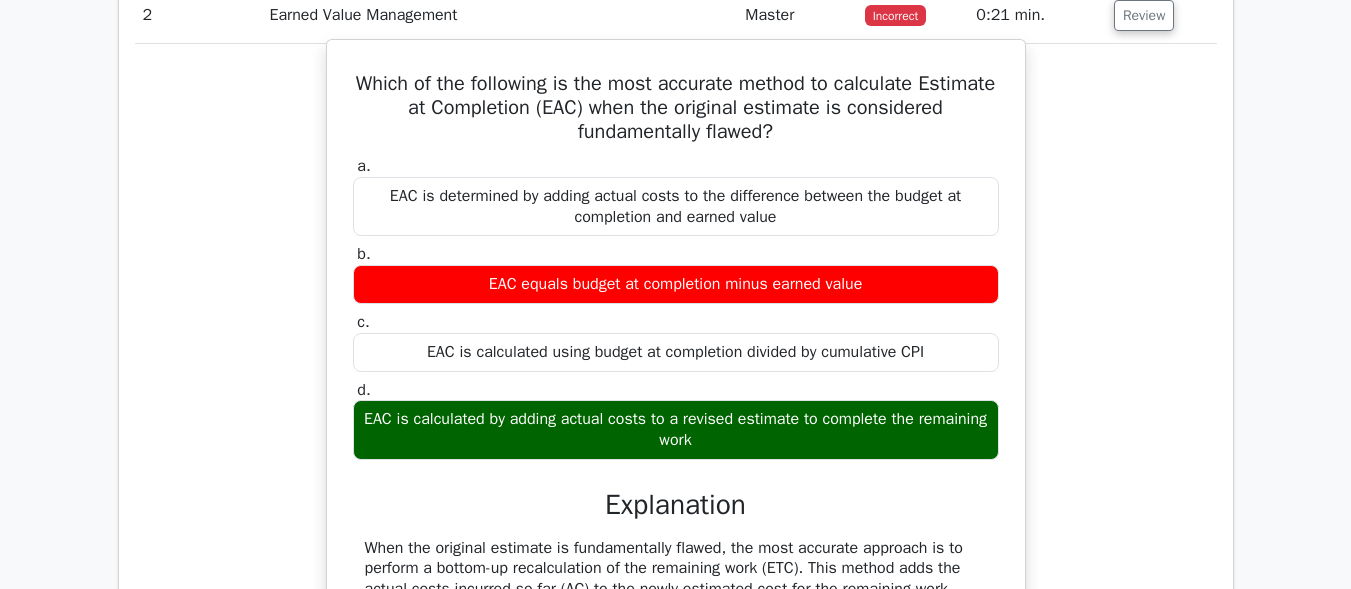 scroll, scrollTop: 2900, scrollLeft: 0, axis: vertical 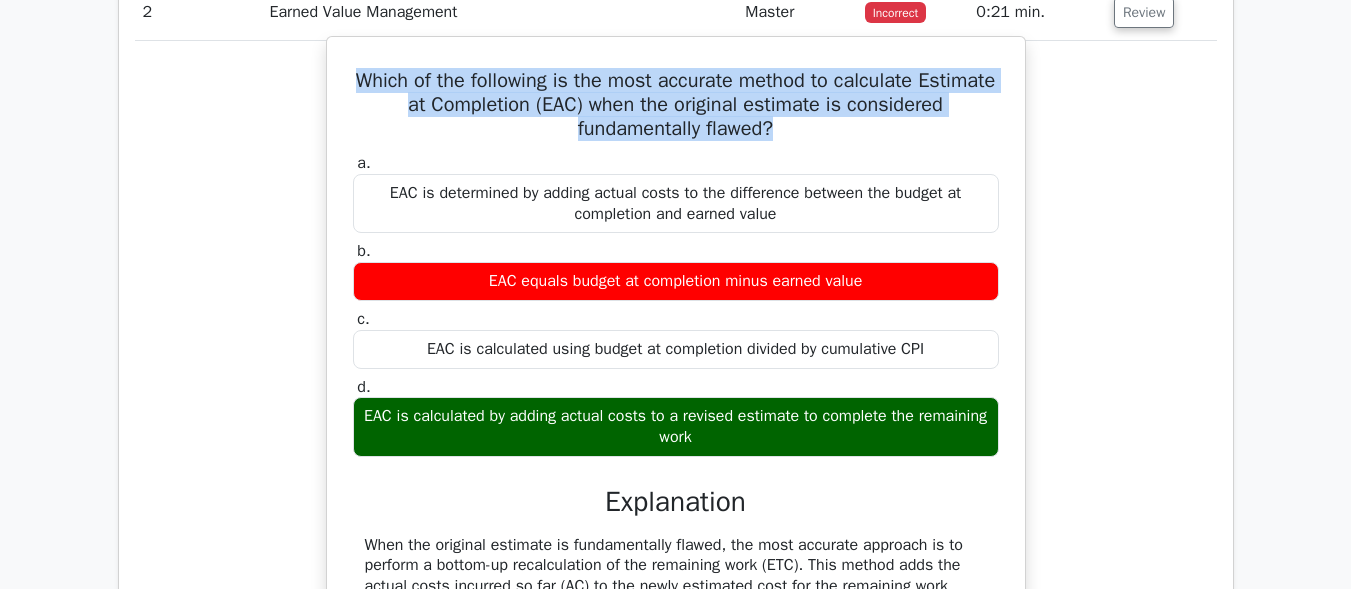 drag, startPoint x: 378, startPoint y: 98, endPoint x: 839, endPoint y: 167, distance: 466.13516 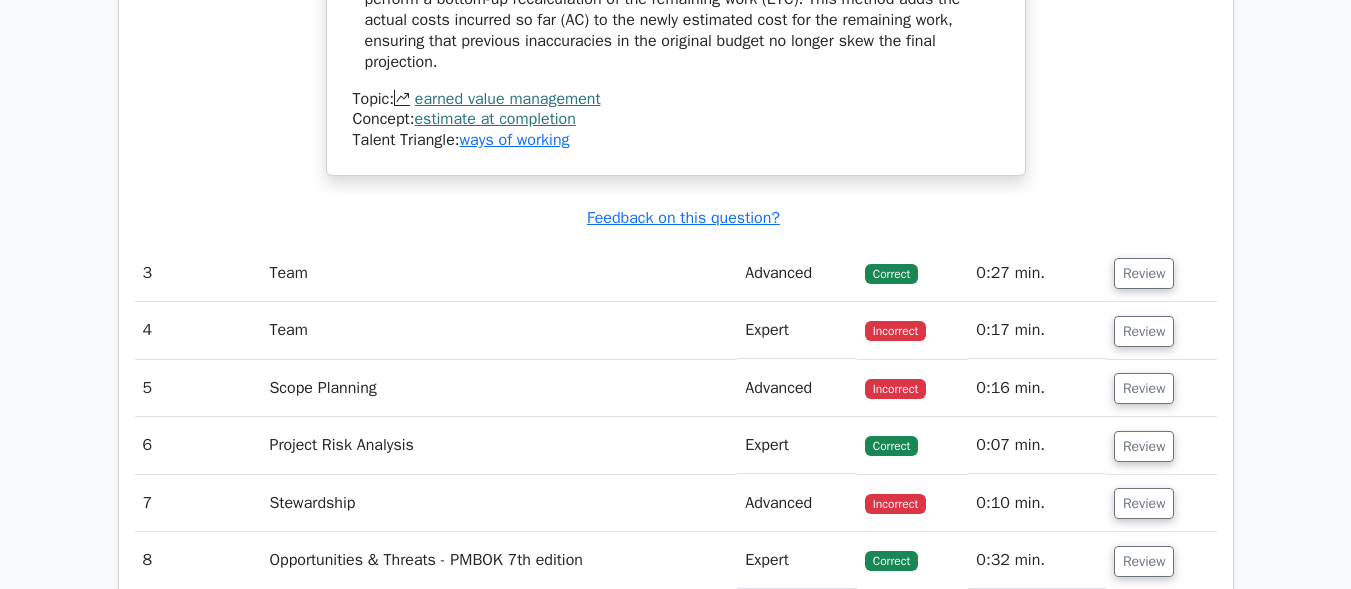 scroll, scrollTop: 3500, scrollLeft: 0, axis: vertical 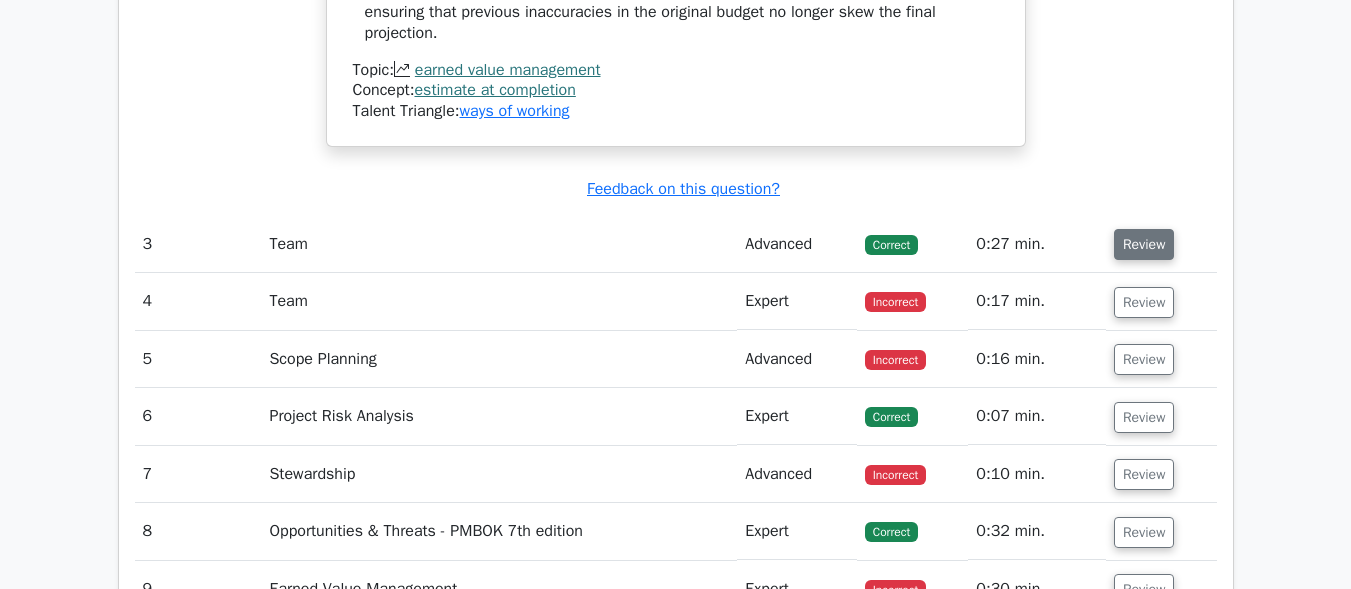 click on "Review" at bounding box center [1144, 244] 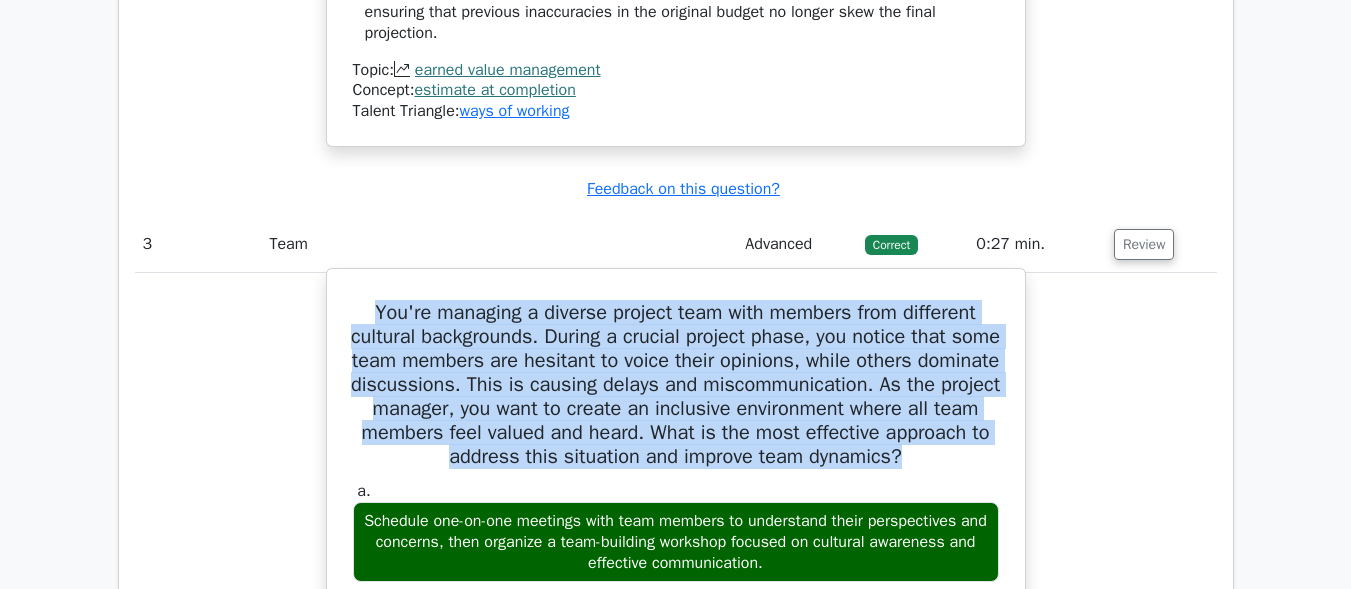 drag, startPoint x: 756, startPoint y: 509, endPoint x: 337, endPoint y: 331, distance: 455.2417 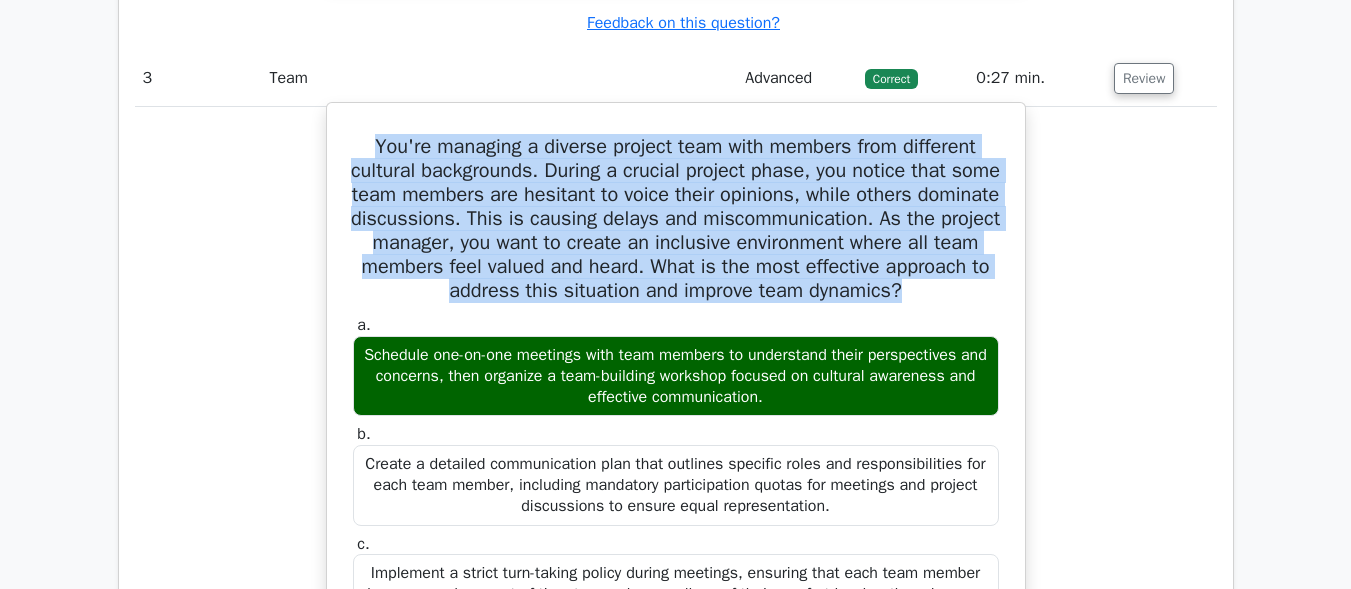 scroll, scrollTop: 3700, scrollLeft: 0, axis: vertical 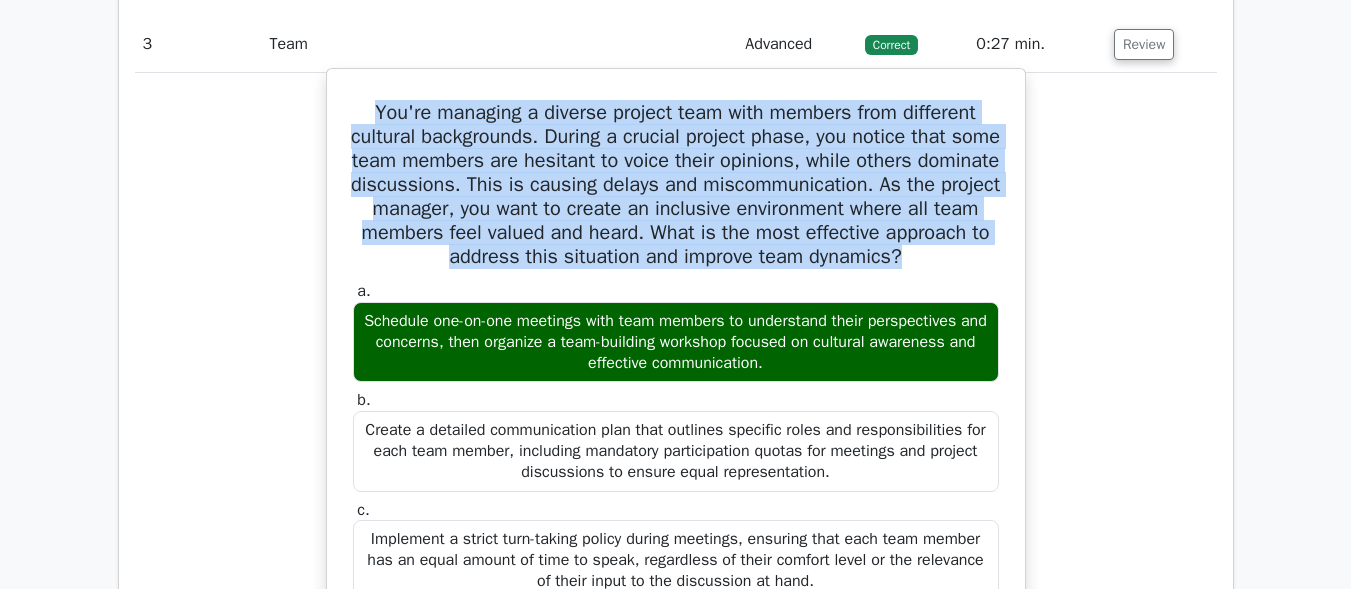 drag, startPoint x: 361, startPoint y: 367, endPoint x: 790, endPoint y: 409, distance: 431.05106 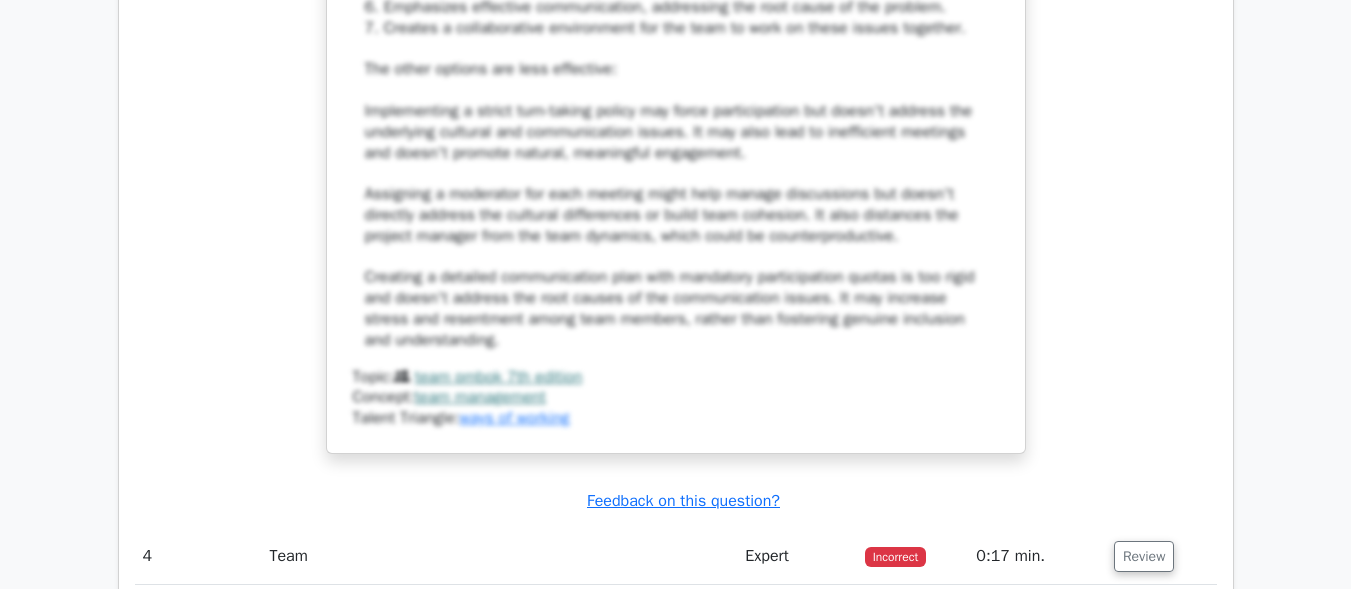 scroll, scrollTop: 5100, scrollLeft: 0, axis: vertical 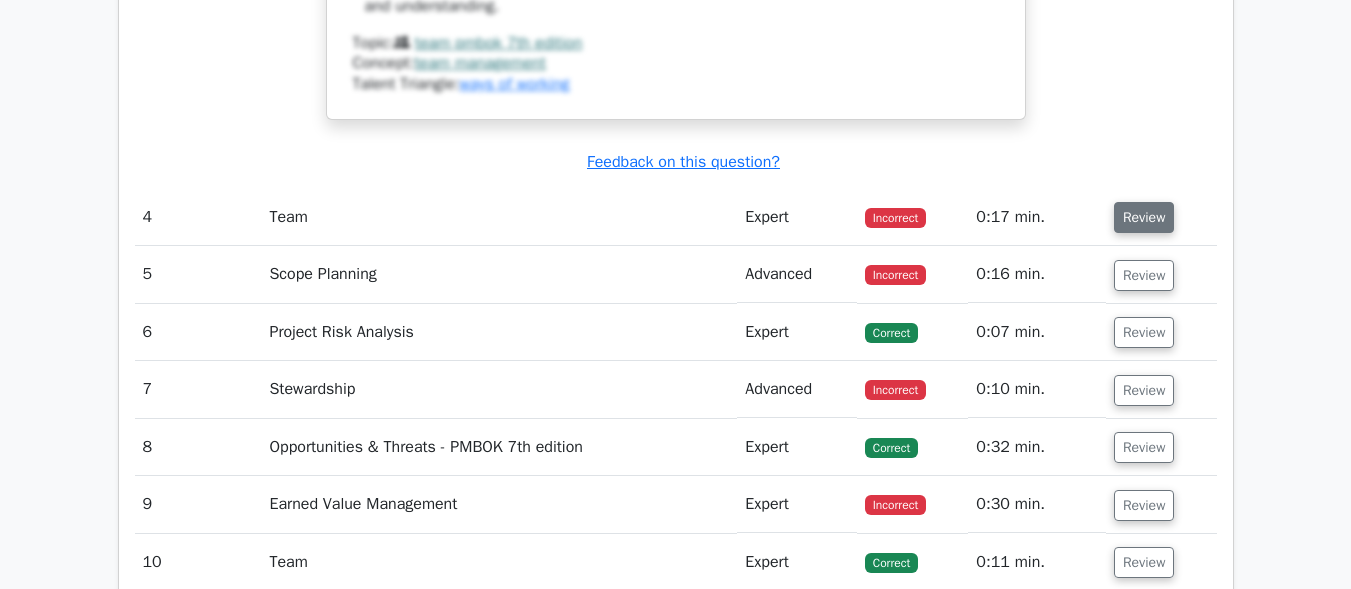 click on "Review" at bounding box center [1144, 217] 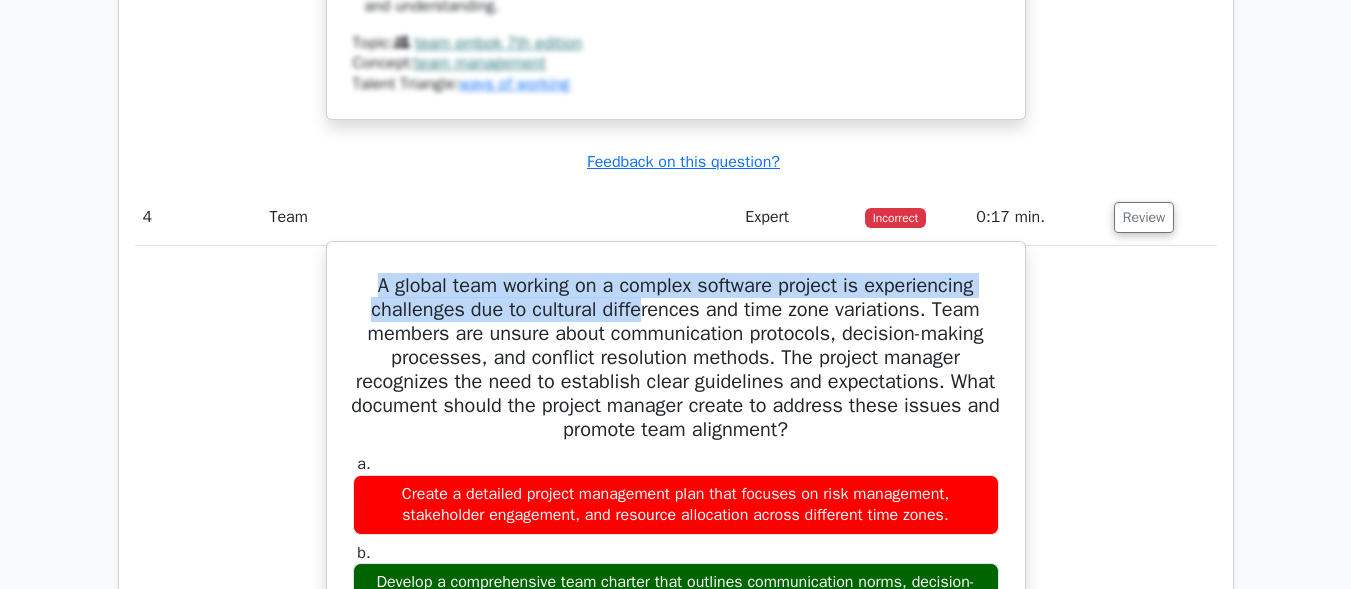 drag, startPoint x: 344, startPoint y: 332, endPoint x: 643, endPoint y: 352, distance: 299.66815 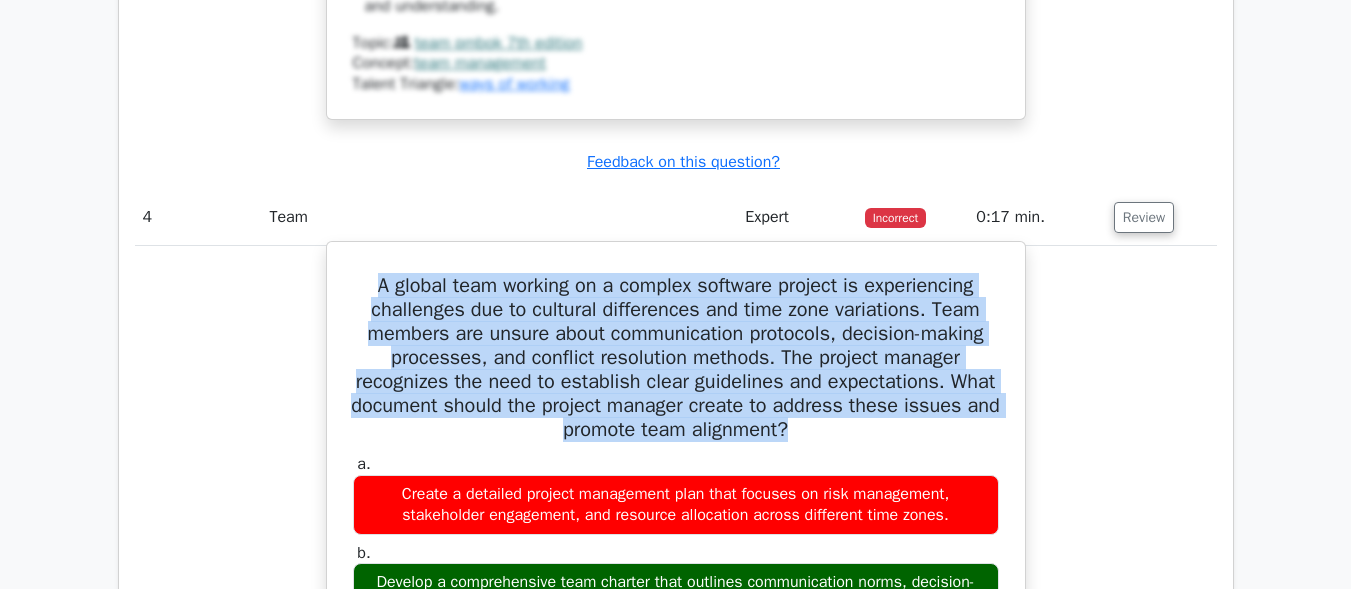 drag, startPoint x: 880, startPoint y: 487, endPoint x: 345, endPoint y: 318, distance: 561.0579 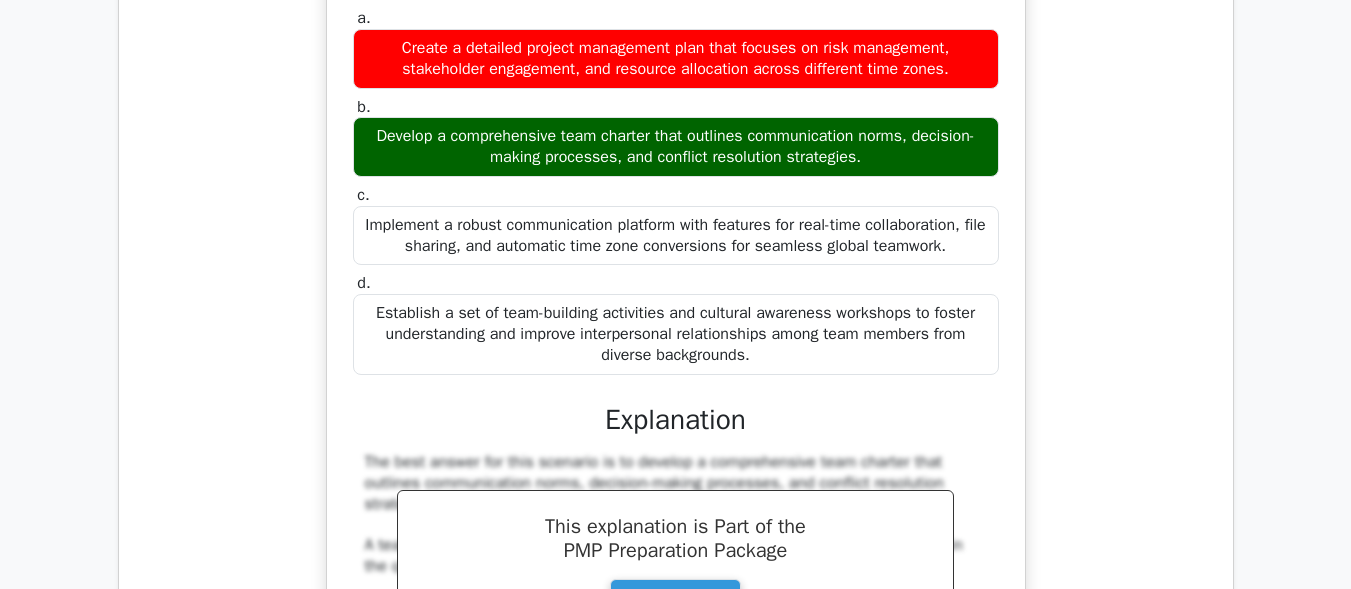 scroll, scrollTop: 5600, scrollLeft: 0, axis: vertical 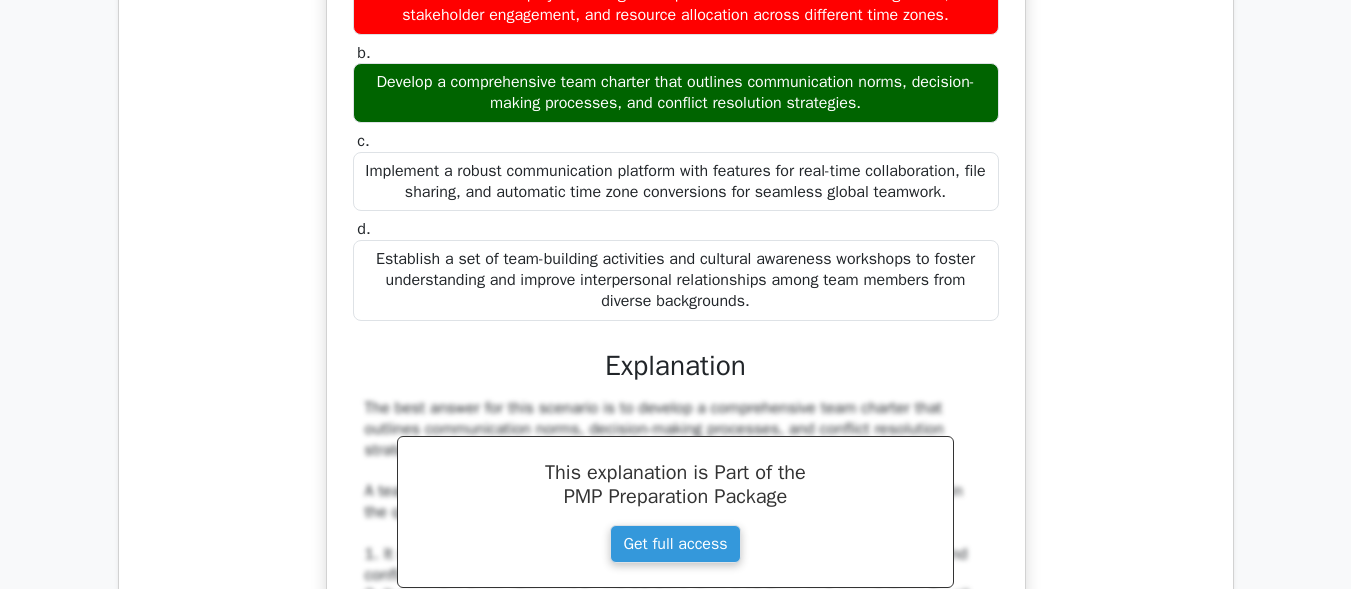 drag, startPoint x: 364, startPoint y: 119, endPoint x: 597, endPoint y: 122, distance: 233.01932 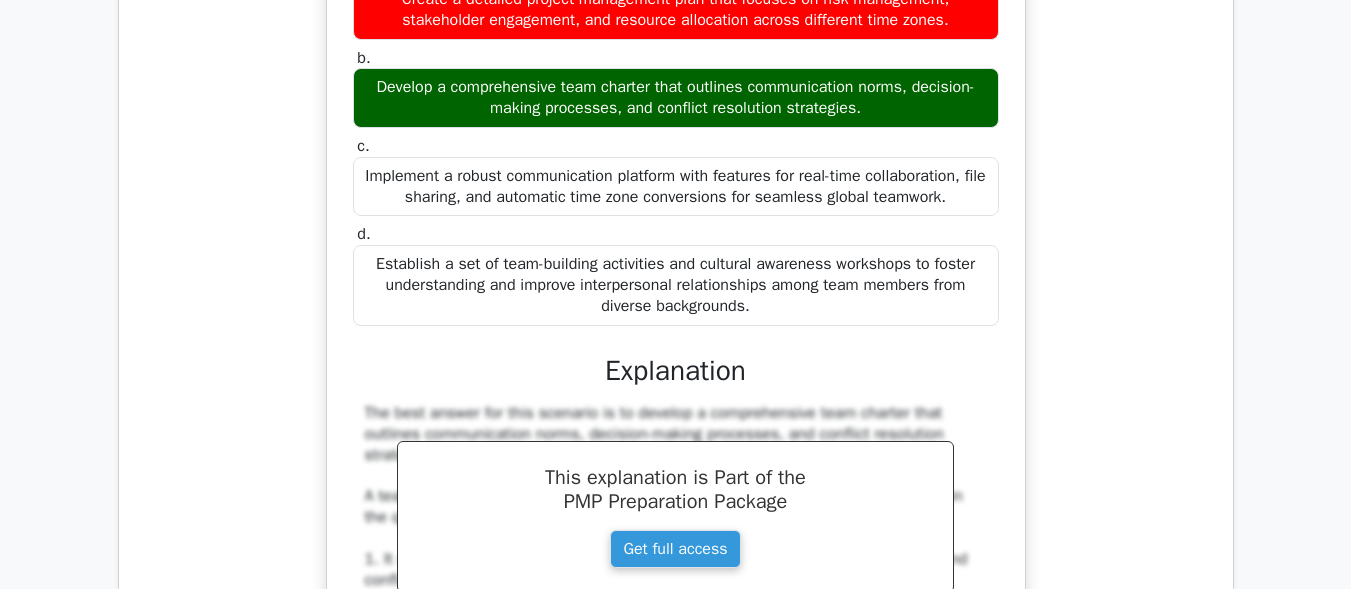 drag, startPoint x: 878, startPoint y: 145, endPoint x: 236, endPoint y: 136, distance: 642.0631 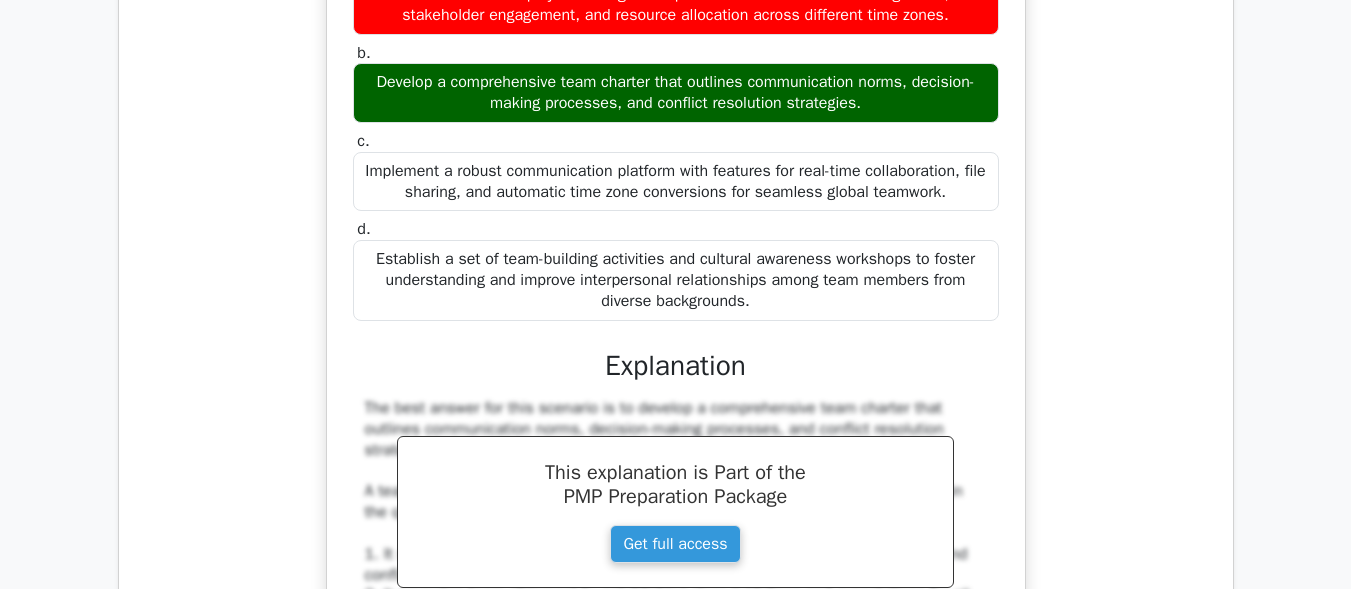 copy on "Develop a comprehensive team charter that outlines communication norms, decision-making processes, and conflict resolution strategies." 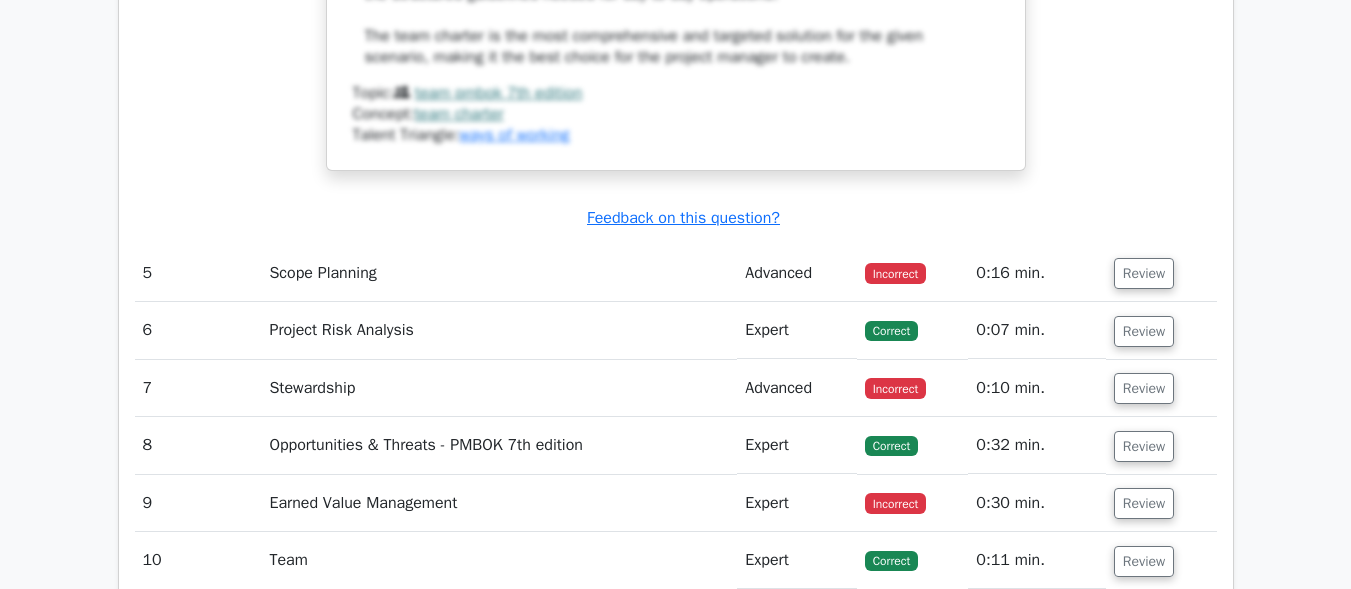 scroll, scrollTop: 6600, scrollLeft: 0, axis: vertical 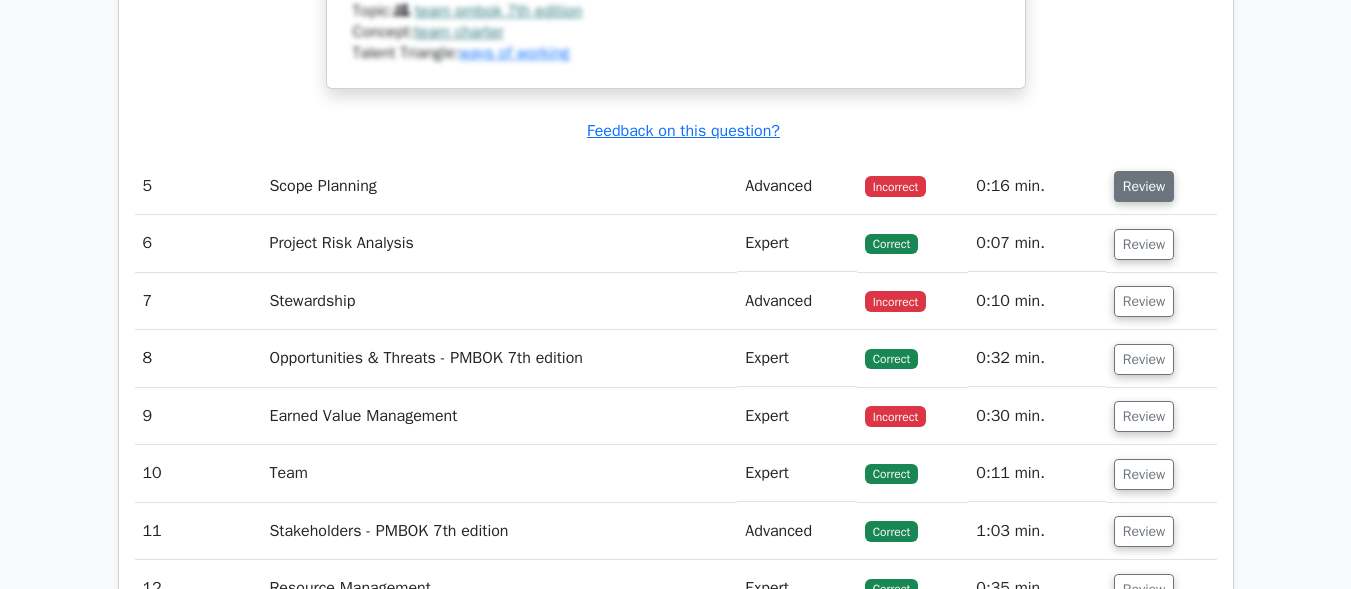 click on "Review" at bounding box center [1144, 186] 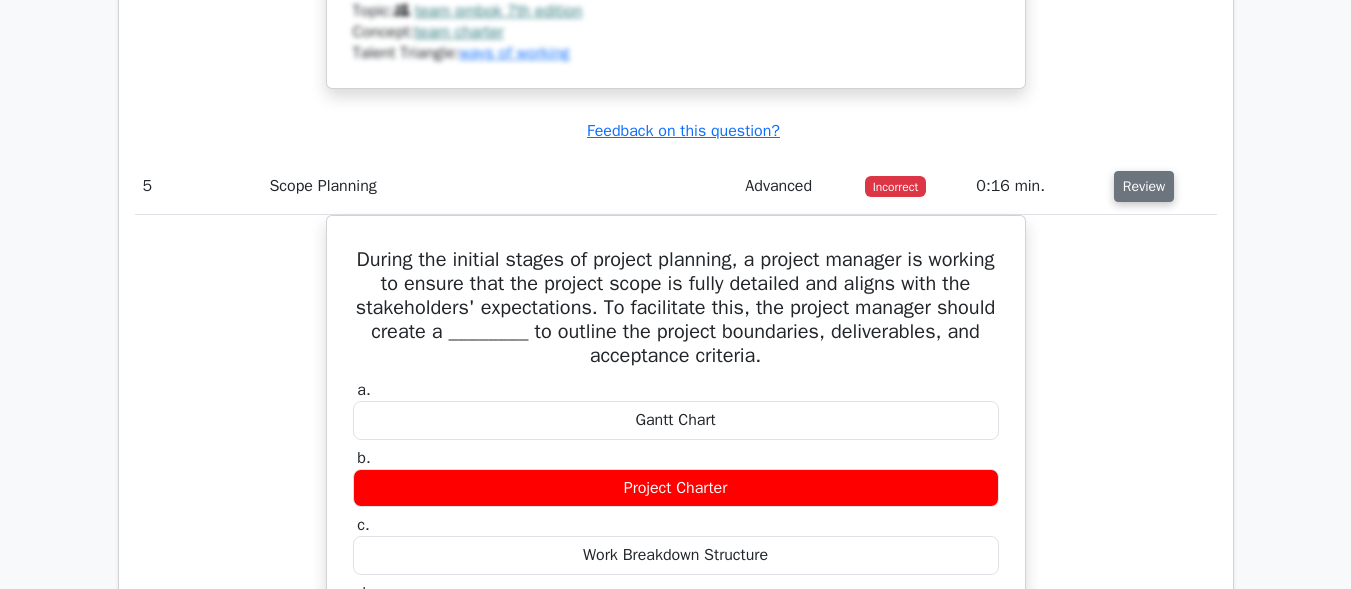 click on "Review" at bounding box center [1144, 186] 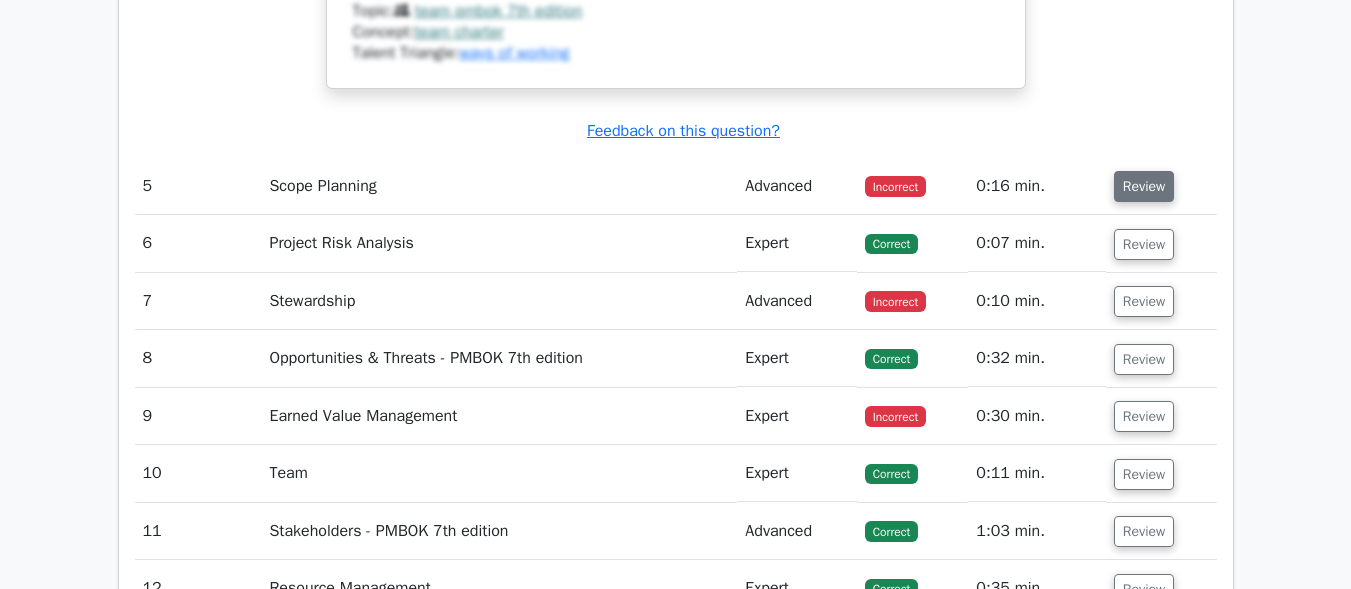 click on "Review" at bounding box center (1144, 186) 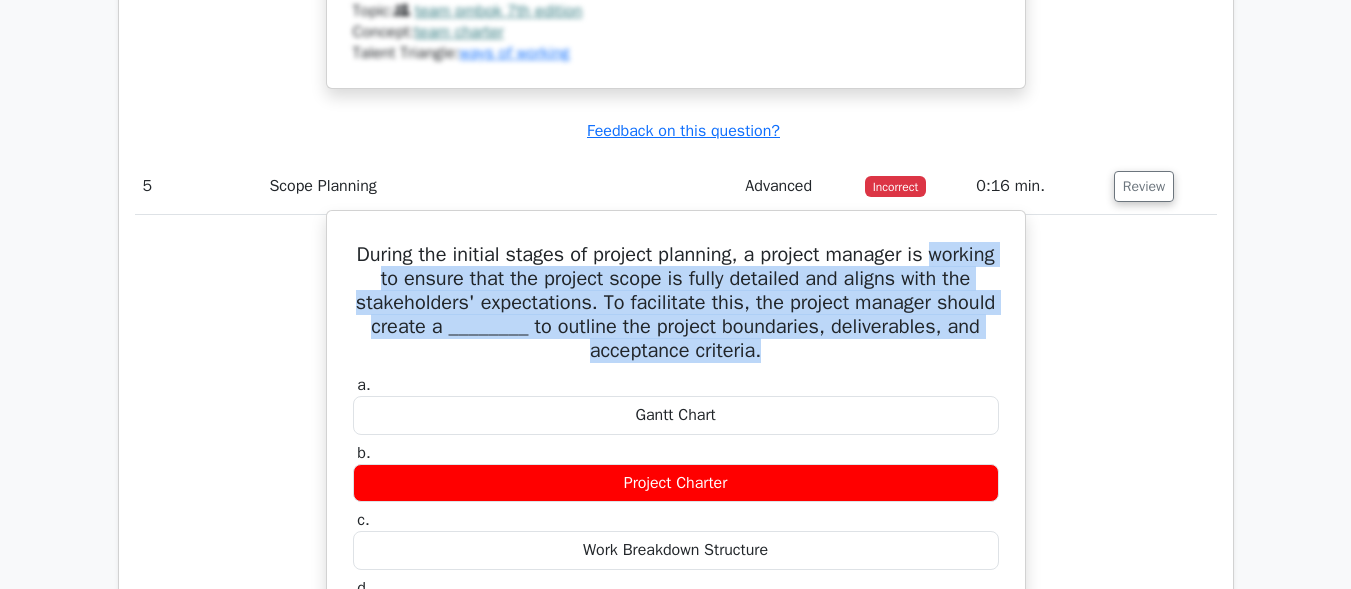 drag, startPoint x: 873, startPoint y: 400, endPoint x: 368, endPoint y: 329, distance: 509.96667 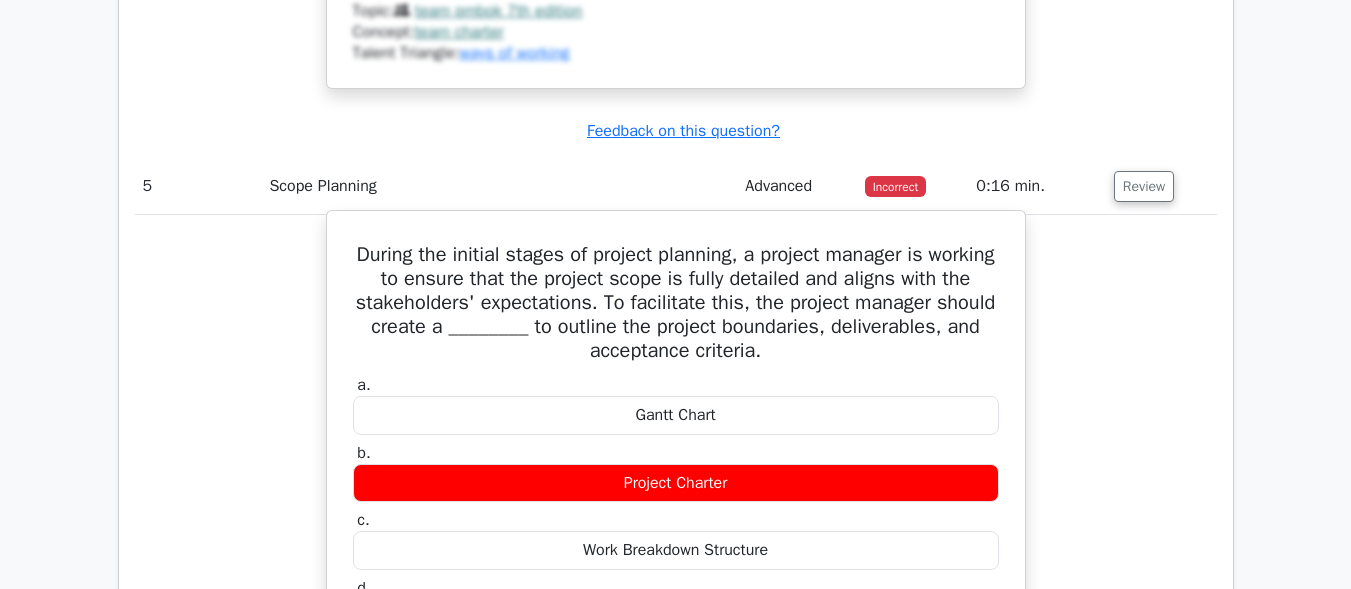 click on "a.
Gantt Chart
b.
Project Charter
c. d." at bounding box center (676, 506) 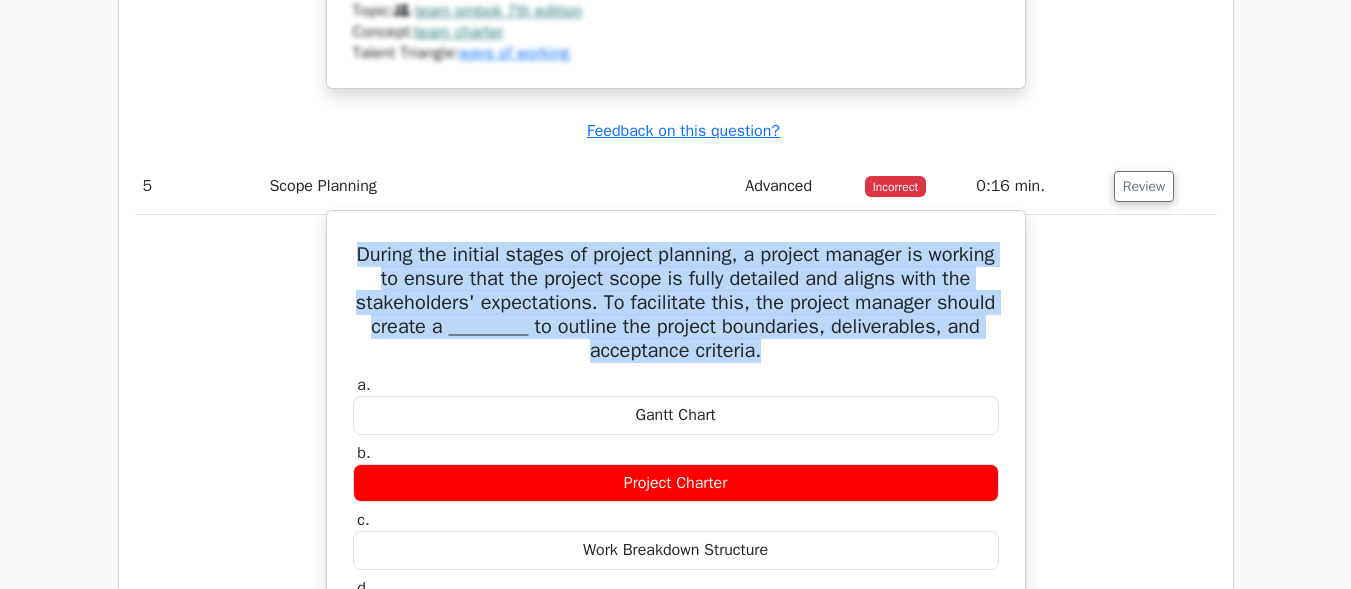 drag, startPoint x: 842, startPoint y: 393, endPoint x: 481, endPoint y: 305, distance: 371.57098 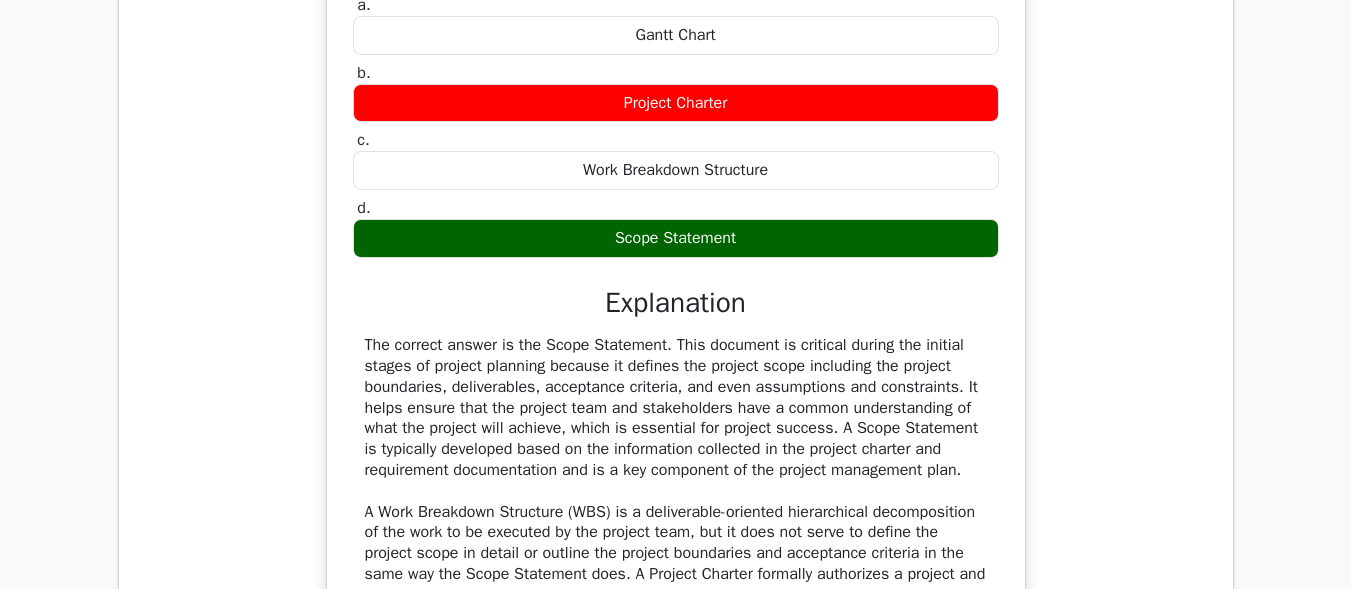 scroll, scrollTop: 7000, scrollLeft: 0, axis: vertical 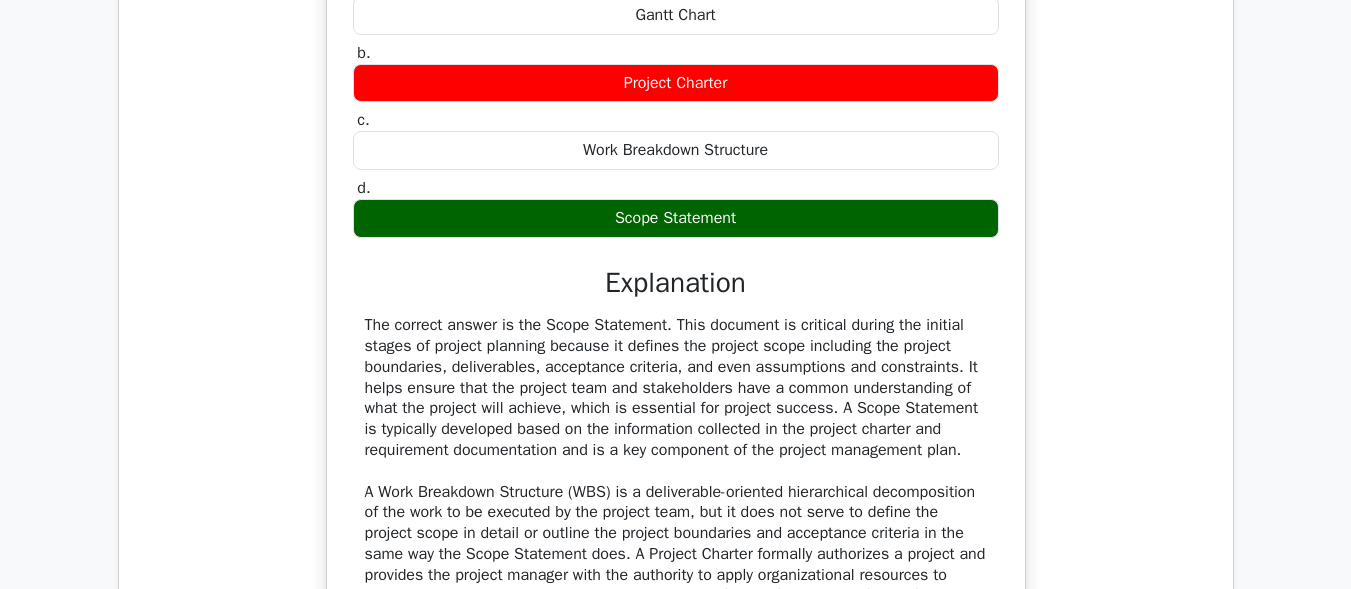 drag, startPoint x: 605, startPoint y: 264, endPoint x: 786, endPoint y: 254, distance: 181.27603 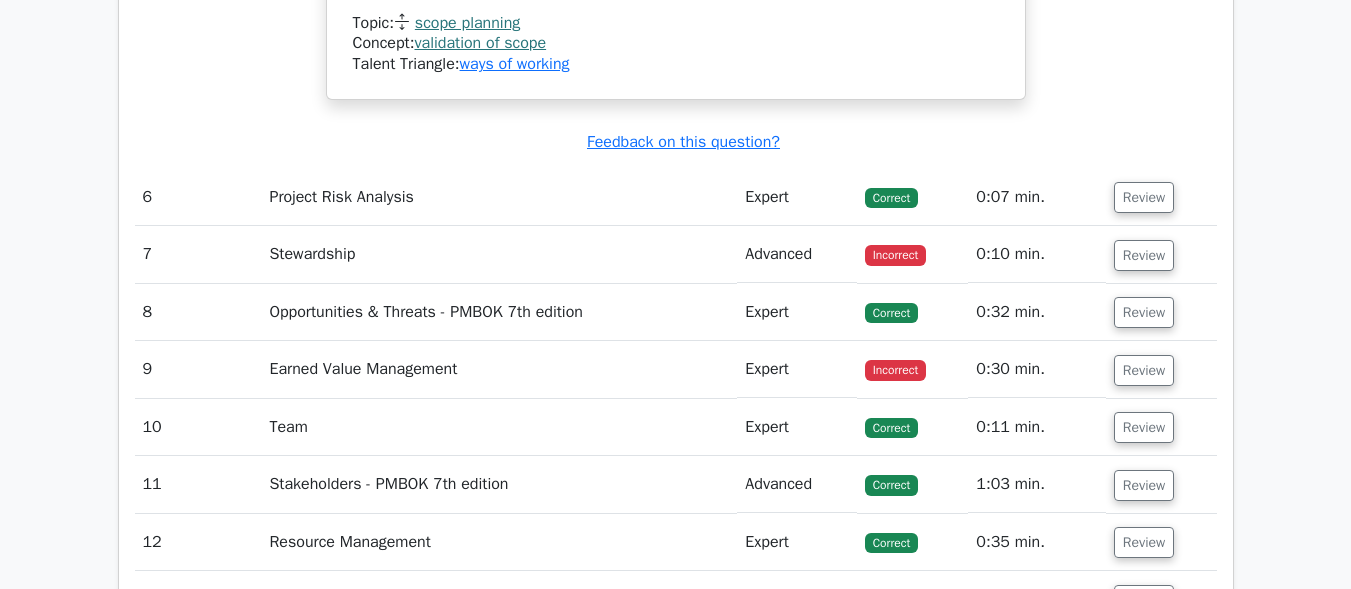 scroll, scrollTop: 7700, scrollLeft: 0, axis: vertical 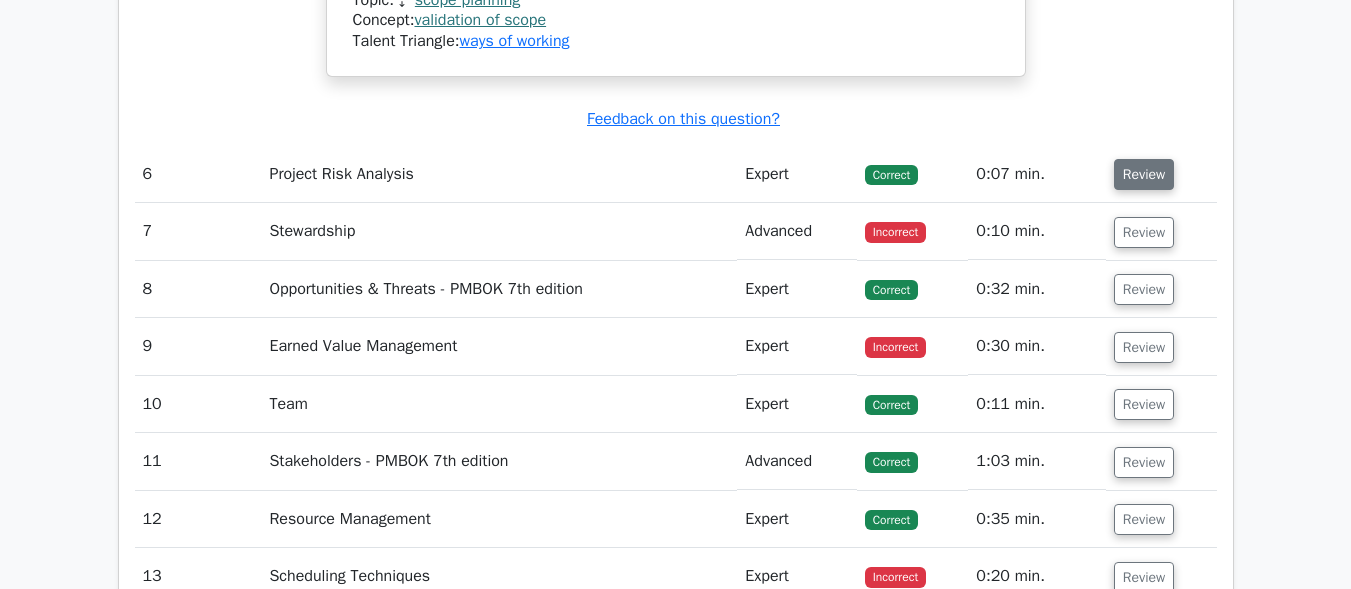 click on "Review" at bounding box center (1144, 174) 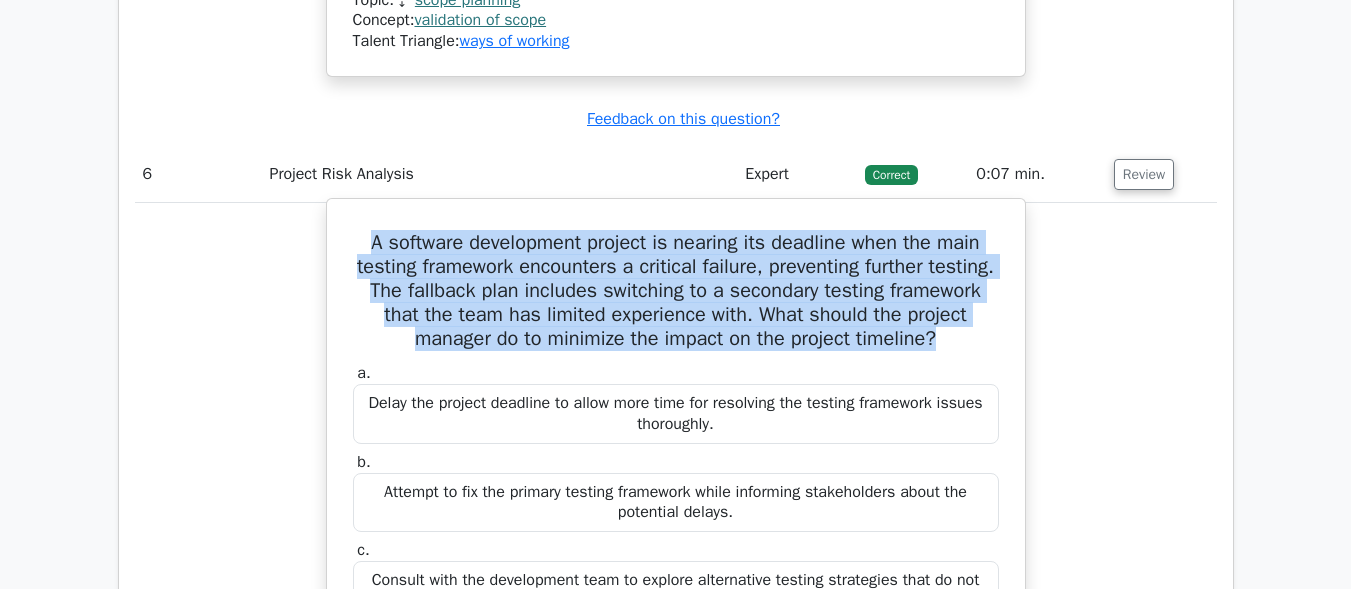drag, startPoint x: 350, startPoint y: 291, endPoint x: 1009, endPoint y: 385, distance: 665.67035 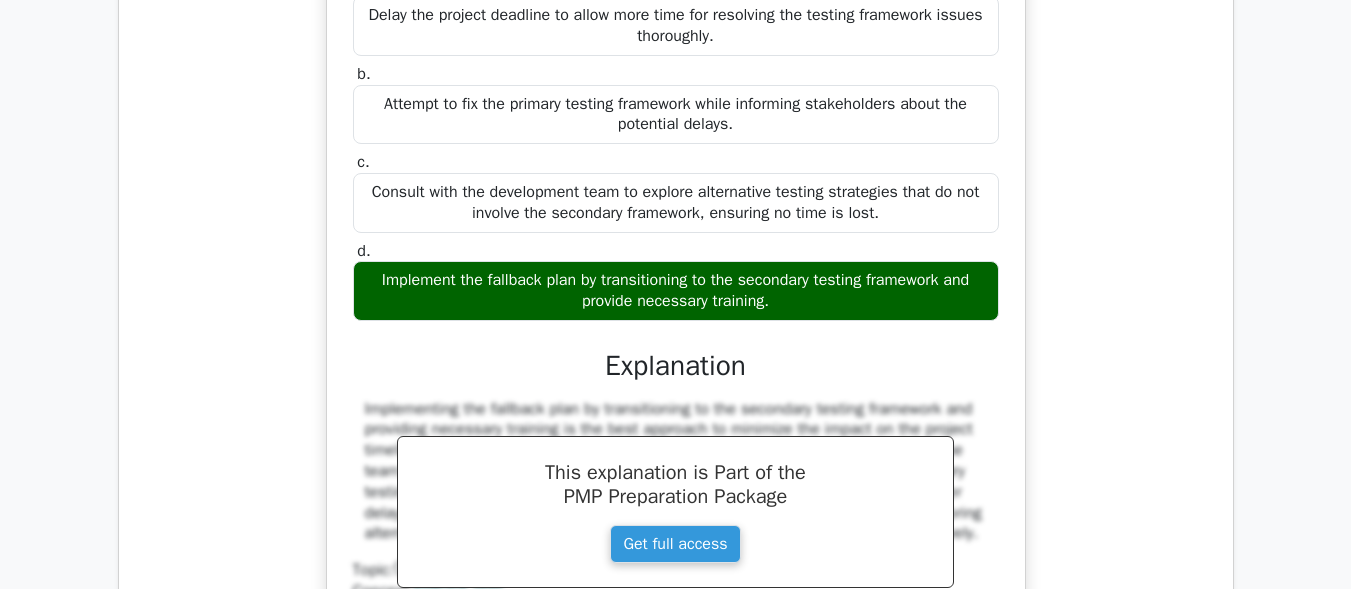 scroll, scrollTop: 8100, scrollLeft: 0, axis: vertical 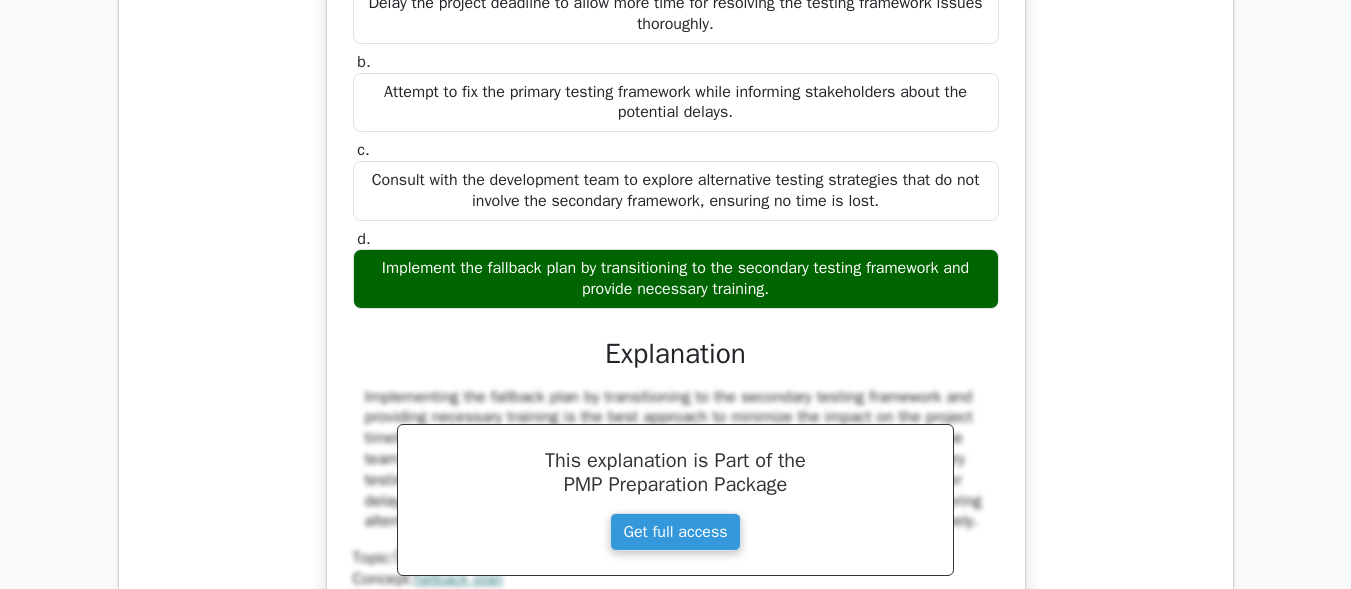 drag, startPoint x: 363, startPoint y: 310, endPoint x: 777, endPoint y: 338, distance: 414.94577 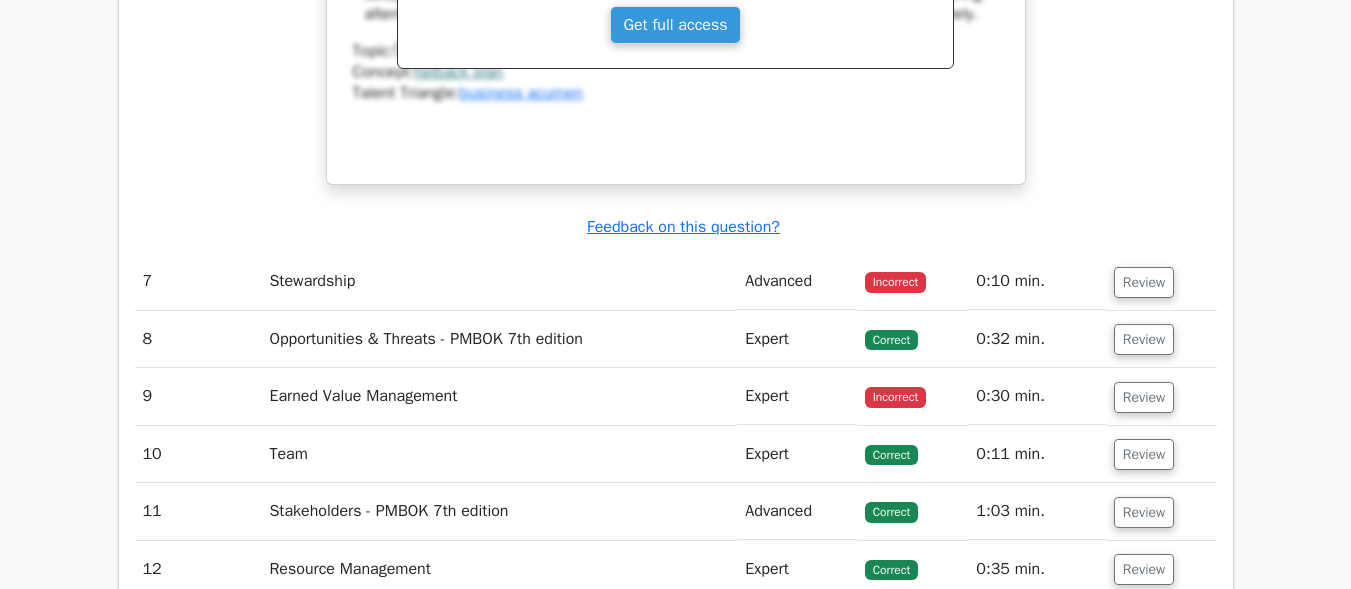 scroll, scrollTop: 8700, scrollLeft: 0, axis: vertical 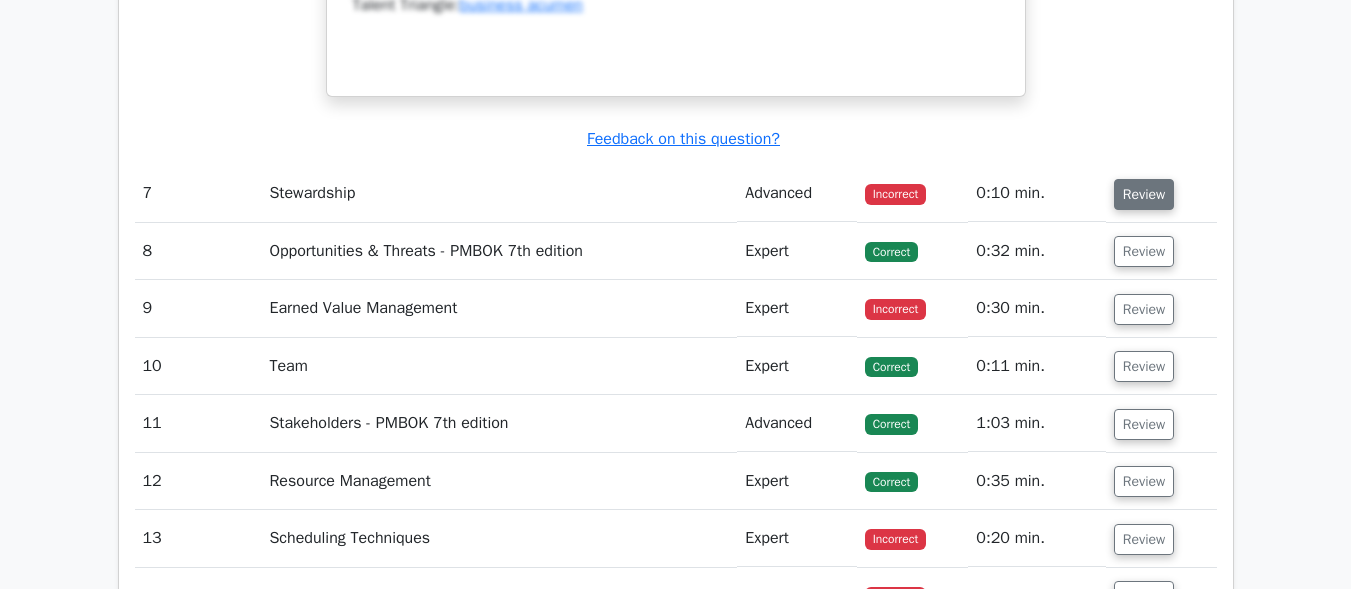 click on "Review" at bounding box center (1144, 194) 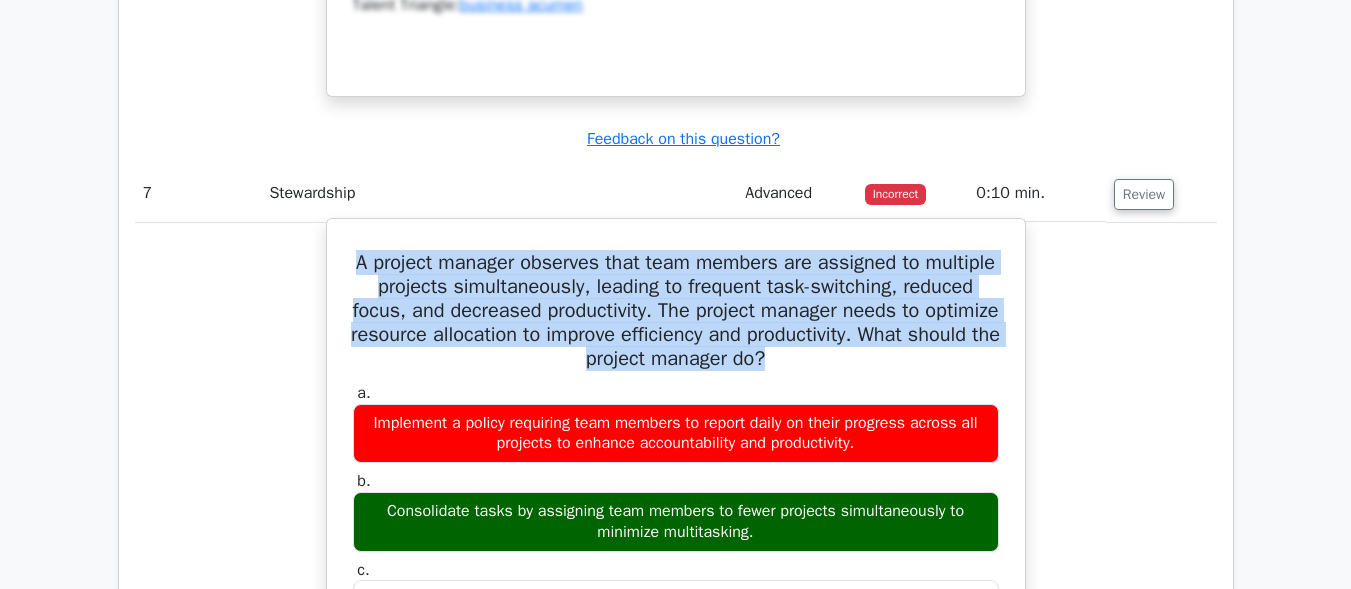 drag, startPoint x: 382, startPoint y: 311, endPoint x: 854, endPoint y: 405, distance: 481.26917 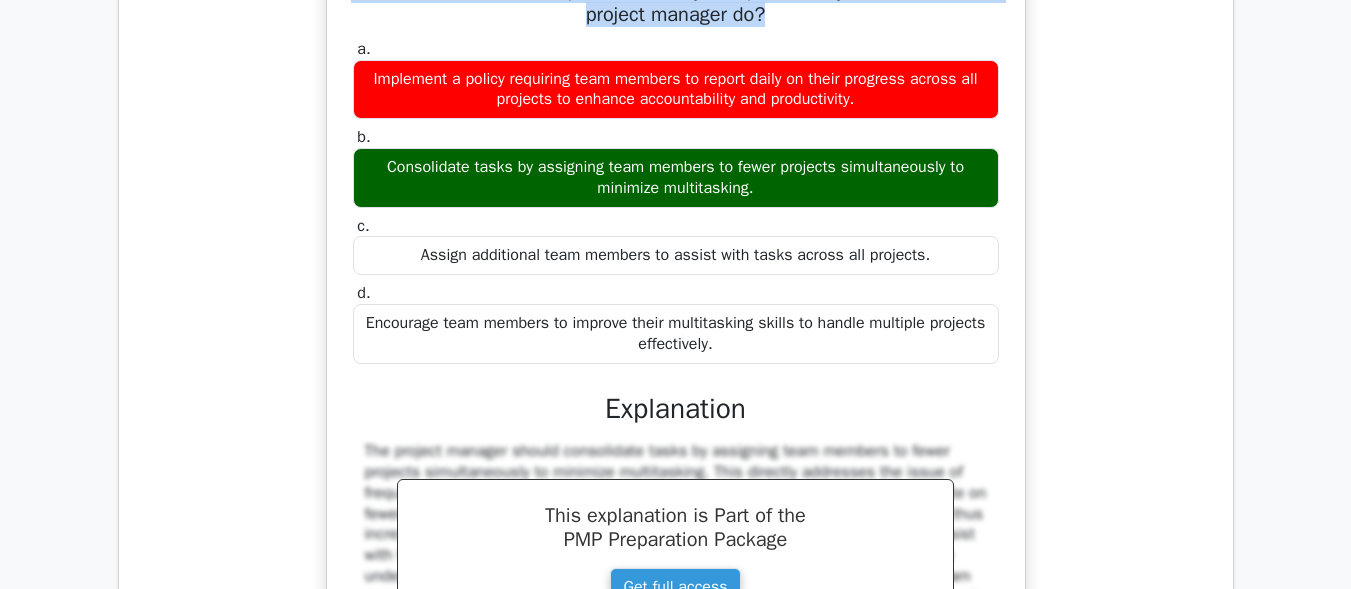 scroll, scrollTop: 9100, scrollLeft: 0, axis: vertical 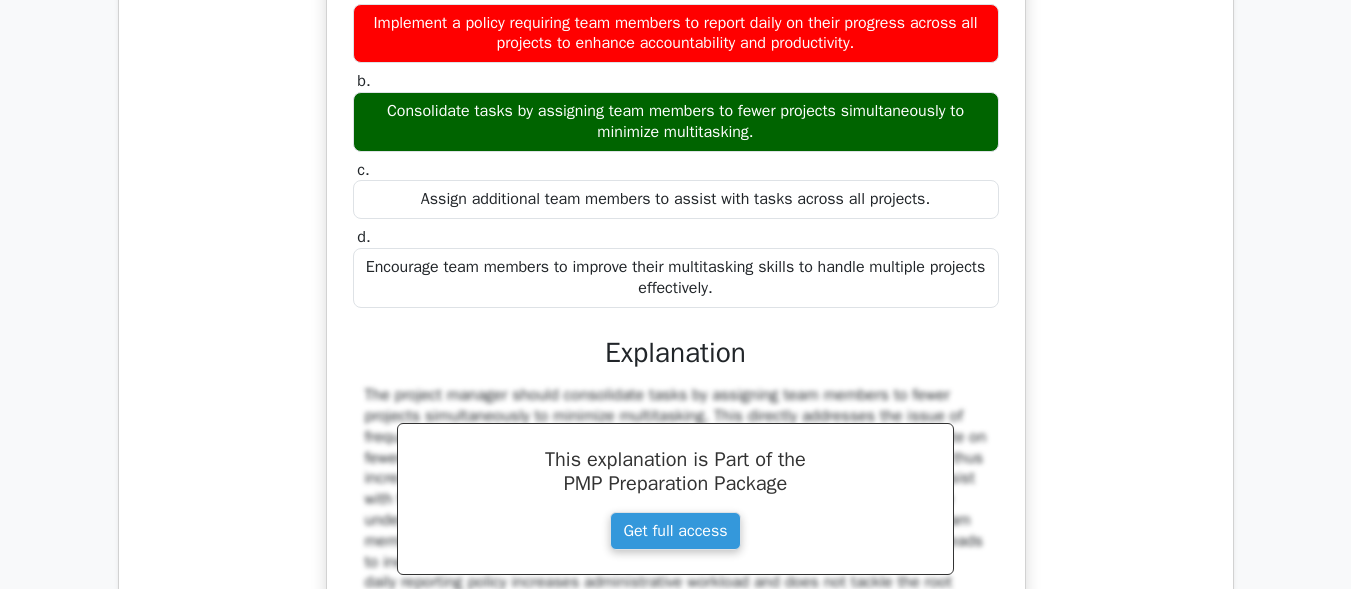 drag, startPoint x: 373, startPoint y: 156, endPoint x: 782, endPoint y: 188, distance: 410.24994 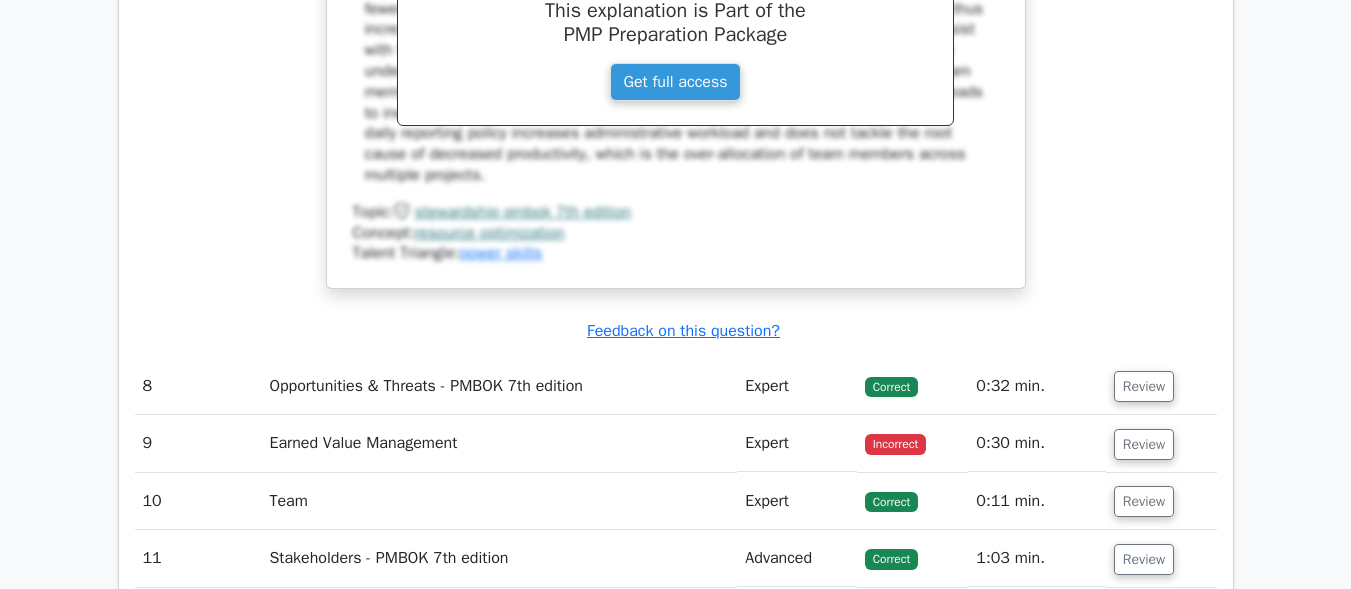 scroll, scrollTop: 9600, scrollLeft: 0, axis: vertical 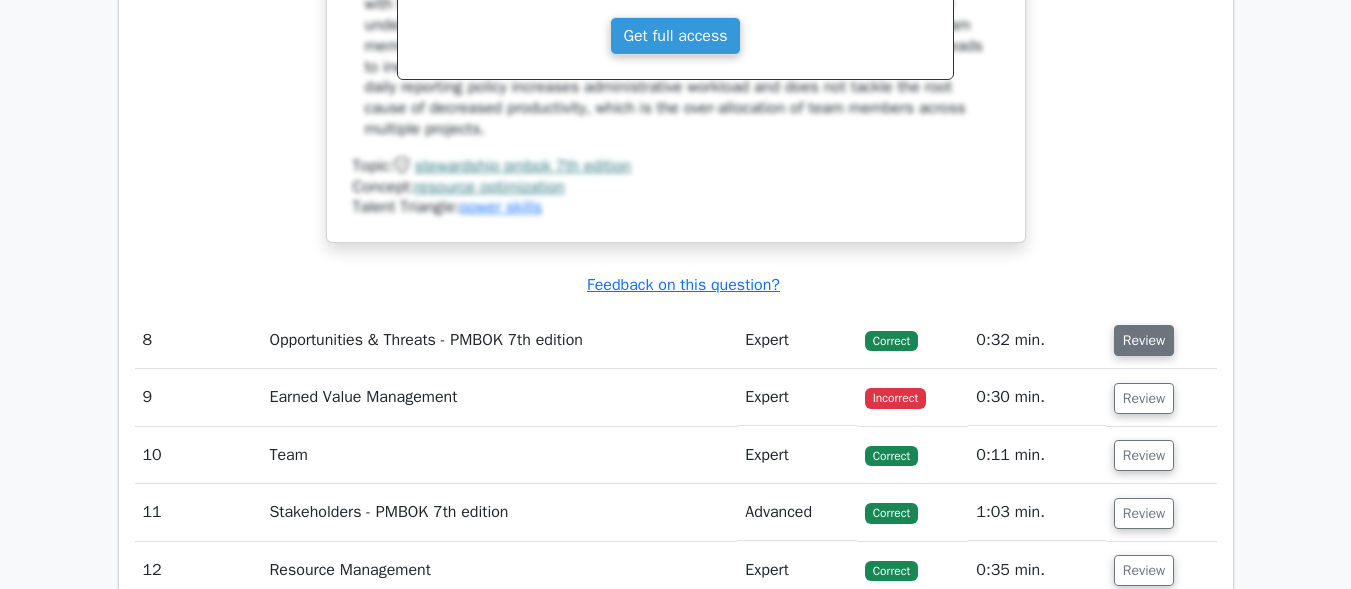 click on "Review" at bounding box center [1144, 340] 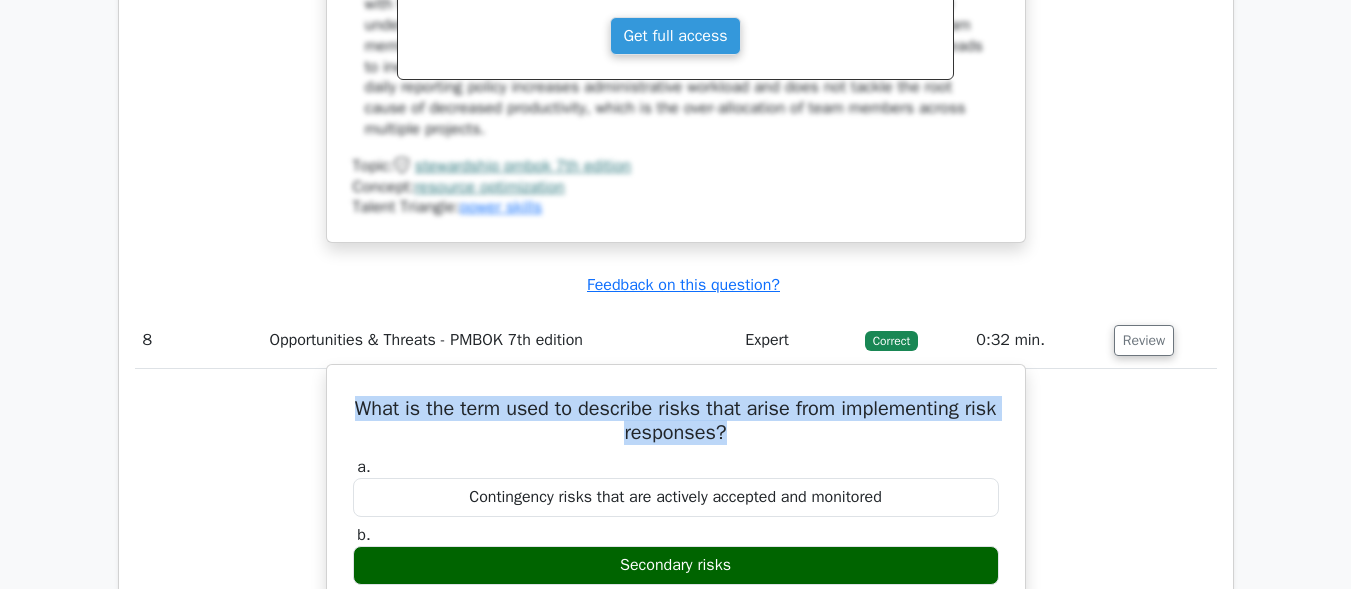 drag, startPoint x: 809, startPoint y: 488, endPoint x: 367, endPoint y: 453, distance: 443.38358 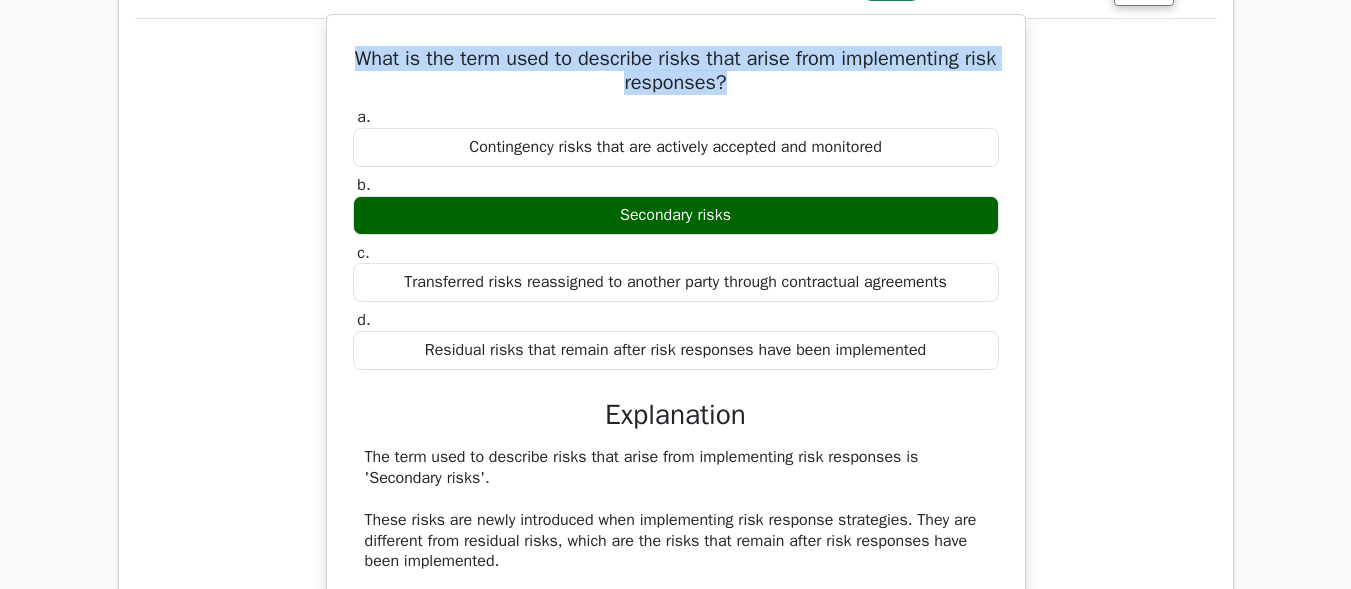 scroll, scrollTop: 10100, scrollLeft: 0, axis: vertical 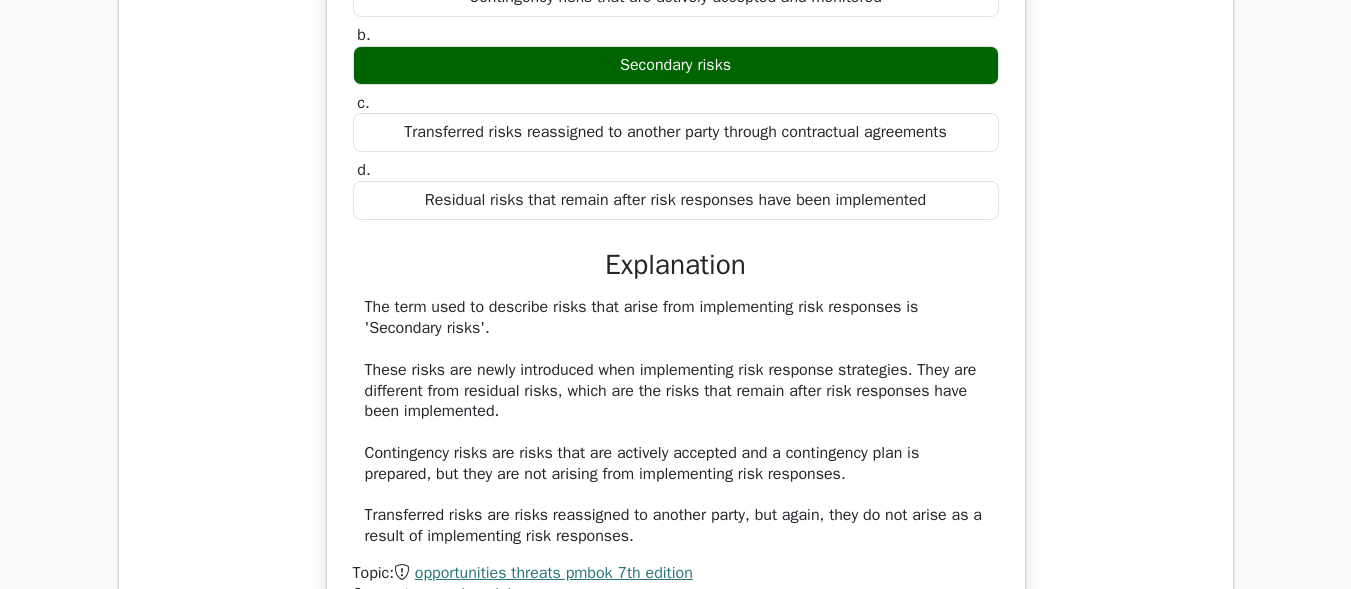 drag, startPoint x: 603, startPoint y: 113, endPoint x: 771, endPoint y: 110, distance: 168.02678 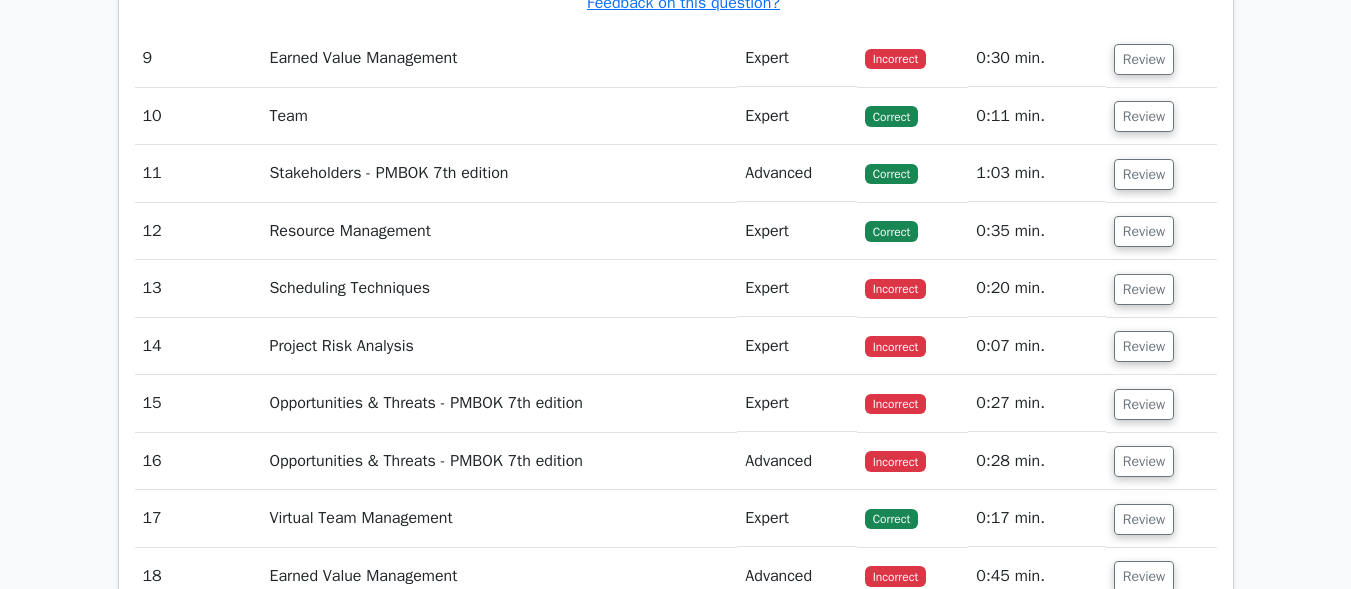 scroll, scrollTop: 10800, scrollLeft: 0, axis: vertical 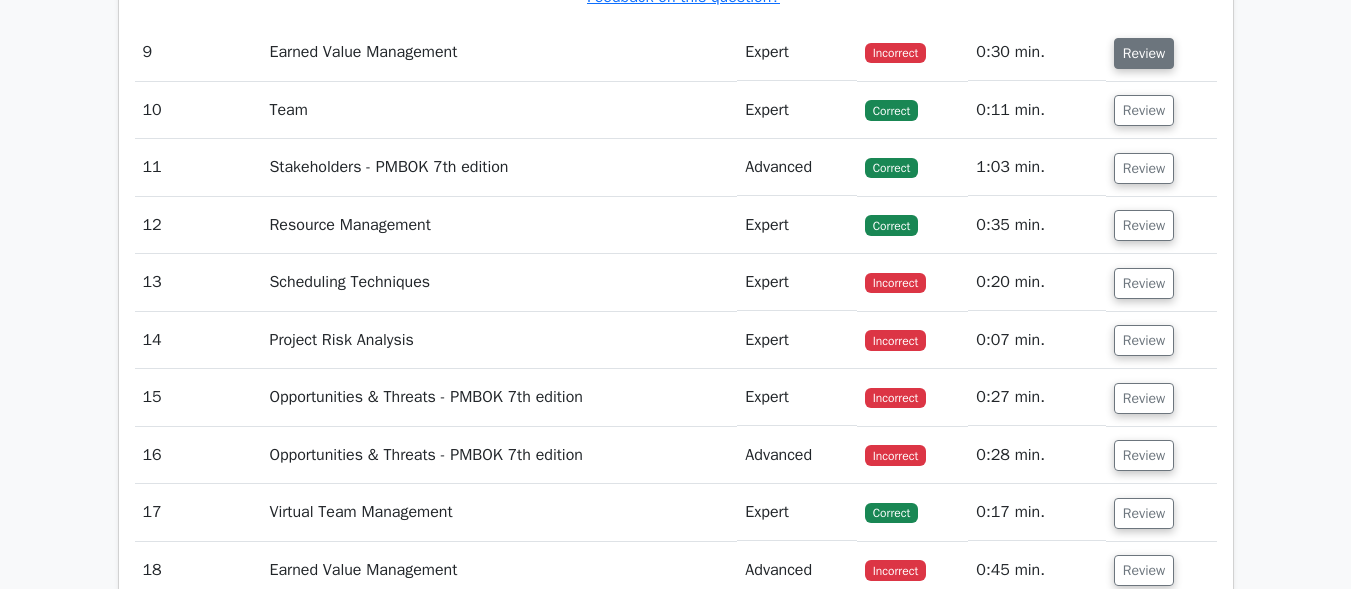 click on "Review" at bounding box center (1144, 53) 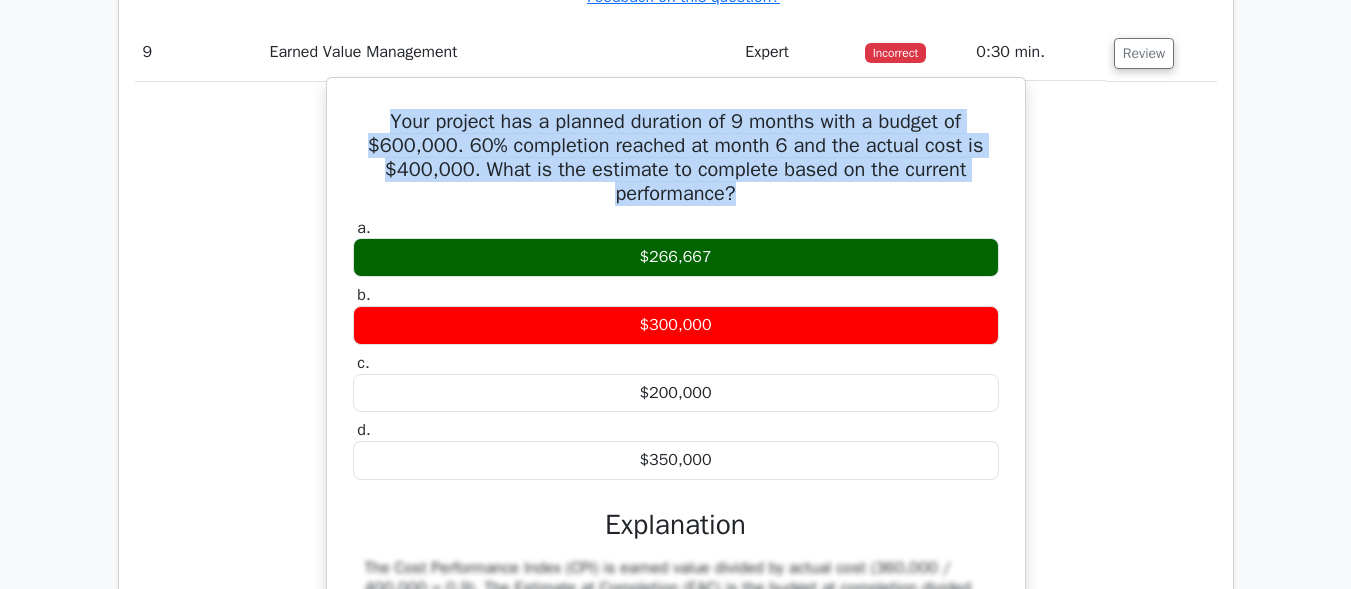 drag, startPoint x: 773, startPoint y: 236, endPoint x: 381, endPoint y: 150, distance: 401.3228 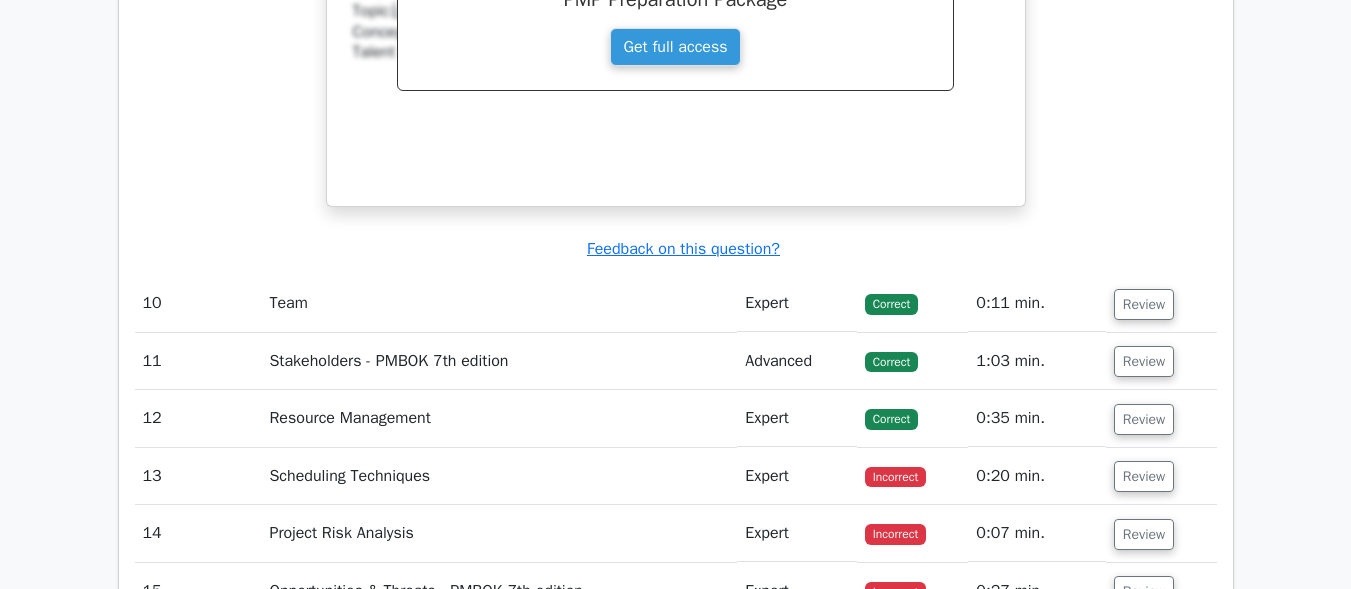 scroll, scrollTop: 11500, scrollLeft: 0, axis: vertical 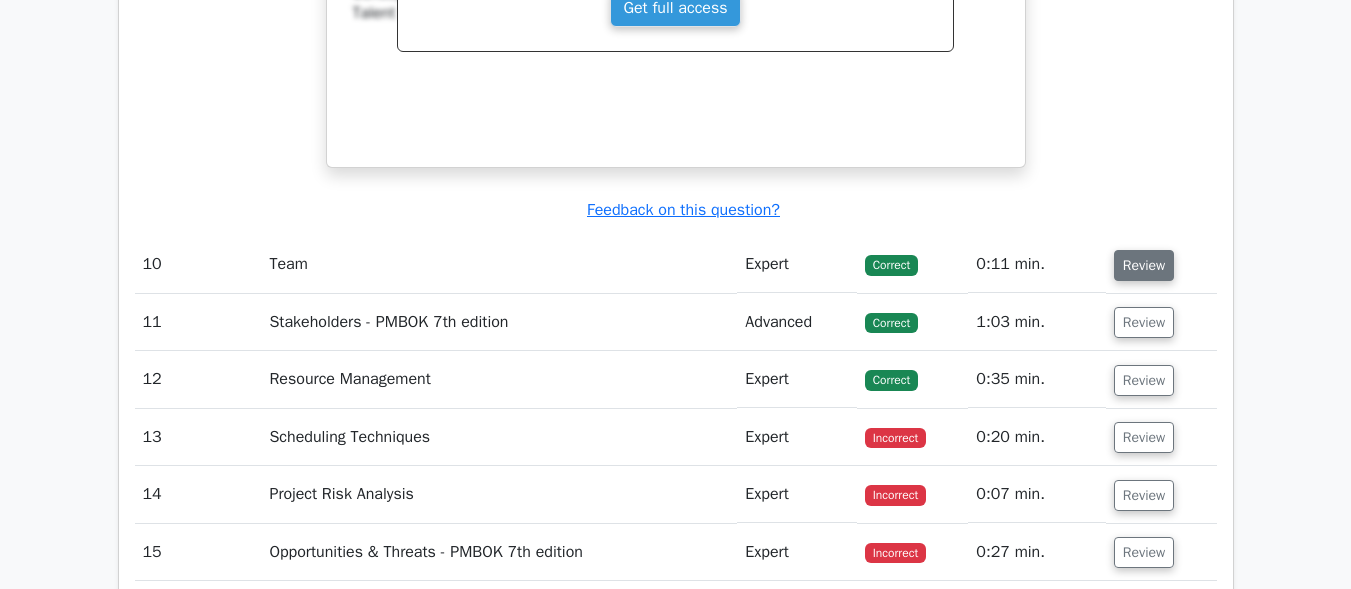 click on "Review" at bounding box center [1144, 265] 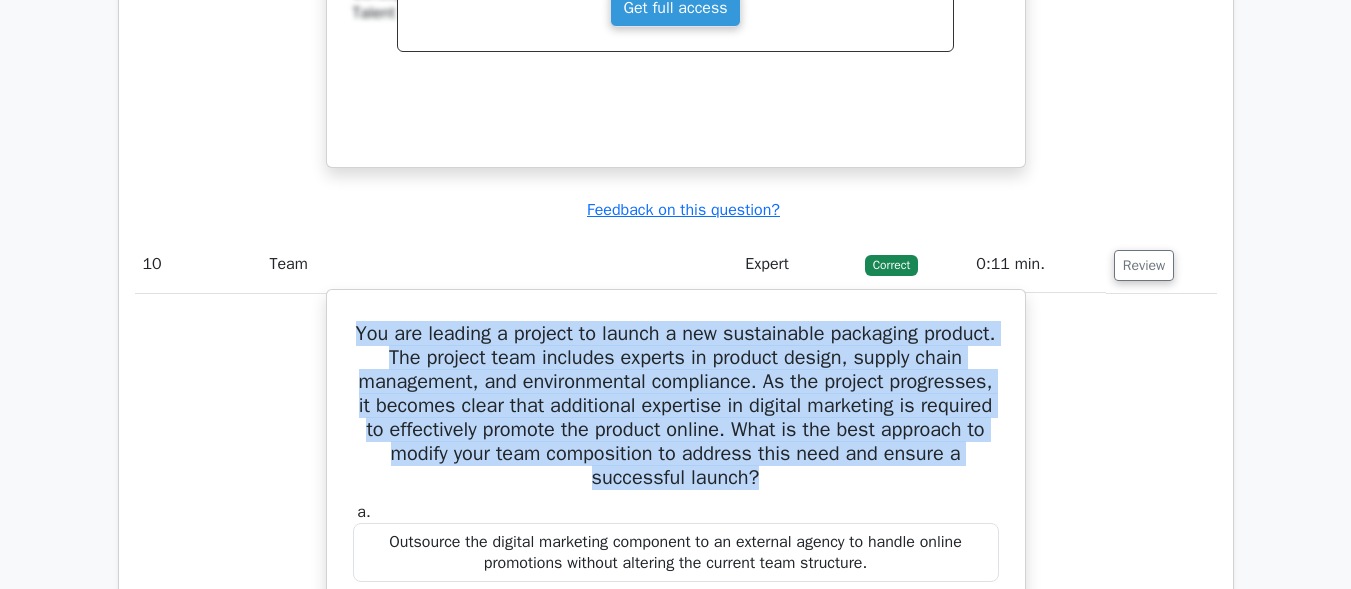 drag, startPoint x: 385, startPoint y: 386, endPoint x: 869, endPoint y: 537, distance: 507.0079 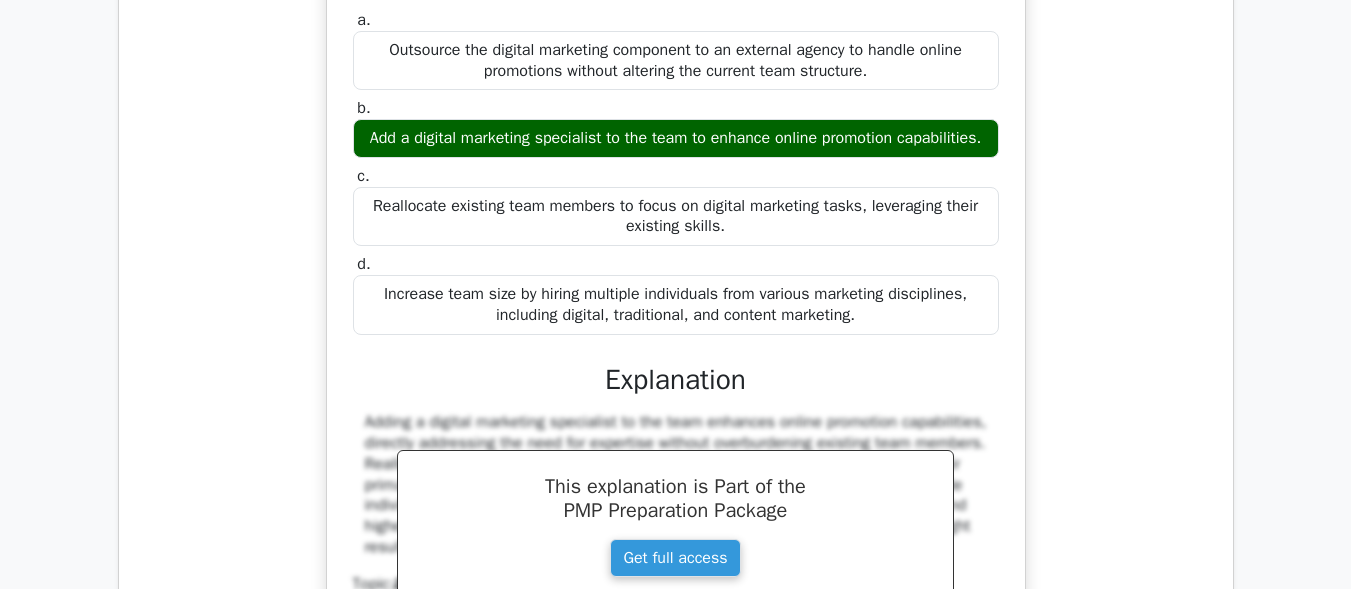 scroll, scrollTop: 12000, scrollLeft: 0, axis: vertical 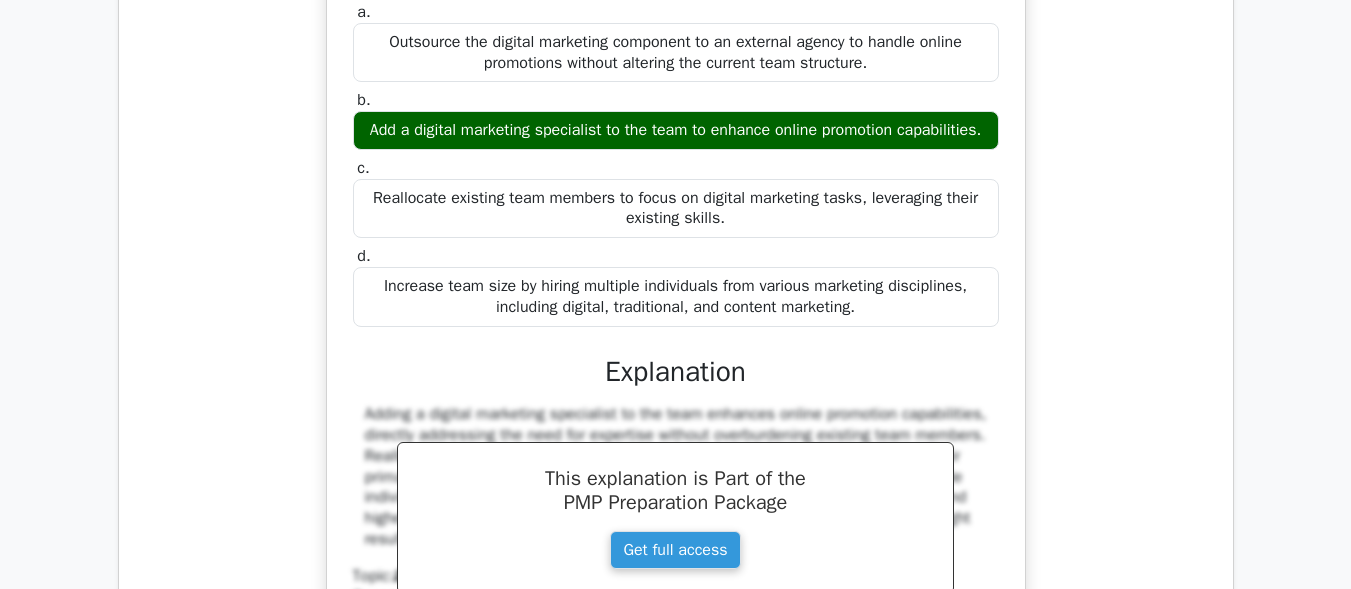 drag, startPoint x: 392, startPoint y: 176, endPoint x: 758, endPoint y: 199, distance: 366.72195 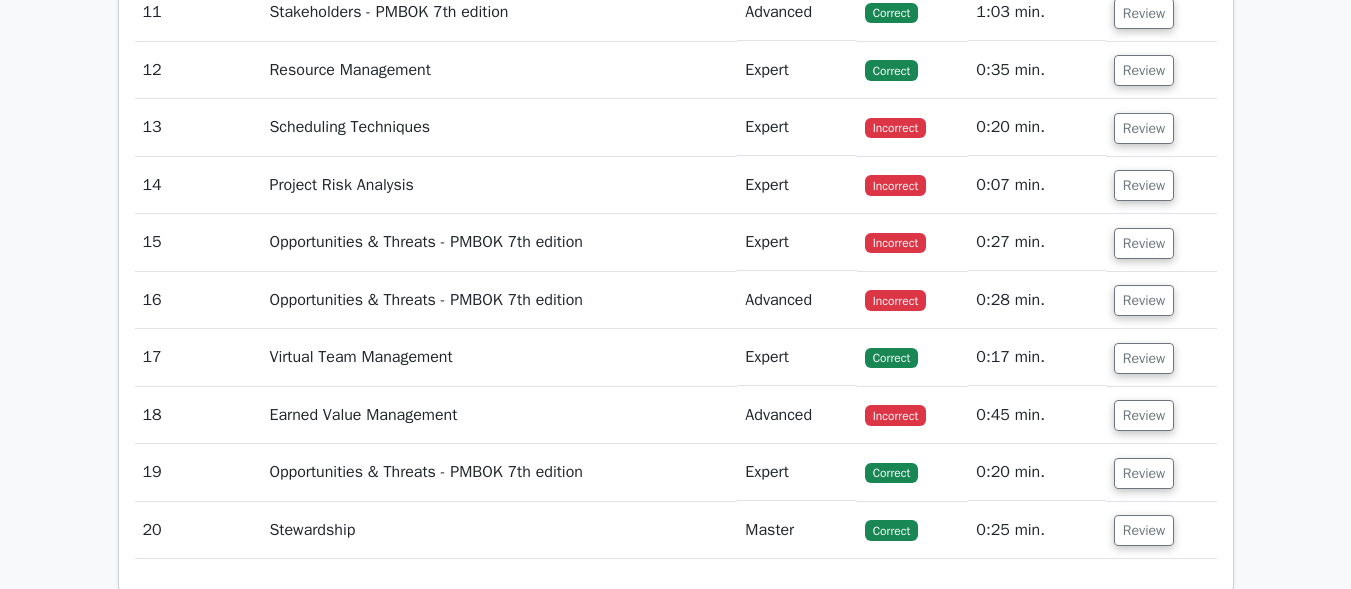 scroll, scrollTop: 12800, scrollLeft: 0, axis: vertical 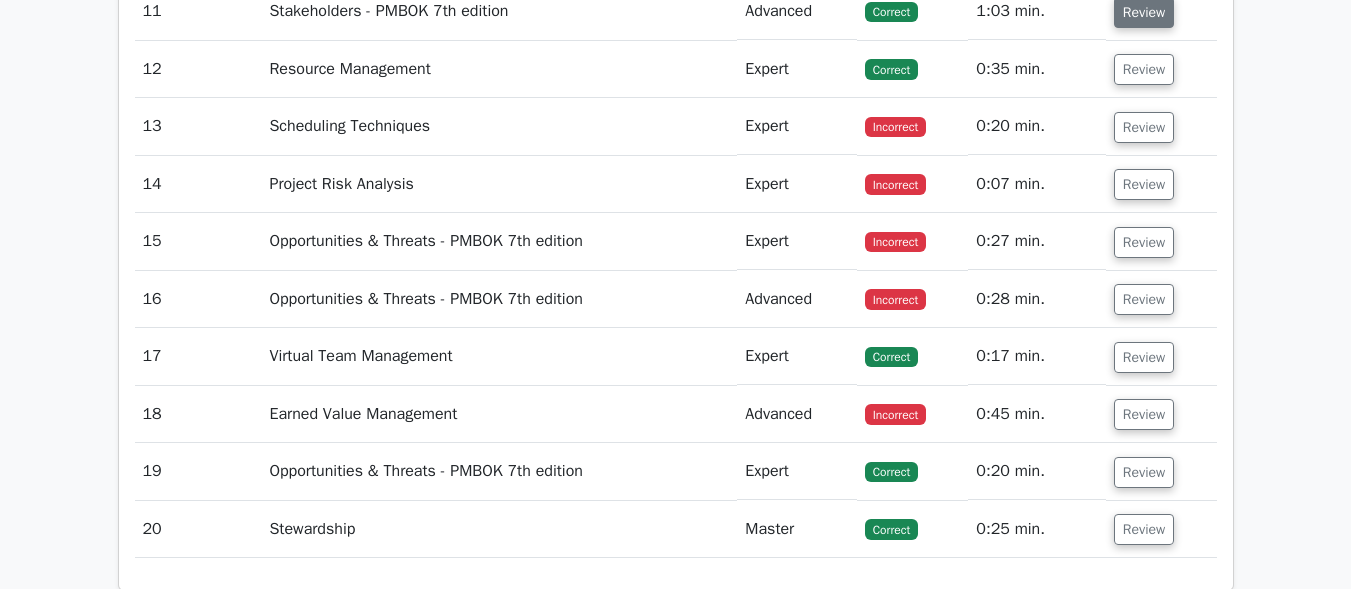 click on "Review" at bounding box center (1144, 12) 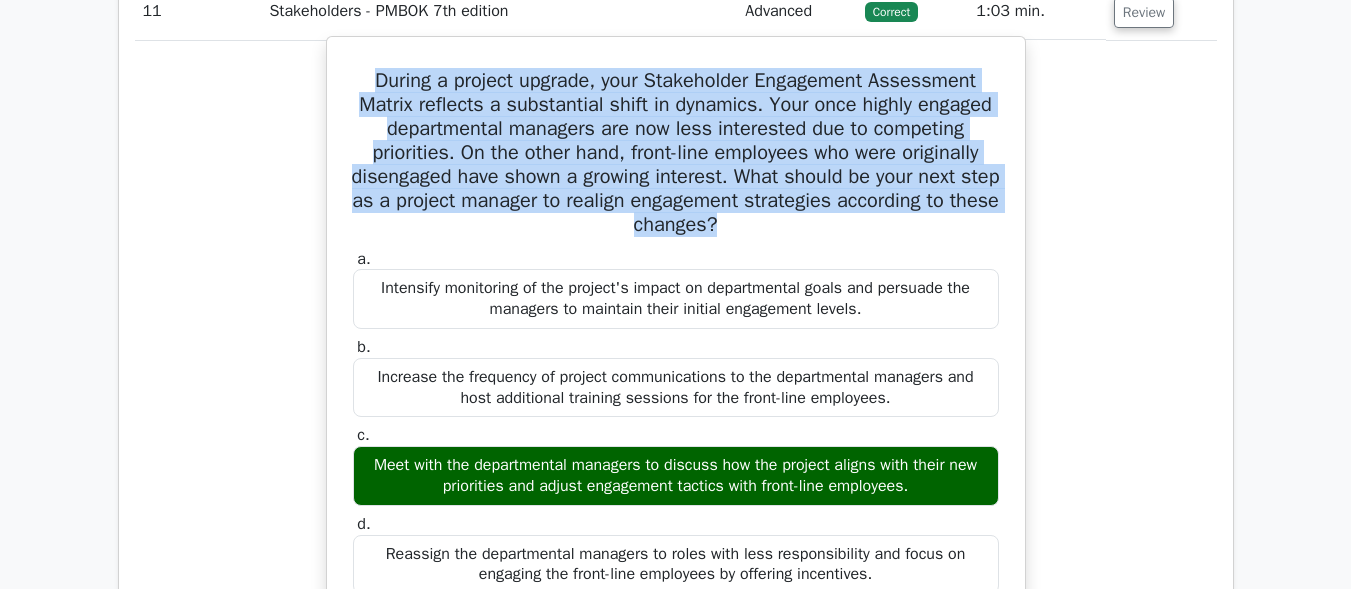 drag, startPoint x: 365, startPoint y: 146, endPoint x: 907, endPoint y: 295, distance: 562.10767 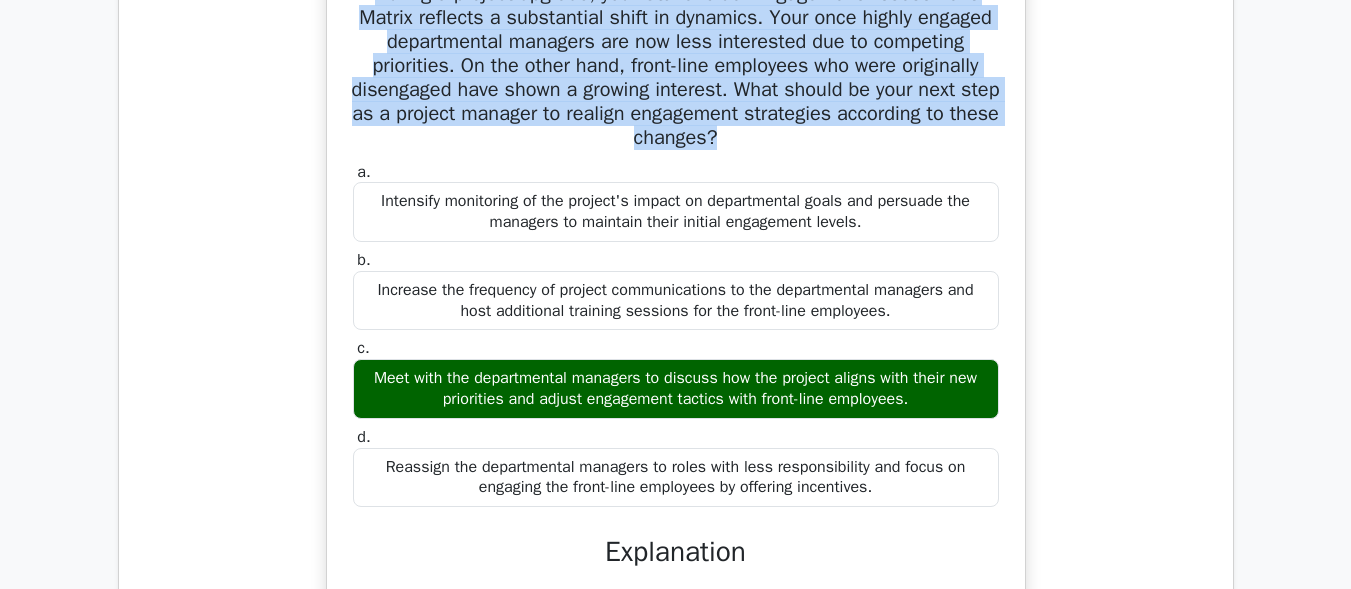scroll, scrollTop: 13000, scrollLeft: 0, axis: vertical 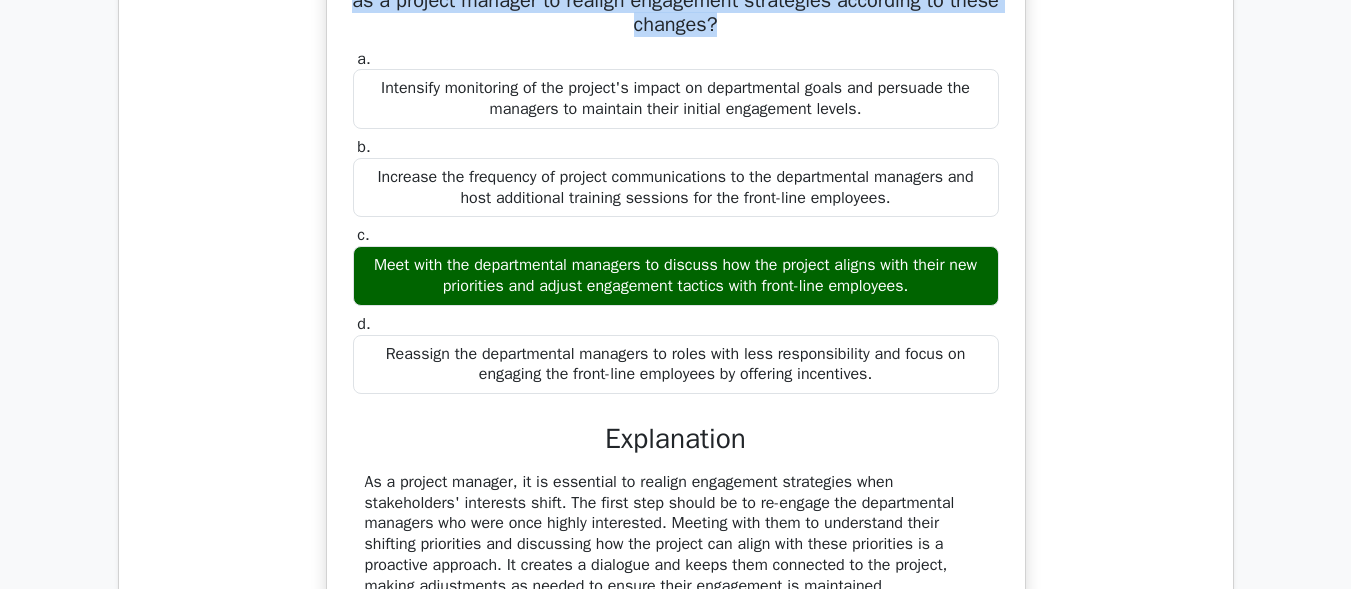 drag, startPoint x: 354, startPoint y: 332, endPoint x: 932, endPoint y: 354, distance: 578.4185 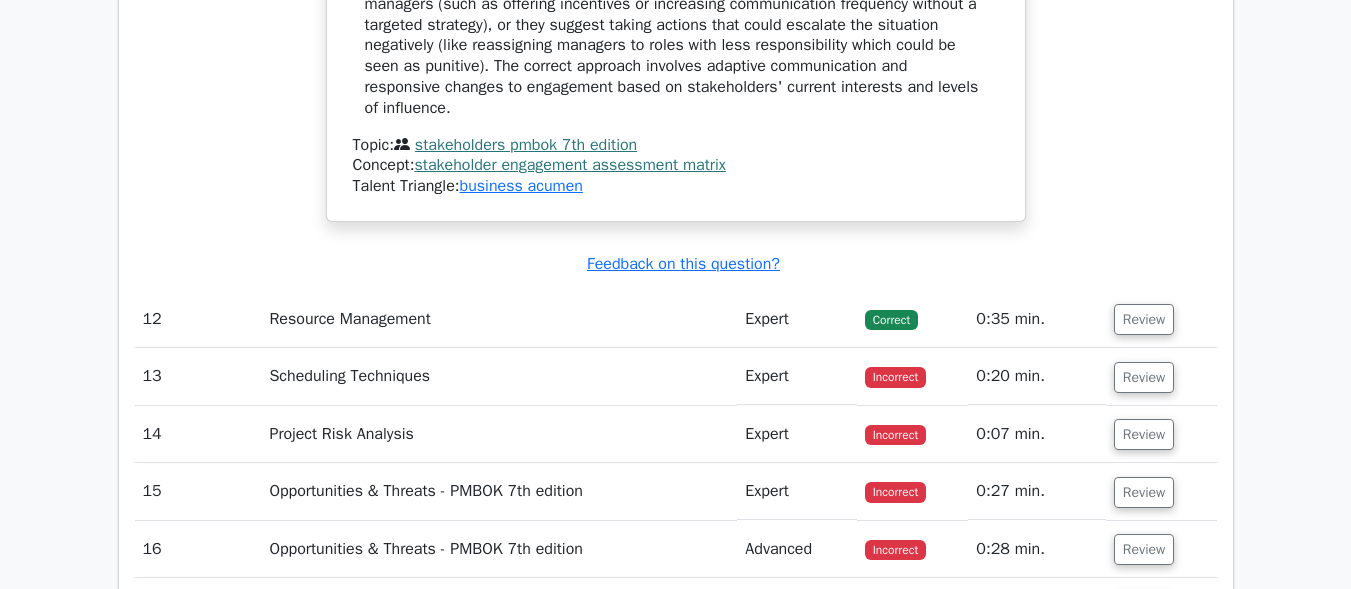 scroll, scrollTop: 13800, scrollLeft: 0, axis: vertical 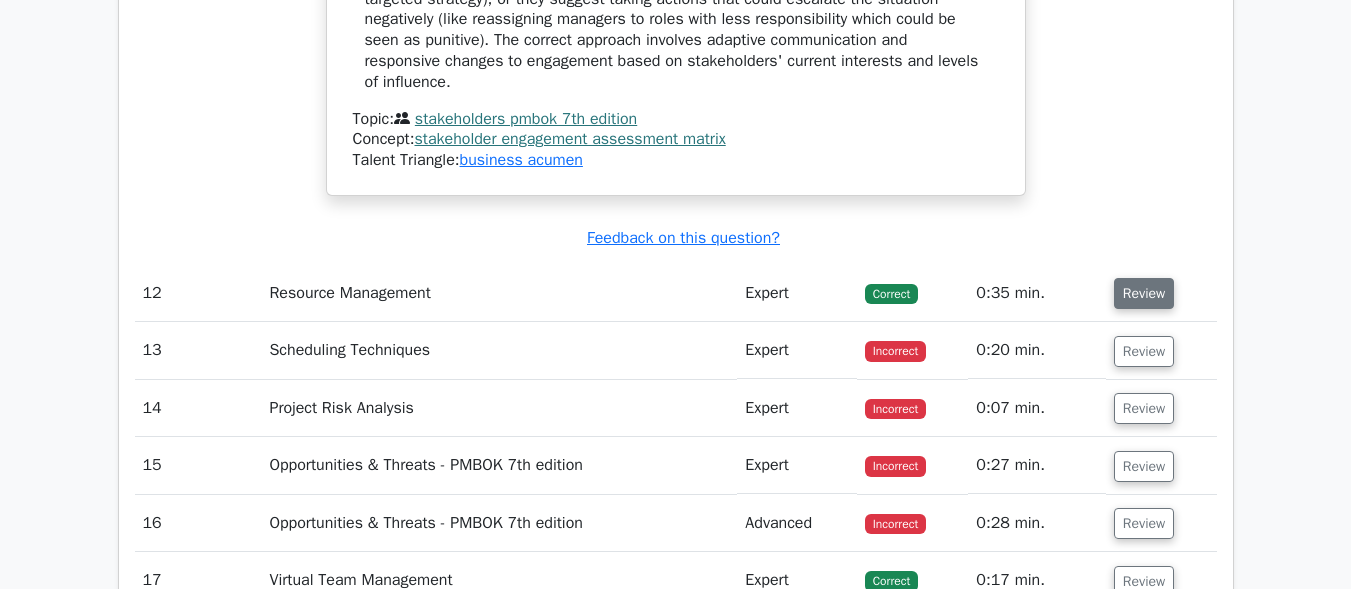 click on "Review" at bounding box center [1144, 293] 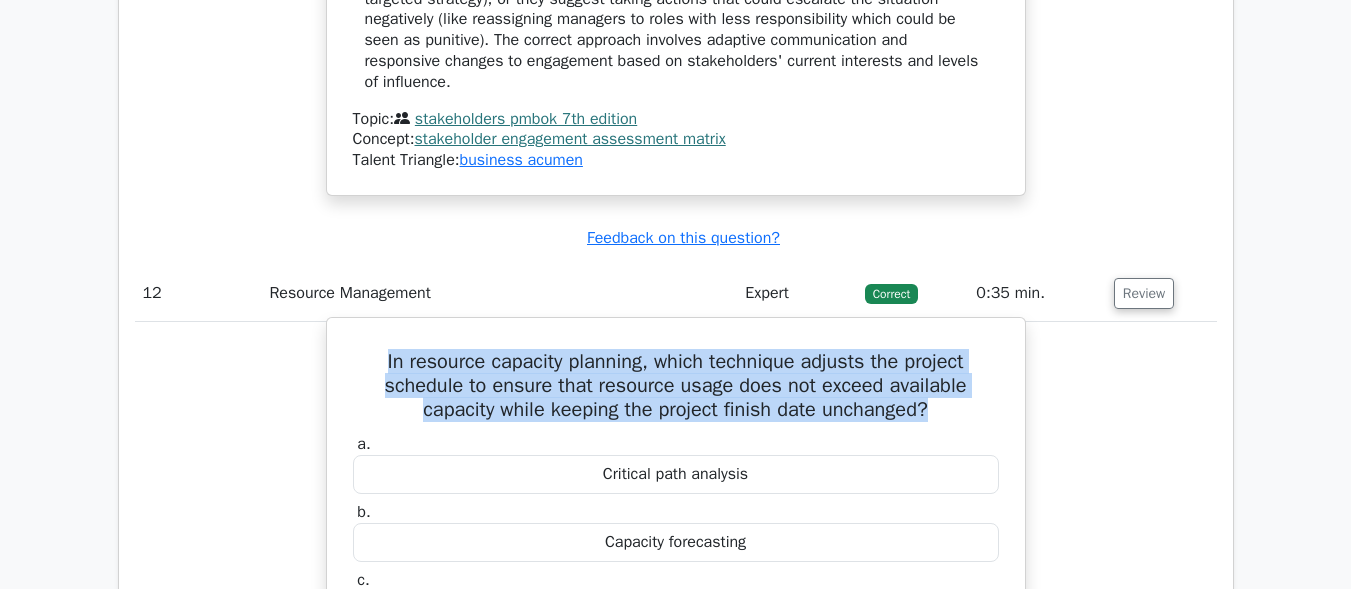 drag, startPoint x: 367, startPoint y: 428, endPoint x: 977, endPoint y: 488, distance: 612.9437 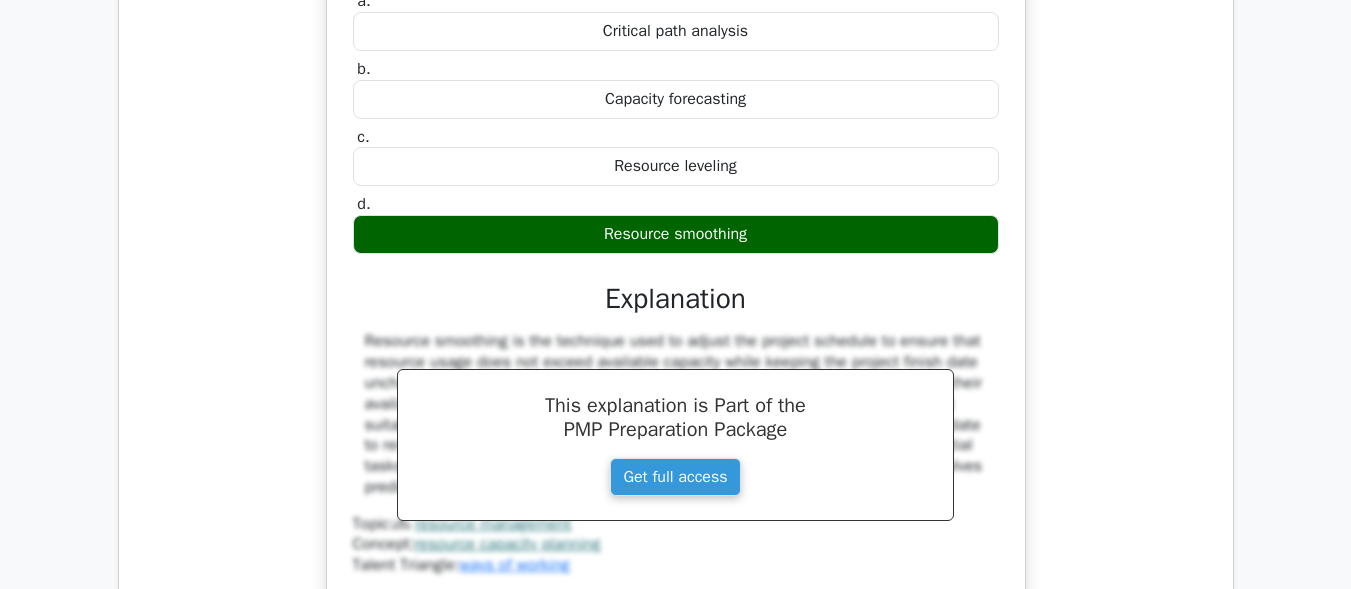 scroll, scrollTop: 14300, scrollLeft: 0, axis: vertical 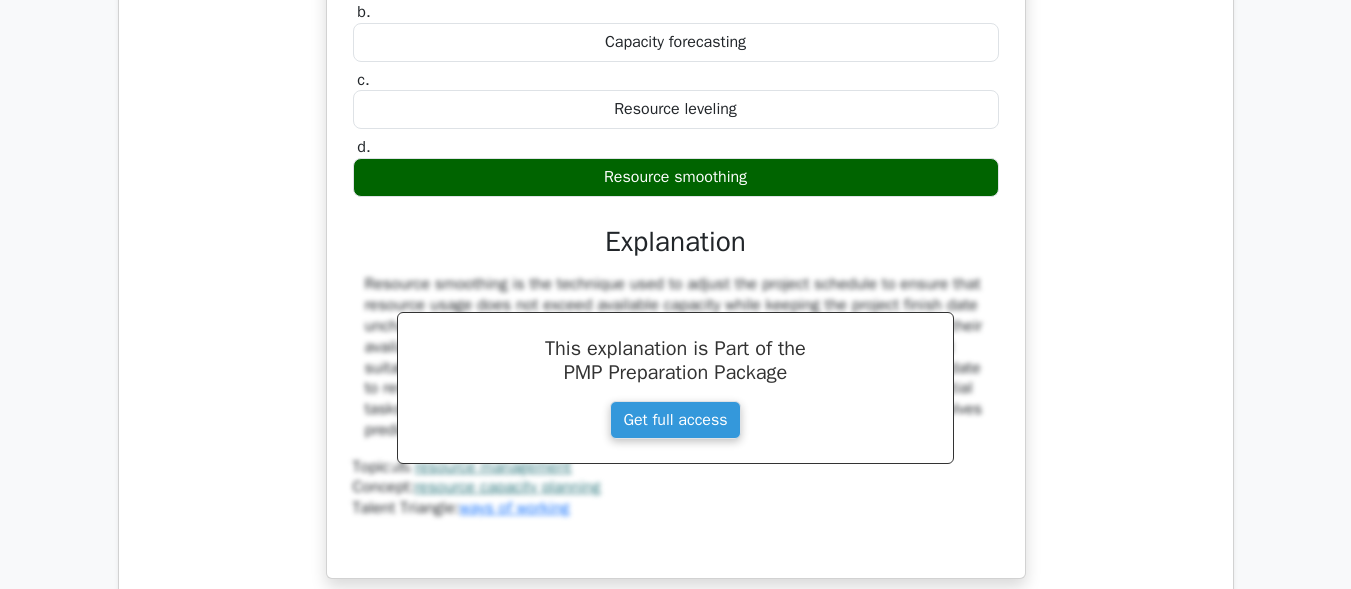 drag, startPoint x: 757, startPoint y: 255, endPoint x: 583, endPoint y: 236, distance: 175.03429 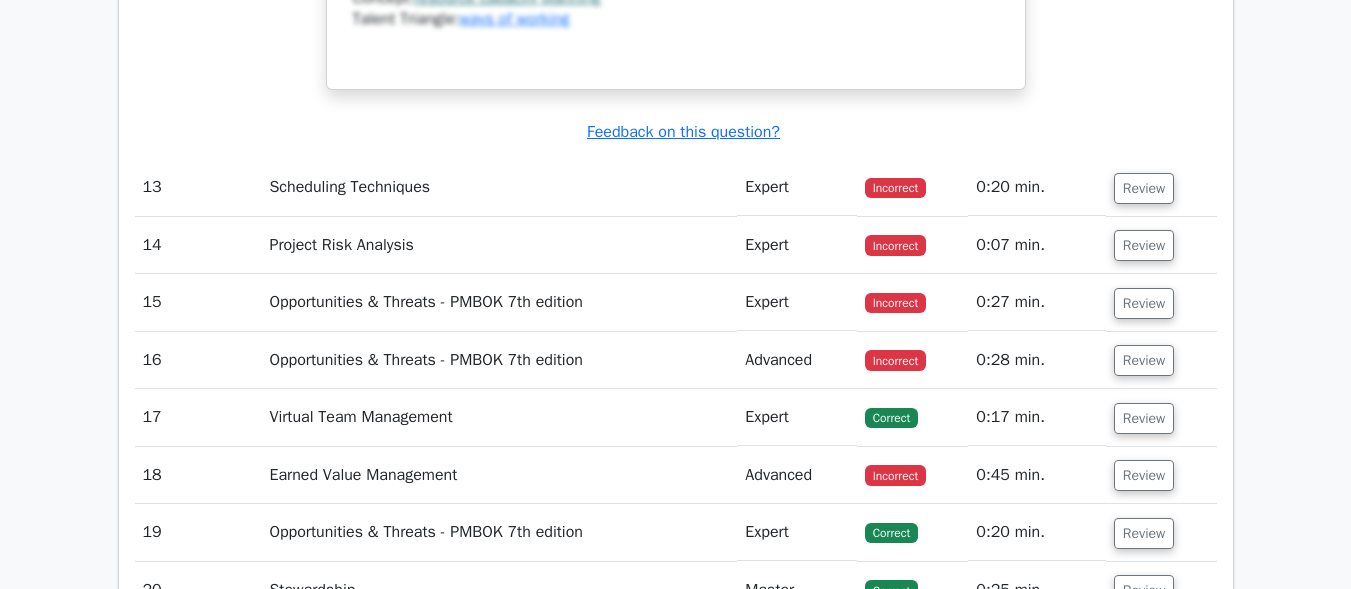scroll, scrollTop: 14900, scrollLeft: 0, axis: vertical 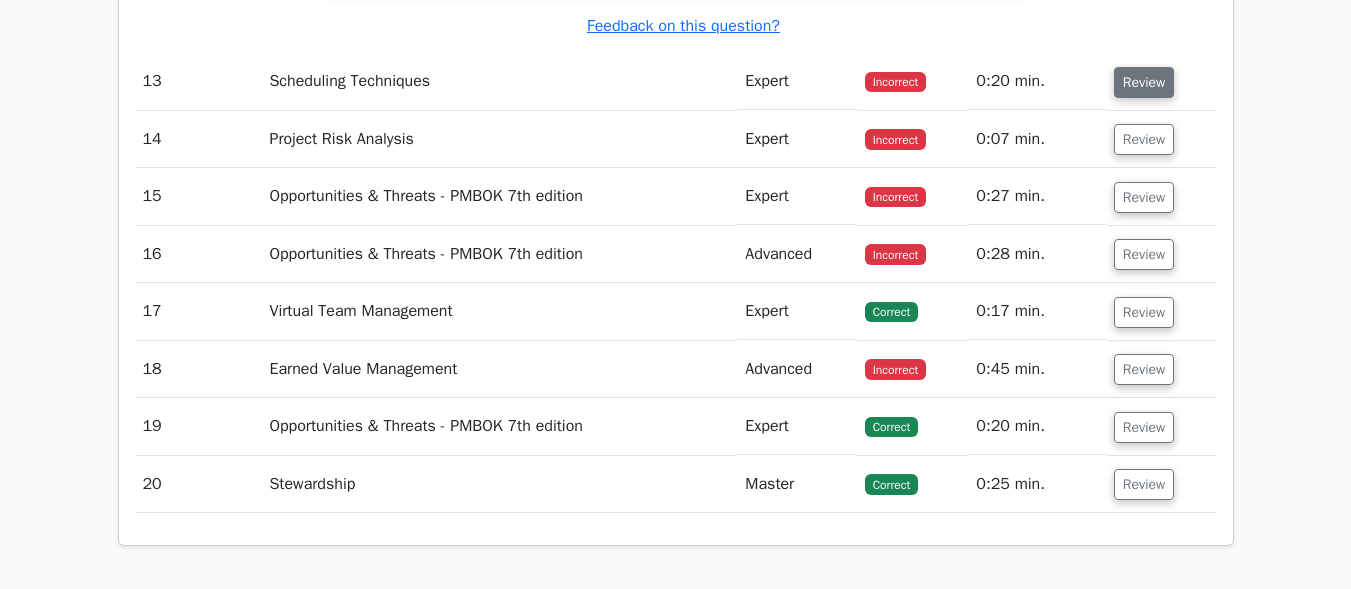 click on "Review" at bounding box center [1144, 82] 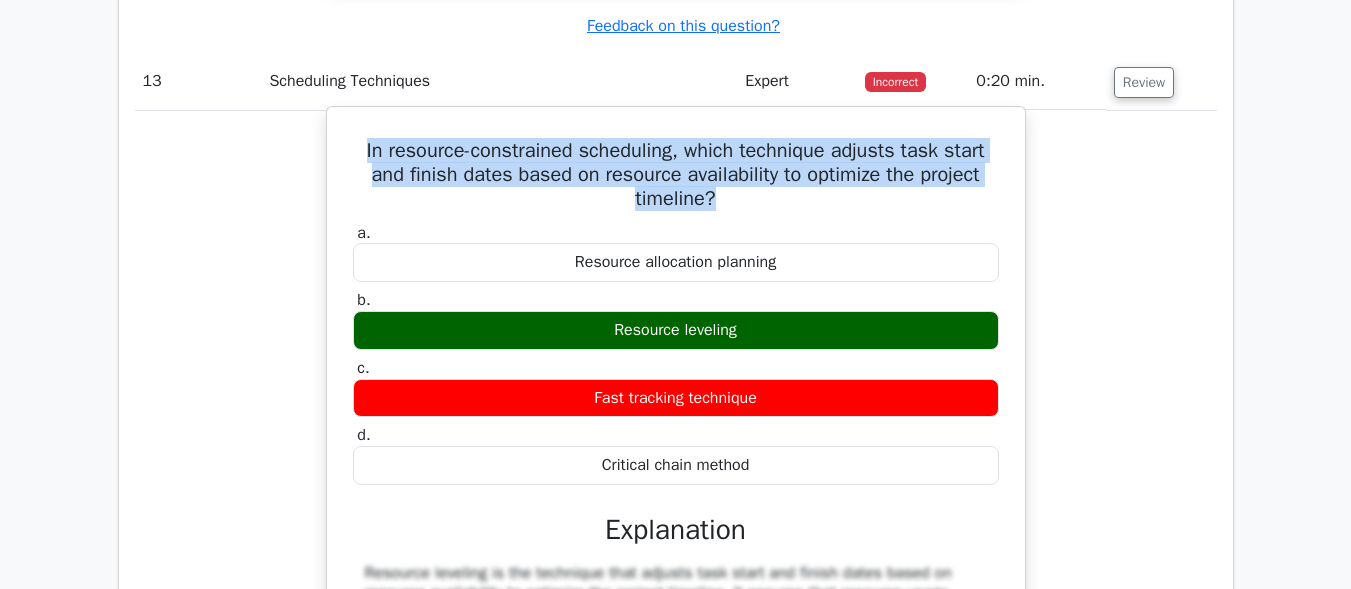 drag, startPoint x: 756, startPoint y: 270, endPoint x: 346, endPoint y: 228, distance: 412.1456 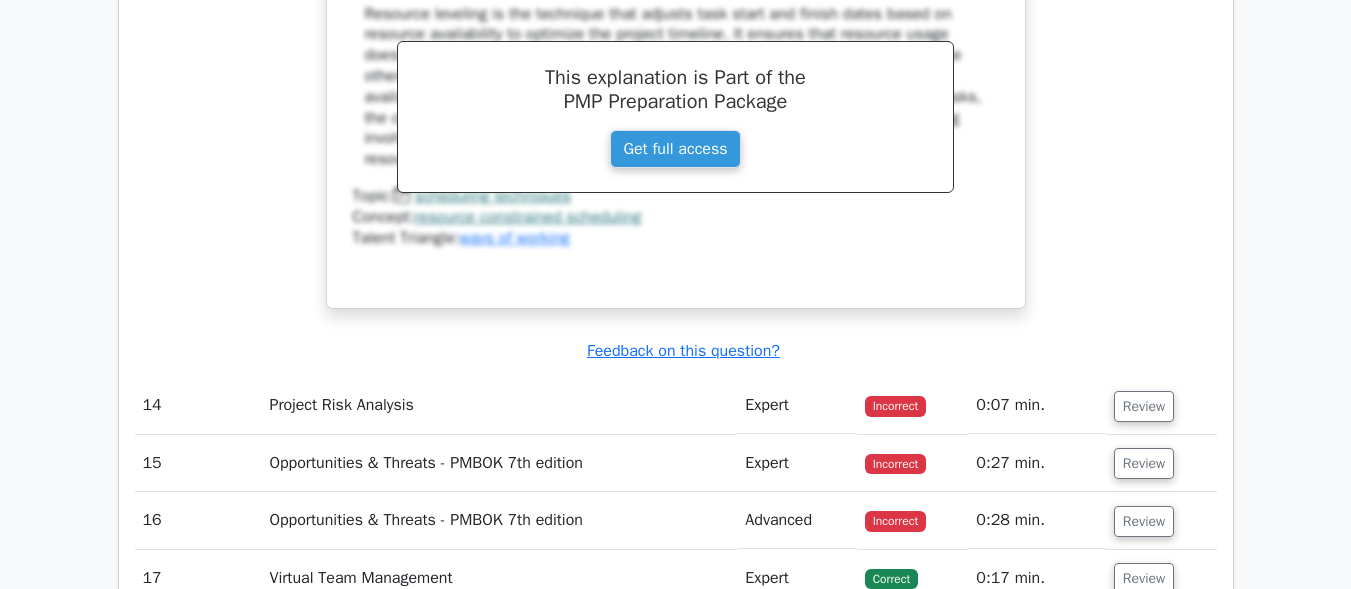 scroll, scrollTop: 15500, scrollLeft: 0, axis: vertical 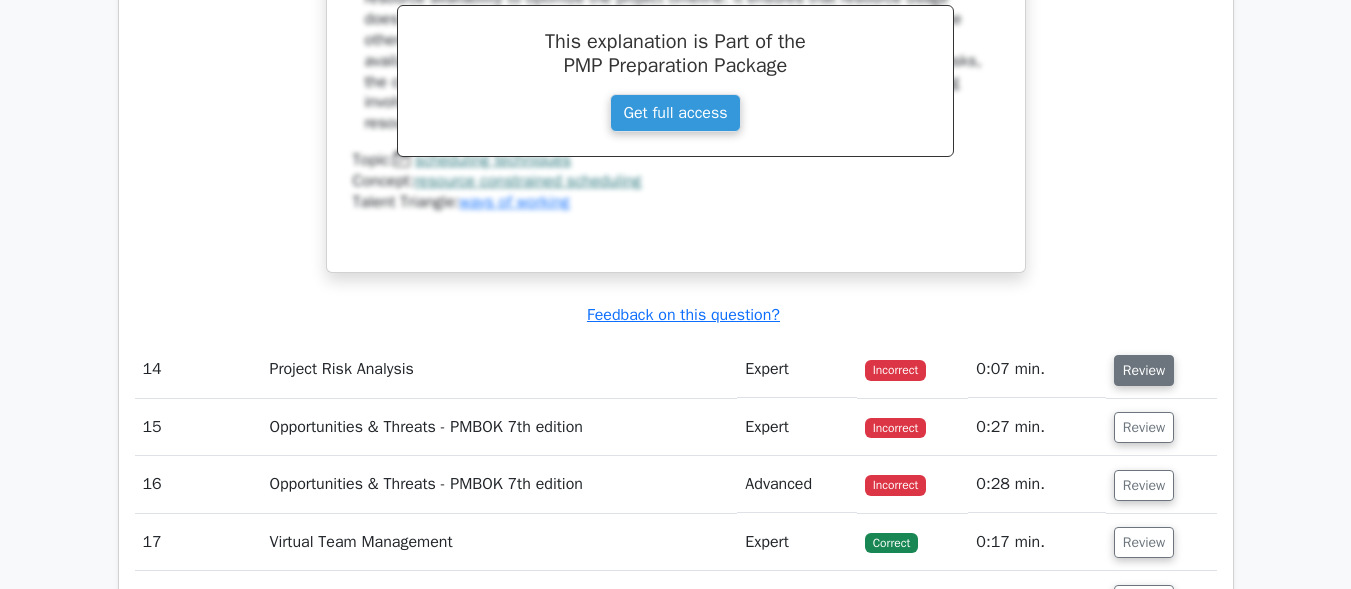 click on "Review" at bounding box center (1144, 370) 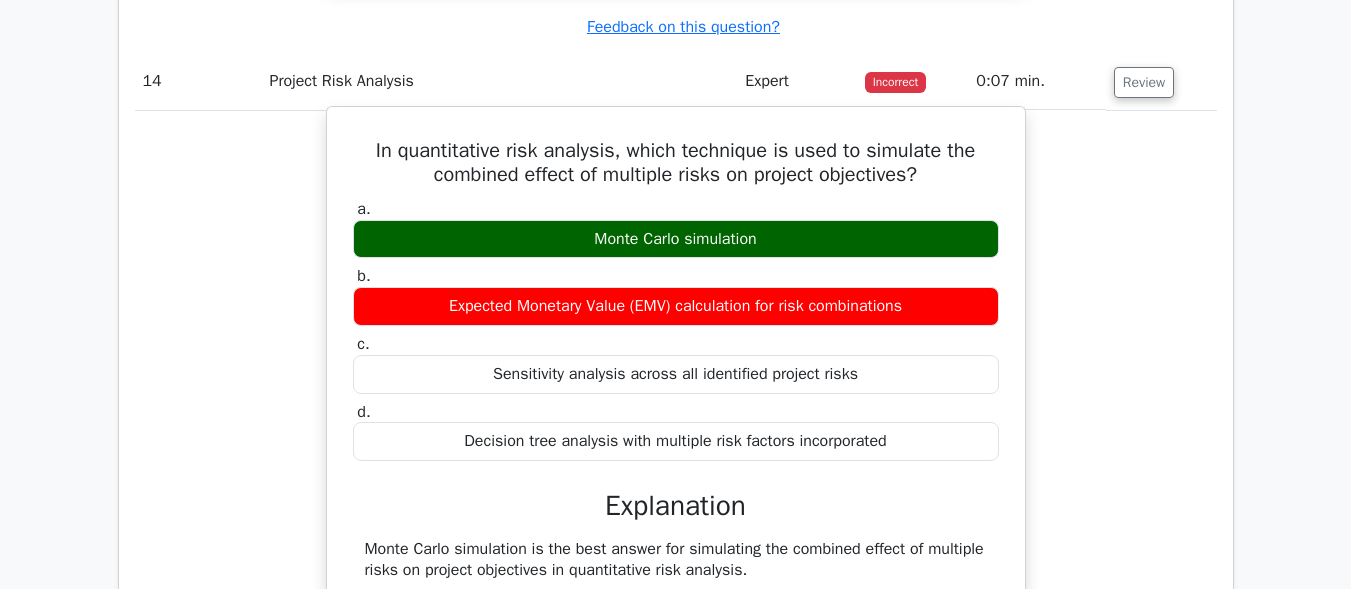 scroll, scrollTop: 15800, scrollLeft: 0, axis: vertical 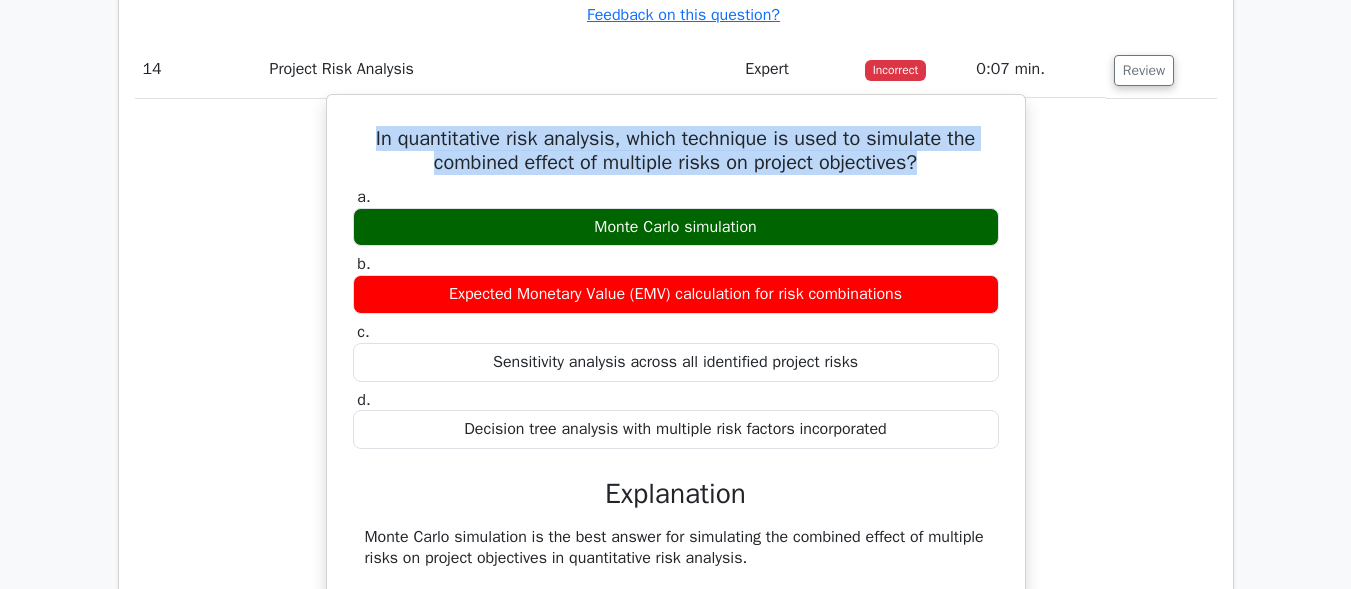 drag, startPoint x: 368, startPoint y: 204, endPoint x: 926, endPoint y: 242, distance: 559.2924 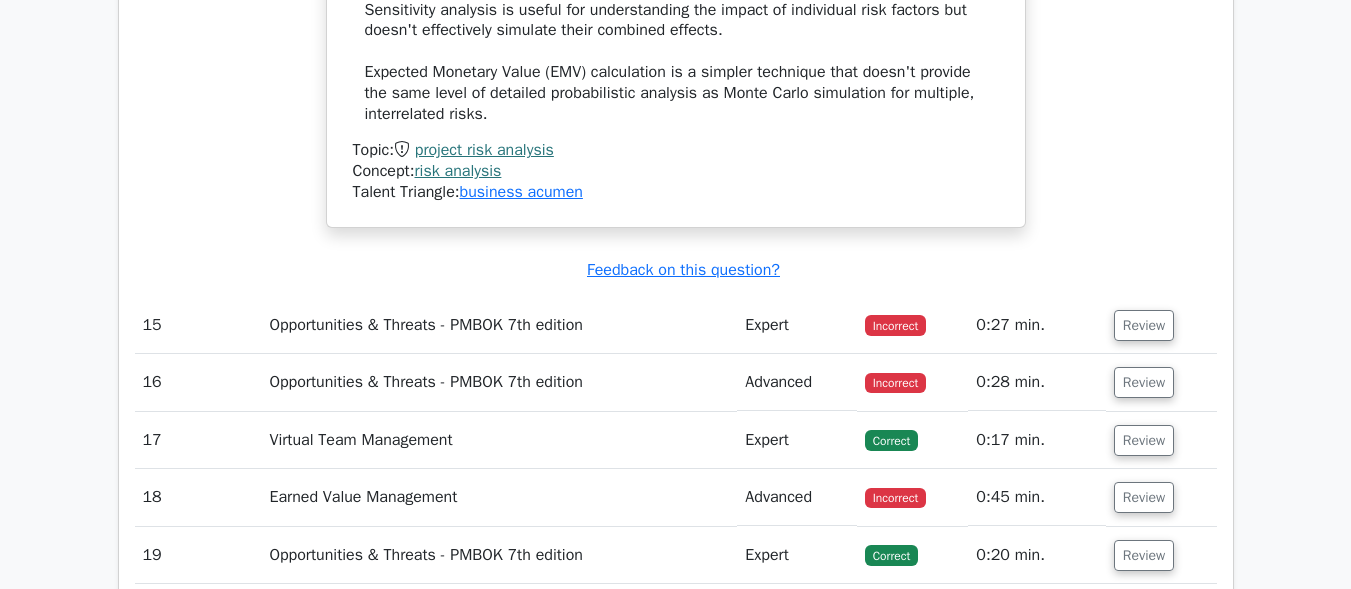scroll, scrollTop: 16800, scrollLeft: 0, axis: vertical 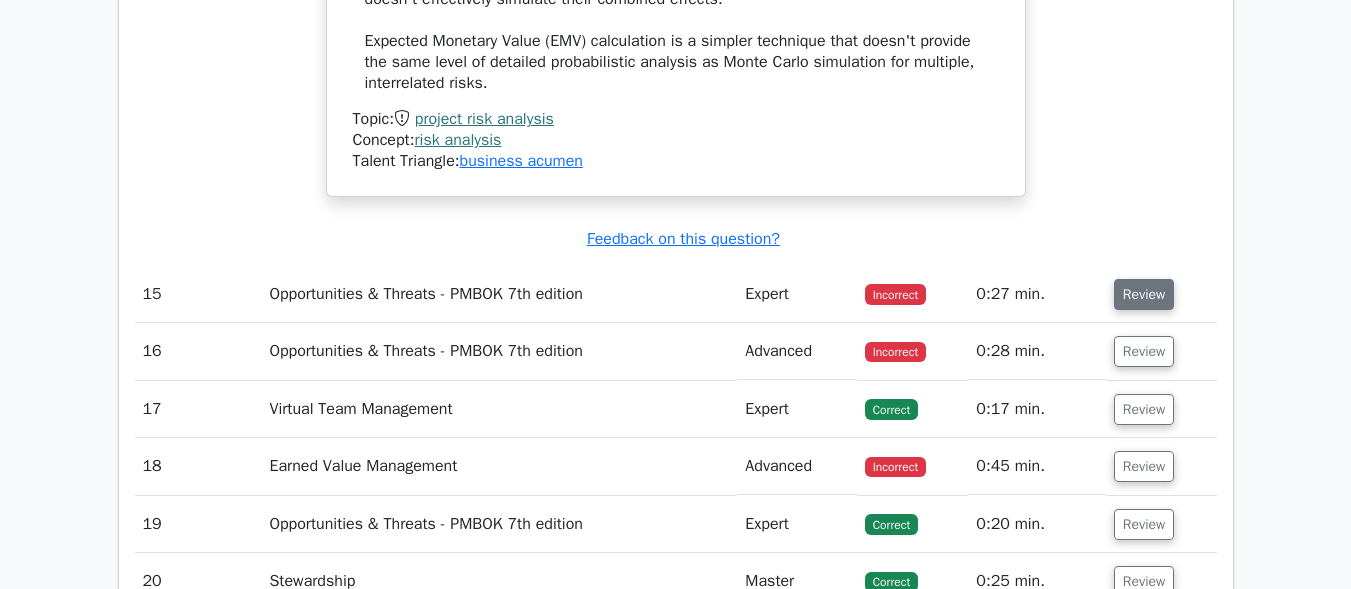 click on "Review" at bounding box center (1144, 294) 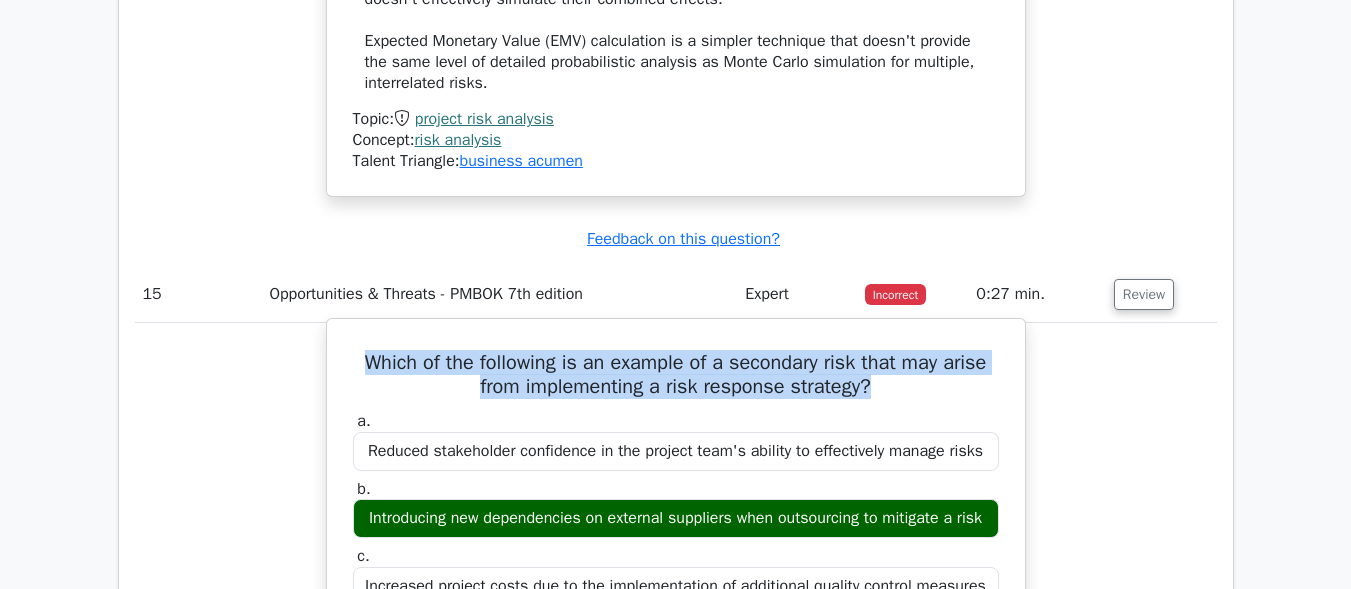 drag, startPoint x: 351, startPoint y: 431, endPoint x: 931, endPoint y: 457, distance: 580.58246 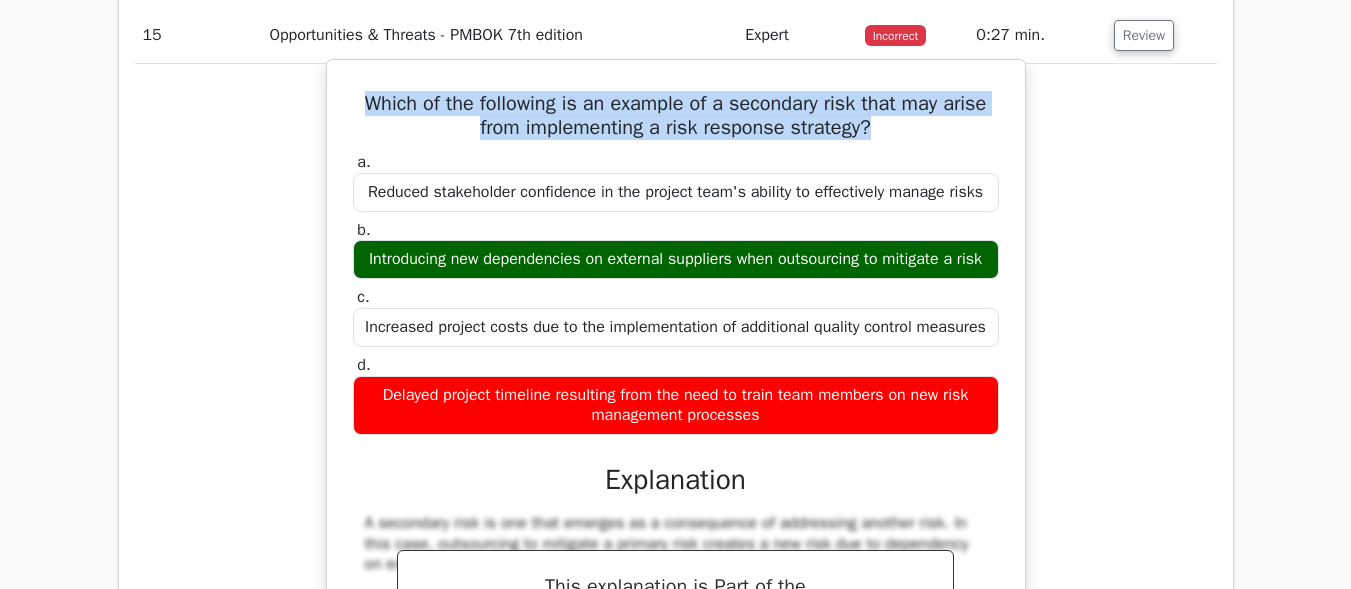 scroll, scrollTop: 17100, scrollLeft: 0, axis: vertical 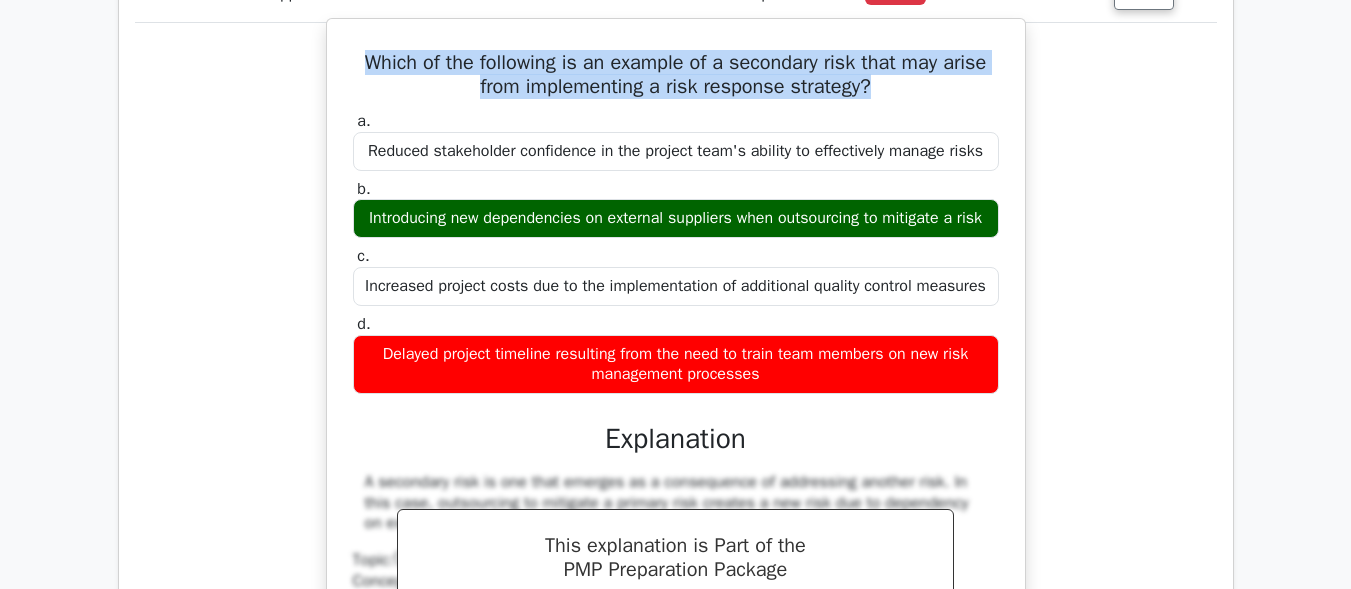 drag, startPoint x: 359, startPoint y: 283, endPoint x: 715, endPoint y: 308, distance: 356.87674 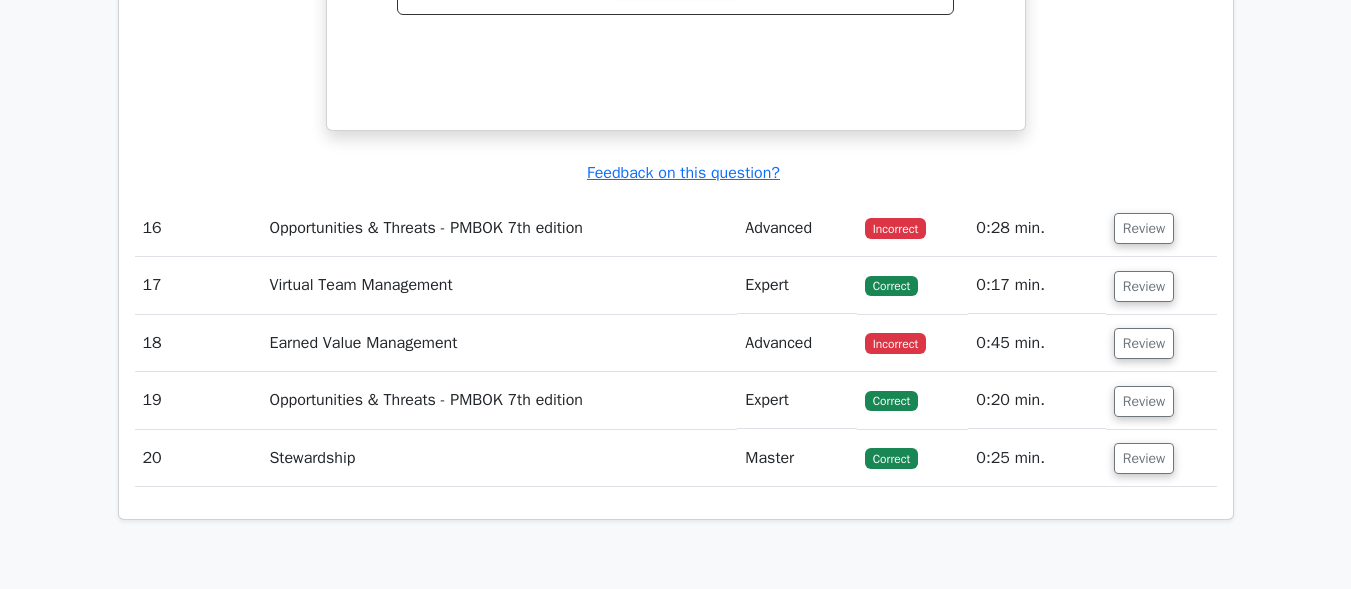 scroll, scrollTop: 17800, scrollLeft: 0, axis: vertical 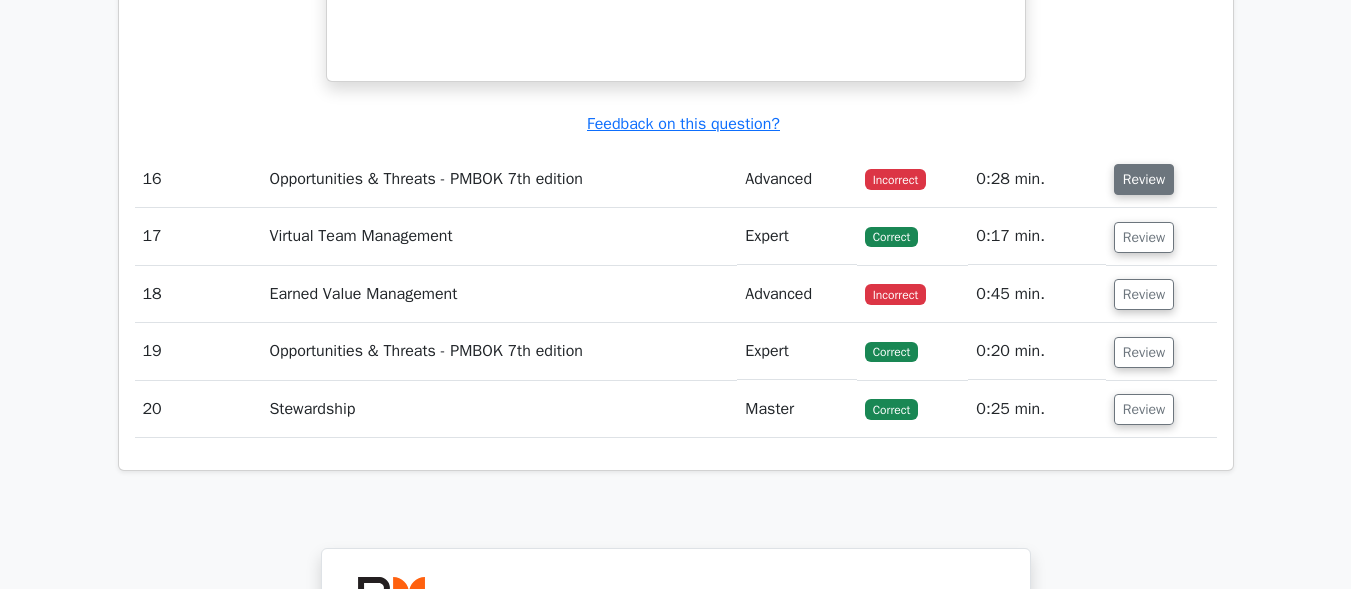click on "Review" at bounding box center (1144, 179) 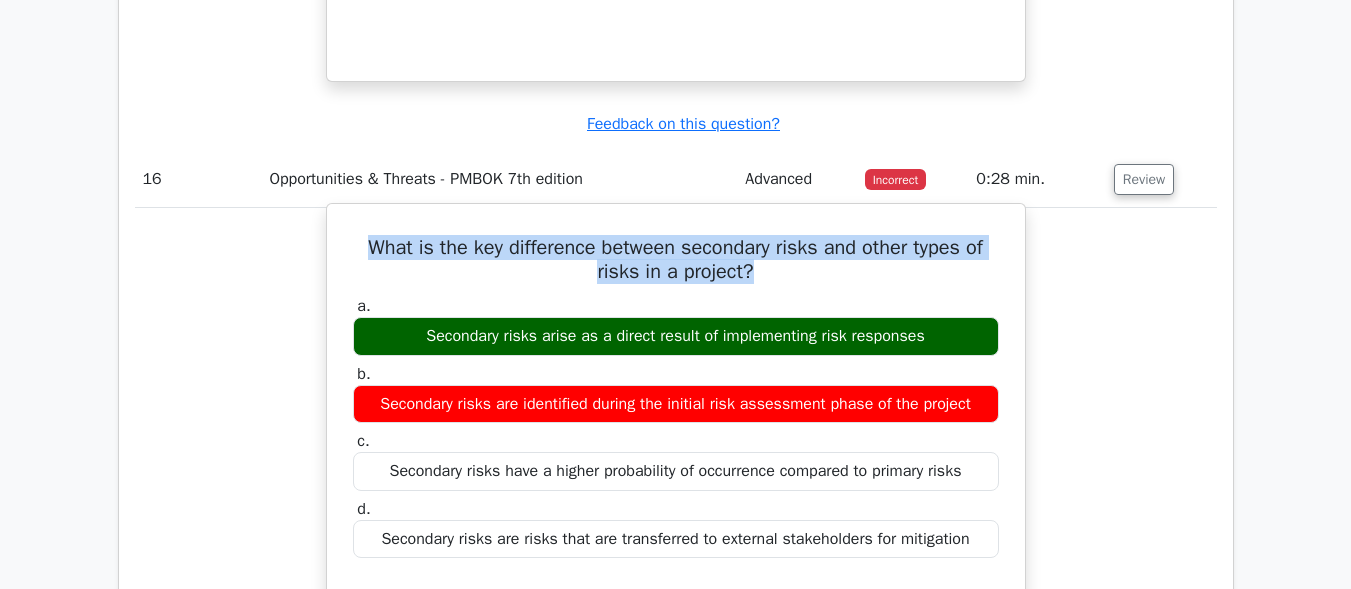 drag, startPoint x: 896, startPoint y: 364, endPoint x: 354, endPoint y: 338, distance: 542.6232 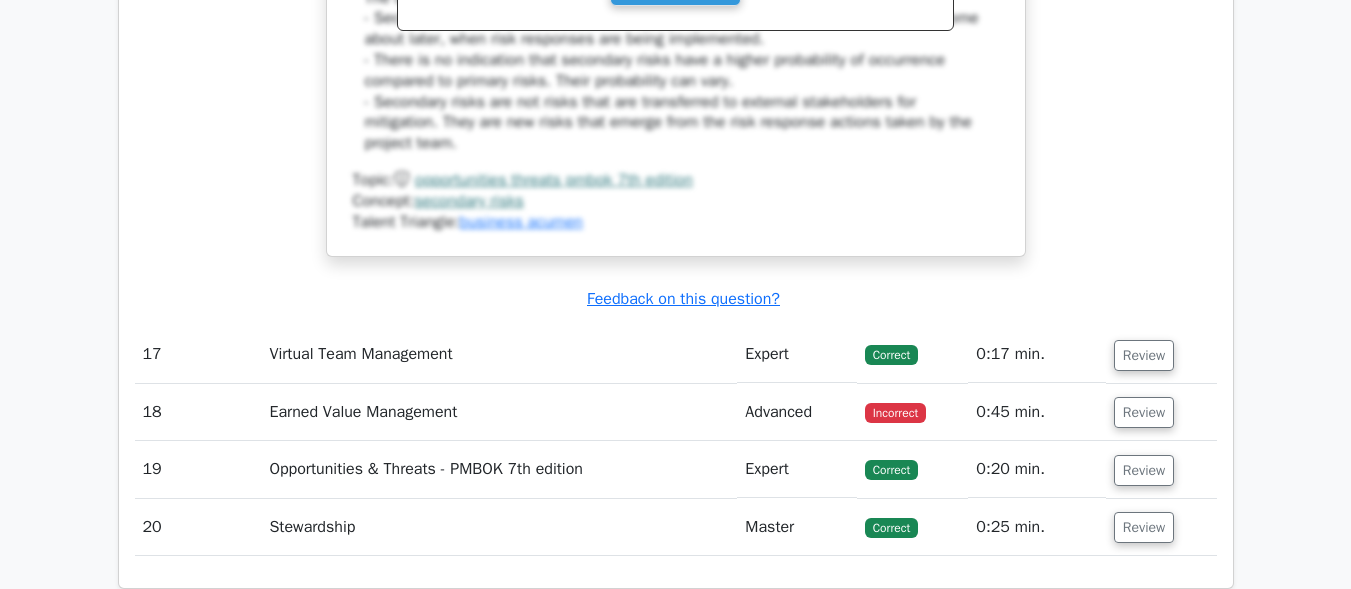scroll, scrollTop: 18600, scrollLeft: 0, axis: vertical 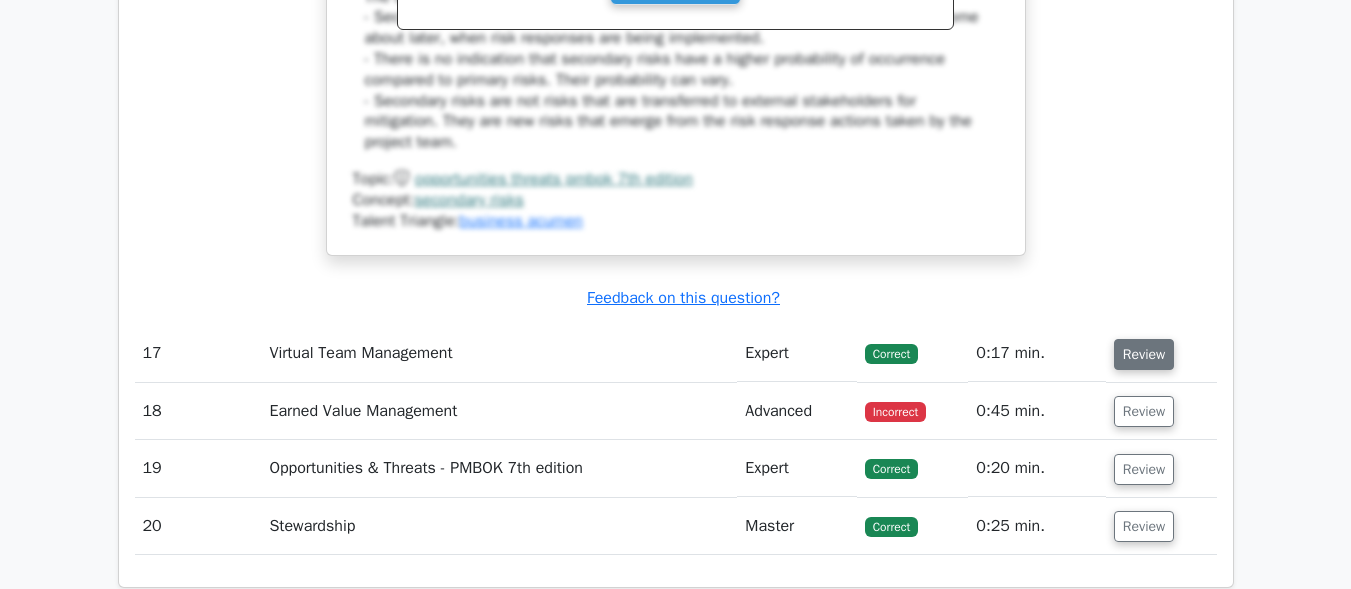 click on "Review" at bounding box center (1144, 354) 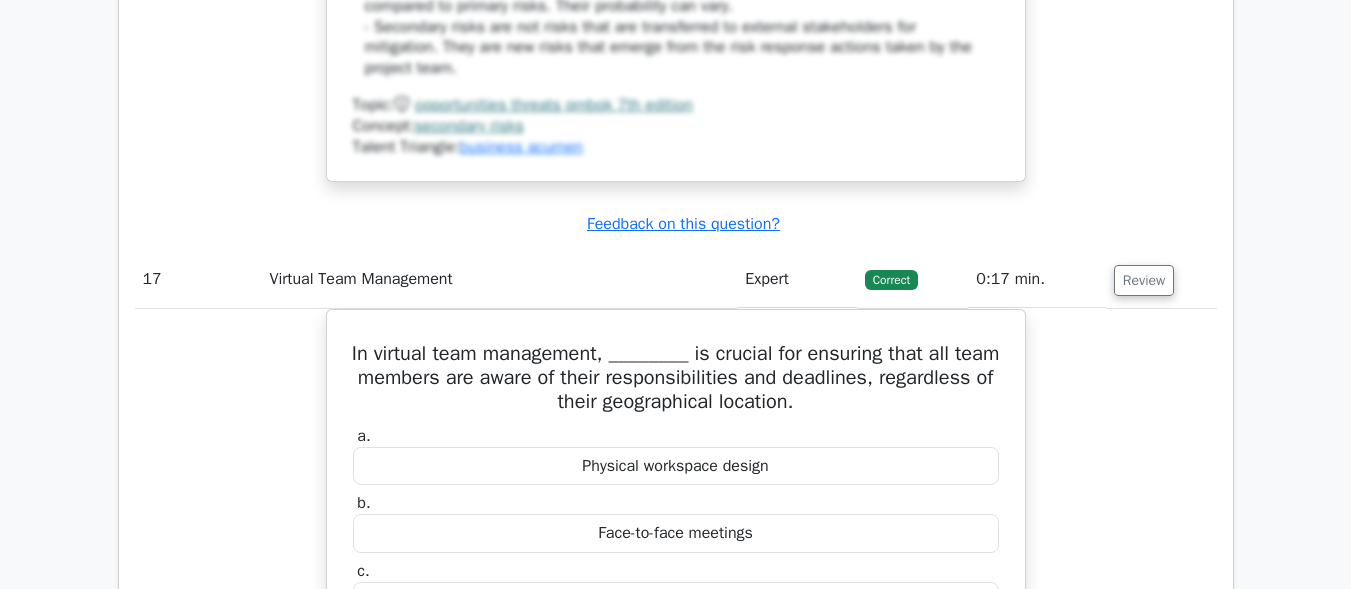 scroll, scrollTop: 18900, scrollLeft: 0, axis: vertical 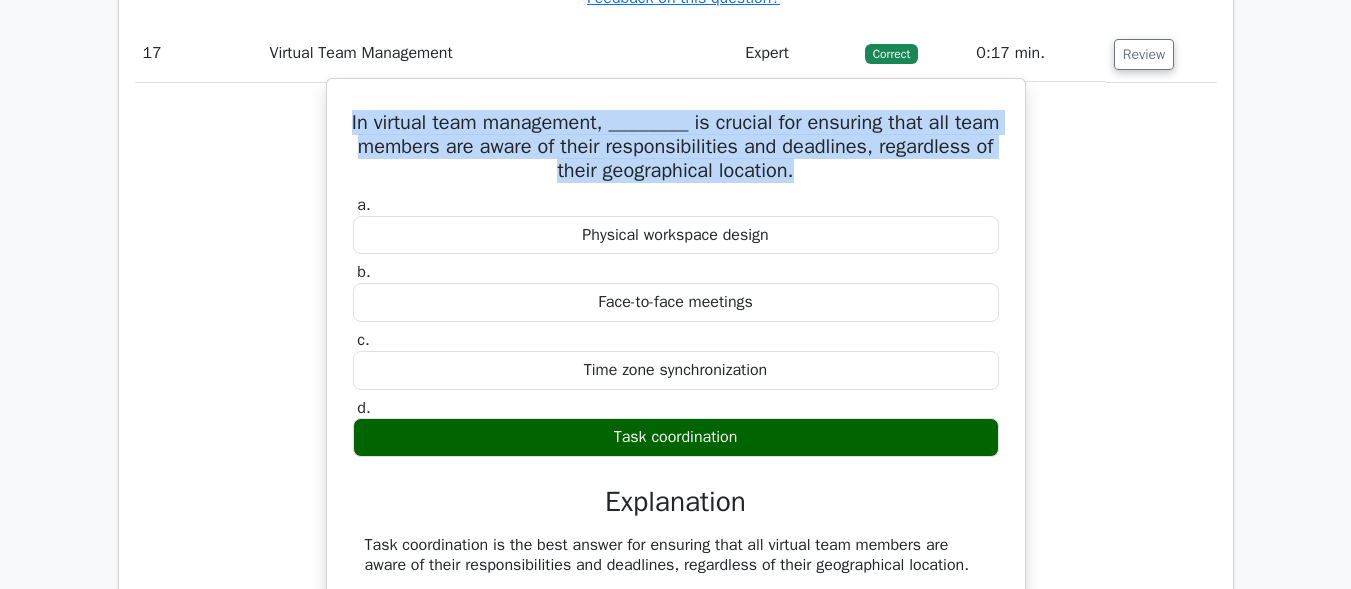 drag, startPoint x: 877, startPoint y: 262, endPoint x: 353, endPoint y: 214, distance: 526.1939 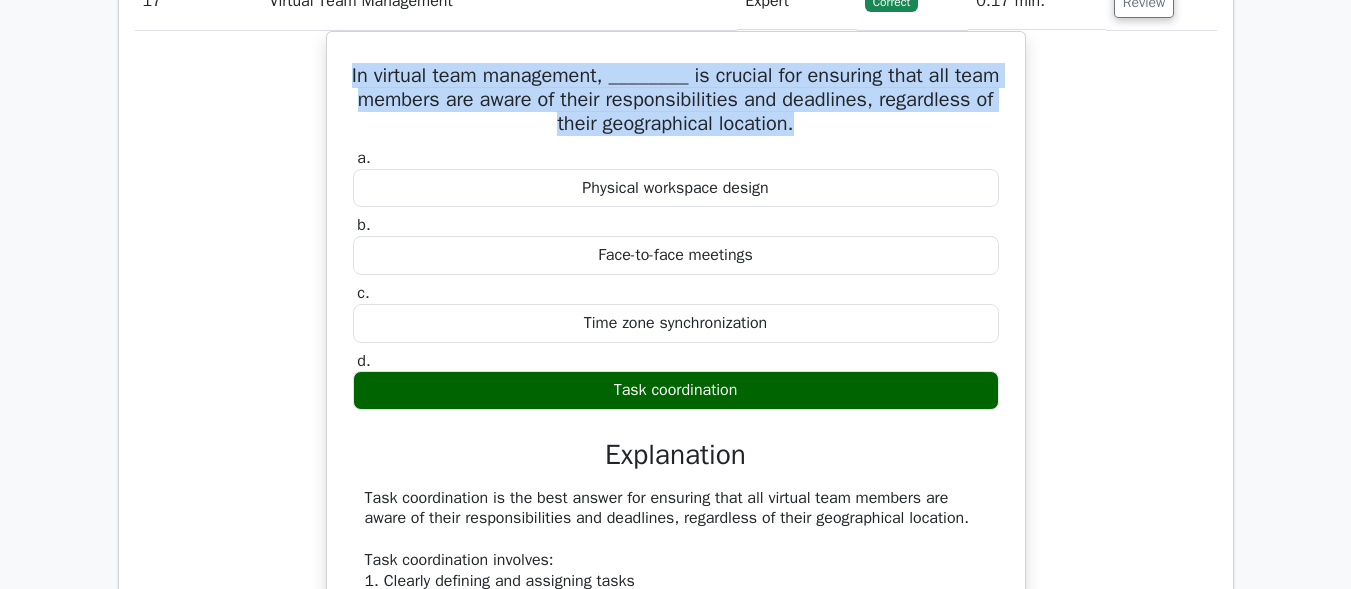 scroll, scrollTop: 19100, scrollLeft: 0, axis: vertical 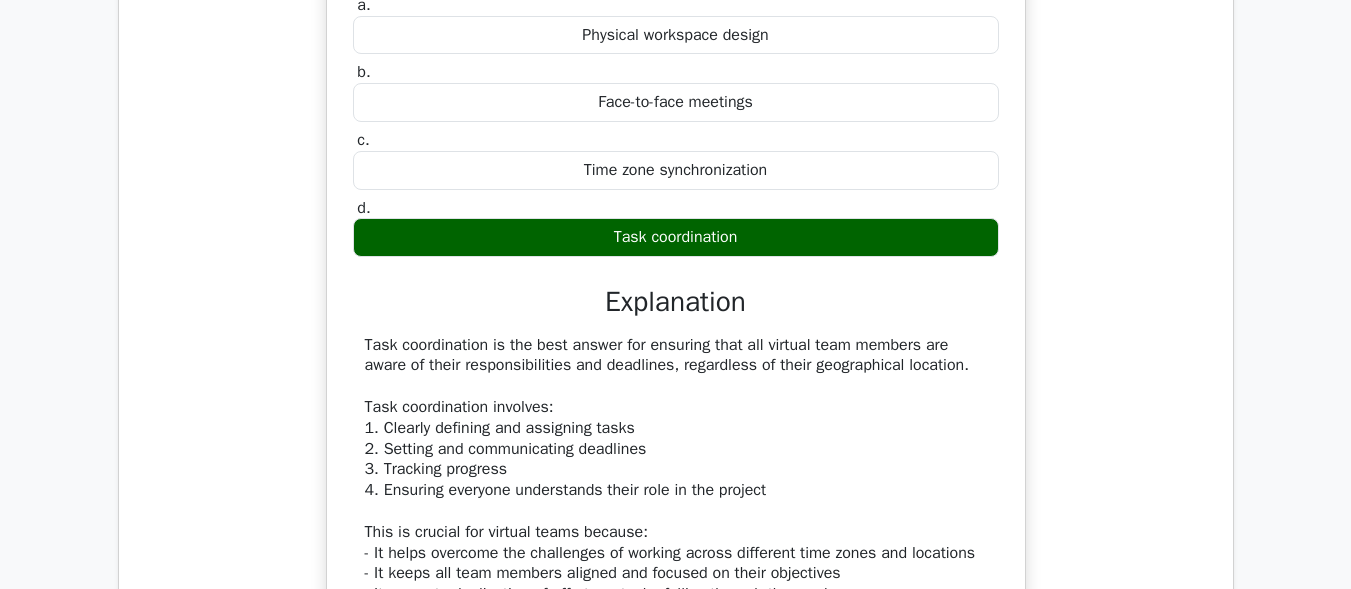 drag, startPoint x: 585, startPoint y: 329, endPoint x: 686, endPoint y: 335, distance: 101.17806 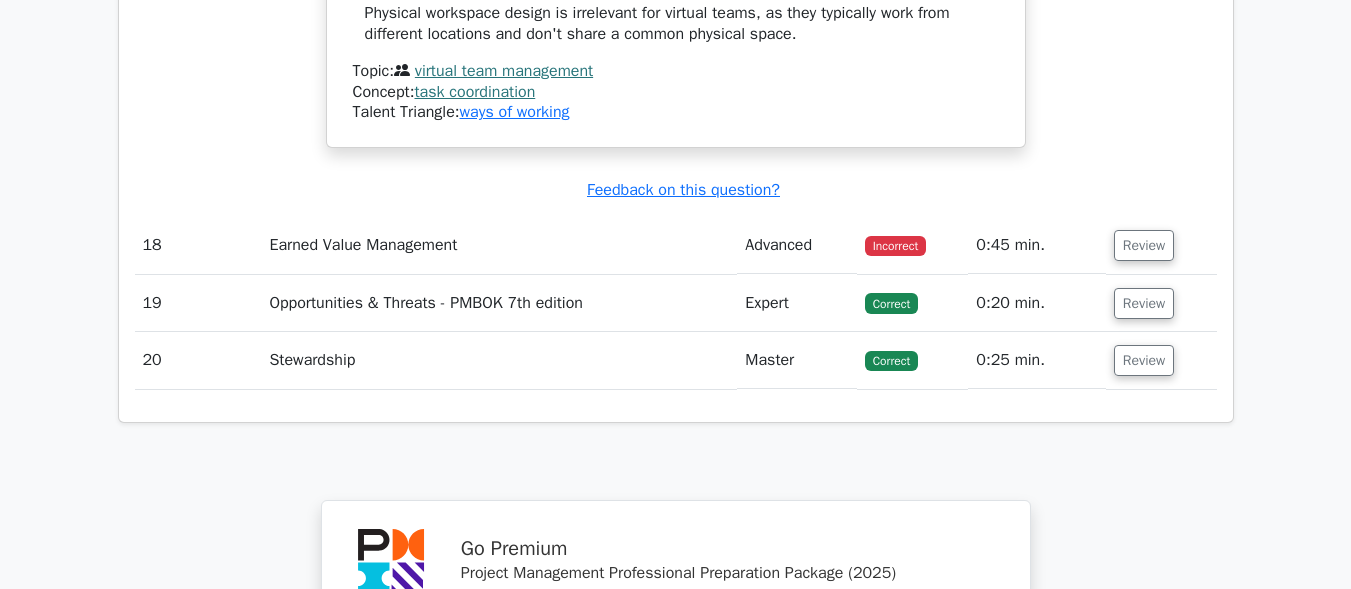scroll, scrollTop: 19900, scrollLeft: 0, axis: vertical 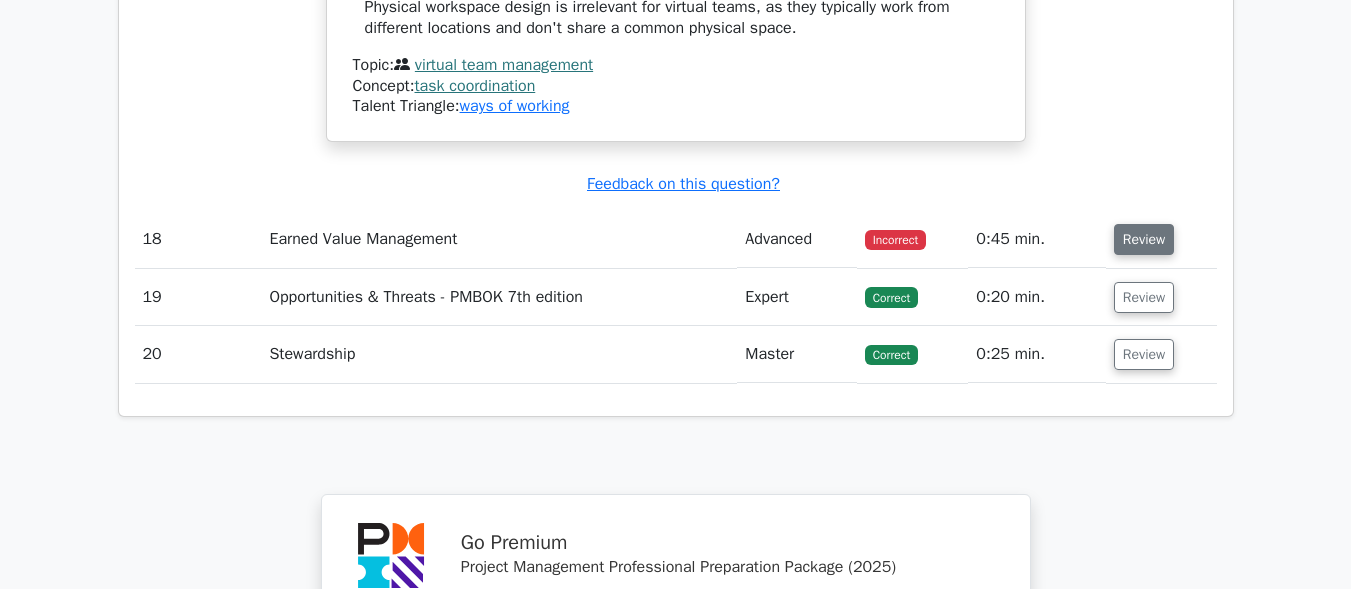 click on "Review" at bounding box center (1144, 239) 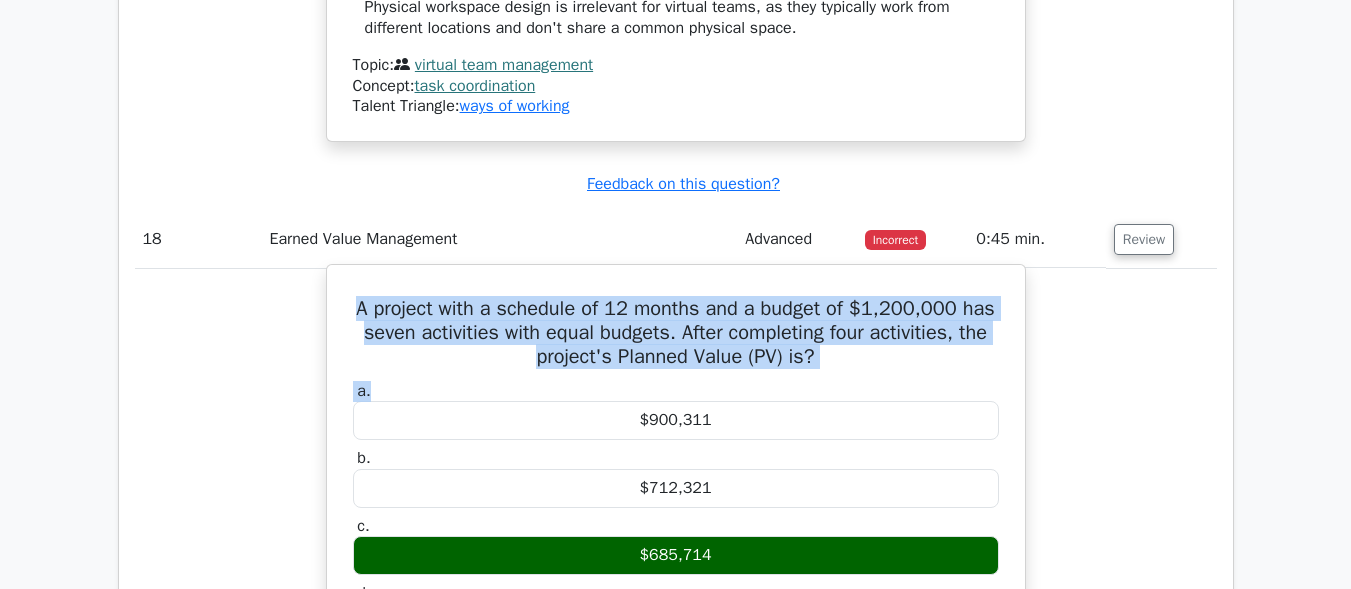 drag, startPoint x: 353, startPoint y: 404, endPoint x: 850, endPoint y: 455, distance: 499.60983 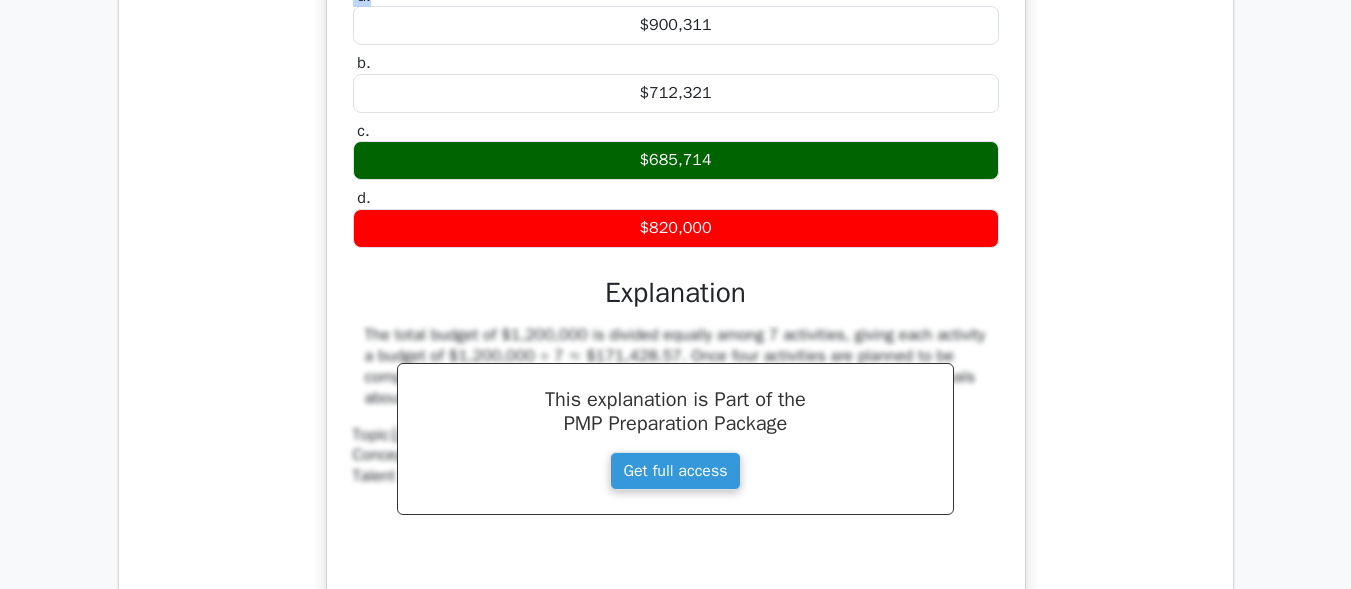 scroll, scrollTop: 20300, scrollLeft: 0, axis: vertical 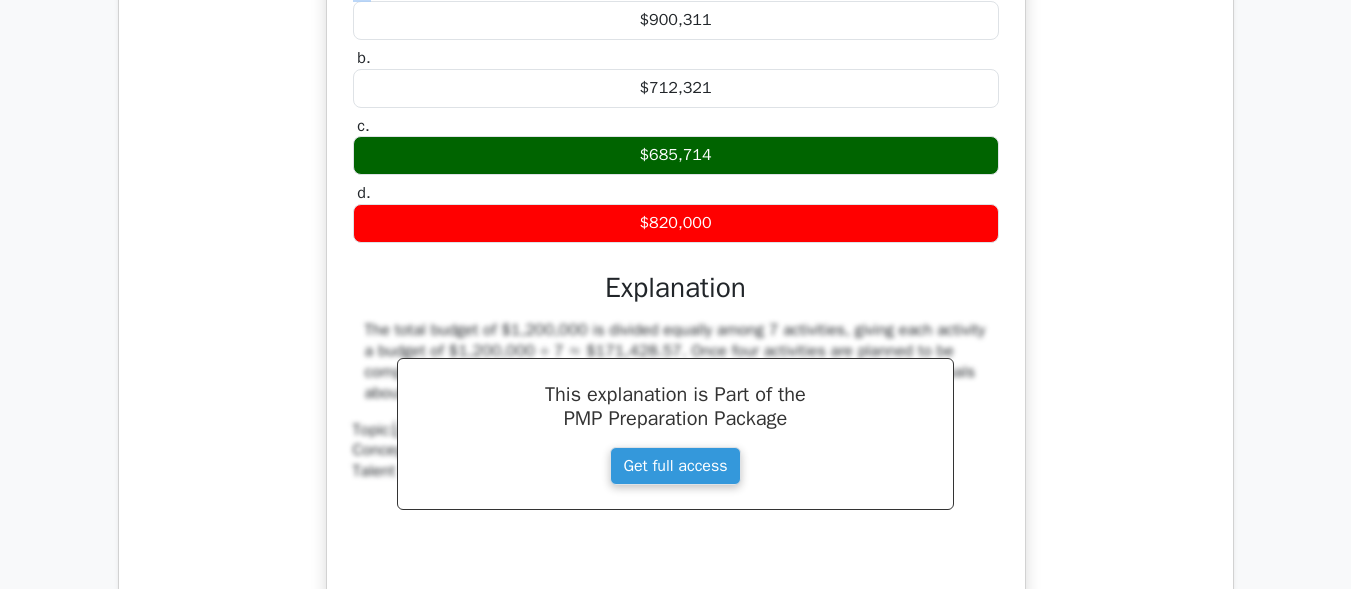 drag, startPoint x: 720, startPoint y: 233, endPoint x: 619, endPoint y: 259, distance: 104.292854 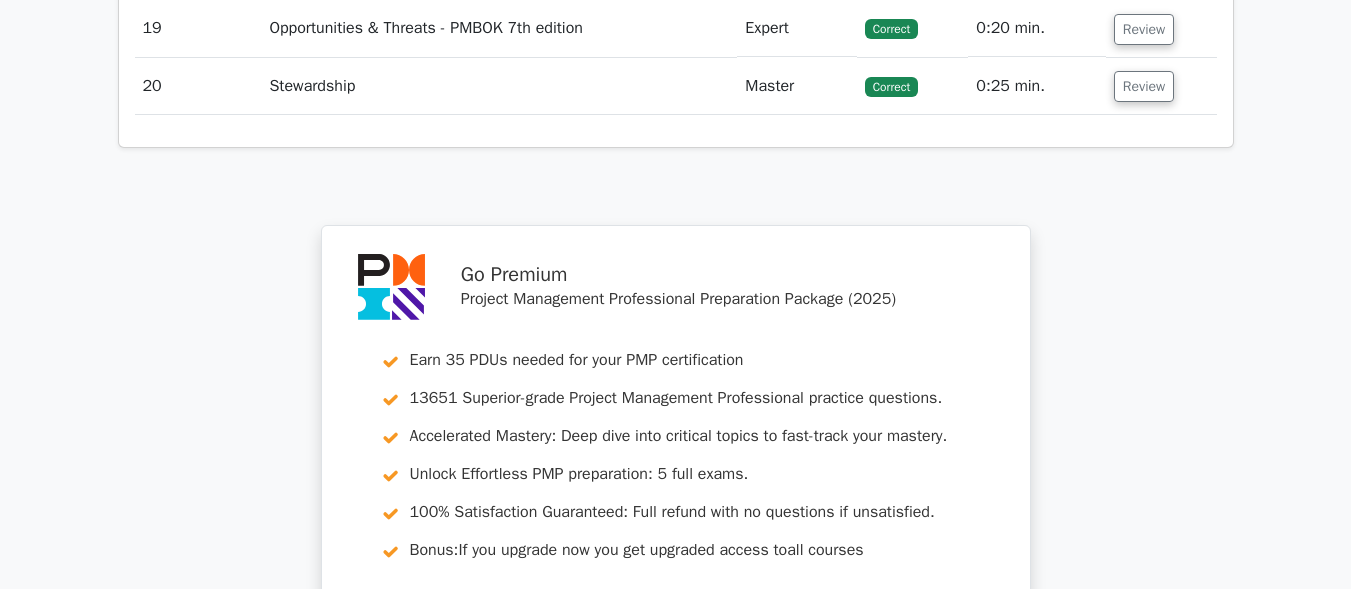 scroll, scrollTop: 21000, scrollLeft: 0, axis: vertical 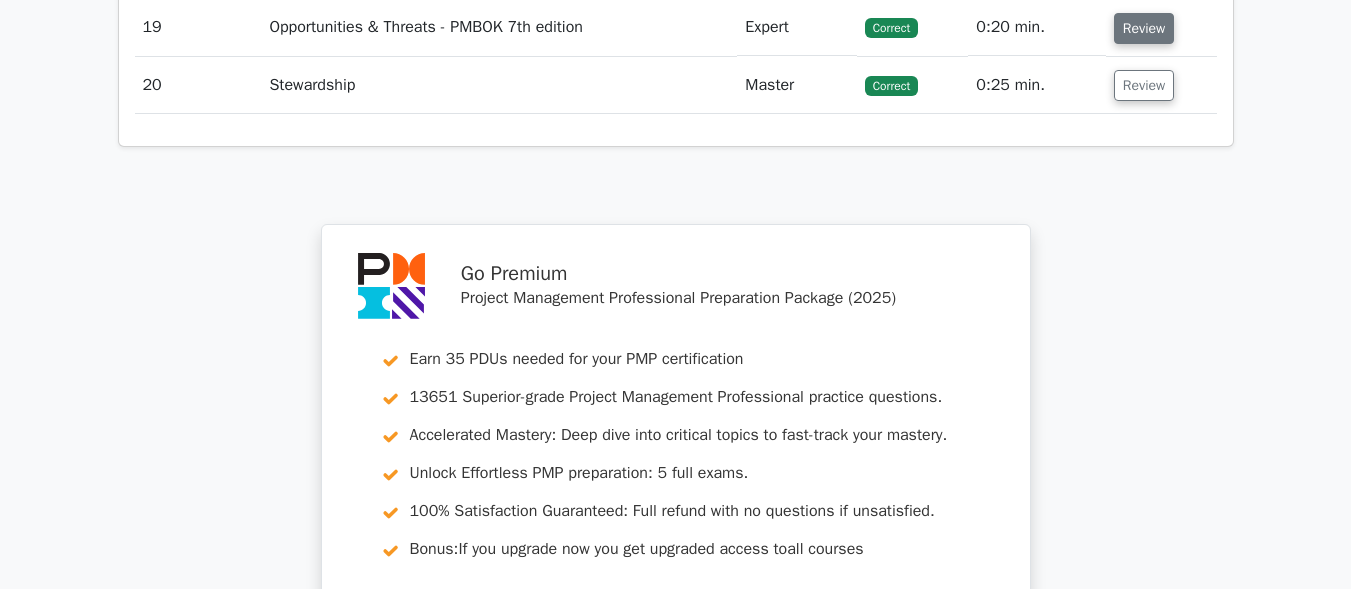 click on "Review" at bounding box center [1144, 28] 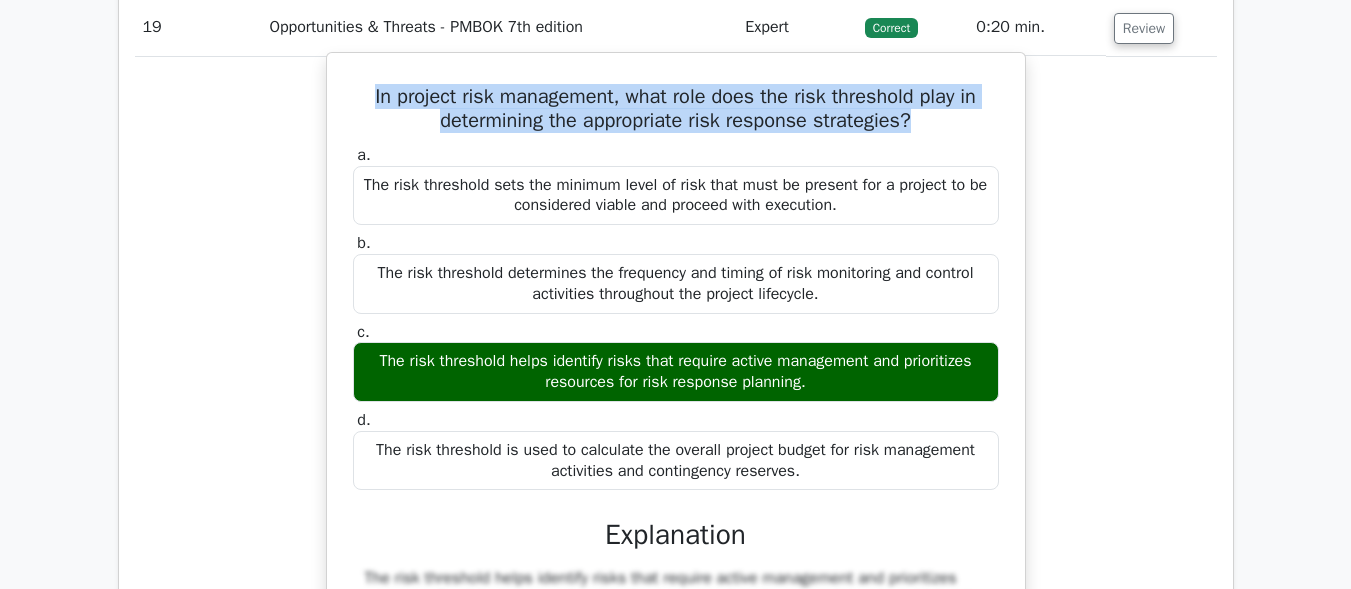 drag, startPoint x: 357, startPoint y: 188, endPoint x: 952, endPoint y: 217, distance: 595.7063 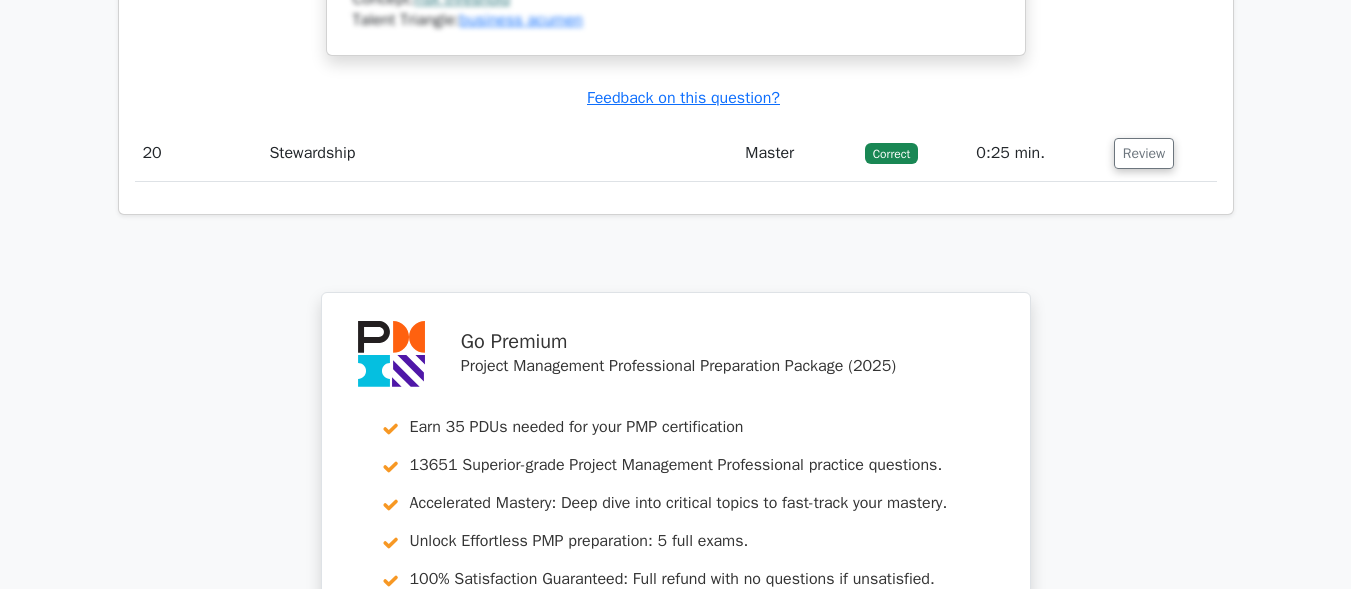 scroll, scrollTop: 22000, scrollLeft: 0, axis: vertical 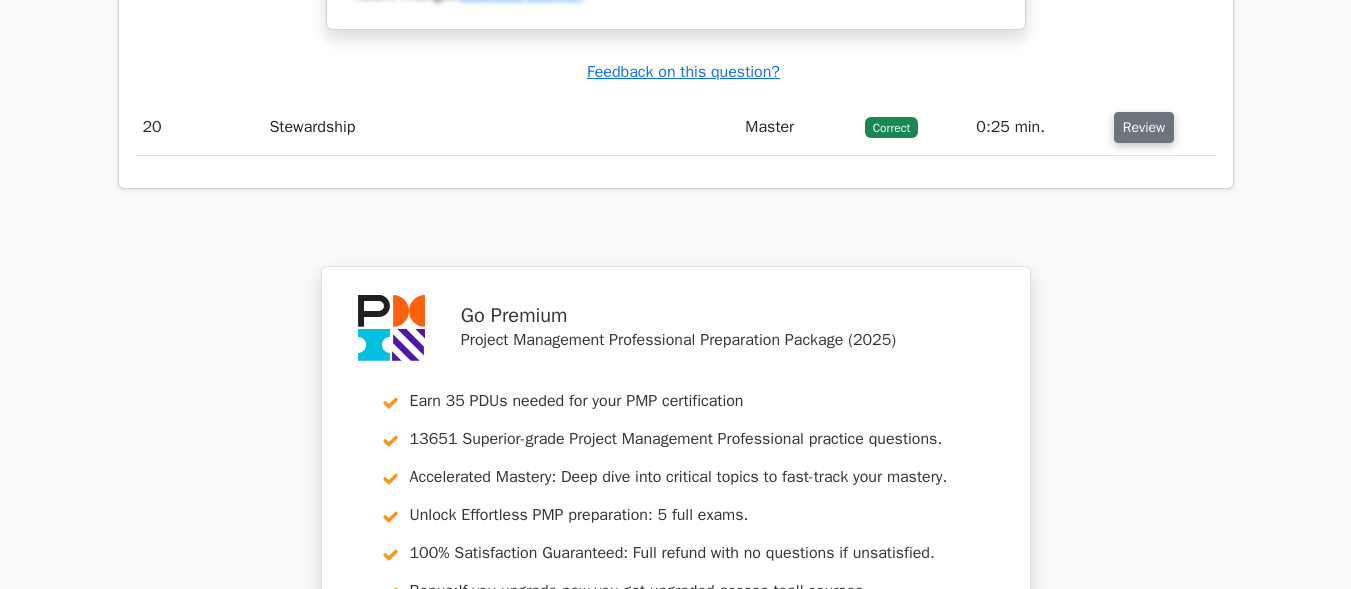 click on "Review" at bounding box center (1144, 127) 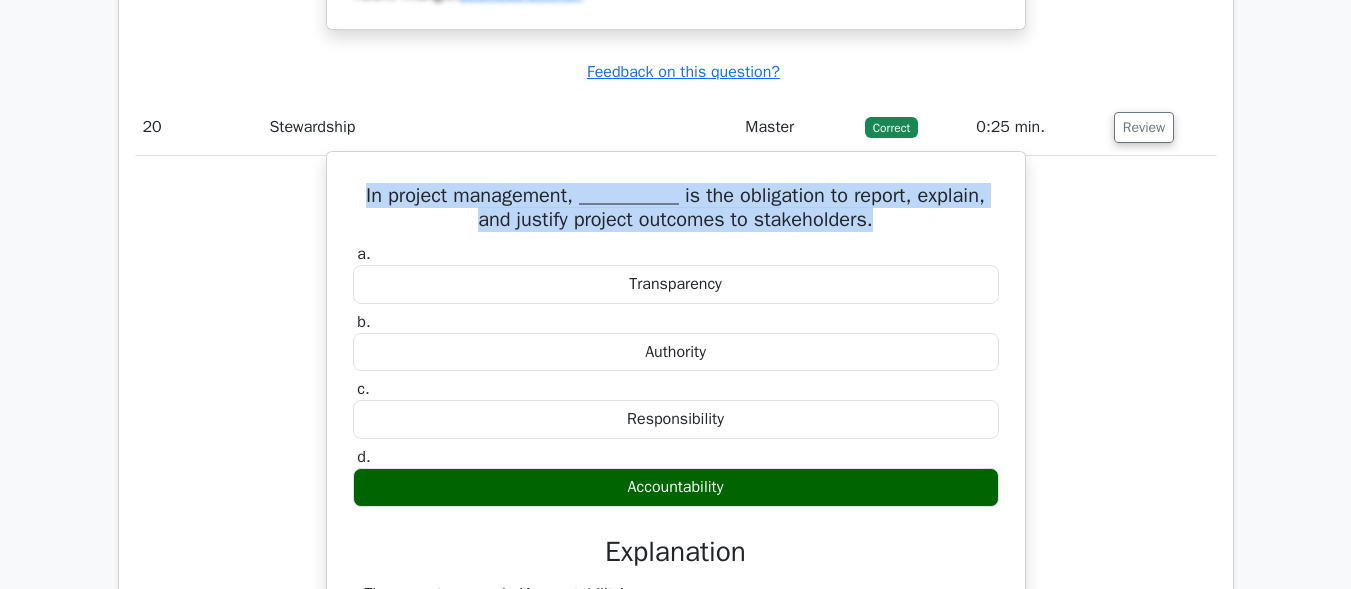 drag, startPoint x: 359, startPoint y: 284, endPoint x: 972, endPoint y: 319, distance: 613.99835 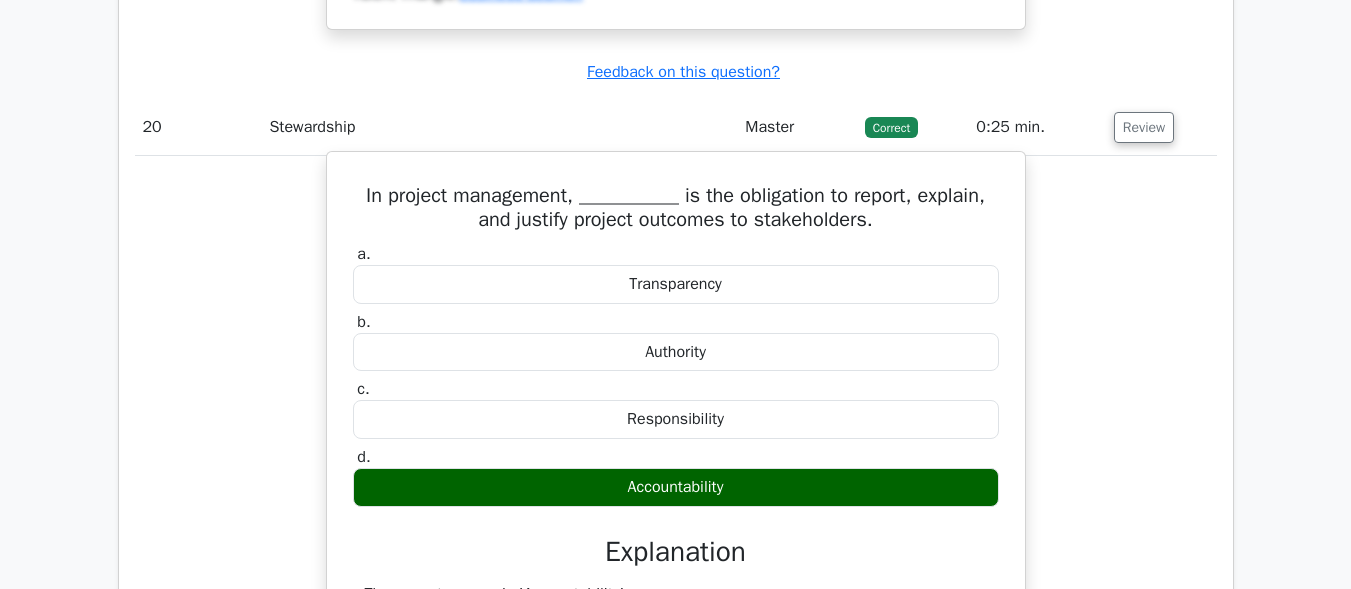 drag, startPoint x: 716, startPoint y: 563, endPoint x: 756, endPoint y: 346, distance: 220.65584 